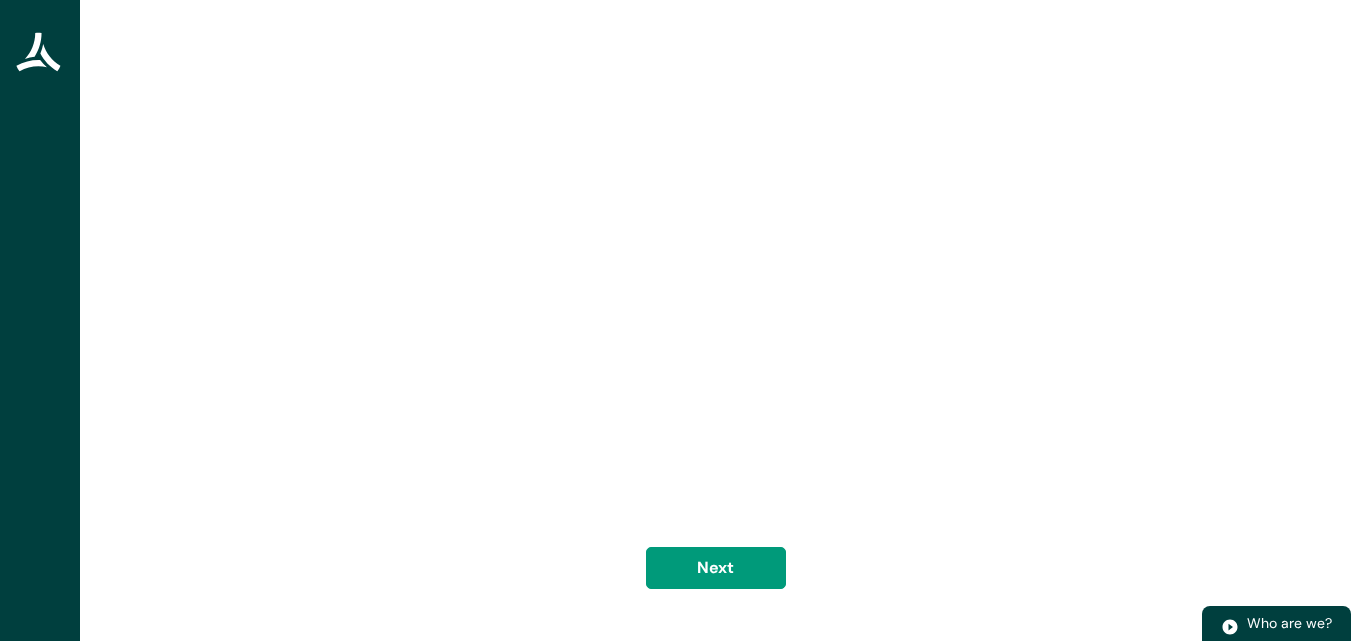 scroll, scrollTop: 184, scrollLeft: 0, axis: vertical 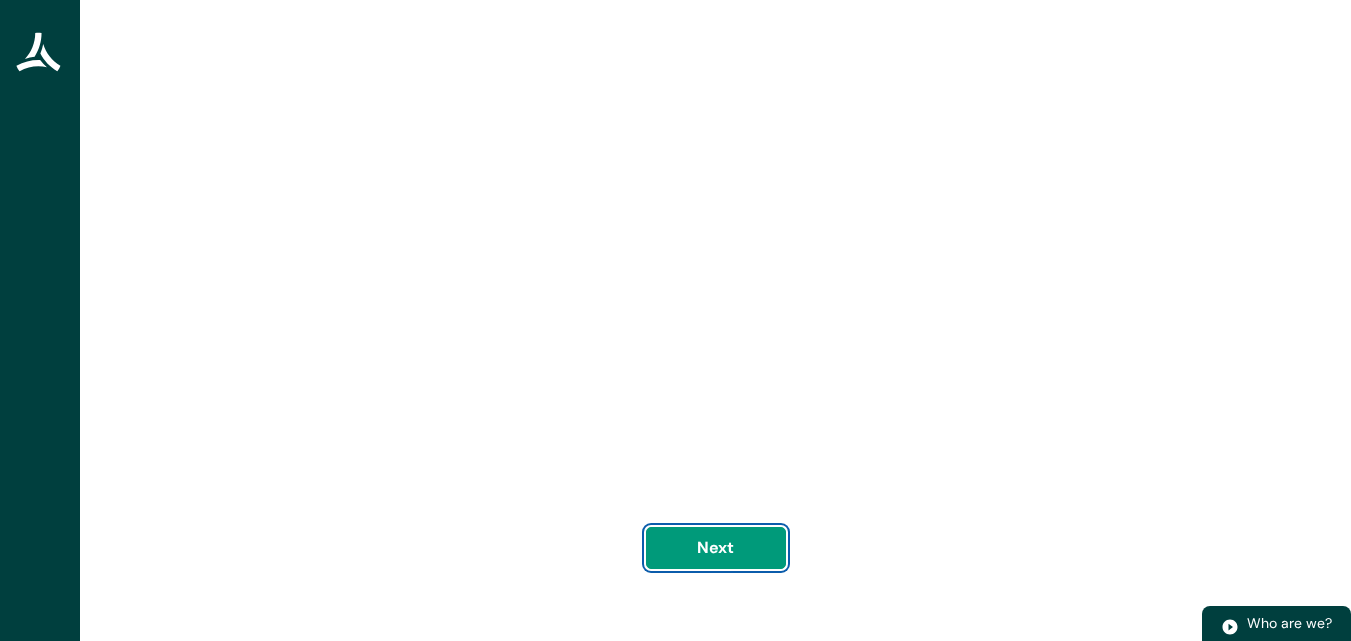 click on "Next" at bounding box center [716, 548] 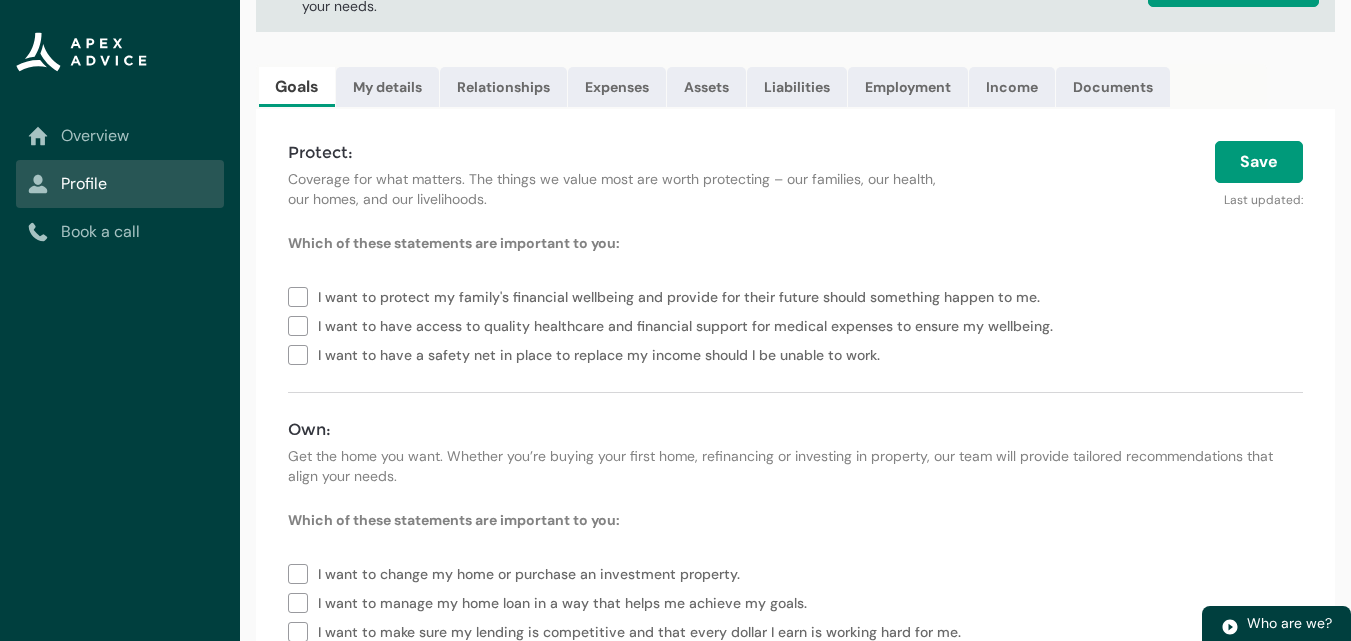 scroll, scrollTop: 200, scrollLeft: 0, axis: vertical 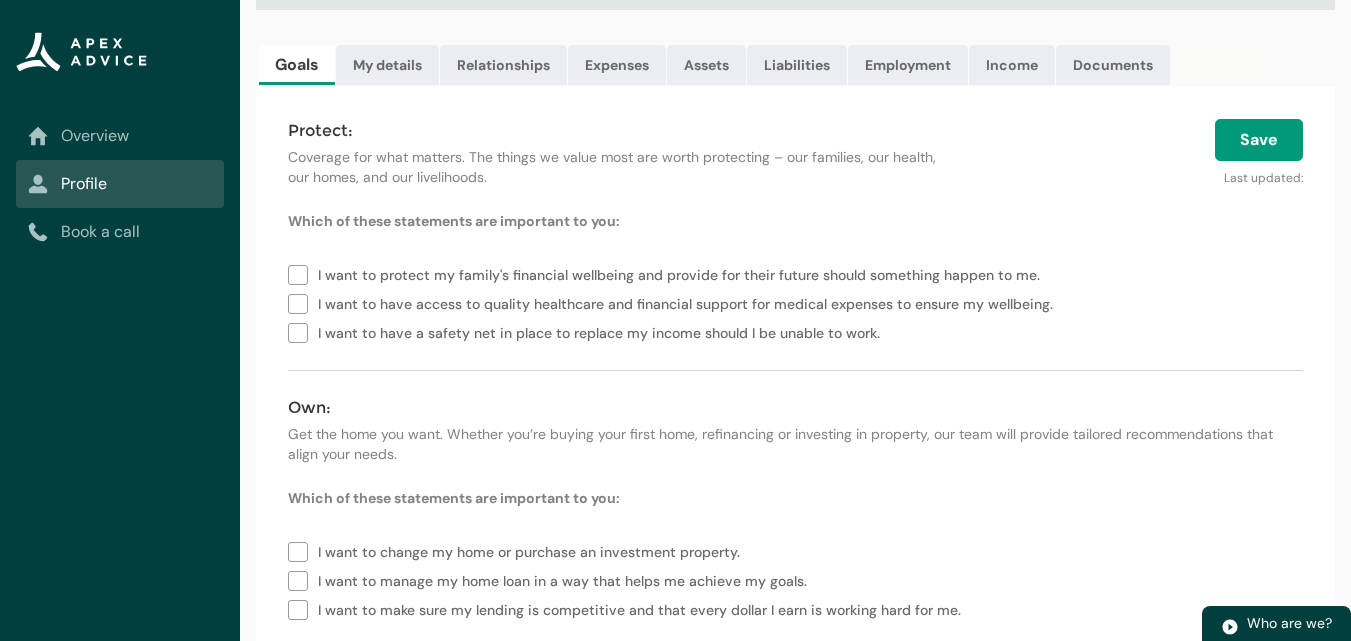 click on "I want to protect my family's financial wellbeing and provide for their future should something happen to me." at bounding box center (668, 273) 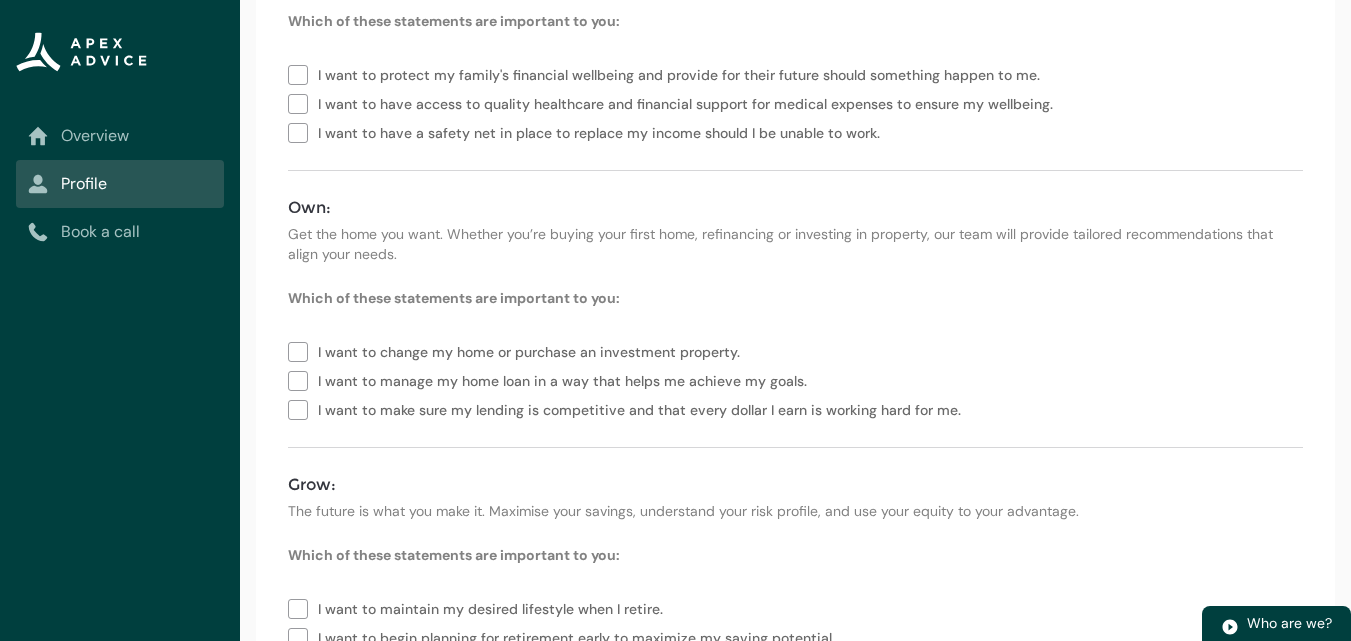 scroll, scrollTop: 300, scrollLeft: 0, axis: vertical 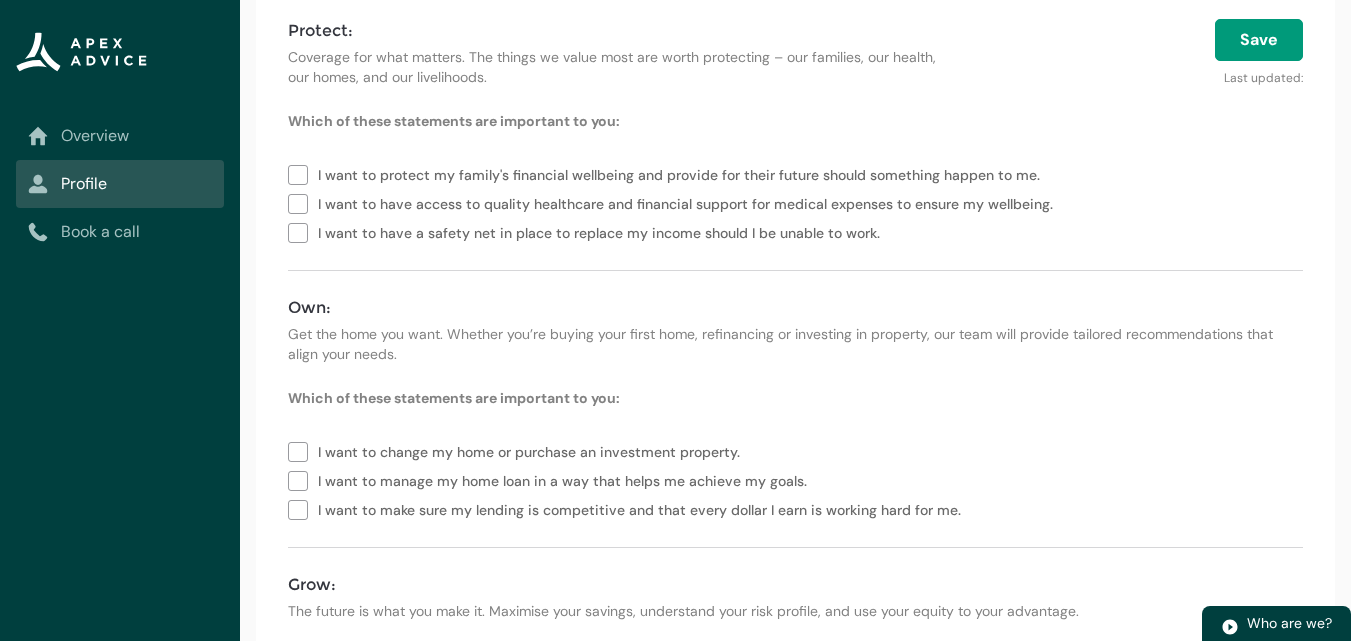 click on "I want to have a safety net in place to replace my income should I be unable to work." at bounding box center (588, 231) 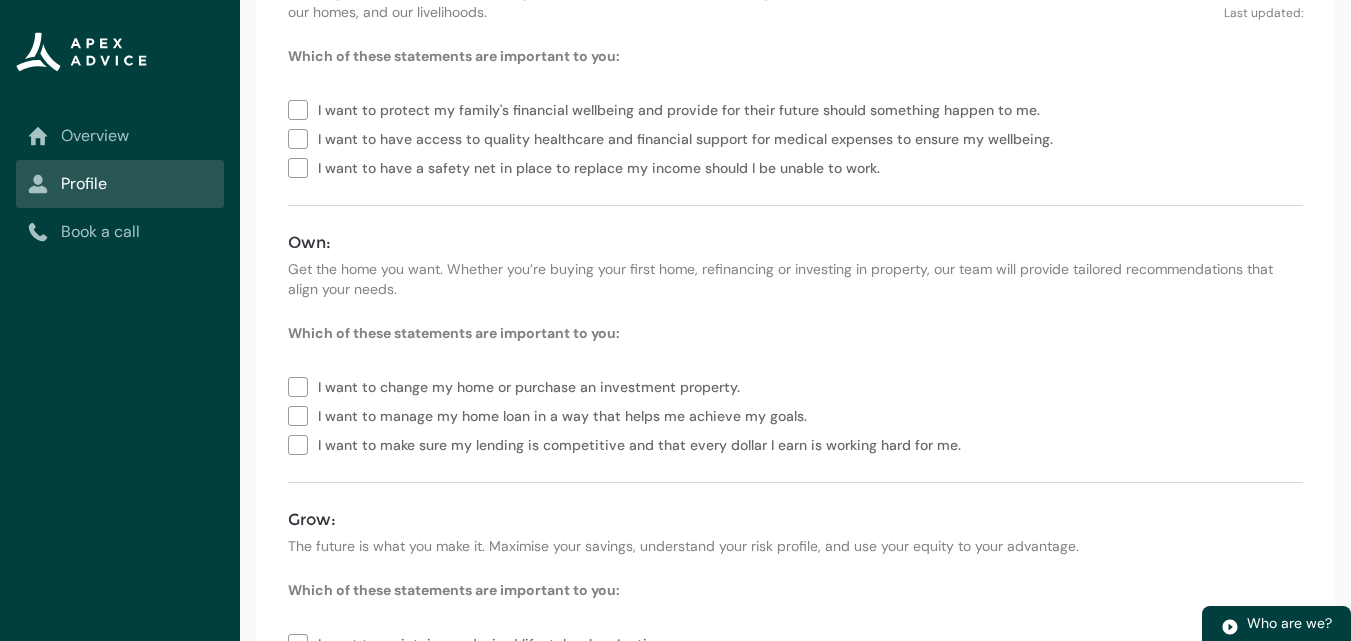 scroll, scrollTop: 400, scrollLeft: 0, axis: vertical 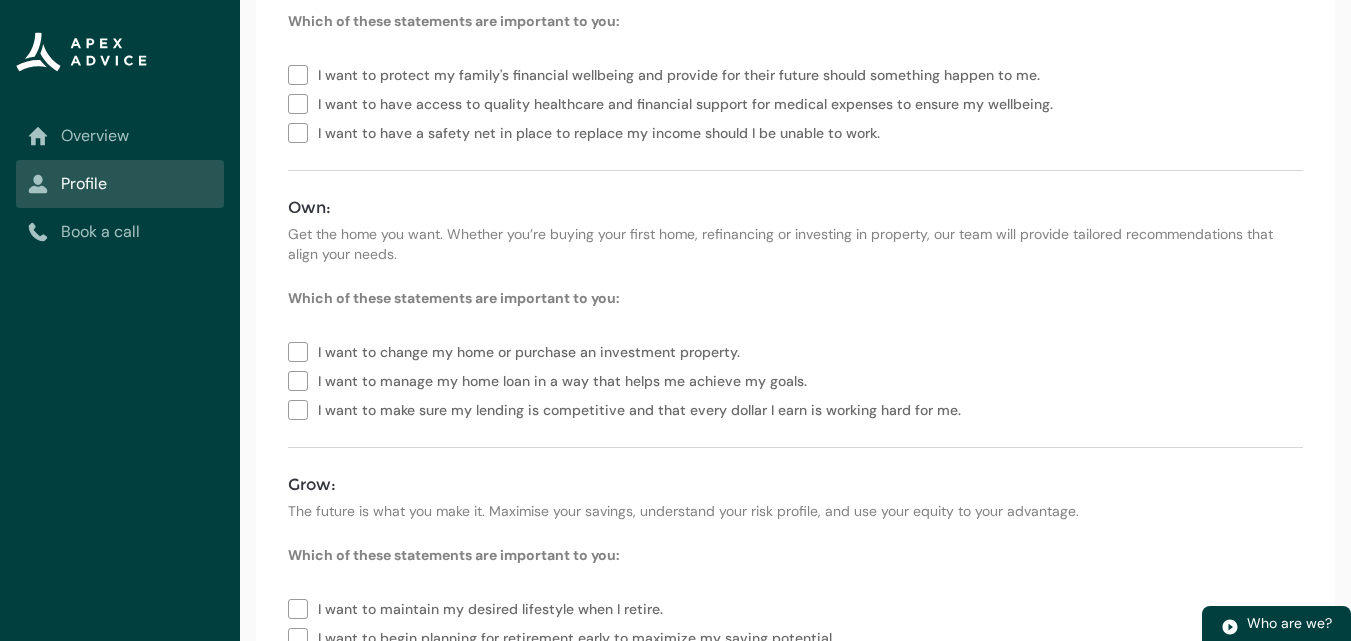 click on "I want to manage my home loan in a way that helps me achieve my goals." at bounding box center [551, 379] 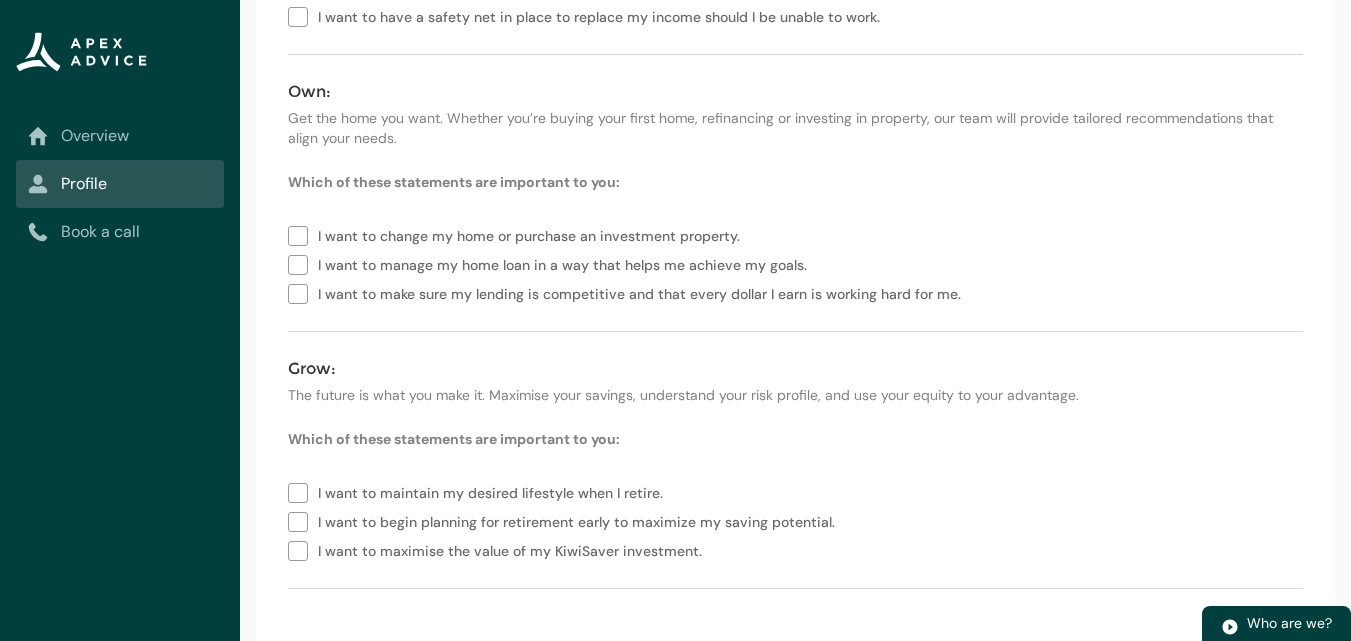 scroll, scrollTop: 521, scrollLeft: 0, axis: vertical 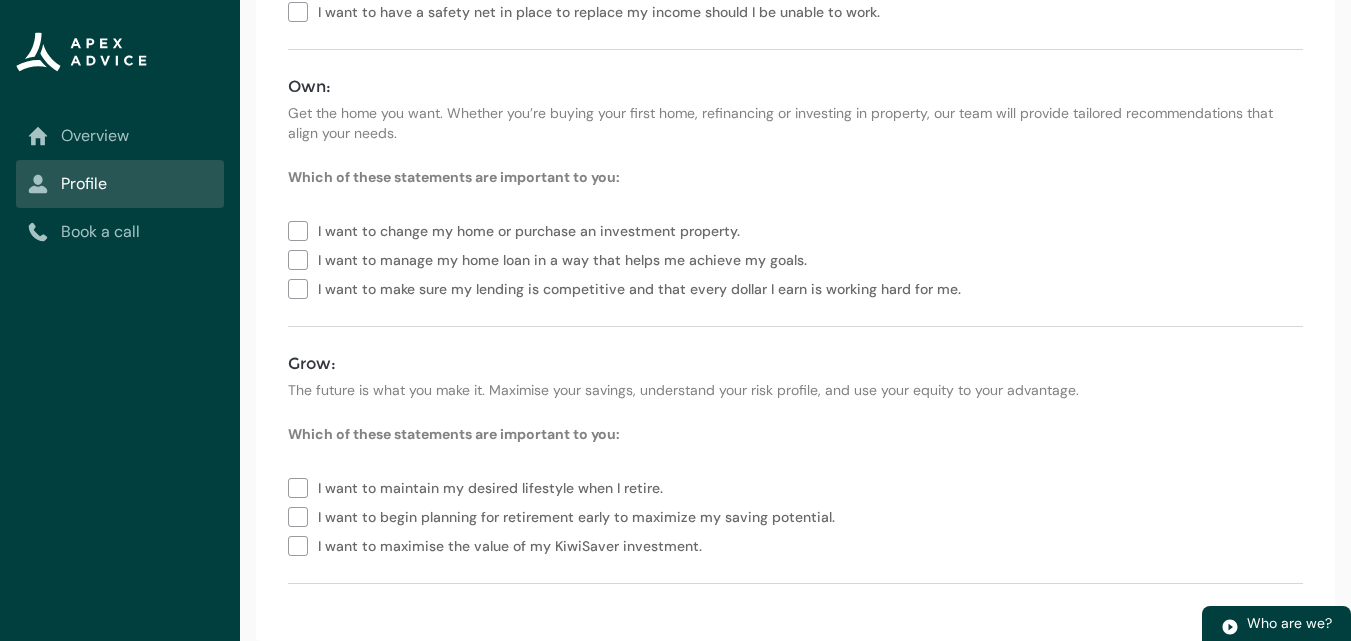 click on "I want to begin planning for retirement early to maximize my saving potential." at bounding box center (565, 515) 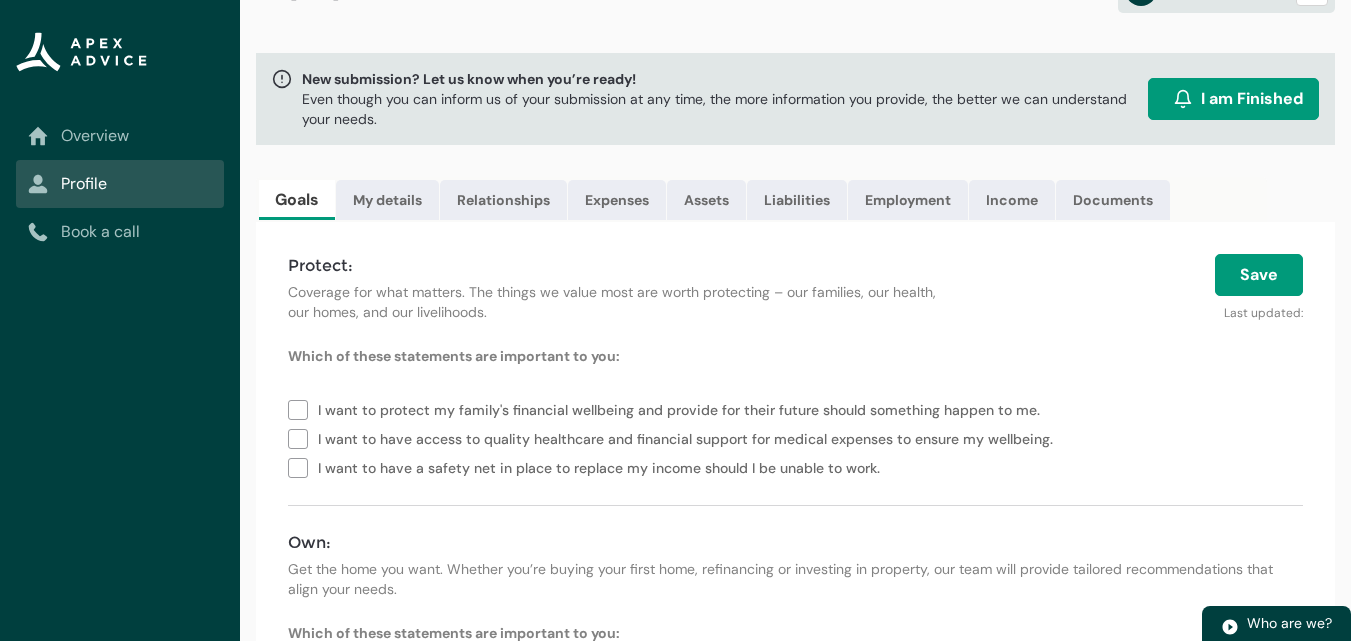 scroll, scrollTop: 100, scrollLeft: 0, axis: vertical 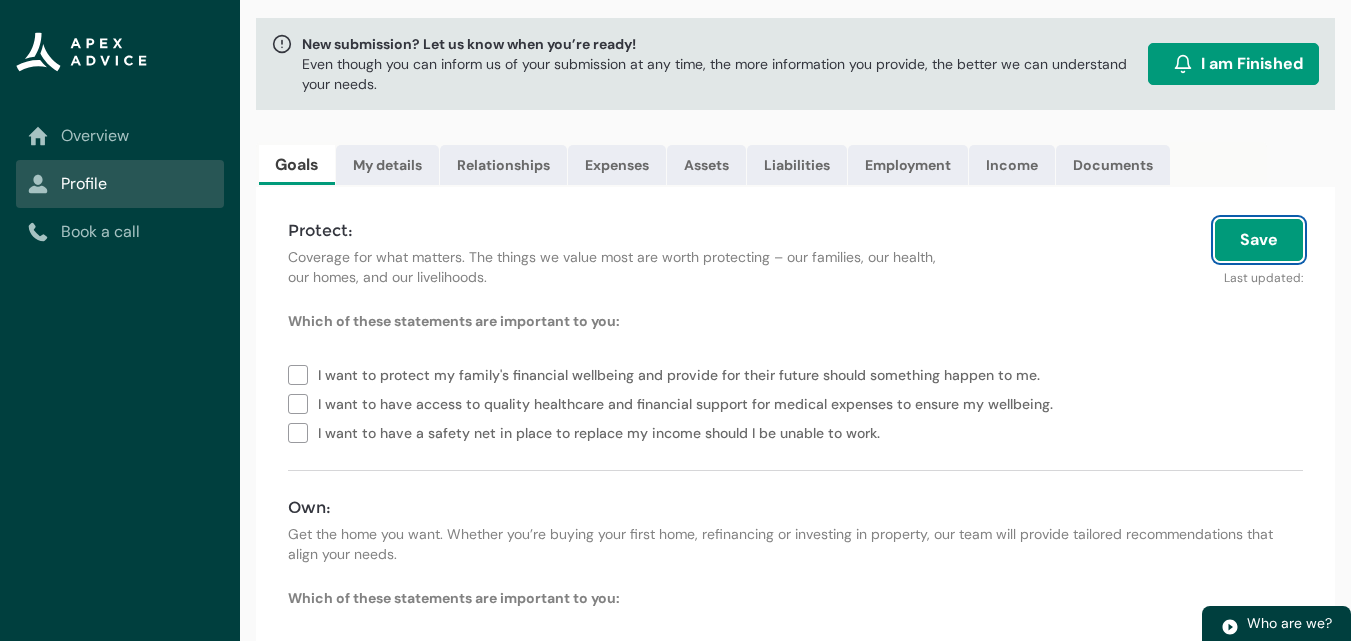 click on "Save" at bounding box center (1259, 240) 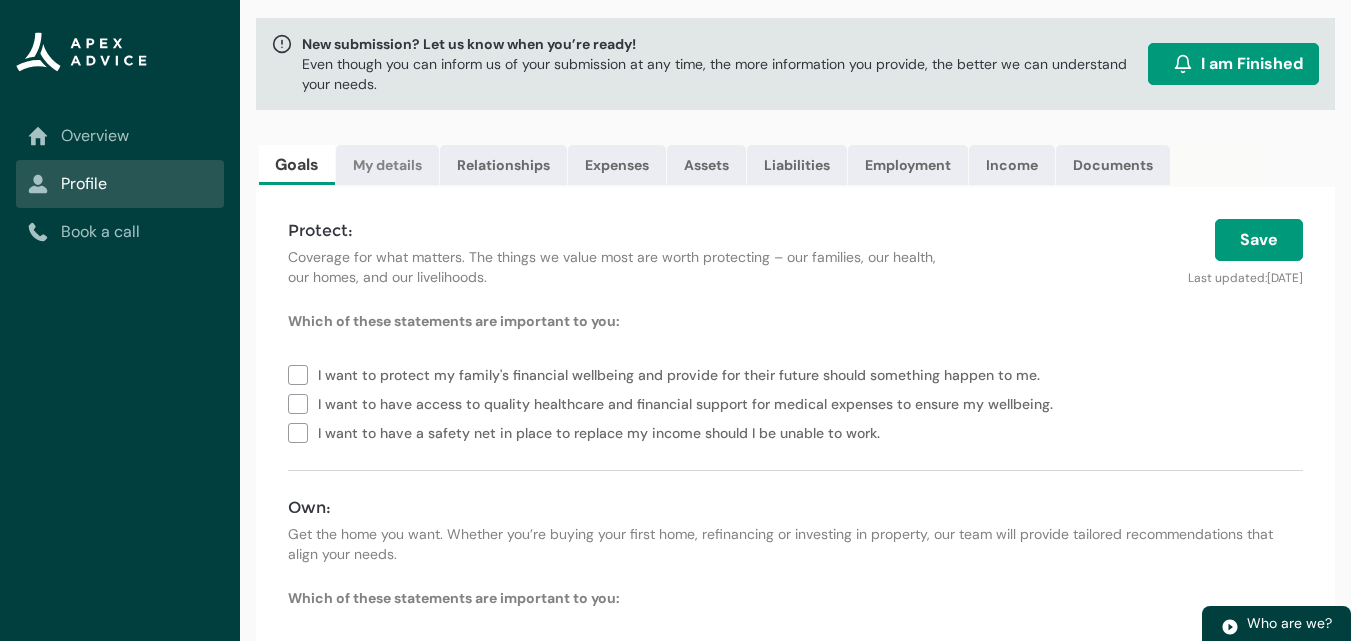 click on "My details" at bounding box center [387, 165] 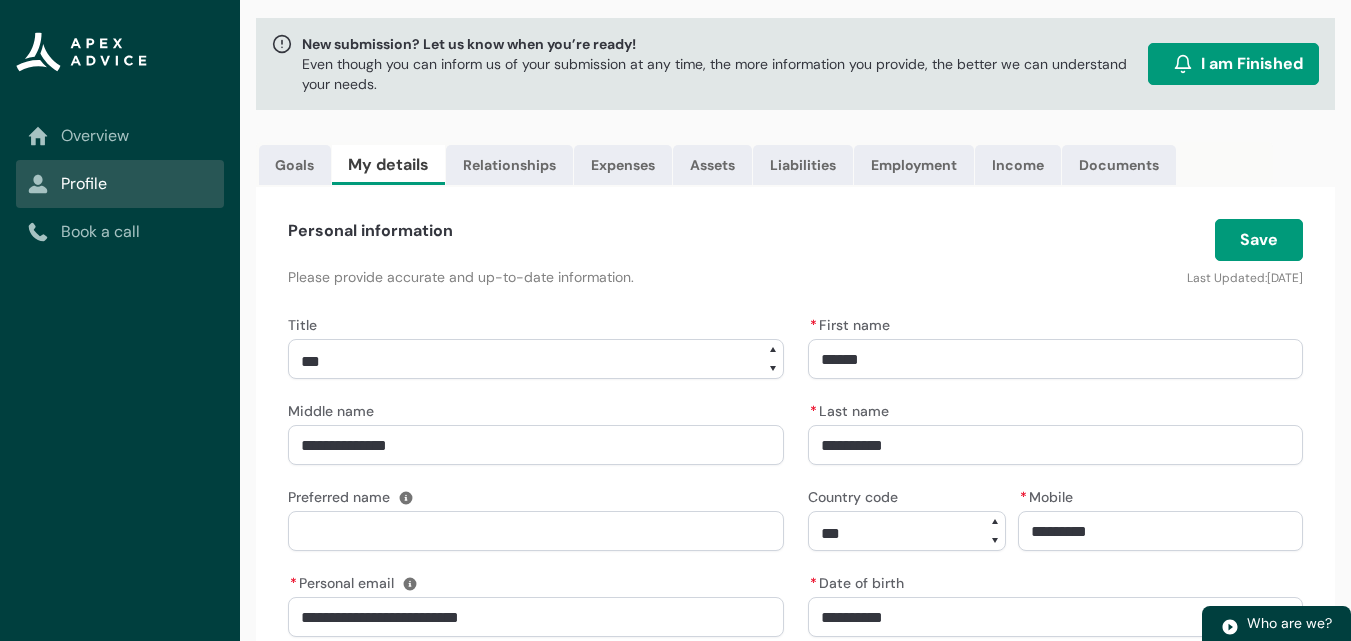 click on "**********" at bounding box center (536, 359) 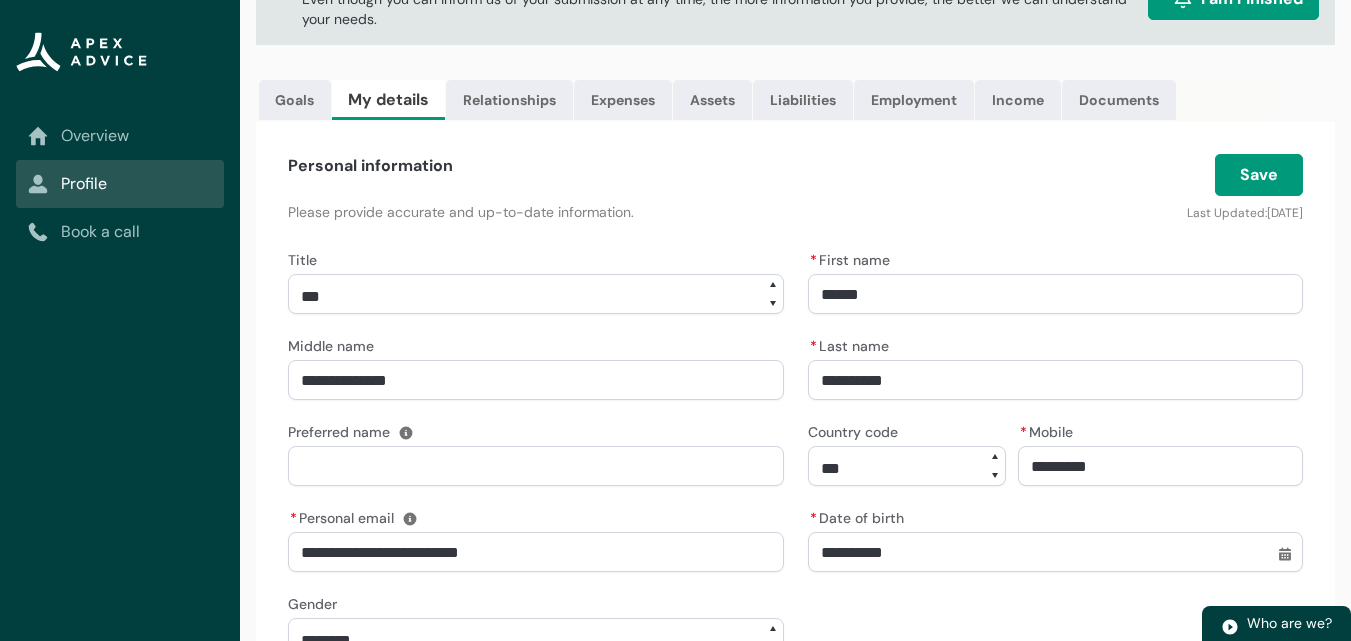 scroll, scrollTop: 200, scrollLeft: 0, axis: vertical 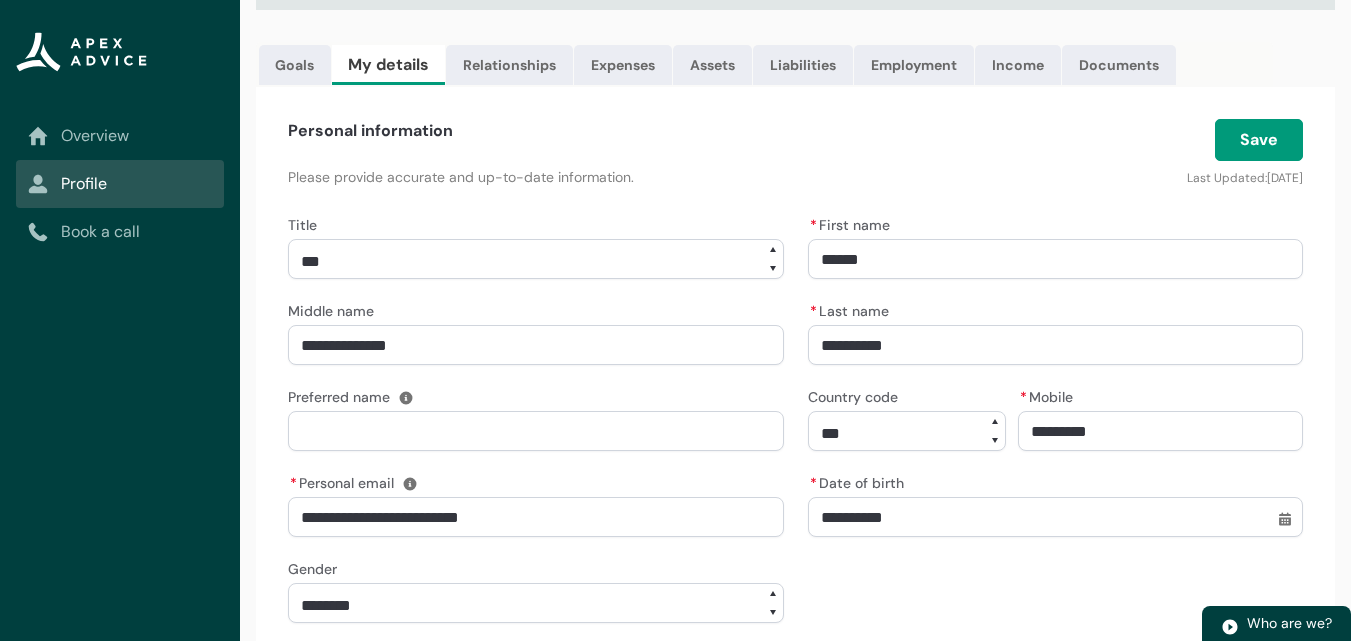 click on "Preferred name" at bounding box center [536, 431] 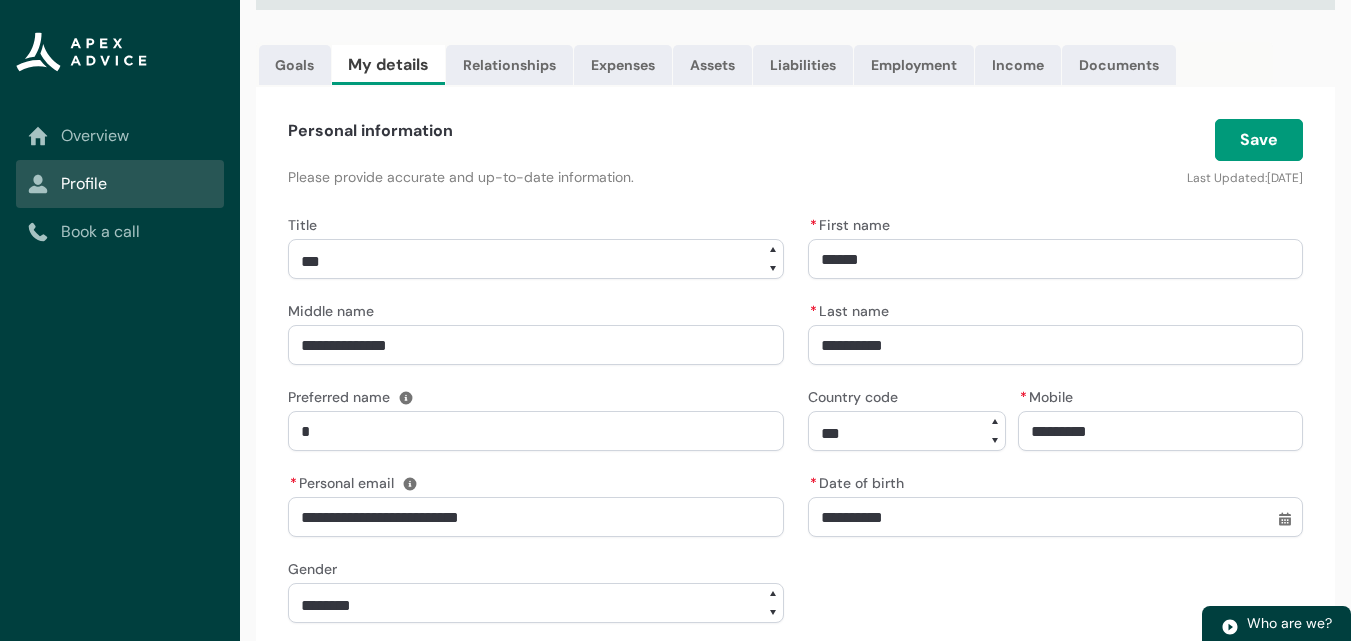 type on "Ma" 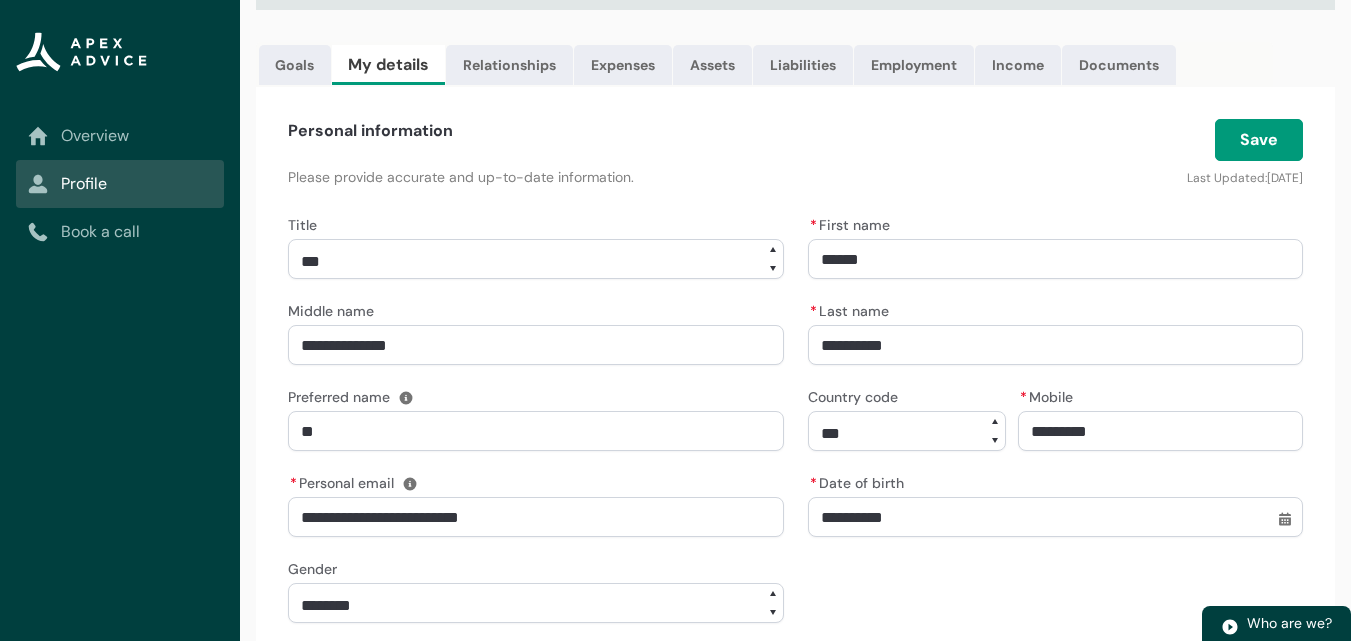 type on "Mar" 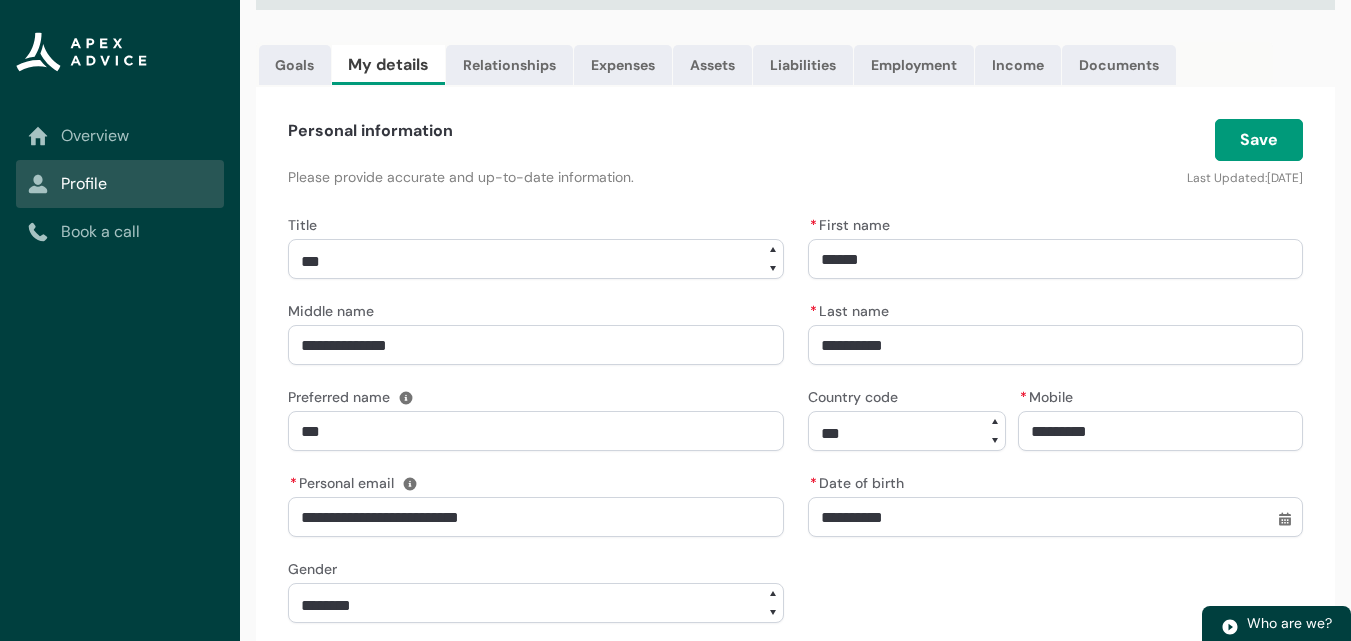type on "Marl" 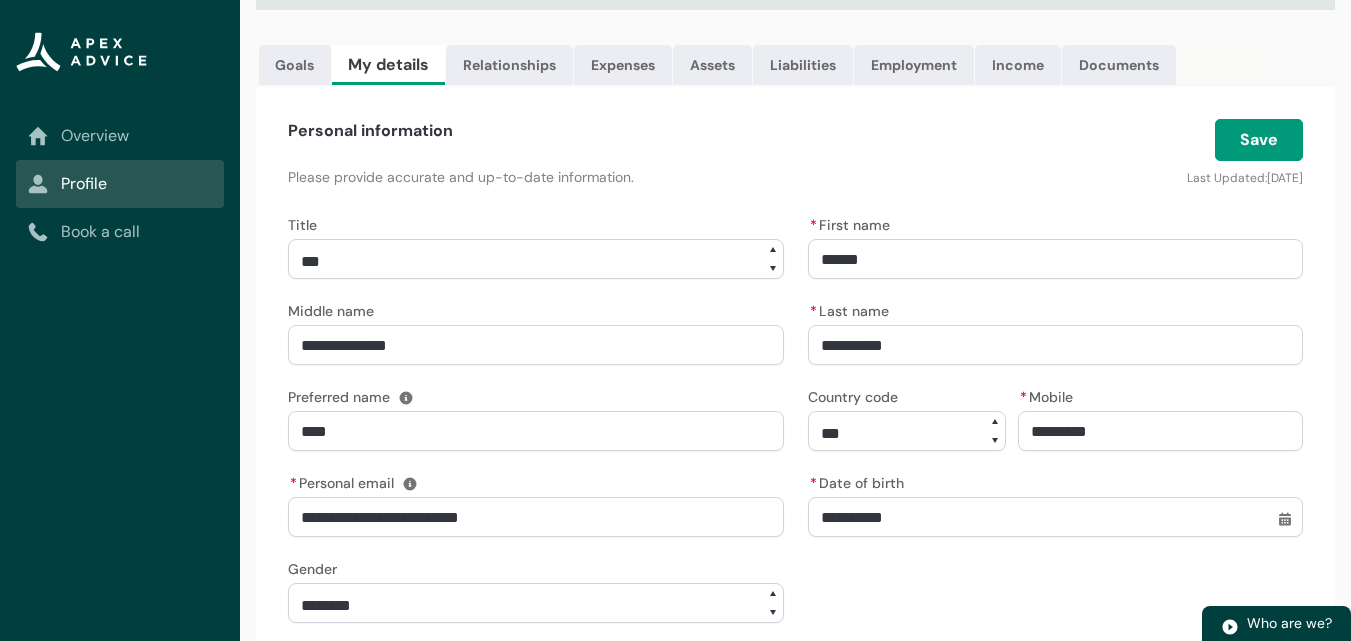 type on "Marlo" 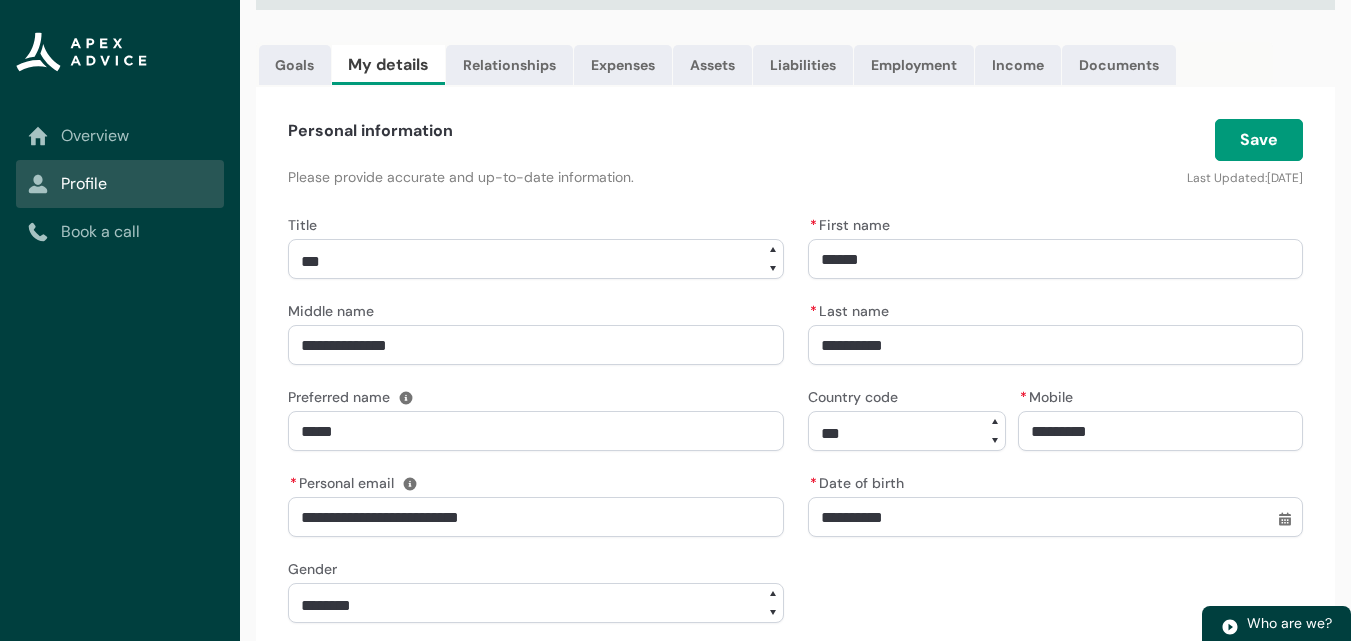 type on "Marlon" 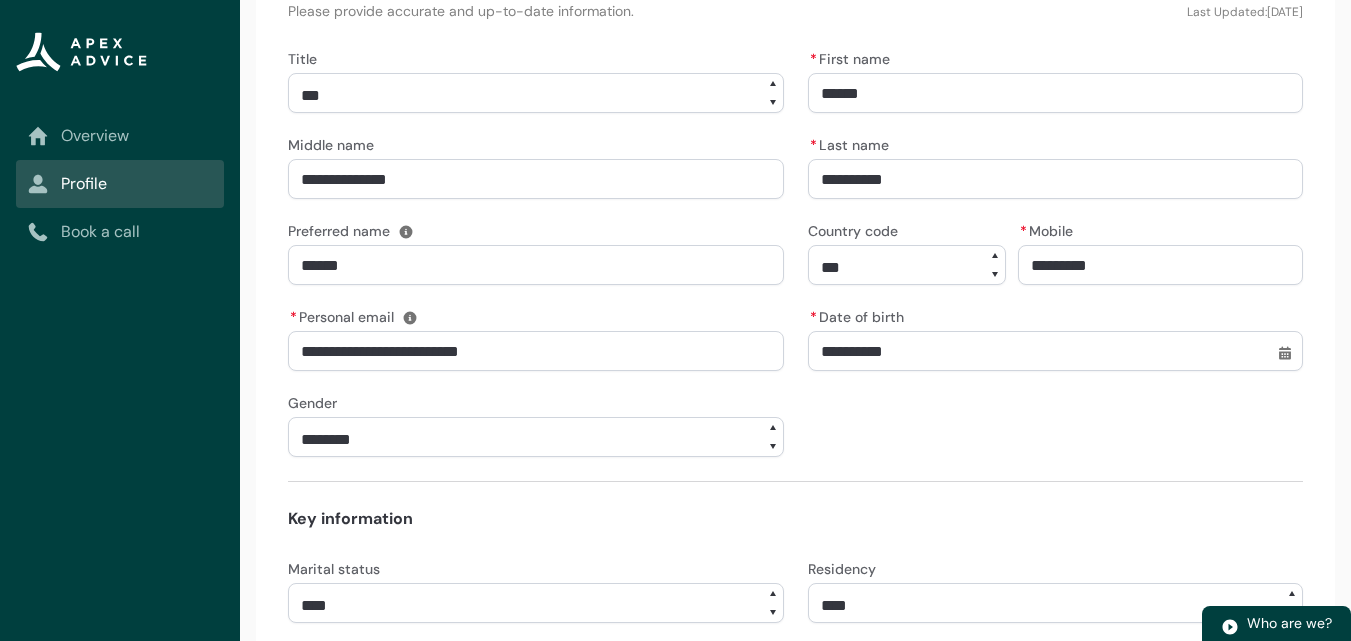 scroll, scrollTop: 400, scrollLeft: 0, axis: vertical 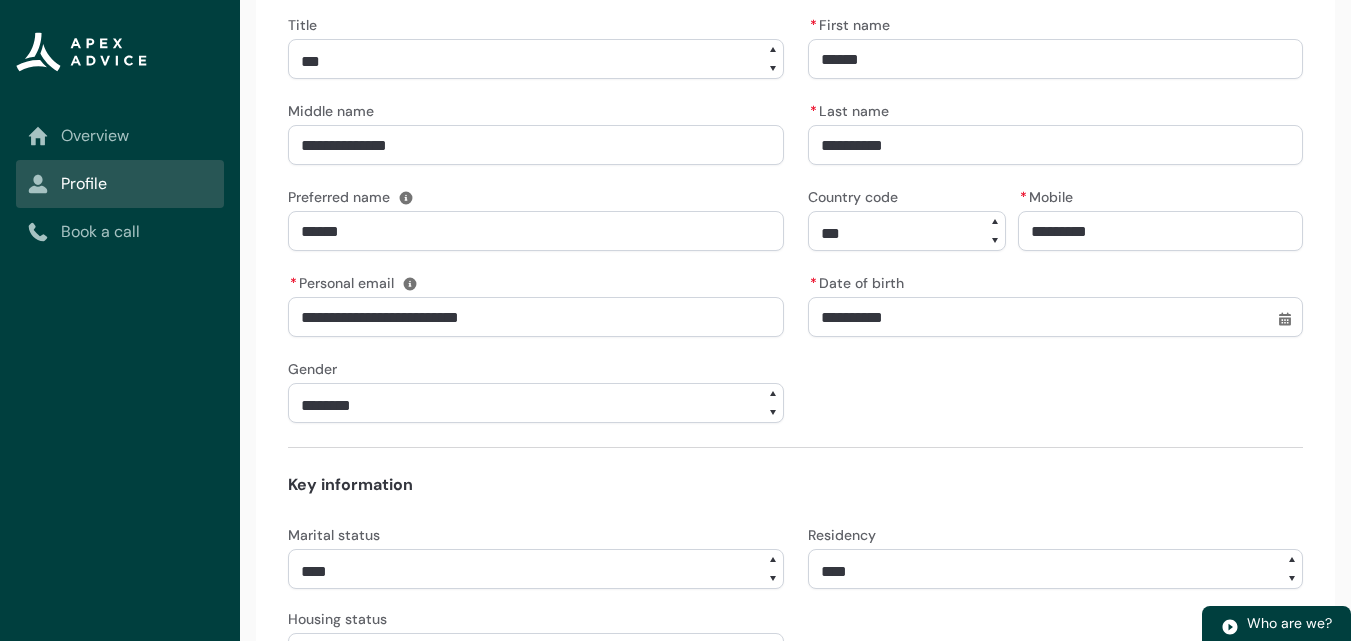 click on "******** ***** **** ******" at bounding box center (536, 403) 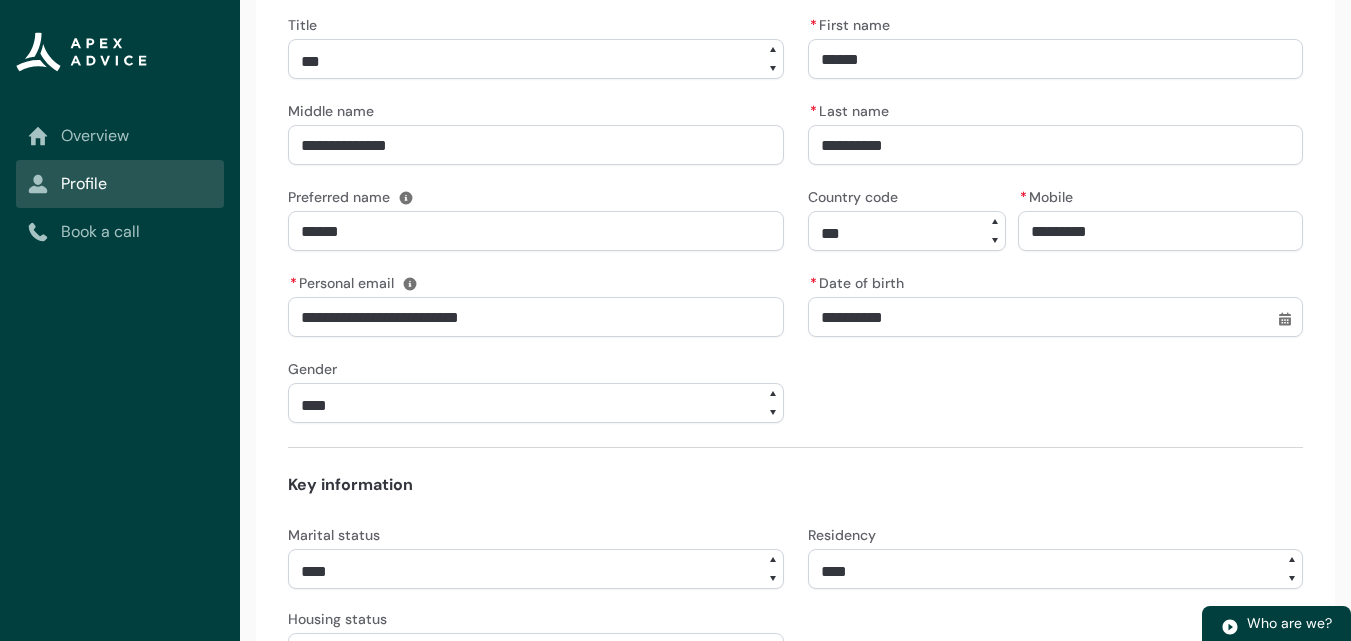 click on "******** ***** **** ******" at bounding box center [536, 403] 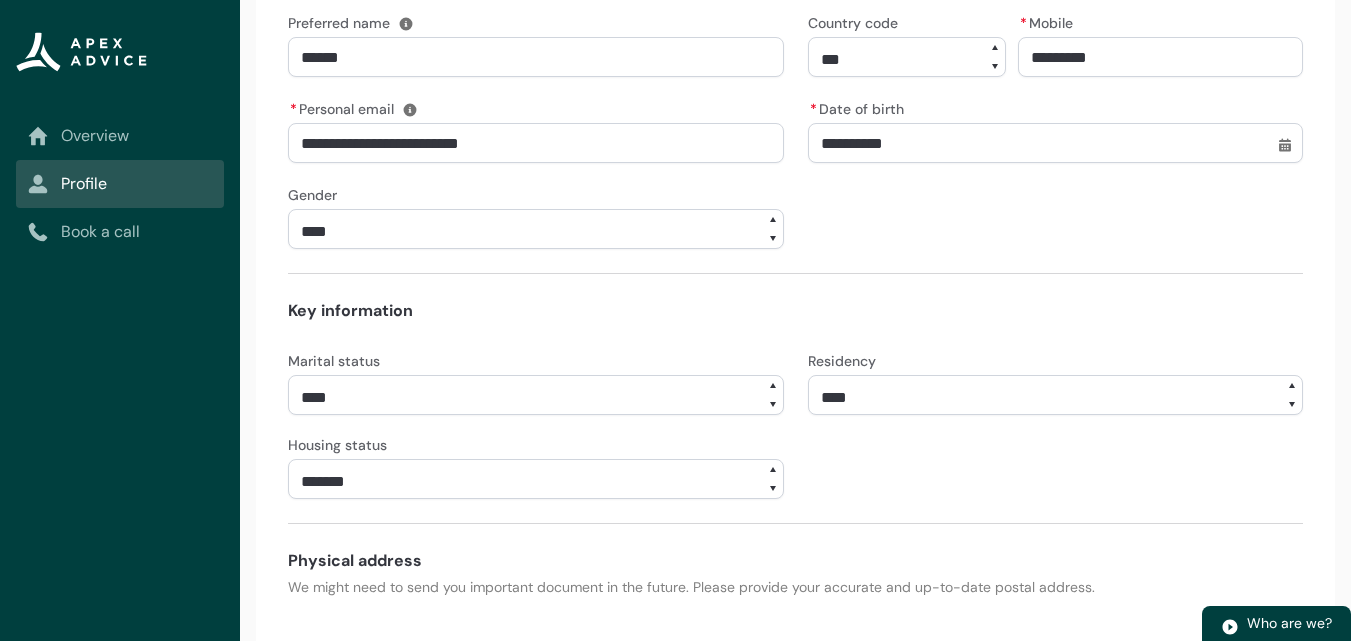 scroll, scrollTop: 600, scrollLeft: 0, axis: vertical 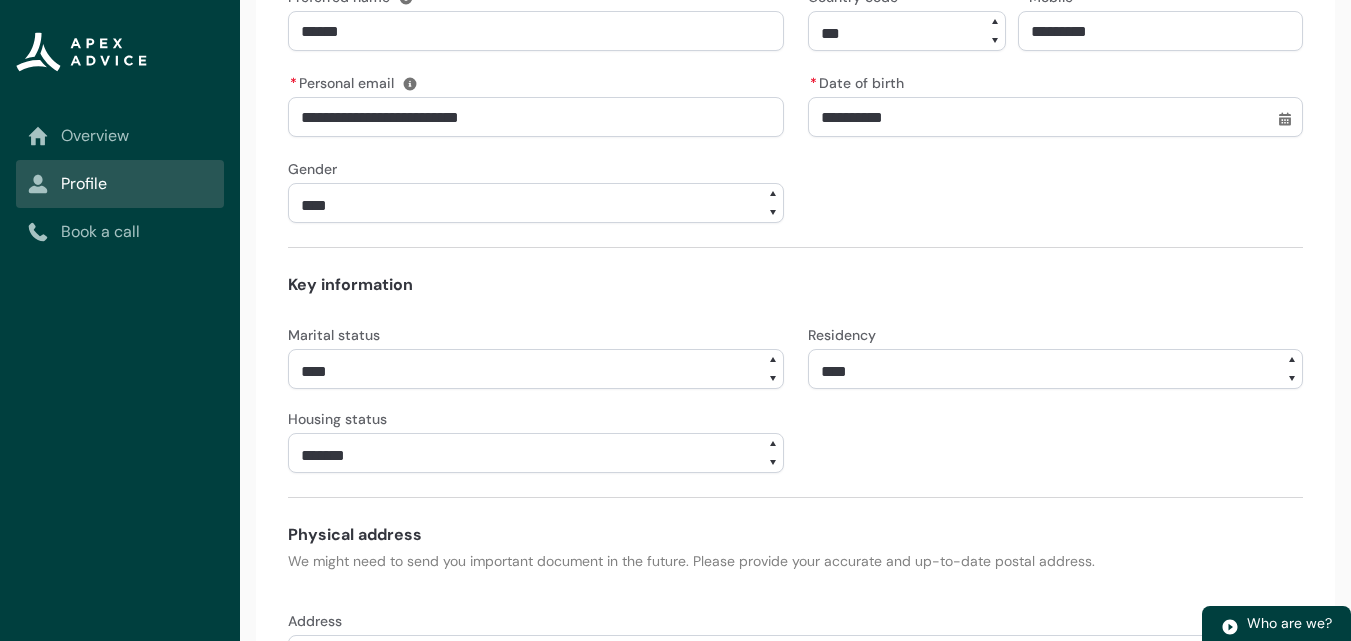 click on "**** ******* ****** ******** ******** ********* ******* *******" at bounding box center [536, 369] 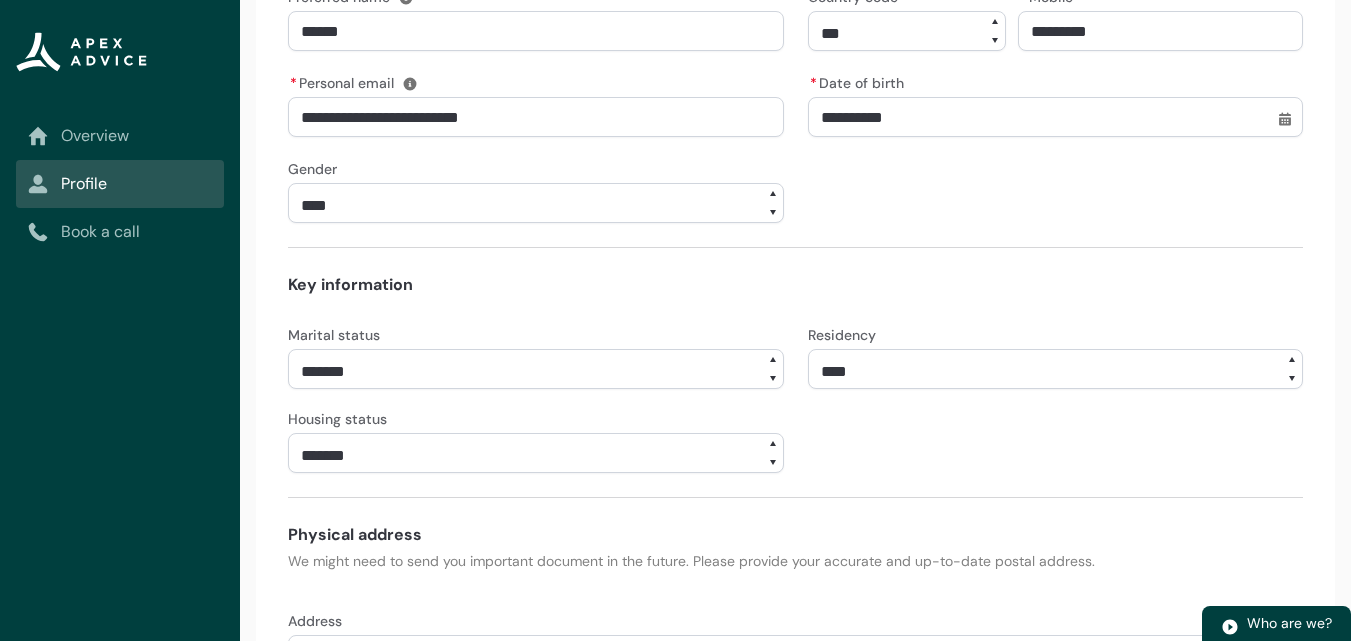 click on "**** ******* ****** ******** ******** ********* ******* *******" at bounding box center [536, 369] 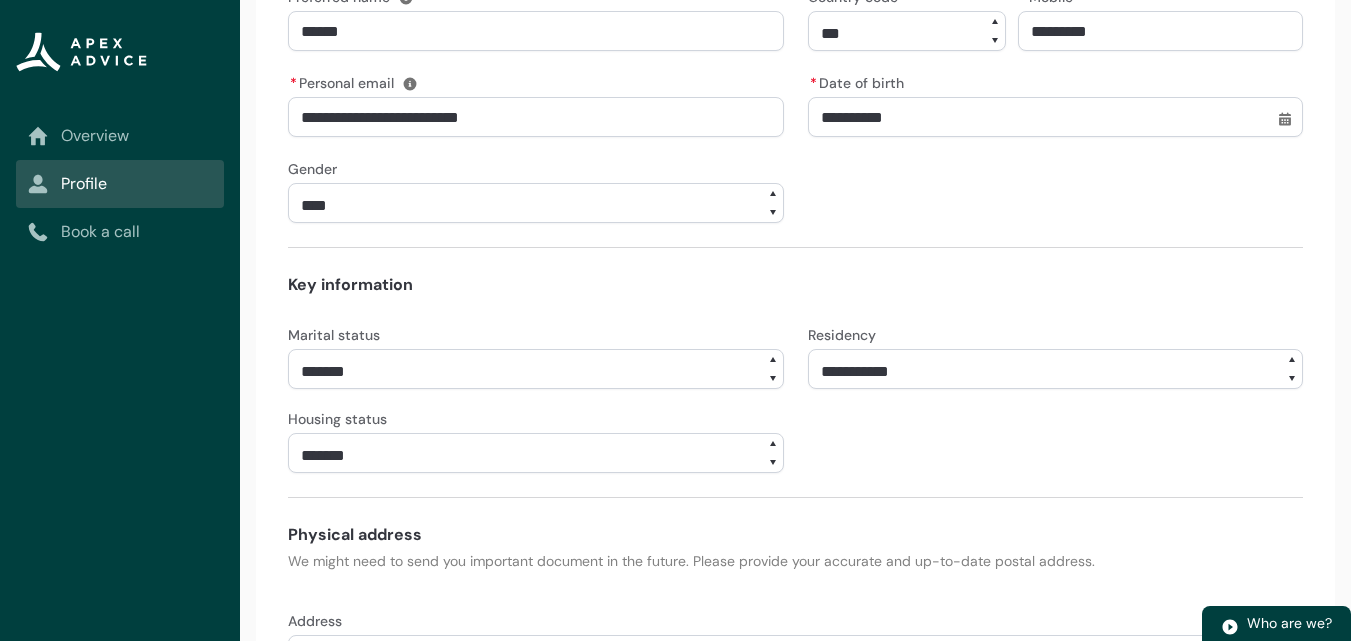 click on "**********" at bounding box center (1056, 369) 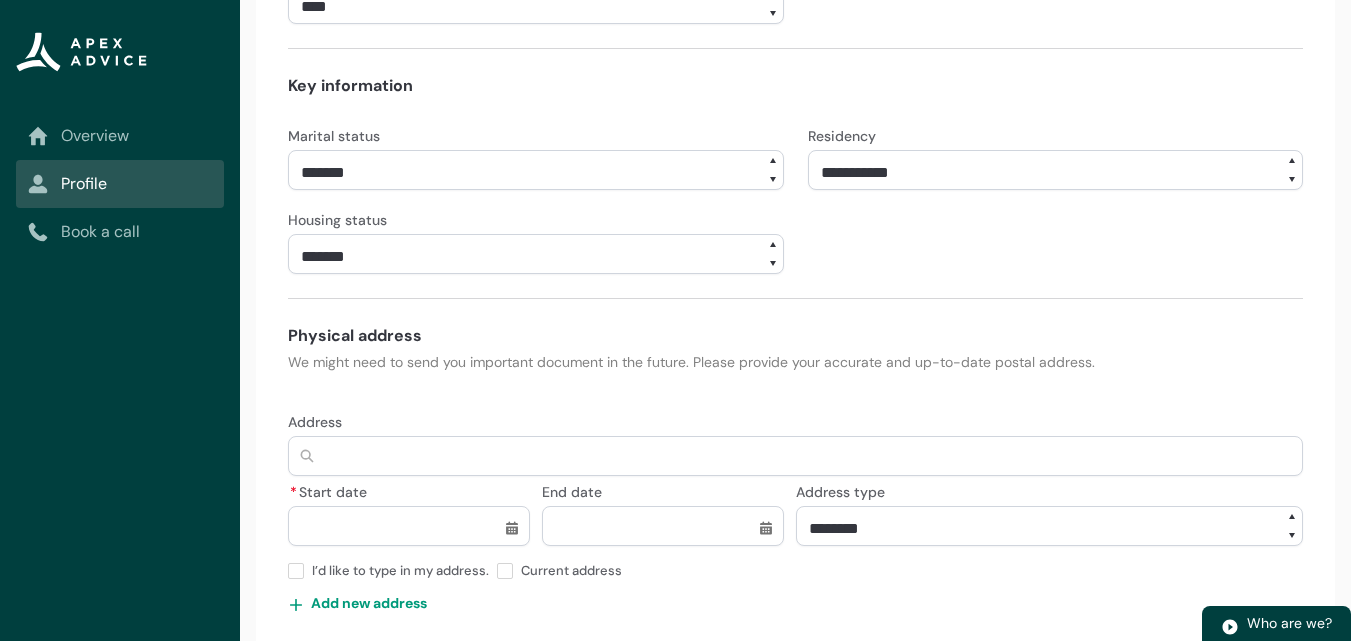 scroll, scrollTop: 800, scrollLeft: 0, axis: vertical 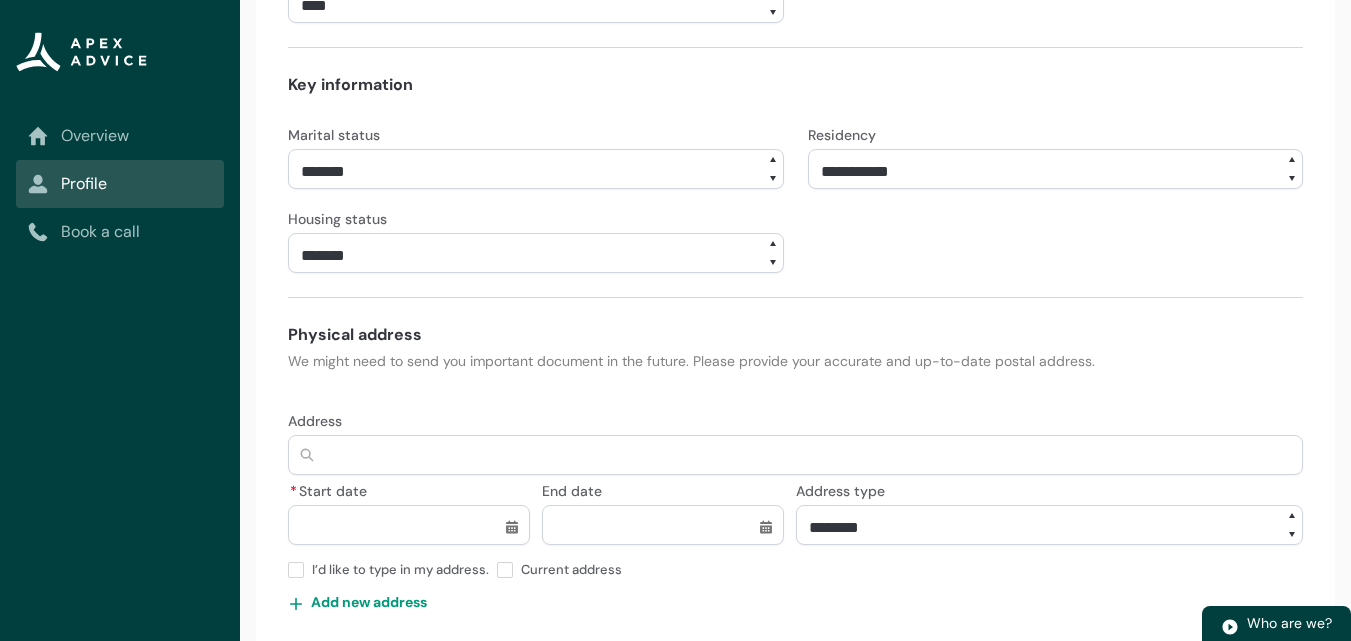 click on "Address" at bounding box center (795, 455) 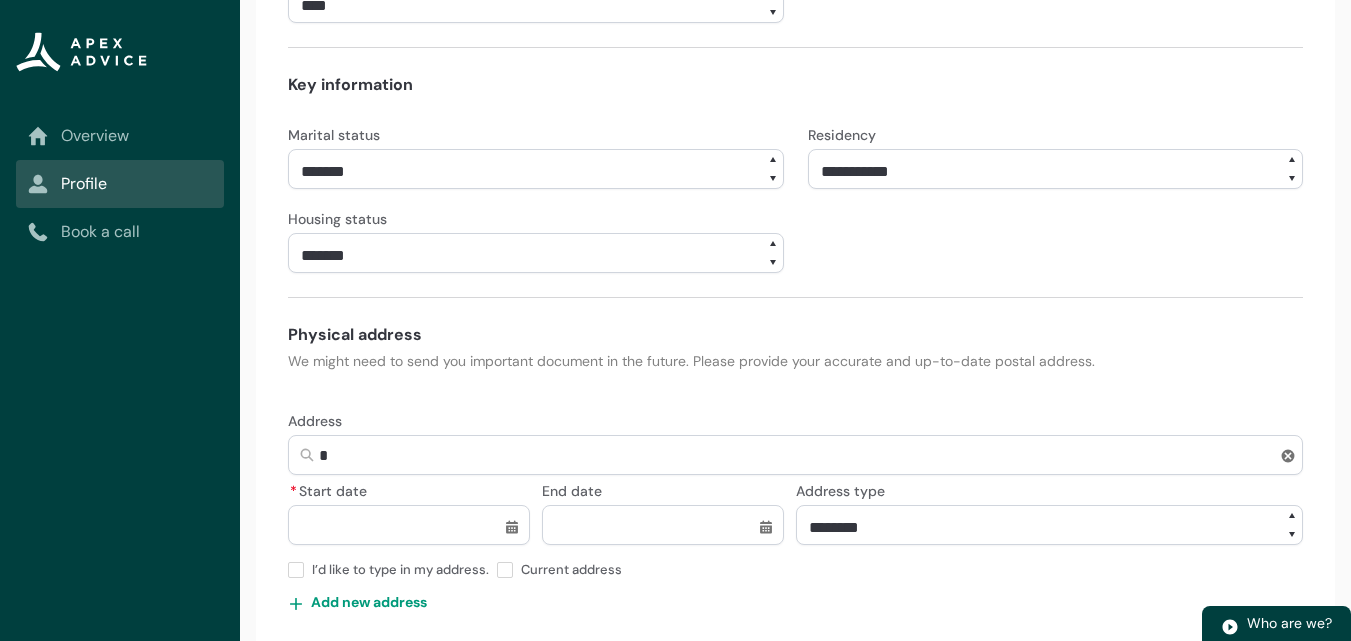 type on "10" 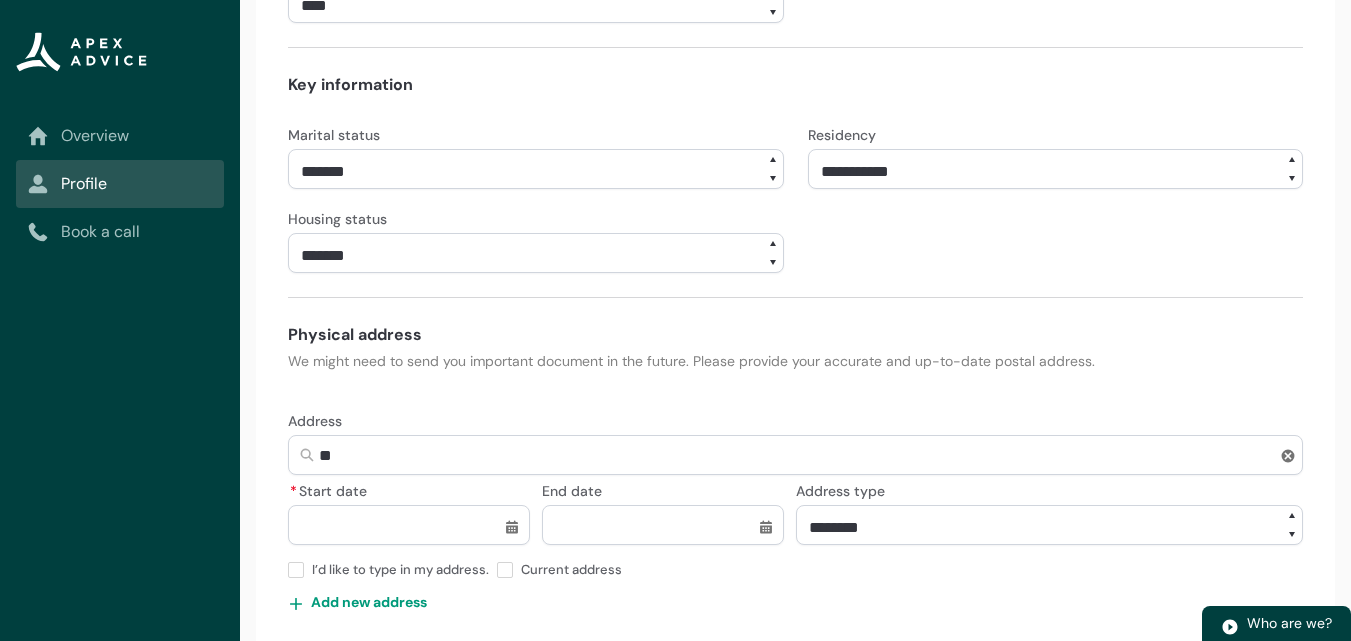 type on "108" 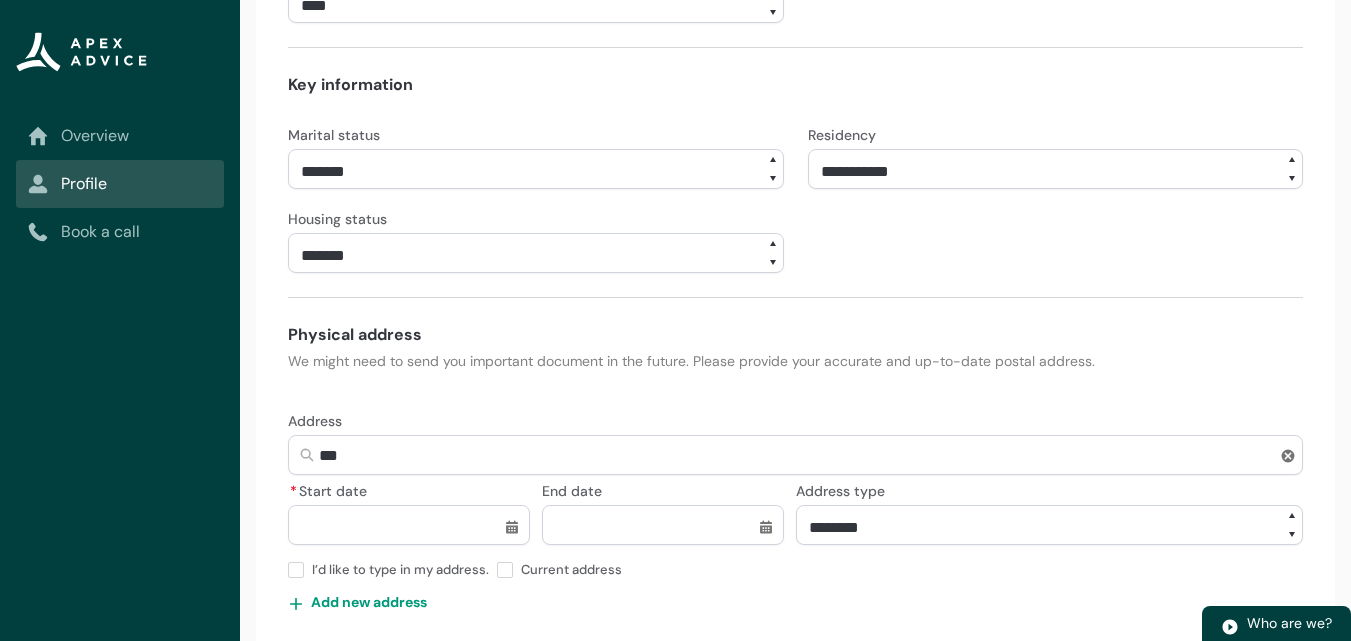type on "108" 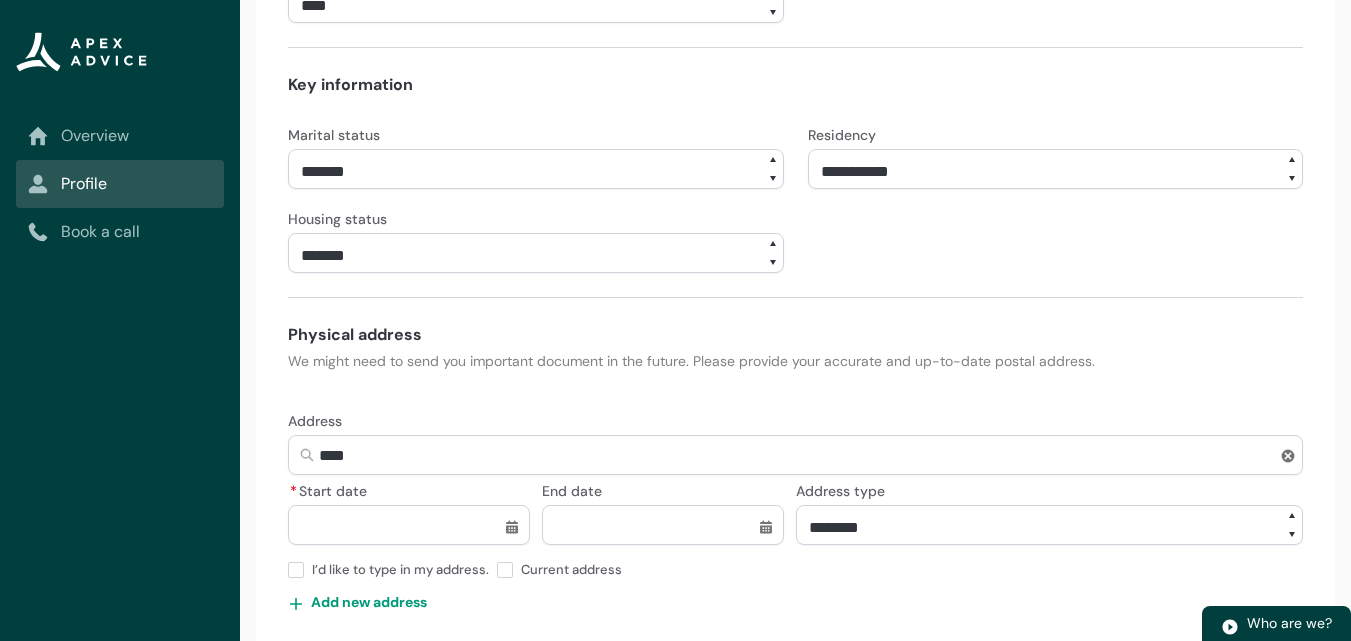 type on "108 L" 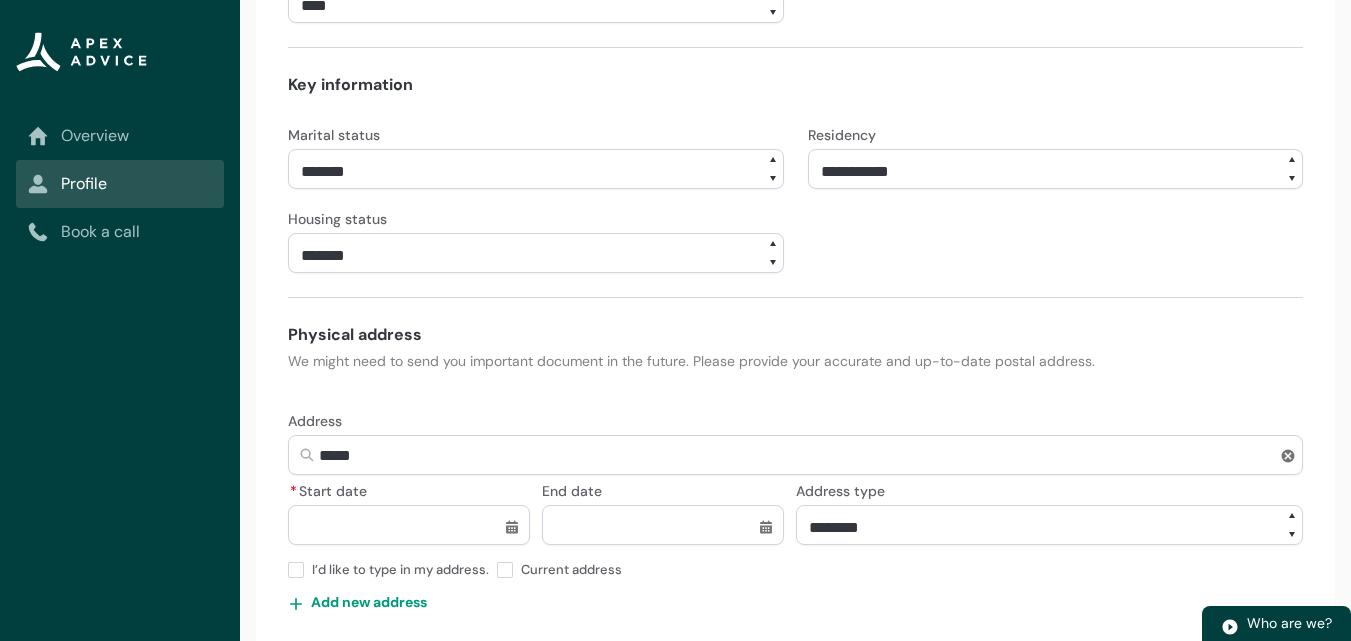 type on "[NUMBER] Lo" 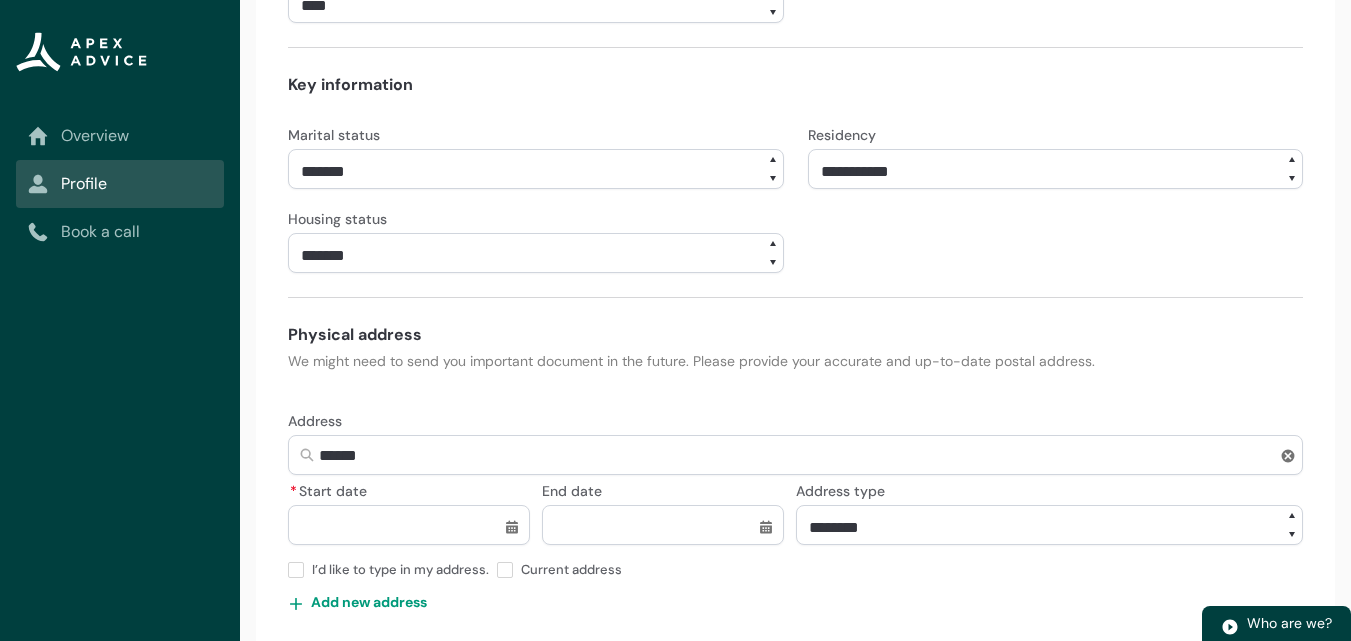 type on "108 L" 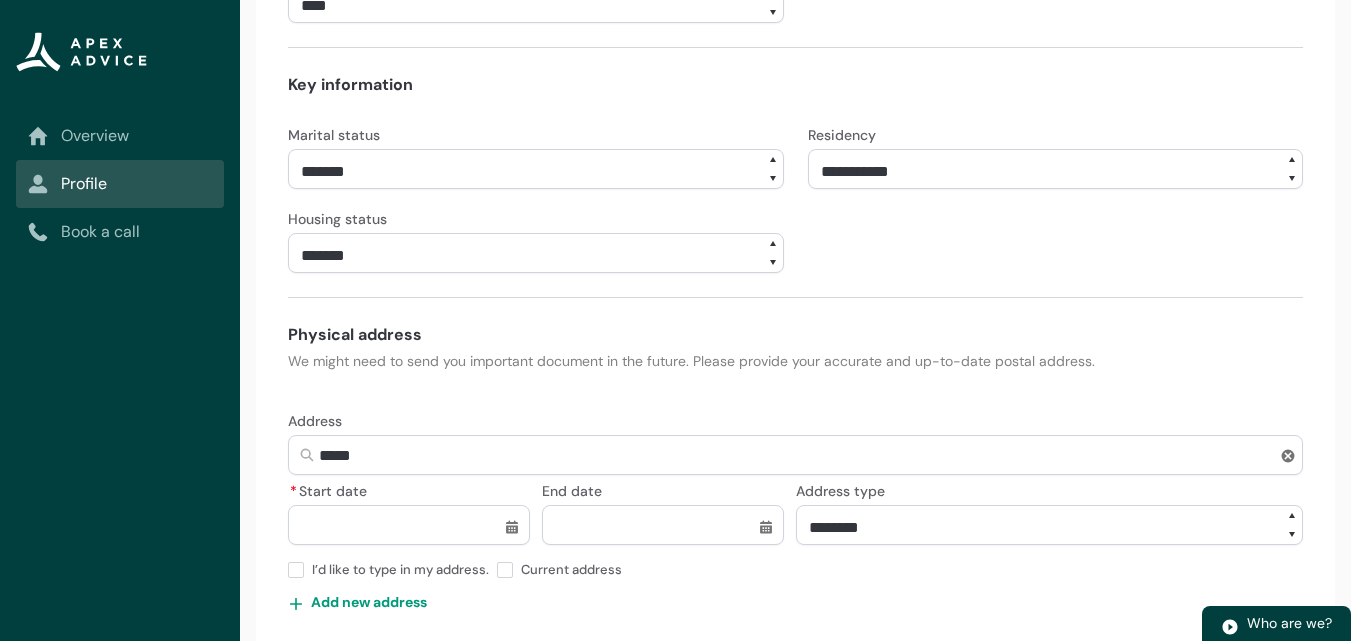 type on "108 Li" 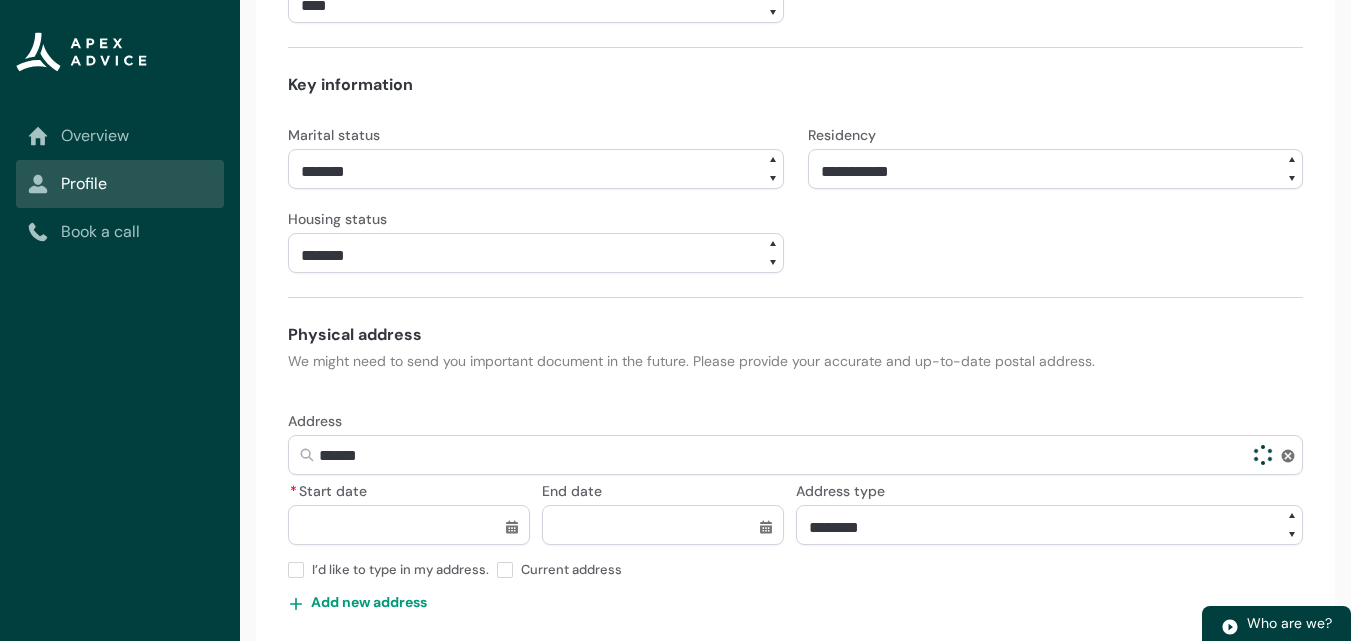 type on "108 Lin" 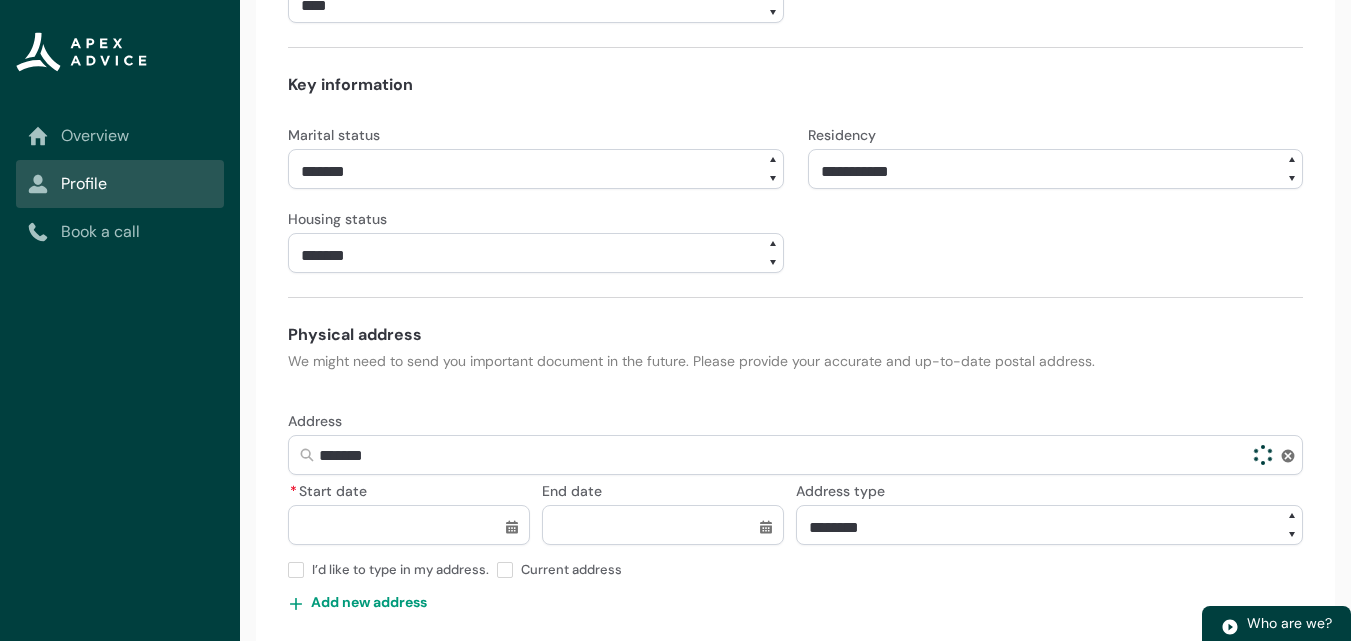 type on "[NUMBER] [STREET]" 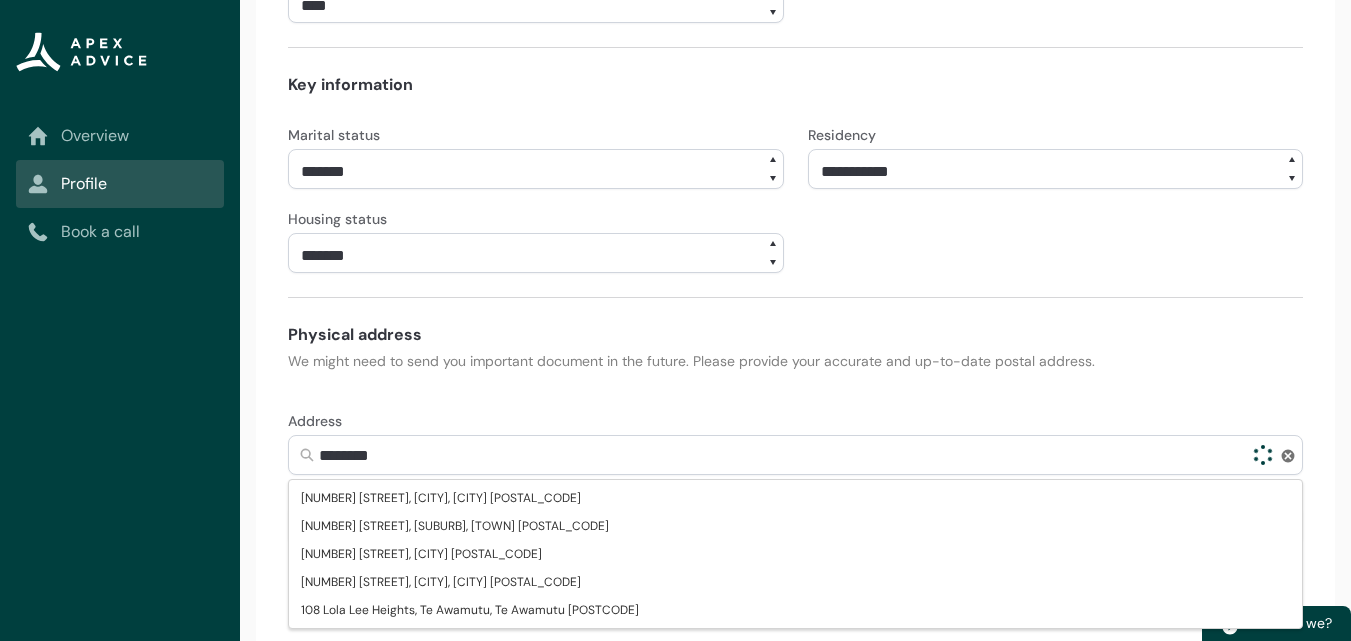 type on "[NUMBER] Linco" 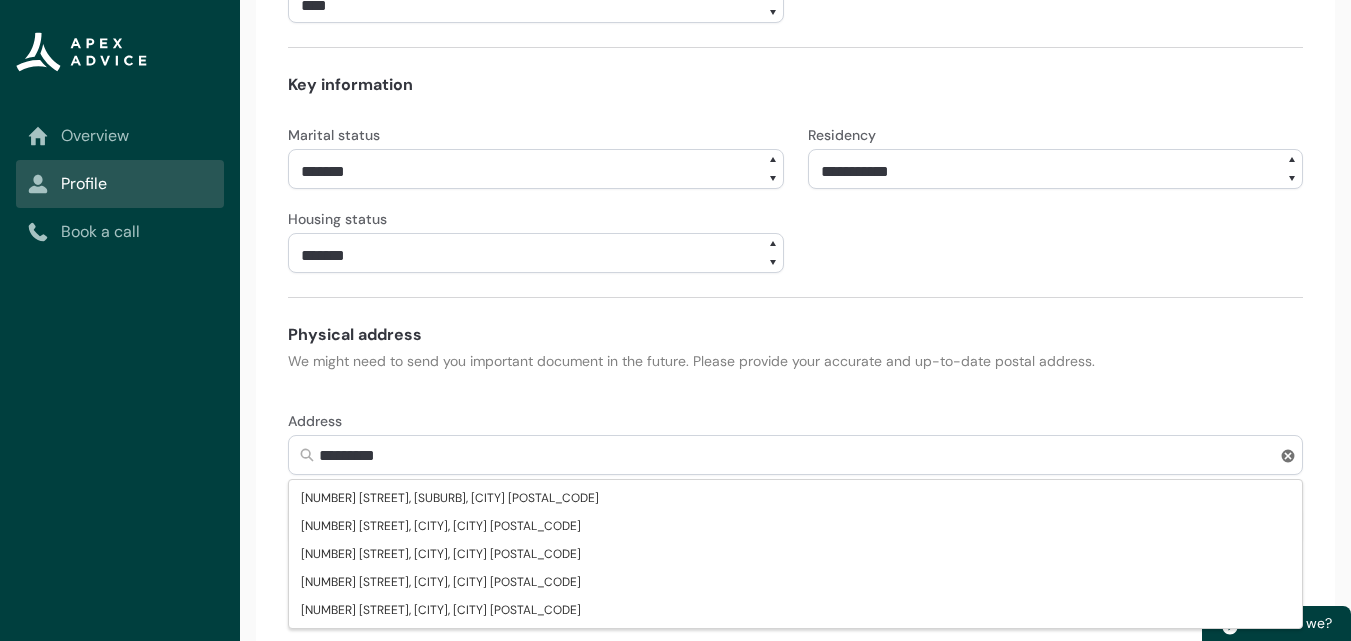 type on "[NUMBER] Lincol" 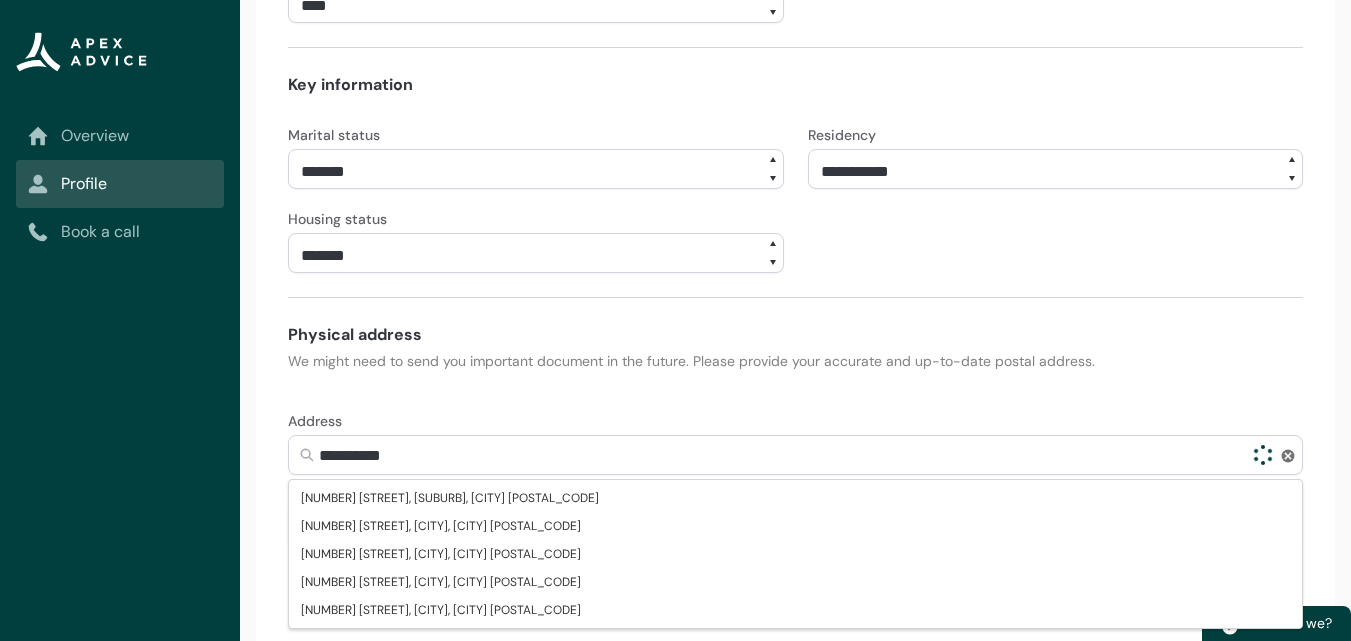 type on "108 Lincoln" 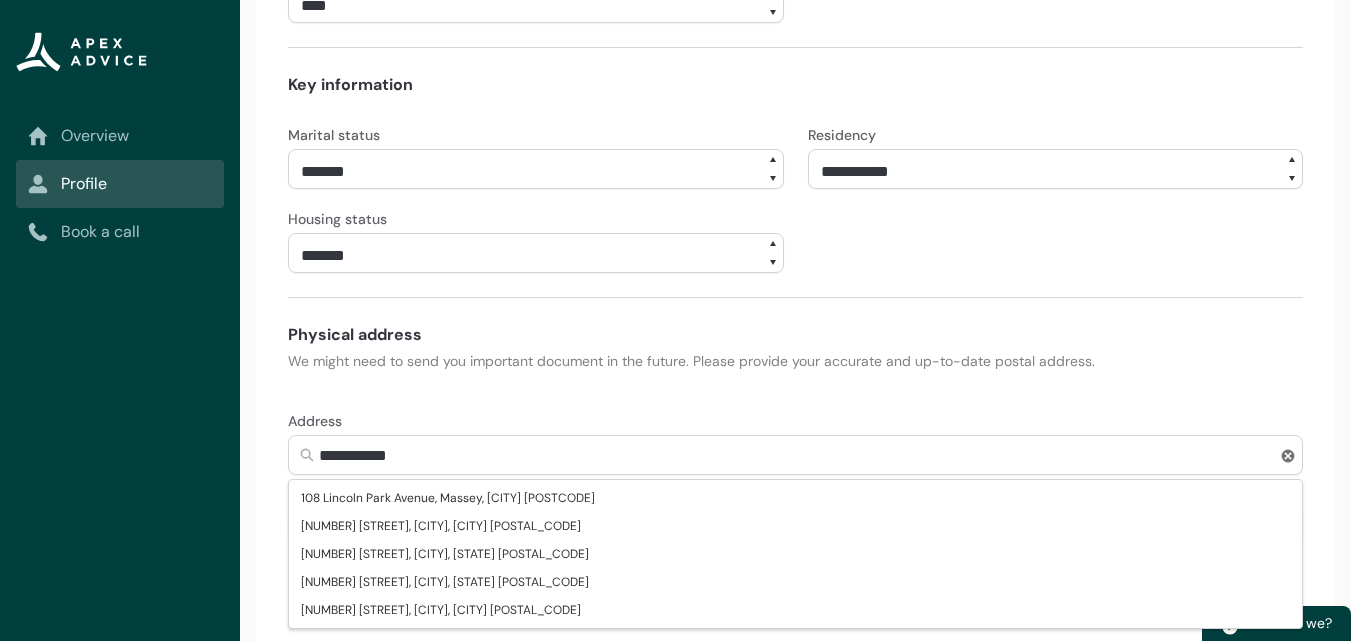 click on "[NUMBER] [STREET], [CITY], [CITY] [POSTAL_CODE]" at bounding box center [441, 526] 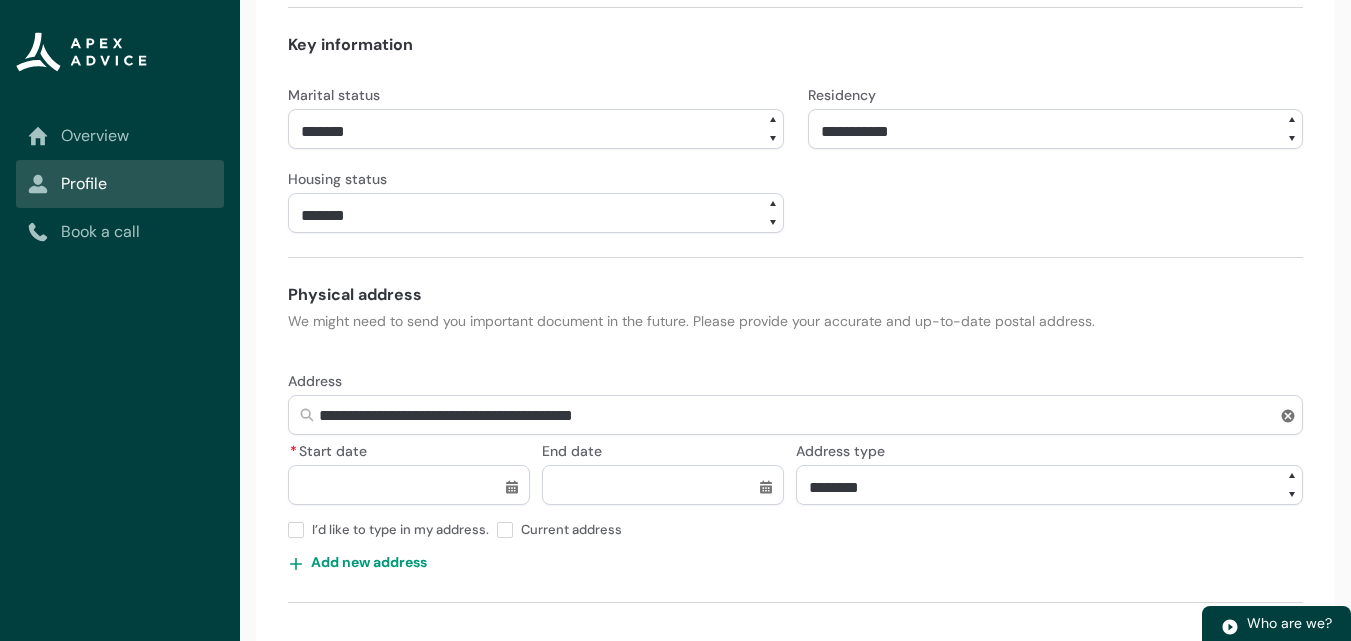 scroll, scrollTop: 859, scrollLeft: 0, axis: vertical 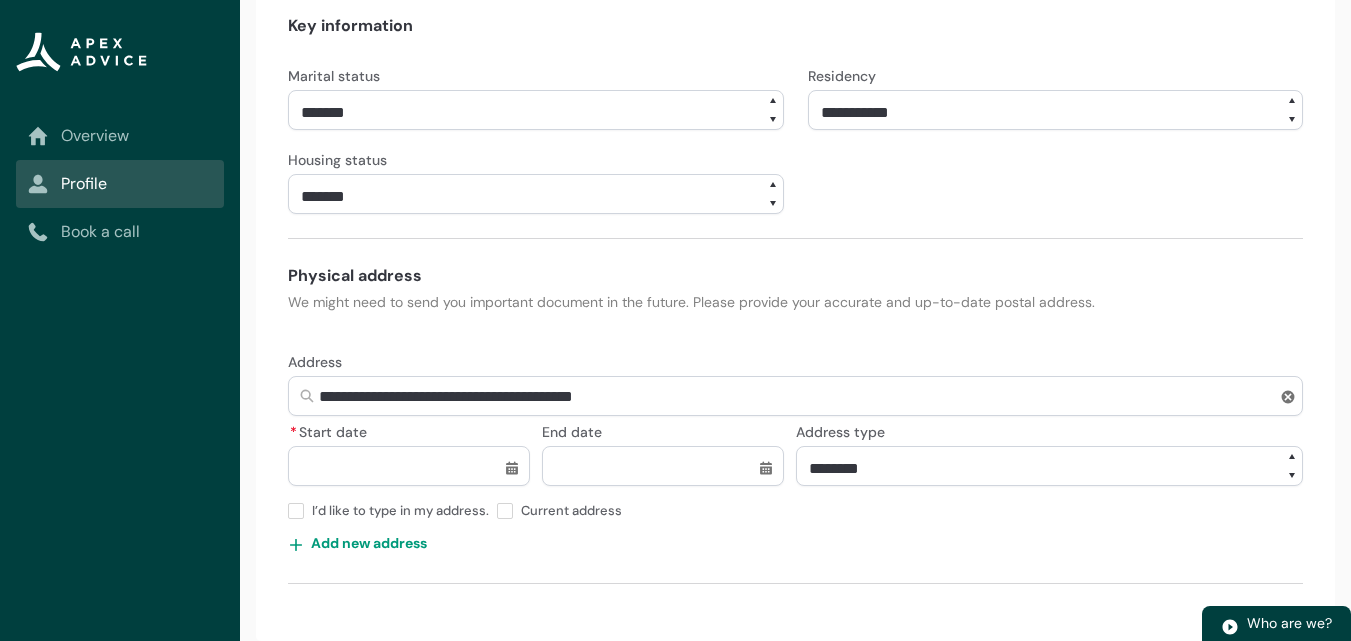 click on "* Start date" at bounding box center [409, 466] 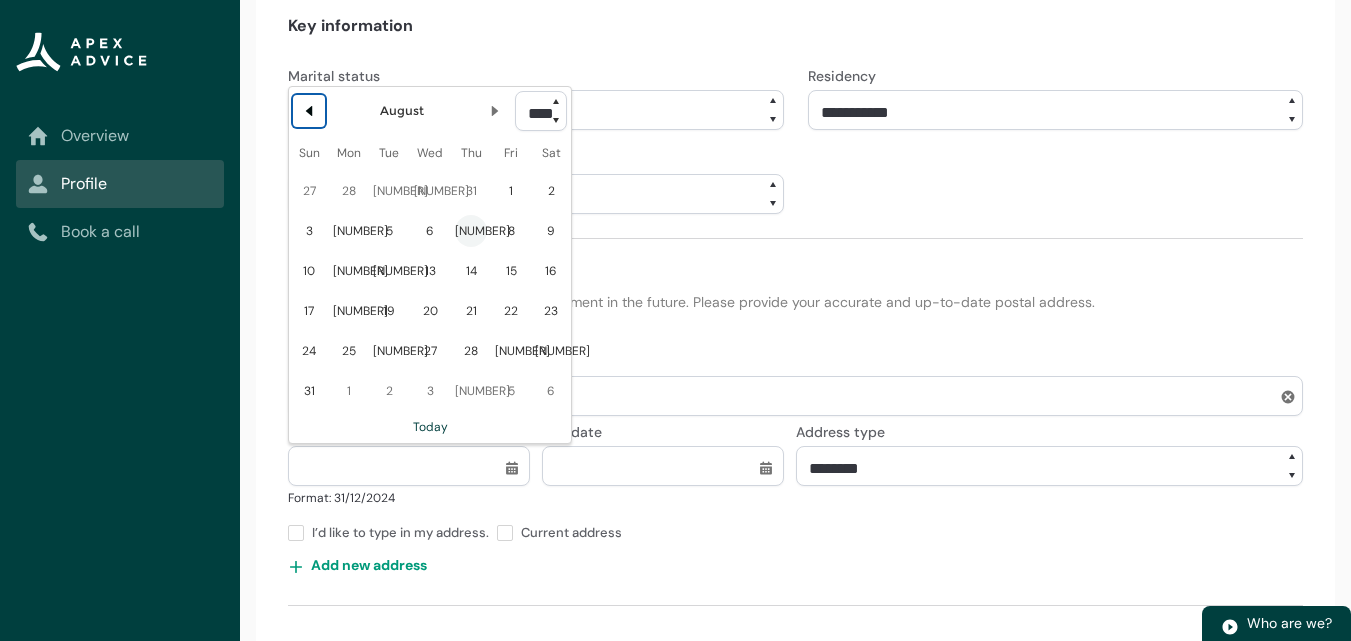 click 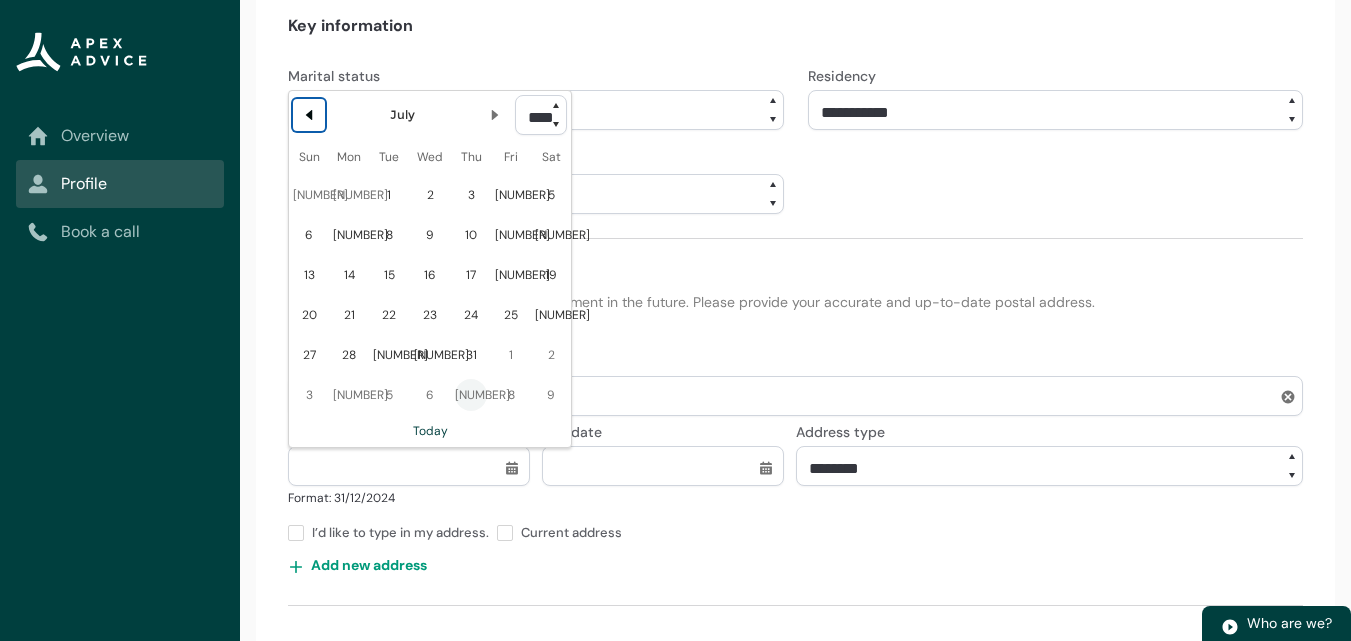 click 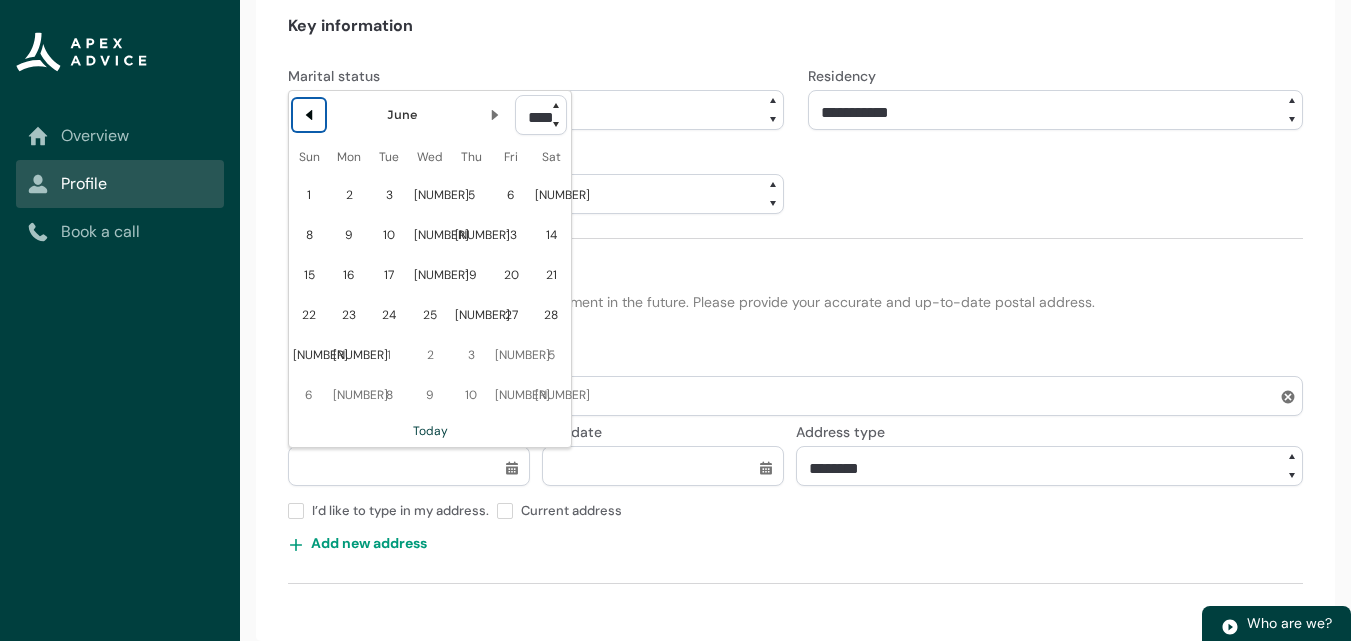 click 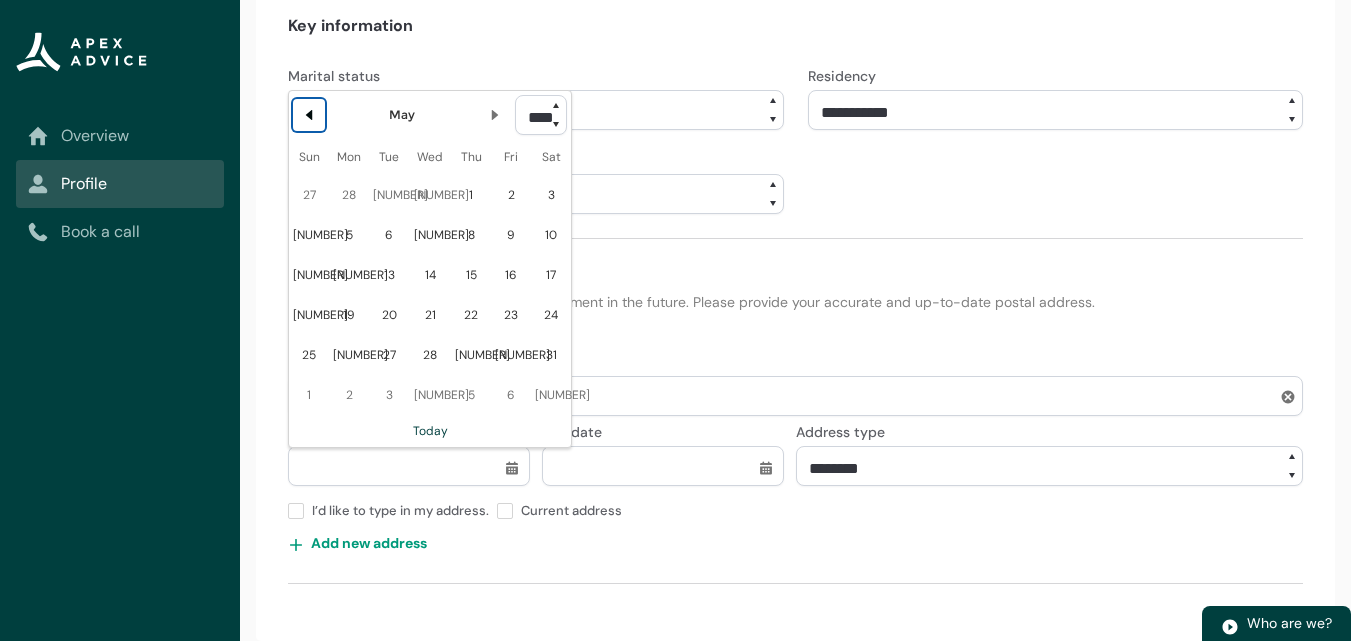 click 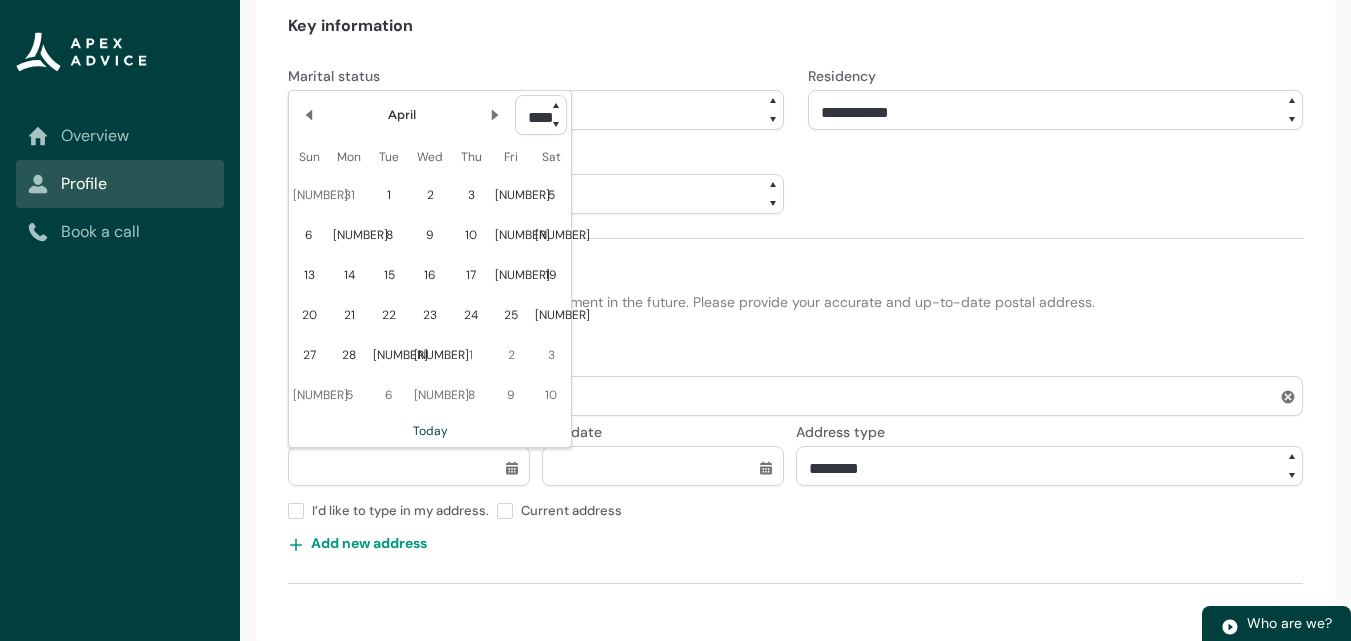 click on "**** **** **** **** **** **** **** **** **** **** **** **** **** **** **** **** **** **** **** **** **** **** **** **** **** **** **** **** **** **** **** **** **** **** **** **** **** **** **** **** **** **** **** **** **** **** **** **** **** **** **** **** **** **** **** **** **** **** **** **** **** **** **** **** **** **** **** **** **** **** **** **** **** **** **** **** **** **** **** **** **** **** **** **** **** **** **** **** **** **** **** **** **** **** **** **** **** **** **** **** **** **** **** **** **** **** **** **** **** **** **** **** **** **** **** **** **** **** **** **** **** **** **** **** **** **** **** **** **** **** **** **** **** **** **** **** **** **** **** **** **** **** **** **** **** **** **** **** **** **** **** **** **** **** **** **** **** **** **** **** **** **** **** **** **** **** **** **** **** **** **** **** **** **** **** **** **** **** **** **** **** **** **** **** **** **** **** **** **** **** **** **** **** **** **** **** **** **** **** **** ****" at bounding box center [541, 115] 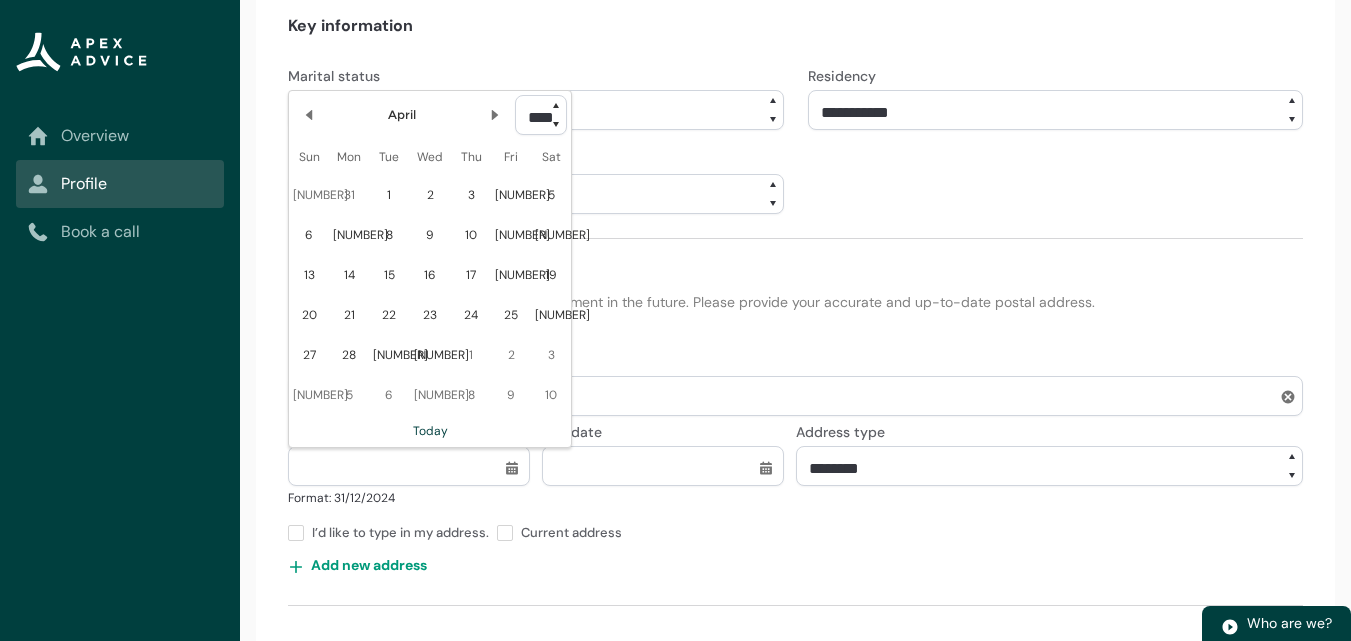 type on "2019" 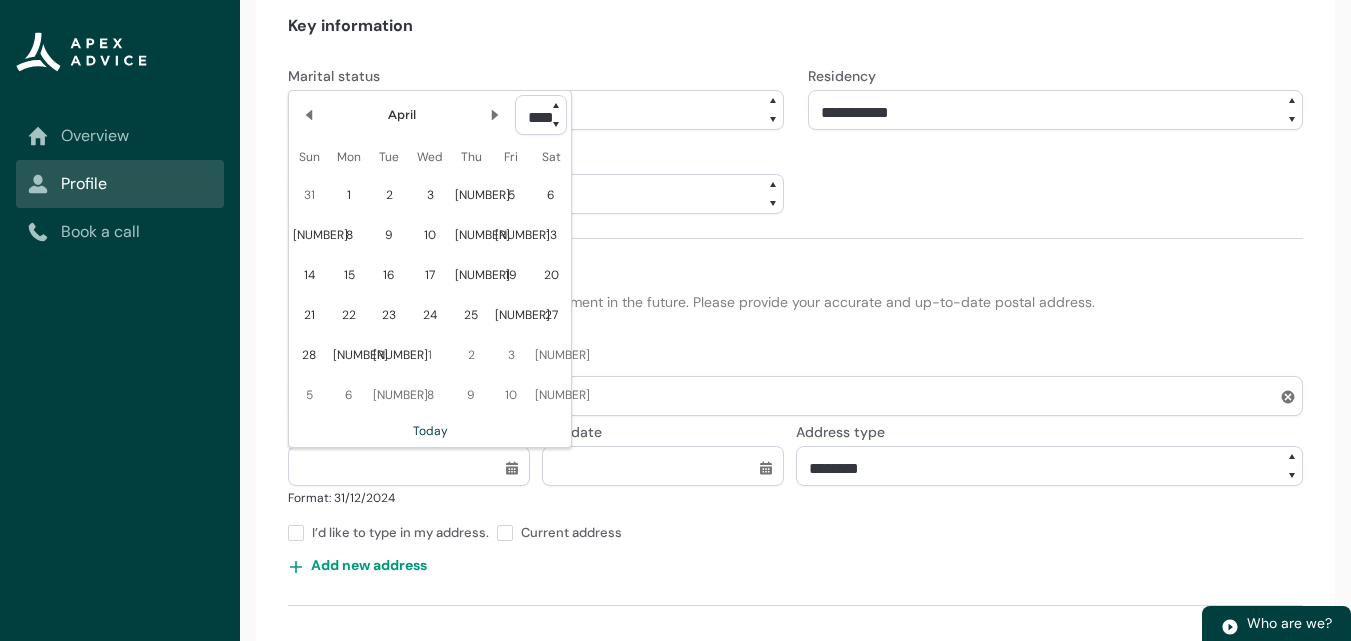 click on "[NUMBER]" 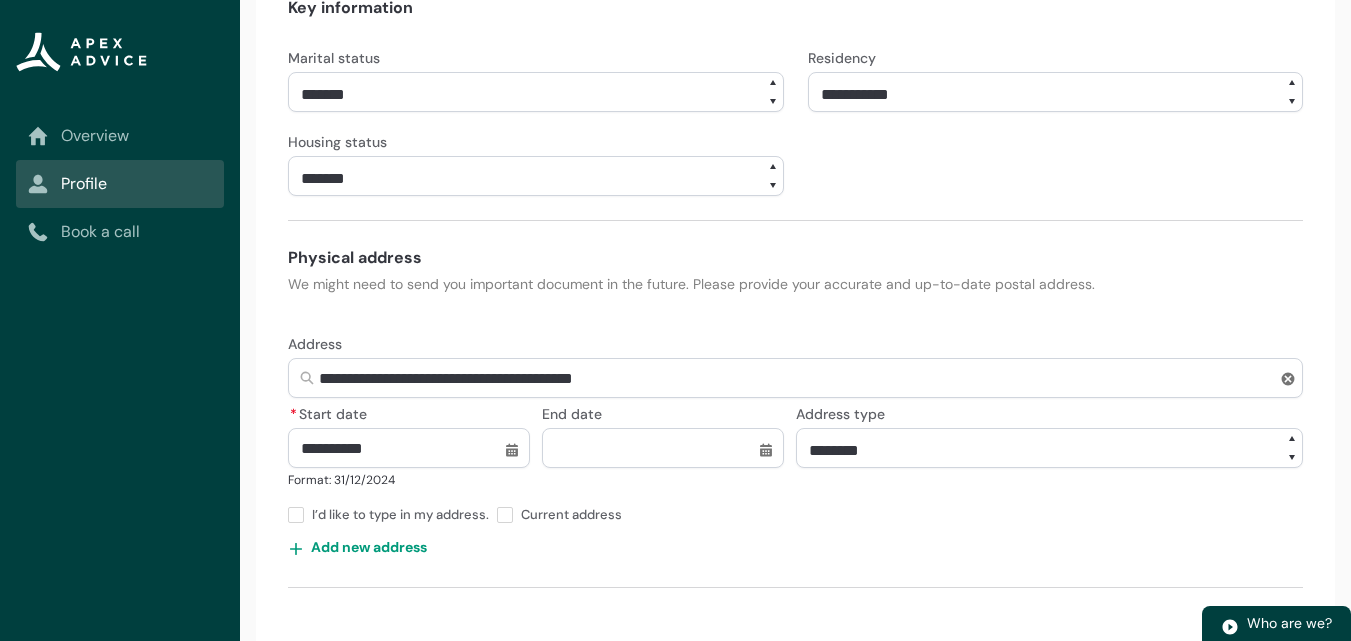 scroll, scrollTop: 881, scrollLeft: 0, axis: vertical 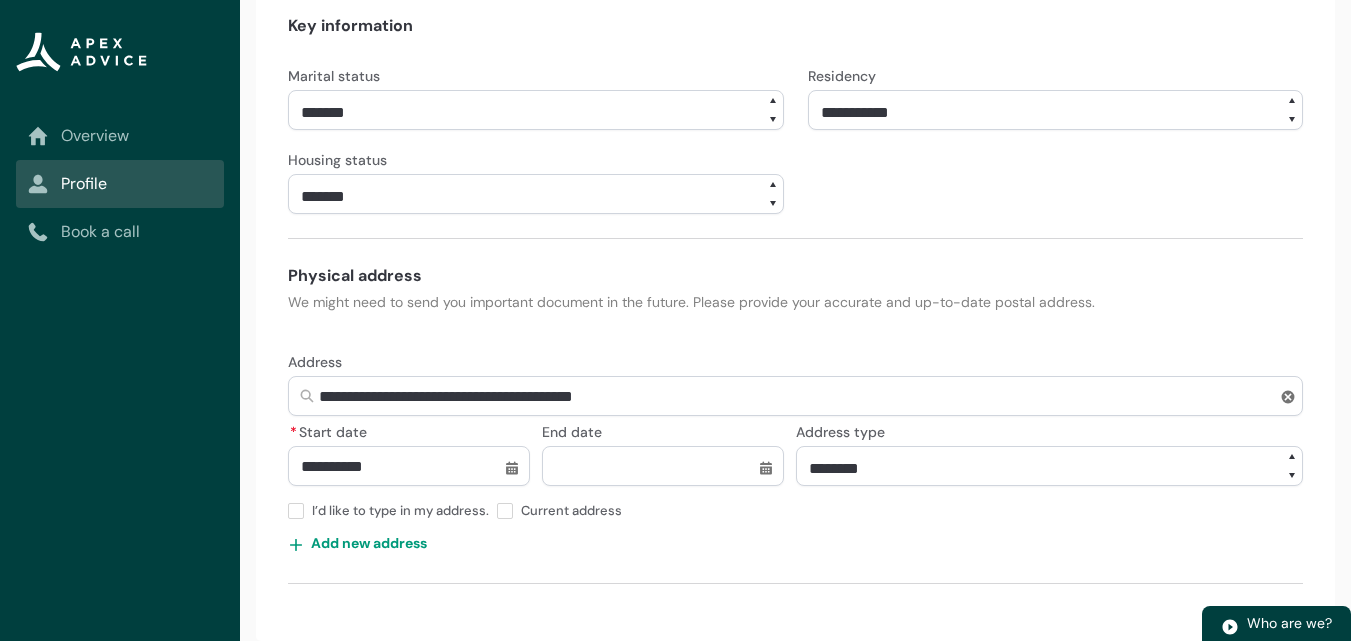click at bounding box center [505, 511] 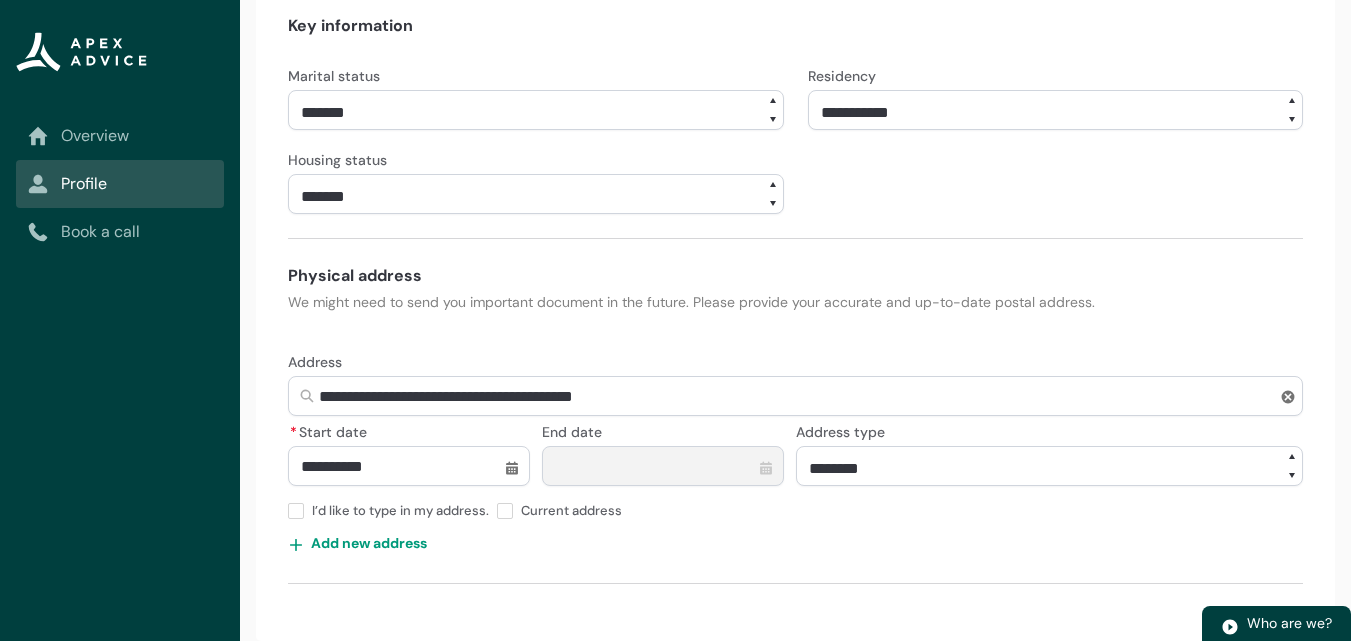 click on "******** *******" at bounding box center (1050, 466) 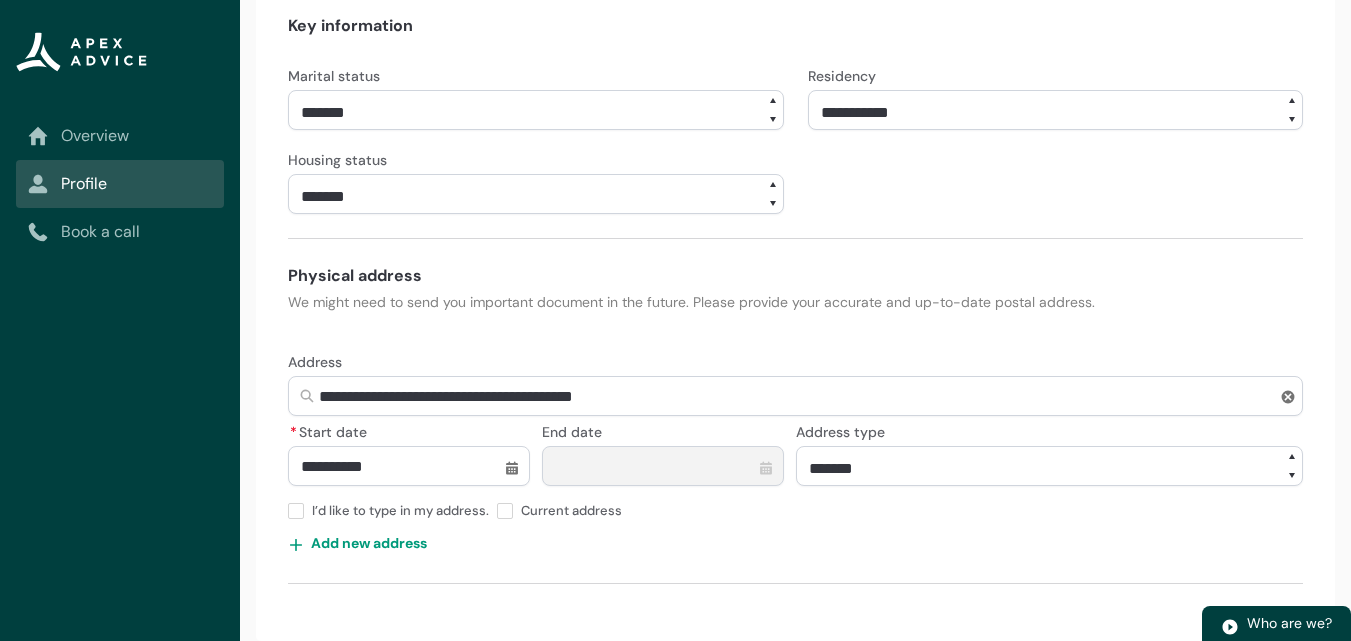 select on "*******" 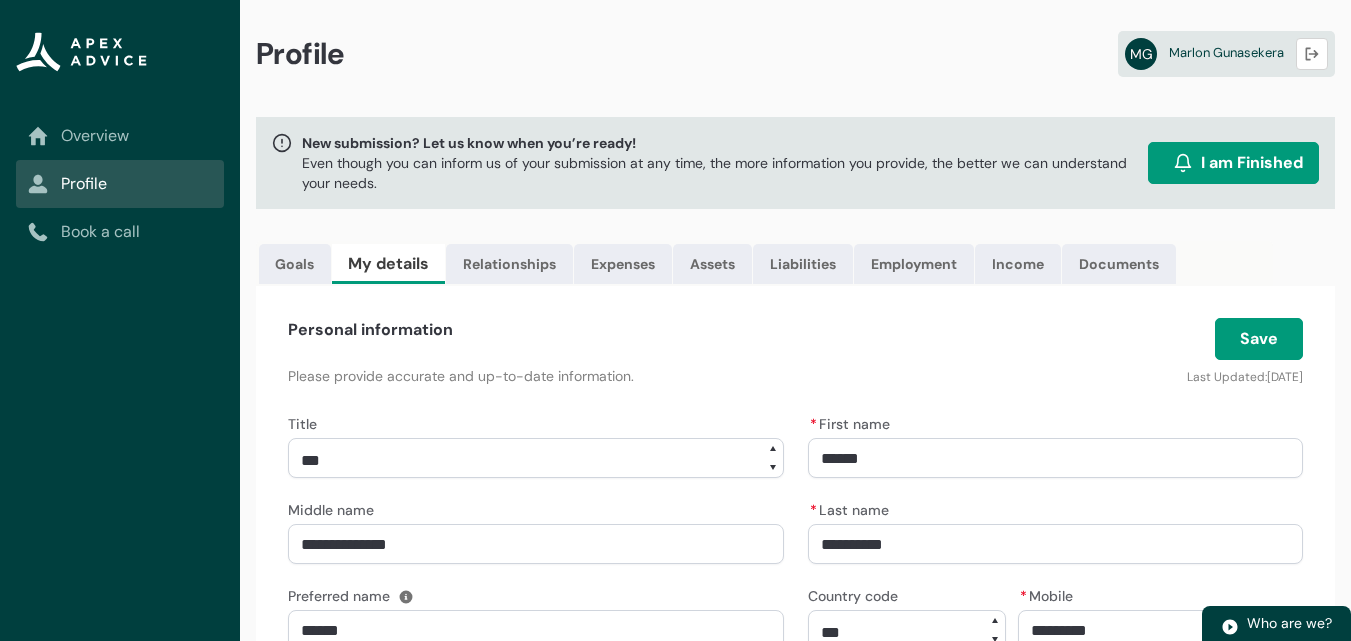 scroll, scrollTop: 0, scrollLeft: 0, axis: both 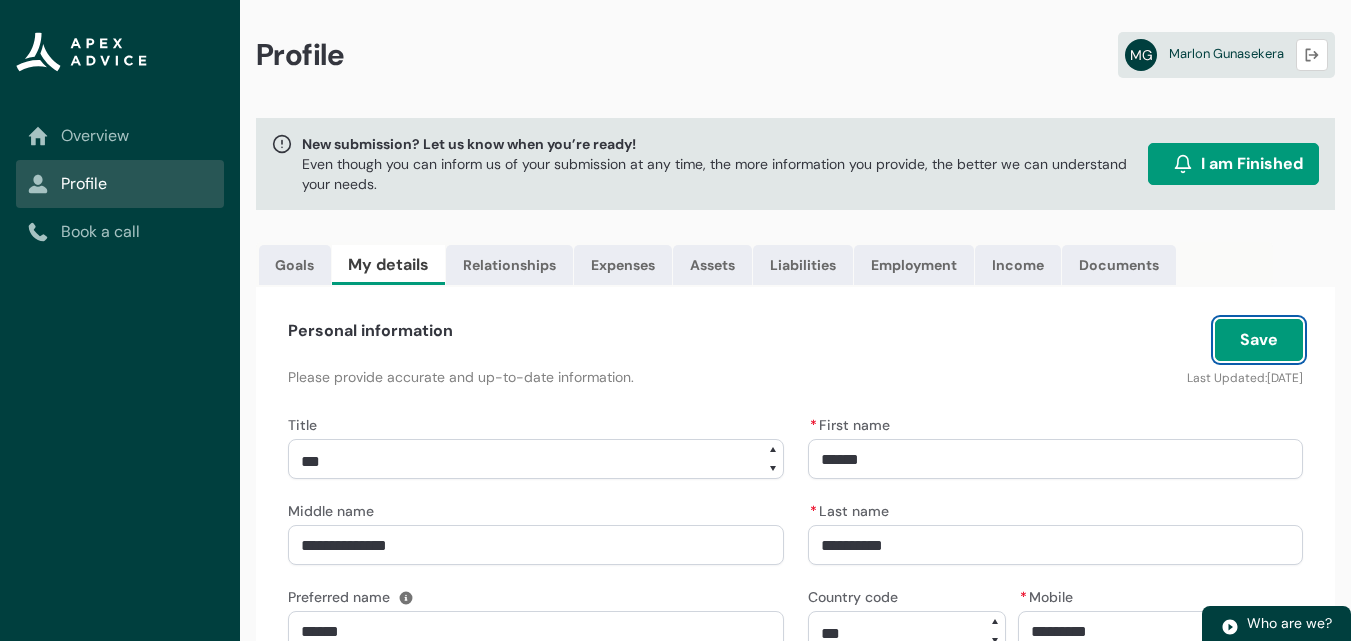 click on "Save" at bounding box center [1259, 340] 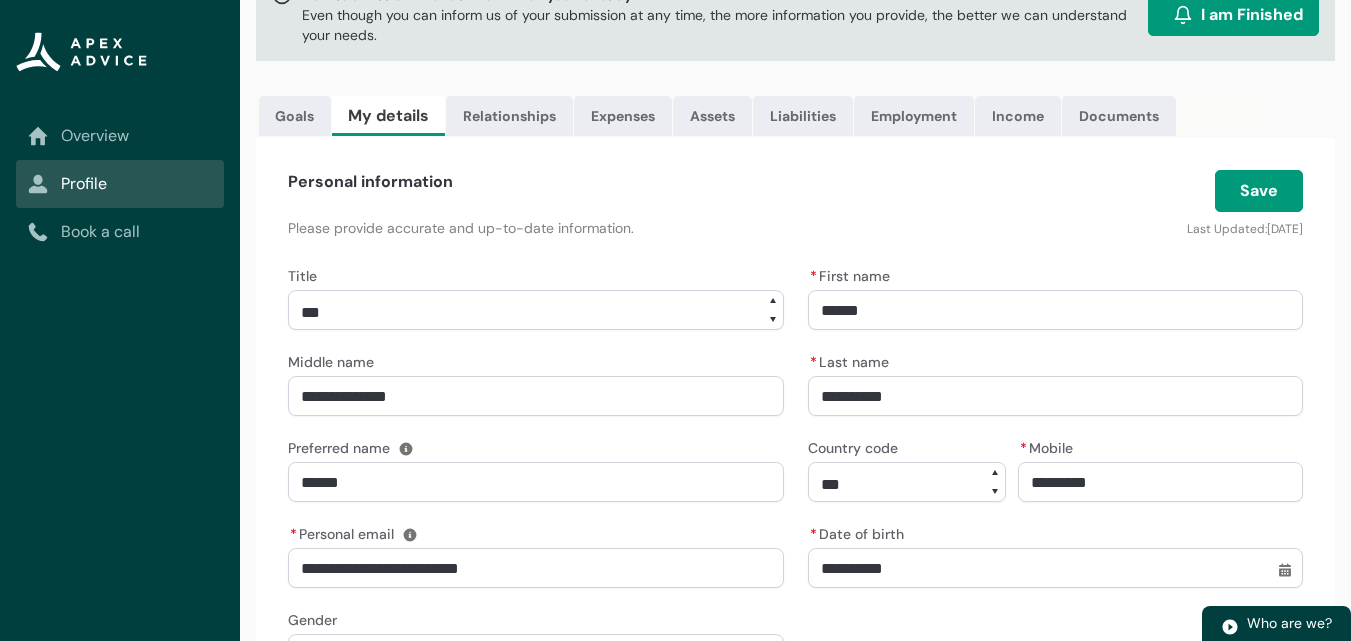 scroll, scrollTop: 0, scrollLeft: 0, axis: both 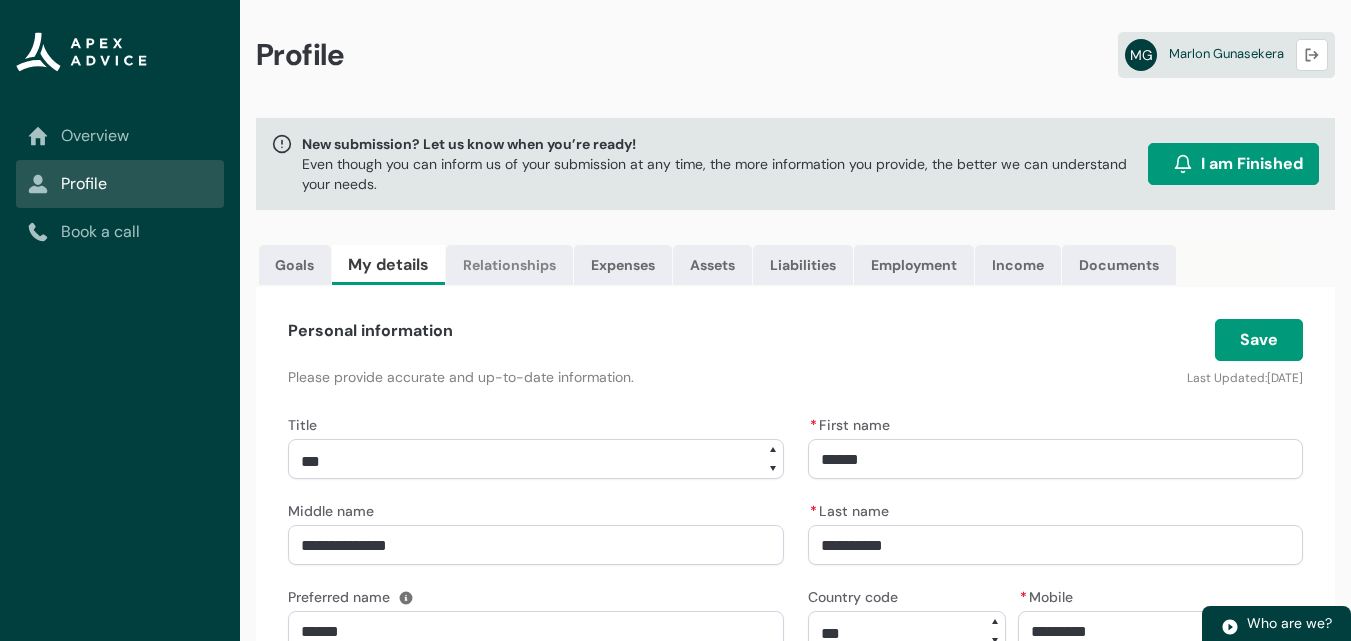 click on "Relationships" at bounding box center [509, 265] 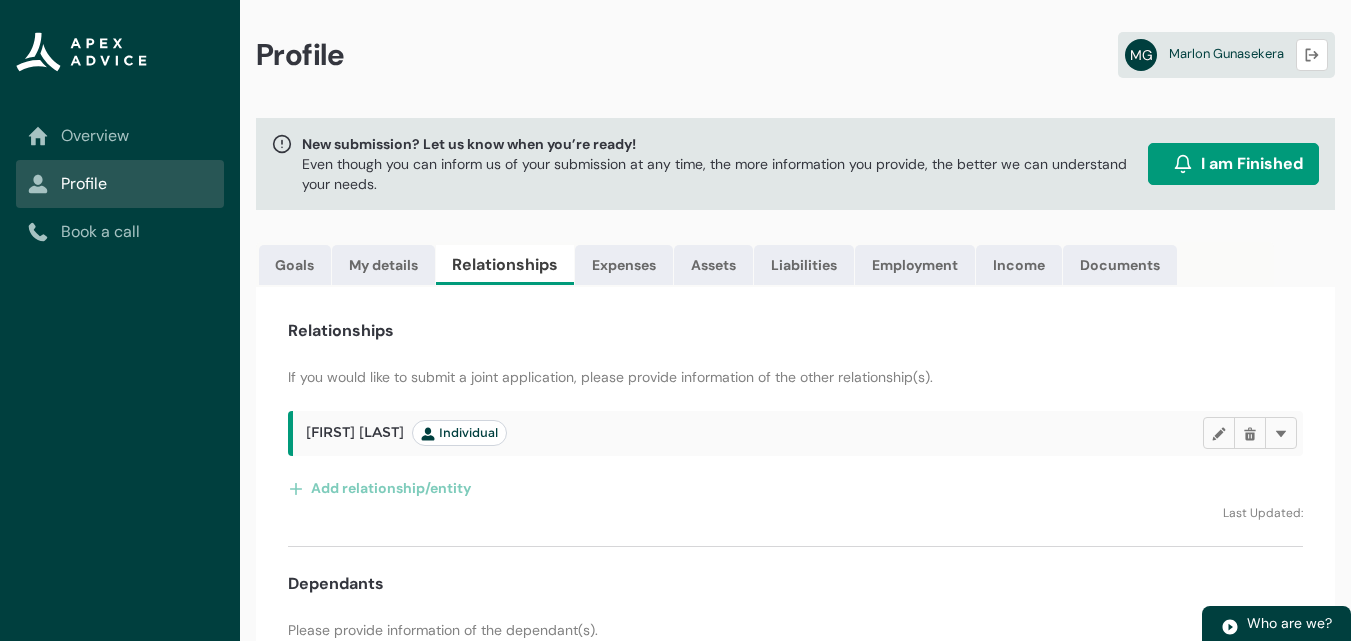 scroll, scrollTop: 87, scrollLeft: 0, axis: vertical 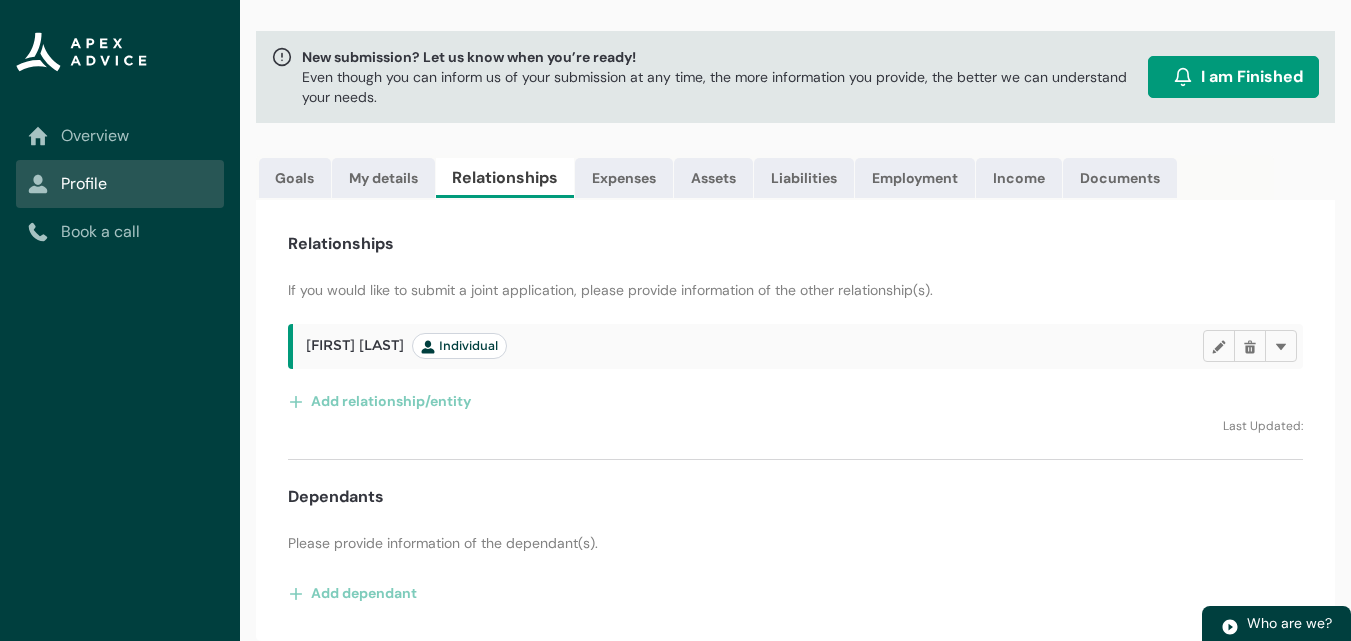 click on "[FIRST] [LAST] [FIRST] Individual" at bounding box center (406, 346) 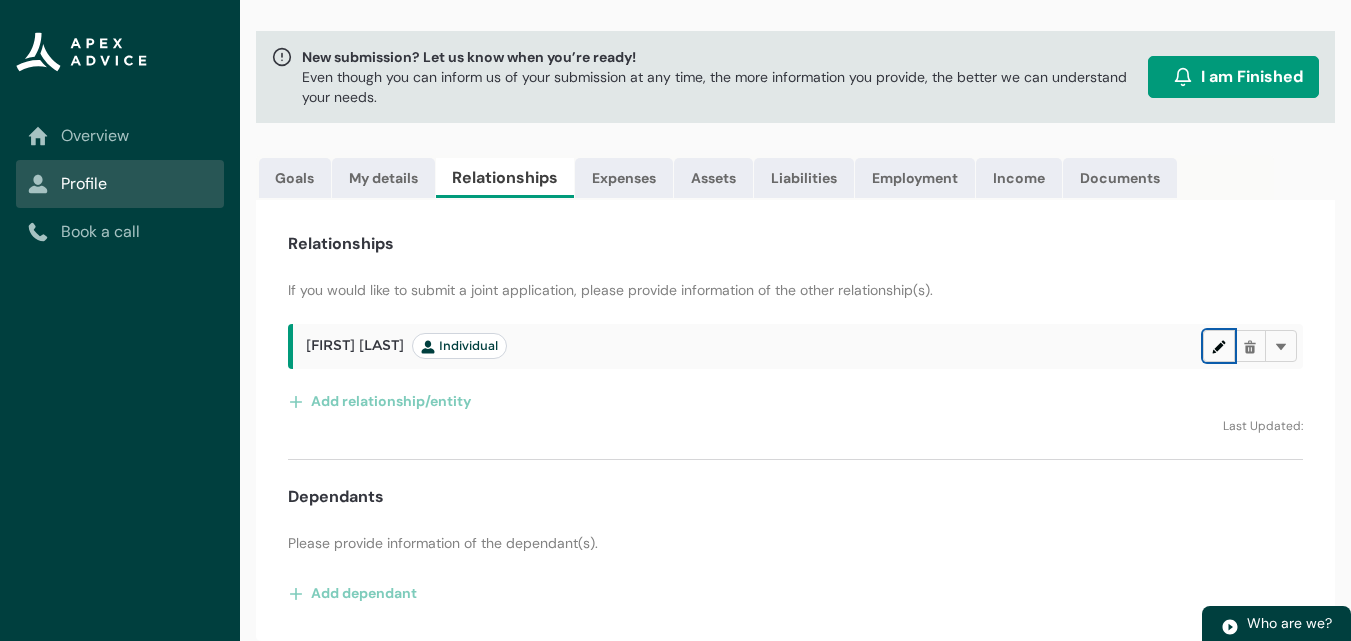 click at bounding box center (1219, 346) 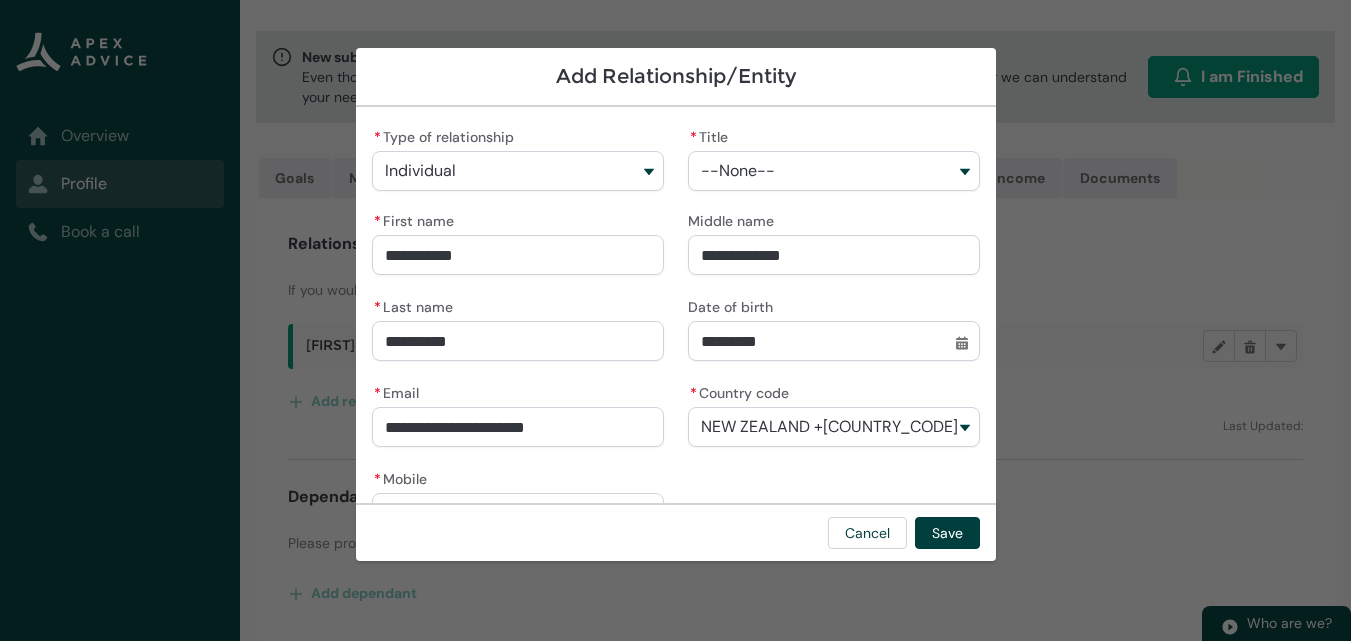 click on "**********" at bounding box center [834, 255] 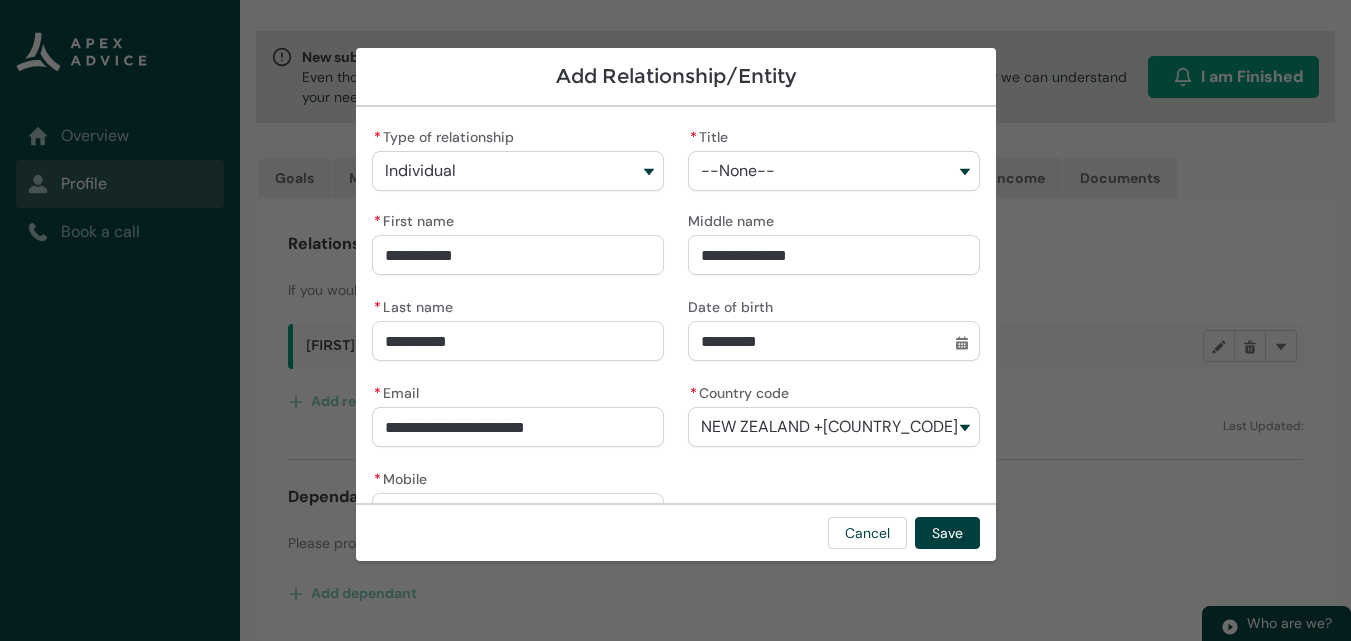type on "[FIRST] [LAST]" 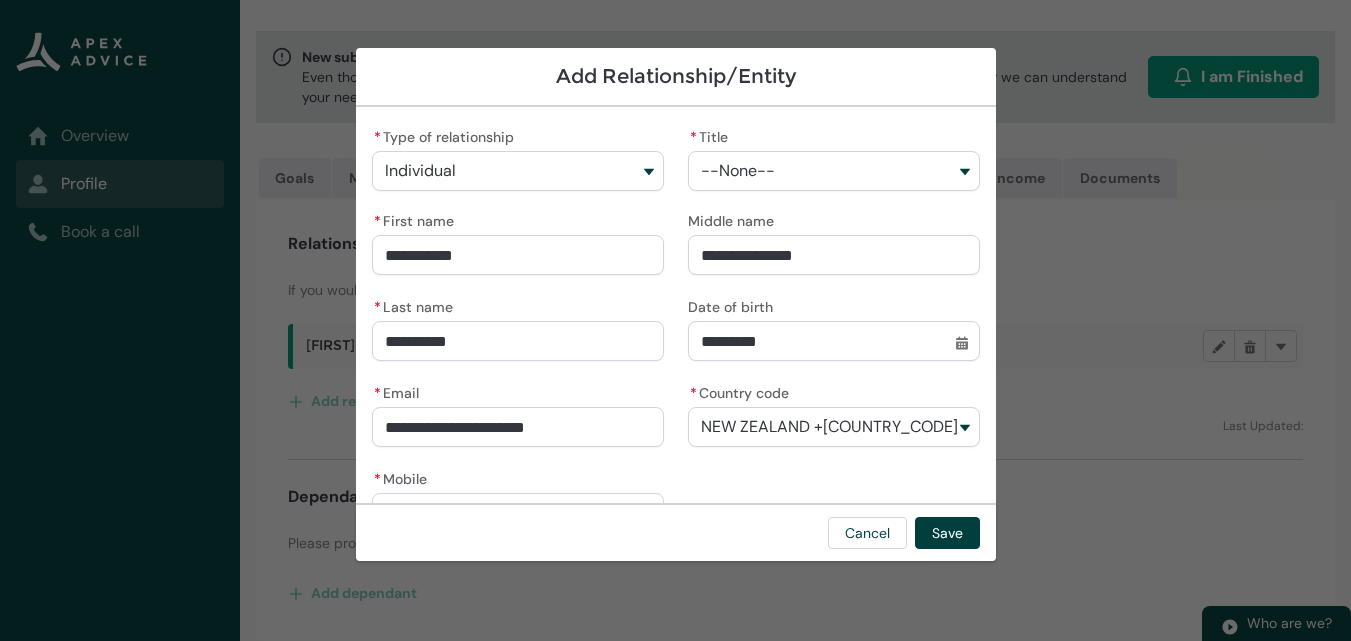 type on "Dona Mignnone In" 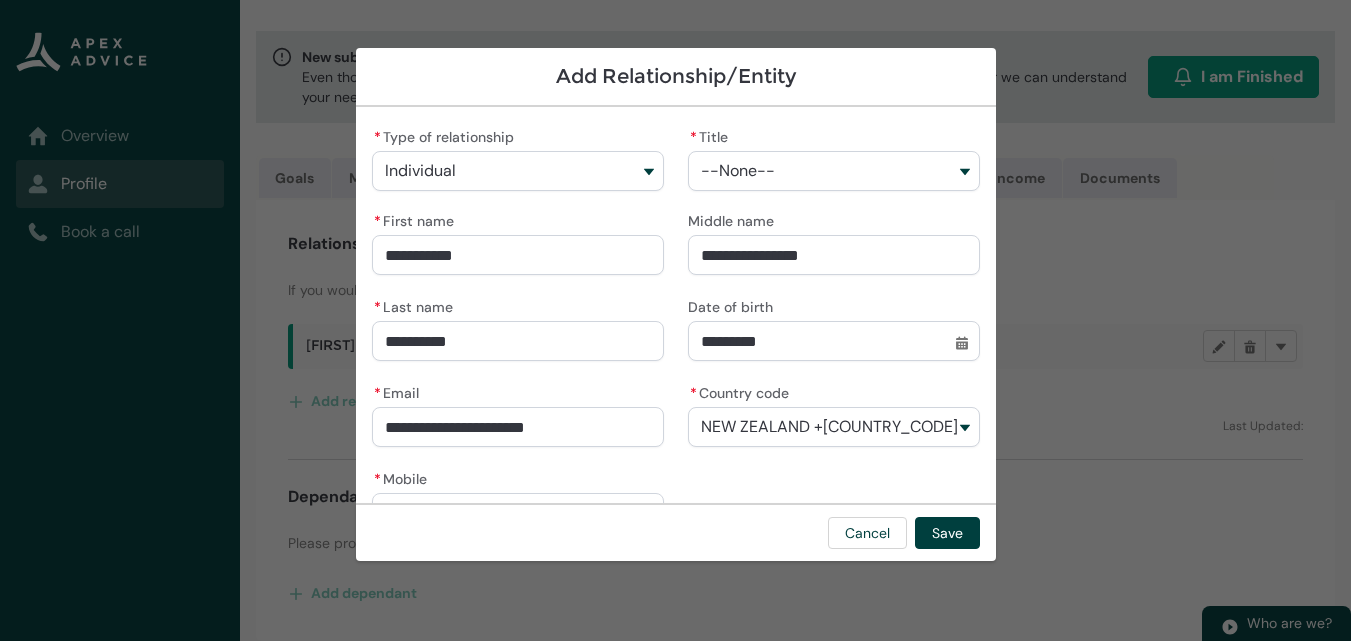 type on "[LAST] [MIDDLE]" 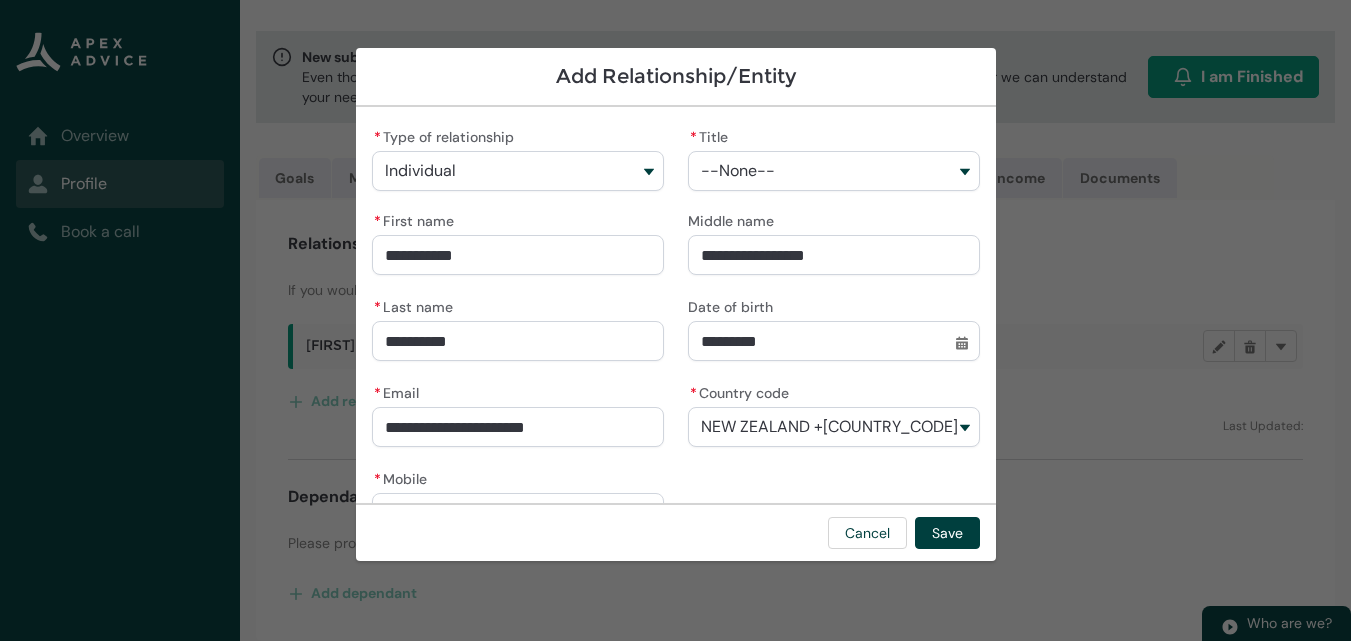 type on "[FIRST] [LAST]" 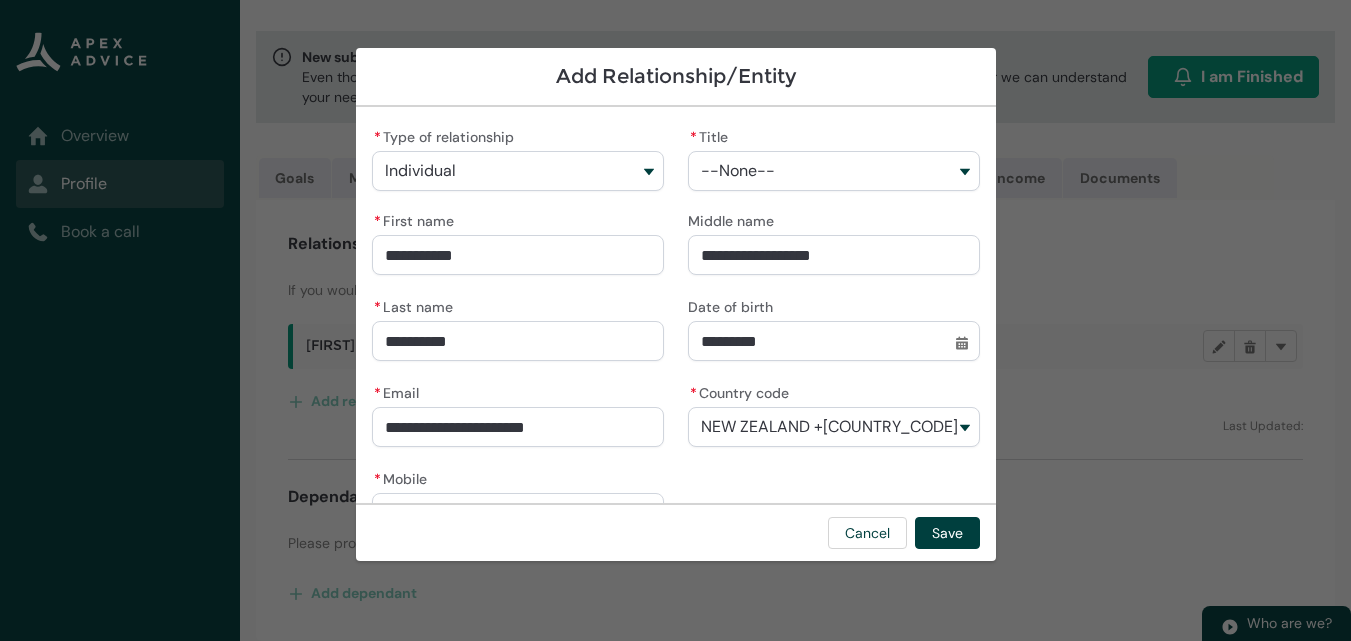type on "[FIRST] [MIDDLE]" 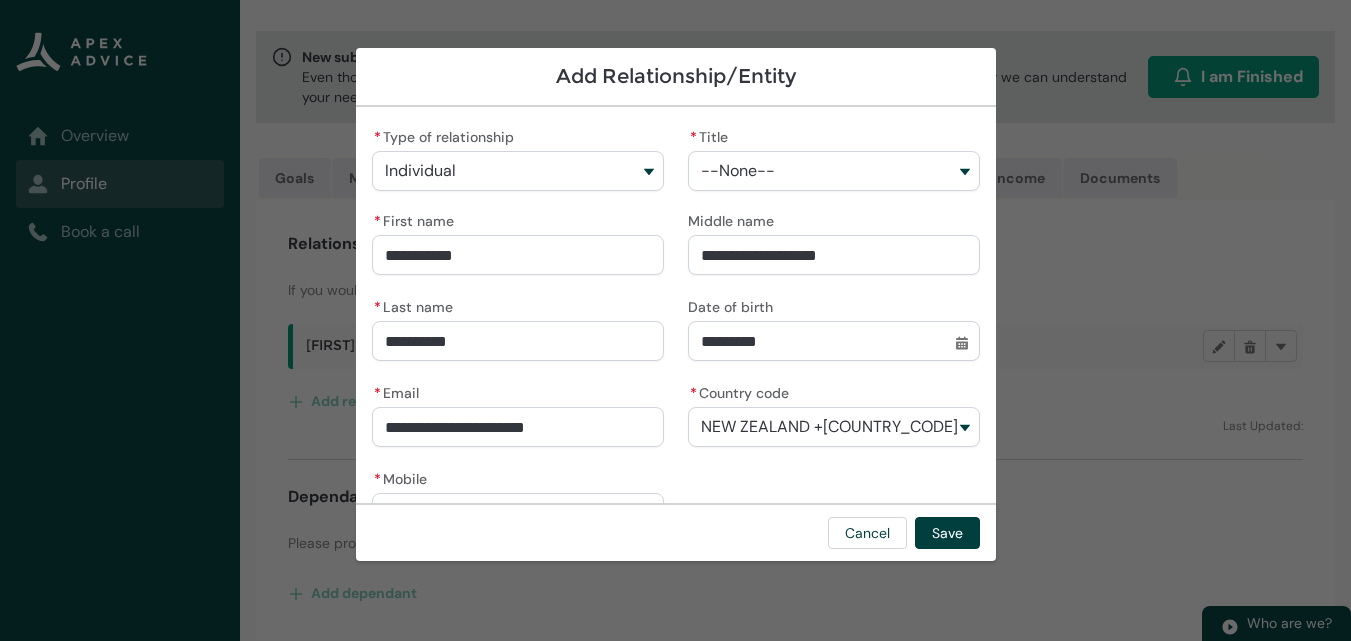 click on "--None--" at bounding box center (834, 171) 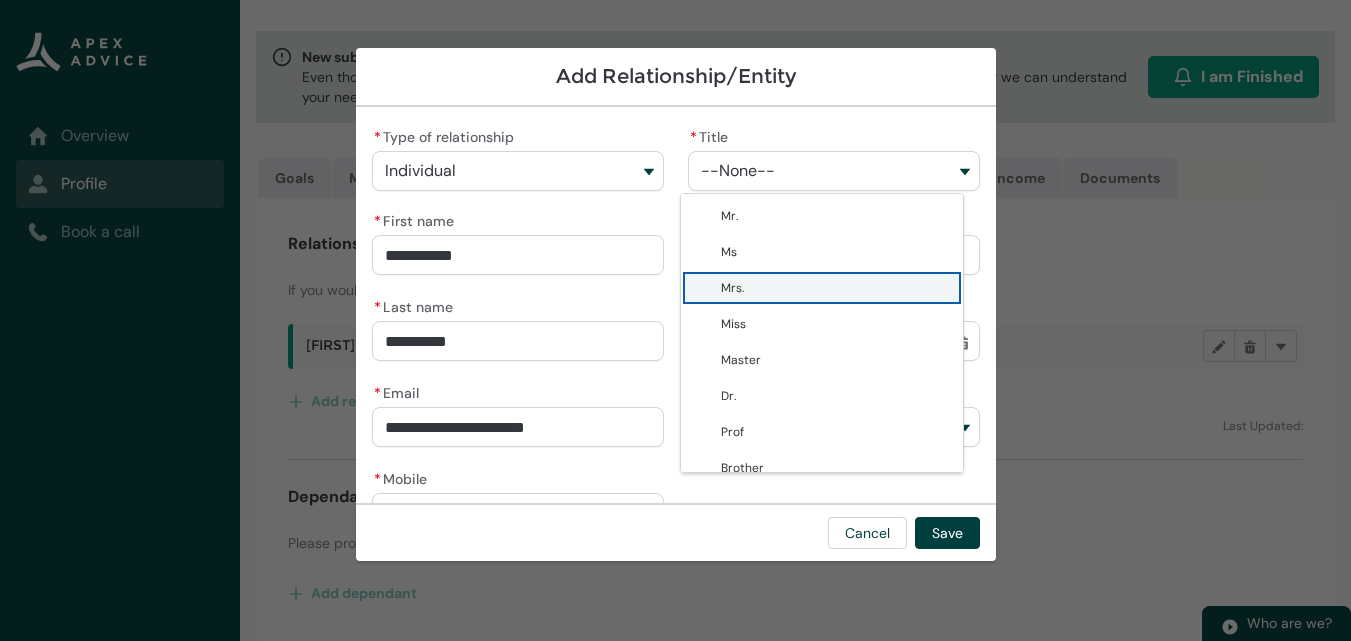 click on "Mrs." at bounding box center (836, 288) 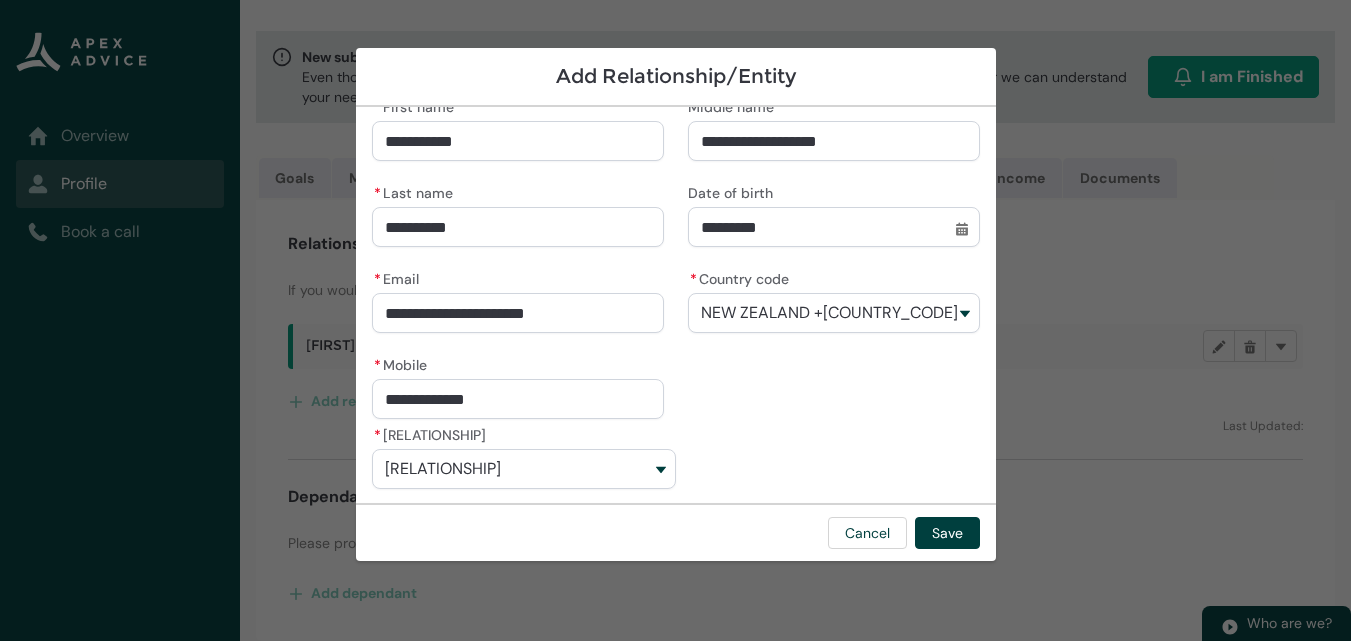 scroll, scrollTop: 116, scrollLeft: 0, axis: vertical 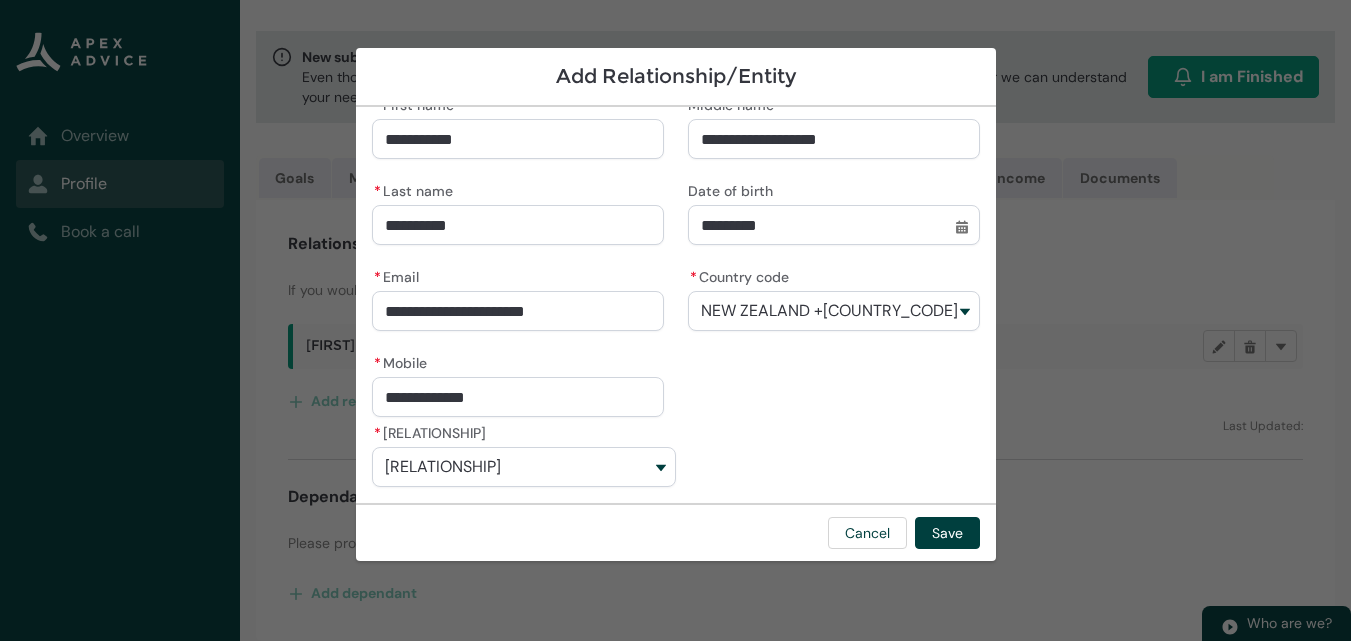 click on "[RELATIONSHIP]" at bounding box center (524, 467) 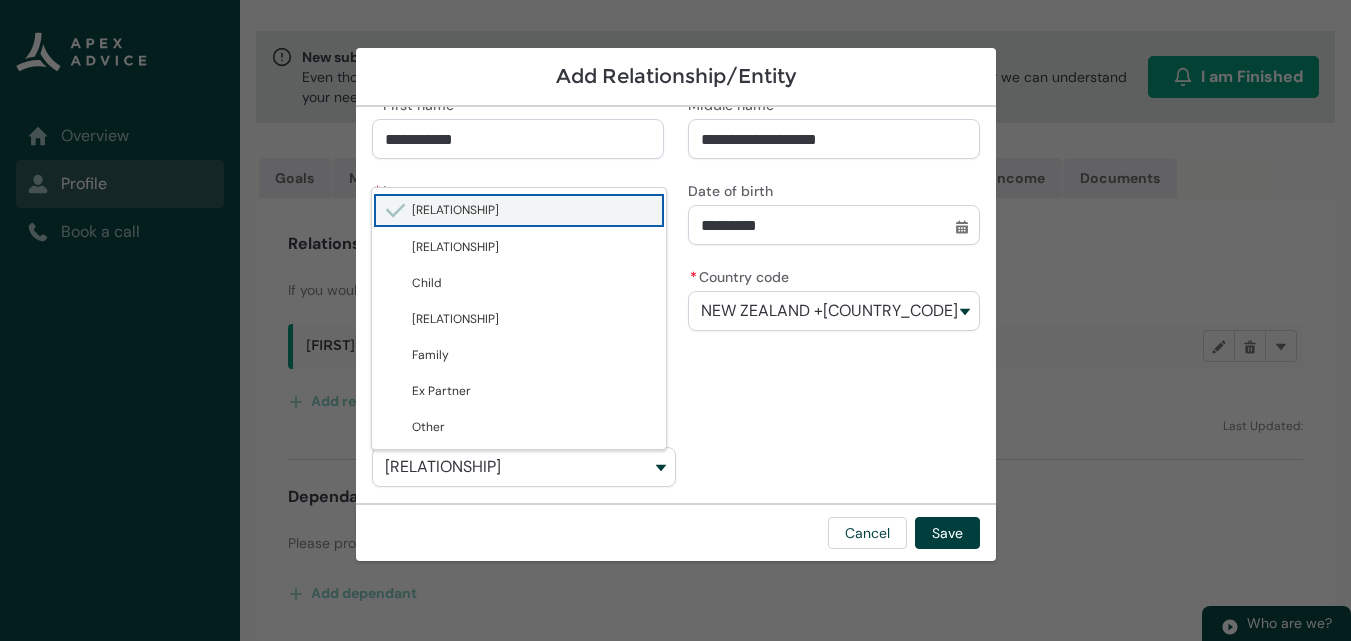 click on "[RELATIONSHIP]" at bounding box center (524, 467) 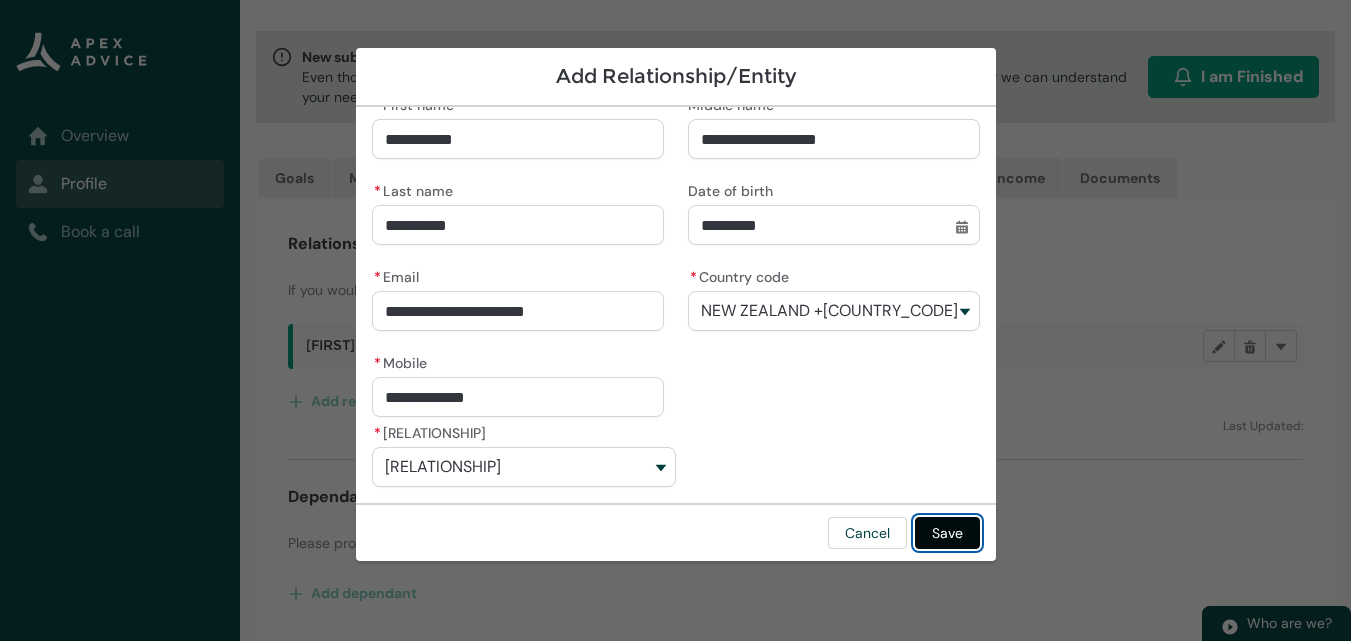 click on "Save" at bounding box center (947, 533) 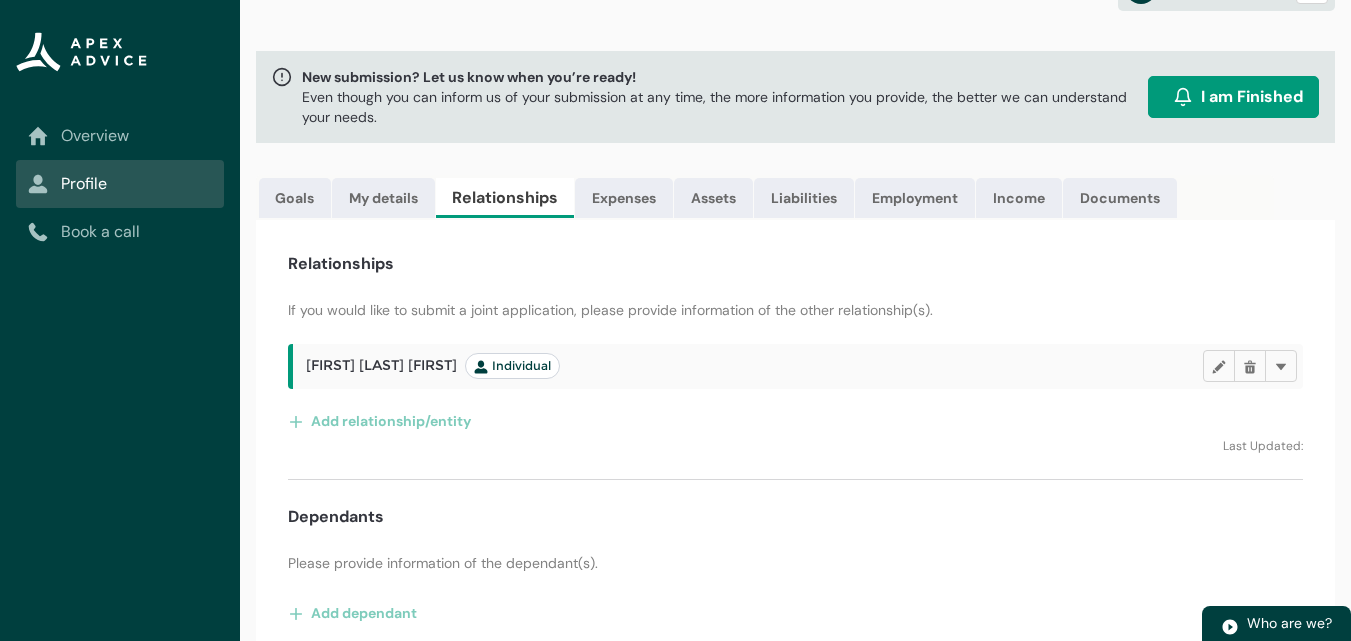 scroll, scrollTop: 87, scrollLeft: 0, axis: vertical 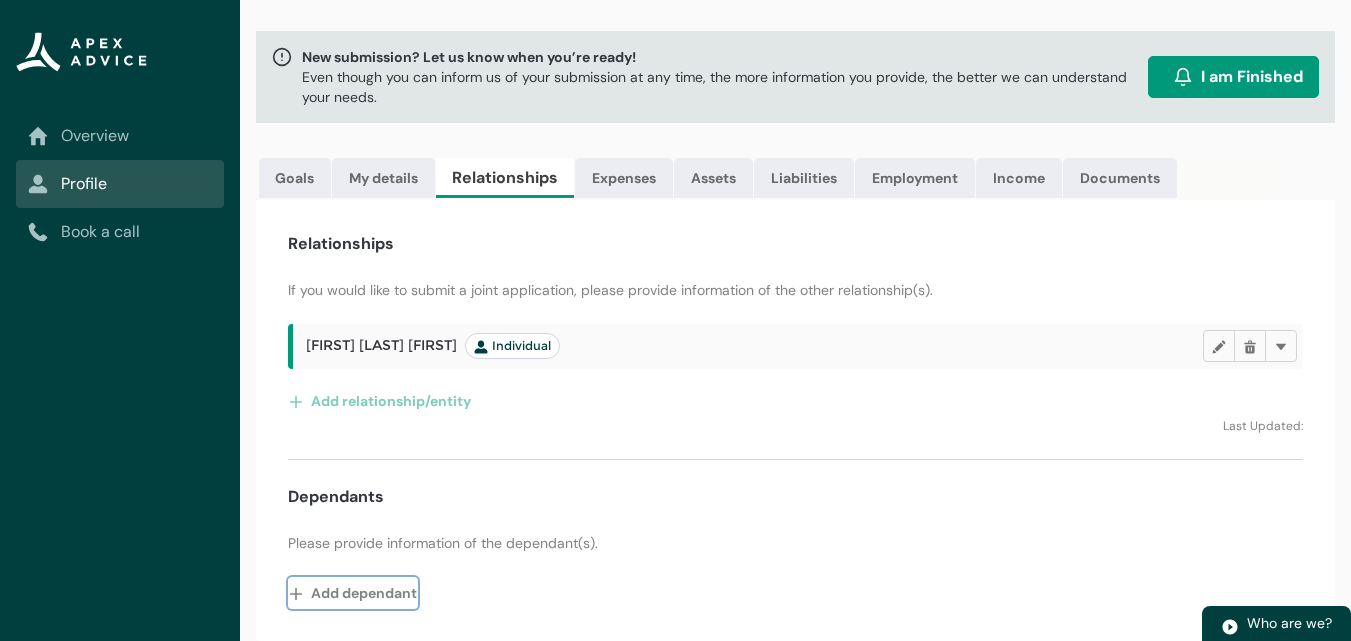 click on "Add dependant" at bounding box center [353, 593] 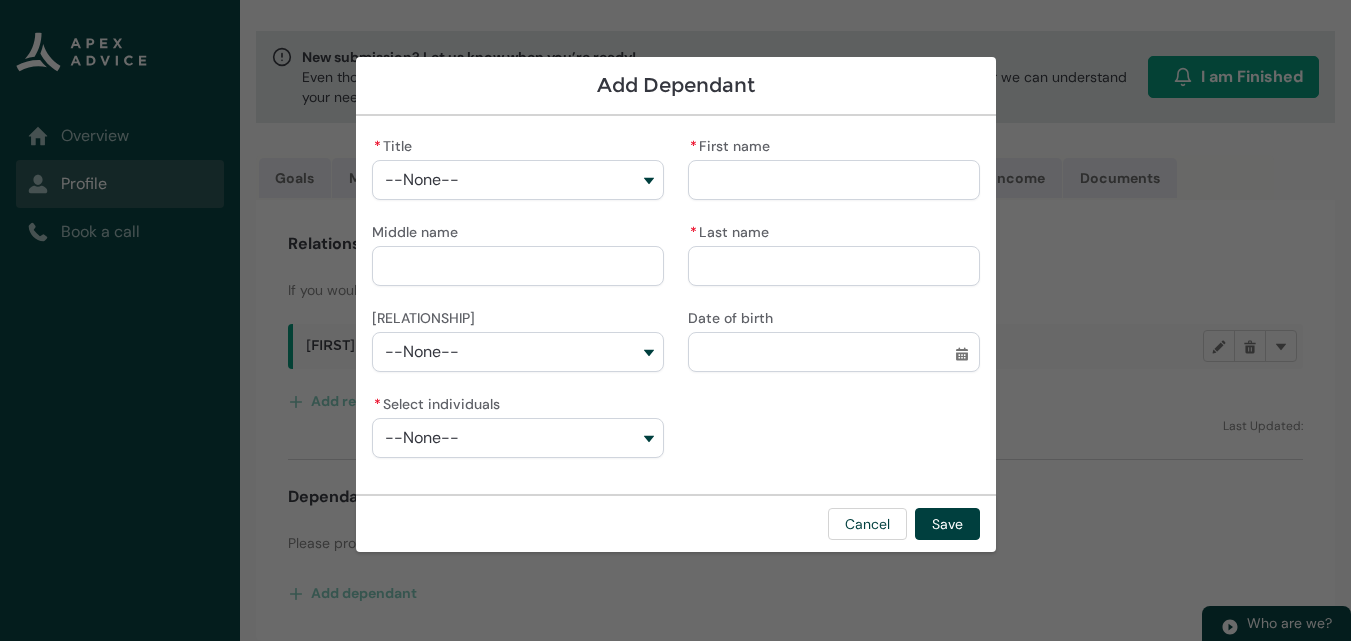 click on "--None--" at bounding box center (518, 180) 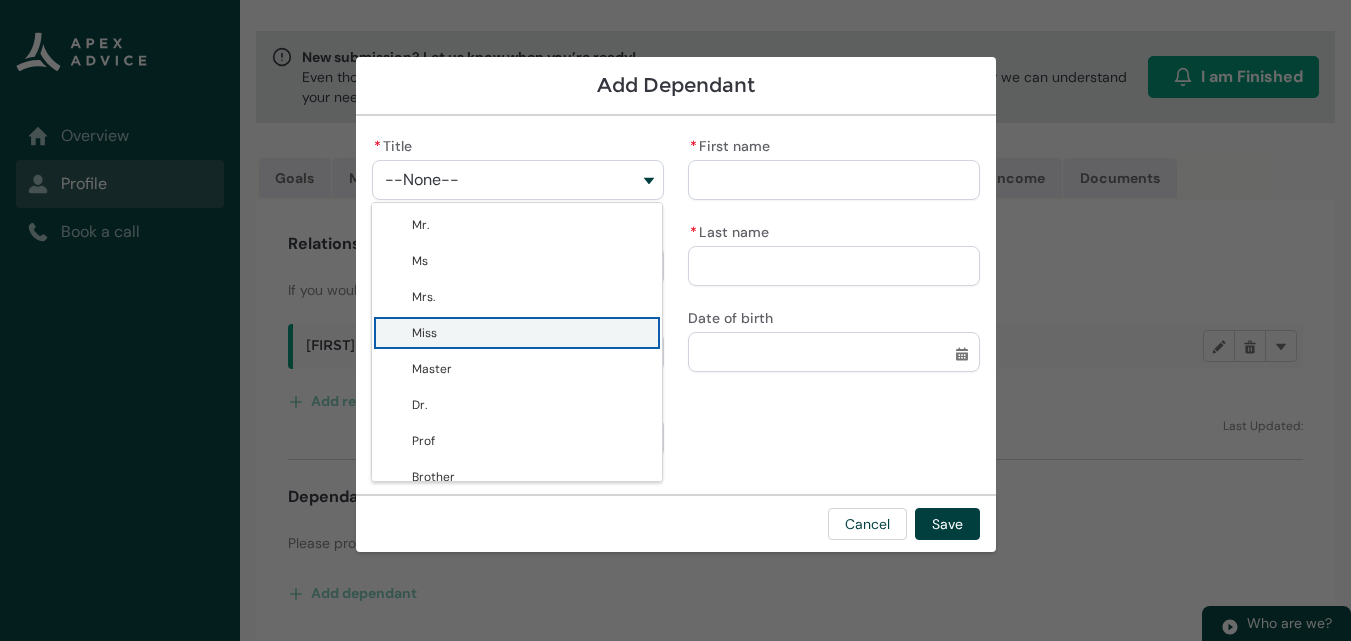 click on "Miss" at bounding box center [531, 333] 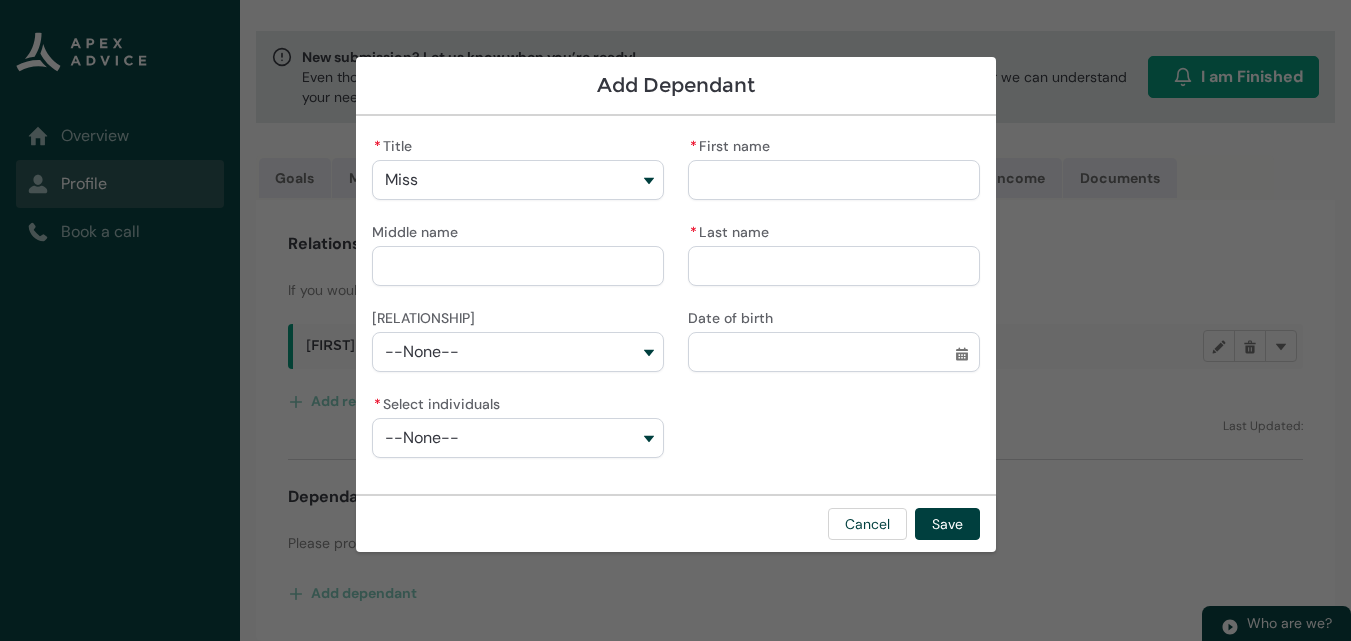 click on "* First name" at bounding box center [834, 180] 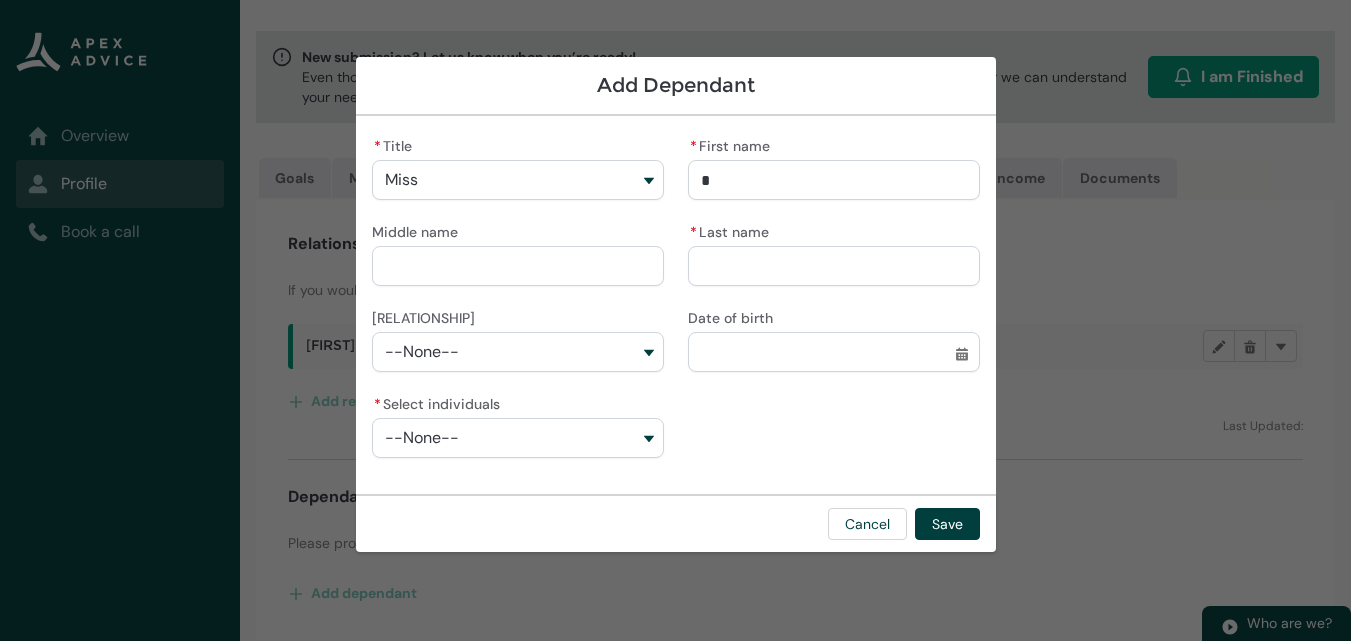 type on "Ma" 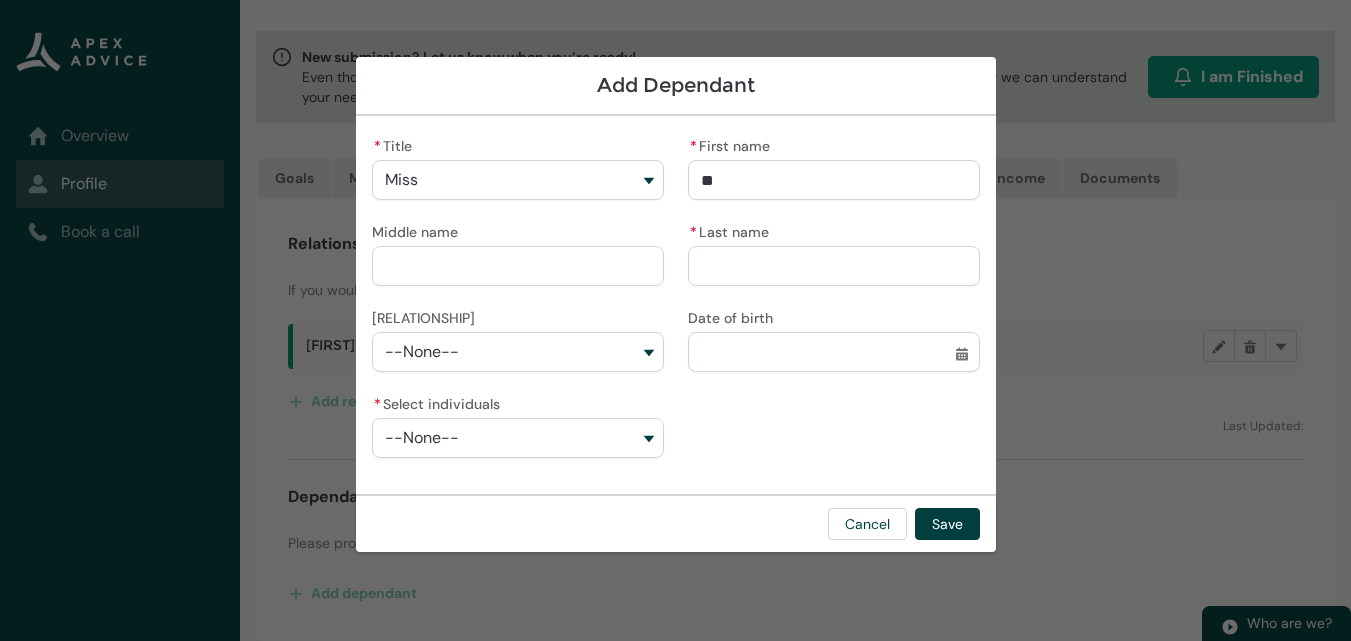 type on "[FIRST]" 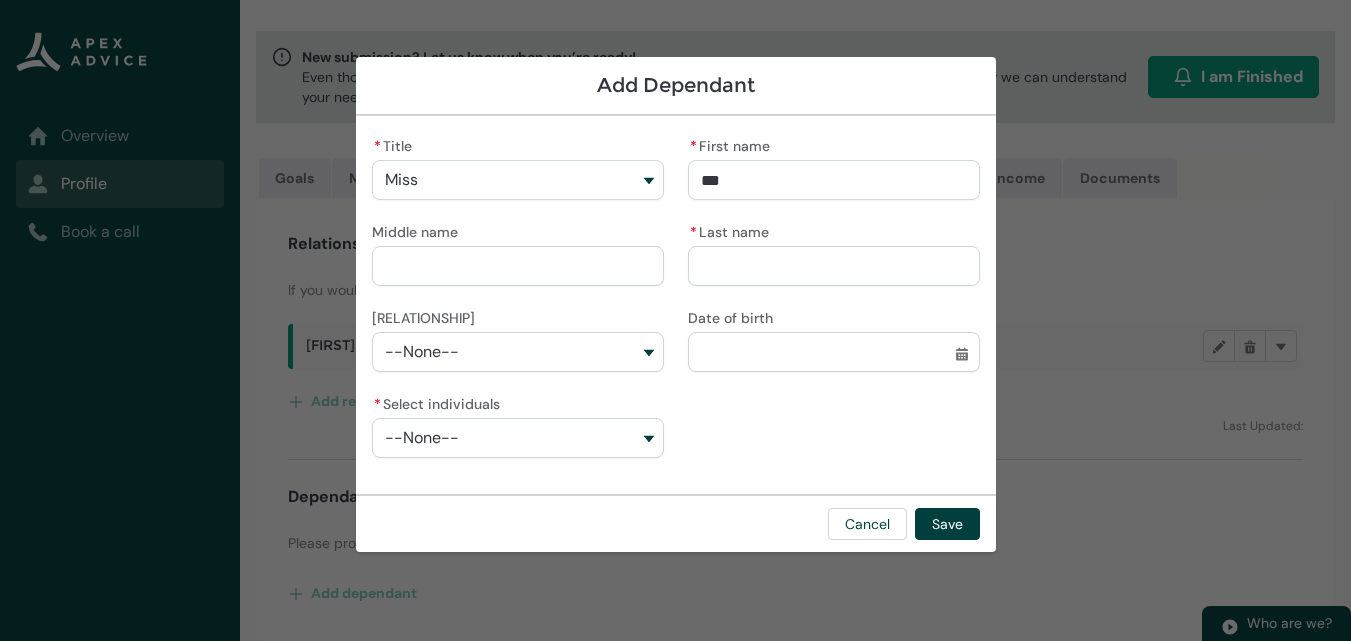 type on "[FIRST]" 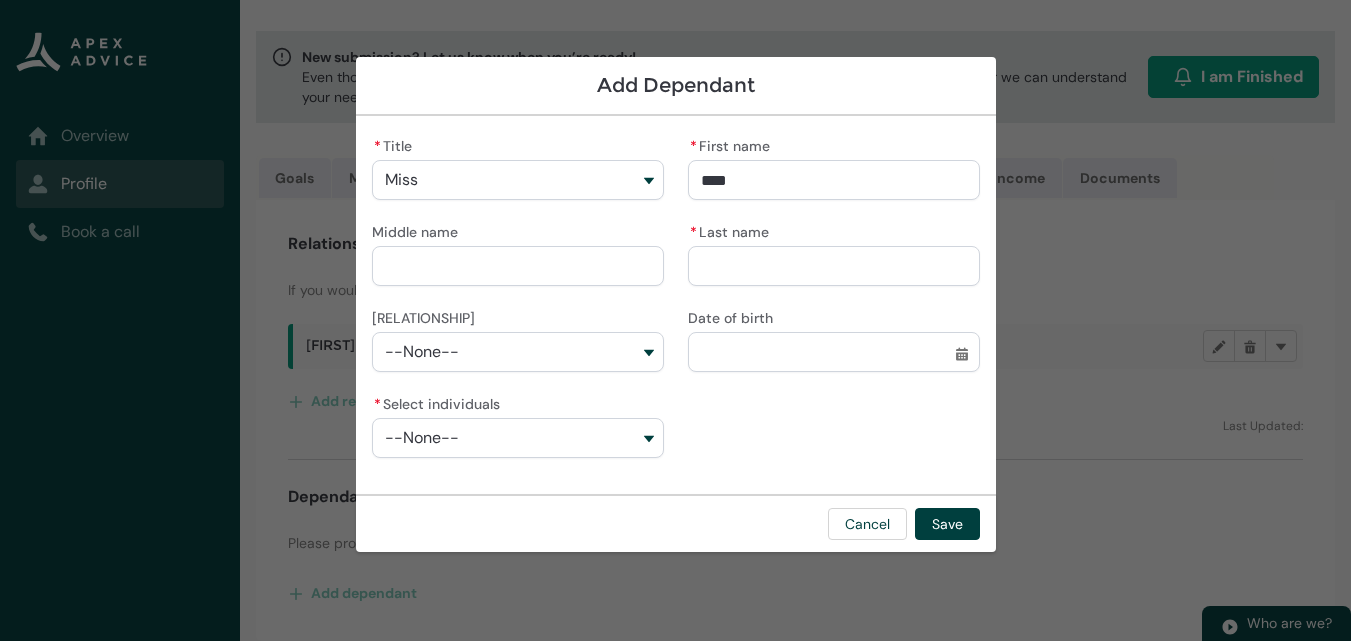 type on "[CITY]" 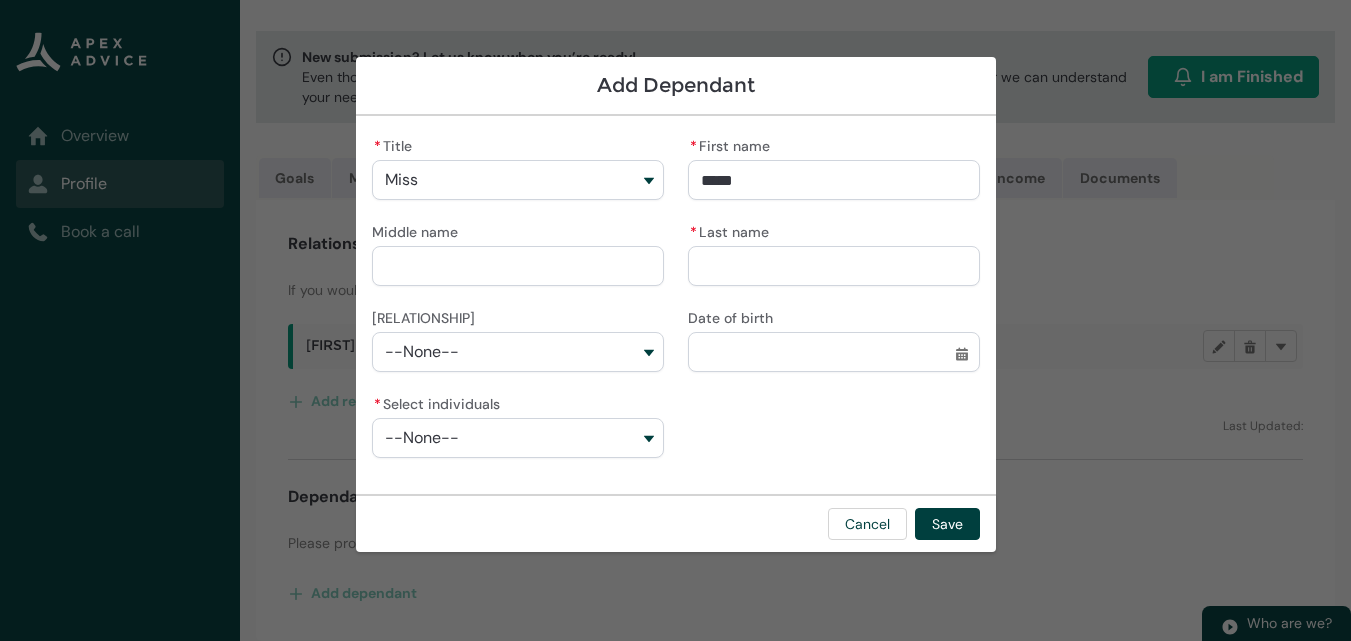 type on "[FIRST]" 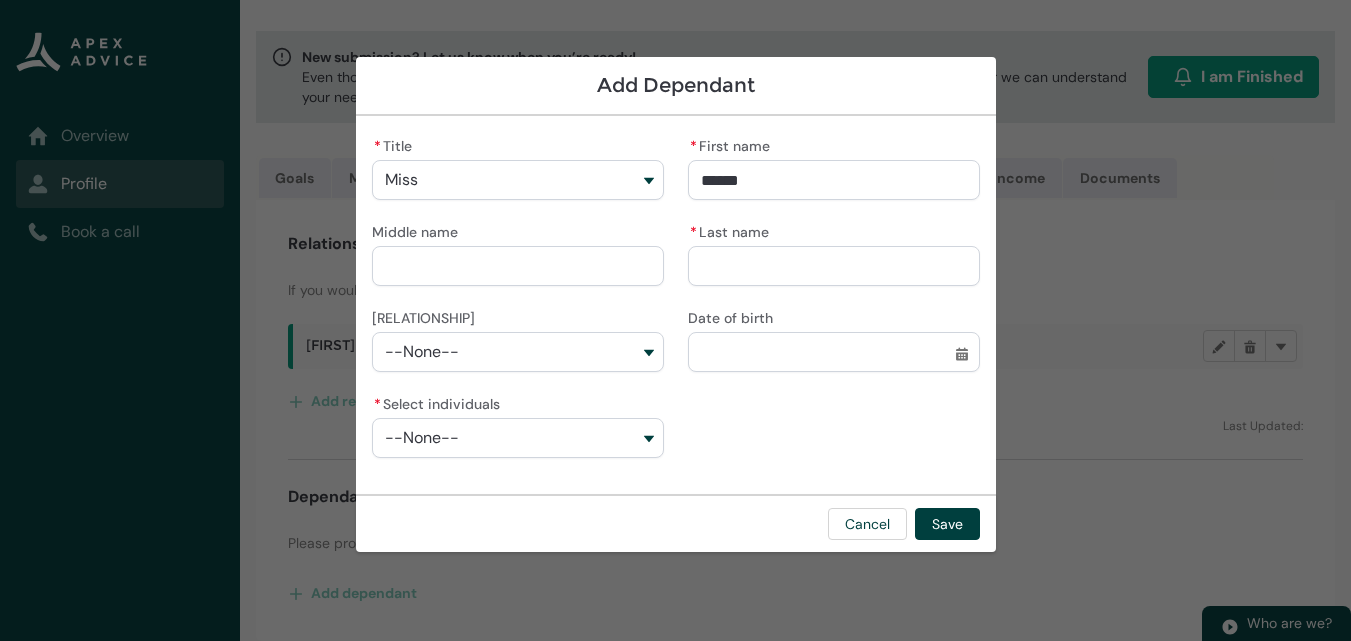 drag, startPoint x: 407, startPoint y: 273, endPoint x: 449, endPoint y: 271, distance: 42.047592 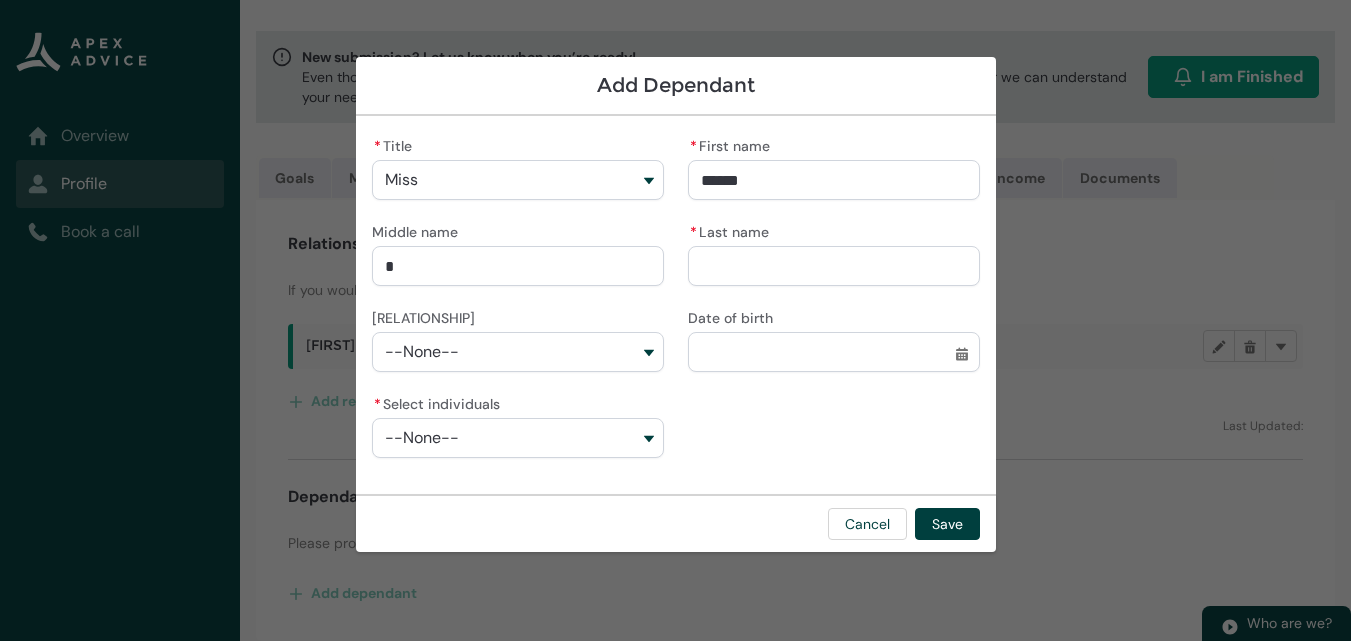 type on "Be" 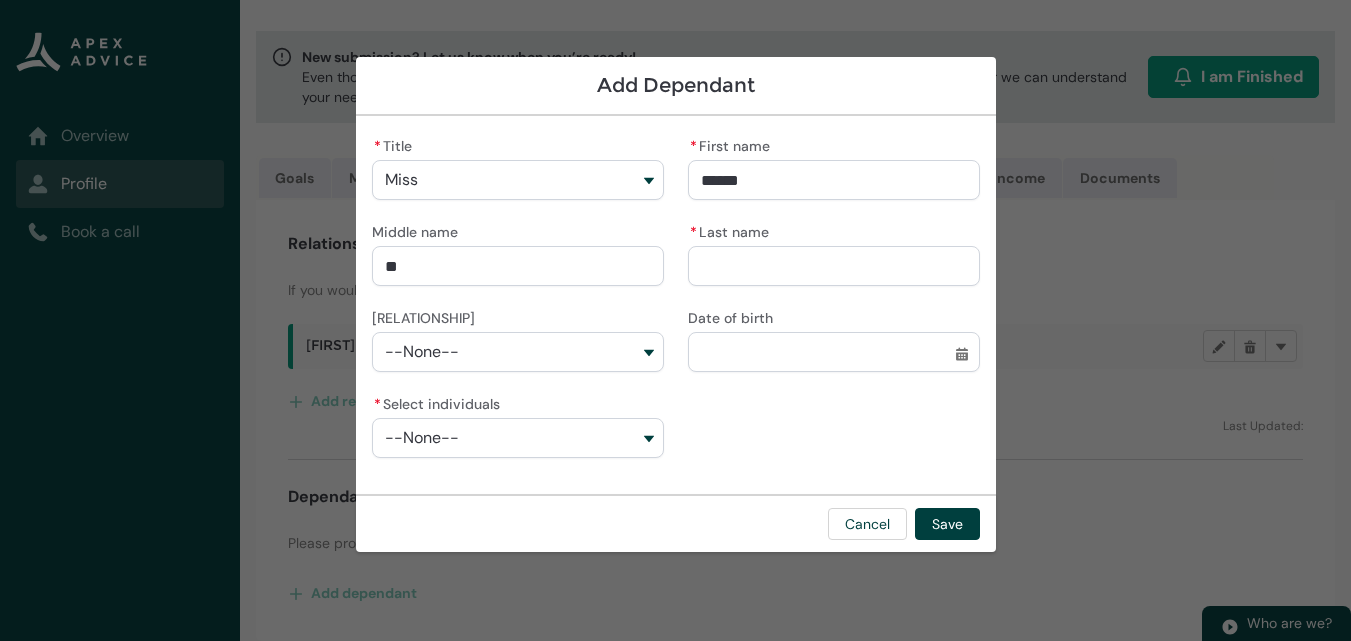 type on "[FIRST]" 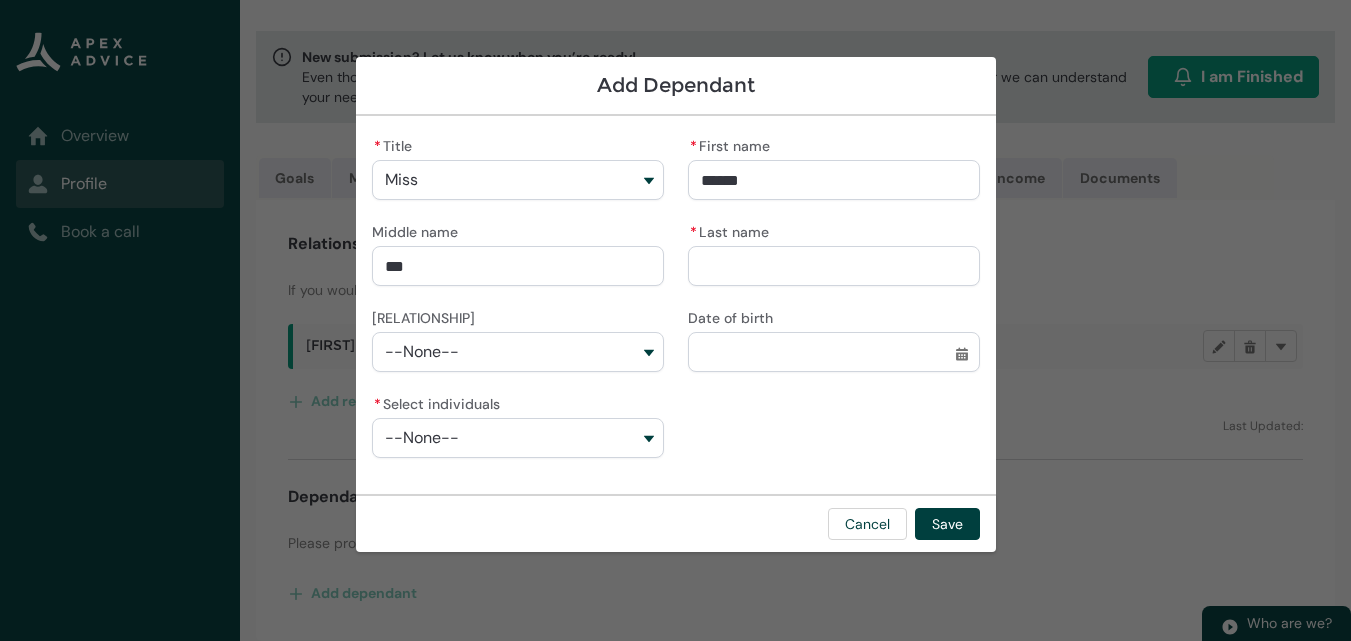 type on "Bern" 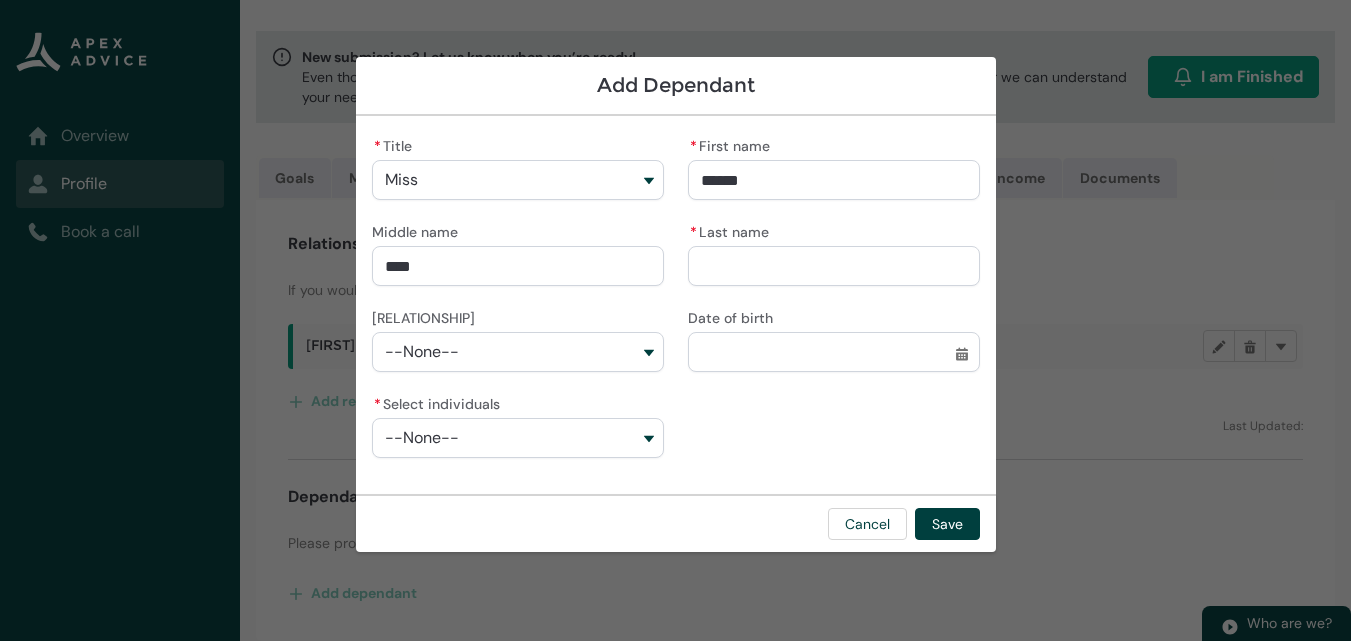 type on "Berna" 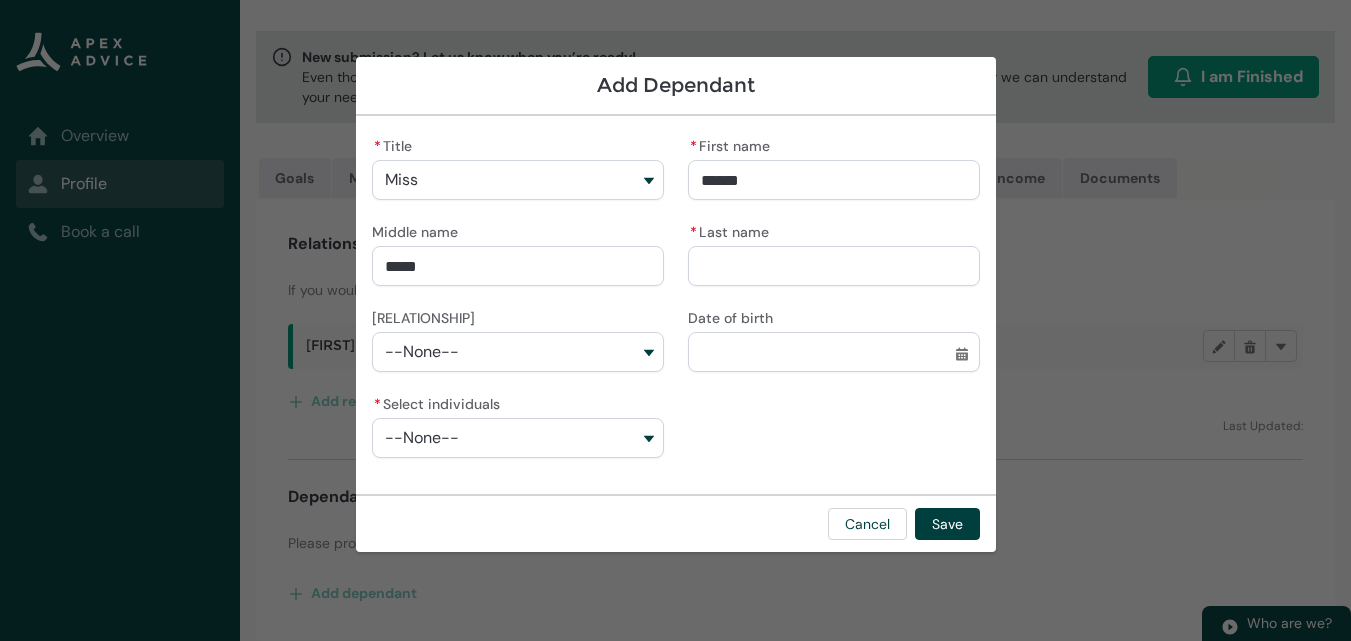 type on "Bernad" 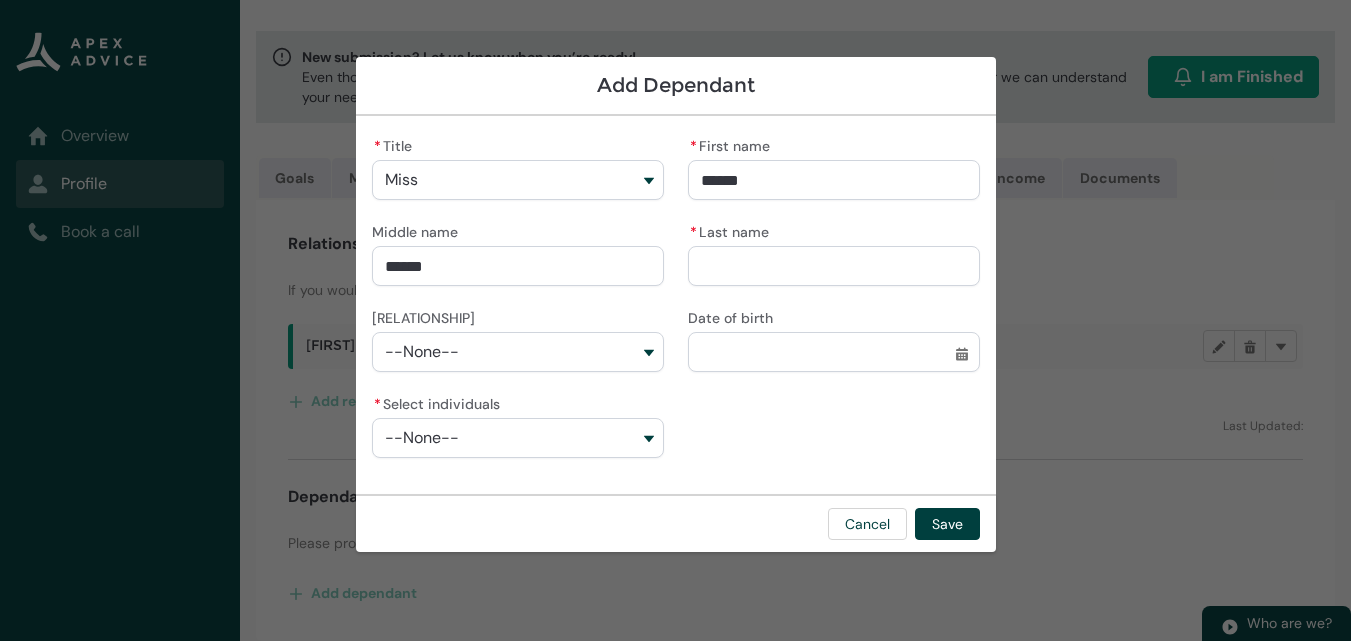 type on "Bernade" 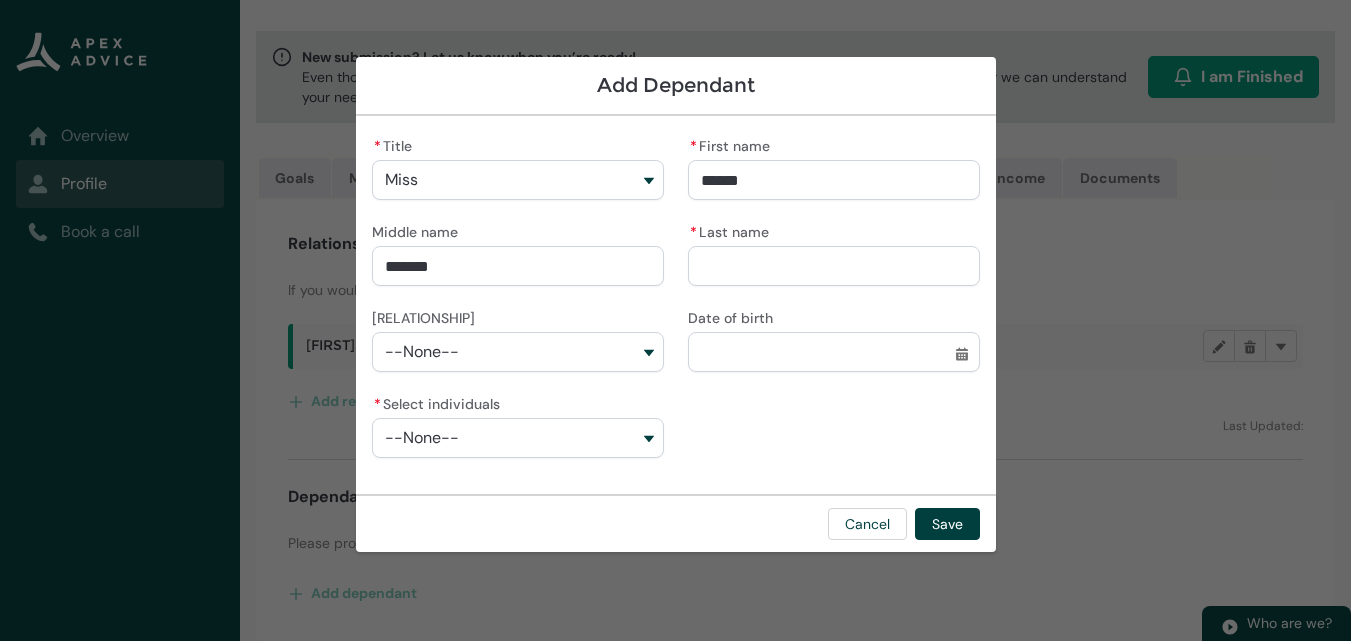 type on "[FIRST]" 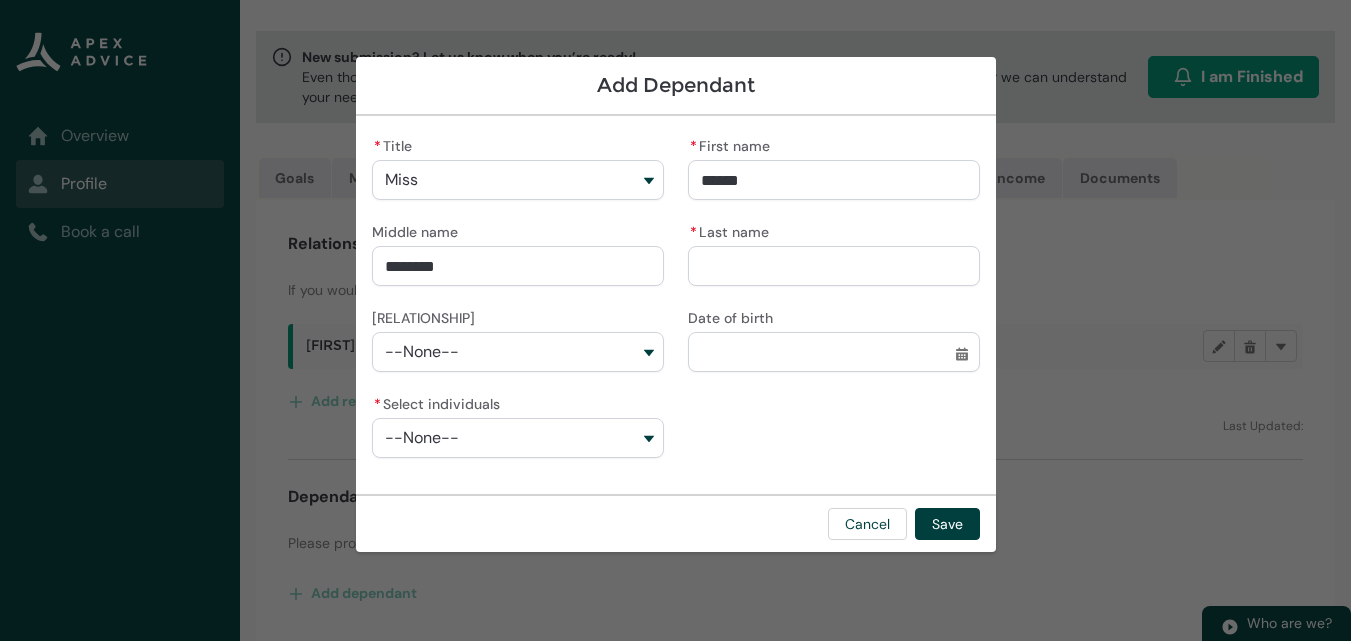 type on "Bernadett" 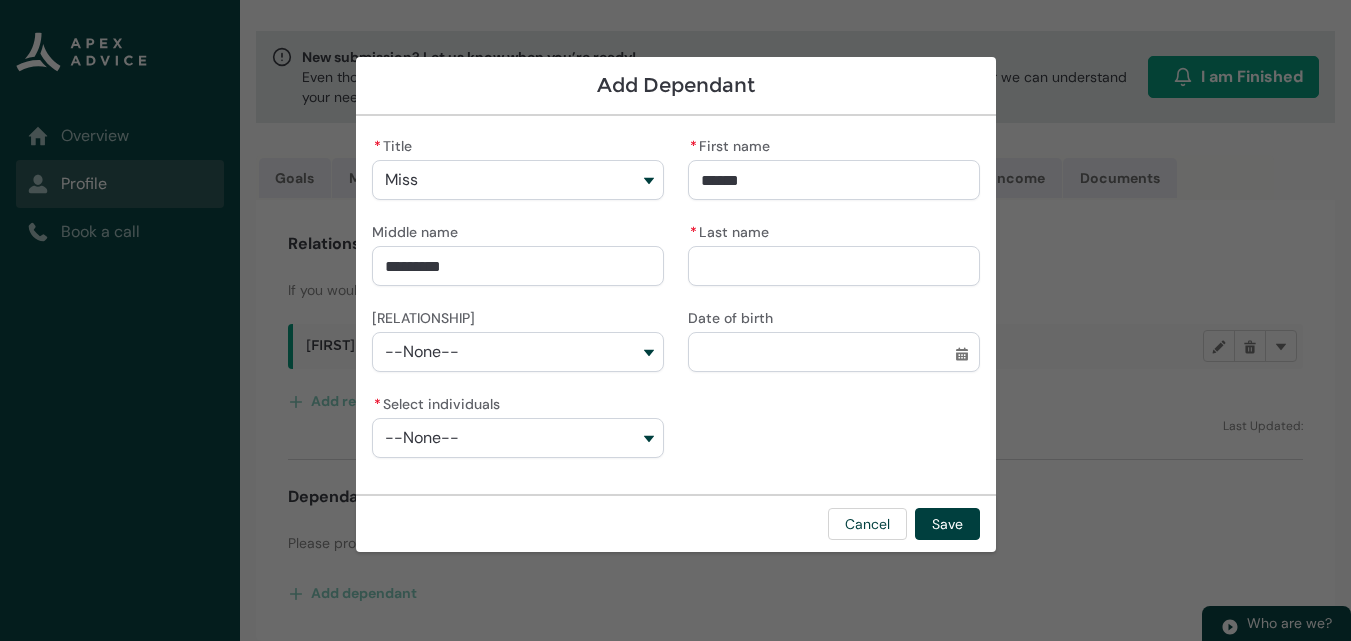 type on "Bernadette" 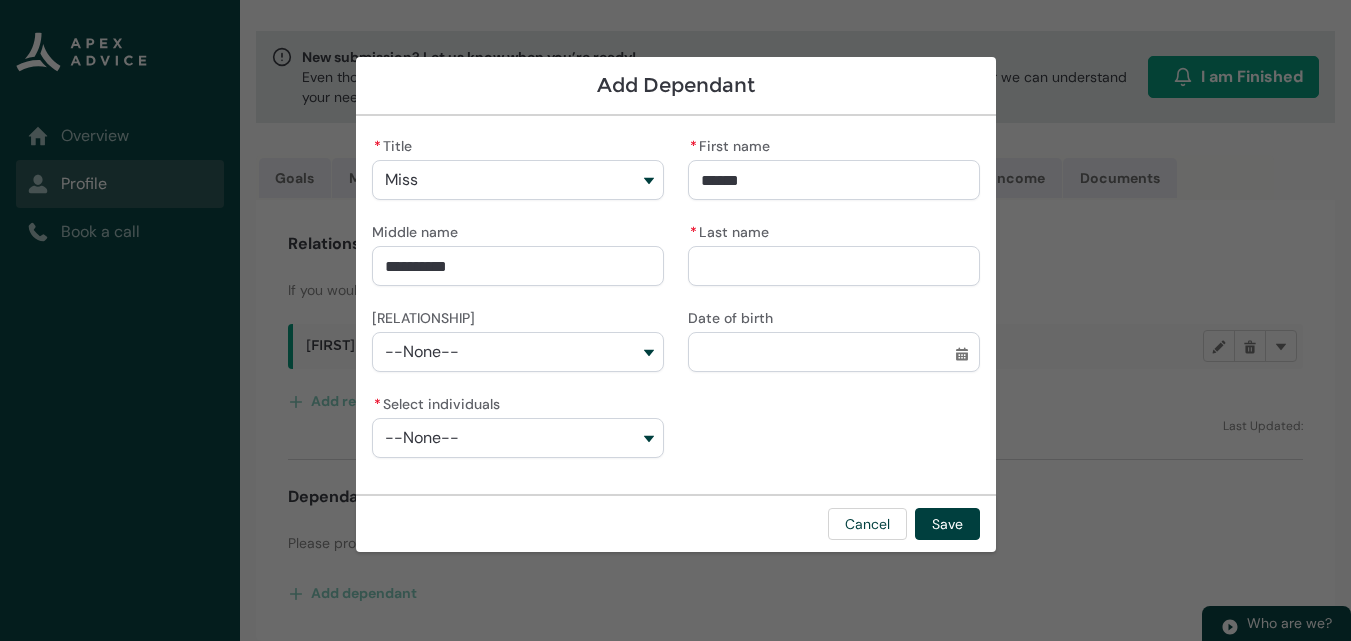 click on "* Last name" at bounding box center (834, 266) 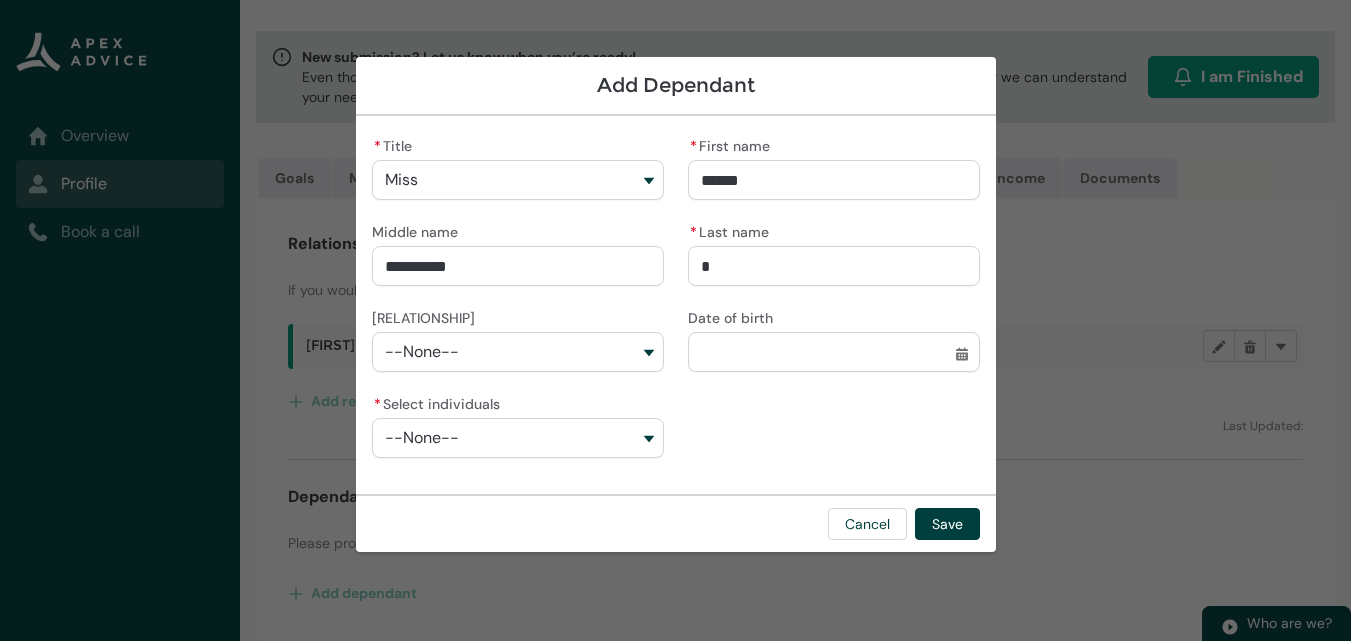 type on "Gu" 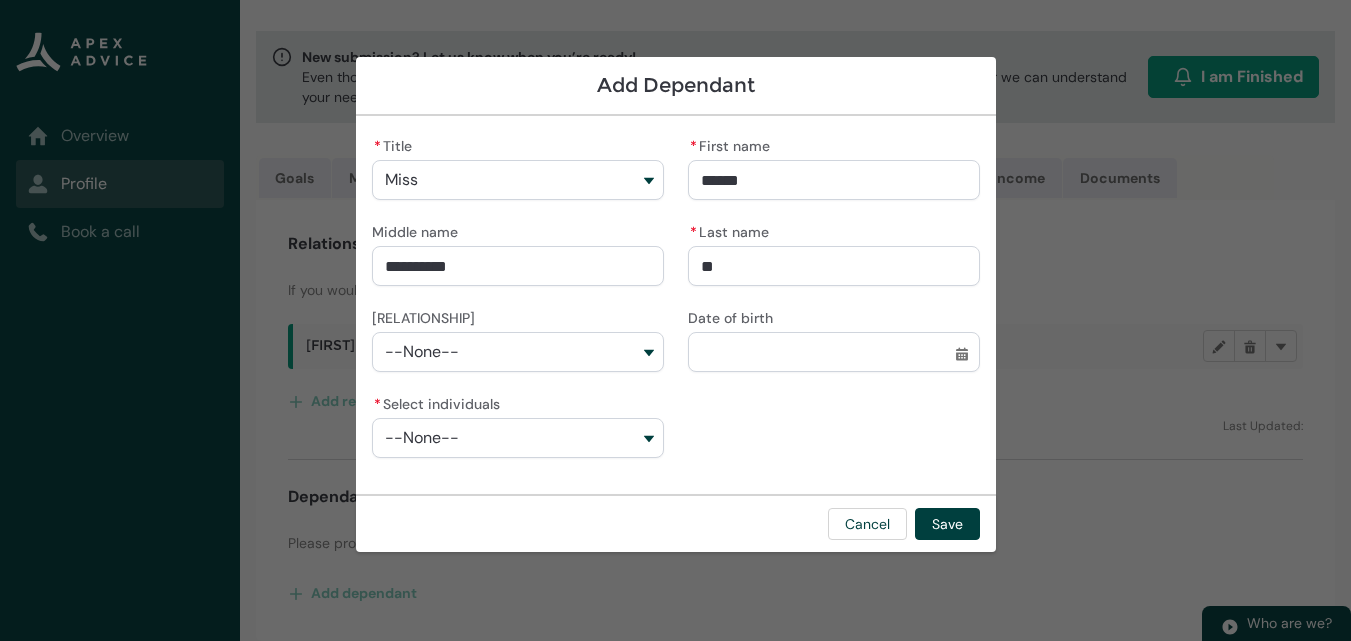 type on "[LAST]" 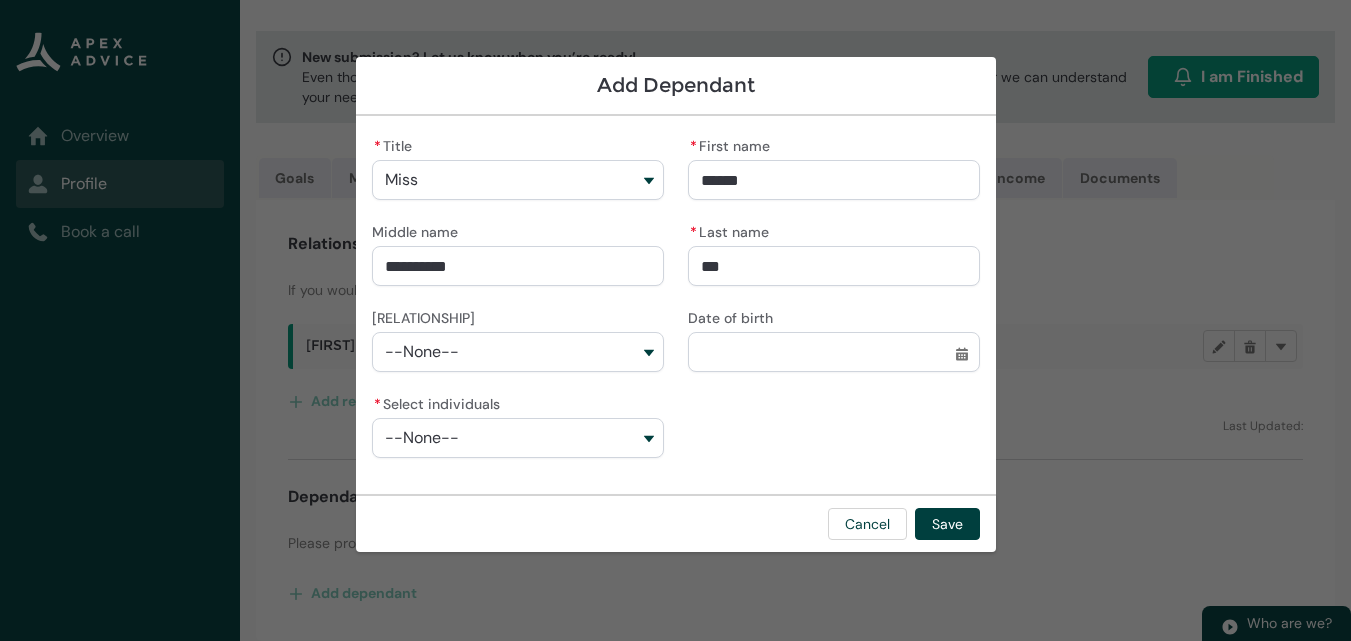 type on "Guna" 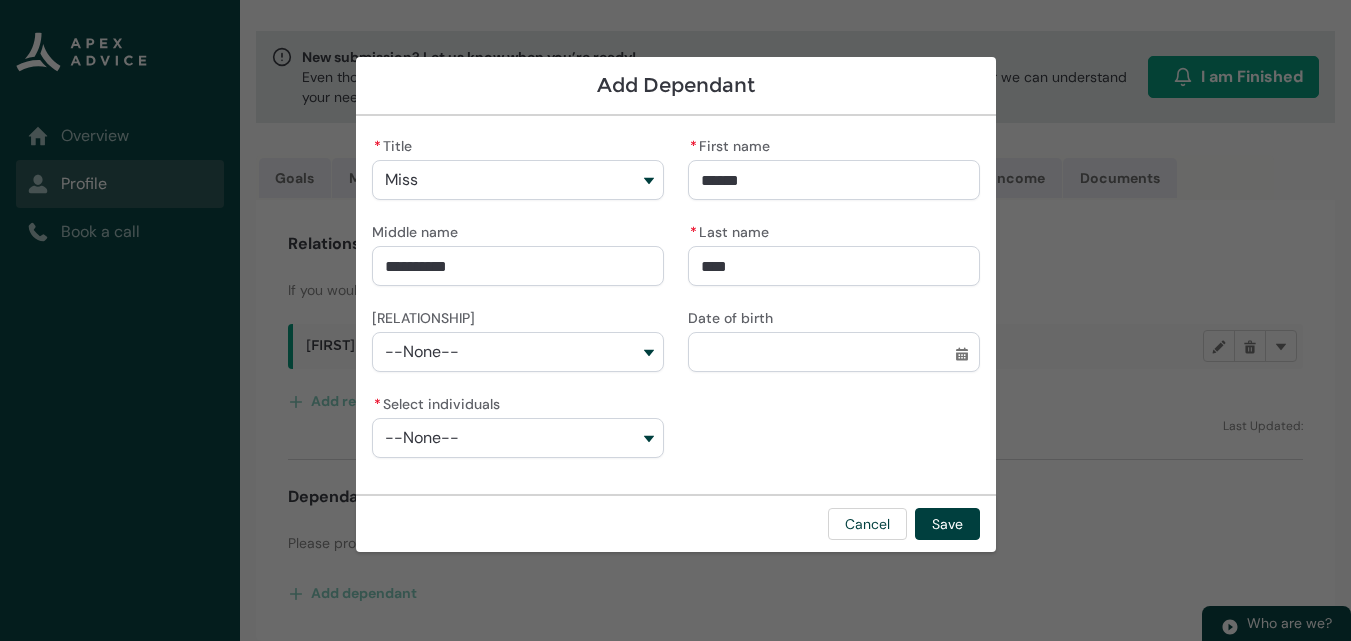 type on "Gunas" 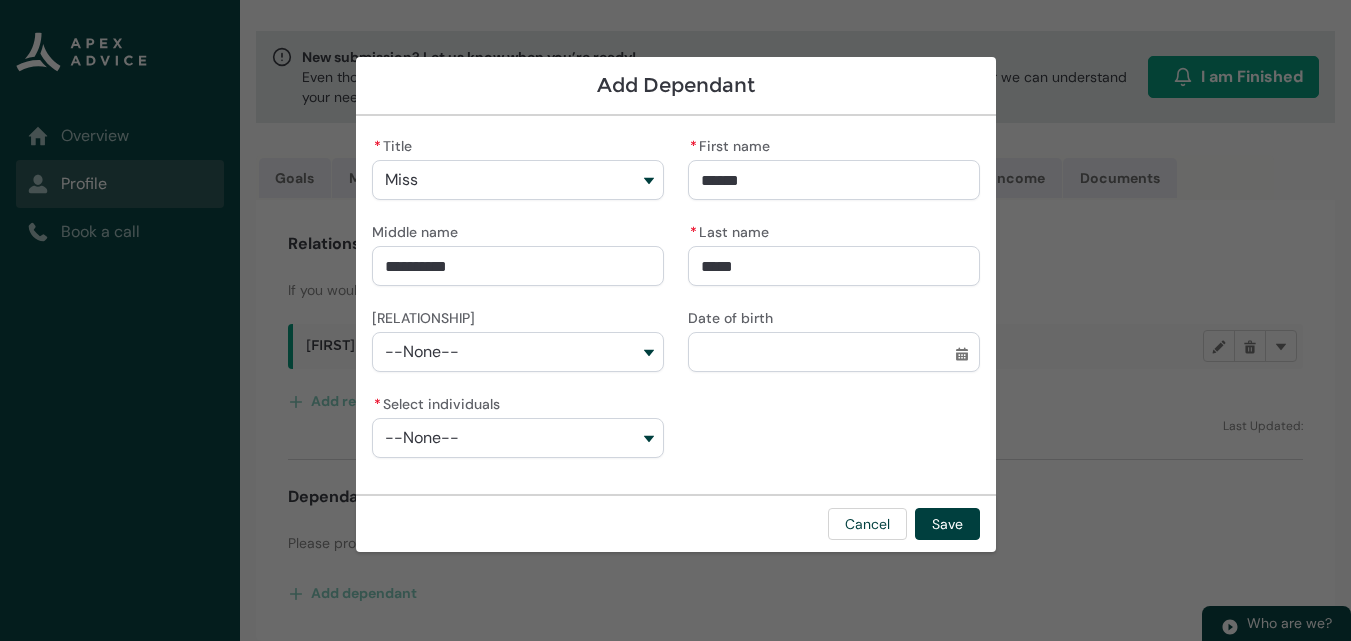 type on "Gunase" 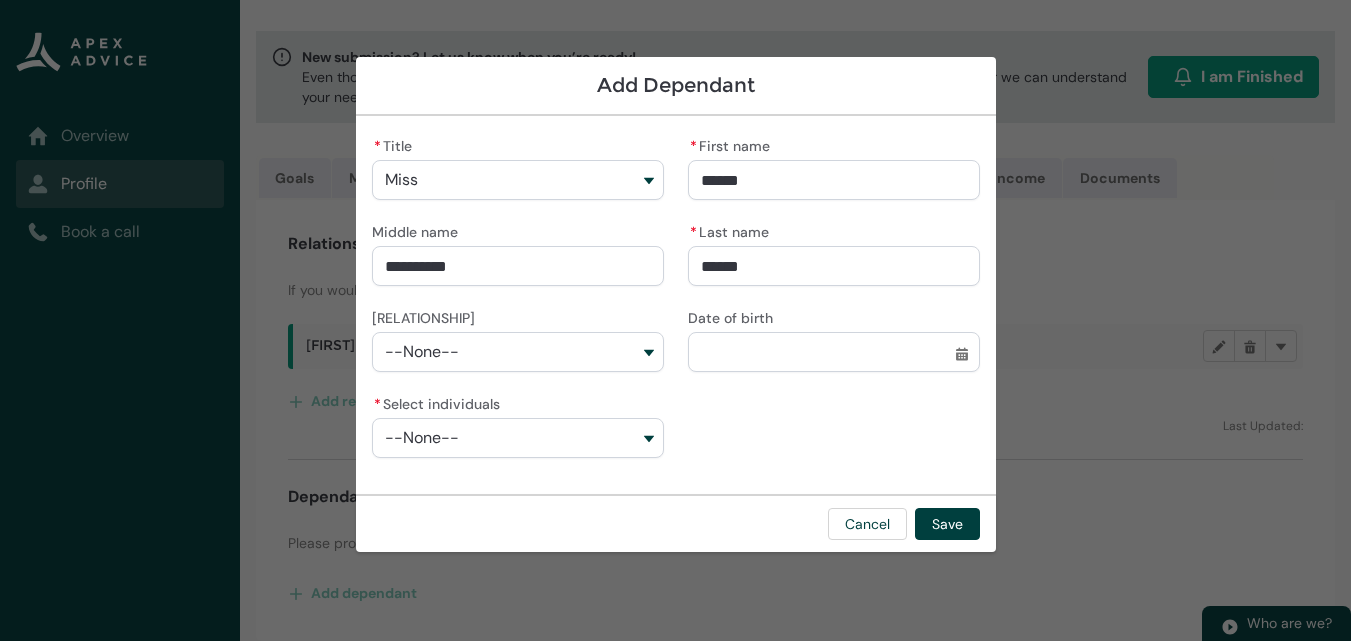 type on "[LAST]" 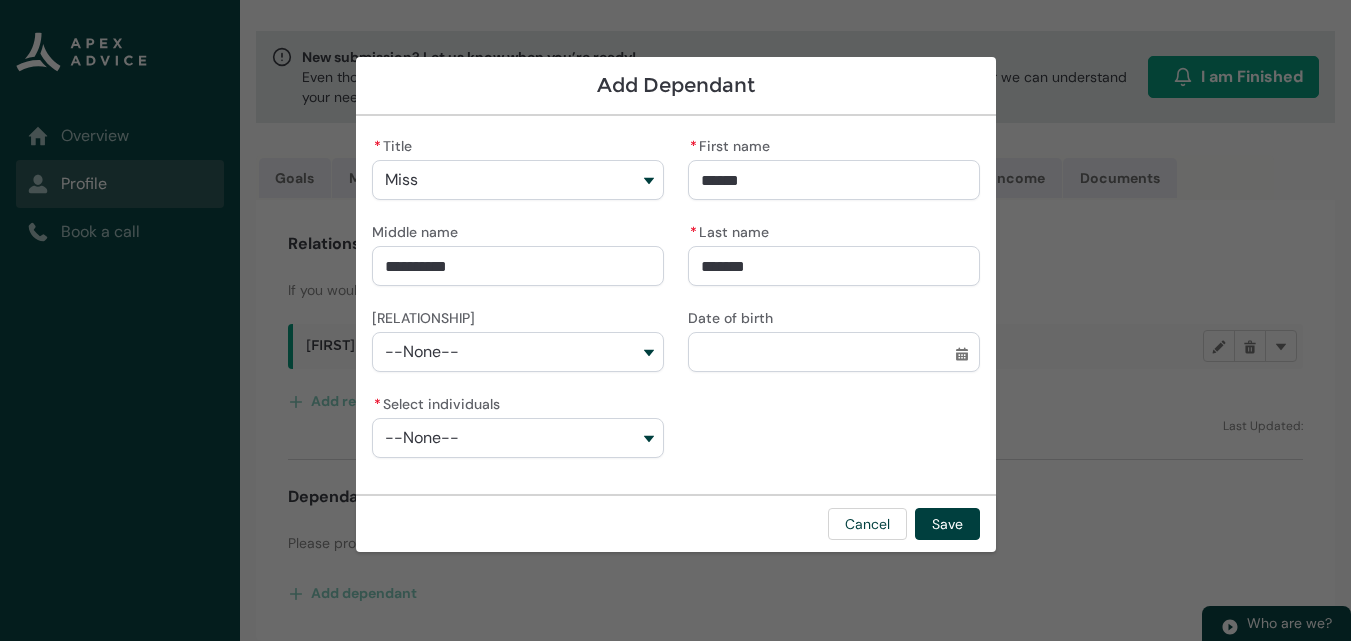 type on "[LAST]" 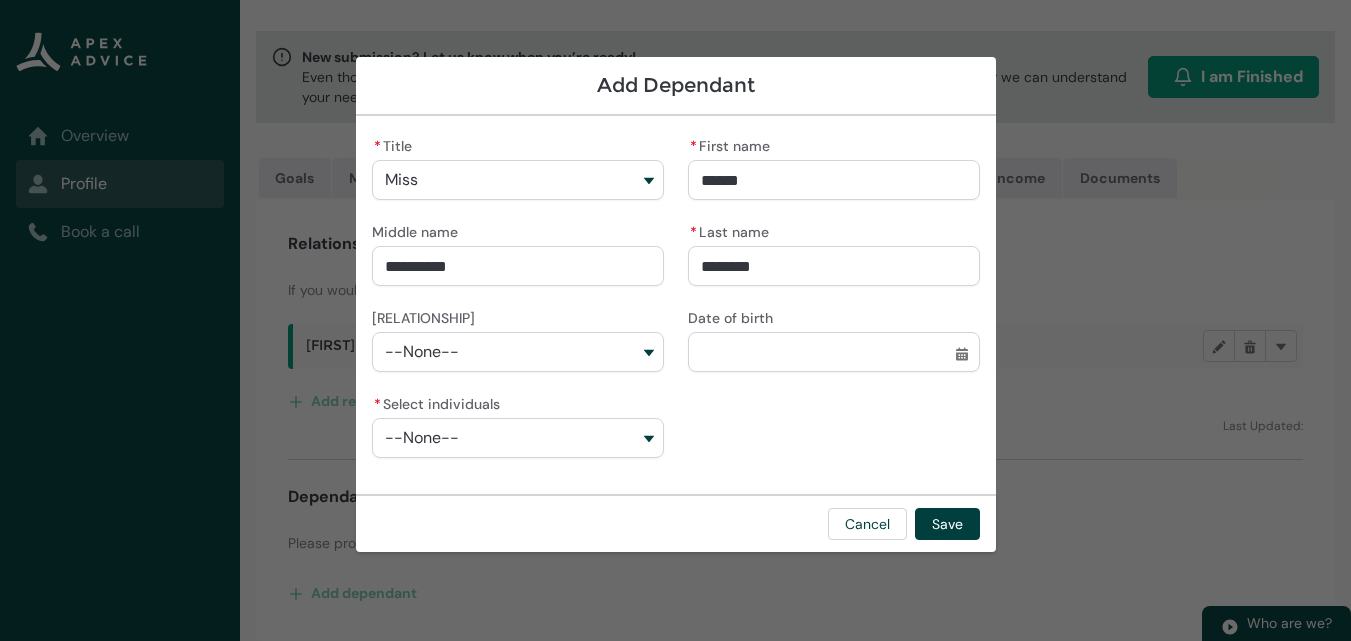 type on "Gunaseker" 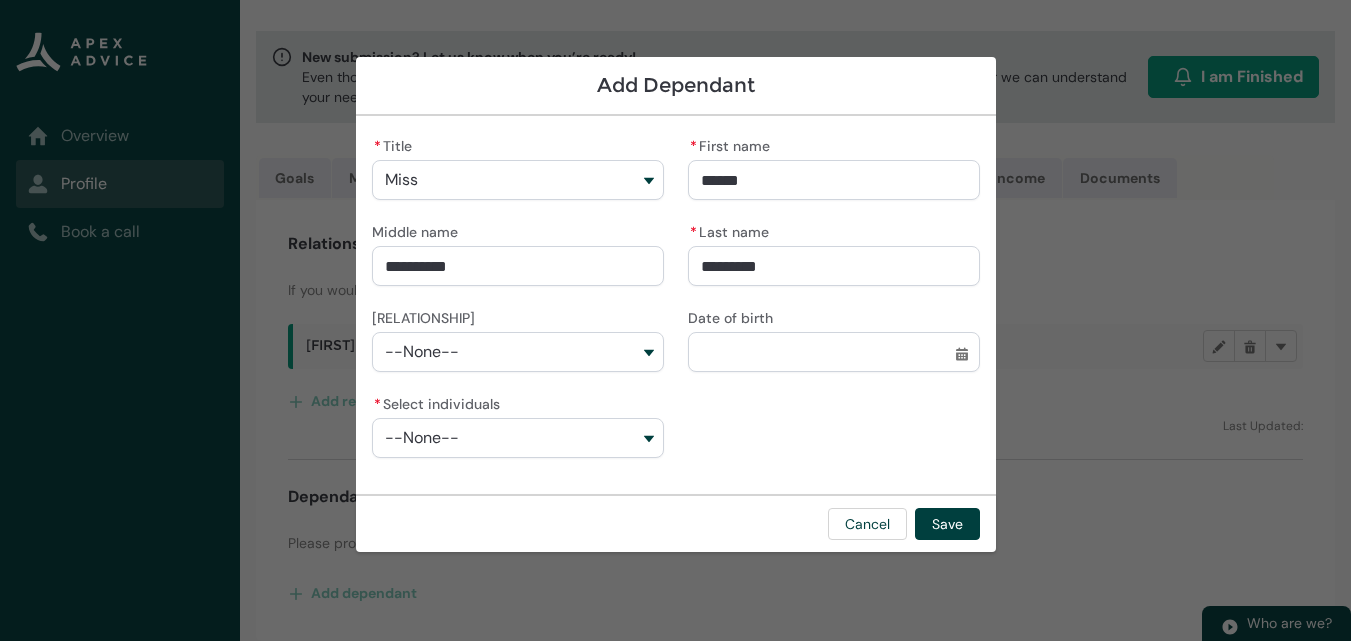 type on "Gunasekera" 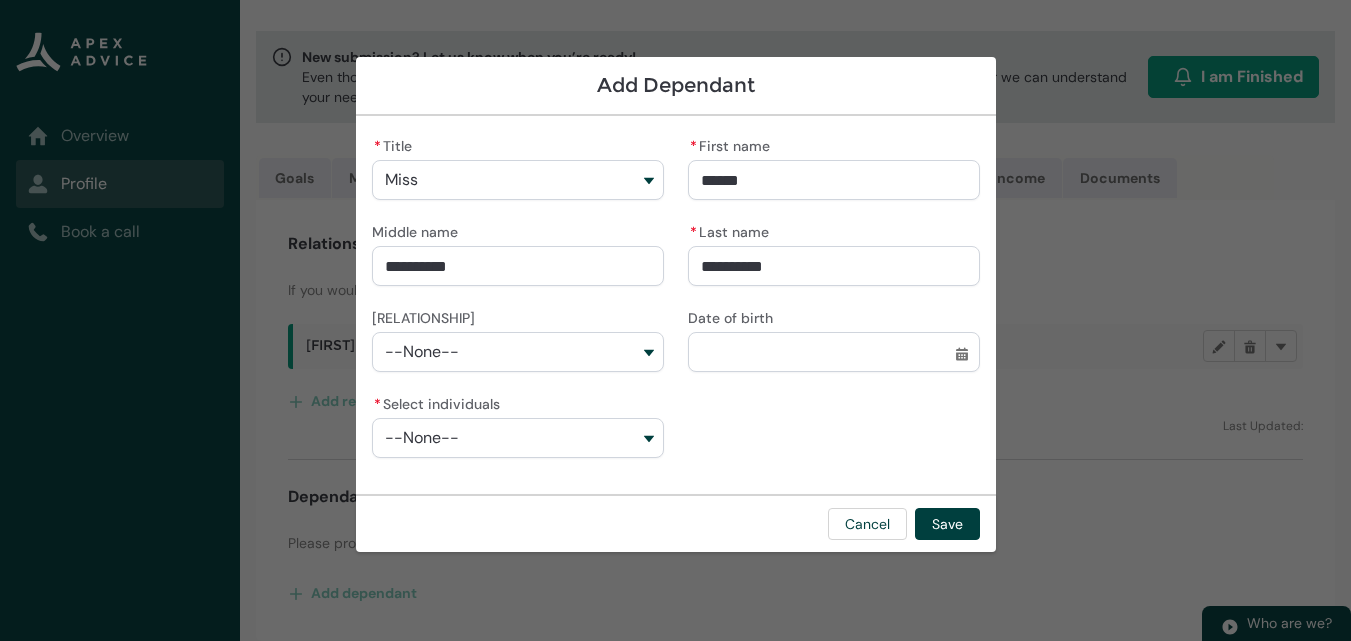 click on "--None--" at bounding box center [518, 352] 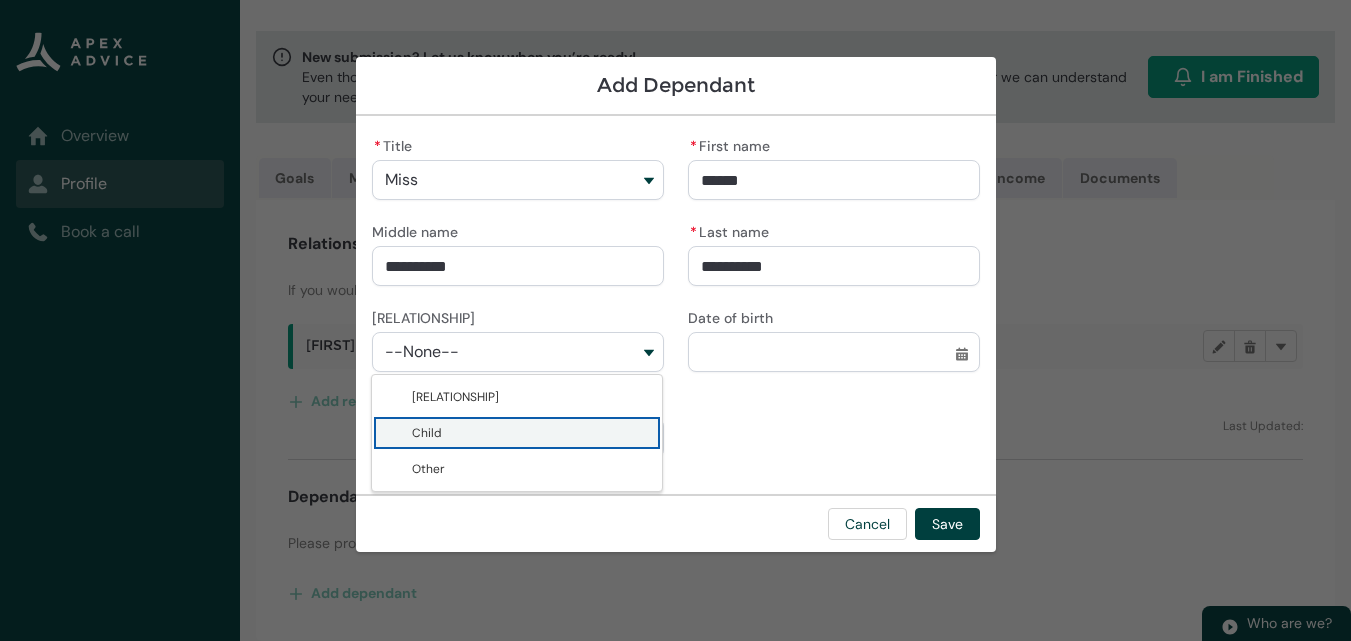 drag, startPoint x: 471, startPoint y: 440, endPoint x: 490, endPoint y: 431, distance: 21.023796 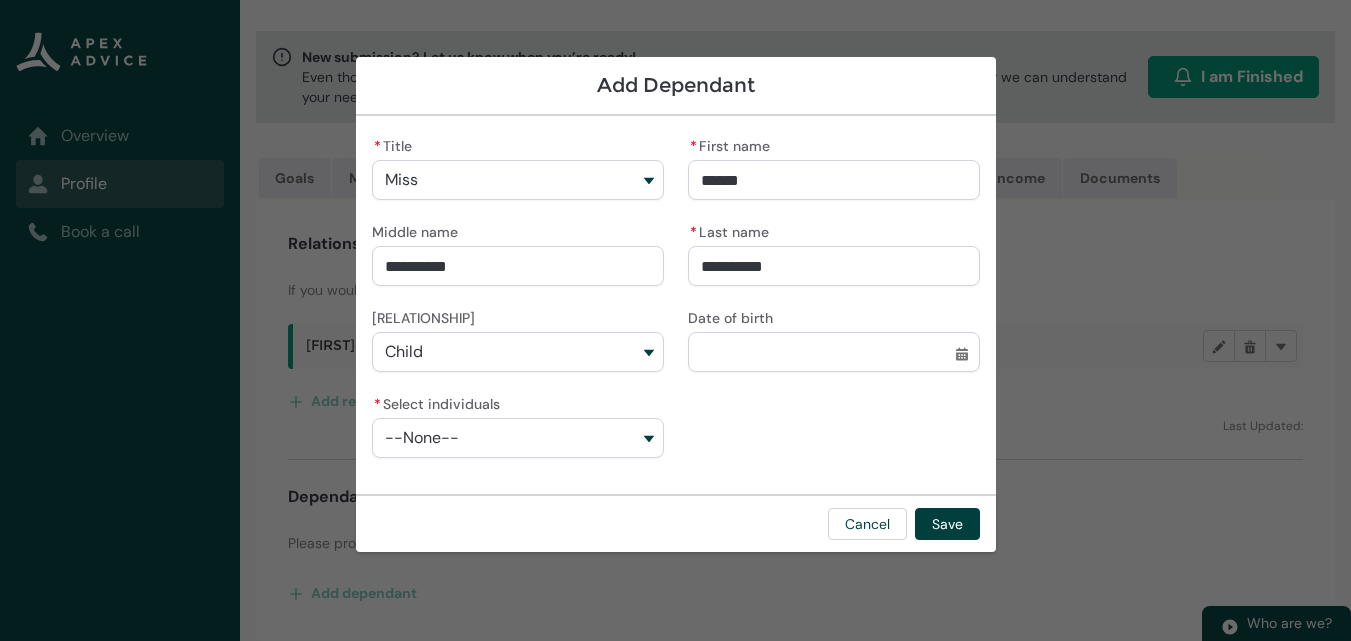 click on "Date of birth" at bounding box center (834, 352) 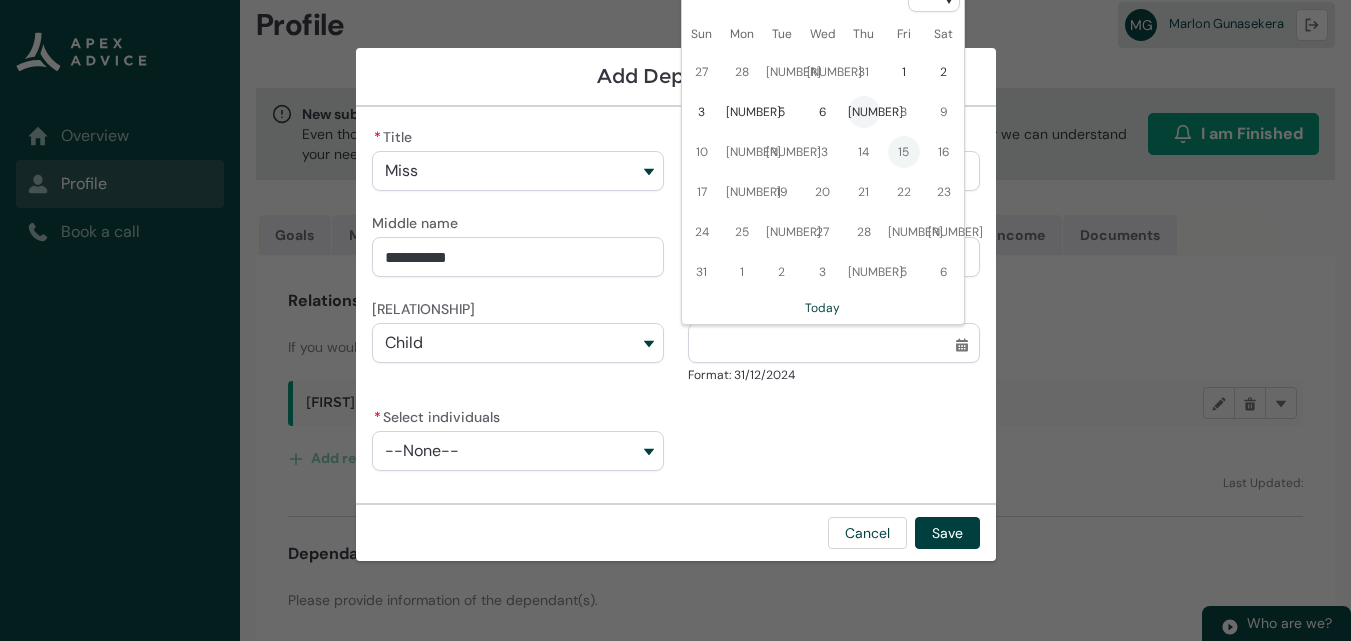 scroll, scrollTop: 0, scrollLeft: 0, axis: both 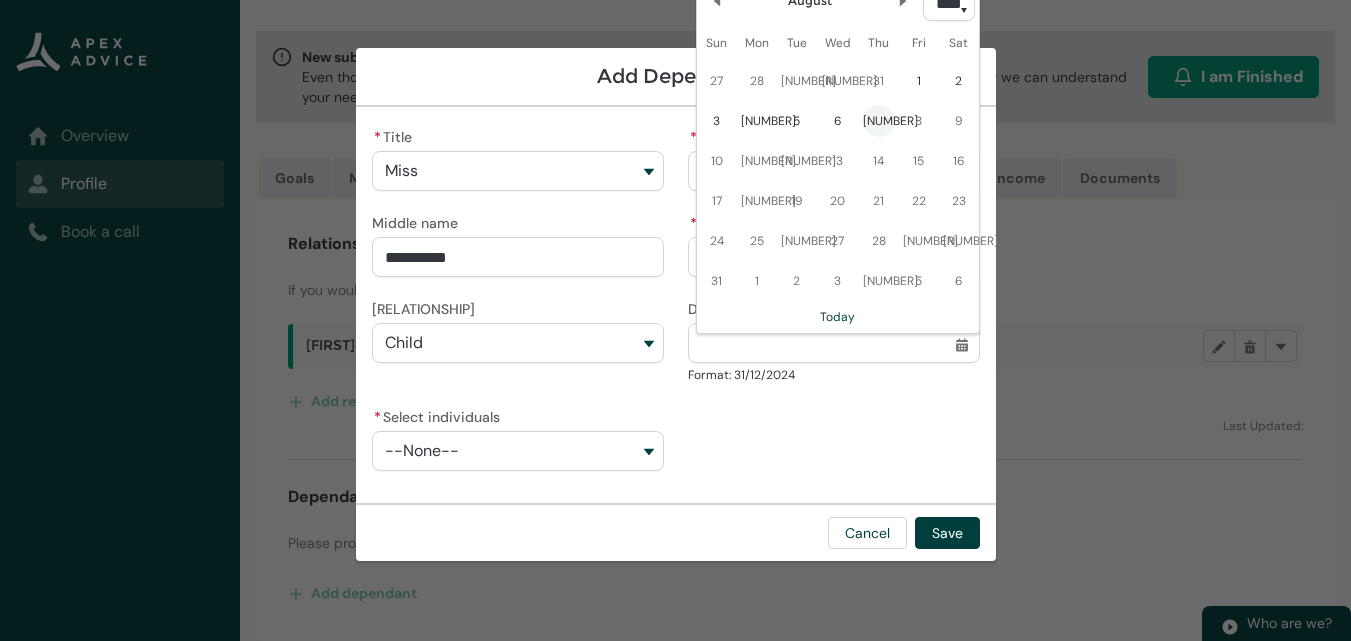 click on "**** **** **** **** **** **** **** **** **** **** **** **** **** **** **** **** **** **** **** **** **** **** **** **** **** **** **** **** **** **** **** **** **** **** **** **** **** **** **** **** **** **** **** **** **** **** **** **** **** **** **** **** **** **** **** **** **** **** **** **** **** **** **** **** **** **** **** **** **** **** **** **** **** **** **** **** **** **** **** **** **** **** **** **** **** **** **** **** **** **** **** **** **** **** **** **** **** **** **** **** ****" at bounding box center (949, 1) 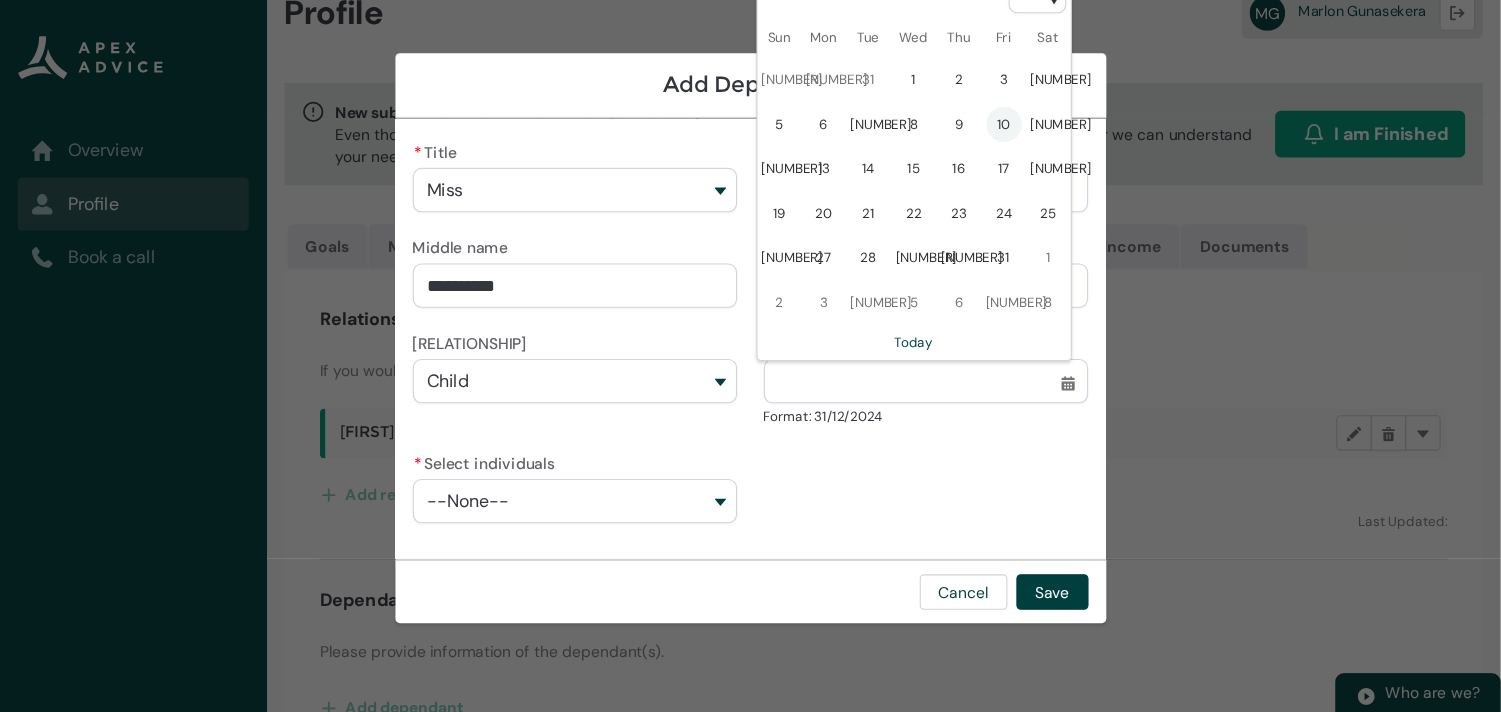 scroll, scrollTop: 0, scrollLeft: 0, axis: both 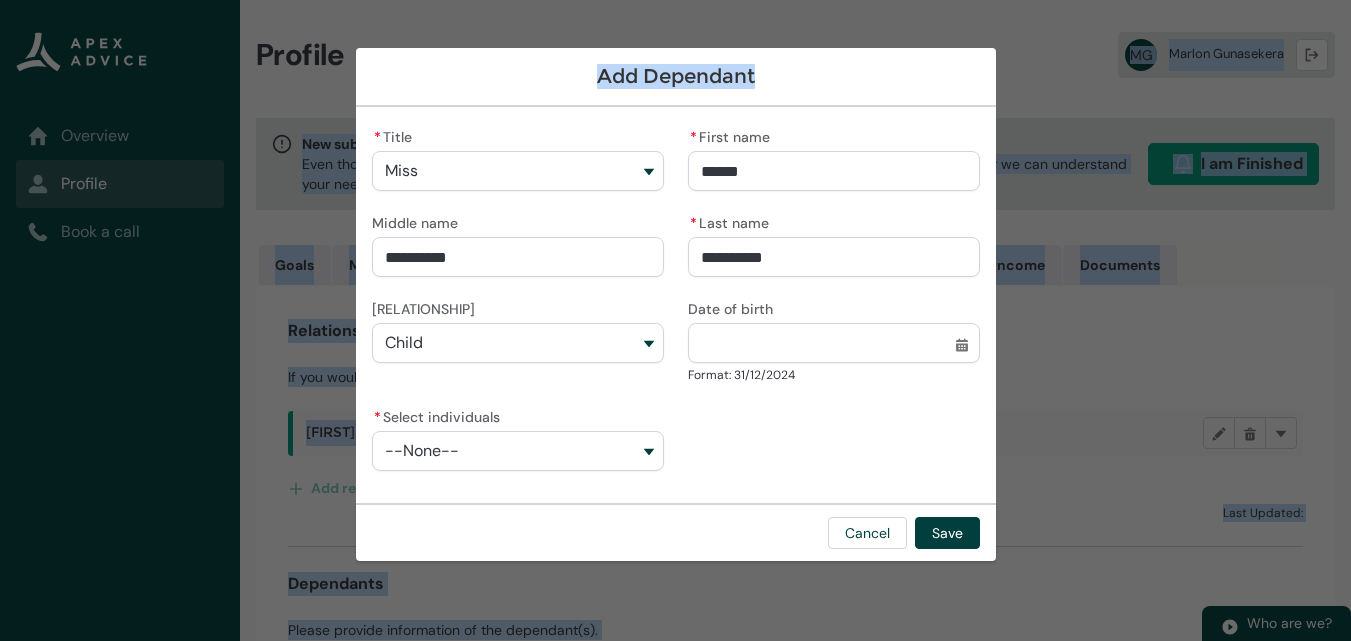 drag, startPoint x: 1350, startPoint y: 48, endPoint x: 1358, endPoint y: 9, distance: 39.812057 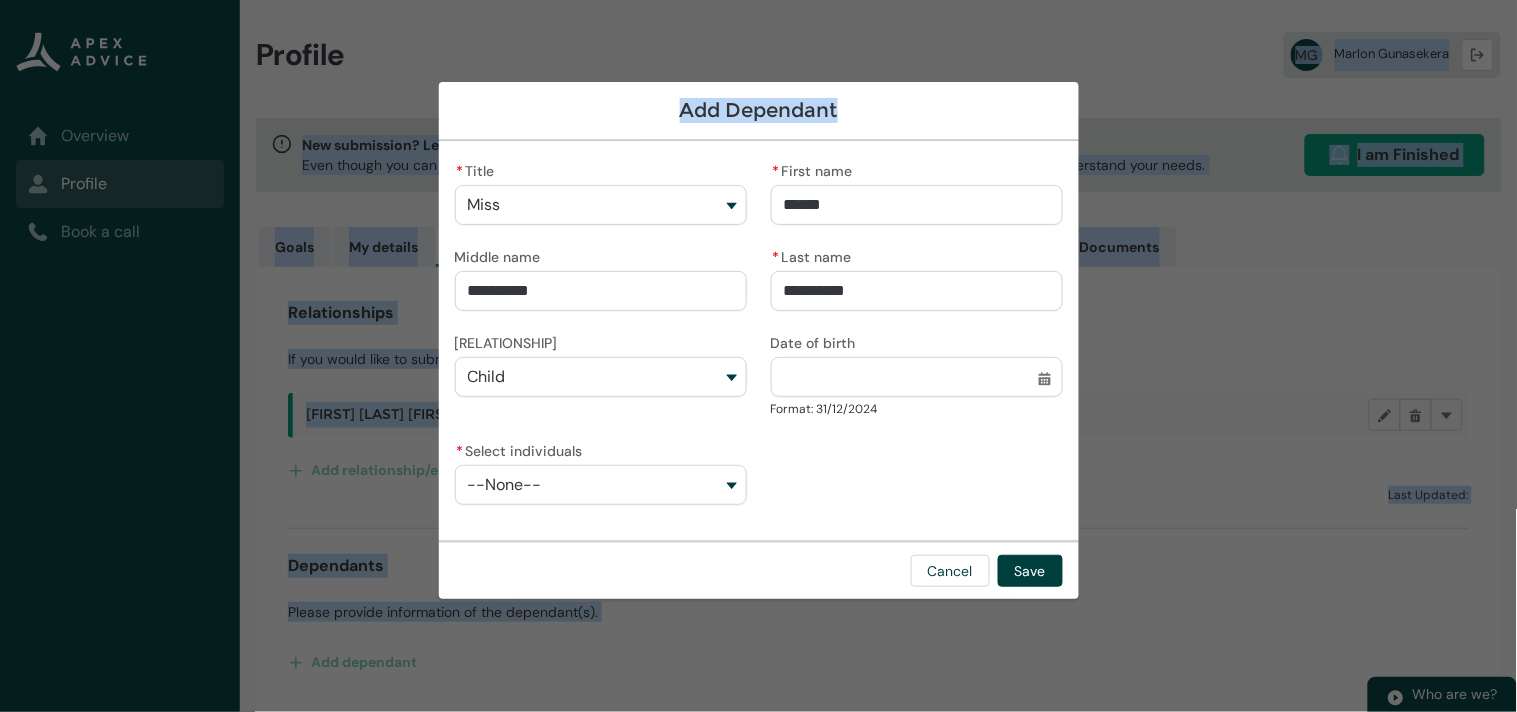 click on "Date of birth" at bounding box center [917, 377] 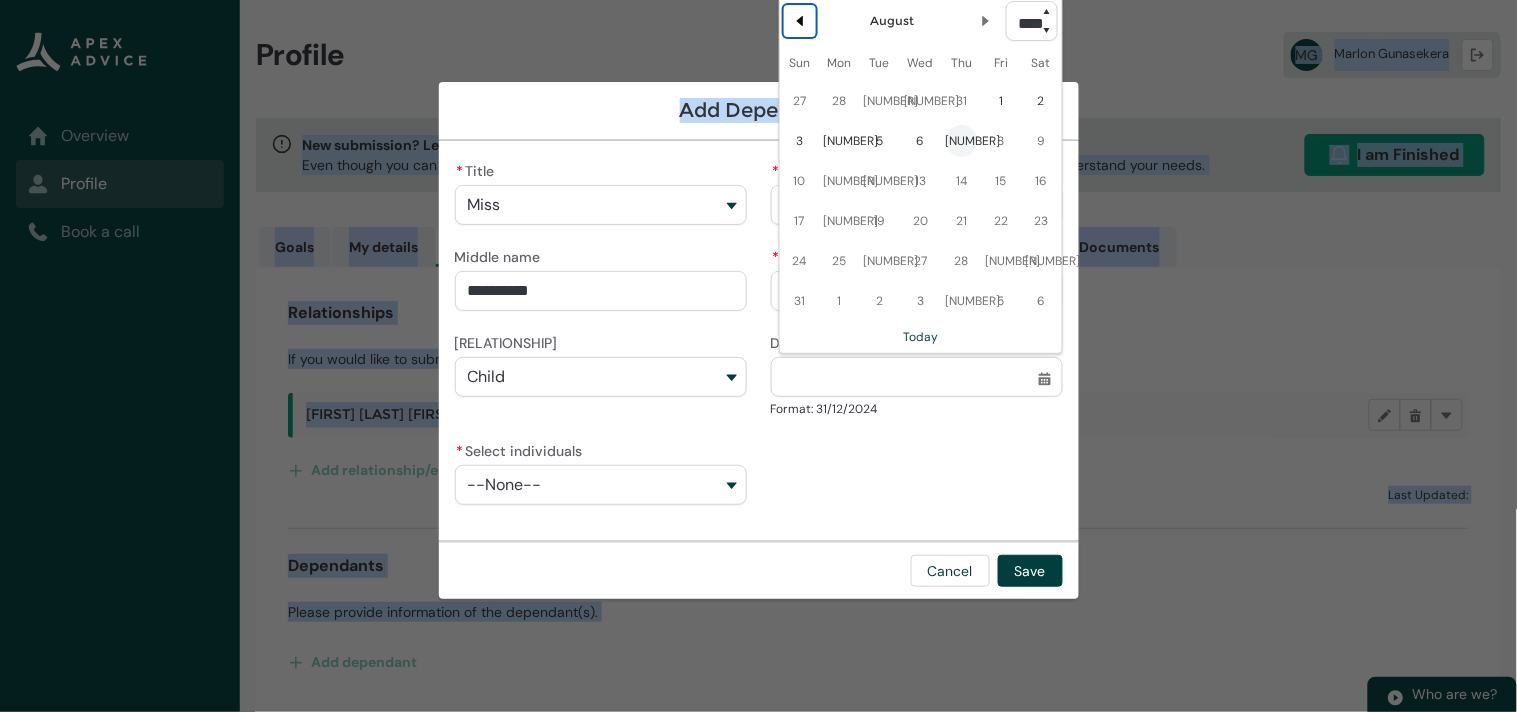 click 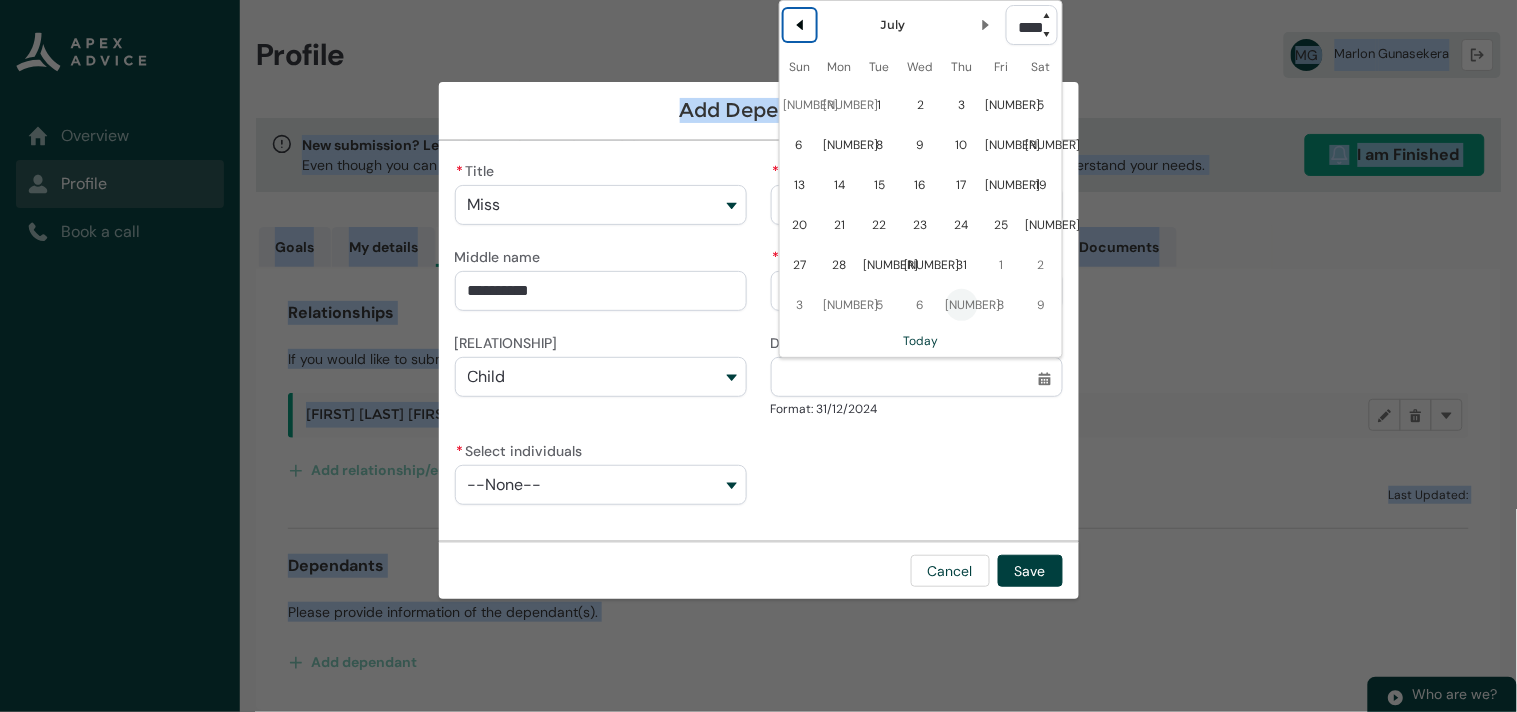 click 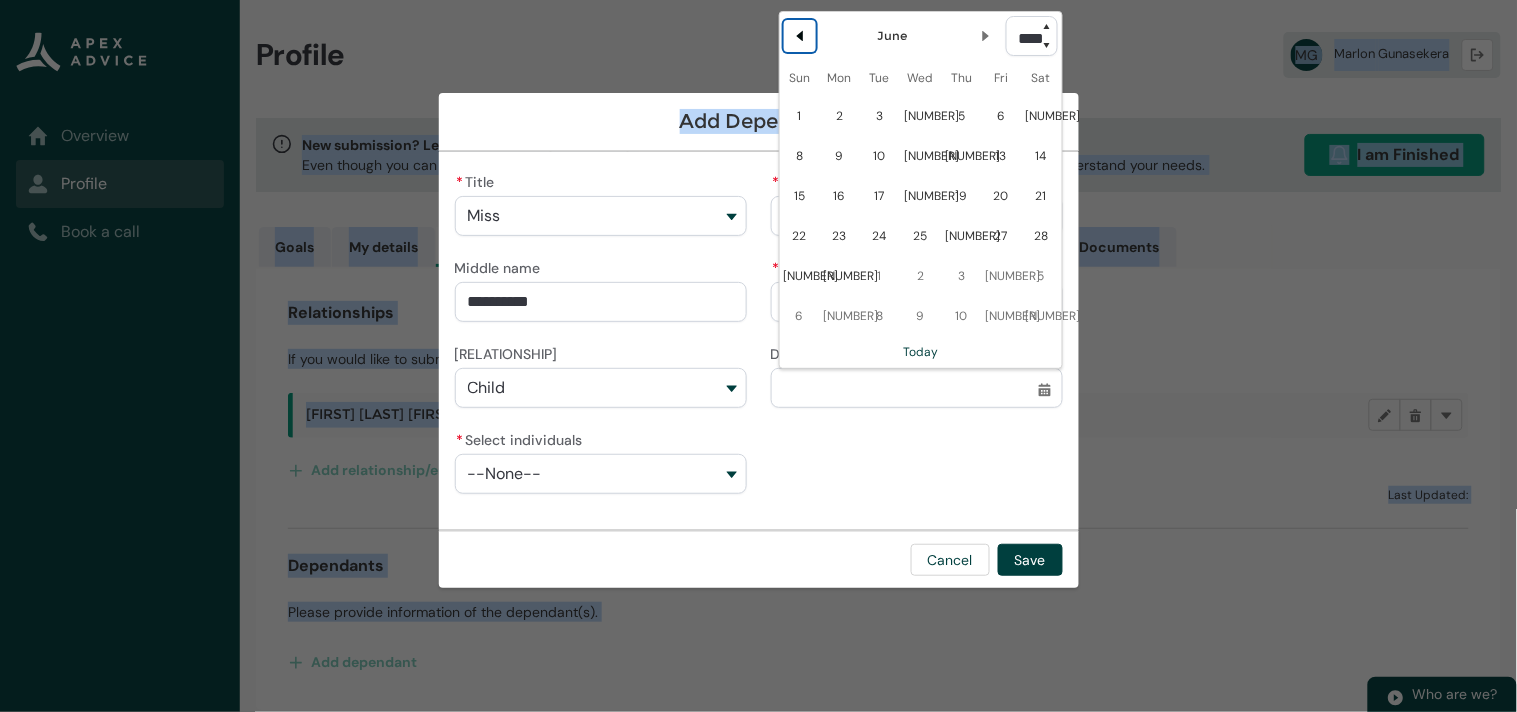 click 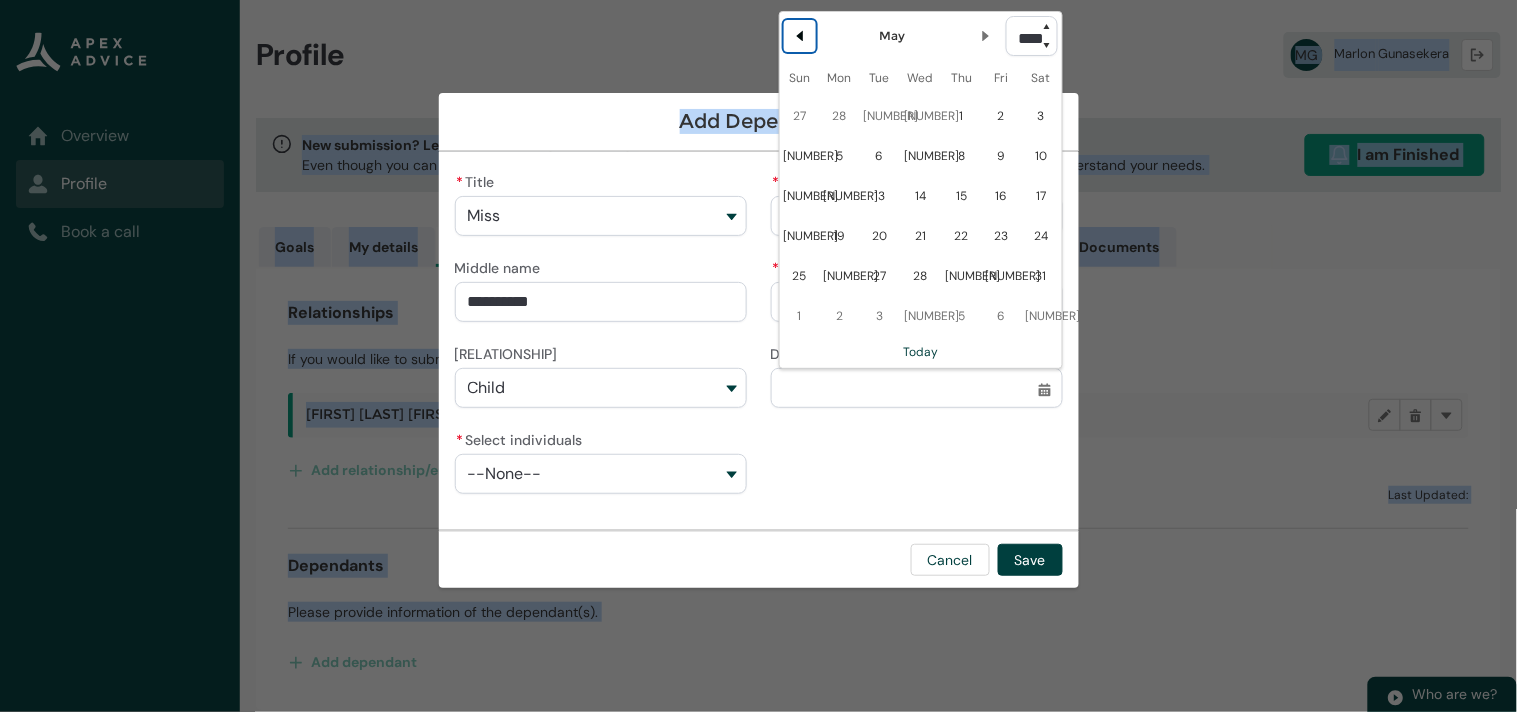 click 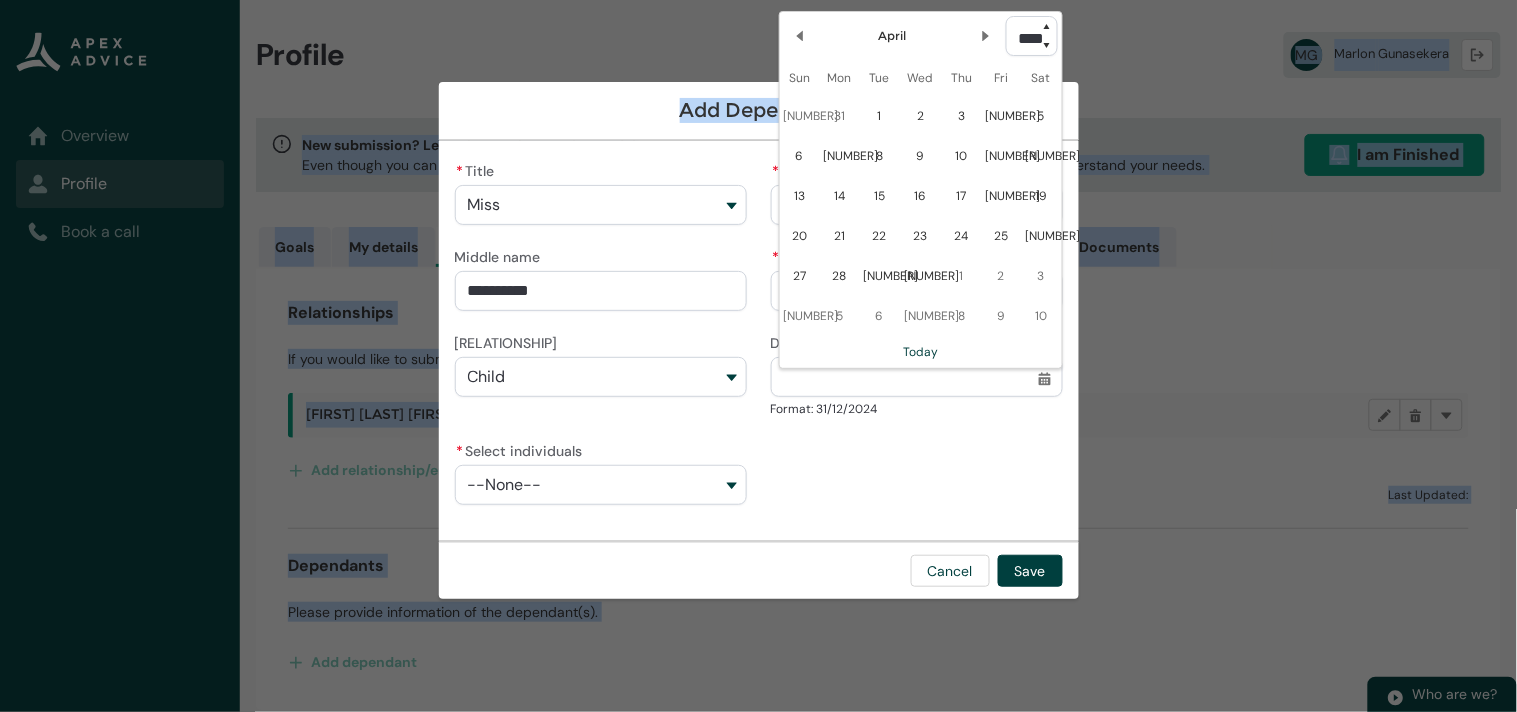 click on "**** **** **** **** **** **** **** **** **** **** **** **** **** **** **** **** **** **** **** **** **** **** **** **** **** **** **** **** **** **** **** **** **** **** **** **** **** **** **** **** **** **** **** **** **** **** **** **** **** **** **** **** **** **** **** **** **** **** **** **** **** **** **** **** **** **** **** **** **** **** **** **** **** **** **** **** **** **** **** **** **** **** **** **** **** **** **** **** **** **** **** **** **** **** **** **** **** **** **** **** ****" at bounding box center (1032, 36) 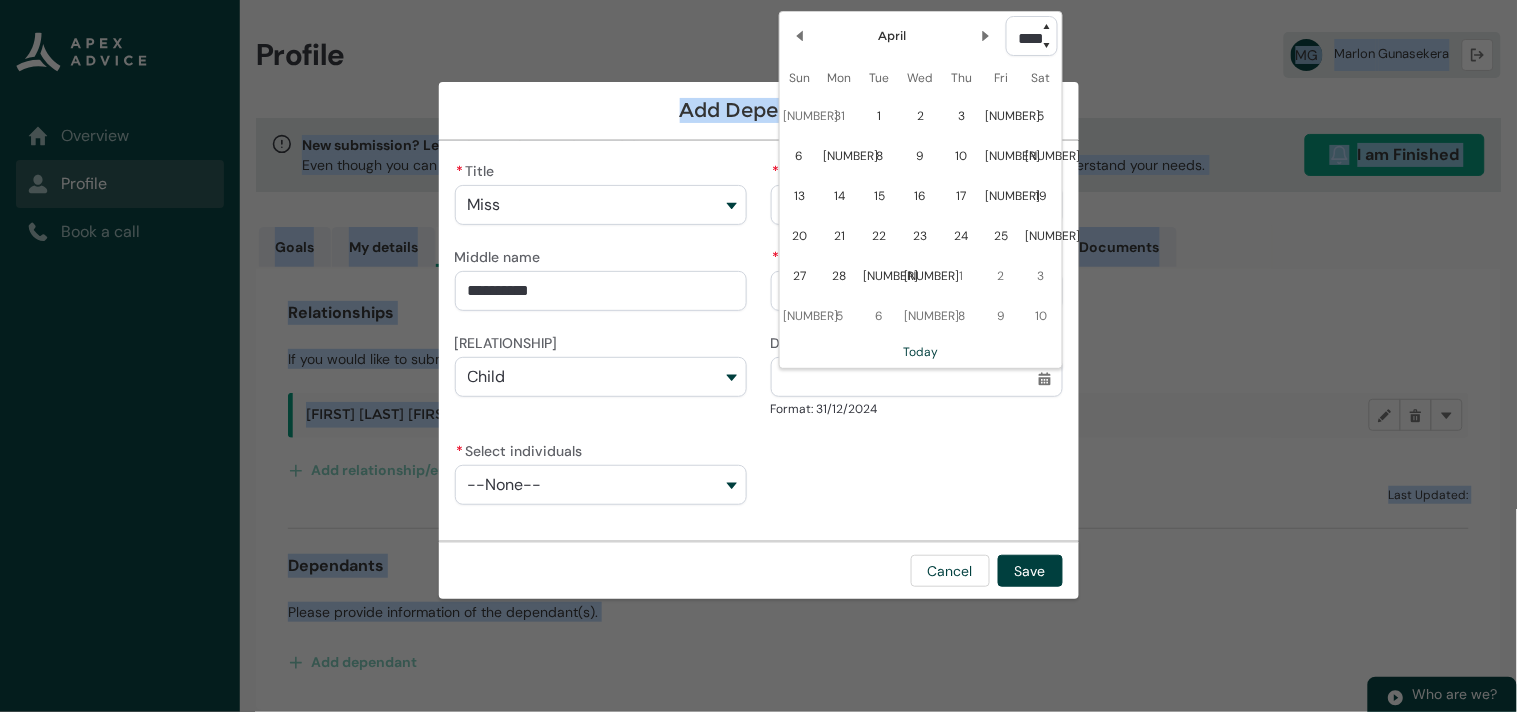 type on "[YEAR]" 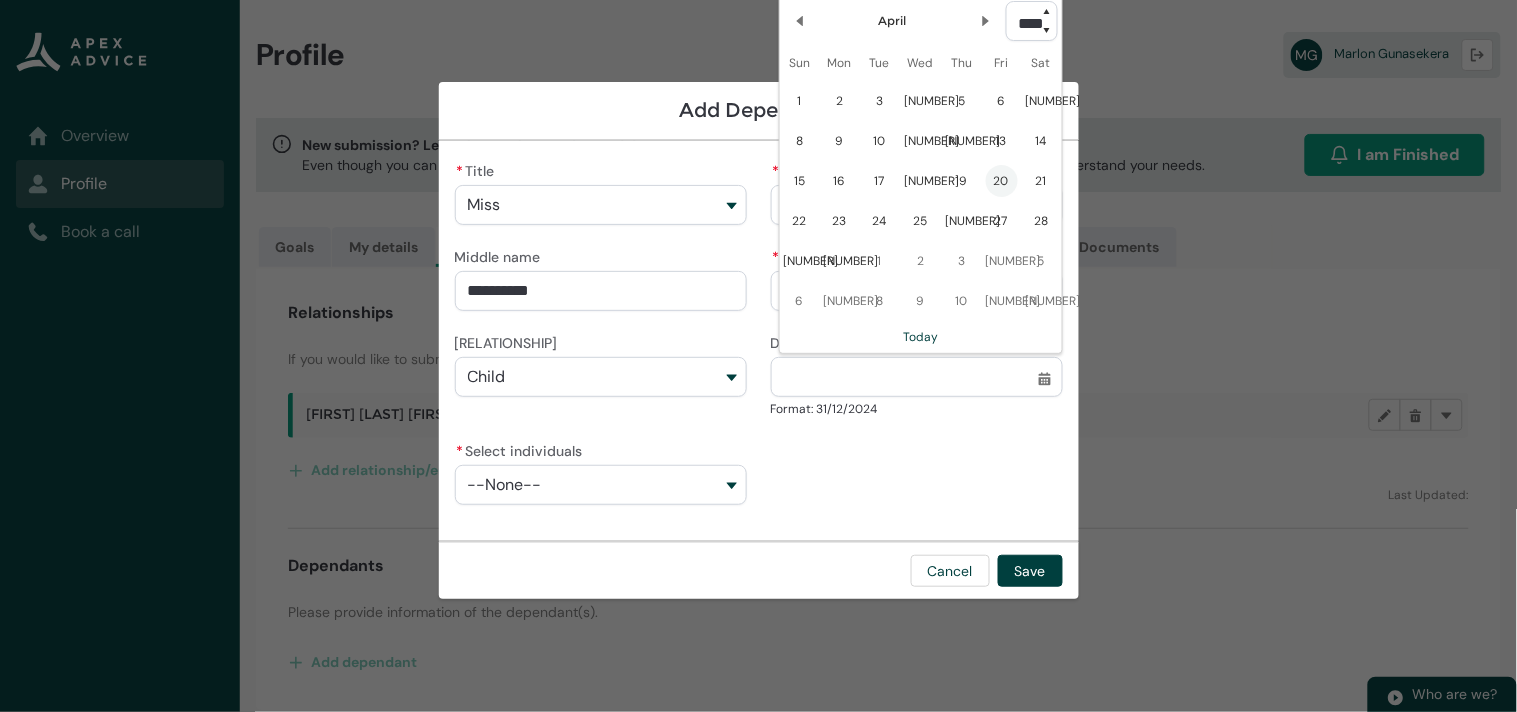 click on "20" 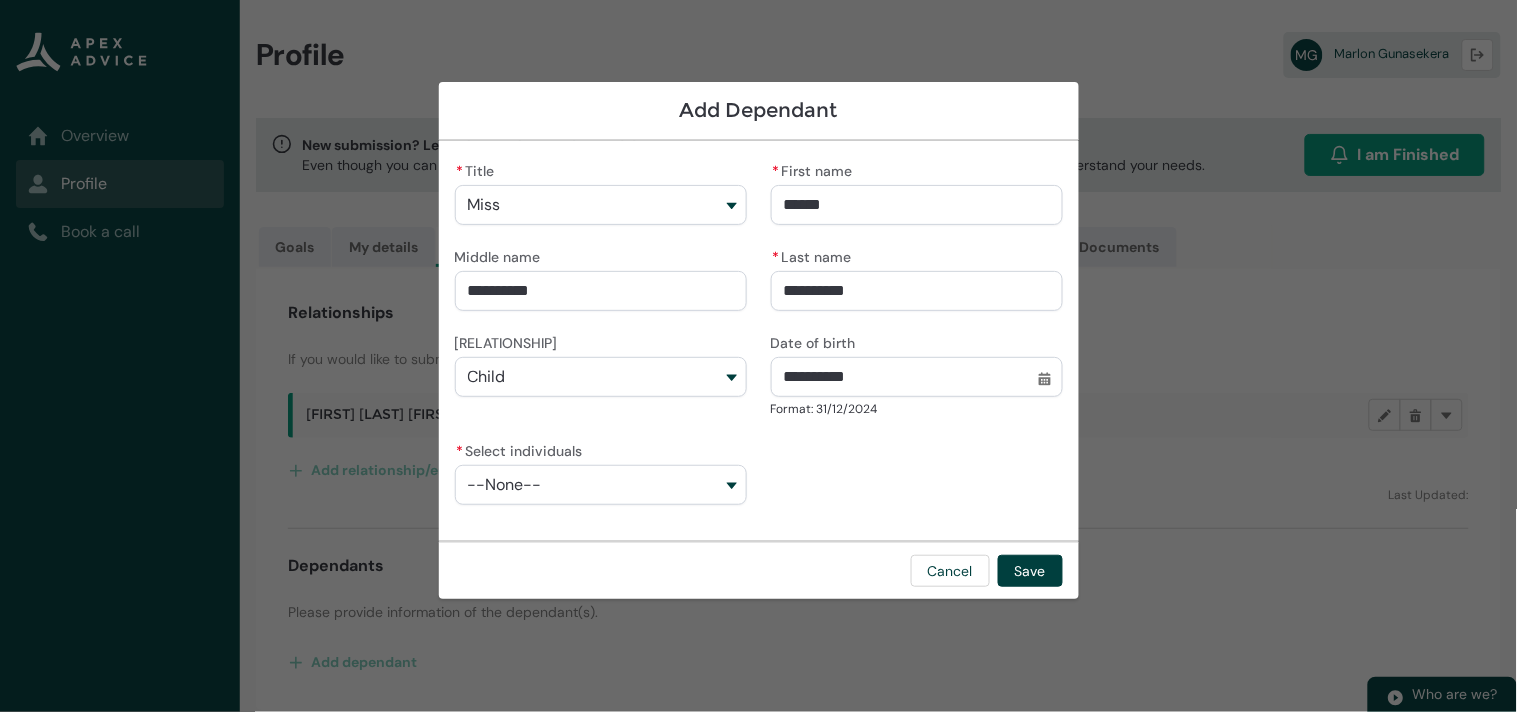 click on "--None--" at bounding box center (601, 485) 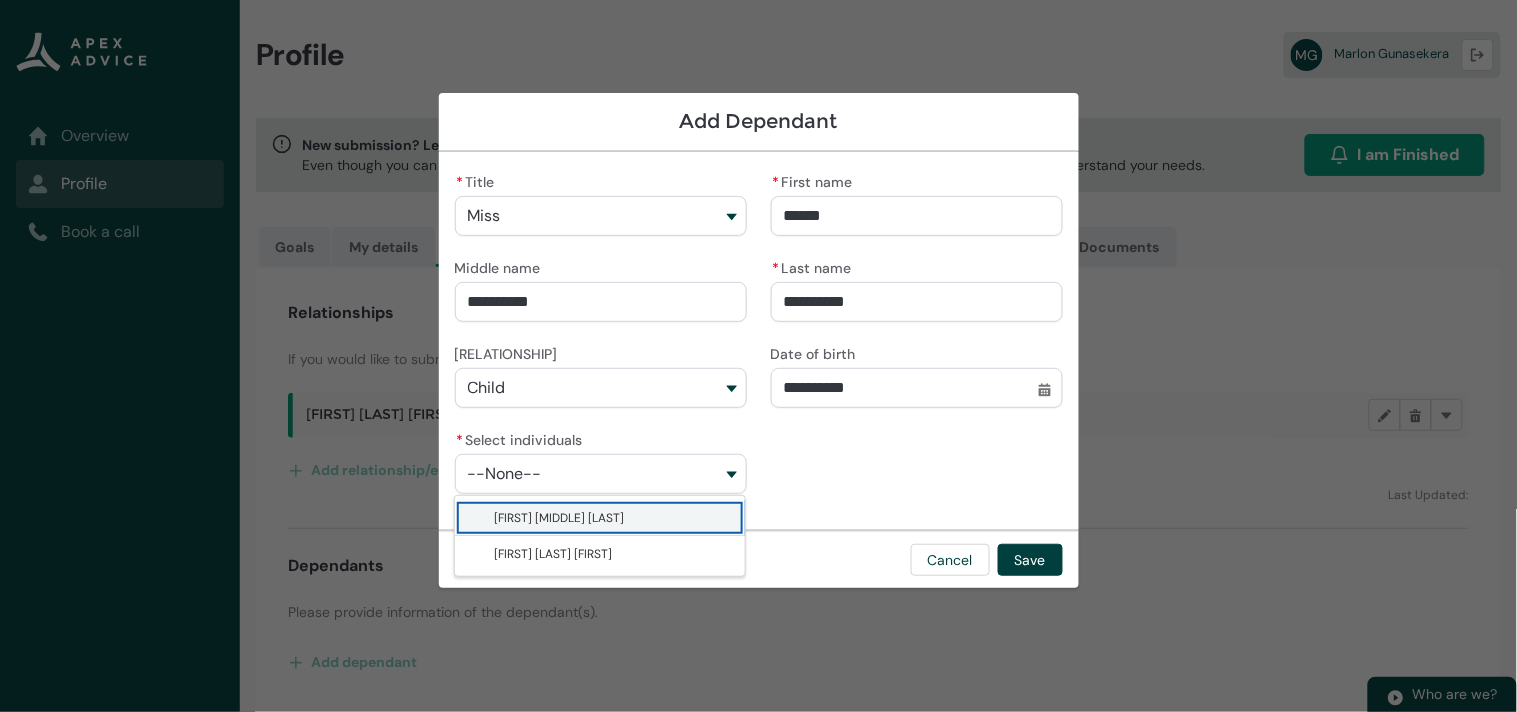 click on "**********" at bounding box center [759, 341] 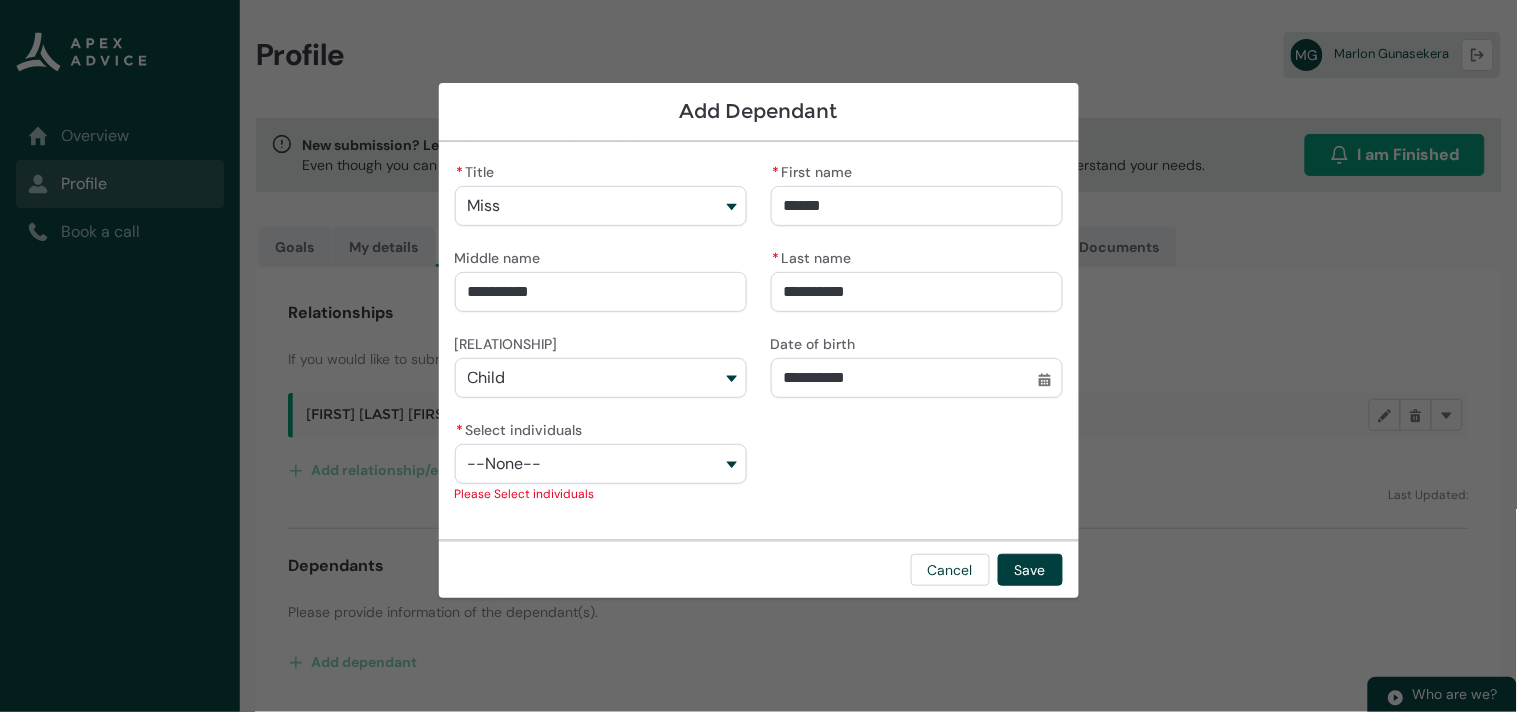 click on "--None--" at bounding box center [601, 464] 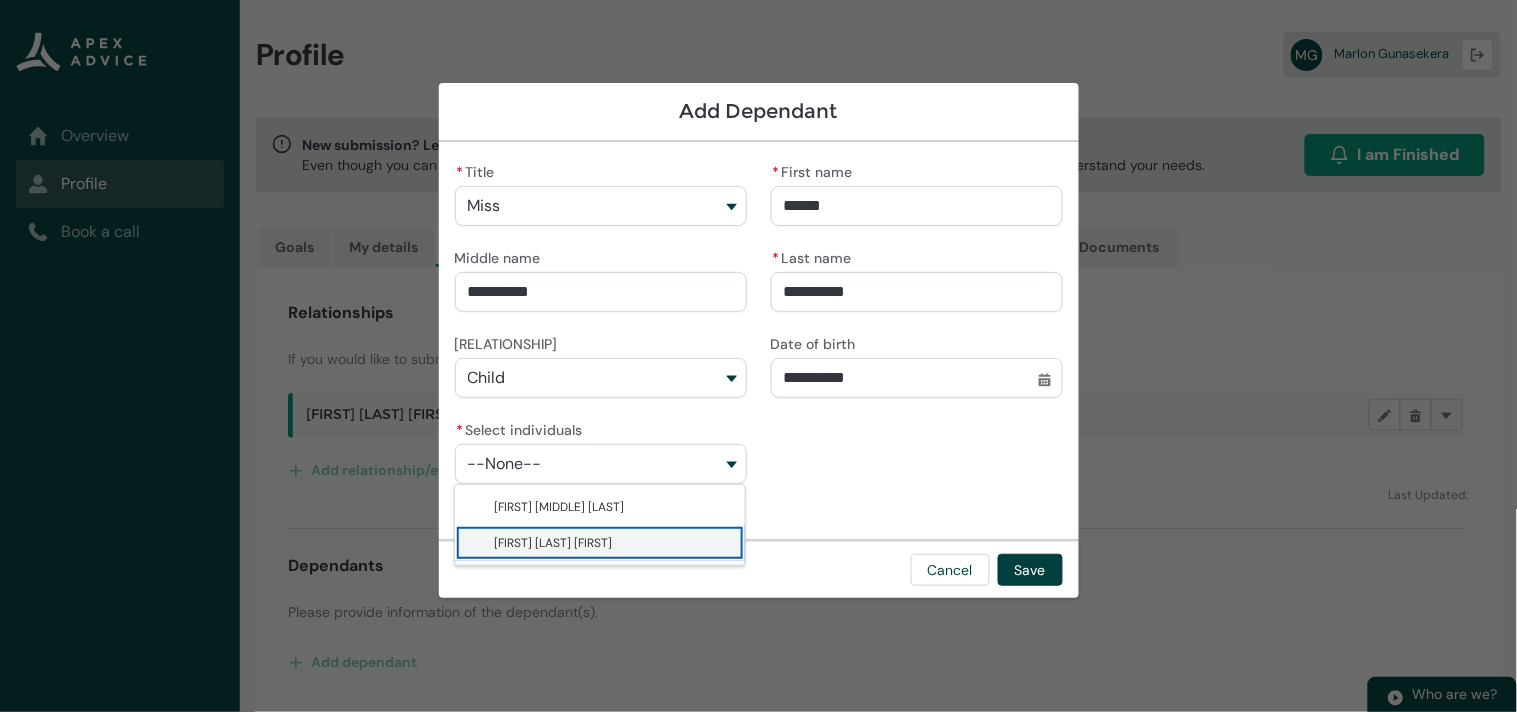 click on "[FIRST] [LAST] [FIRST]" at bounding box center [554, 543] 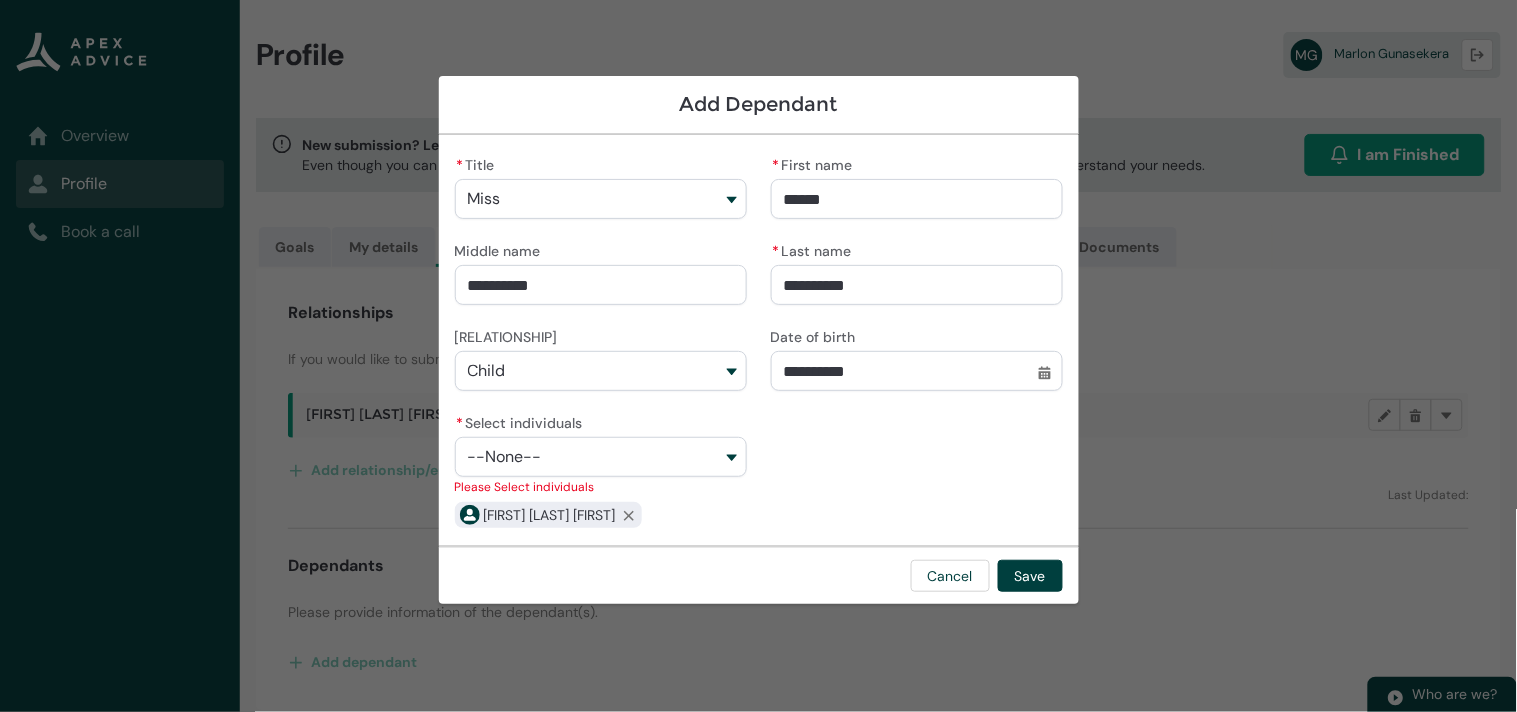 click on "--None--" at bounding box center [601, 457] 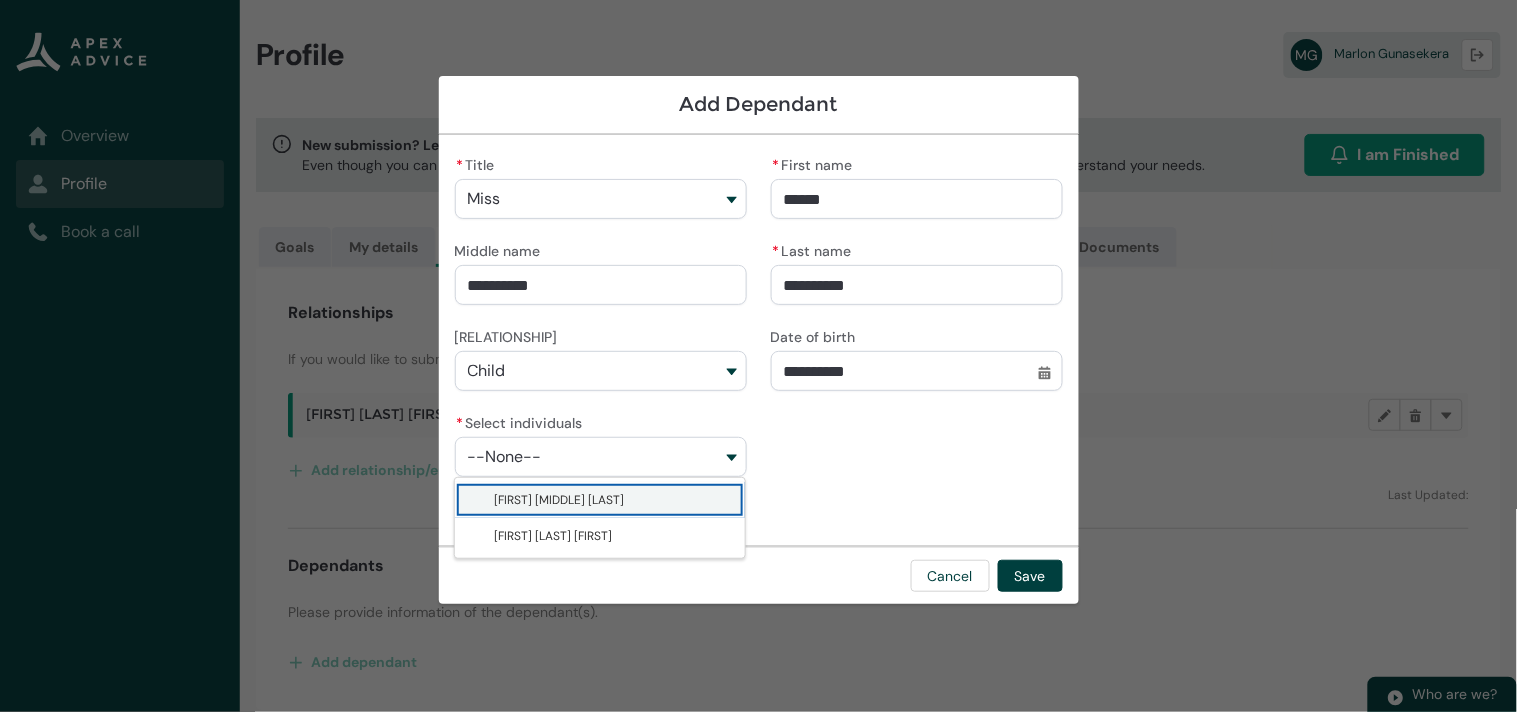 click on "[FIRST] [MIDDLE] [LAST]" at bounding box center [560, 500] 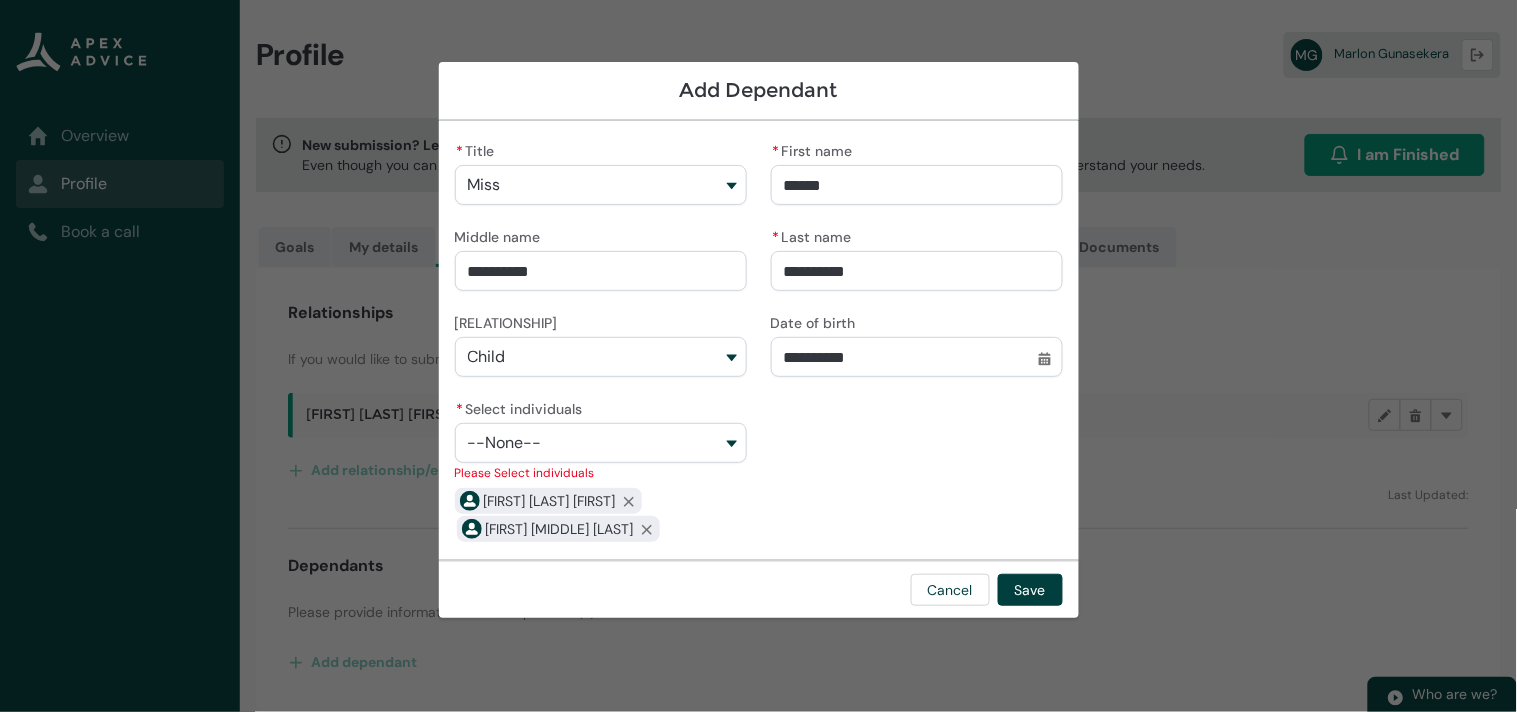 click on "--None--" at bounding box center (601, 443) 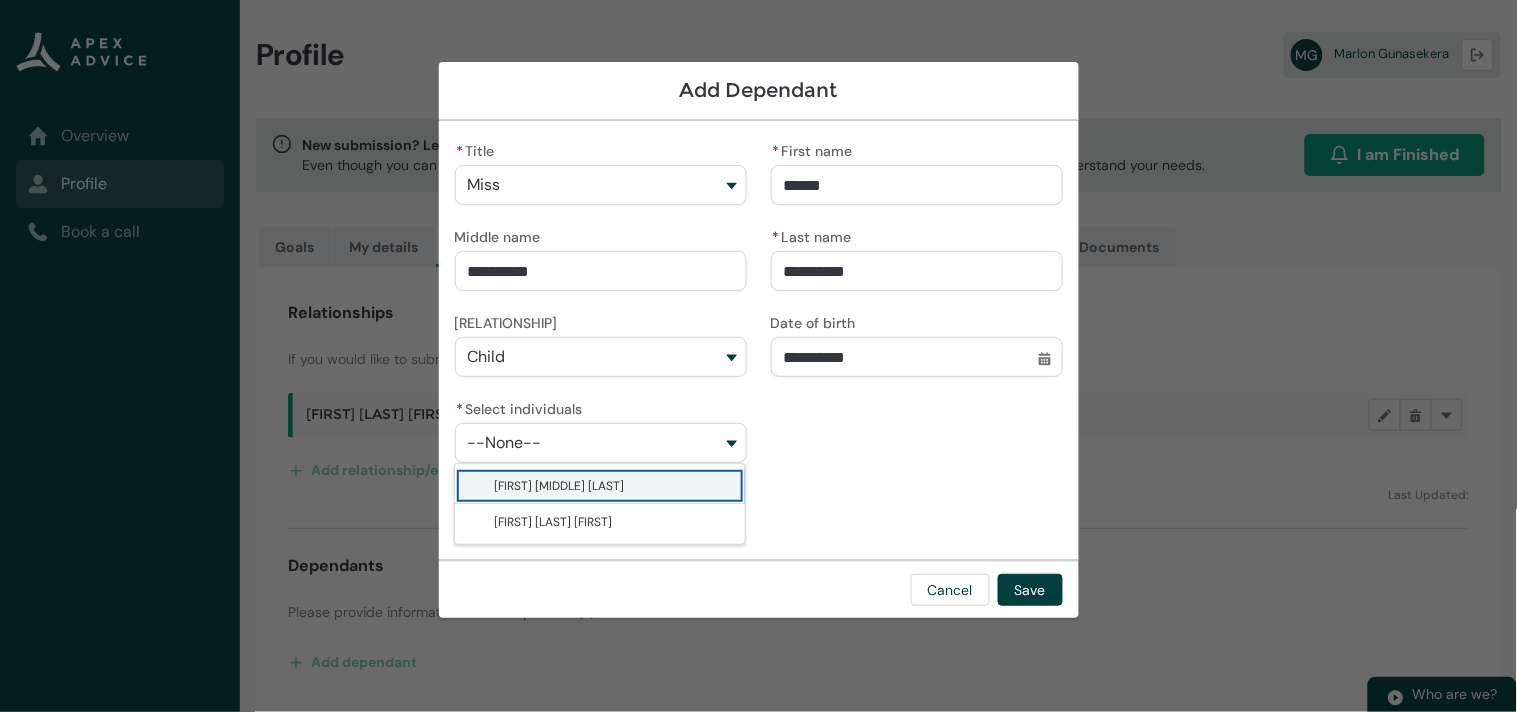 click on "--None--" at bounding box center (601, 443) 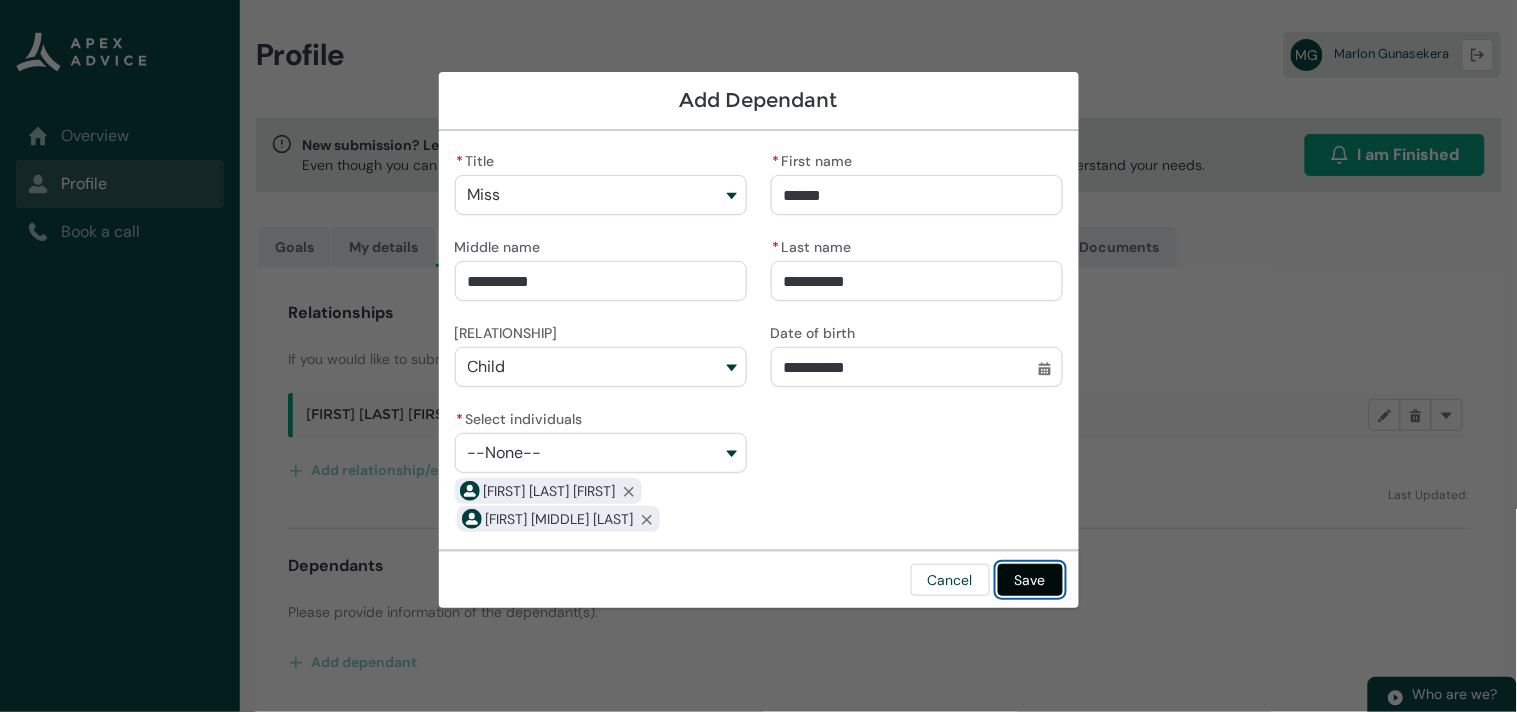 click on "Save" at bounding box center (1030, 580) 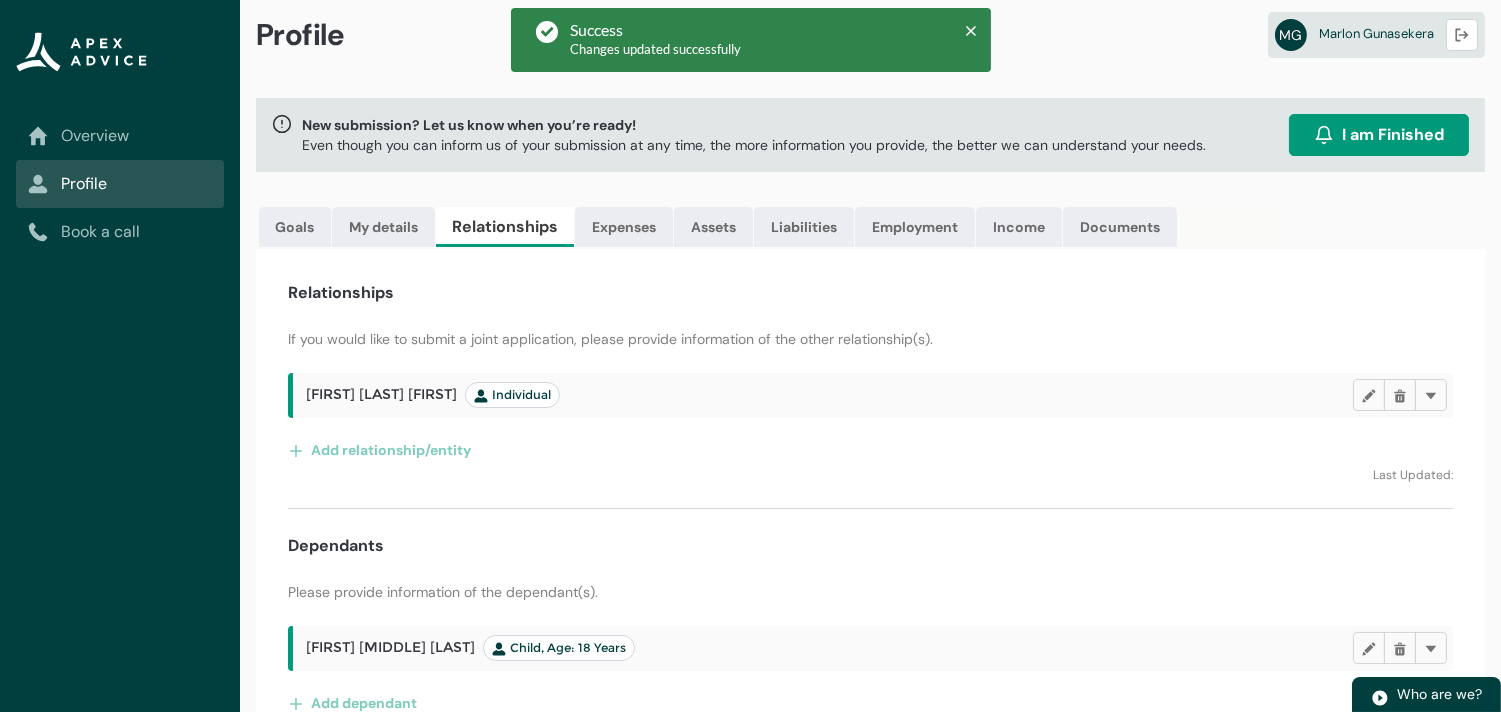 scroll, scrollTop: 0, scrollLeft: 0, axis: both 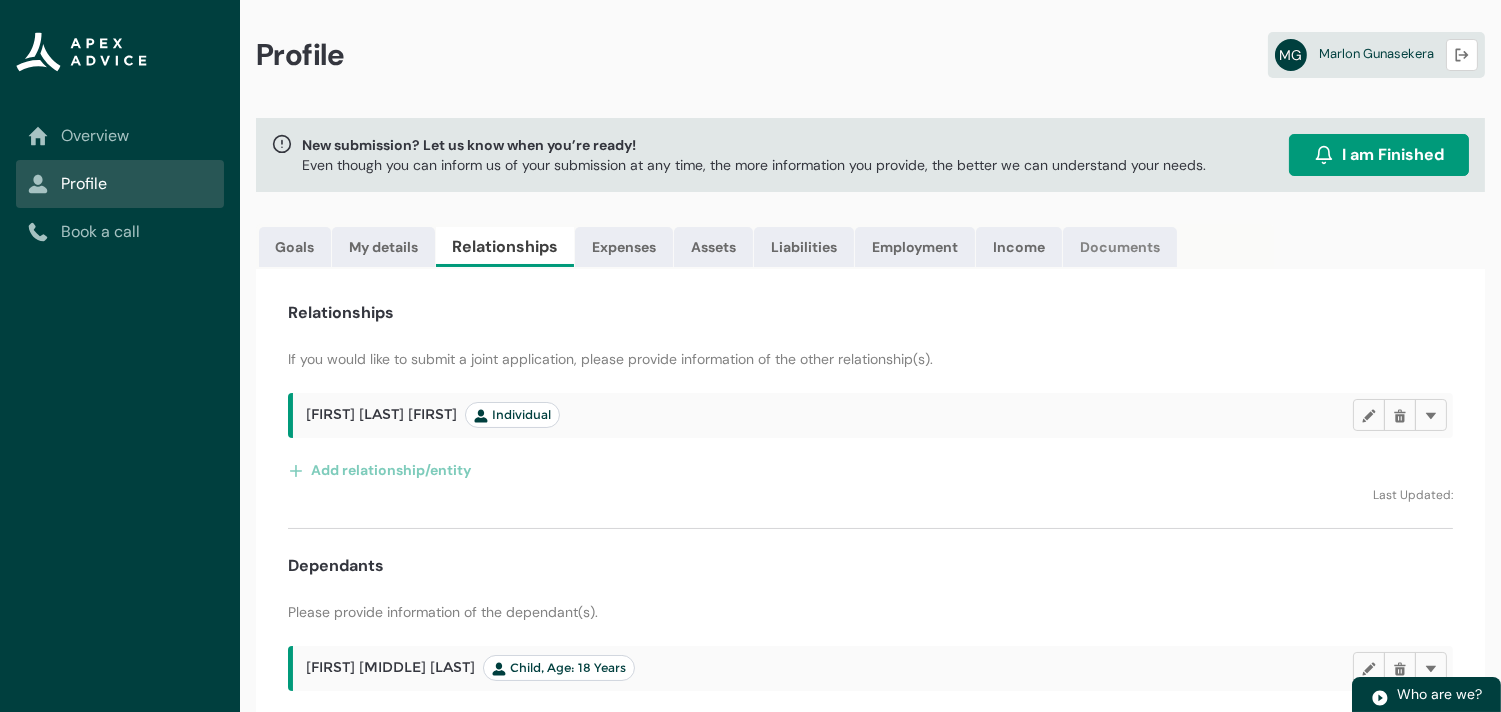 click on "Documents" at bounding box center (1120, 247) 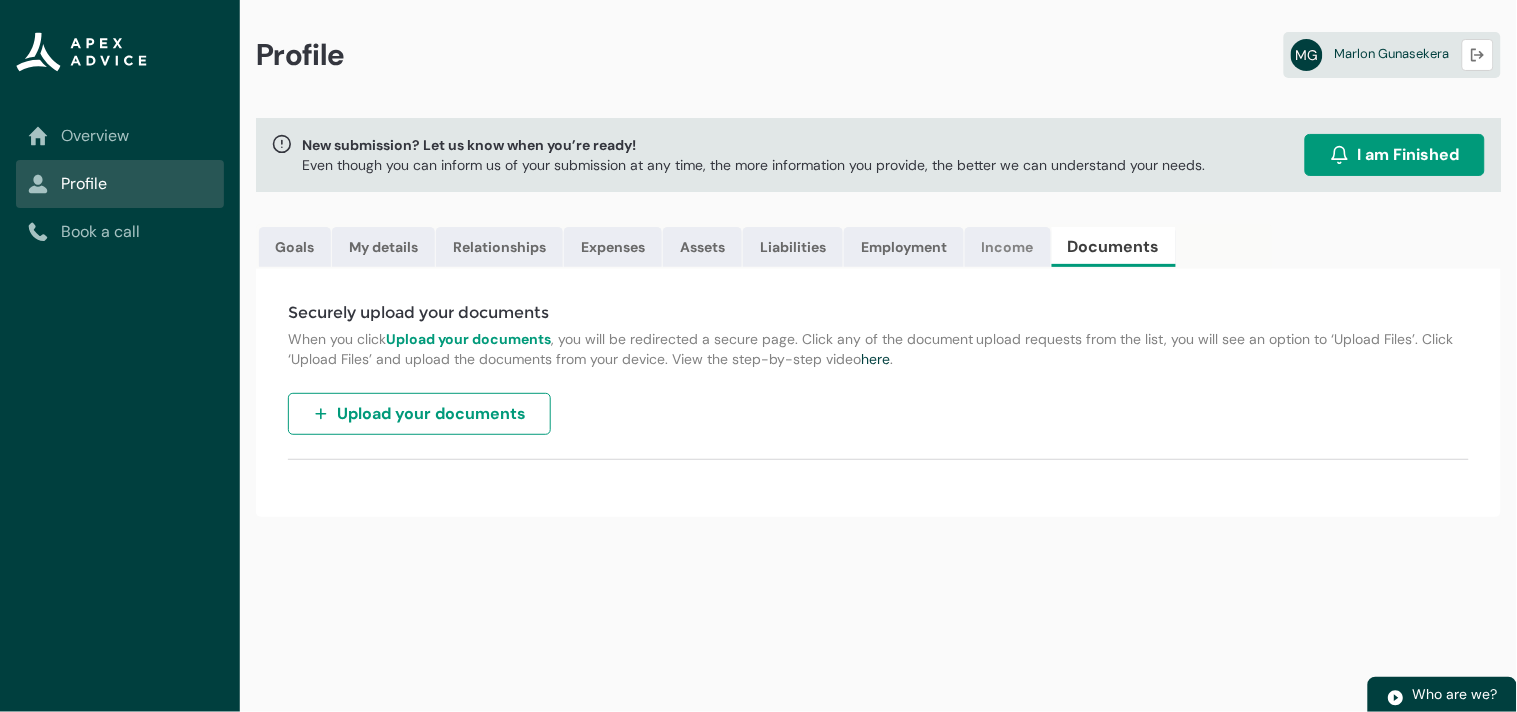 click on "Income" at bounding box center [1008, 247] 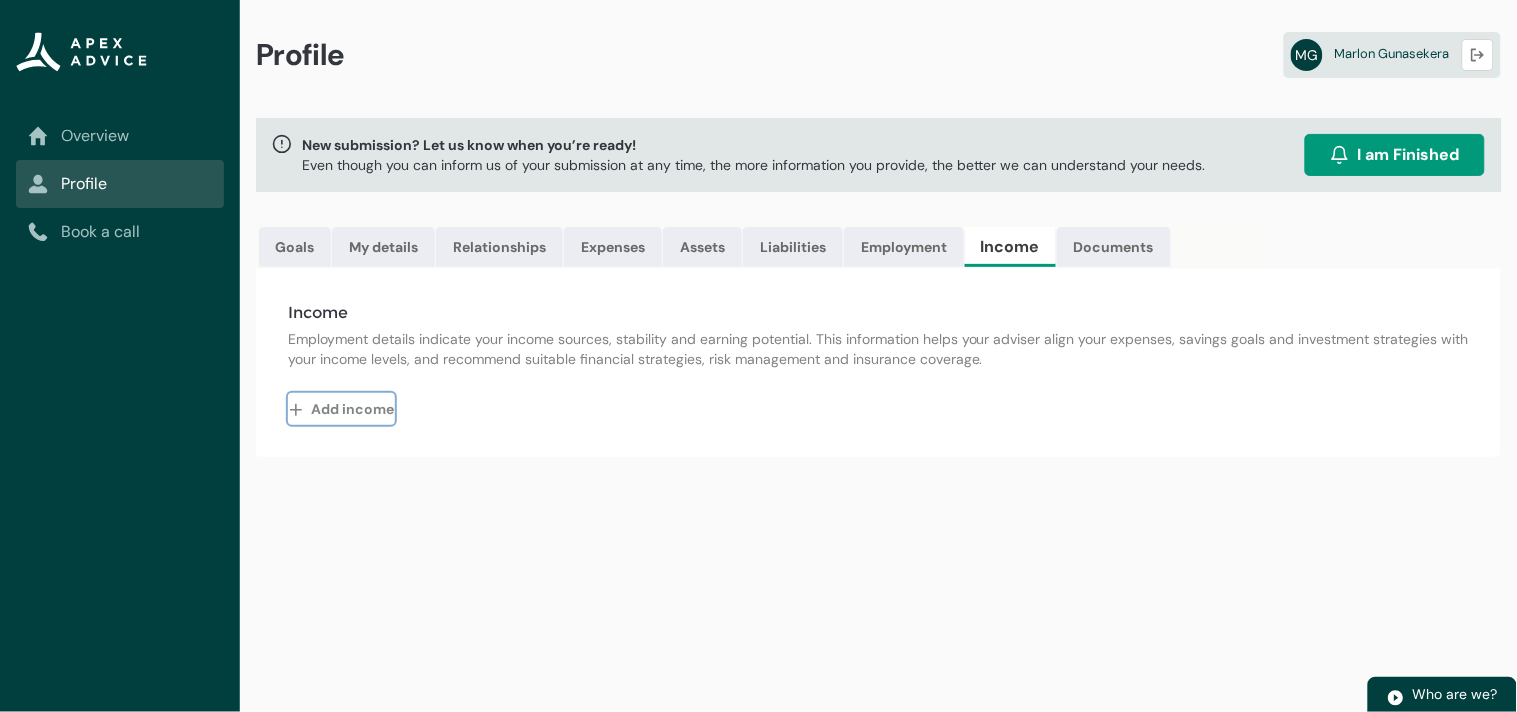 click on "Add income" at bounding box center [341, 409] 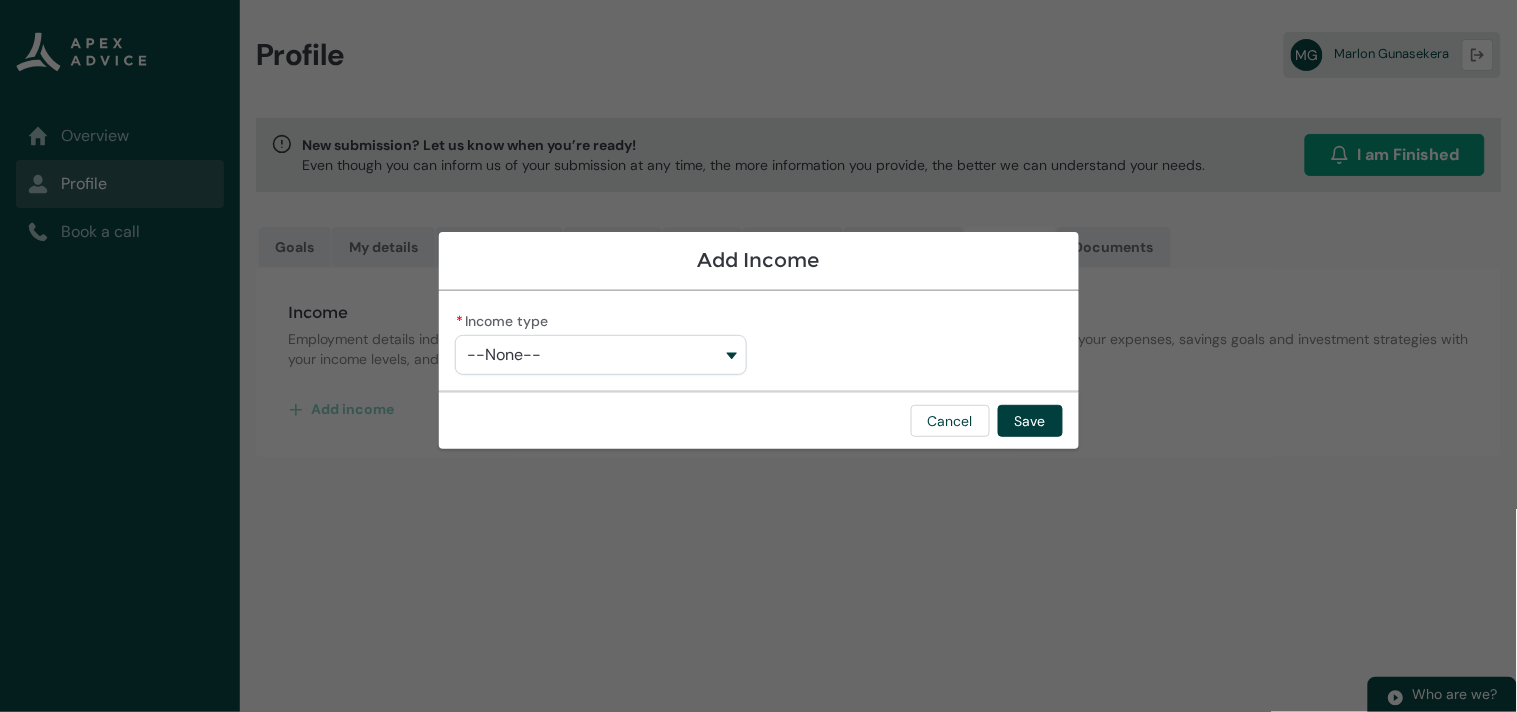 click on "--None--" at bounding box center [601, 355] 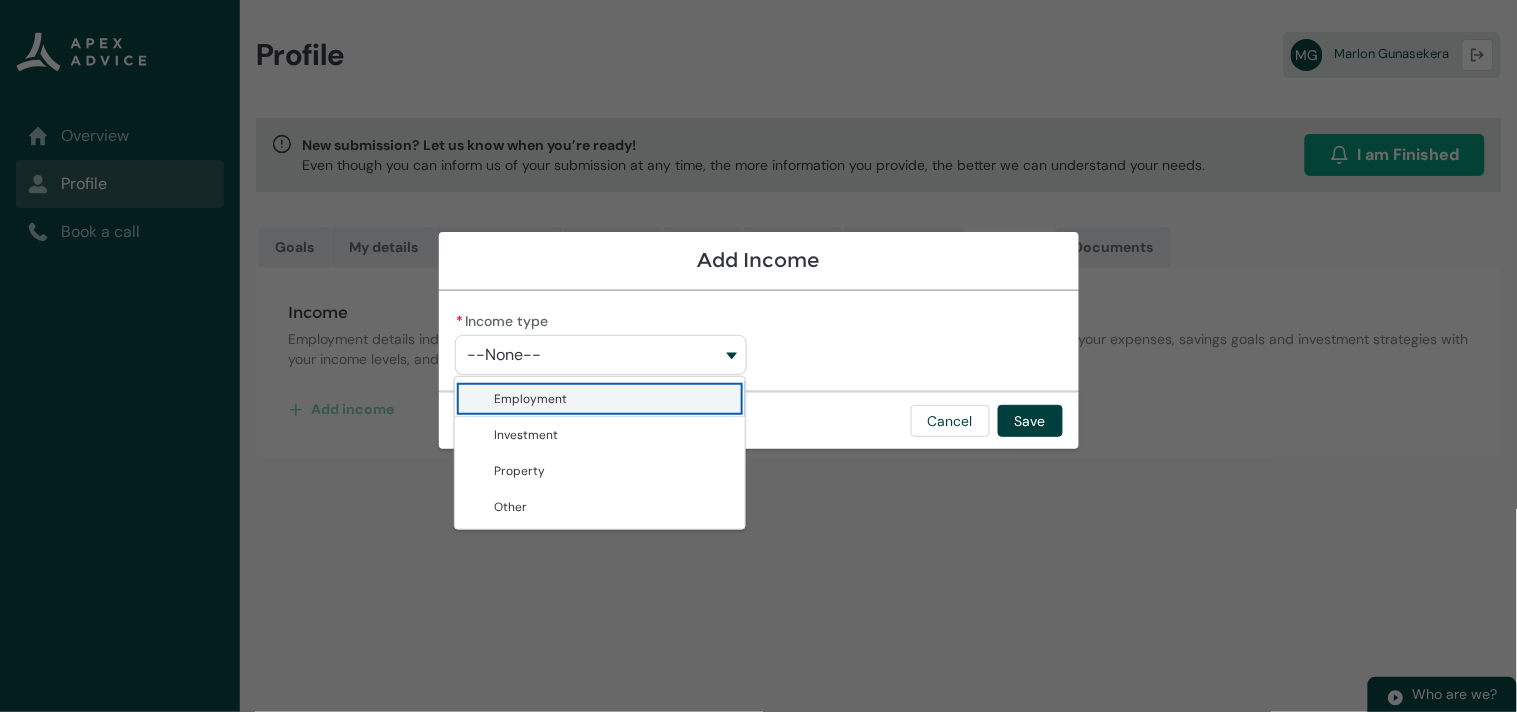 click on "Employment" at bounding box center (614, 399) 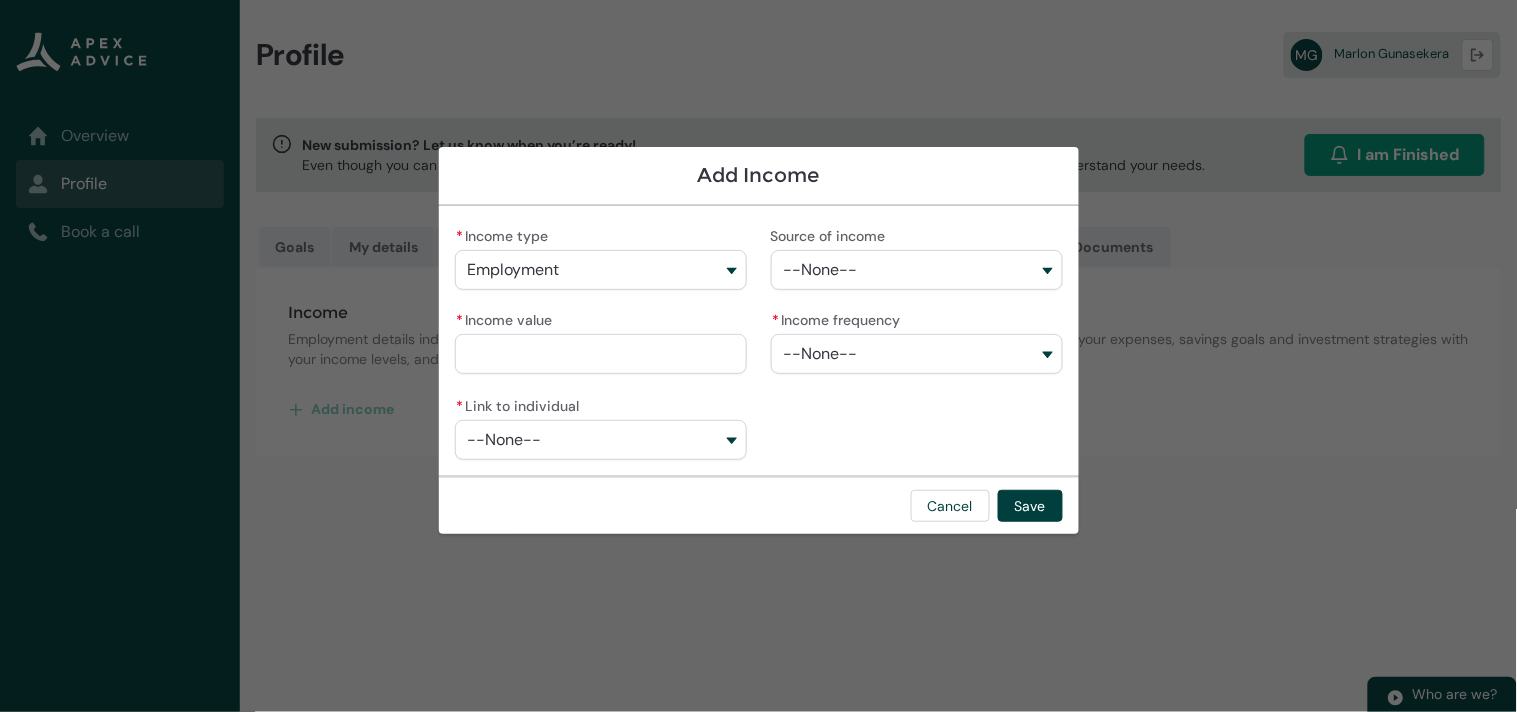 click on "--None--" at bounding box center [917, 270] 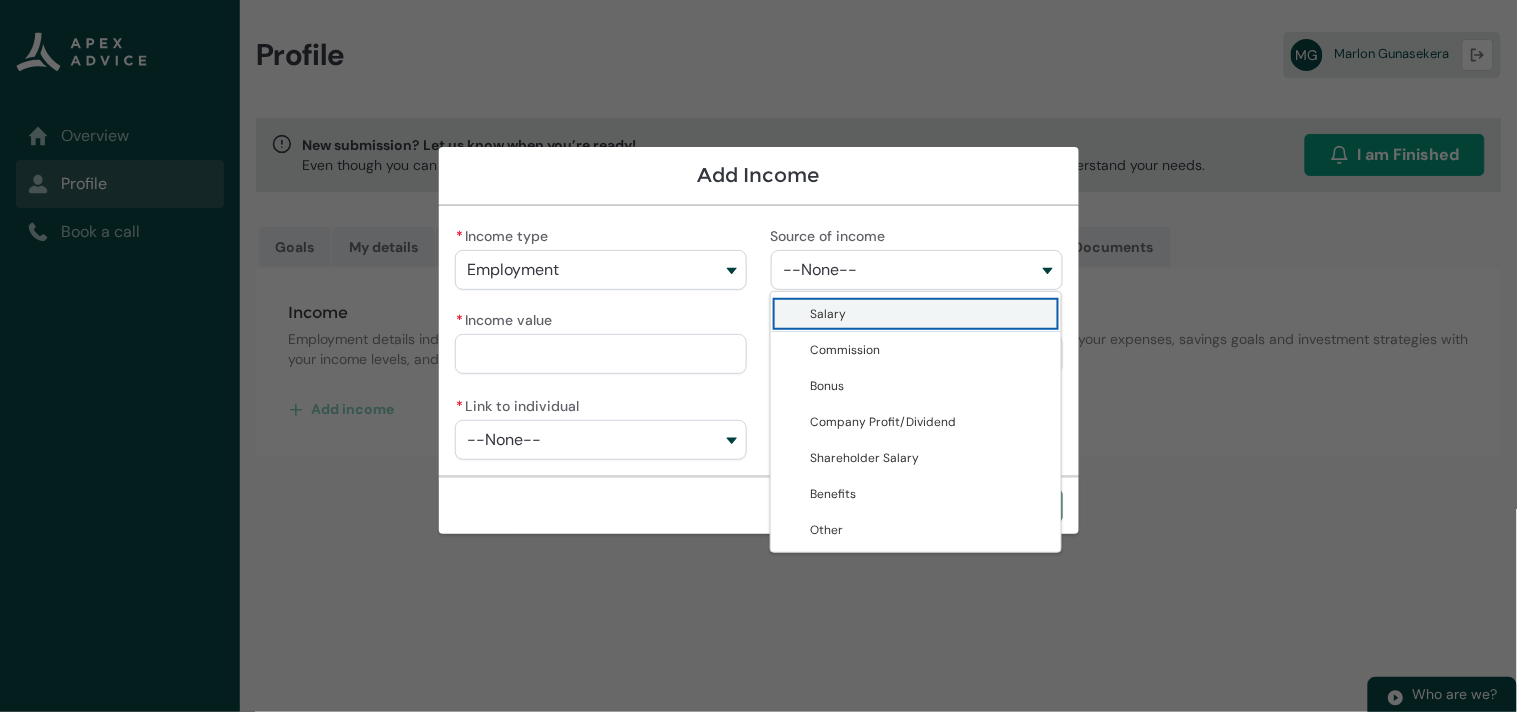 click on "Salary" at bounding box center [930, 314] 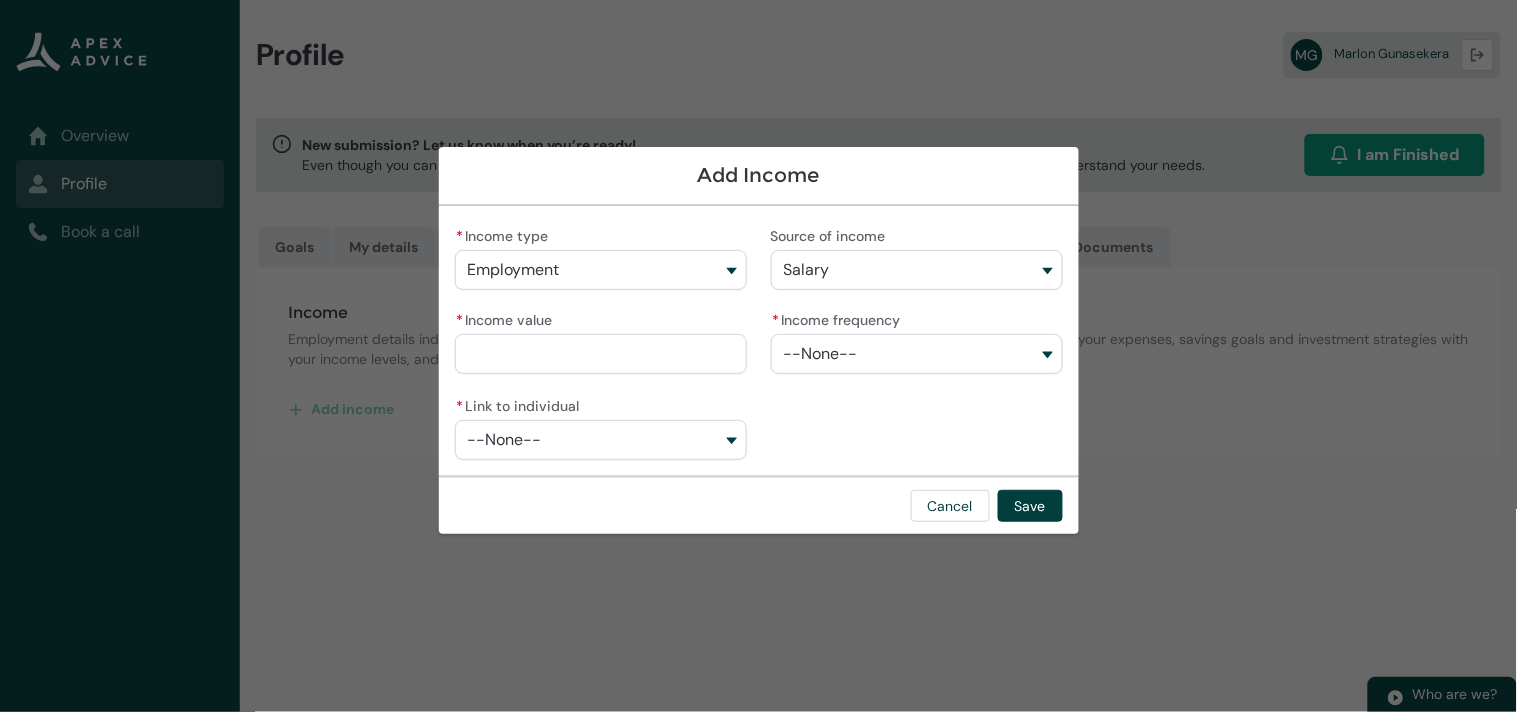 click on "* Income value" at bounding box center [601, 354] 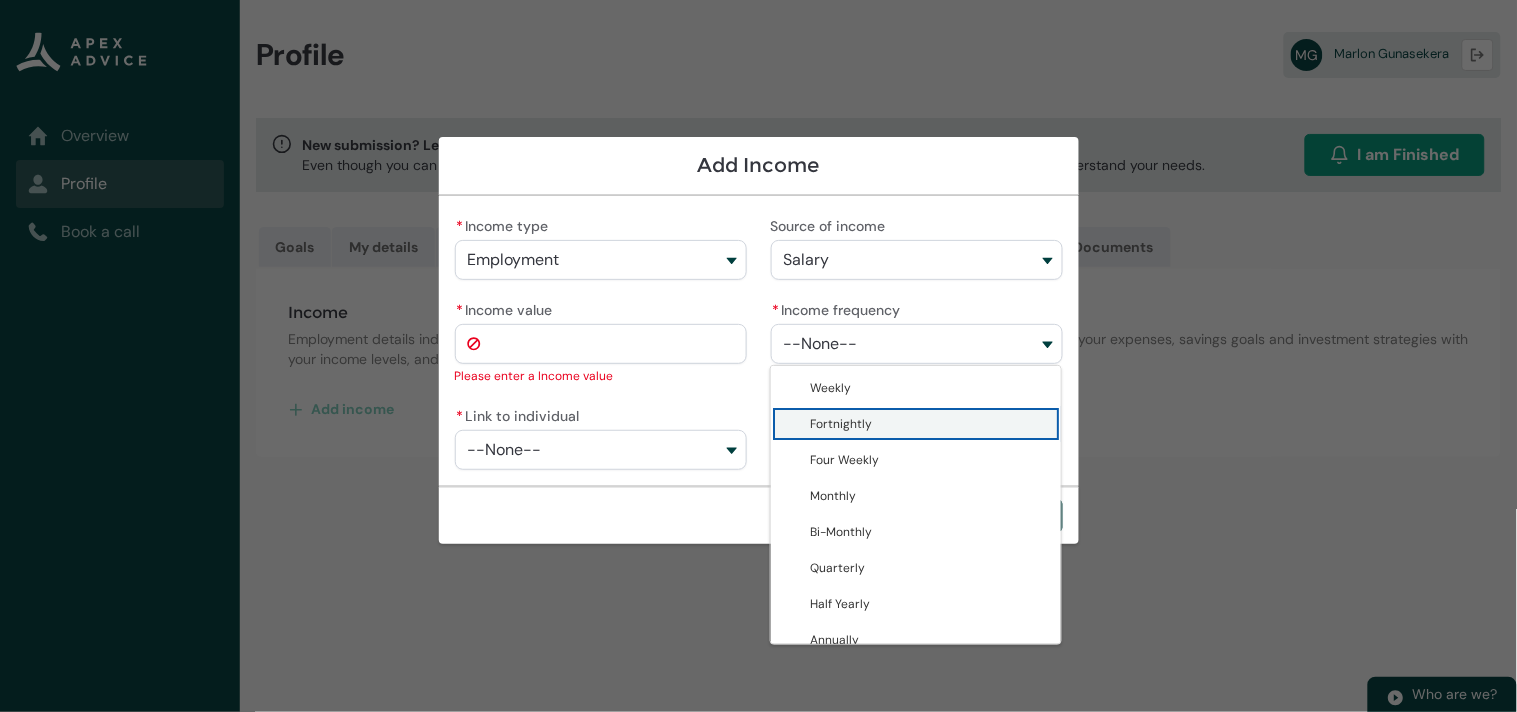 click on "Fortnightly" at bounding box center (842, 424) 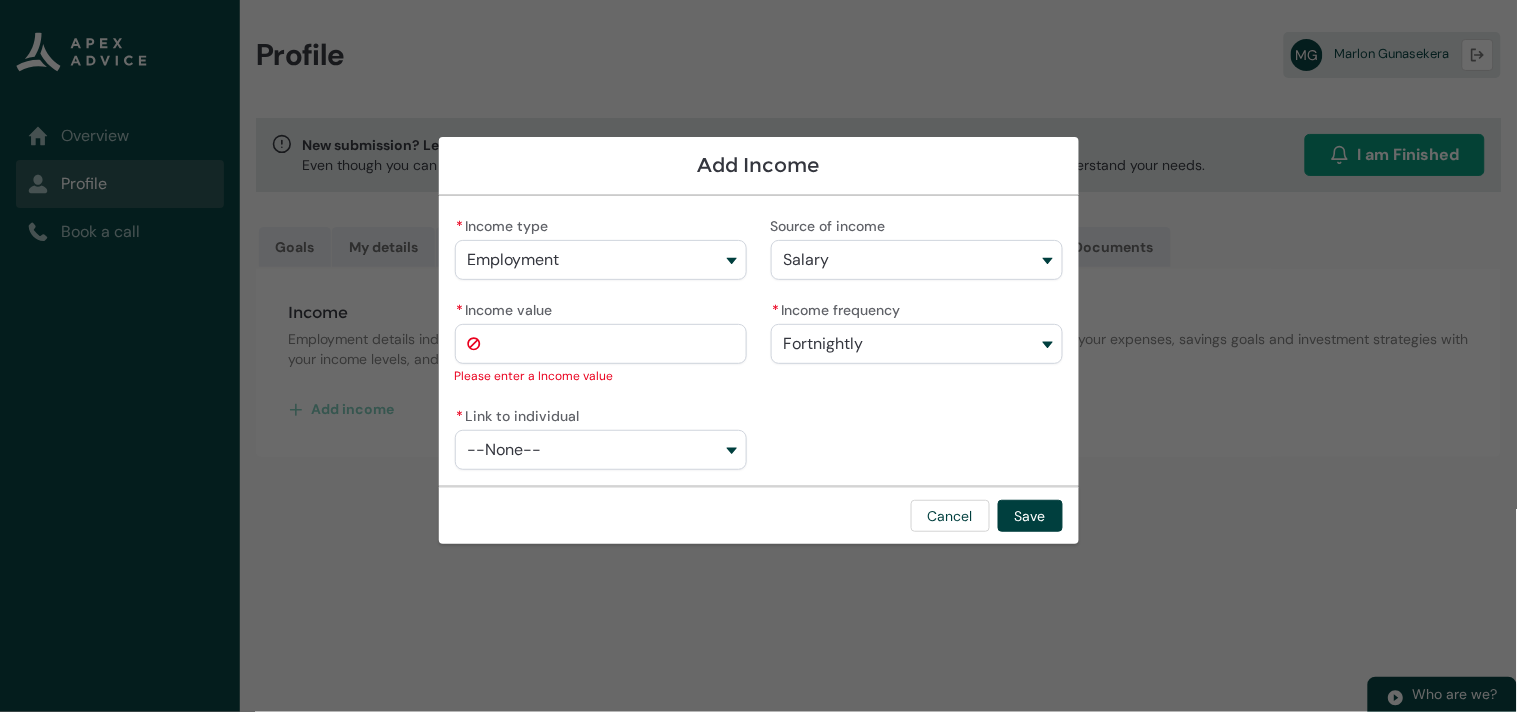 click on "* Income value" at bounding box center (601, 344) 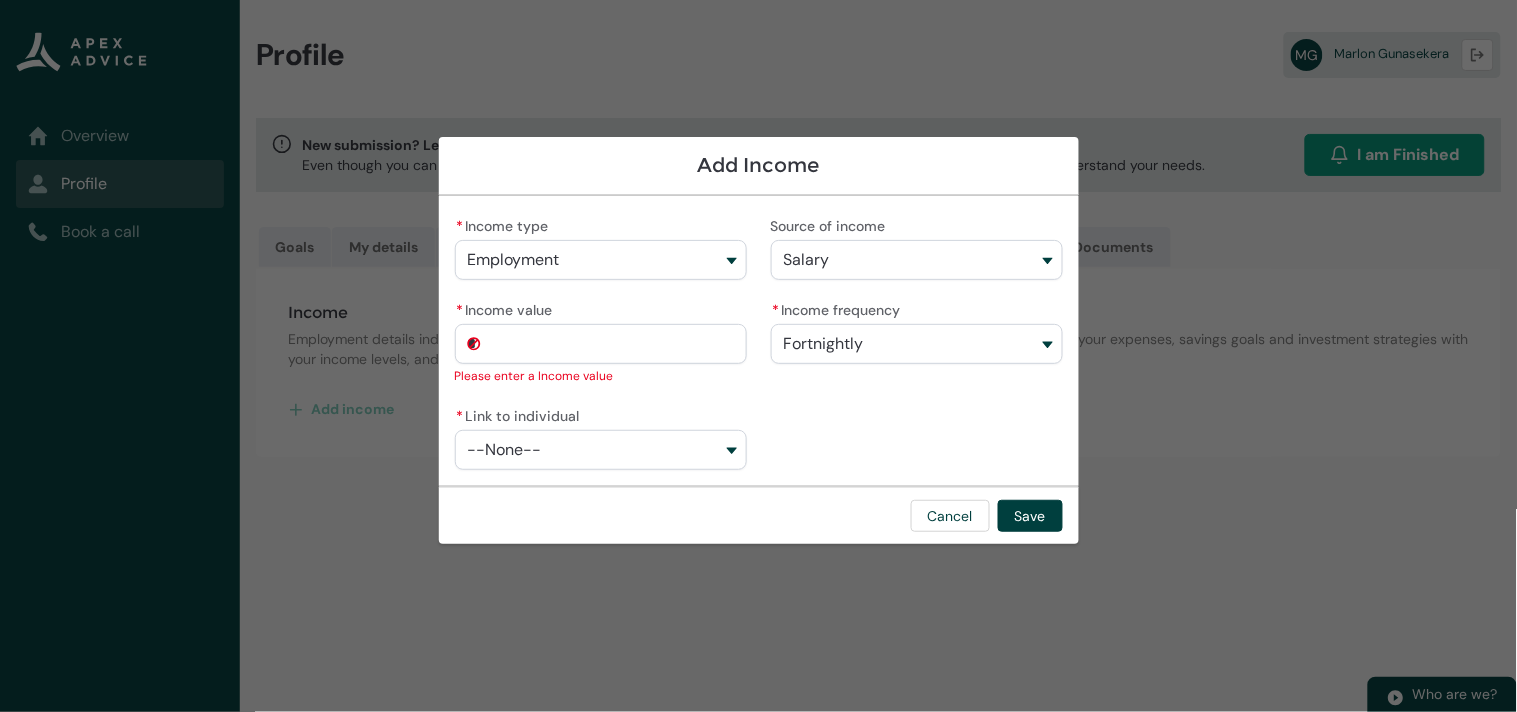type on "88" 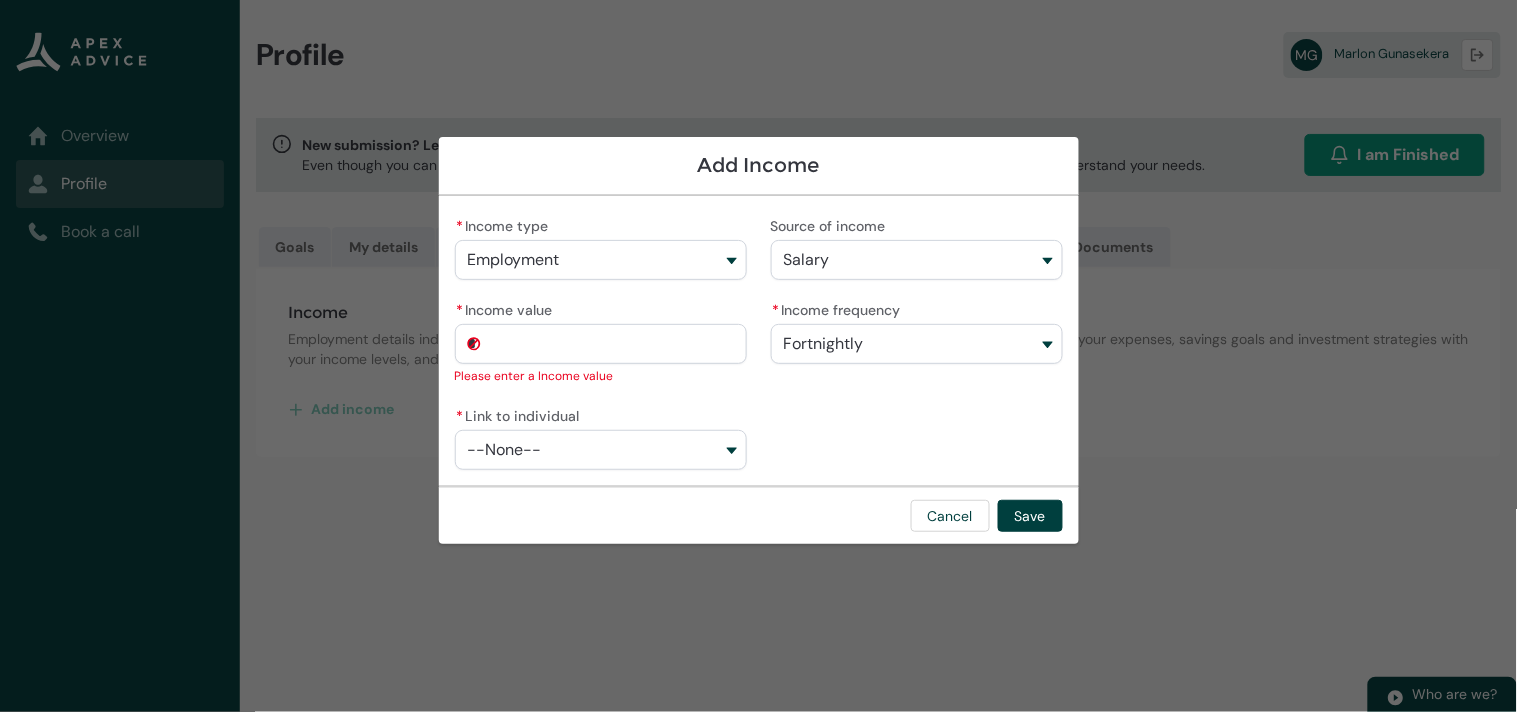 type on "**" 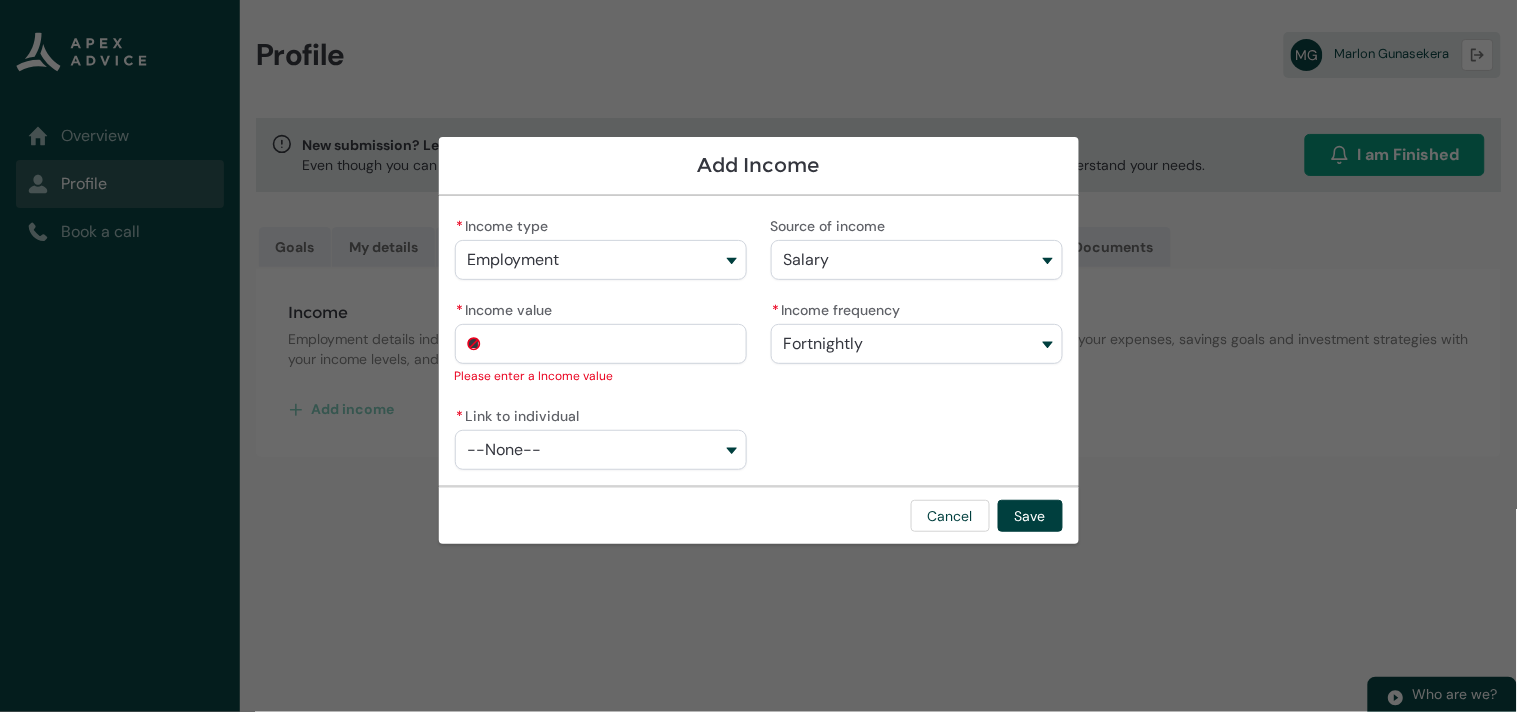 type on "881" 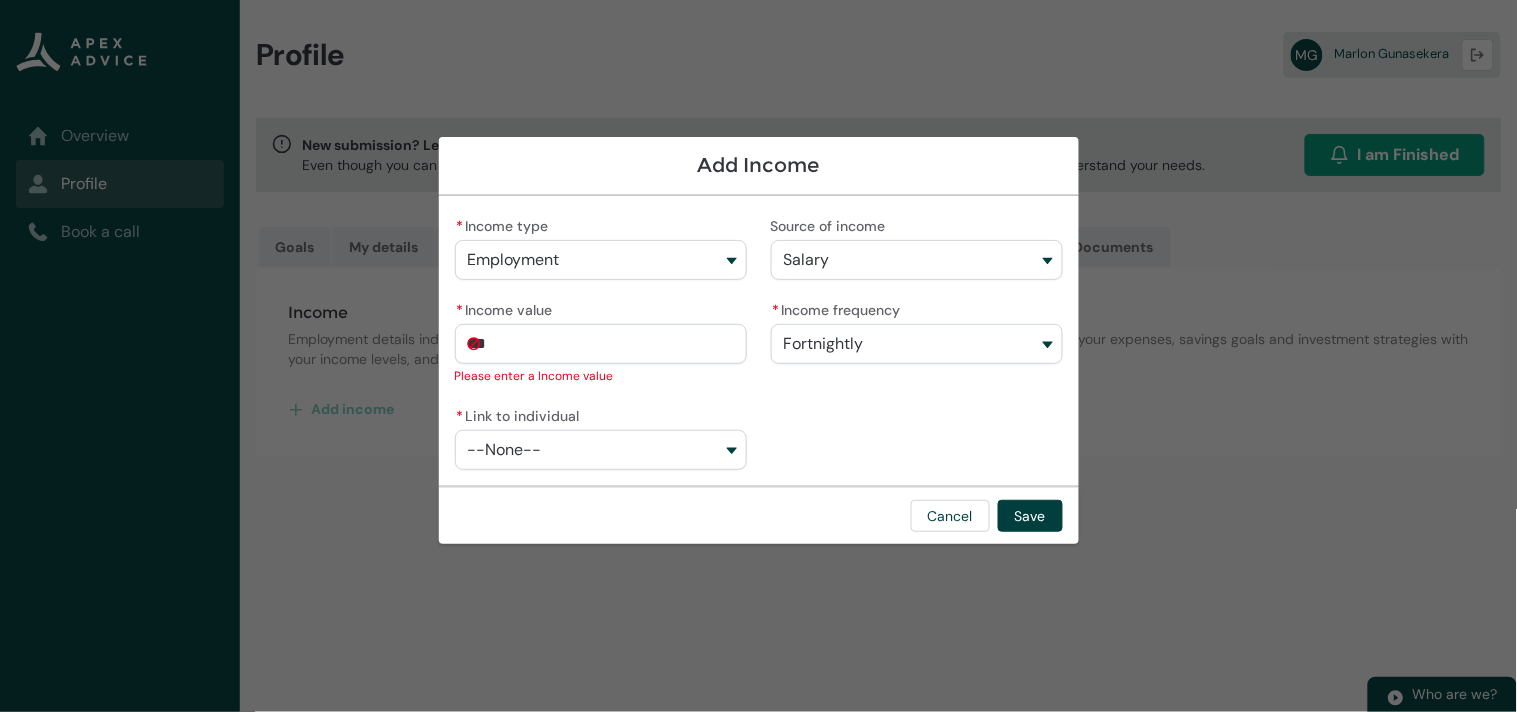 type on "8810" 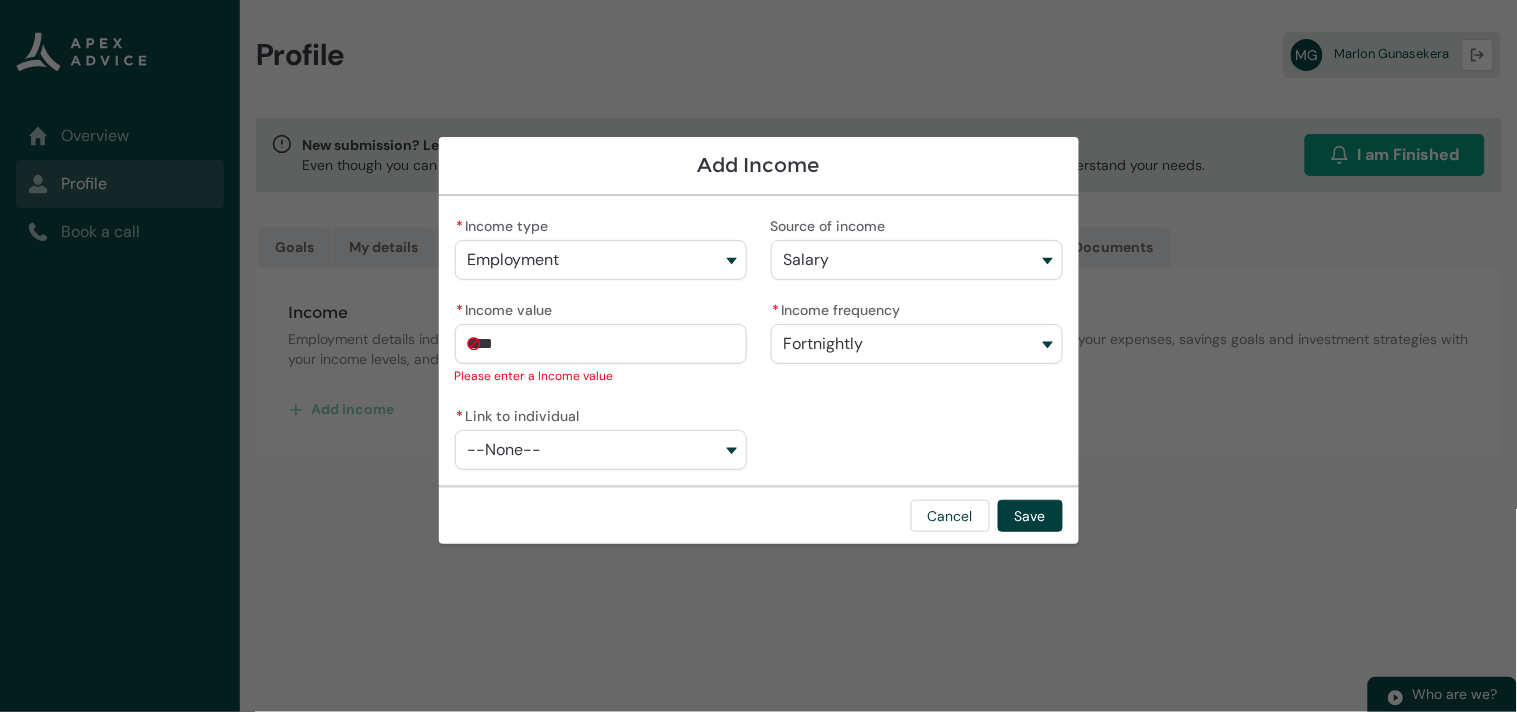 type on "[POSTAL_CODE]" 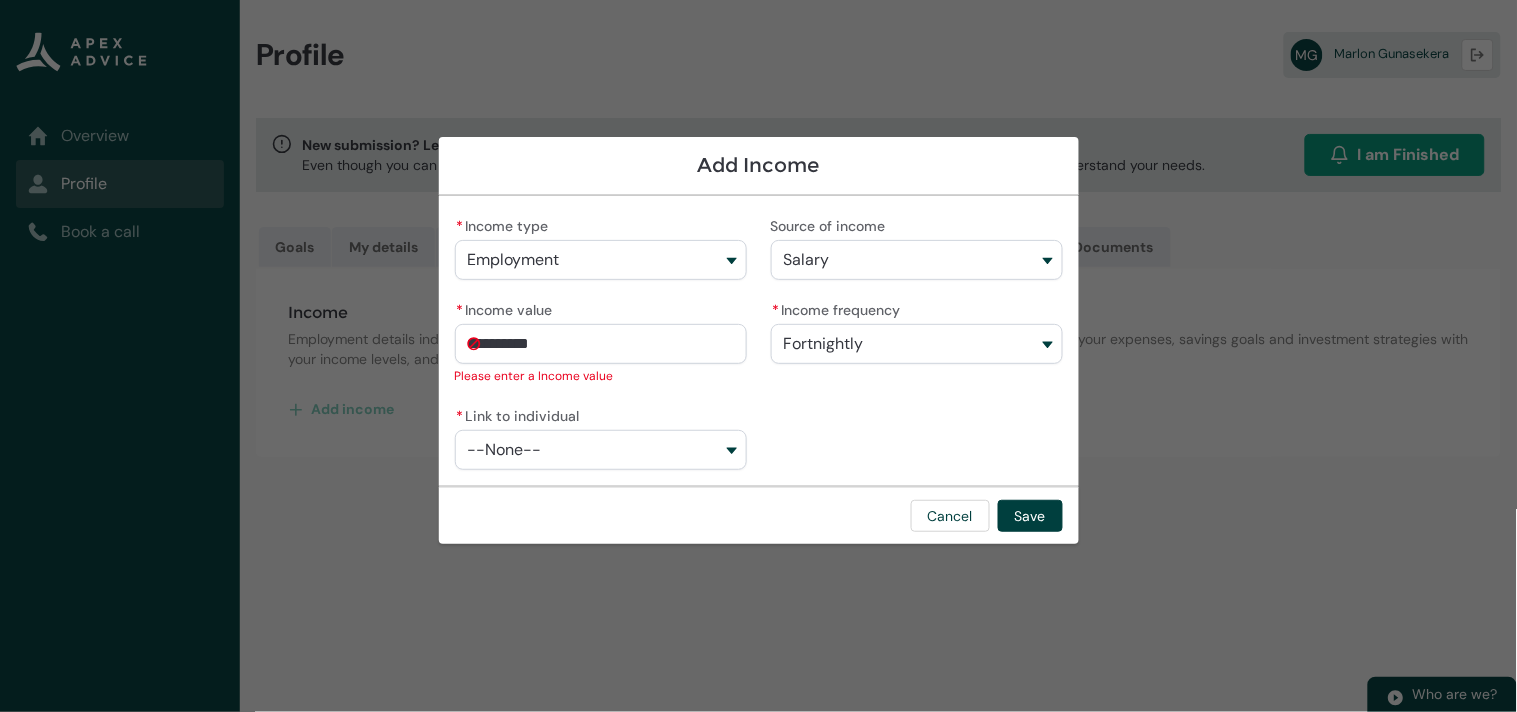 click on "* Link to individual --None--" 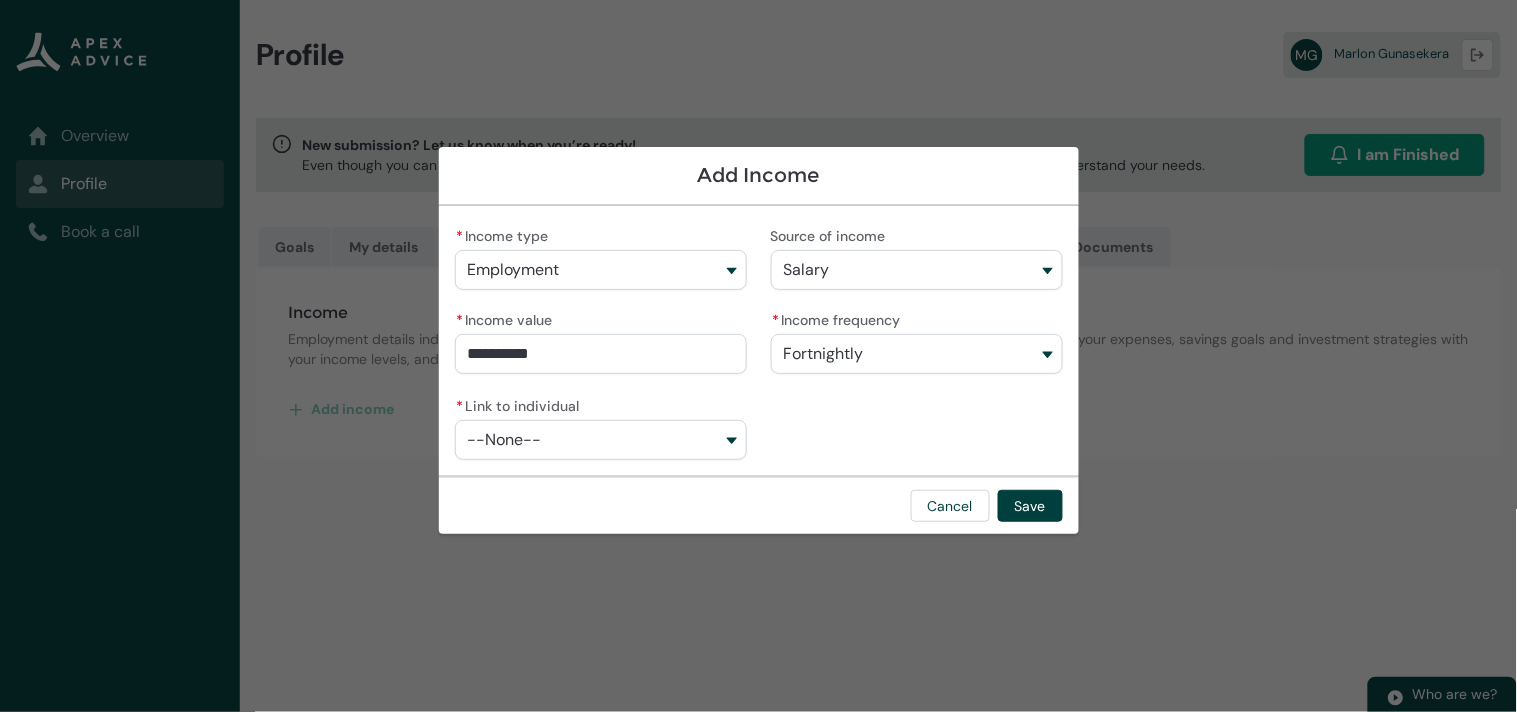 type on "*****" 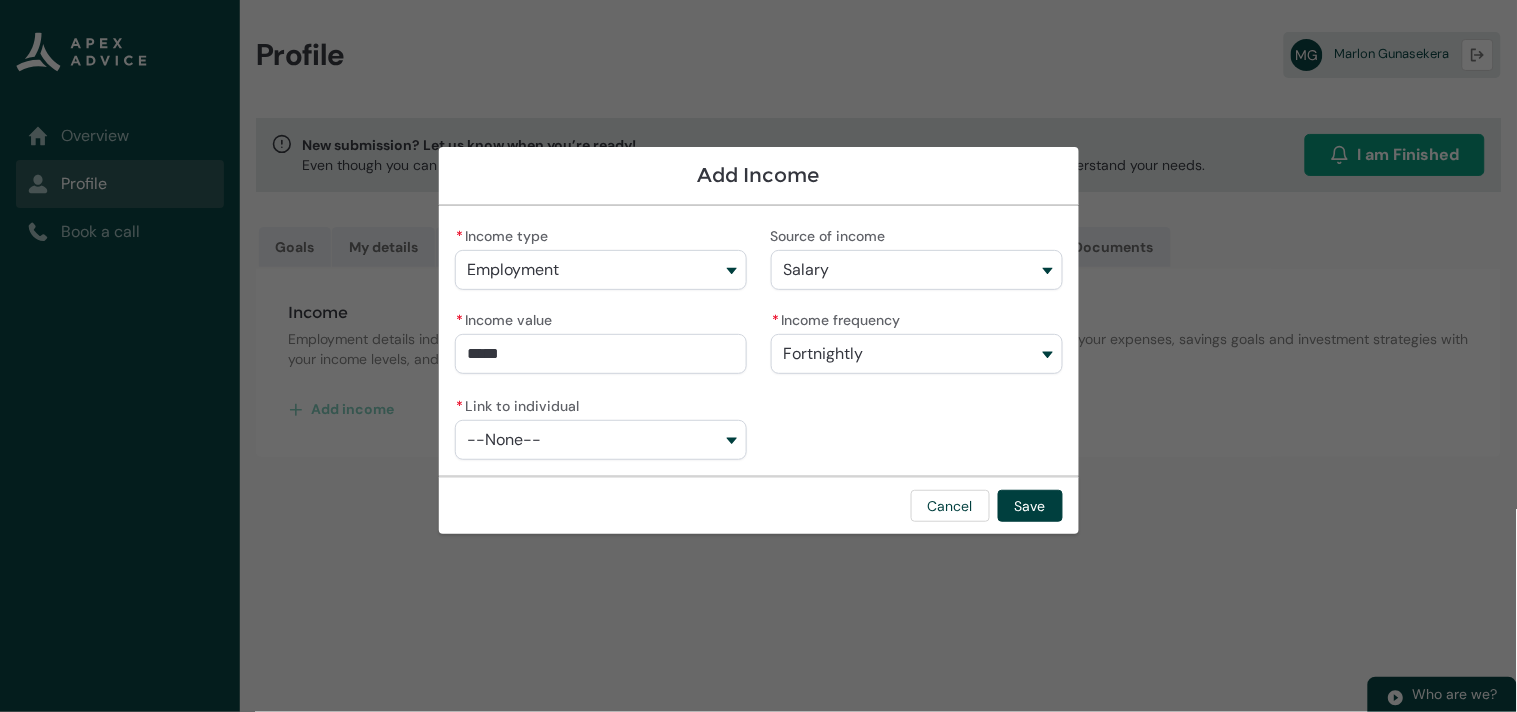 click on "*****" at bounding box center [601, 354] 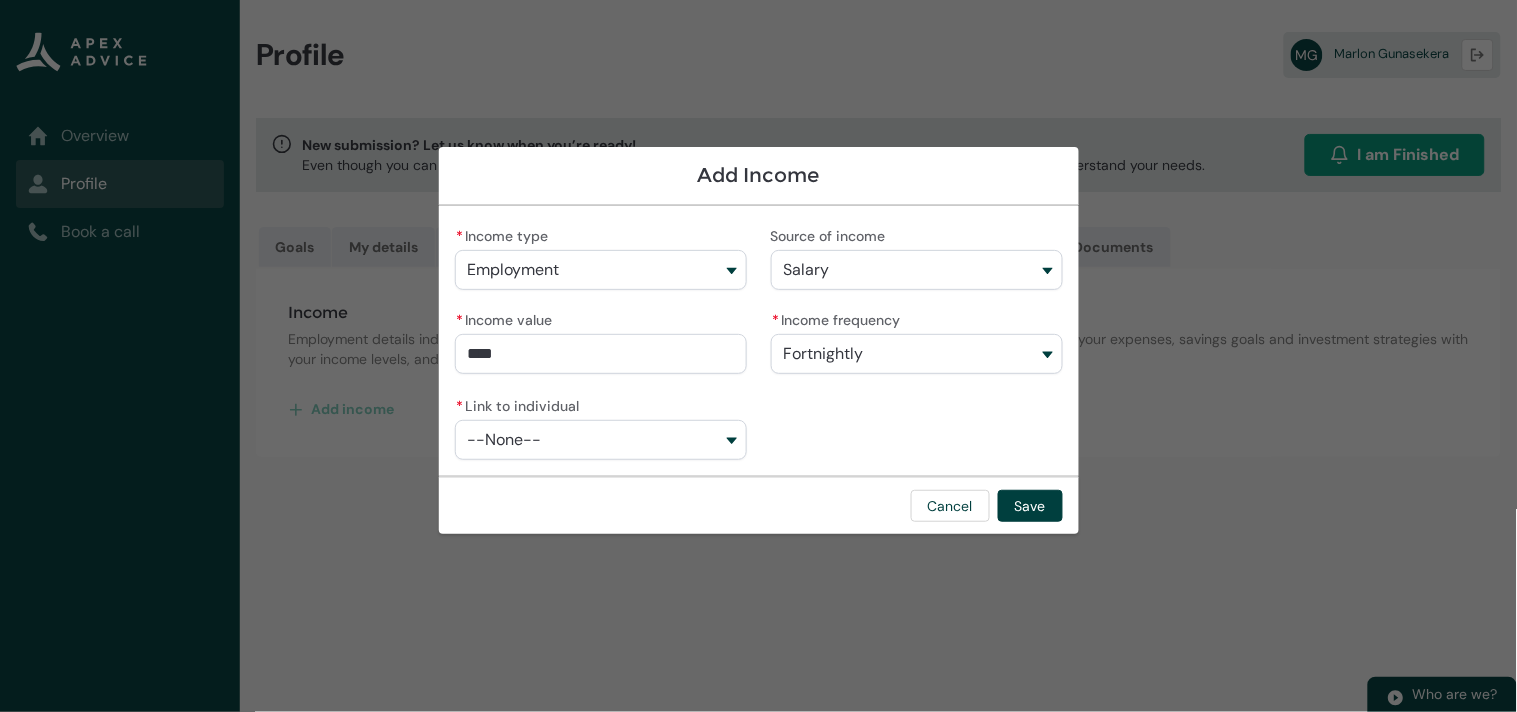 type on "881" 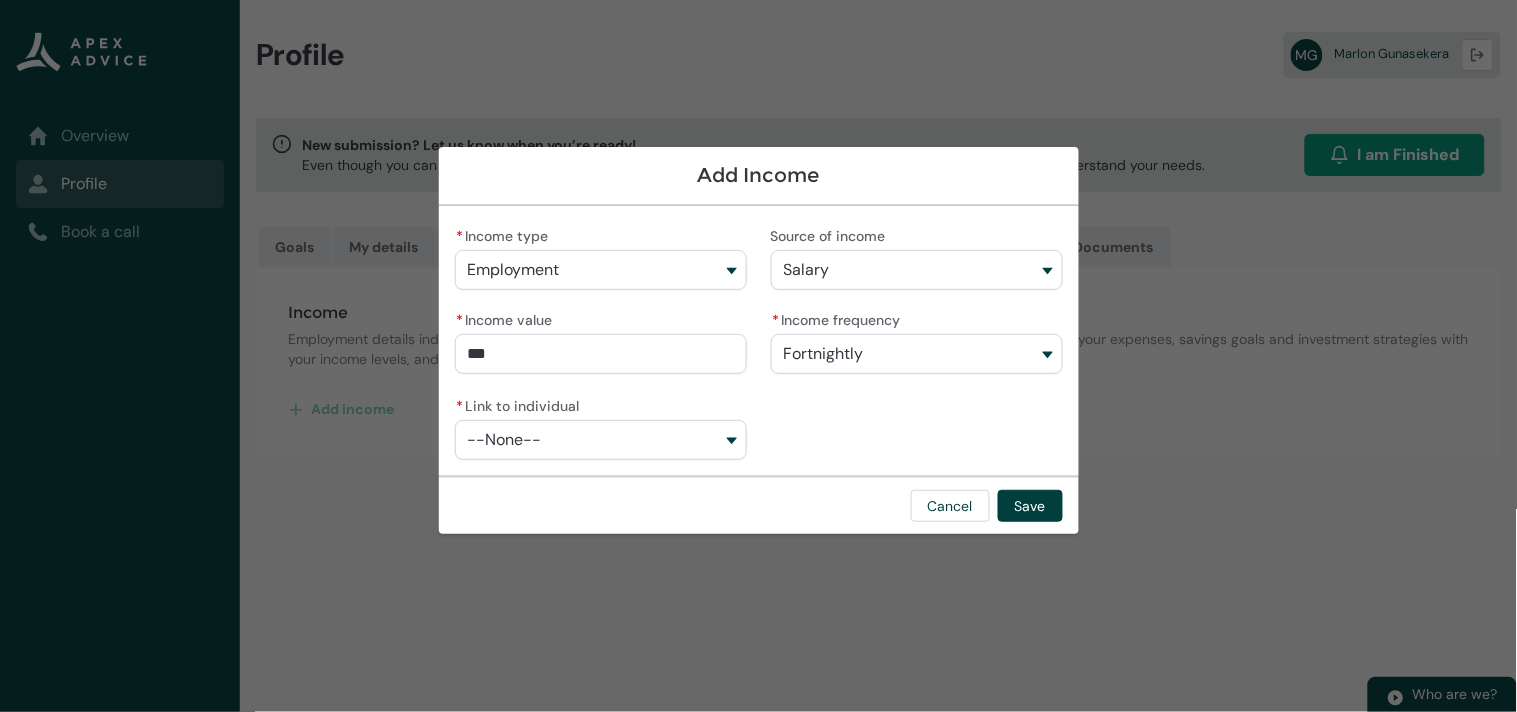 type on "88" 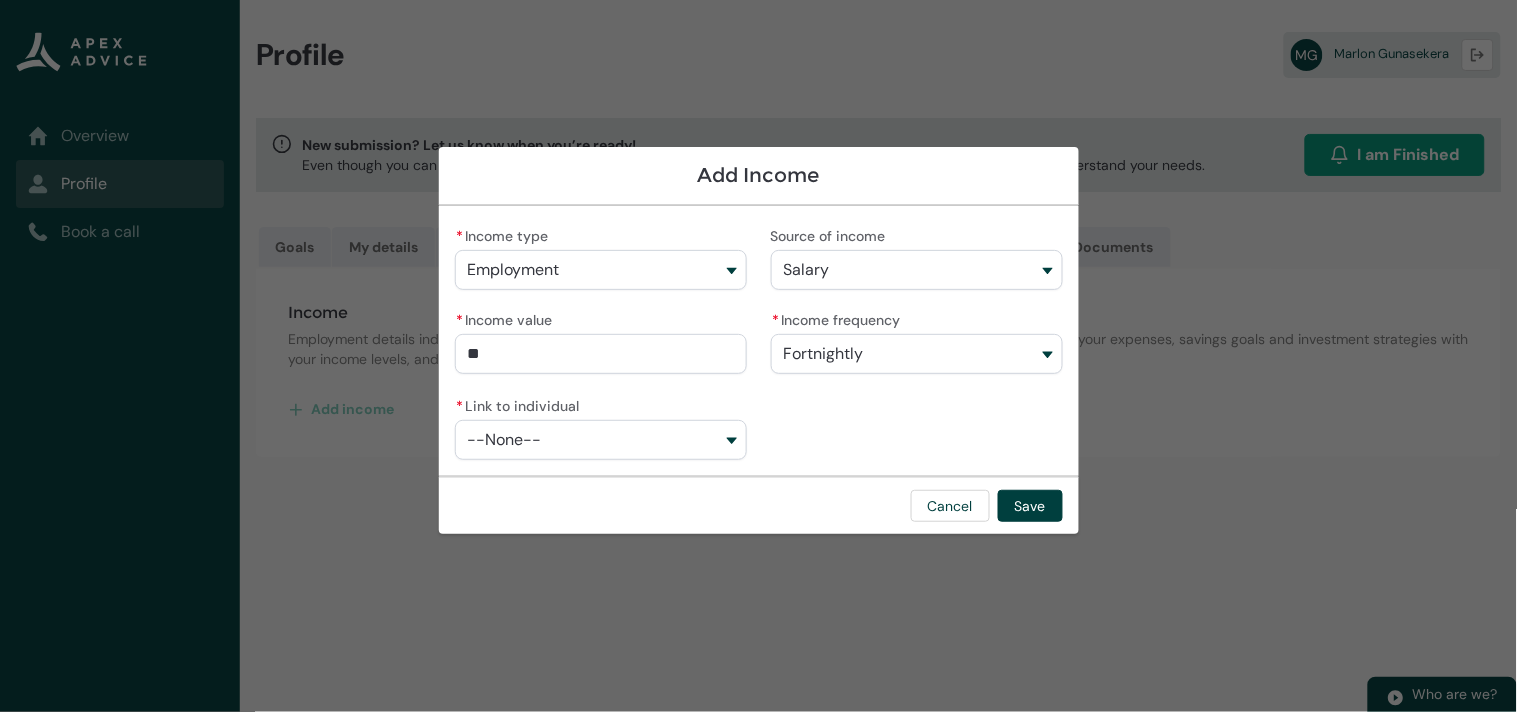 type on "8" 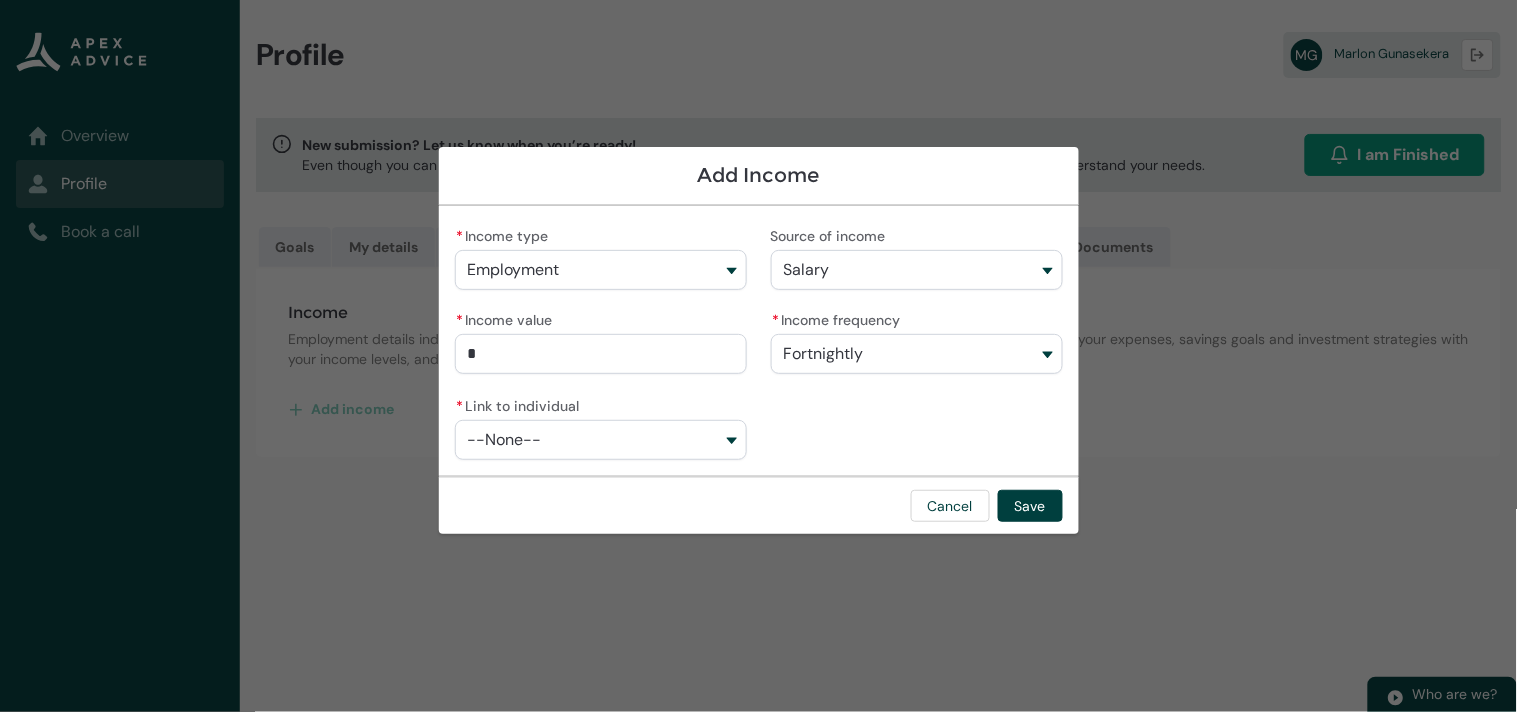 type 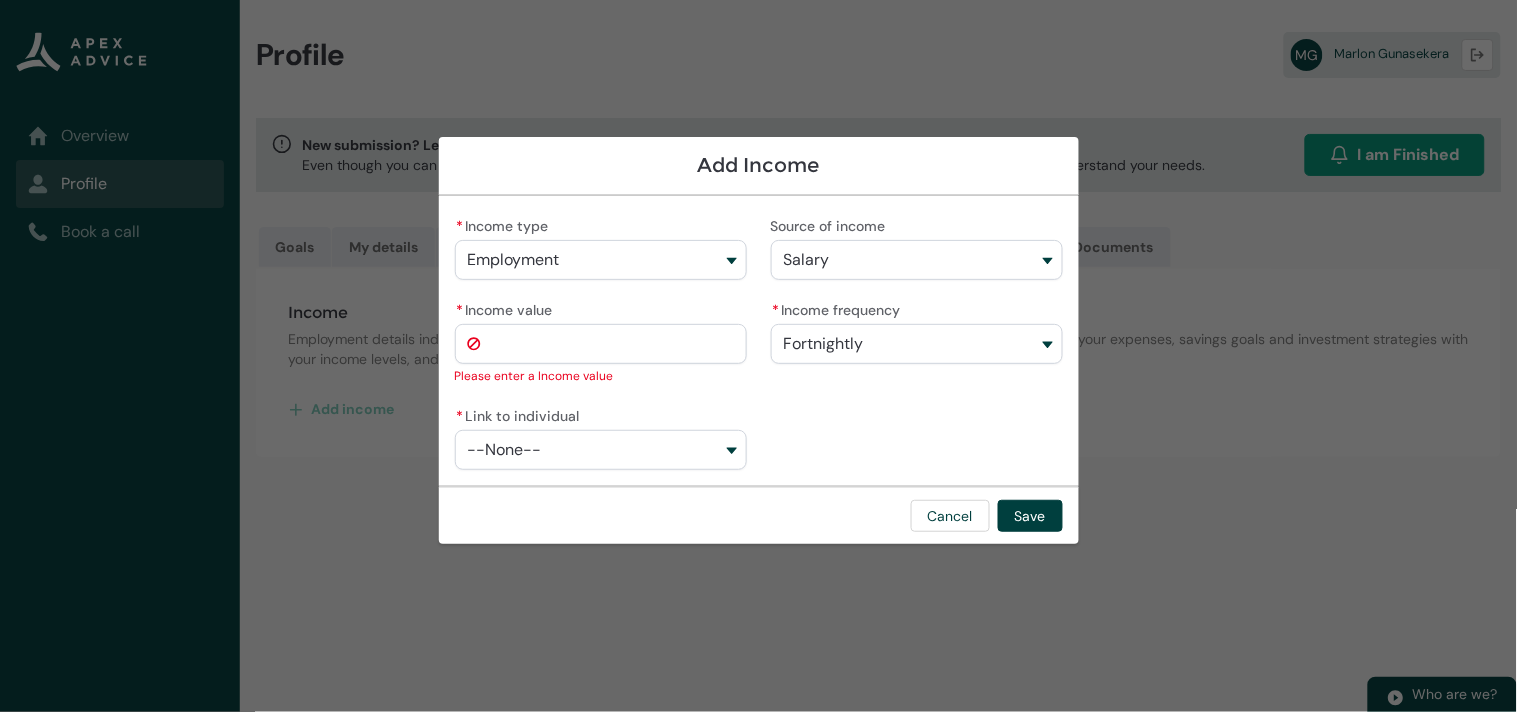 type on "2" 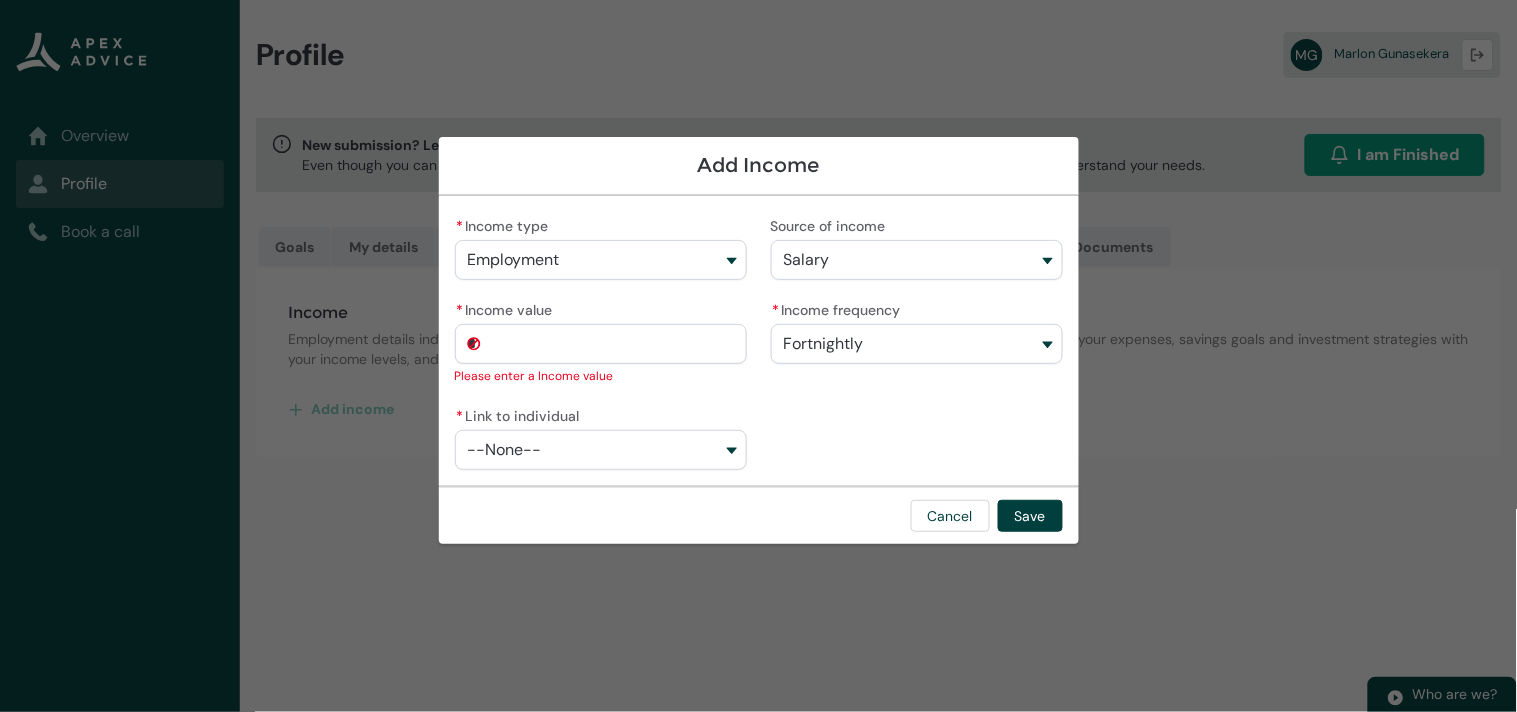 type on "24" 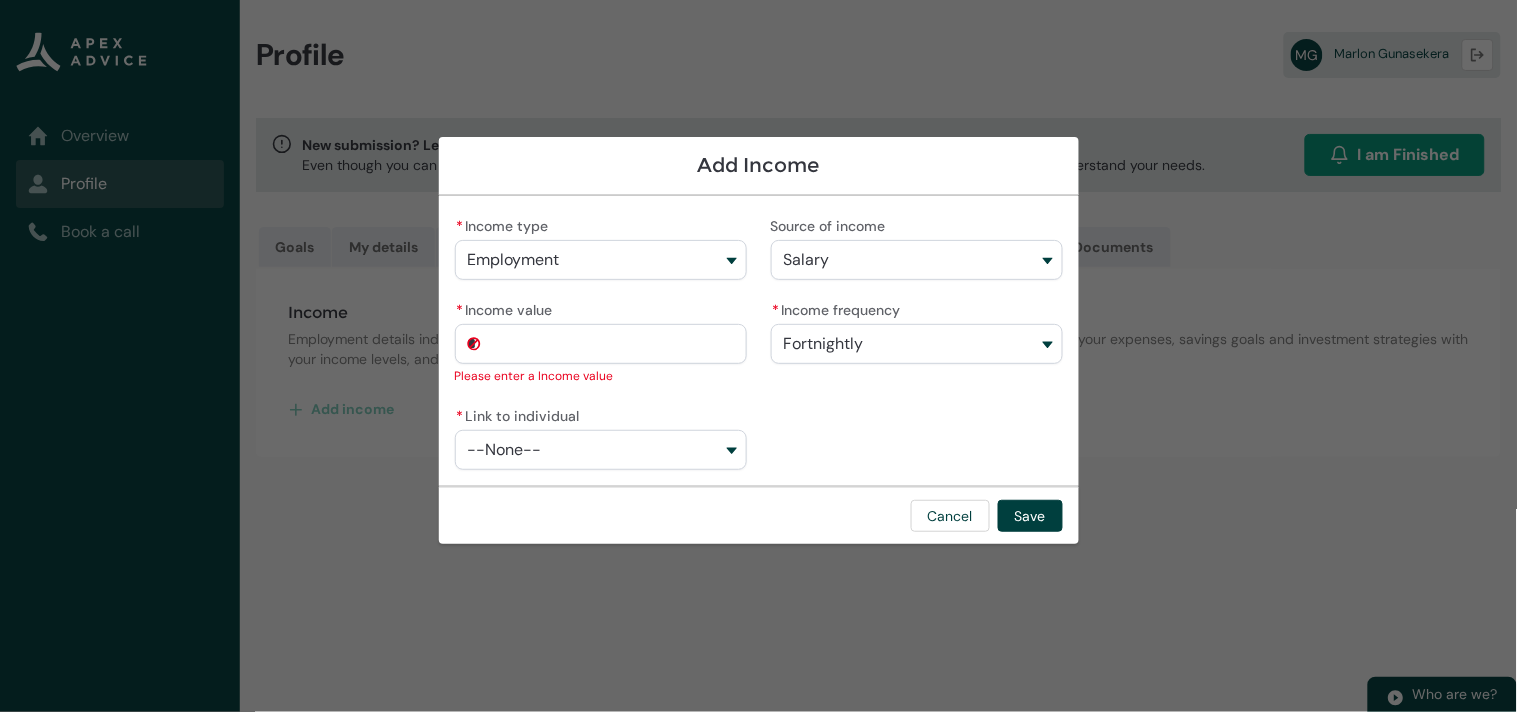 type on "**" 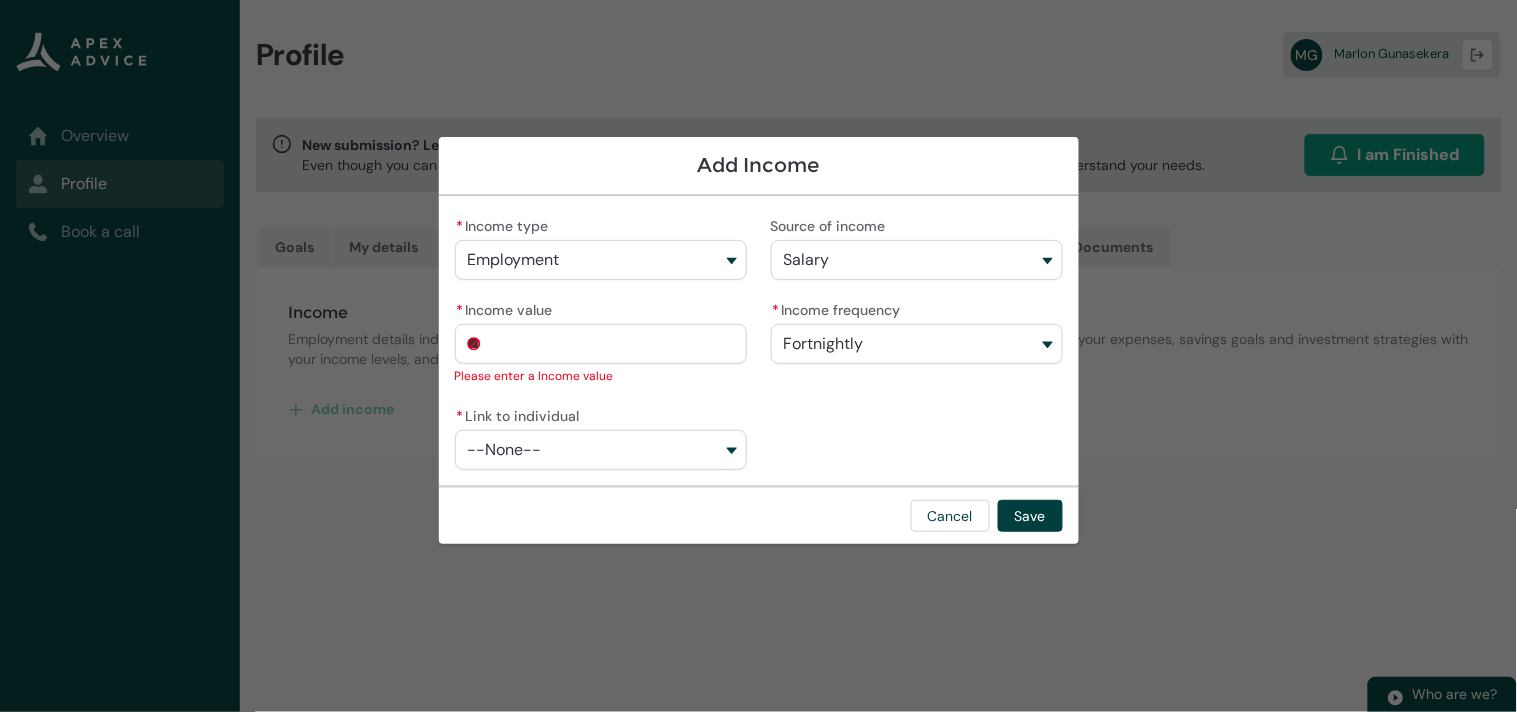 type on "246" 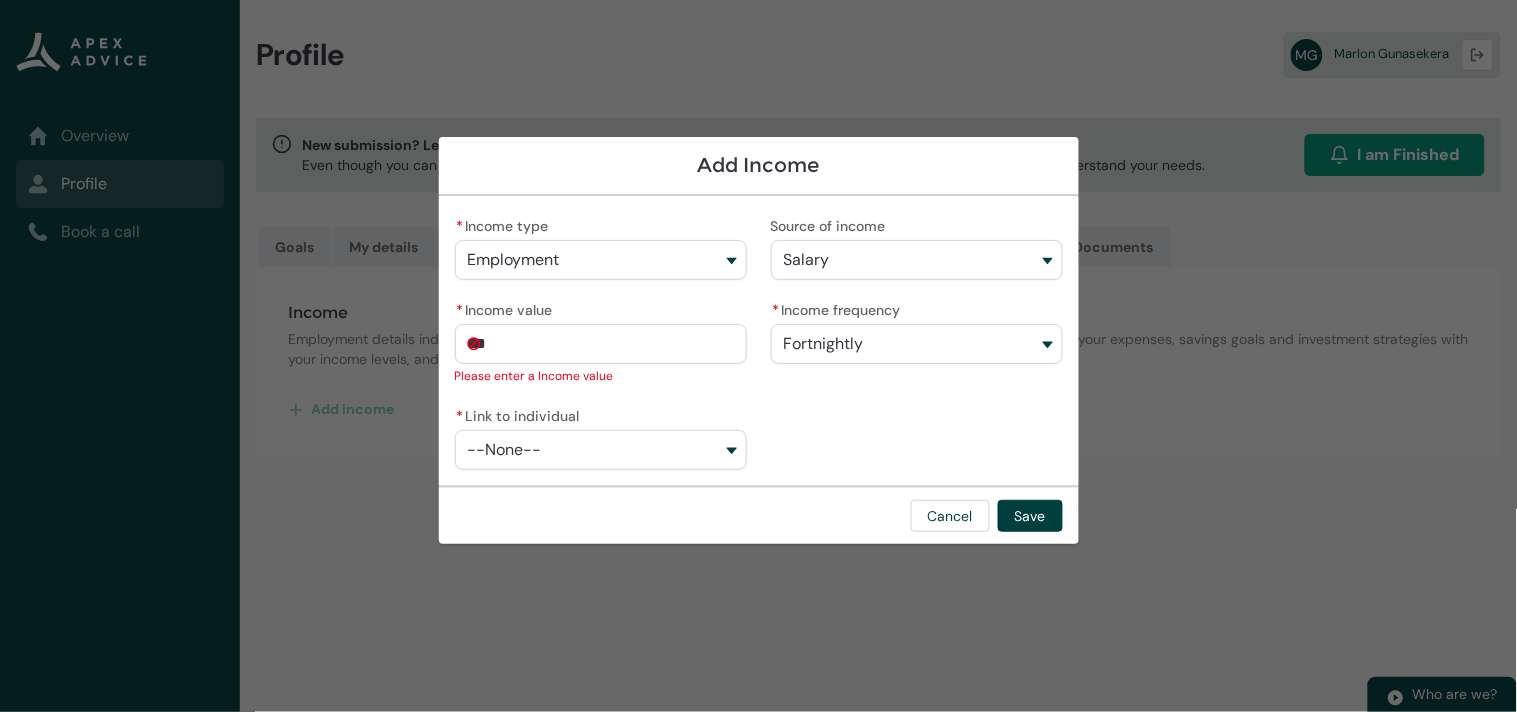 type on "[NUMBER]" 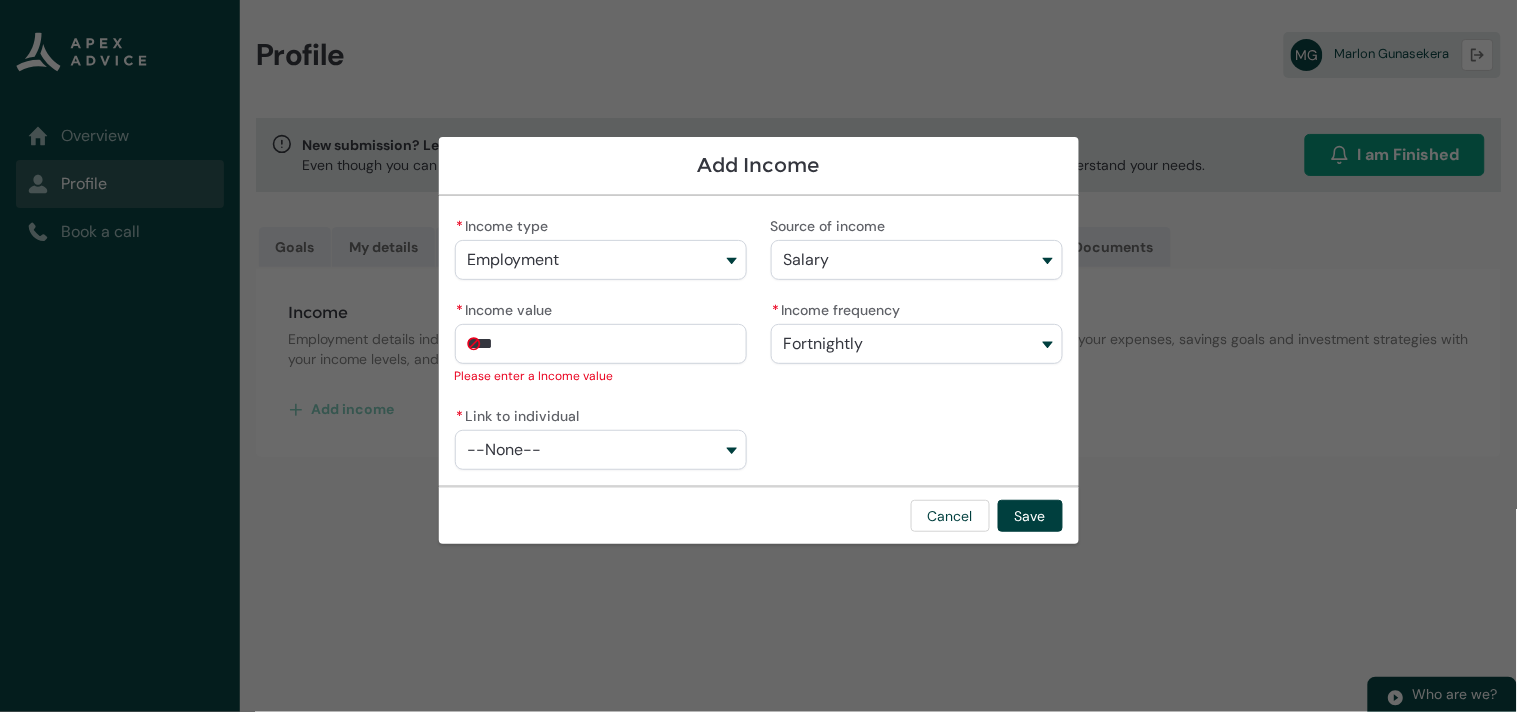 type on "*********" 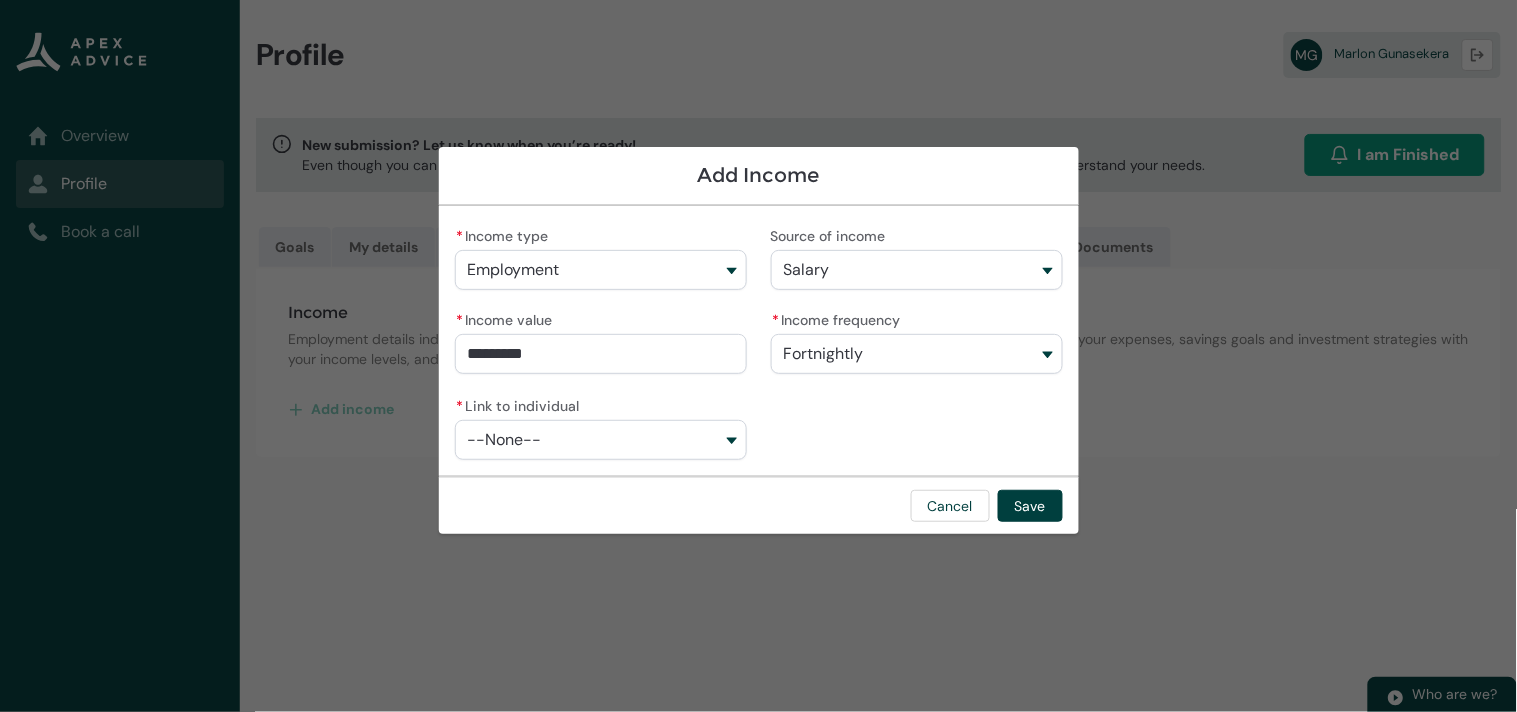 click on "* Link to individual --None--" 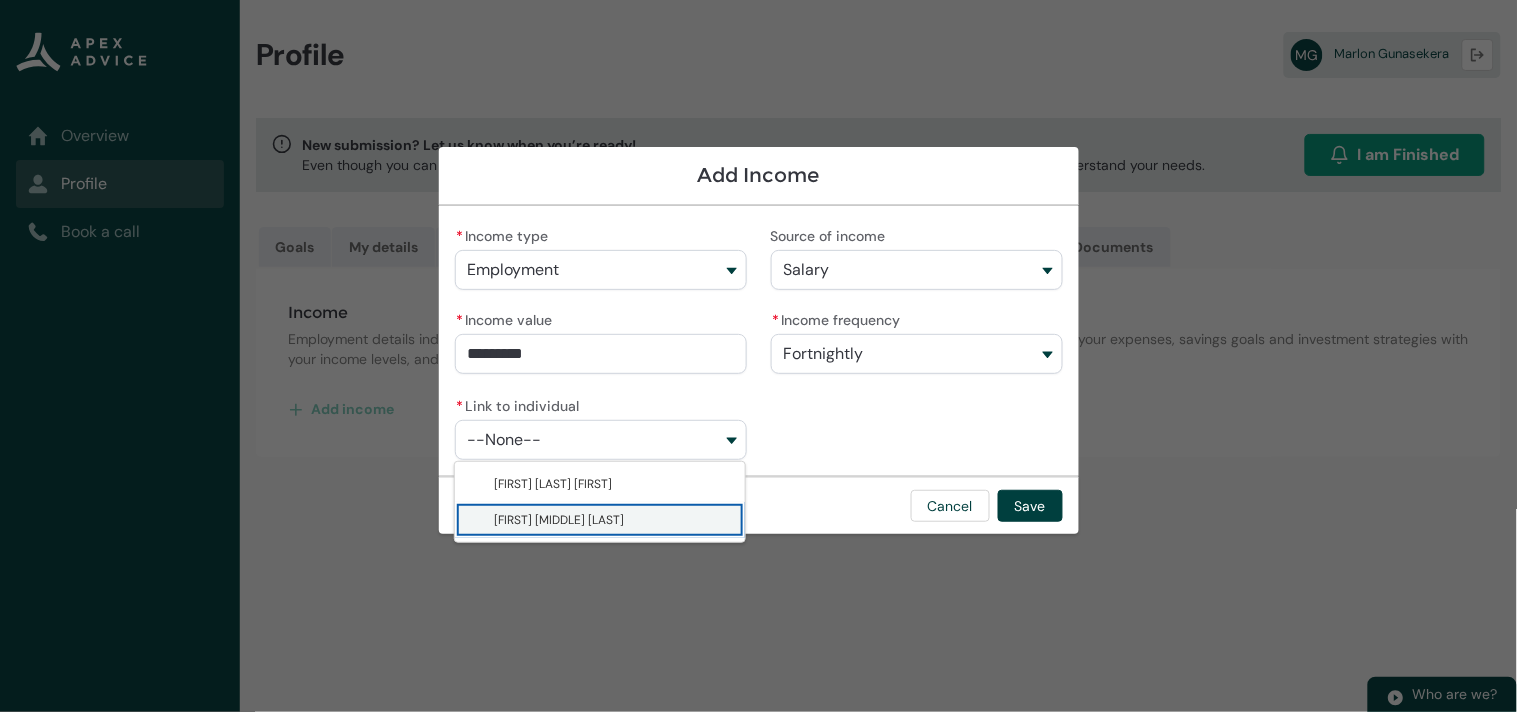 click on "[FIRST] [MIDDLE] [LAST]" at bounding box center (560, 520) 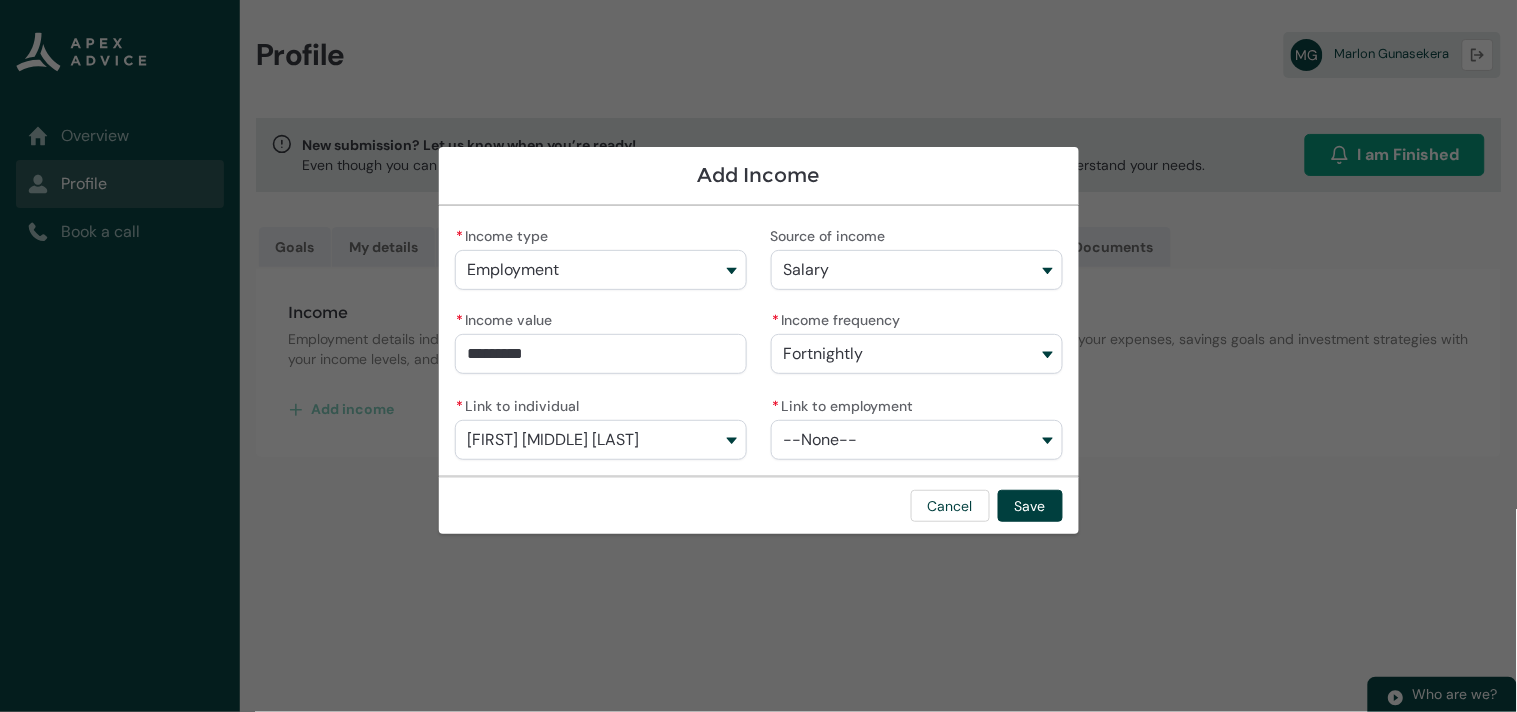 click on "--None--" at bounding box center [917, 440] 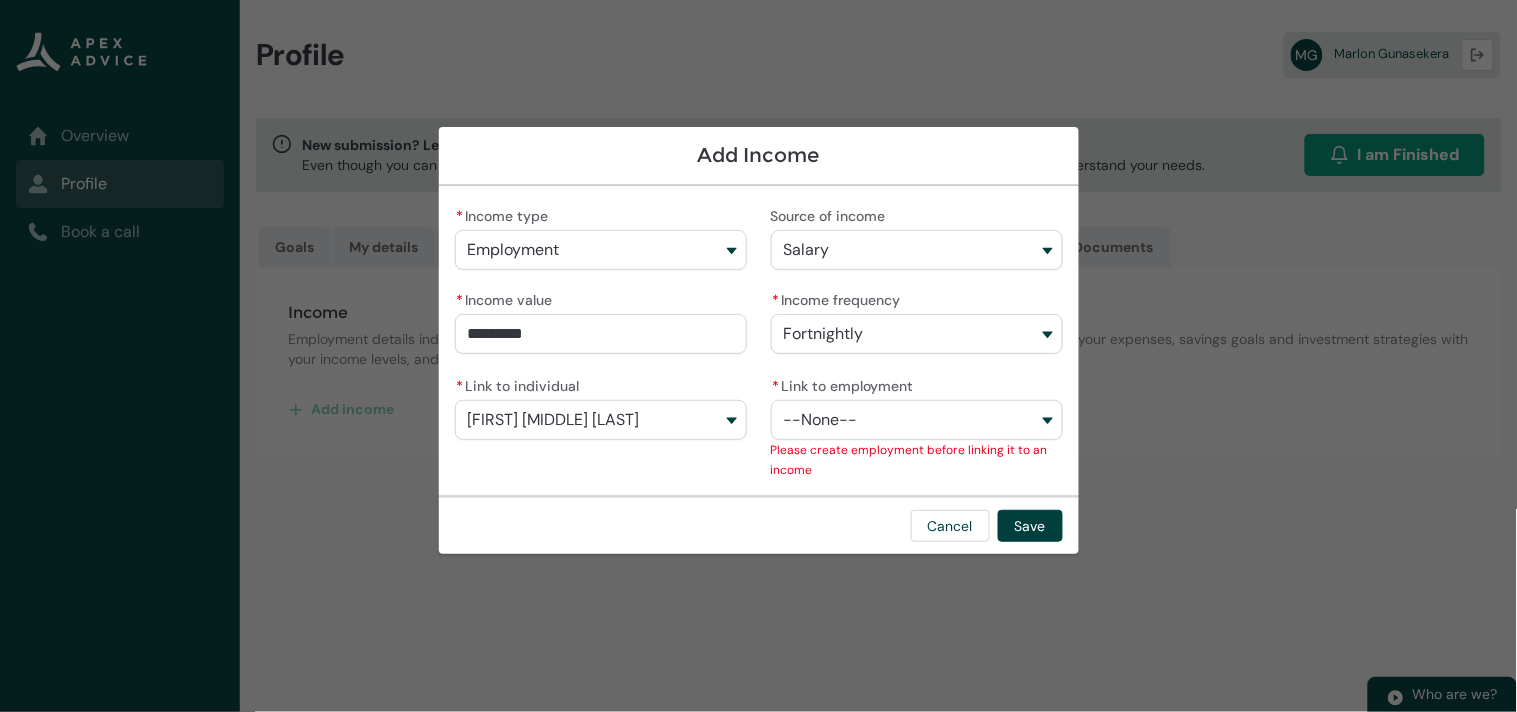 click on "* Link to individual Marlon Anthony Marius Gunasekera Muthugalage Dona Mignnone Inoka Gunasekera Marlon Anthony Marius Gunasekera" 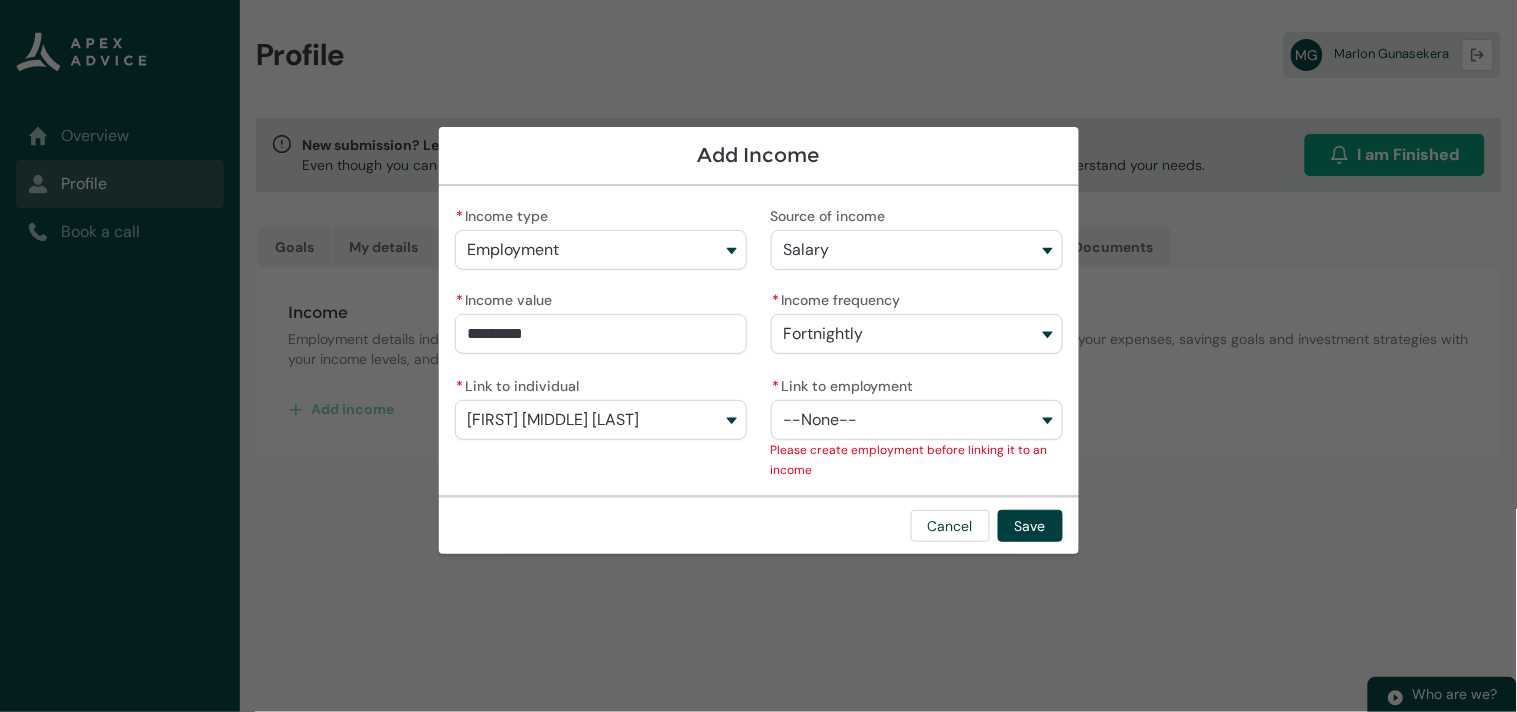 click on "[FIRST] [MIDDLE] [LAST]" at bounding box center [554, 420] 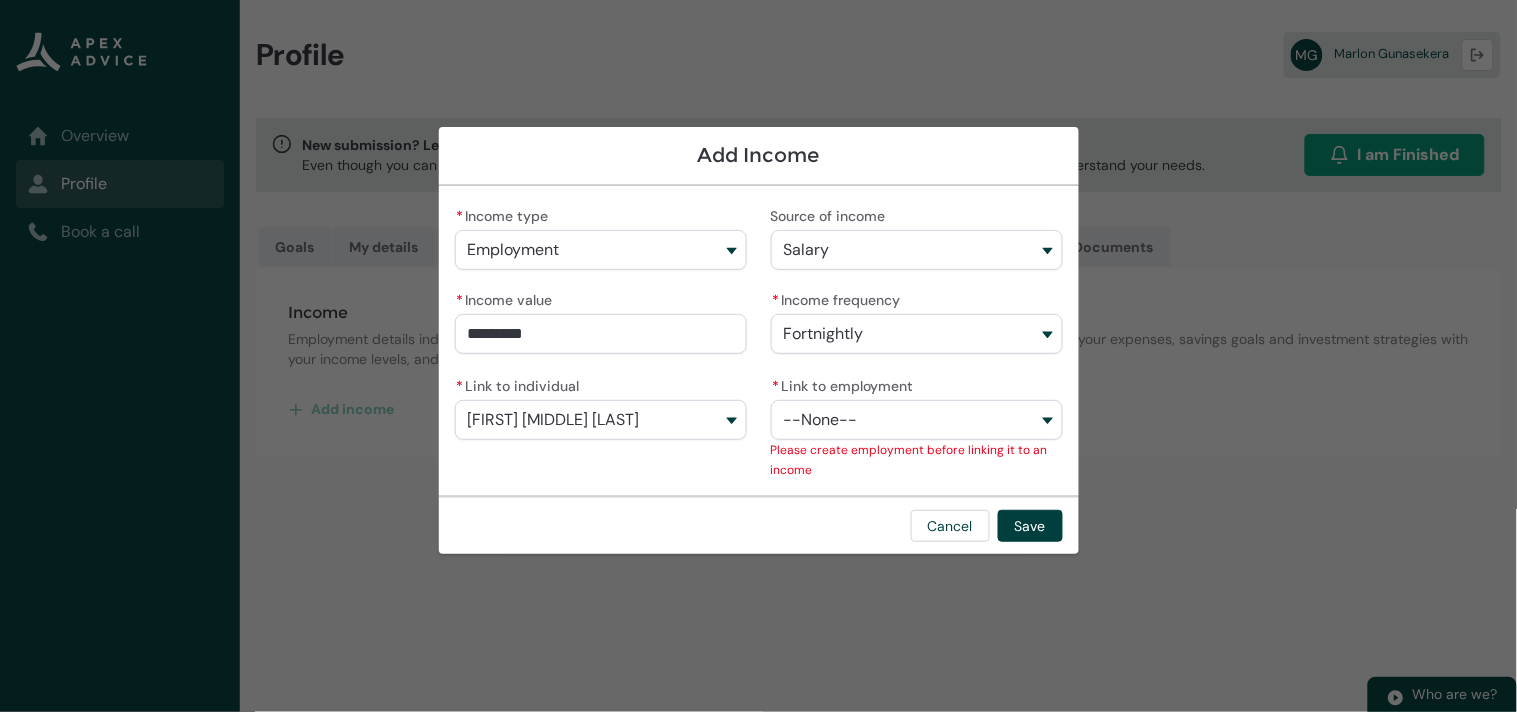 click on "Employment" at bounding box center (601, 250) 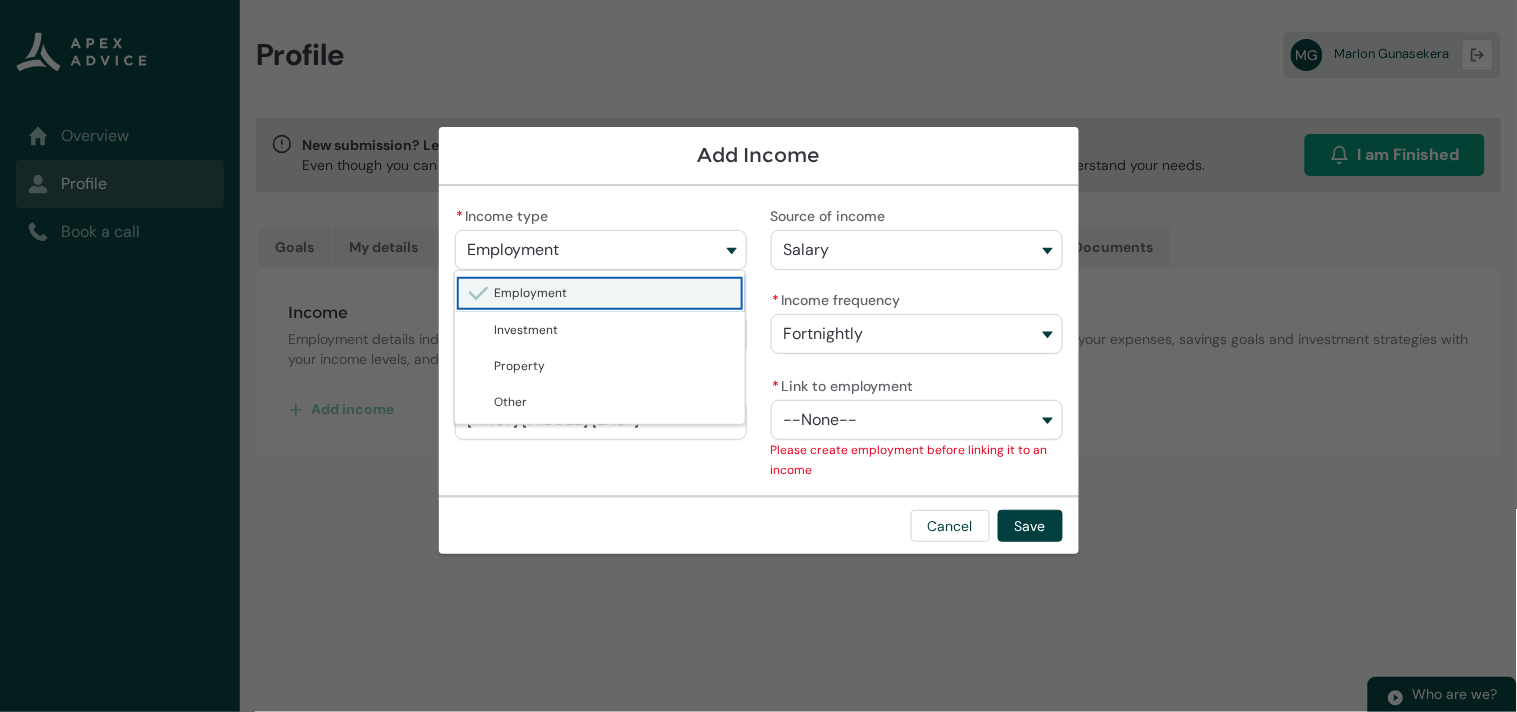 click on "Employment" at bounding box center (614, 293) 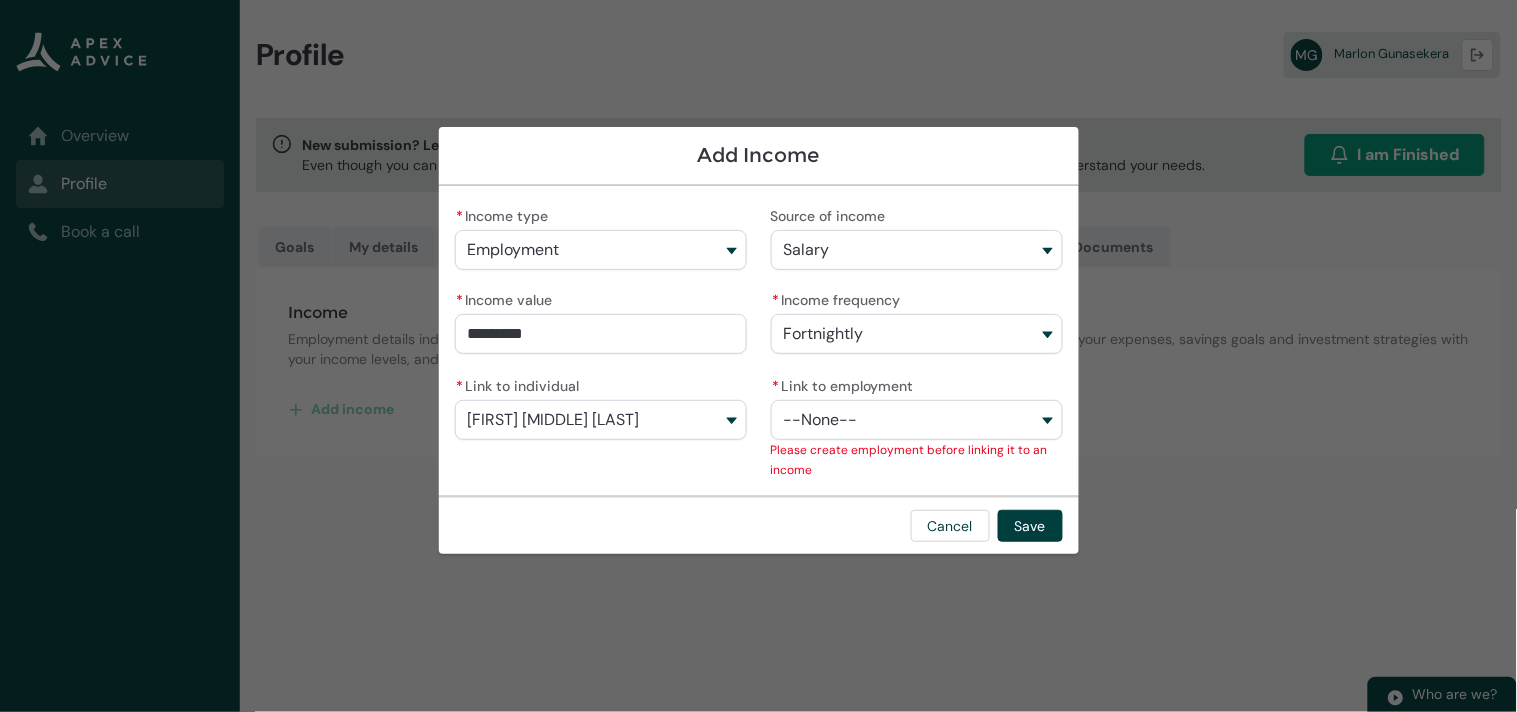click on "--None--" at bounding box center (917, 420) 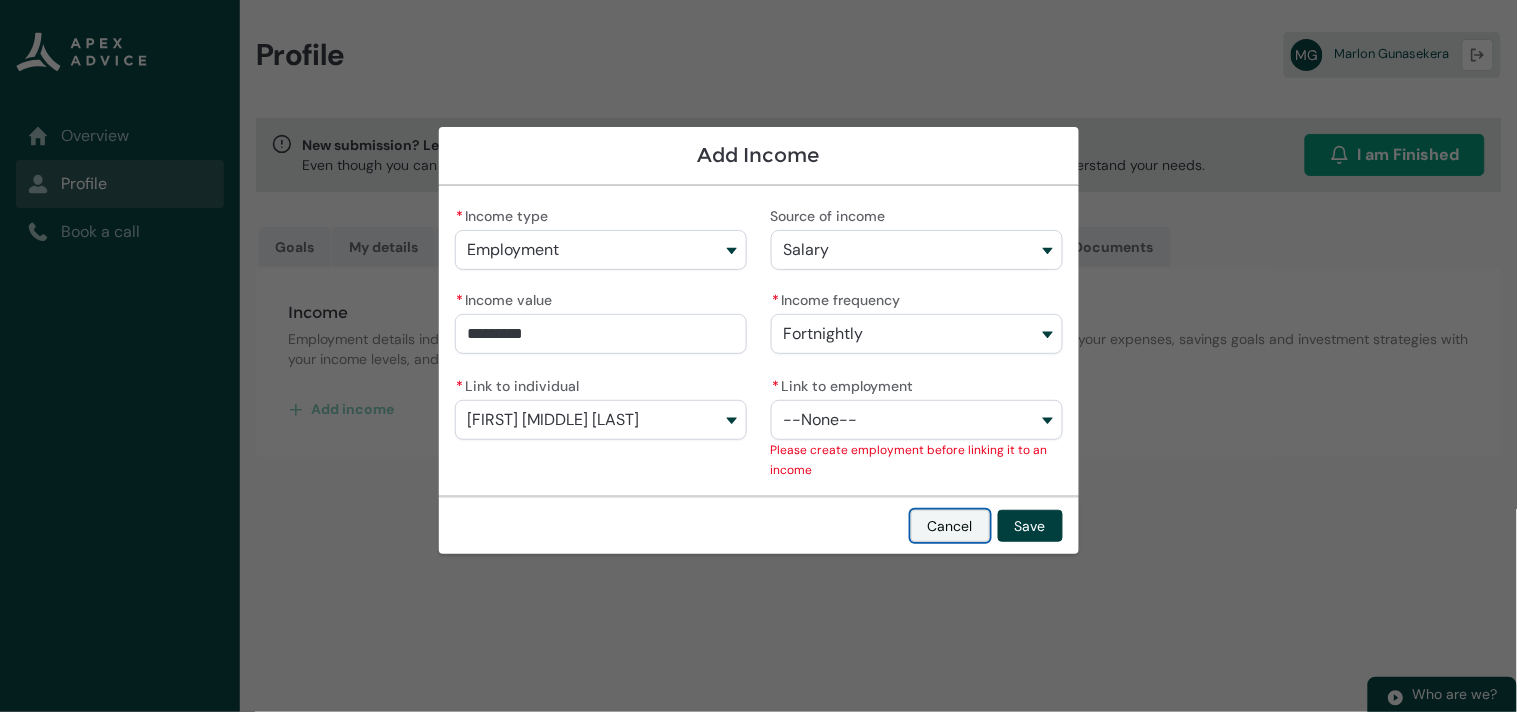 click on "Cancel" at bounding box center (950, 526) 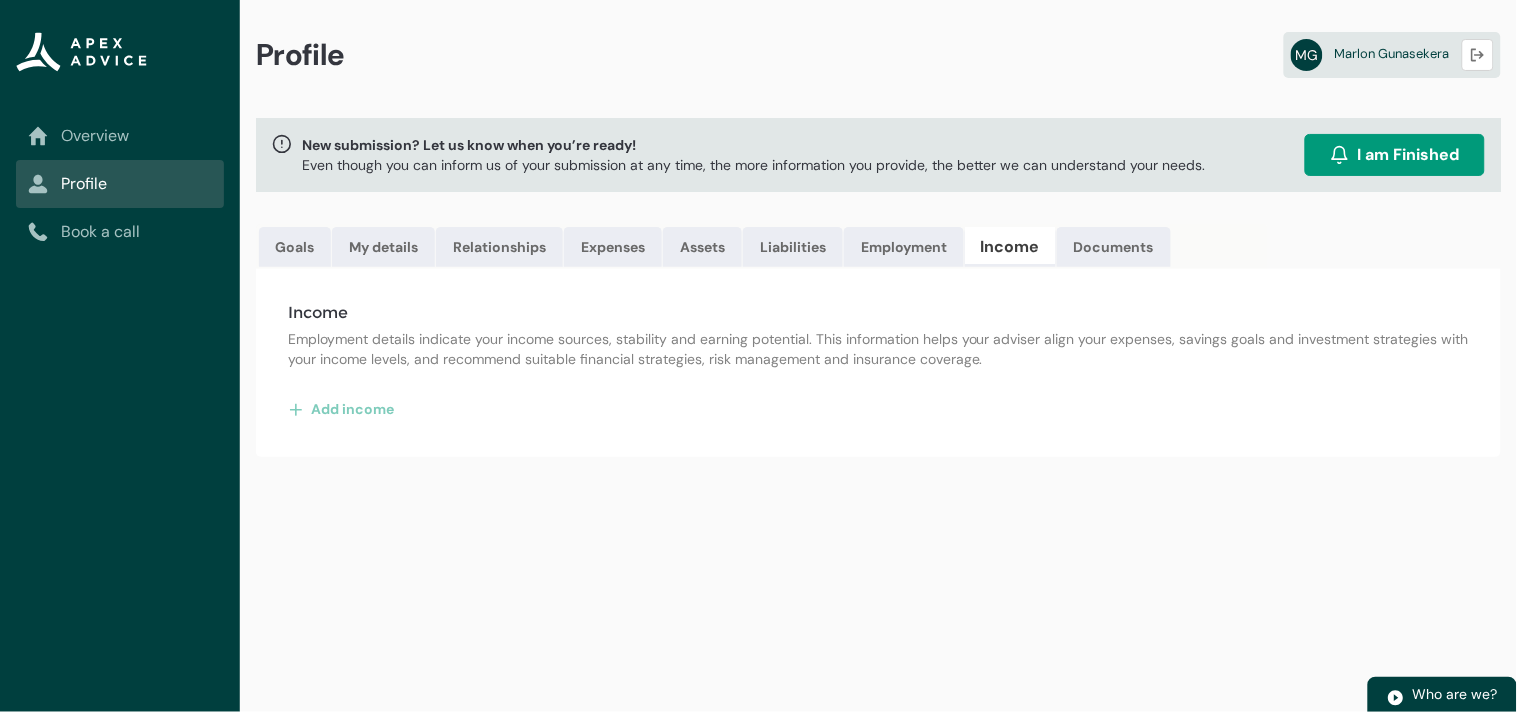 click on "Income" at bounding box center [1010, 247] 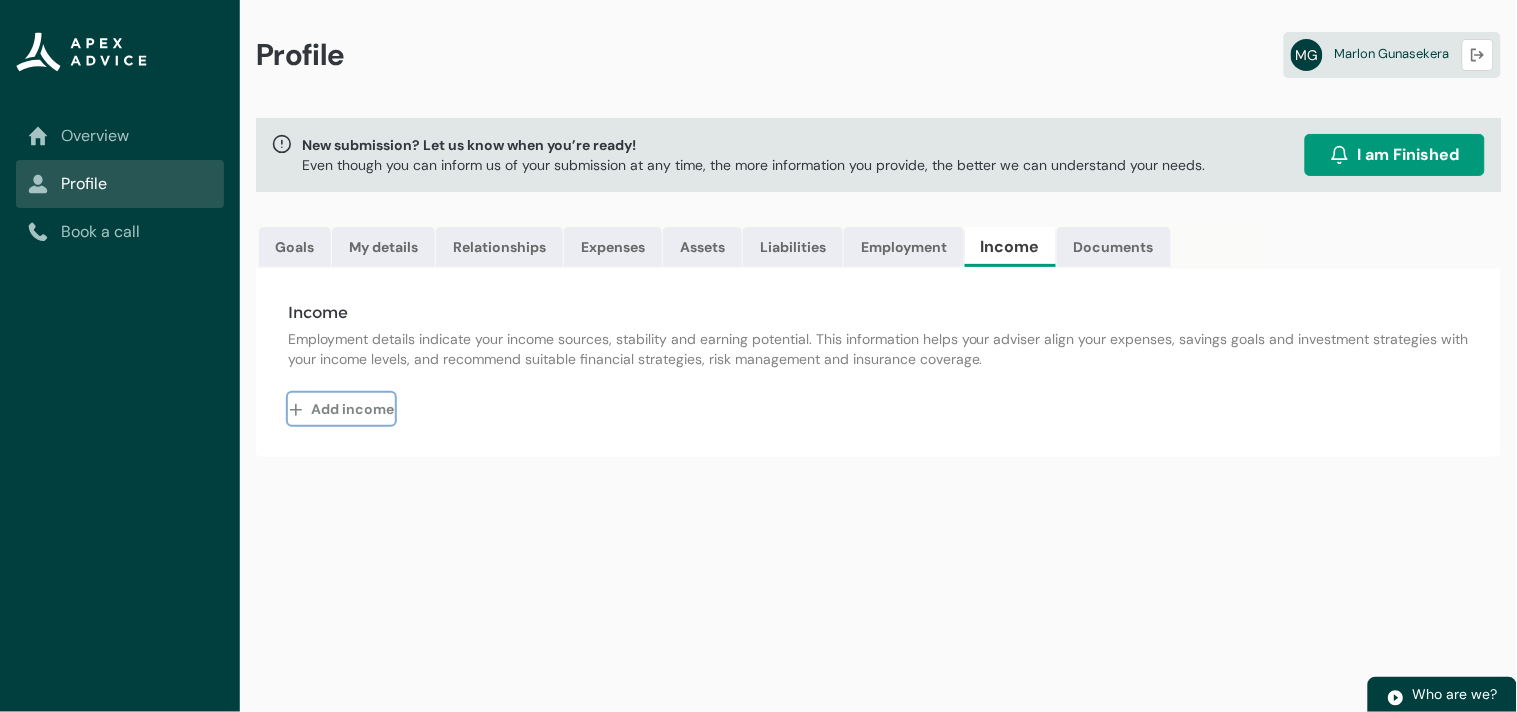 click on "Add income" at bounding box center (341, 409) 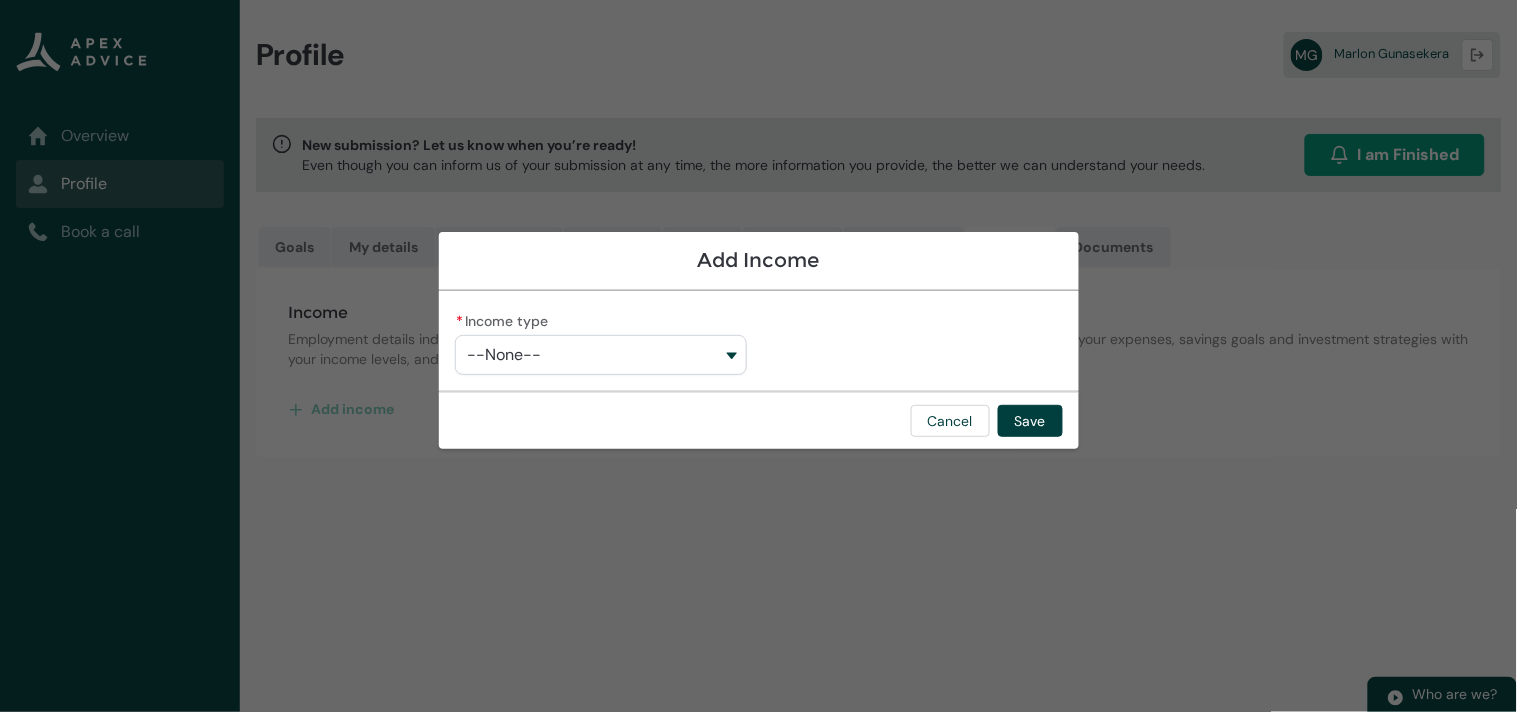click on "--None--" at bounding box center [601, 355] 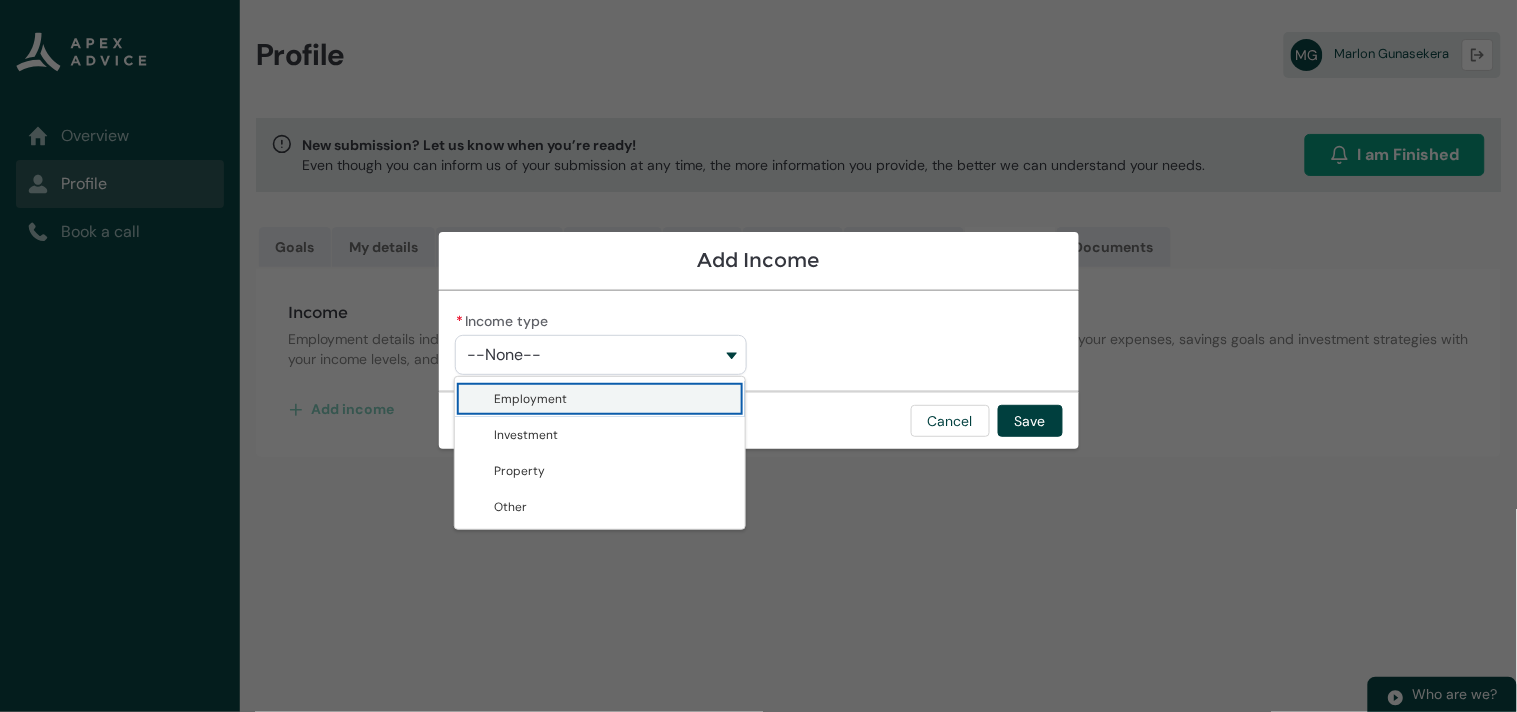 click on "Employment" at bounding box center (531, 399) 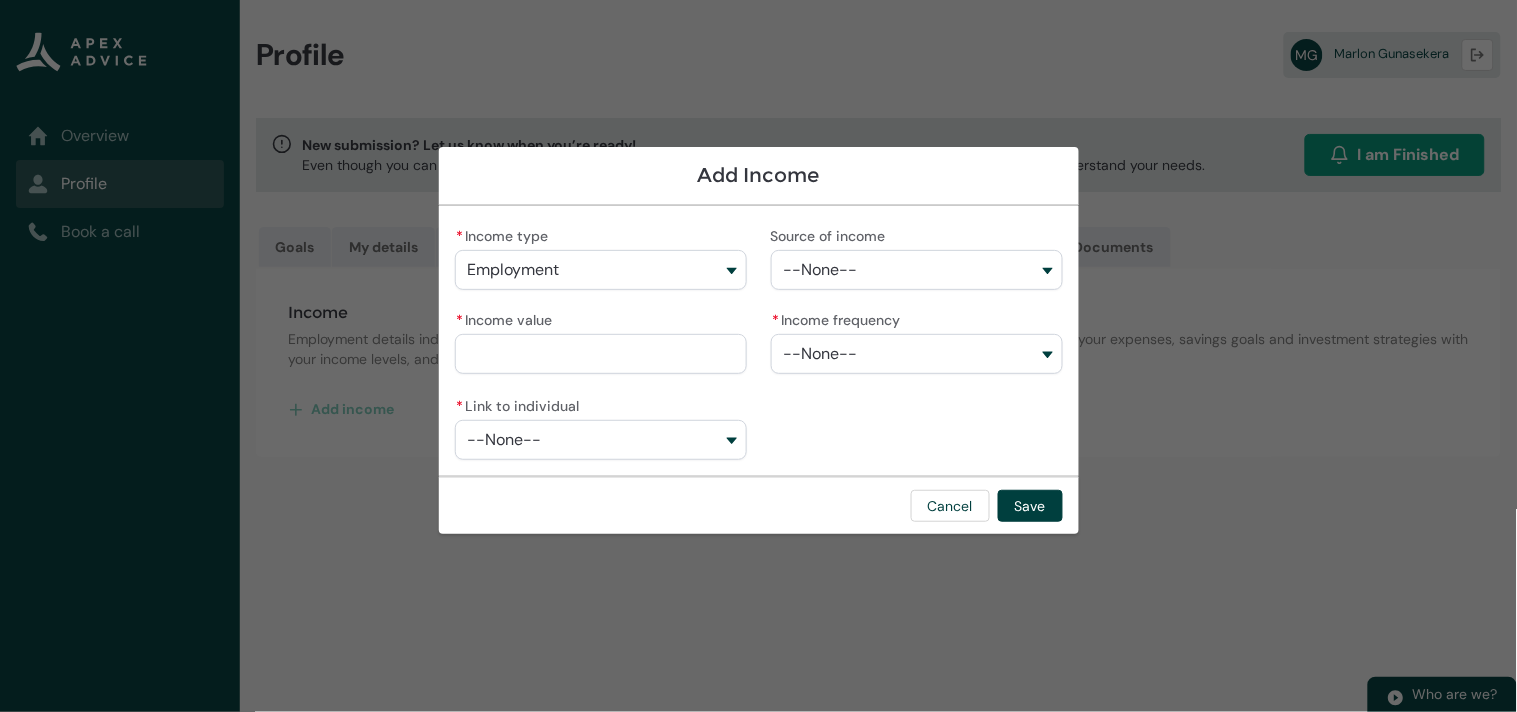 click on "--None--" at bounding box center [917, 270] 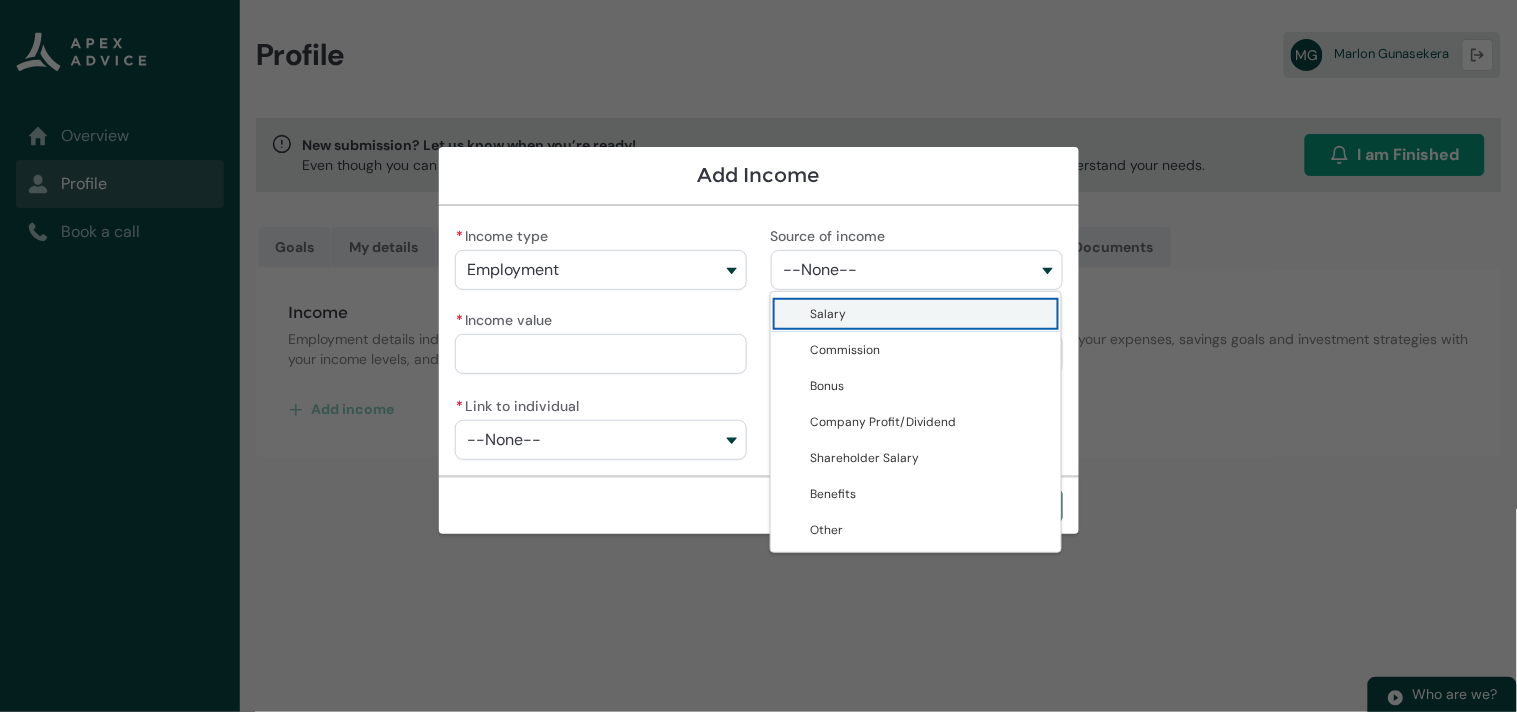 click on "Salary" at bounding box center [829, 314] 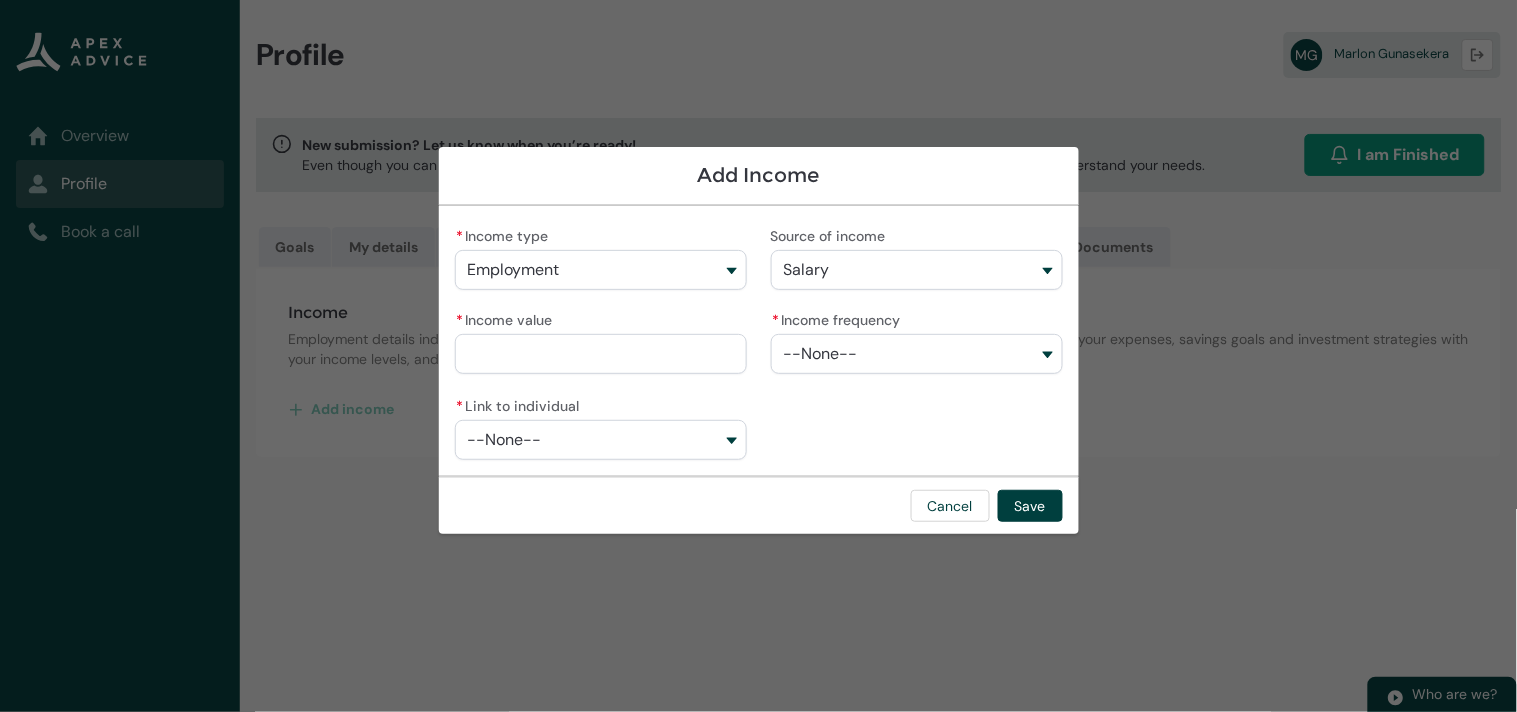 click on "* Income value" at bounding box center (601, 354) 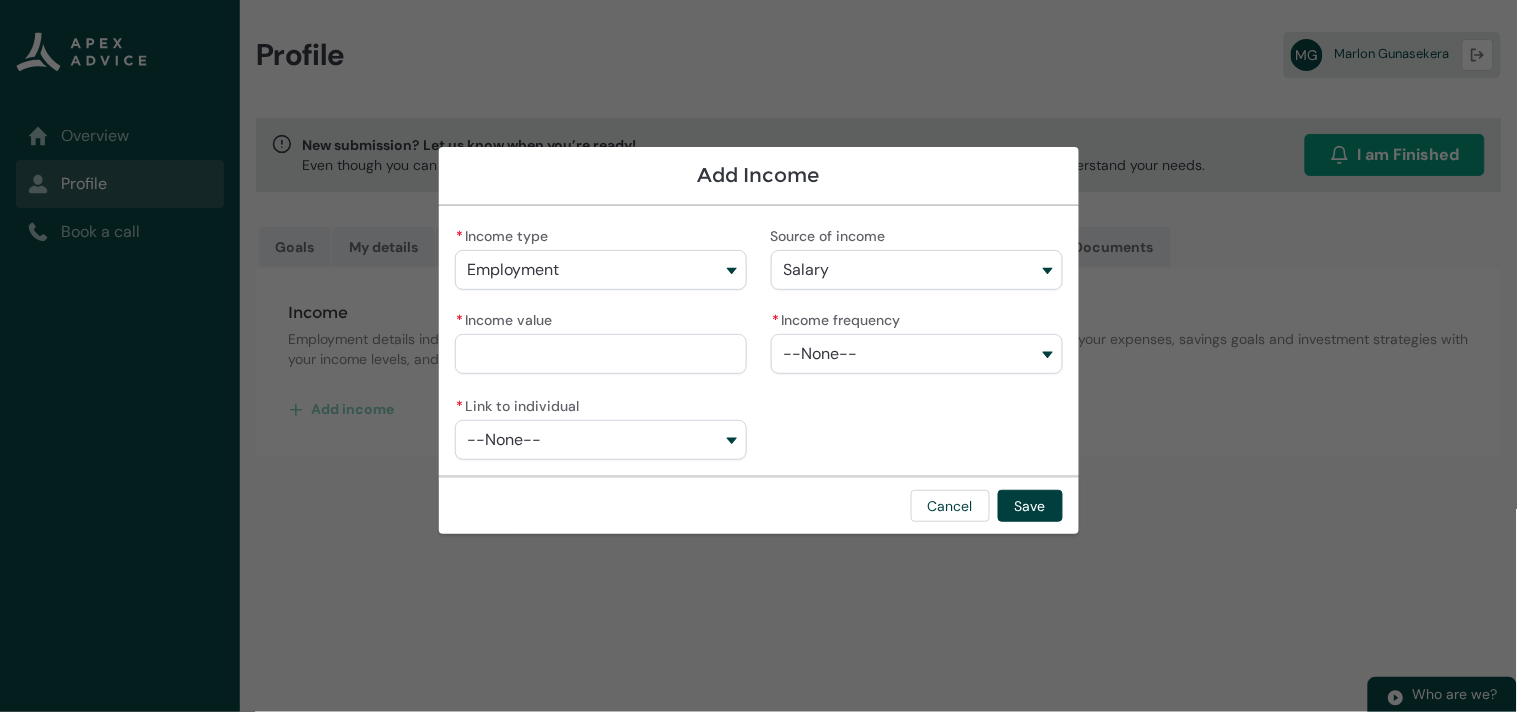 type on "[NUMBER]" 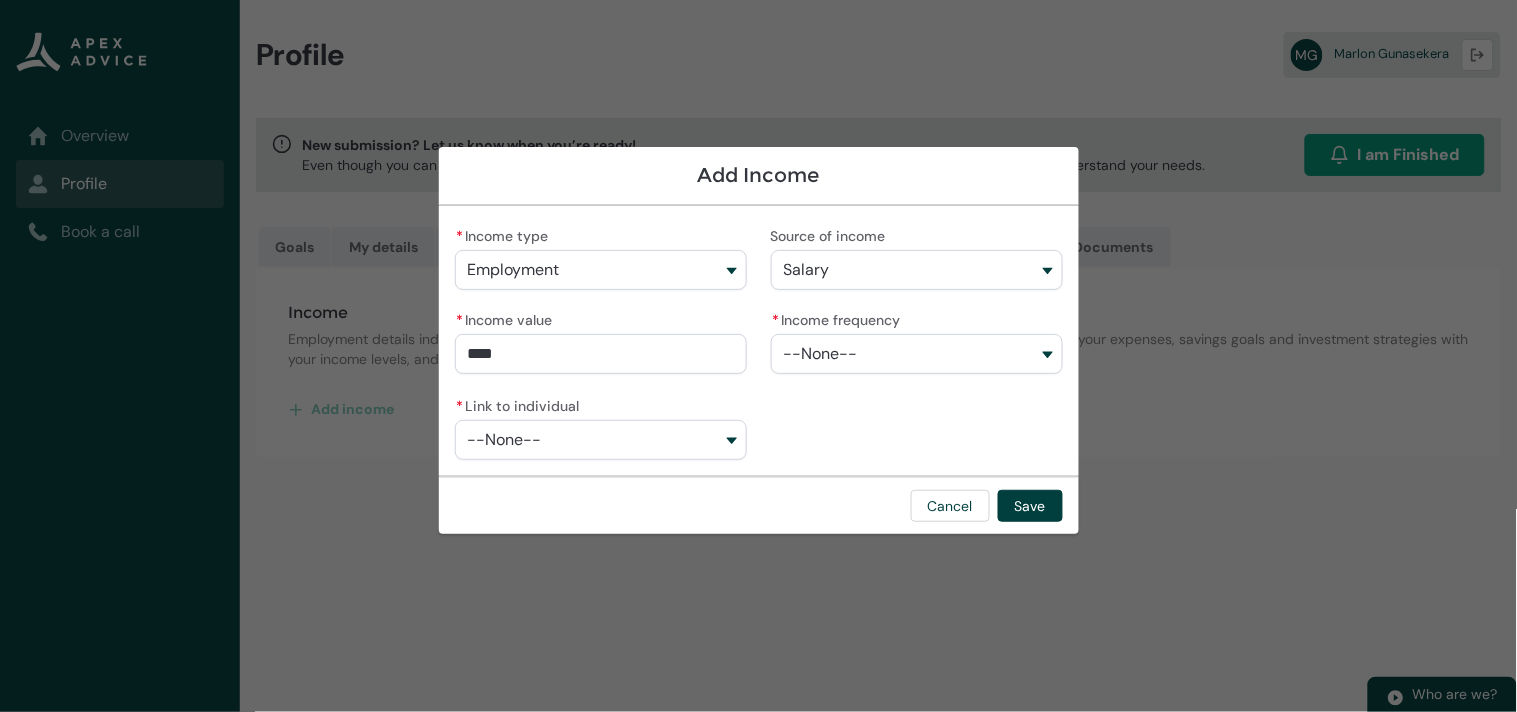 type on "*********" 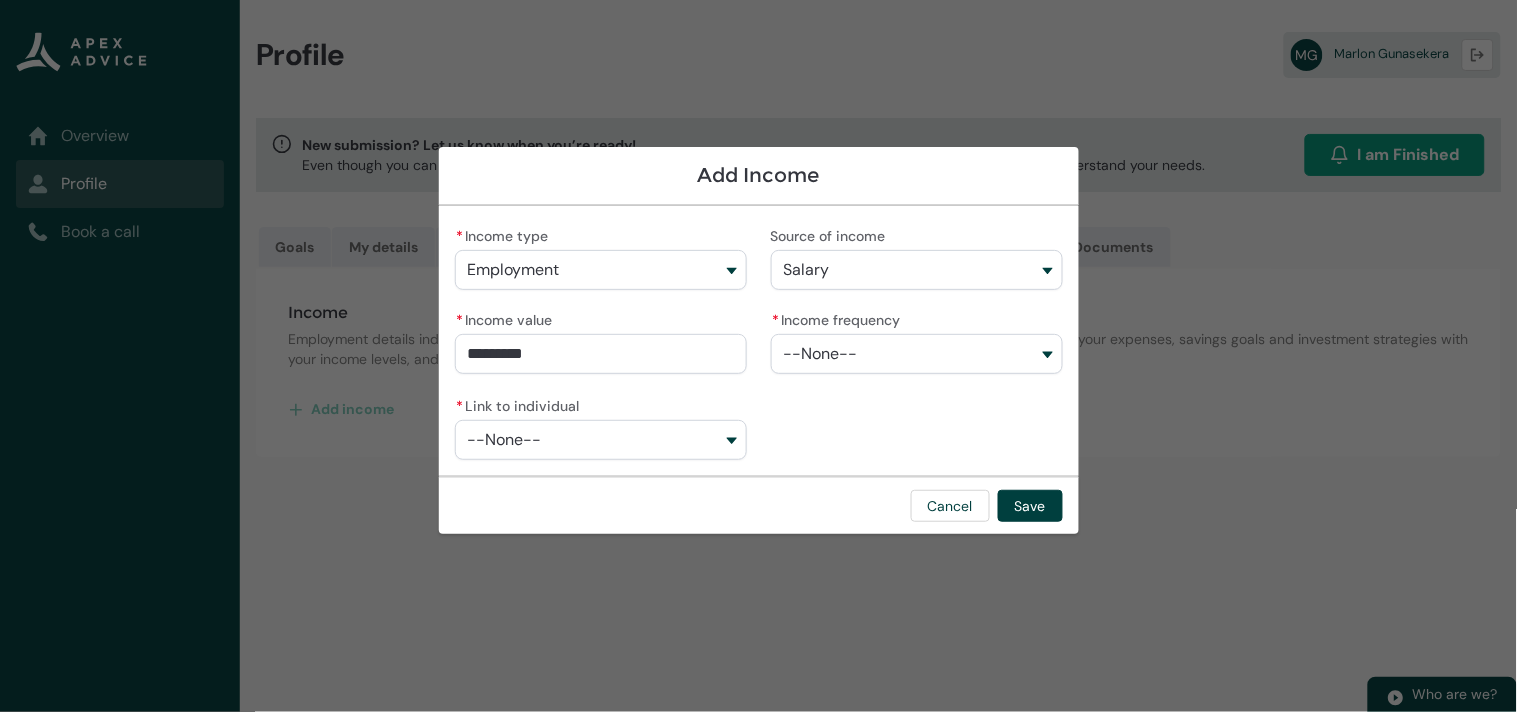 click on "--None--" at bounding box center [821, 354] 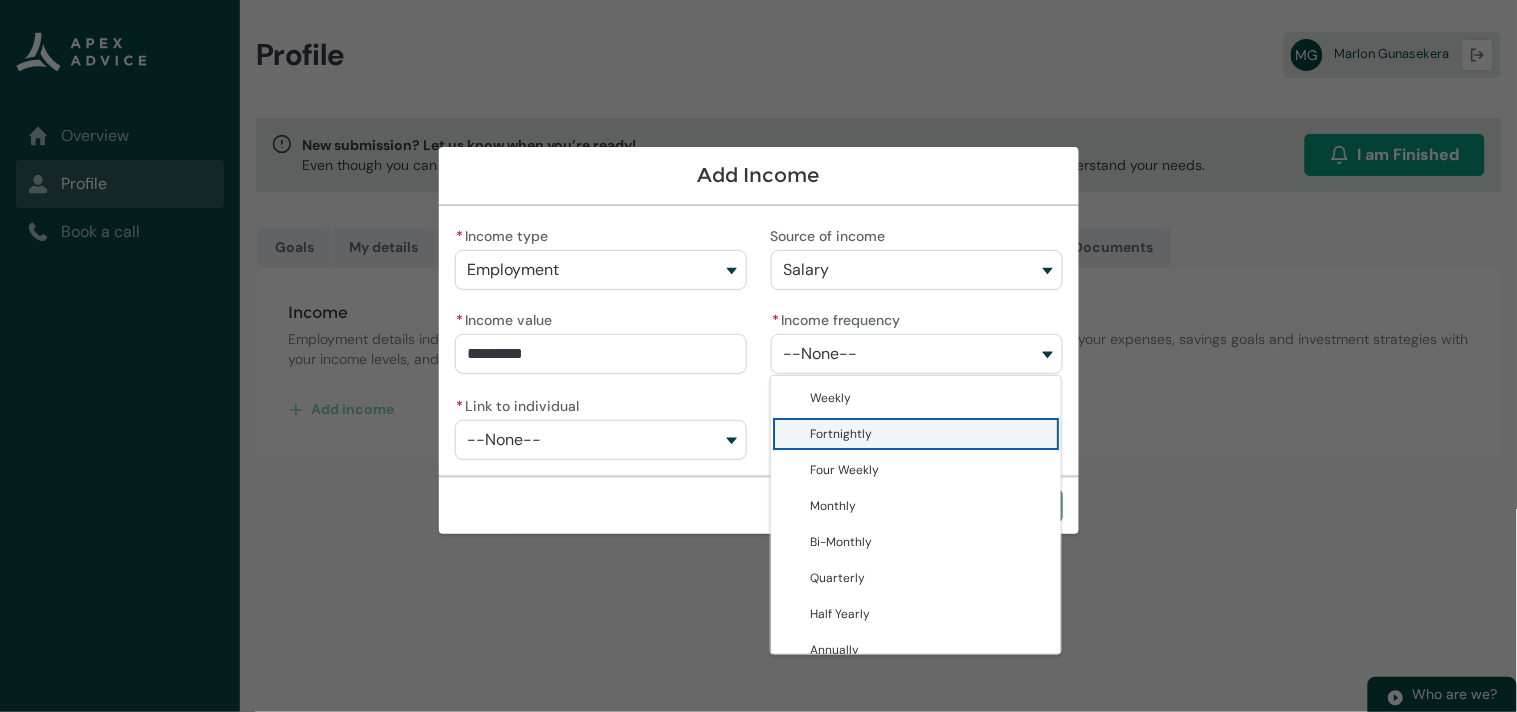 click on "Fortnightly" at bounding box center (842, 434) 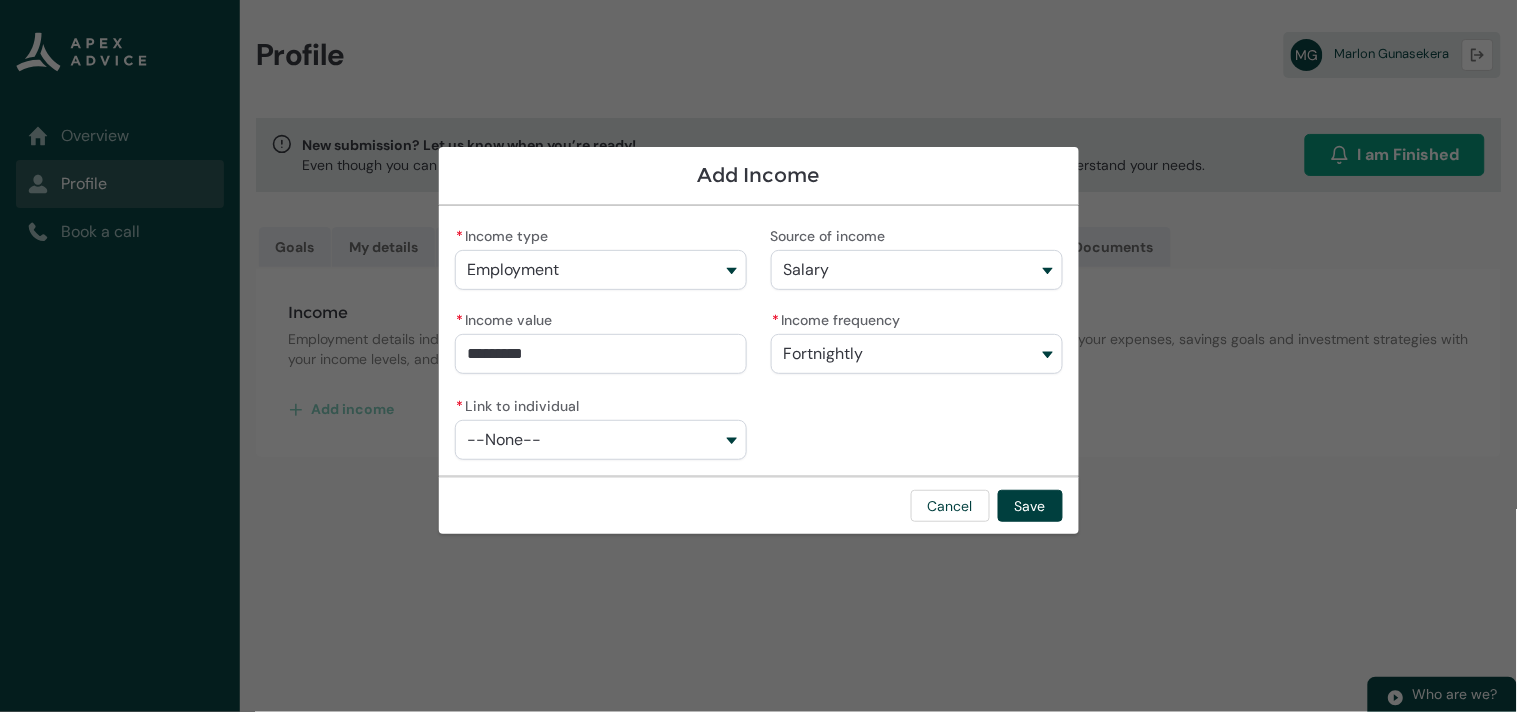 click on "--None--" at bounding box center (601, 440) 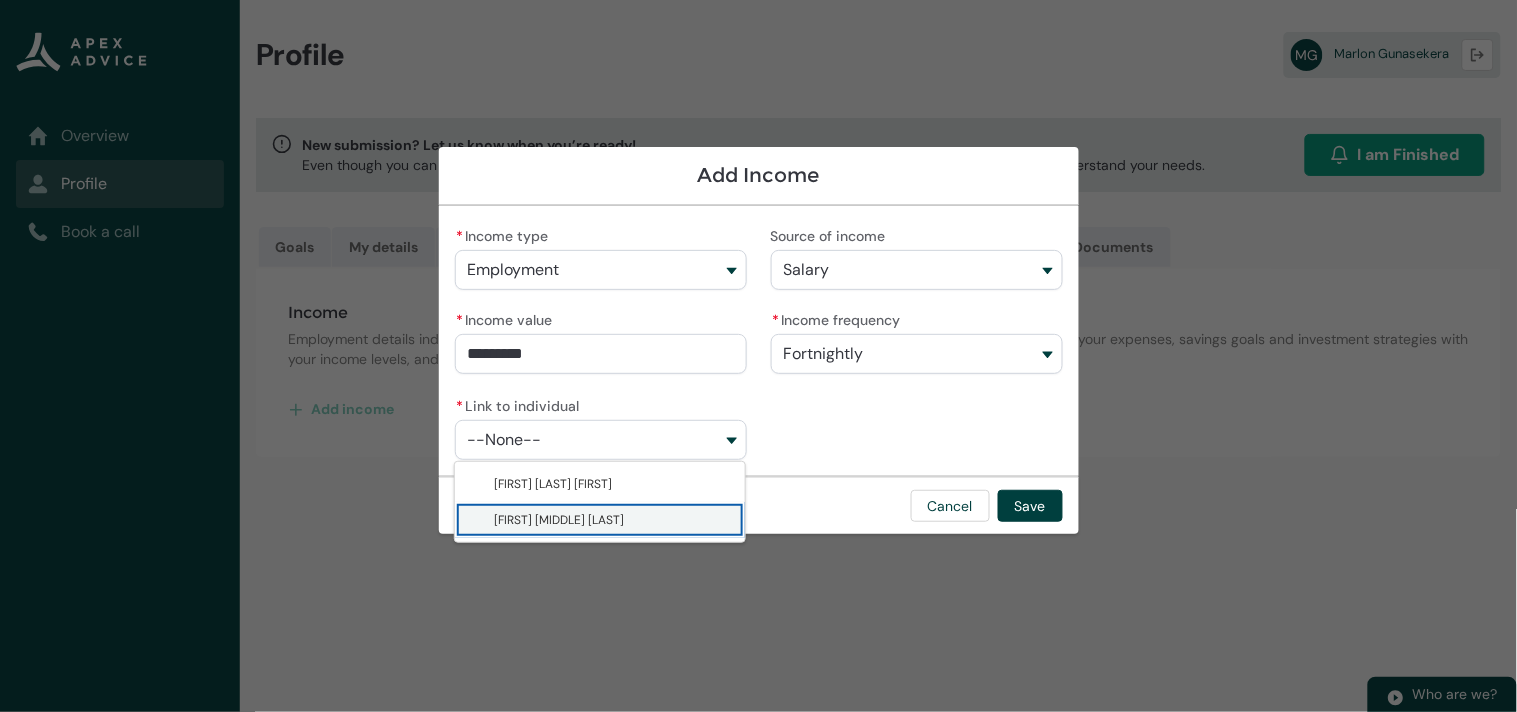 click on "[FIRST] [MIDDLE] [LAST]" at bounding box center [560, 520] 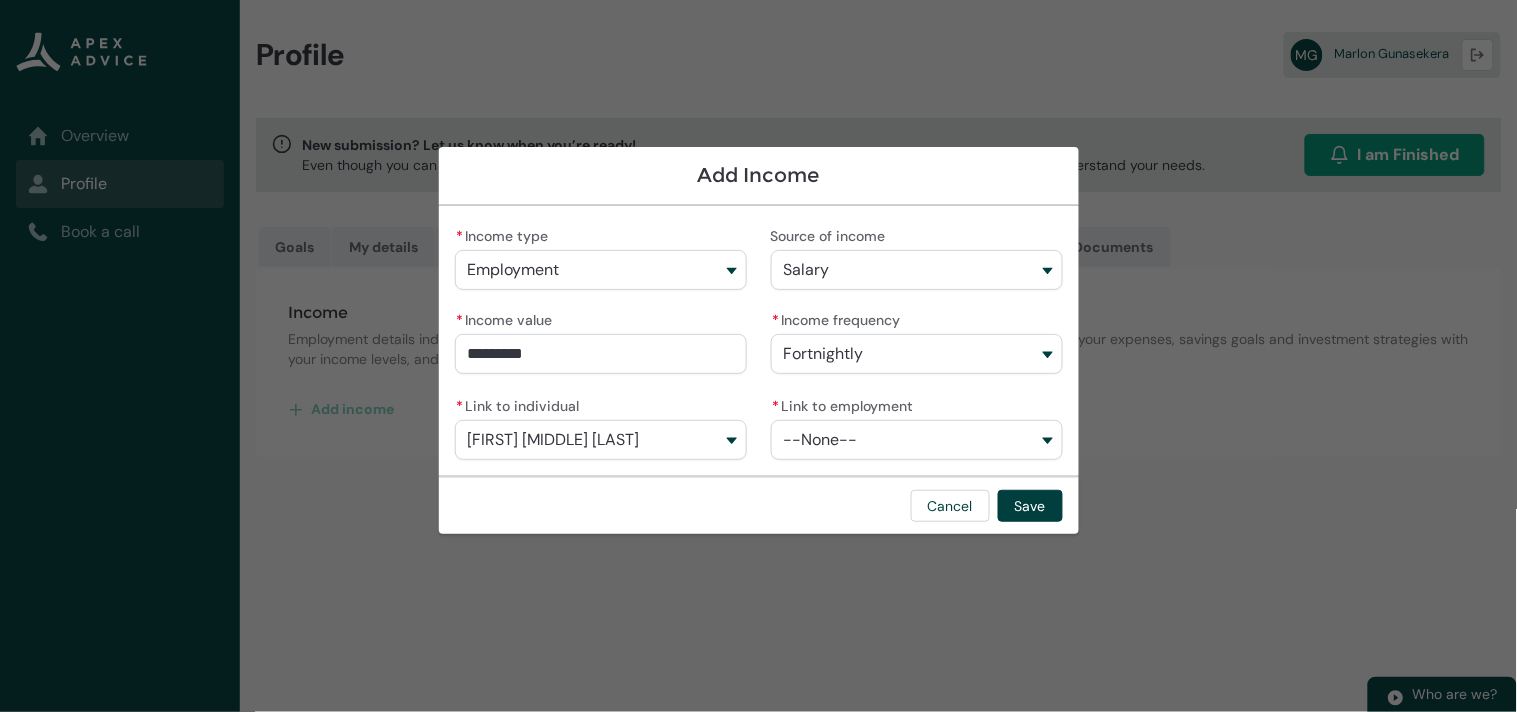 click on "--None--" at bounding box center (821, 440) 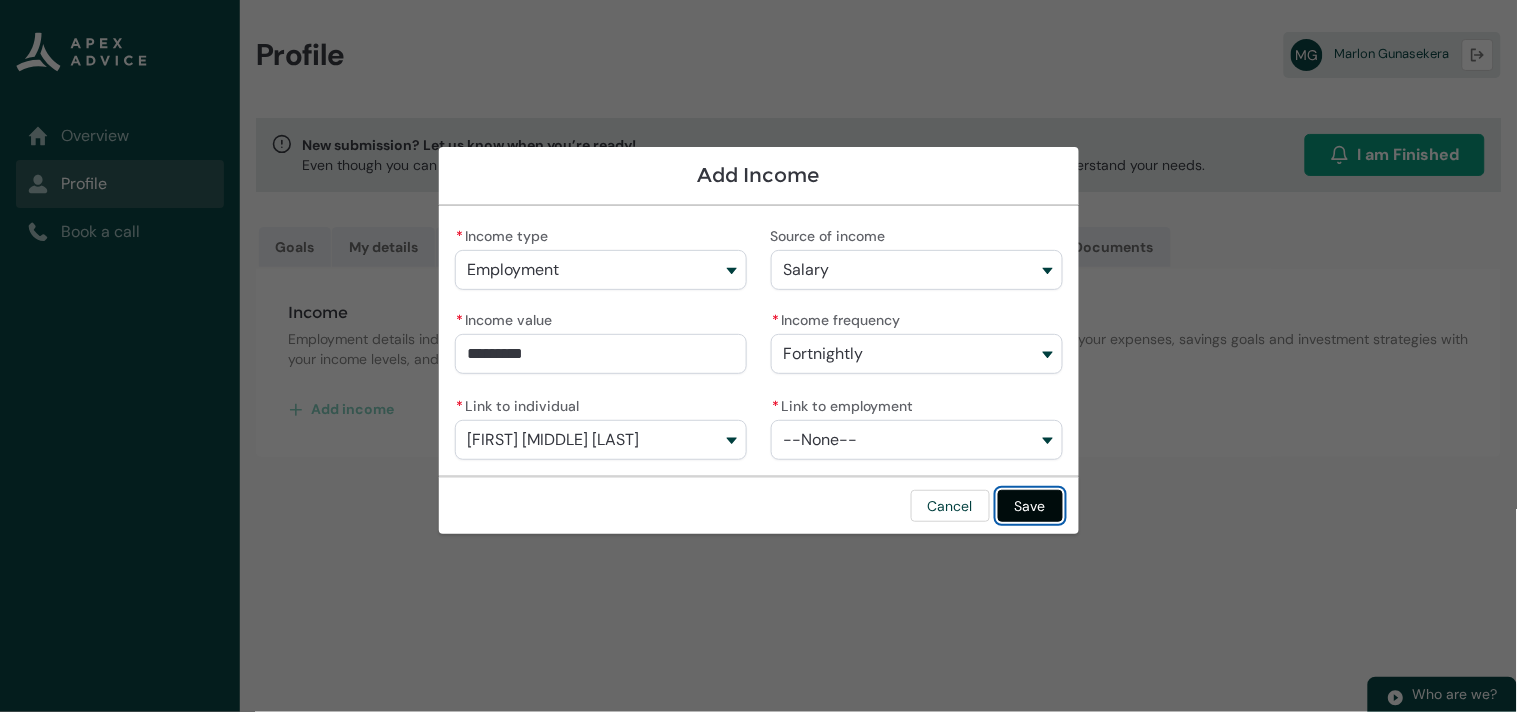 click on "Cancel Save" at bounding box center [759, 505] 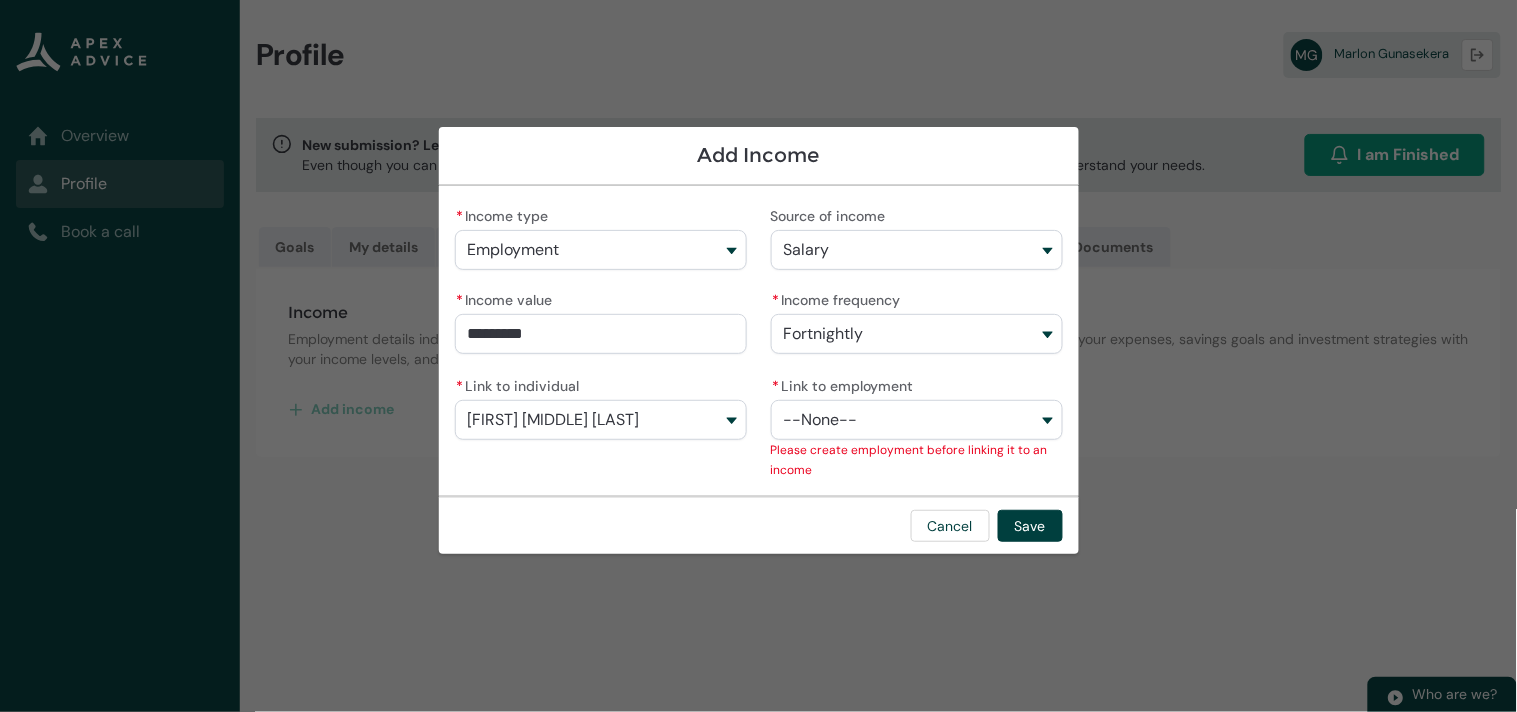click on "--None--" at bounding box center (917, 420) 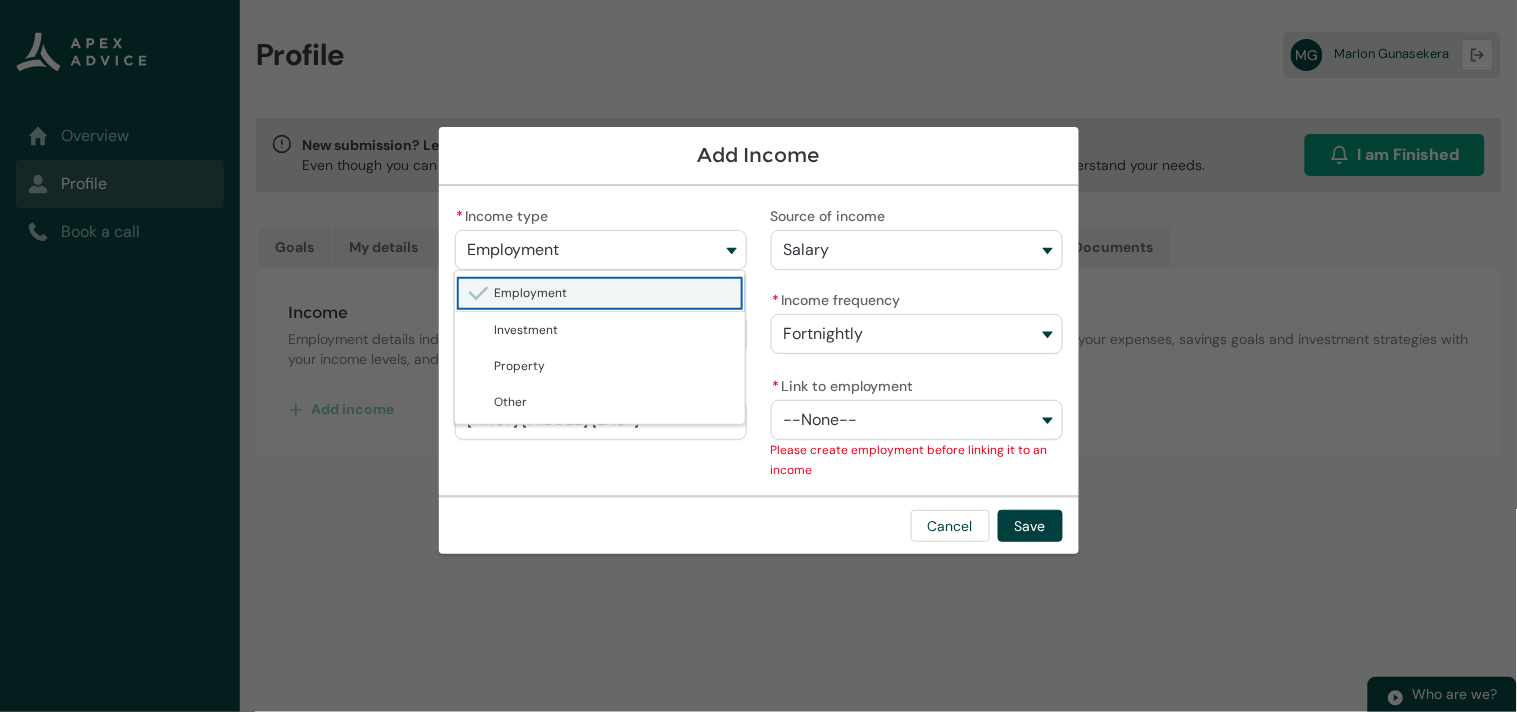 click on "Employment" at bounding box center (614, 293) 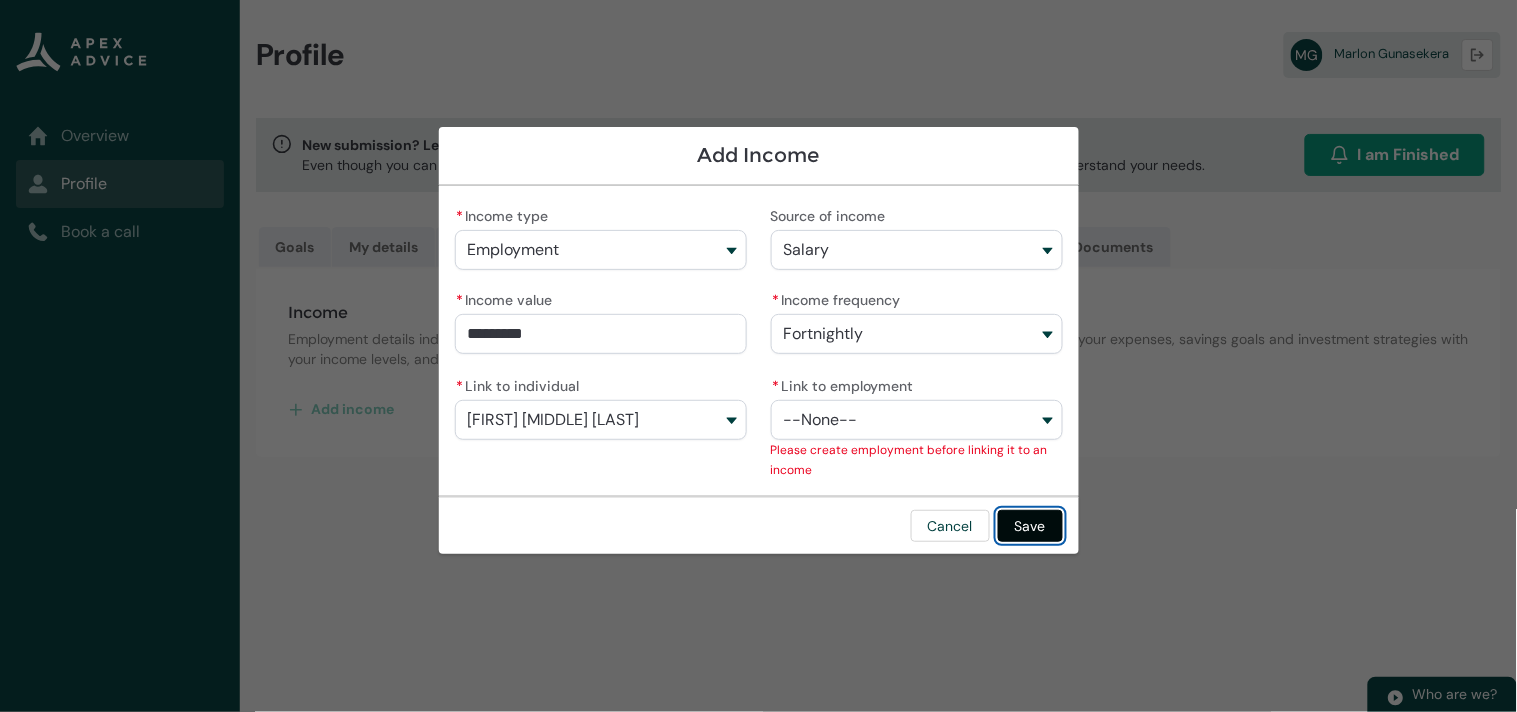 click on "Save" at bounding box center [1030, 526] 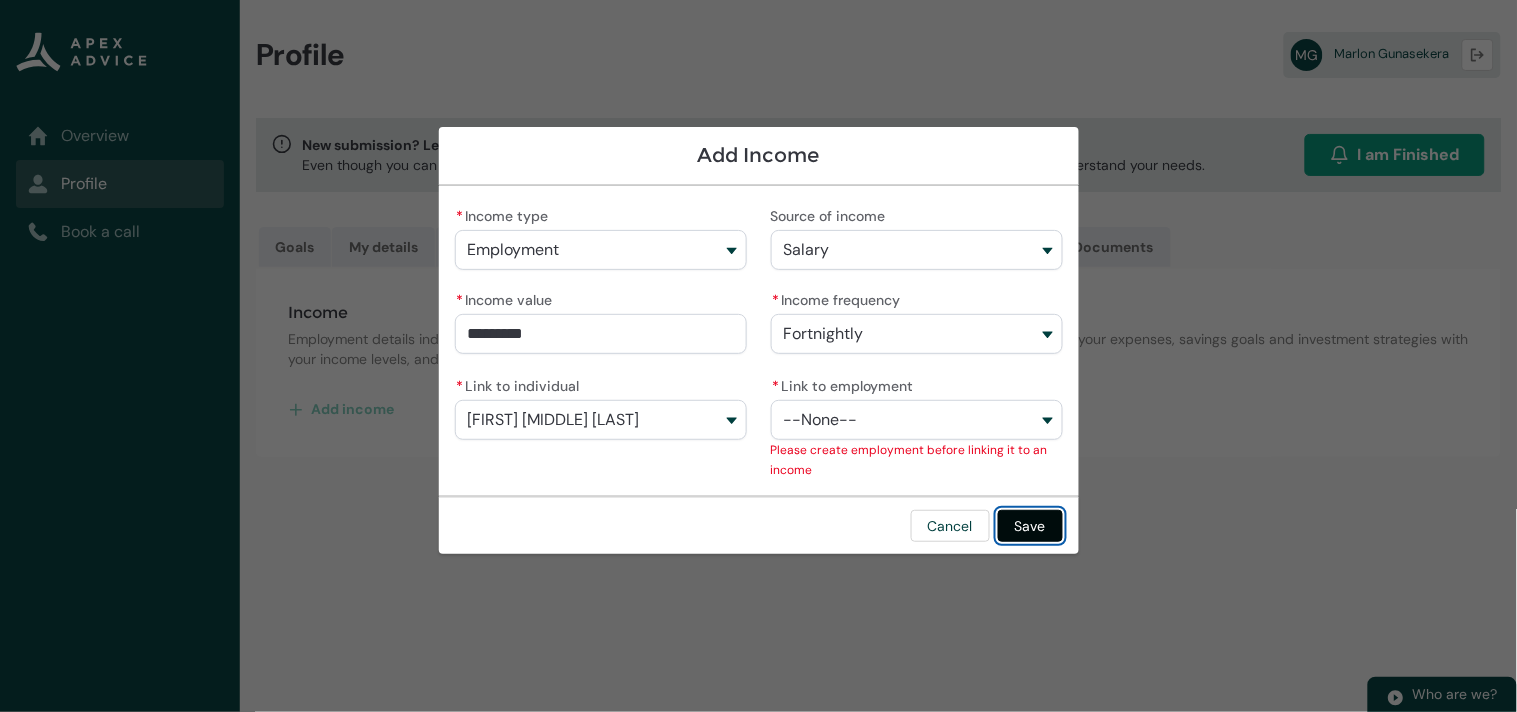 click on "Save" at bounding box center (1030, 526) 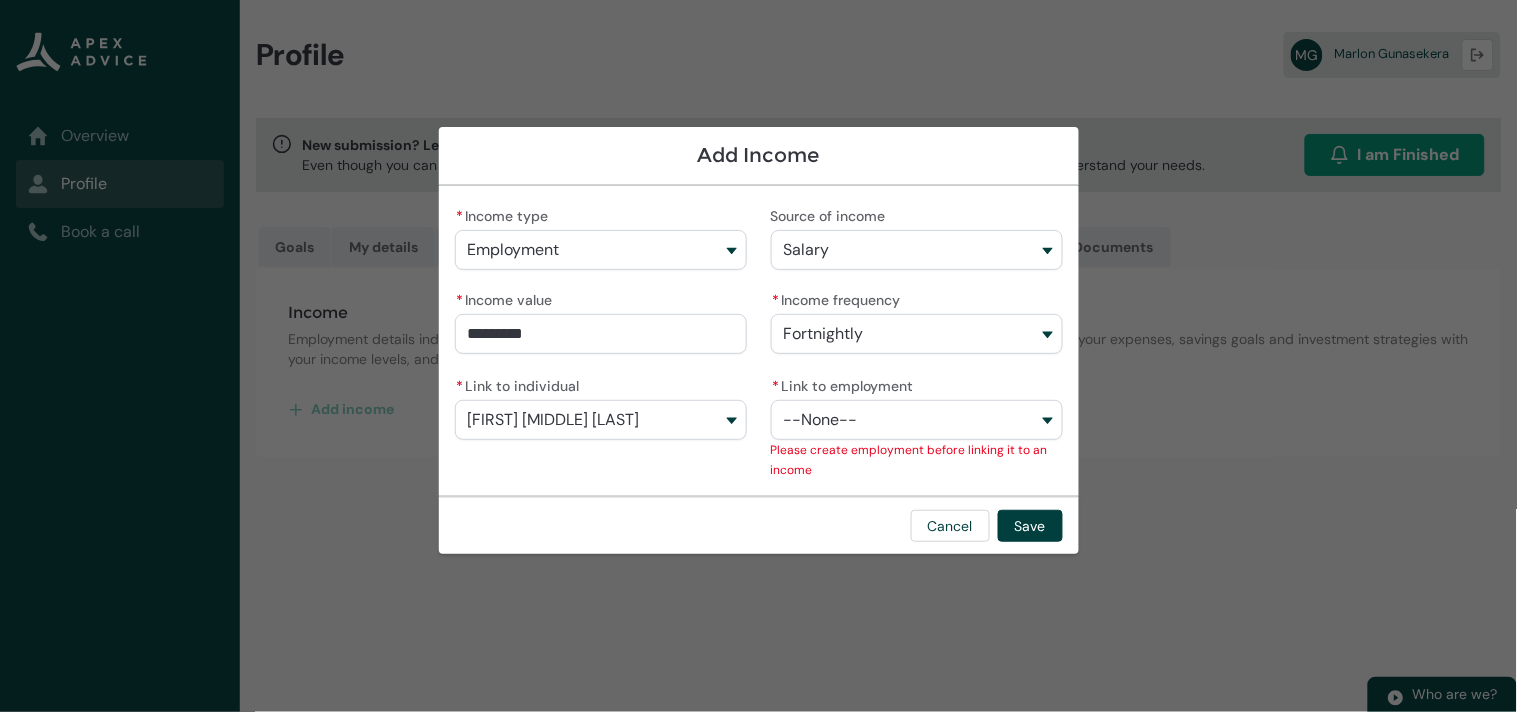 click on "--None--" at bounding box center [821, 420] 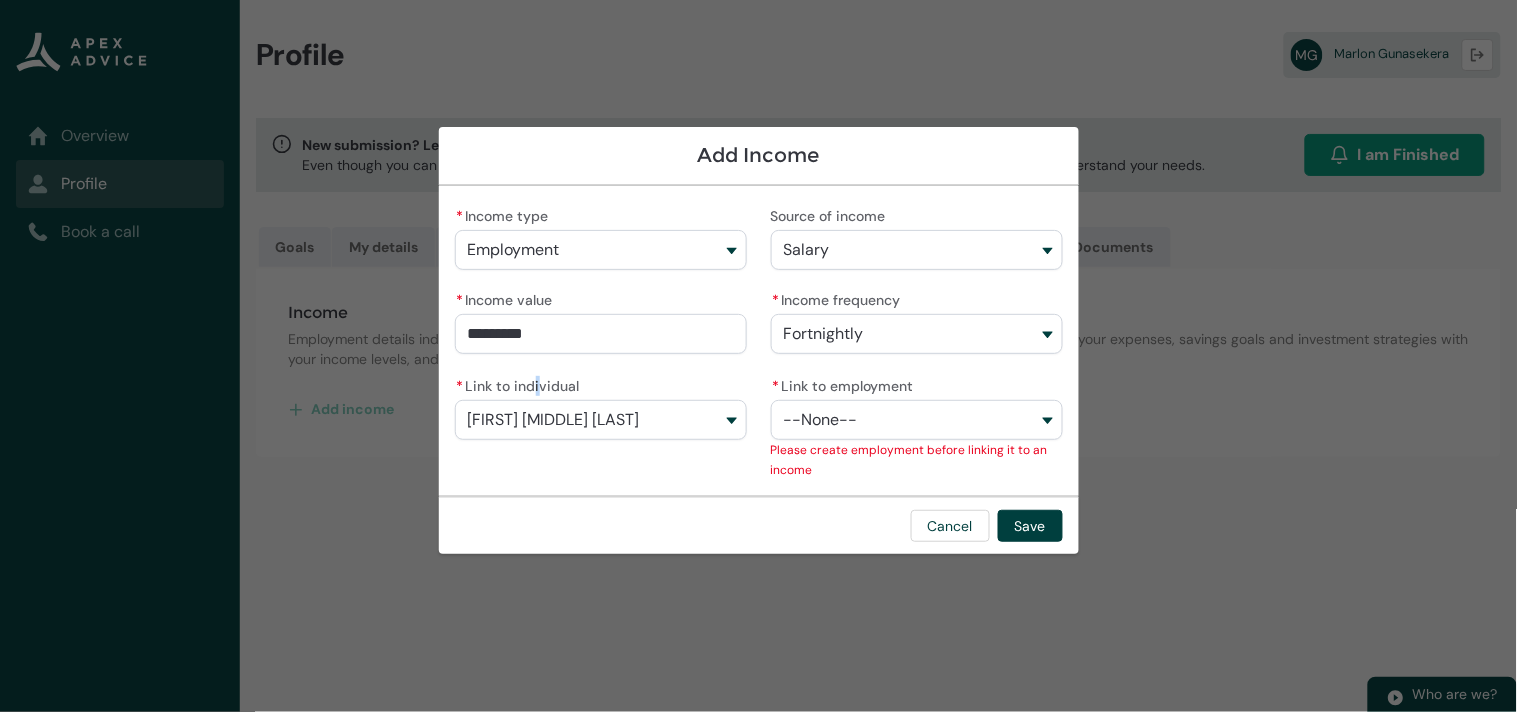 click on "[FIRST] [MIDDLE] [LAST]" at bounding box center [554, 420] 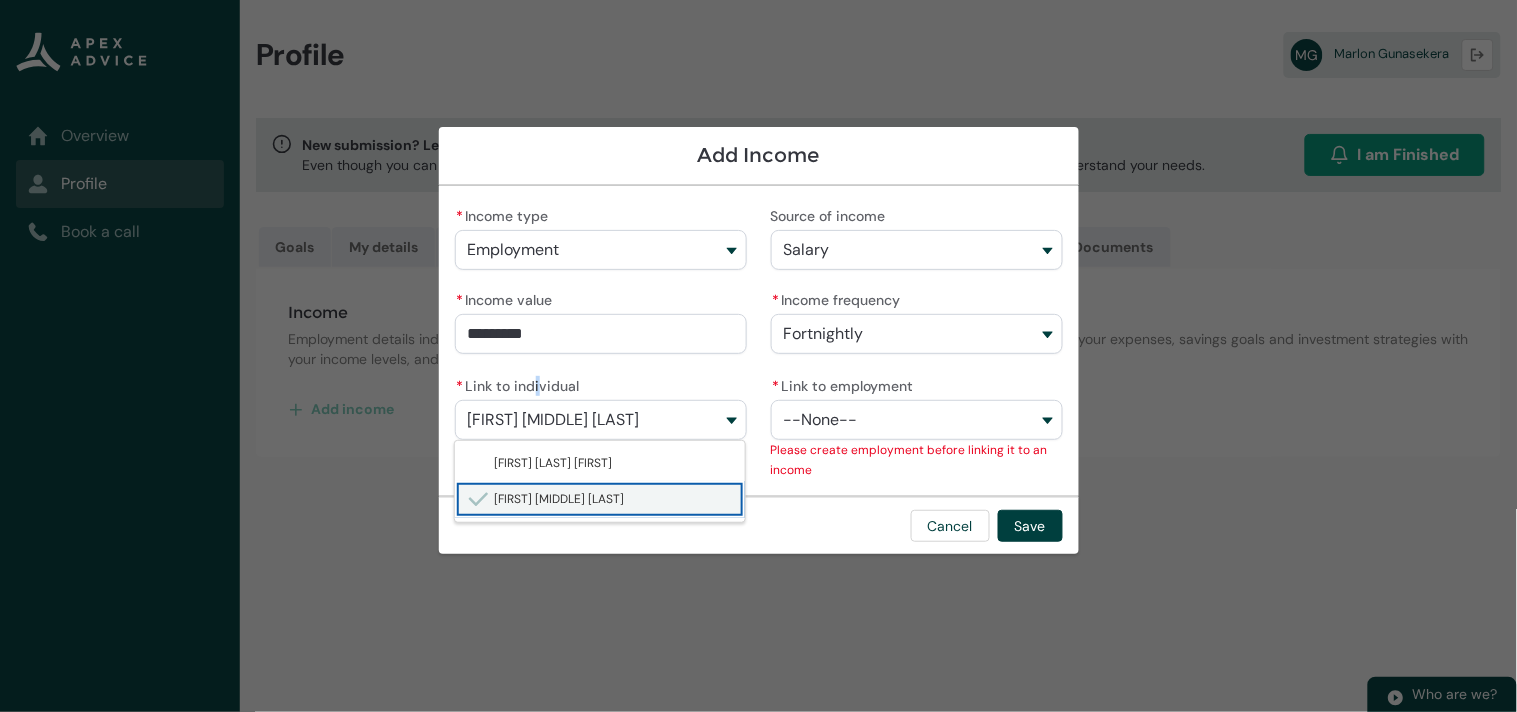 click on "[FIRST] [MIDDLE] [LAST]" at bounding box center (554, 420) 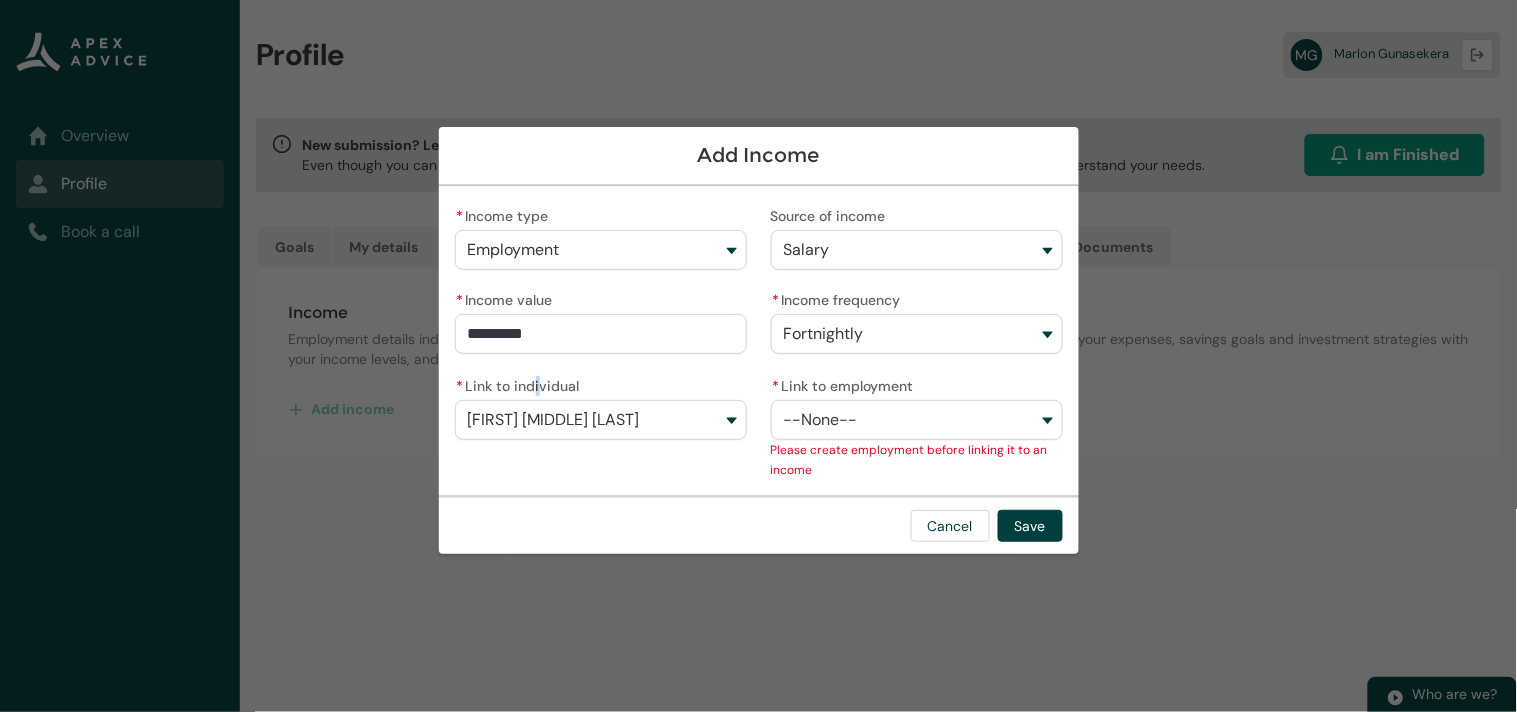 click on "--None--" at bounding box center [917, 420] 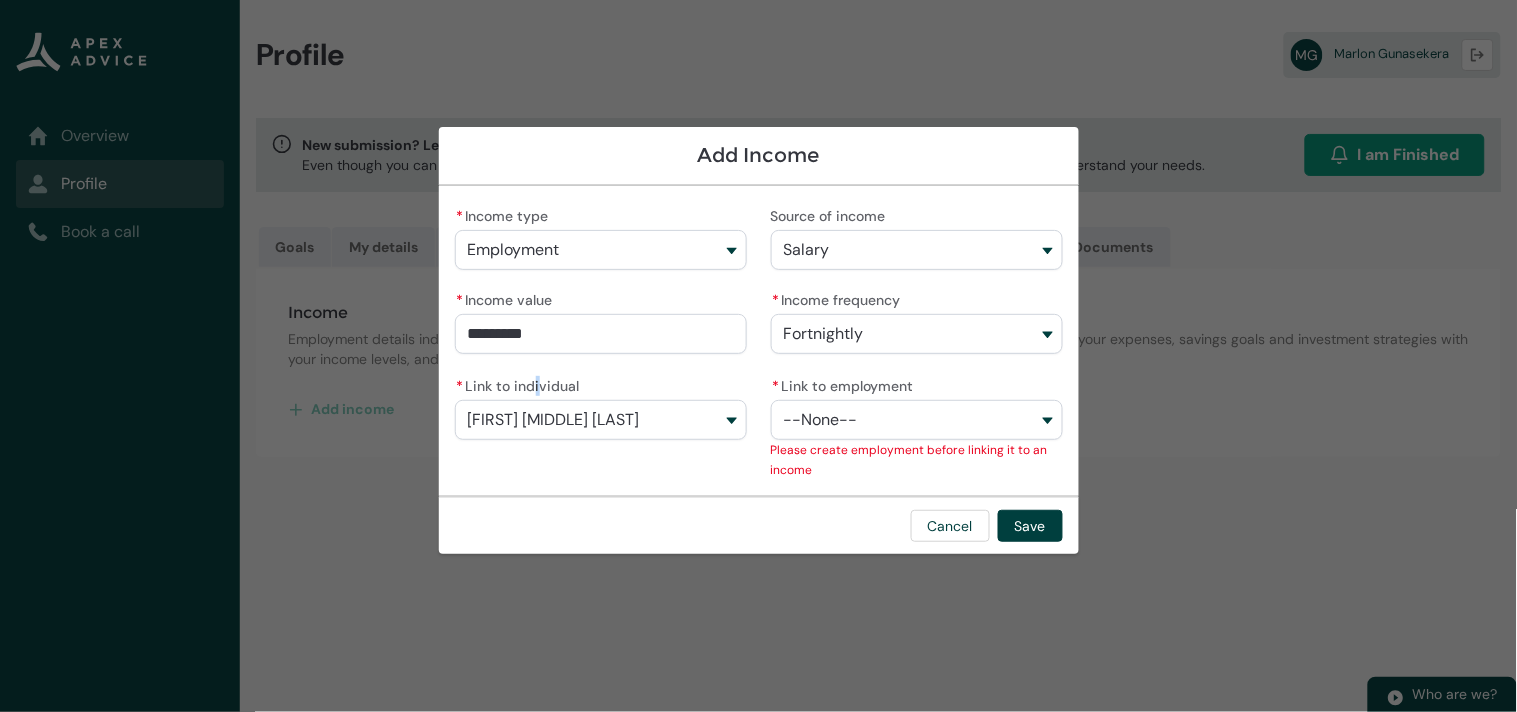click on "--None--" at bounding box center (917, 420) 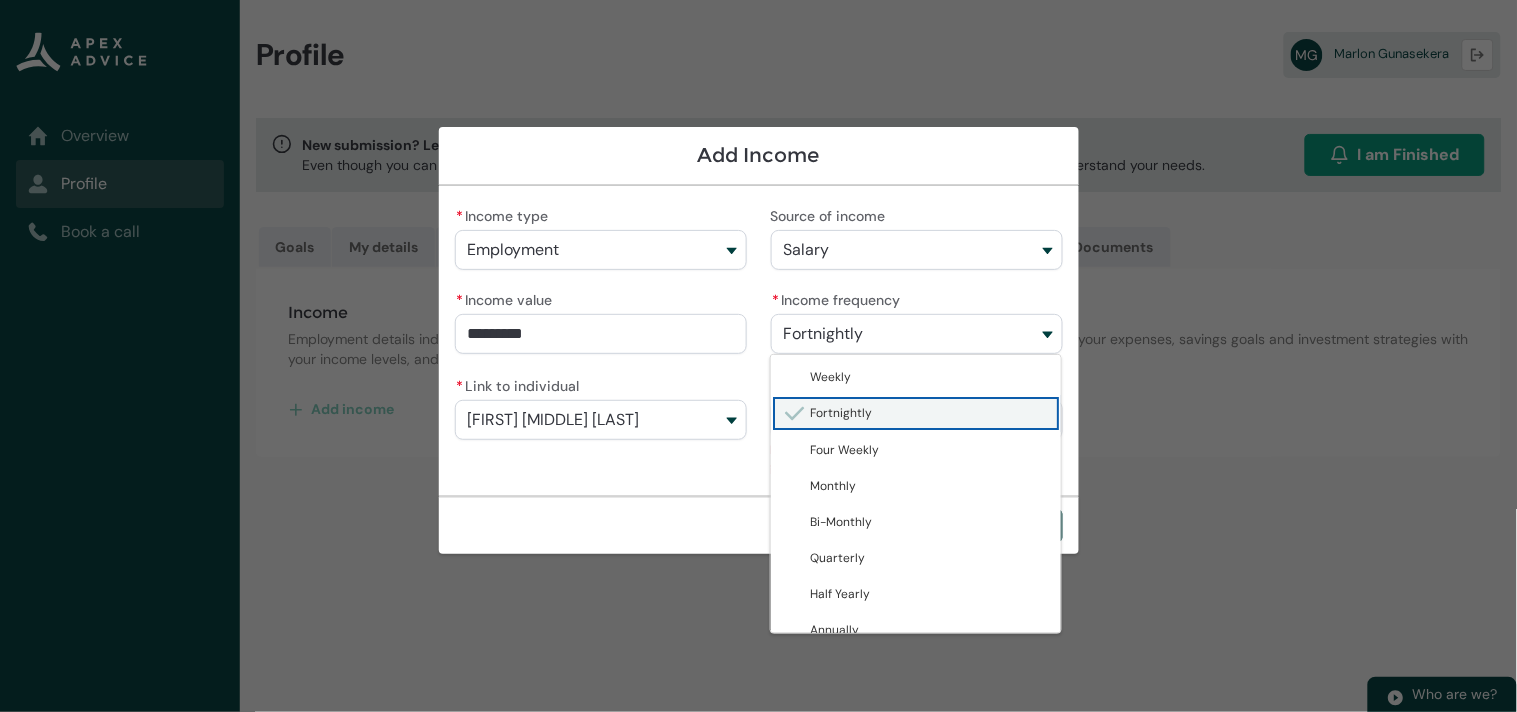 click on "Fortnightly" at bounding box center (842, 413) 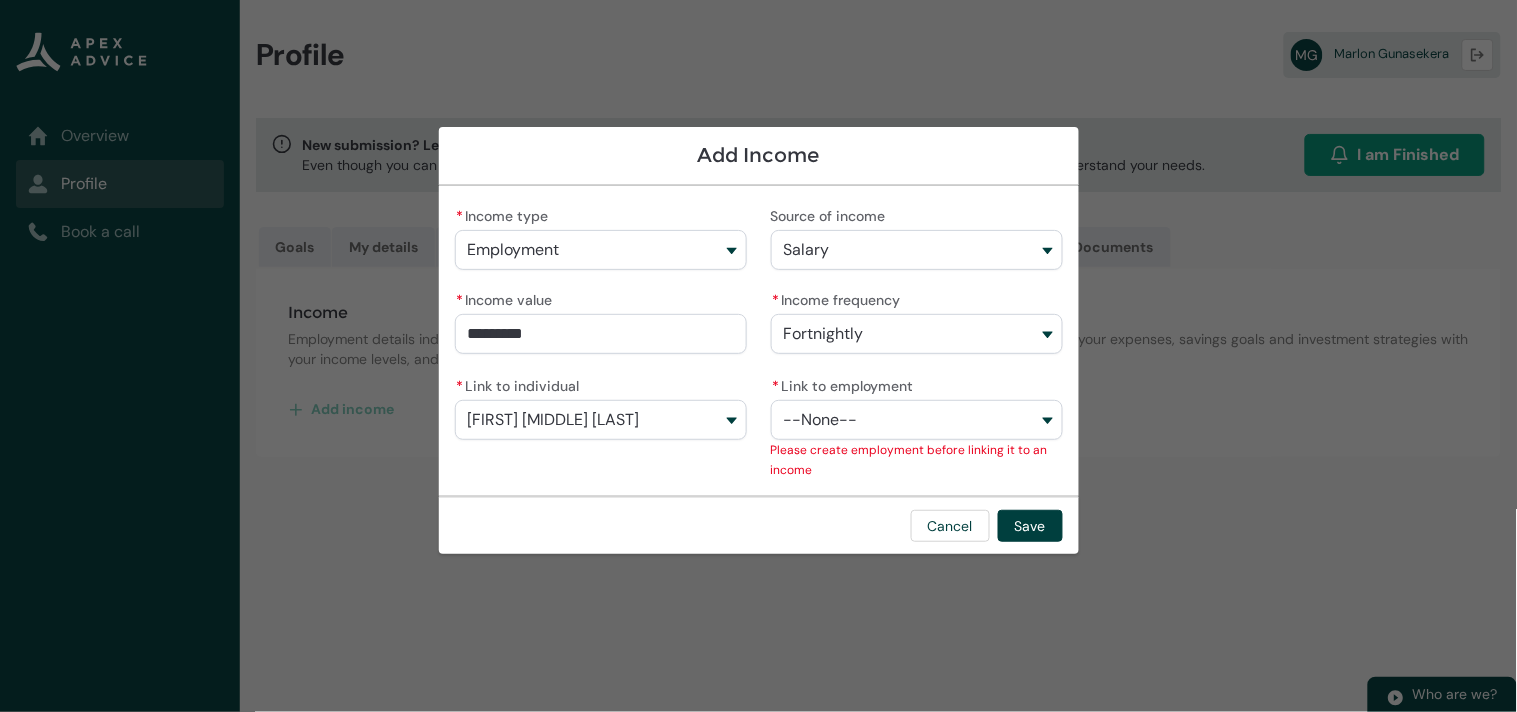 click on "[FIRST] [MIDDLE] [LAST]" at bounding box center (554, 420) 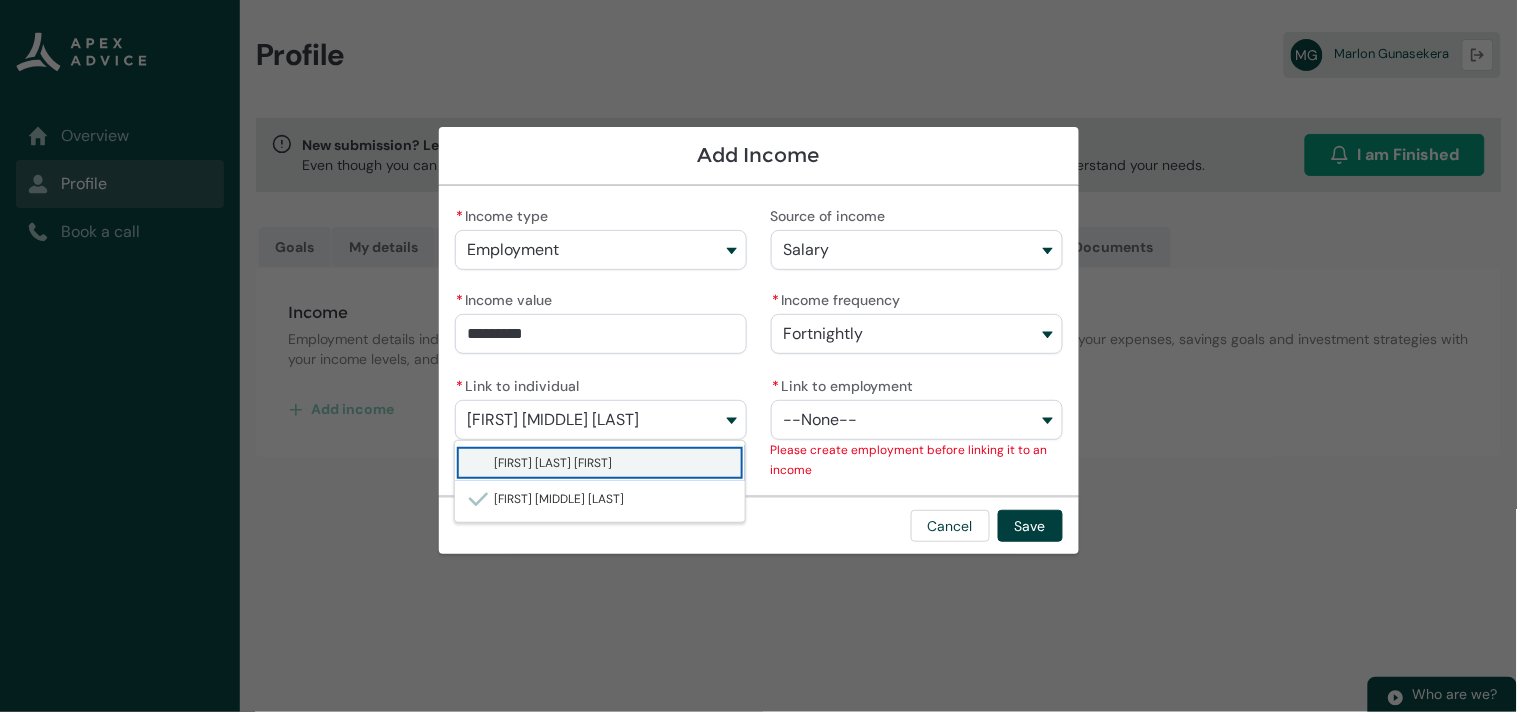 click on "[FIRST] [LAST] [FIRST]" at bounding box center (554, 463) 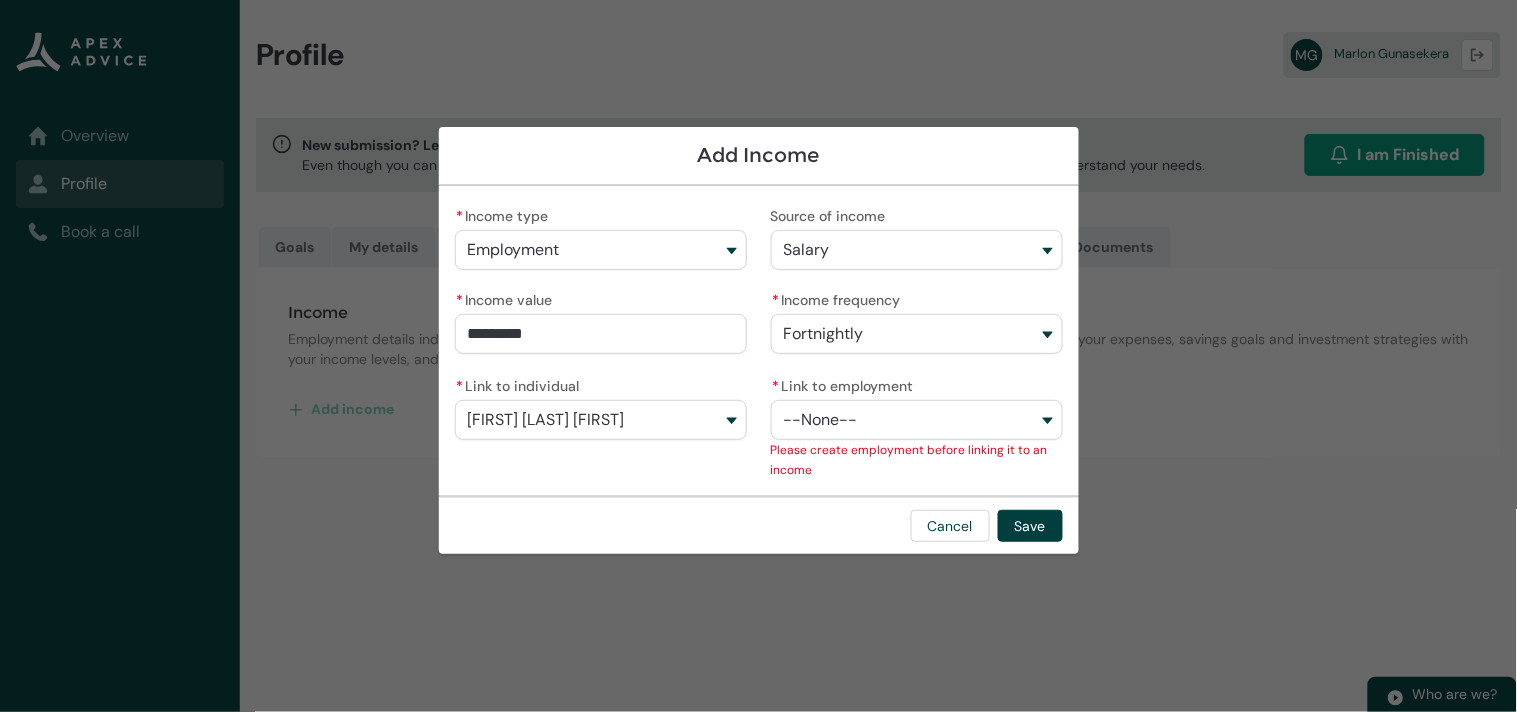 drag, startPoint x: 927, startPoint y: 467, endPoint x: 884, endPoint y: 450, distance: 46.238514 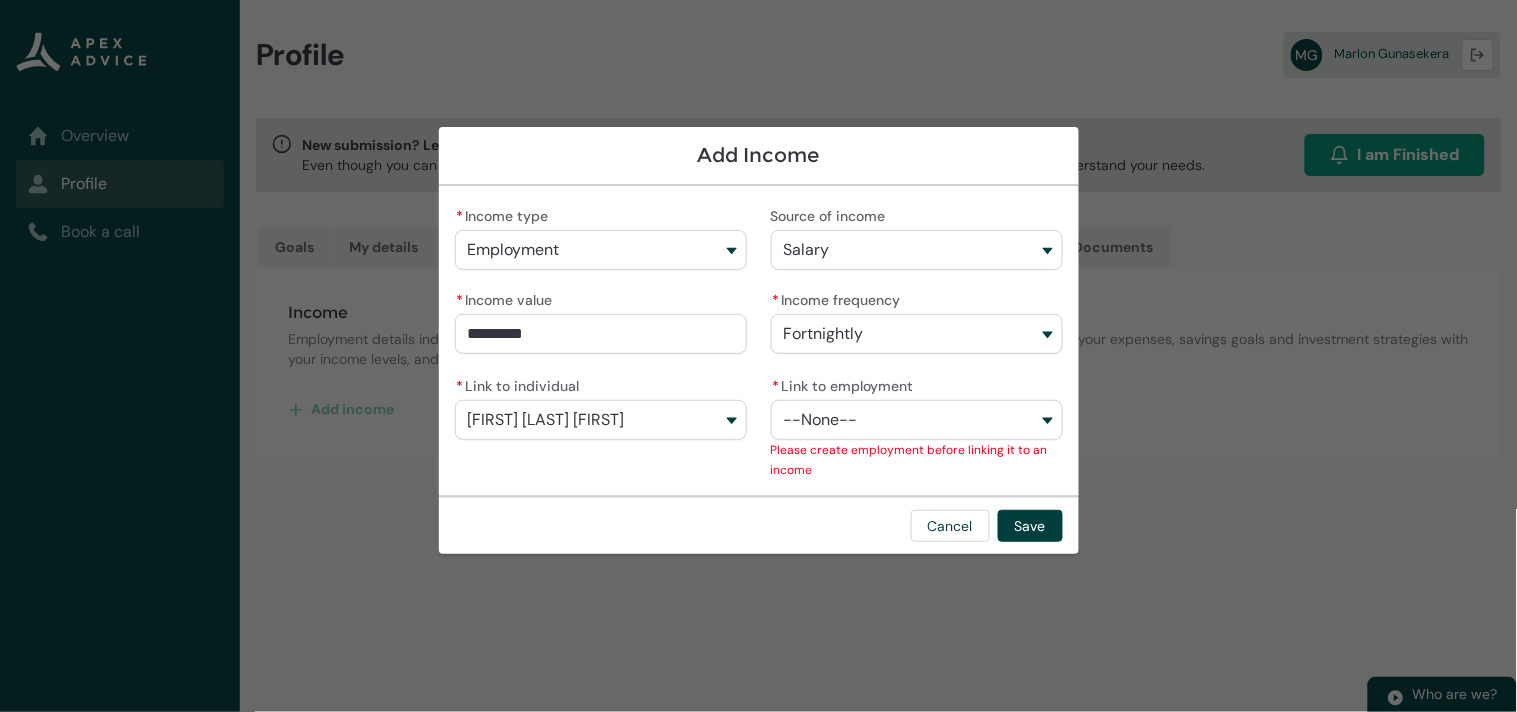 click on "[FIRST] [LAST] [FIRST]" at bounding box center (601, 420) 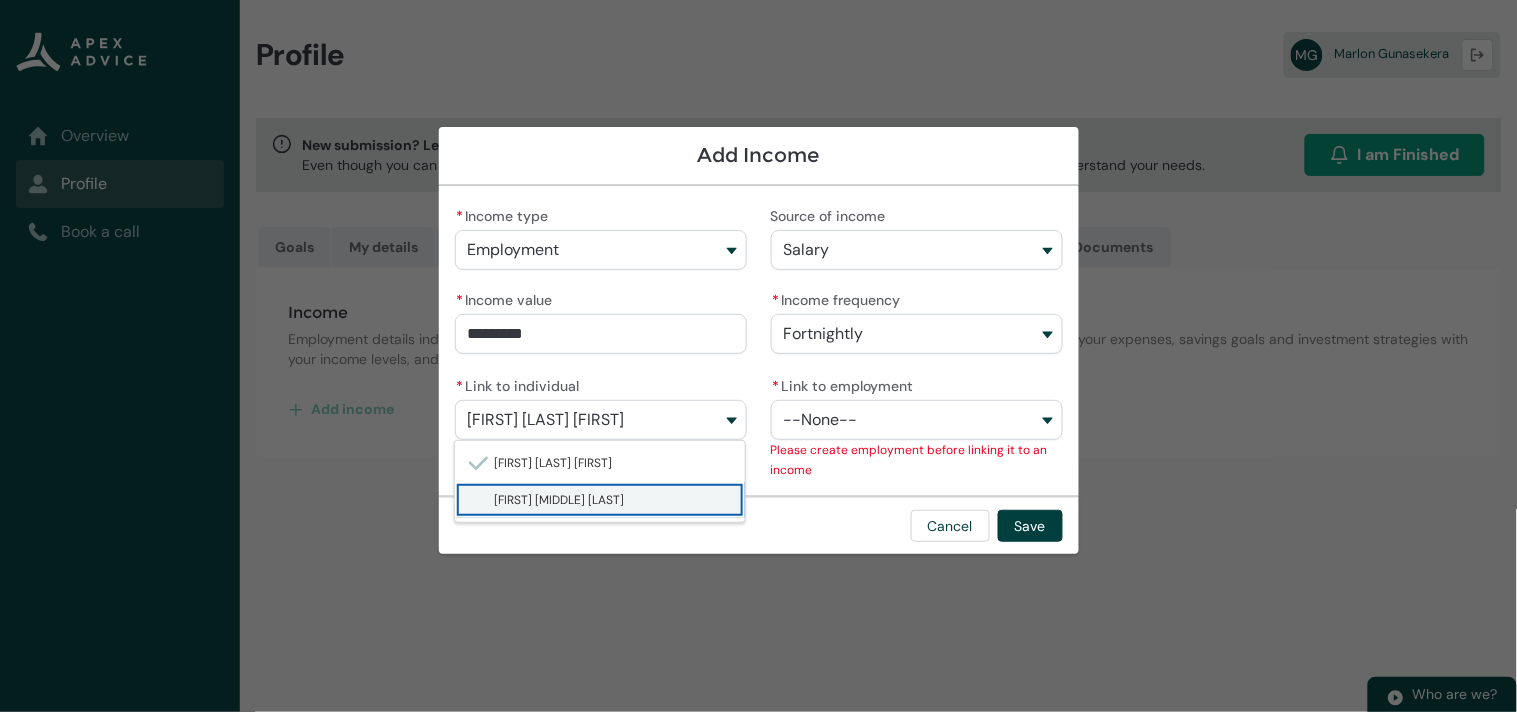 click on "[FIRST] [MIDDLE] [LAST]" at bounding box center (560, 500) 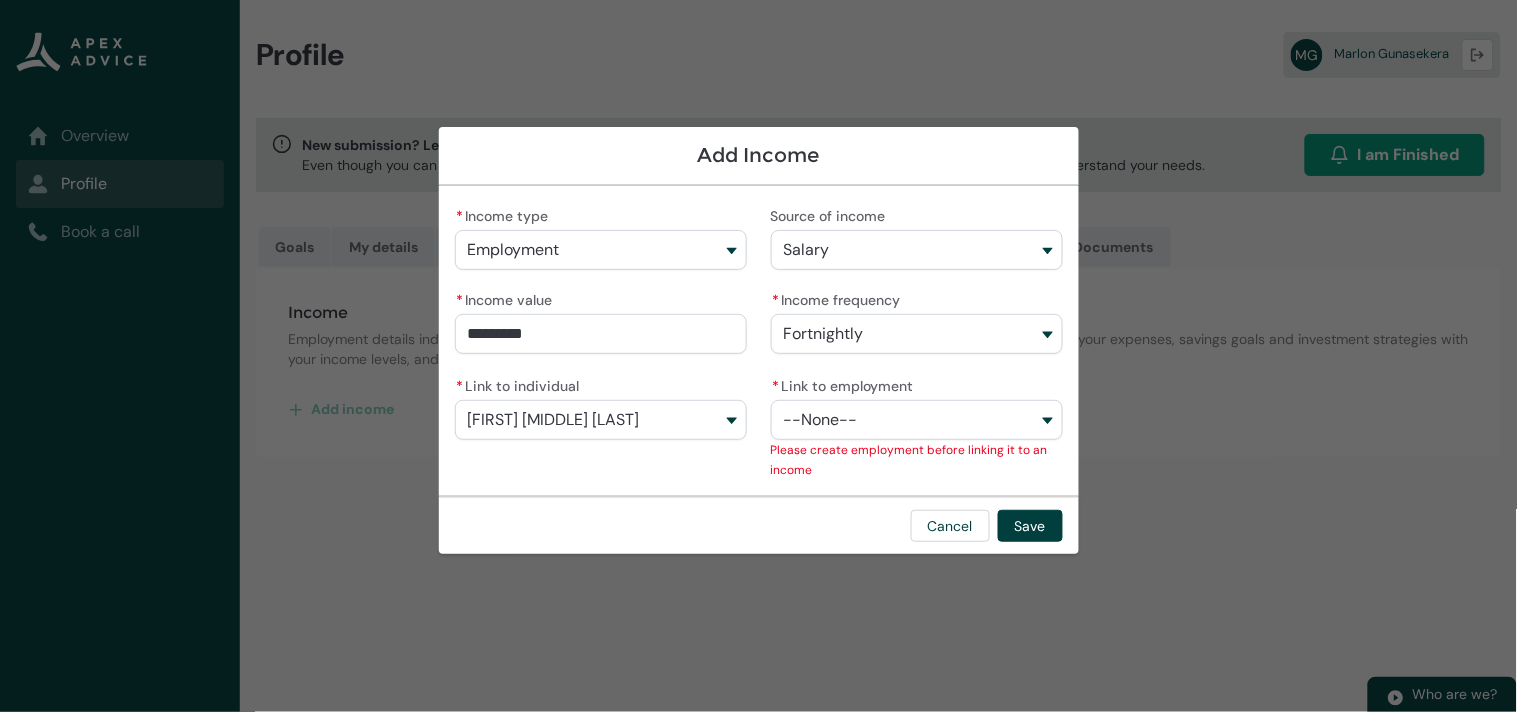 click on "--None--" at bounding box center [821, 420] 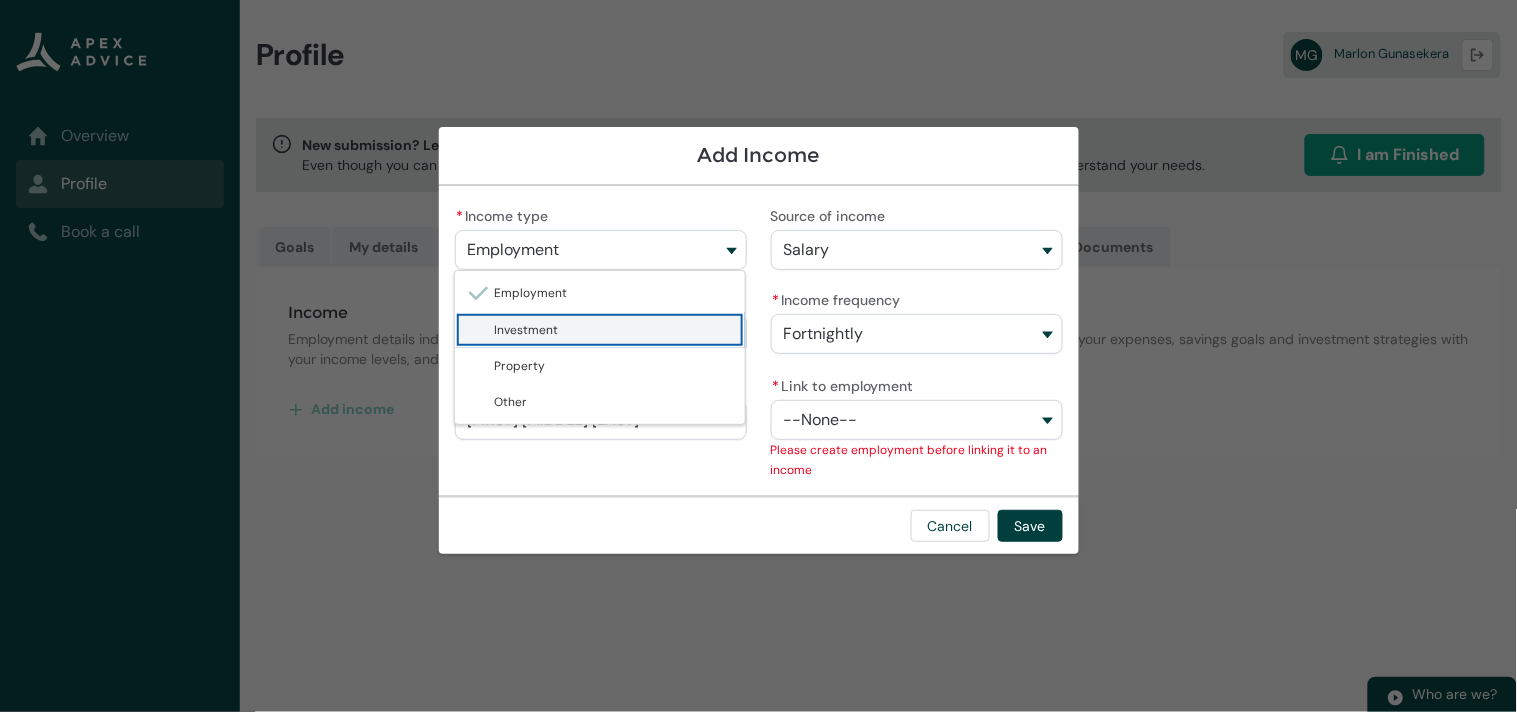 click on "Investment" at bounding box center (614, 330) 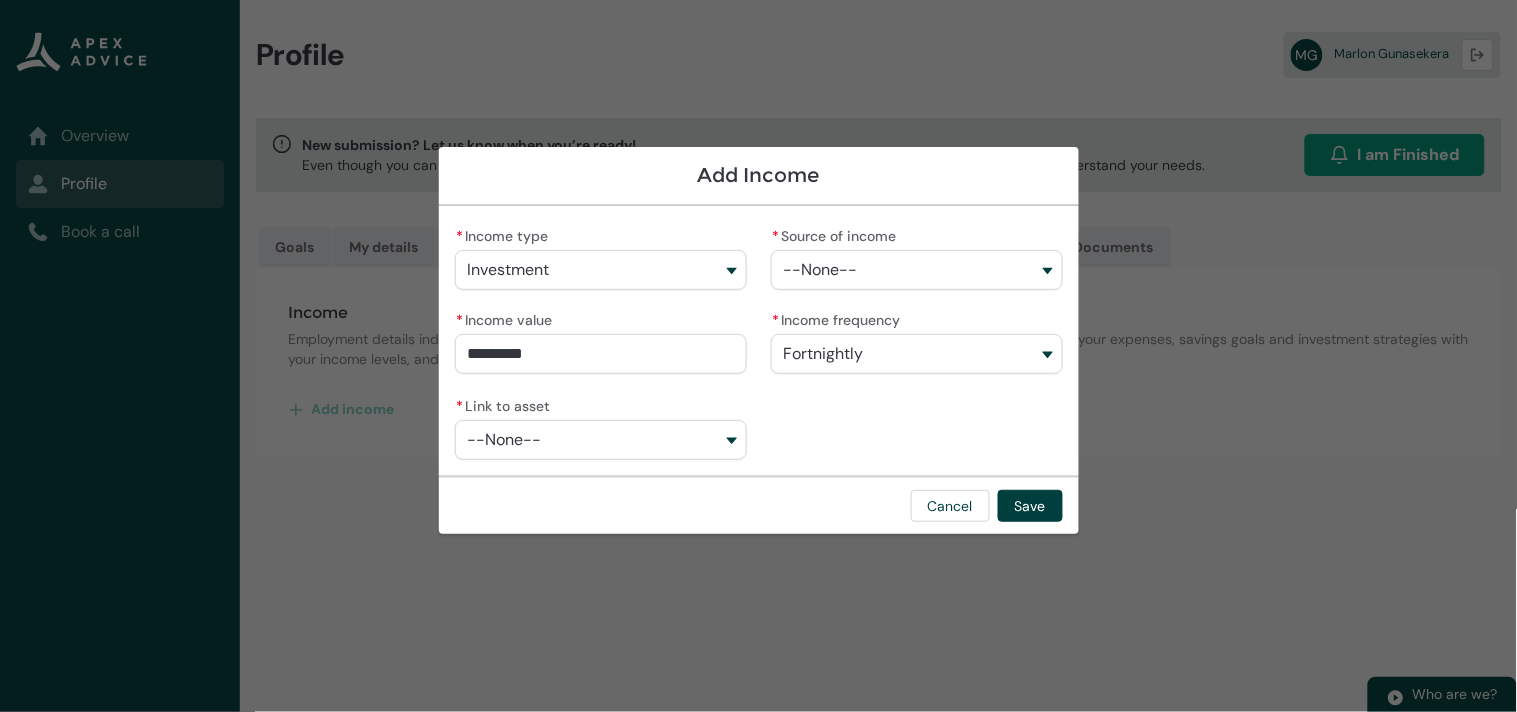 click on "Investment" at bounding box center (601, 270) 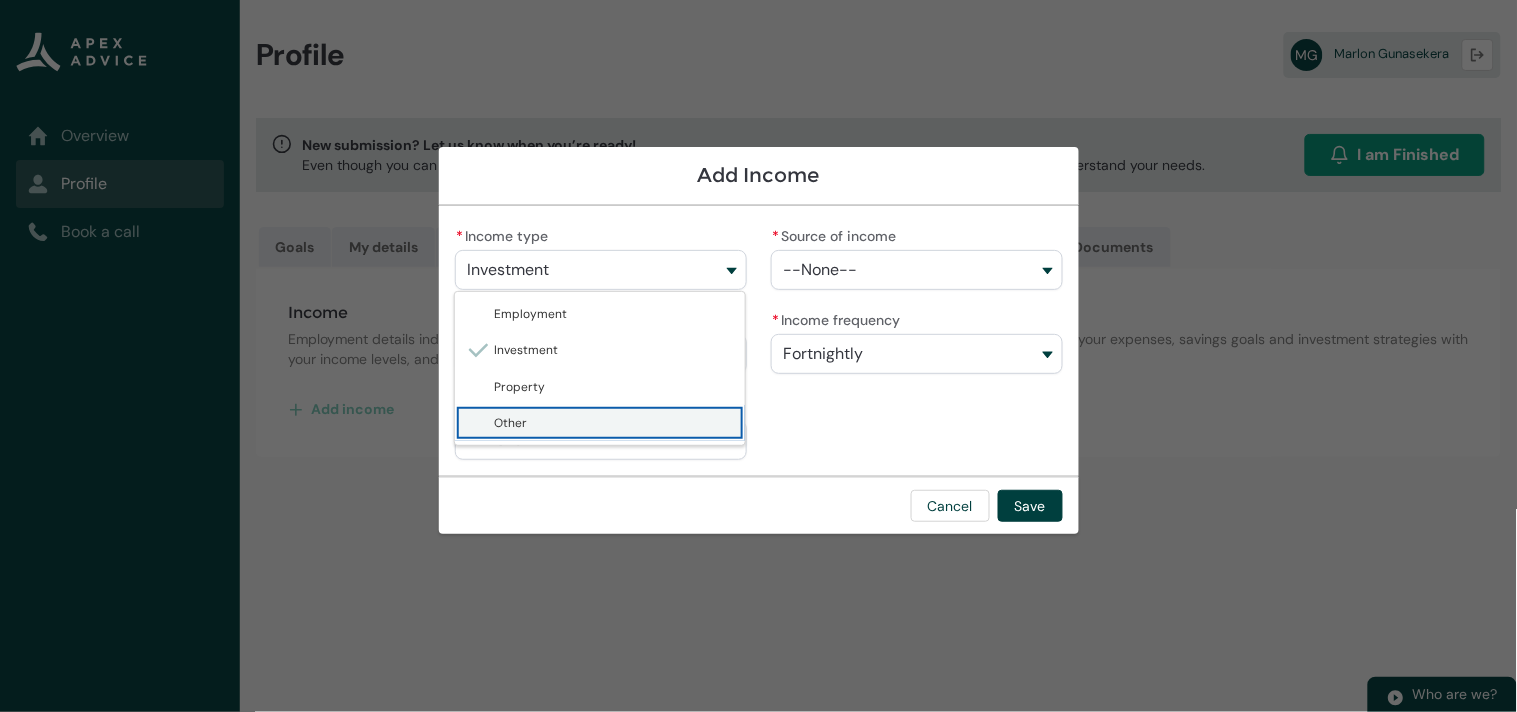 click on "Other" at bounding box center (511, 423) 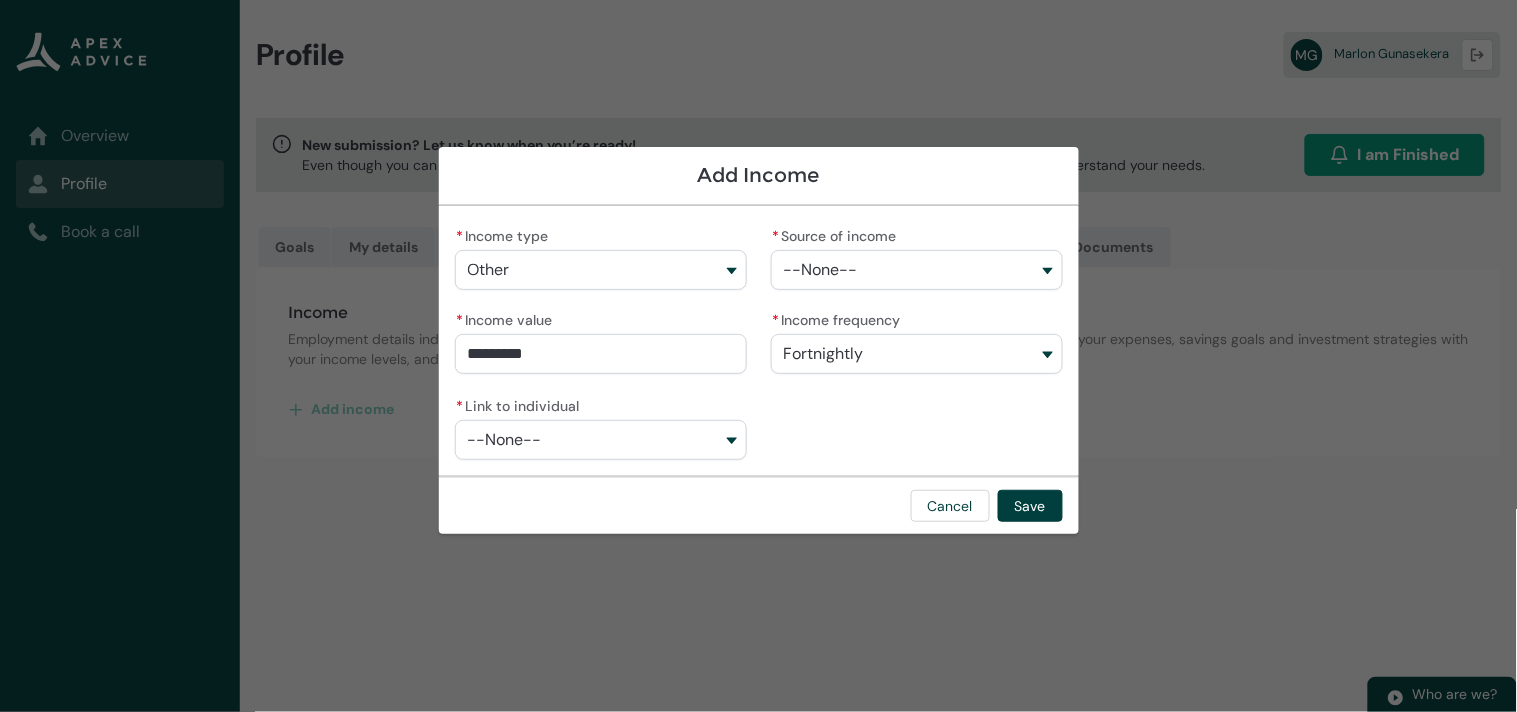 click on "Other" at bounding box center (601, 270) 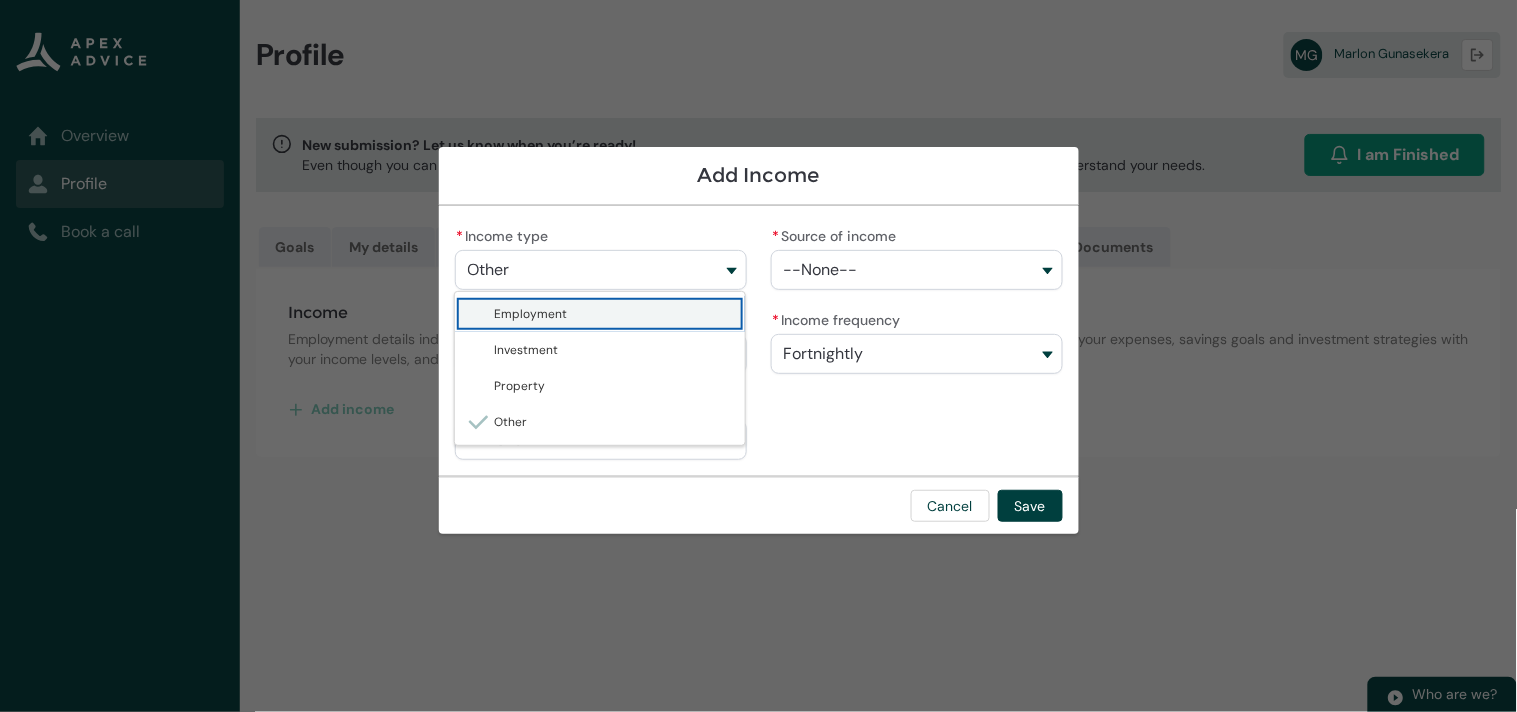 click on "Employment" at bounding box center [531, 314] 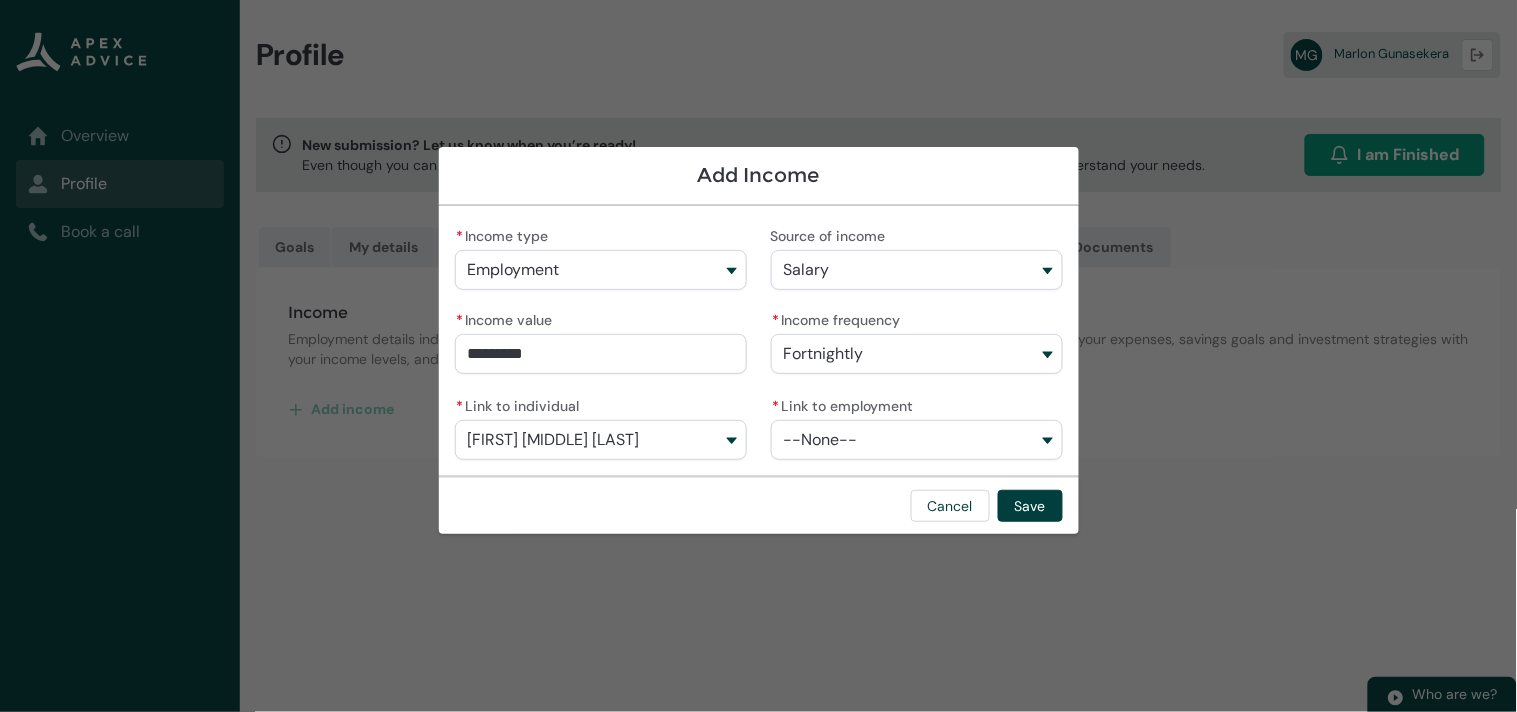 click on "--None--" at bounding box center [917, 440] 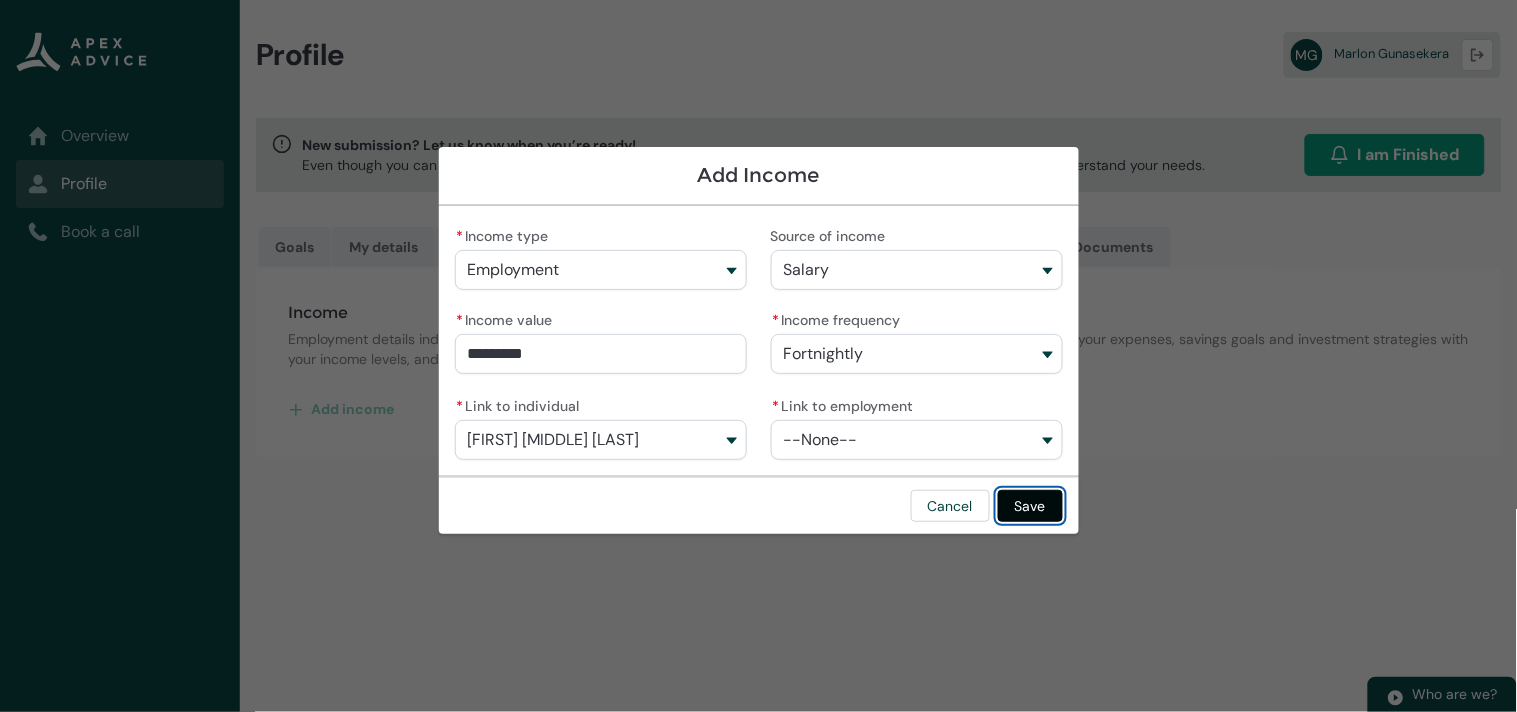 click on "Cancel Save" at bounding box center (759, 505) 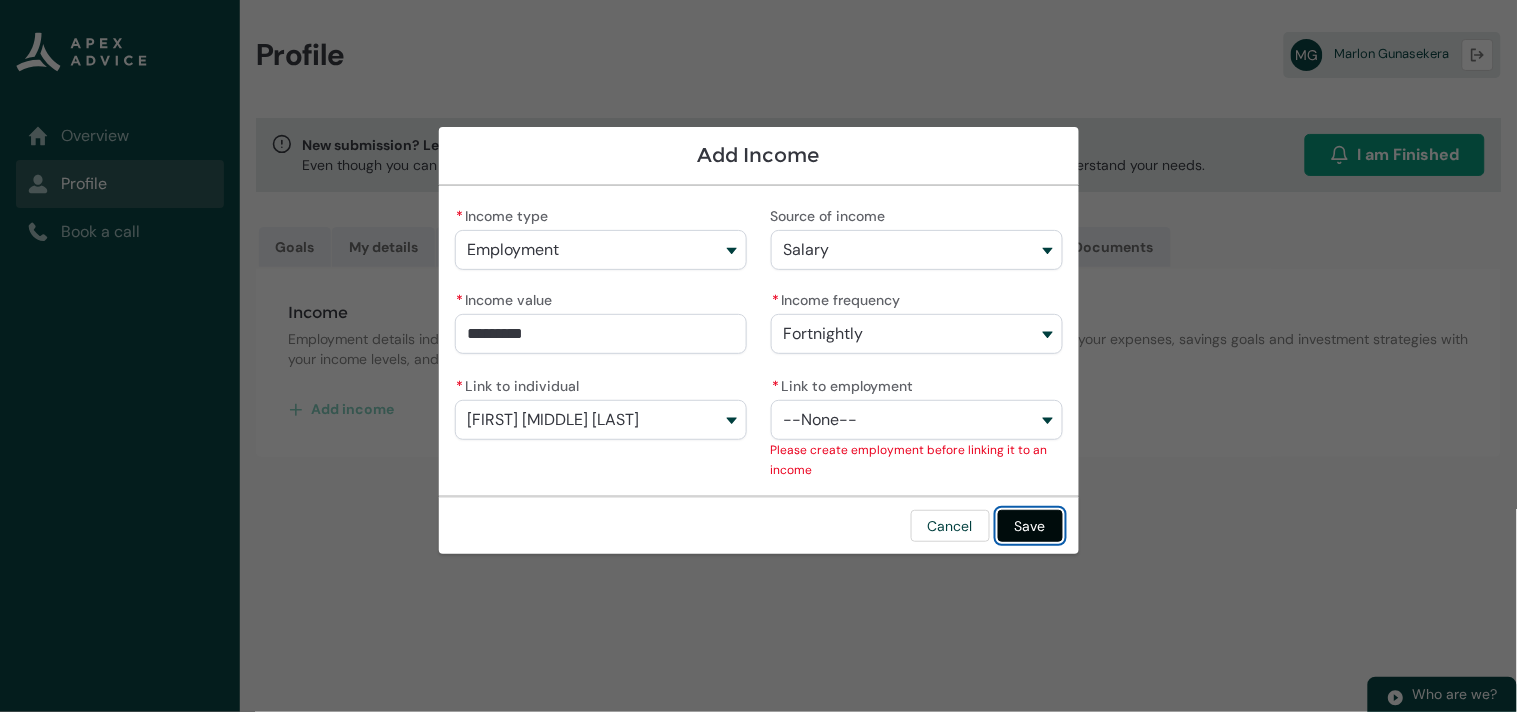 click on "Save" at bounding box center [1030, 526] 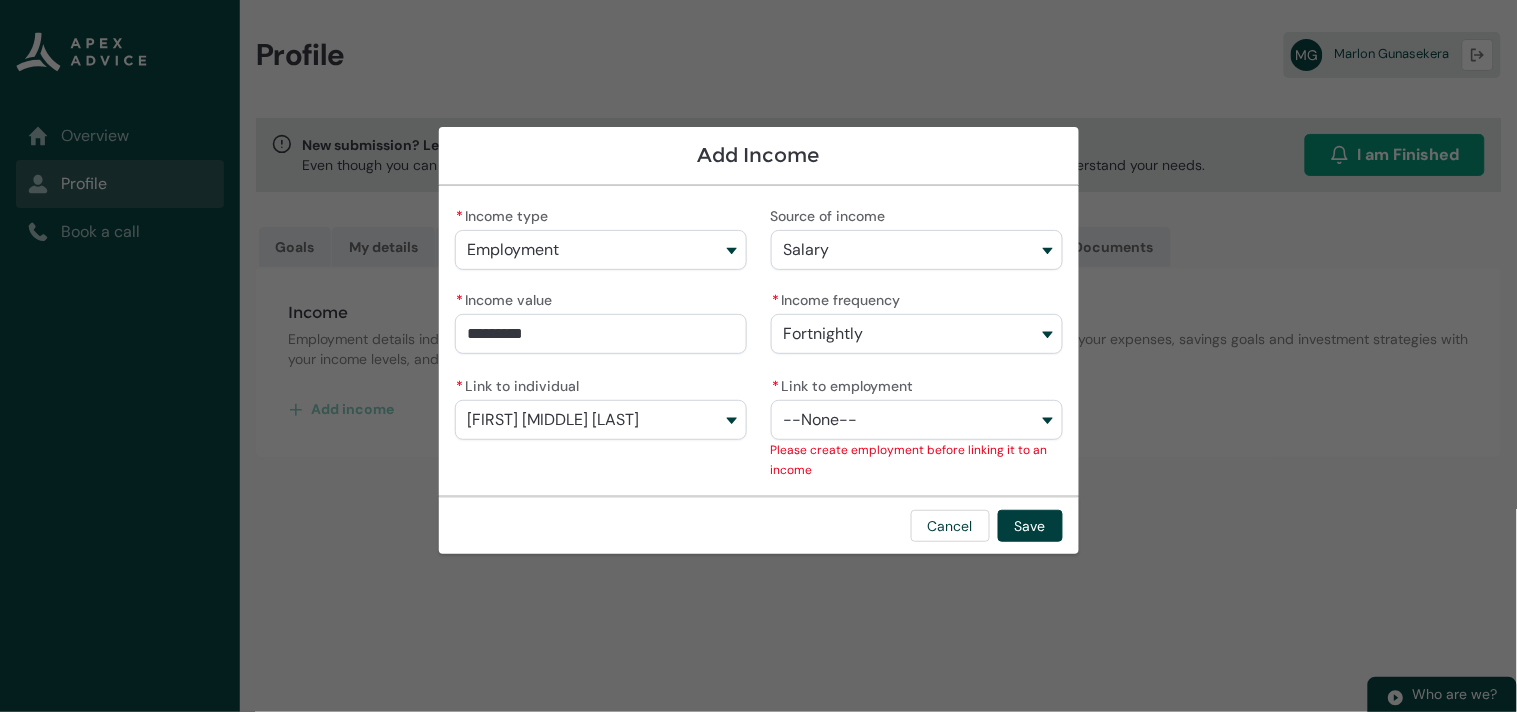 click on "--None--" at bounding box center [917, 420] 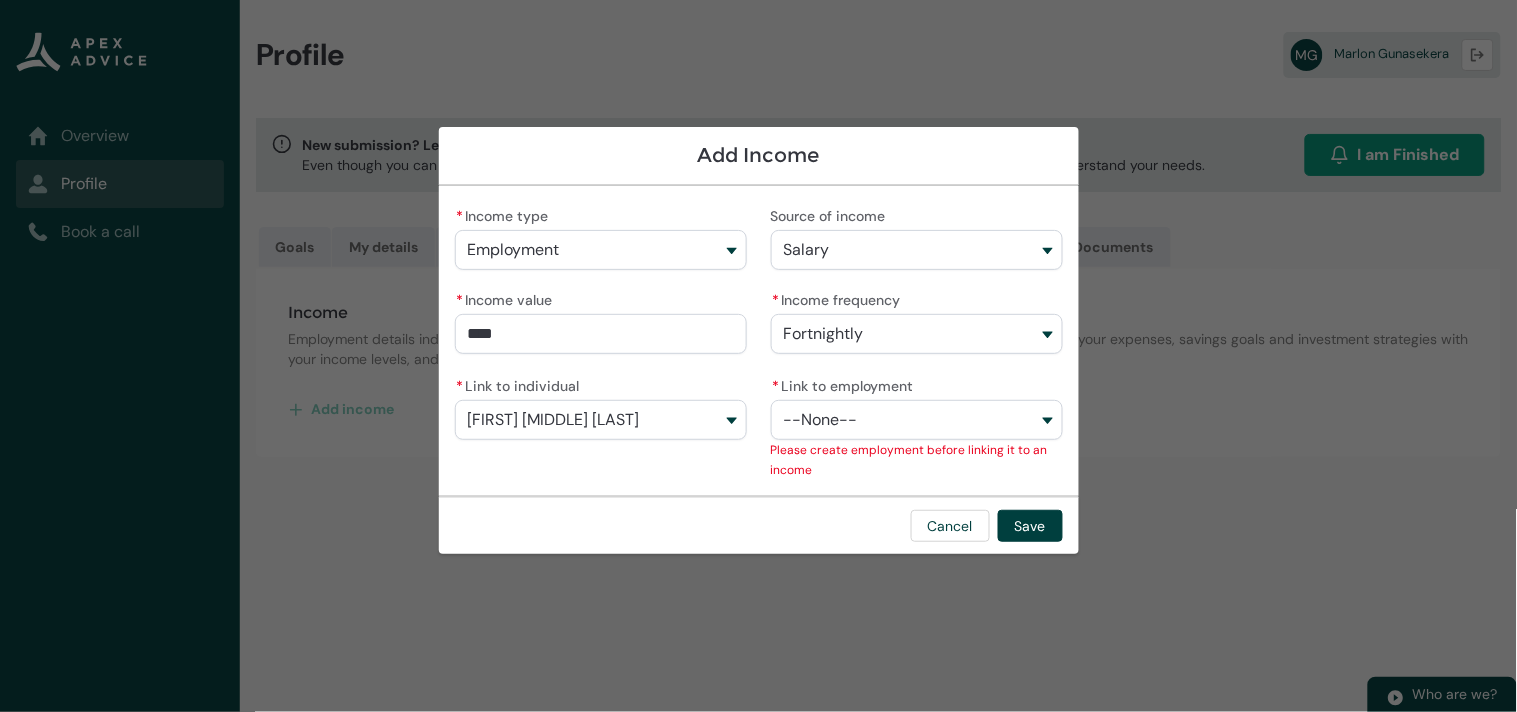 click on "****" at bounding box center [601, 334] 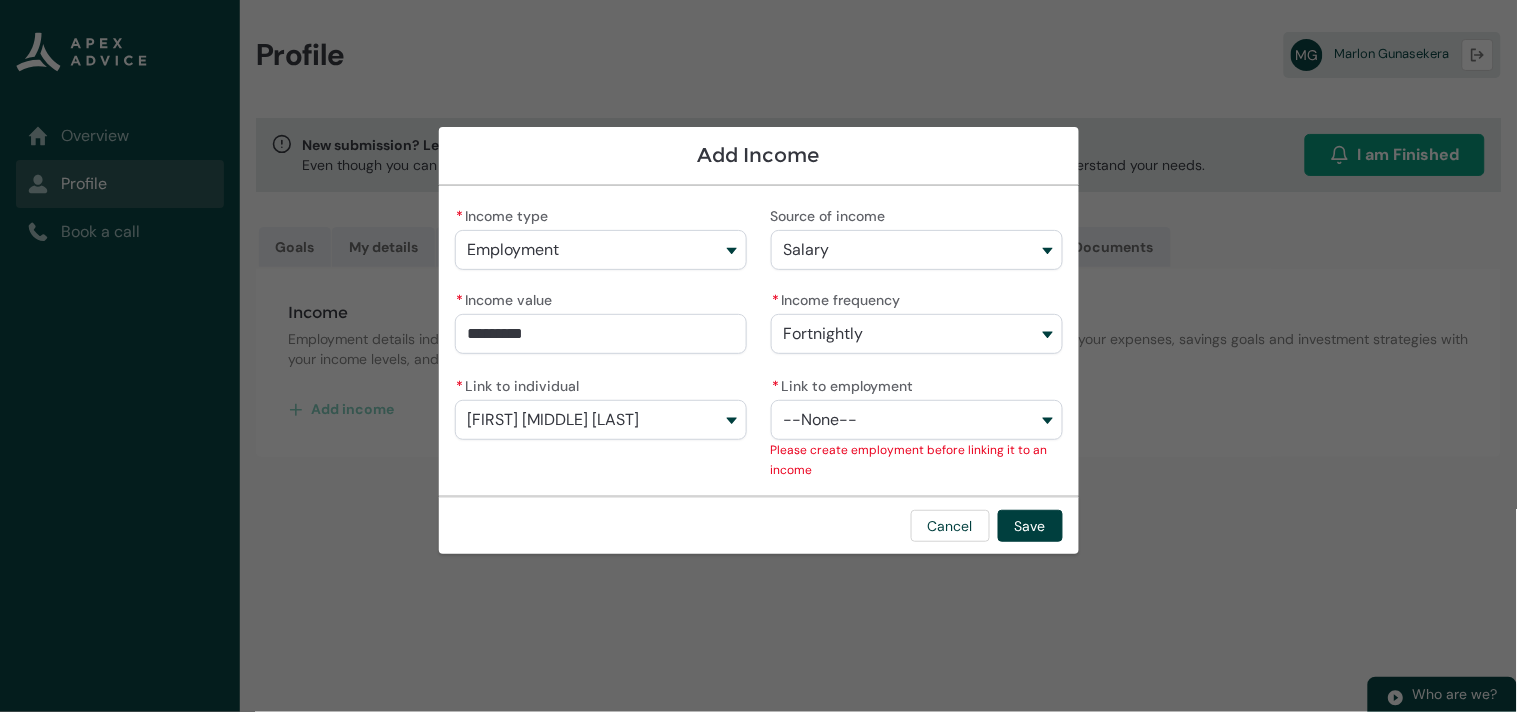 click on "[FIRST] [MIDDLE] [LAST]" at bounding box center (601, 420) 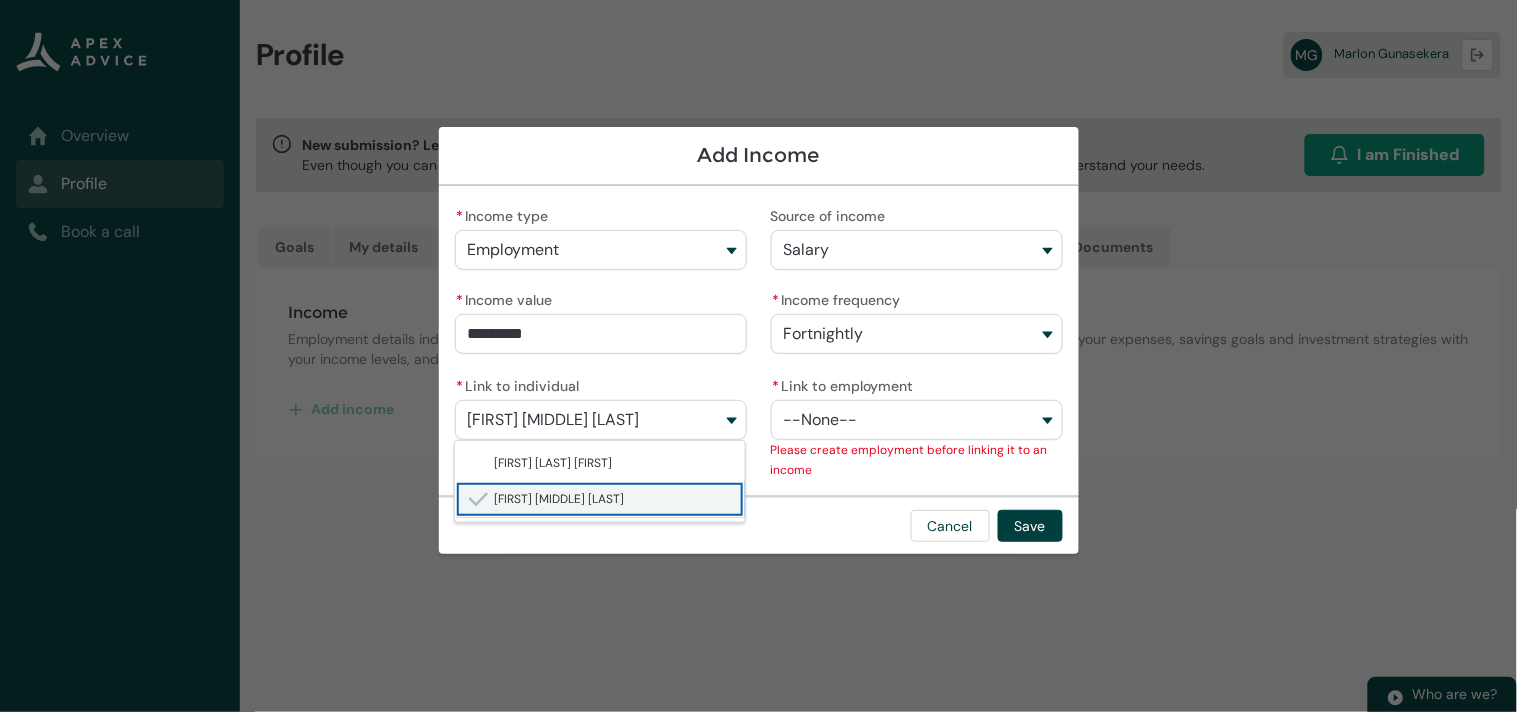 click on "[FIRST] [MIDDLE] [LAST]" at bounding box center (560, 499) 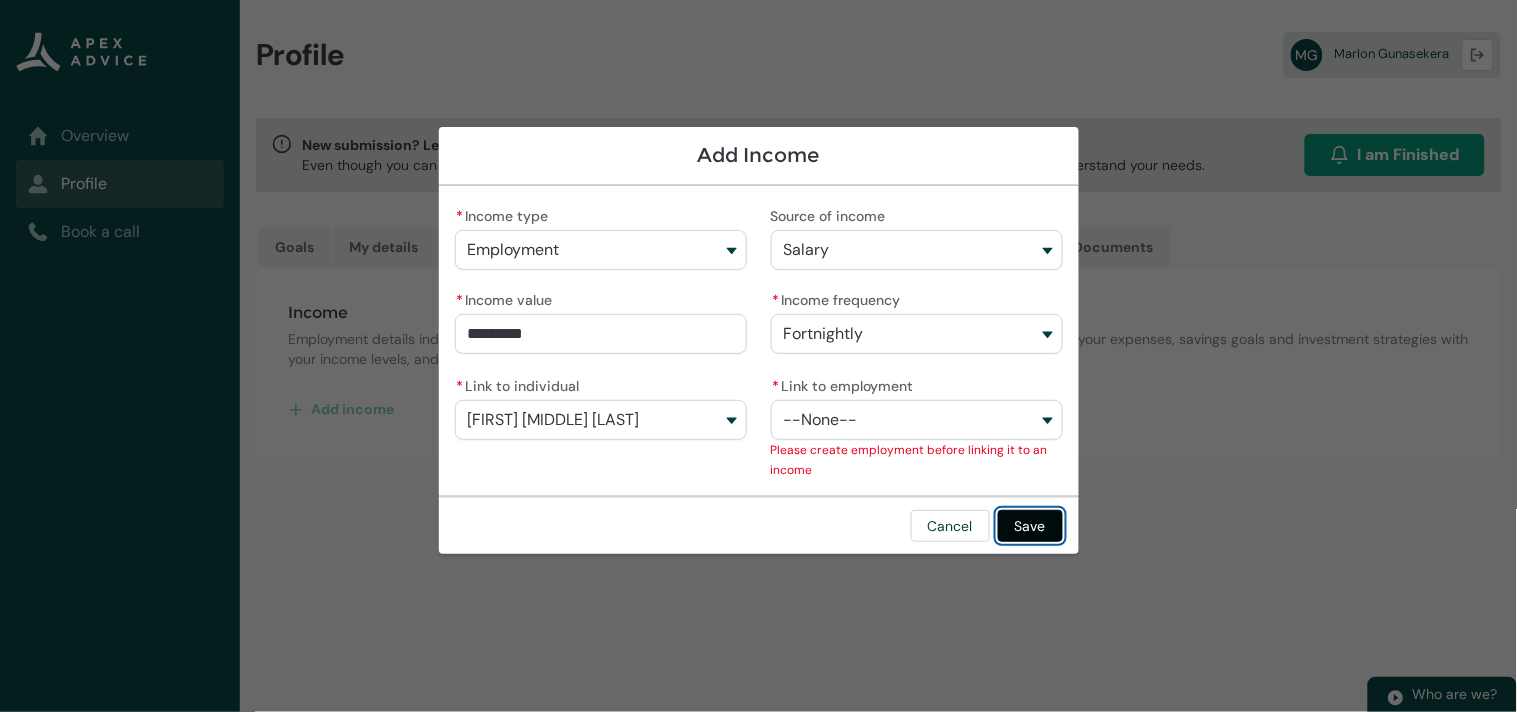 click on "Save" at bounding box center [1030, 526] 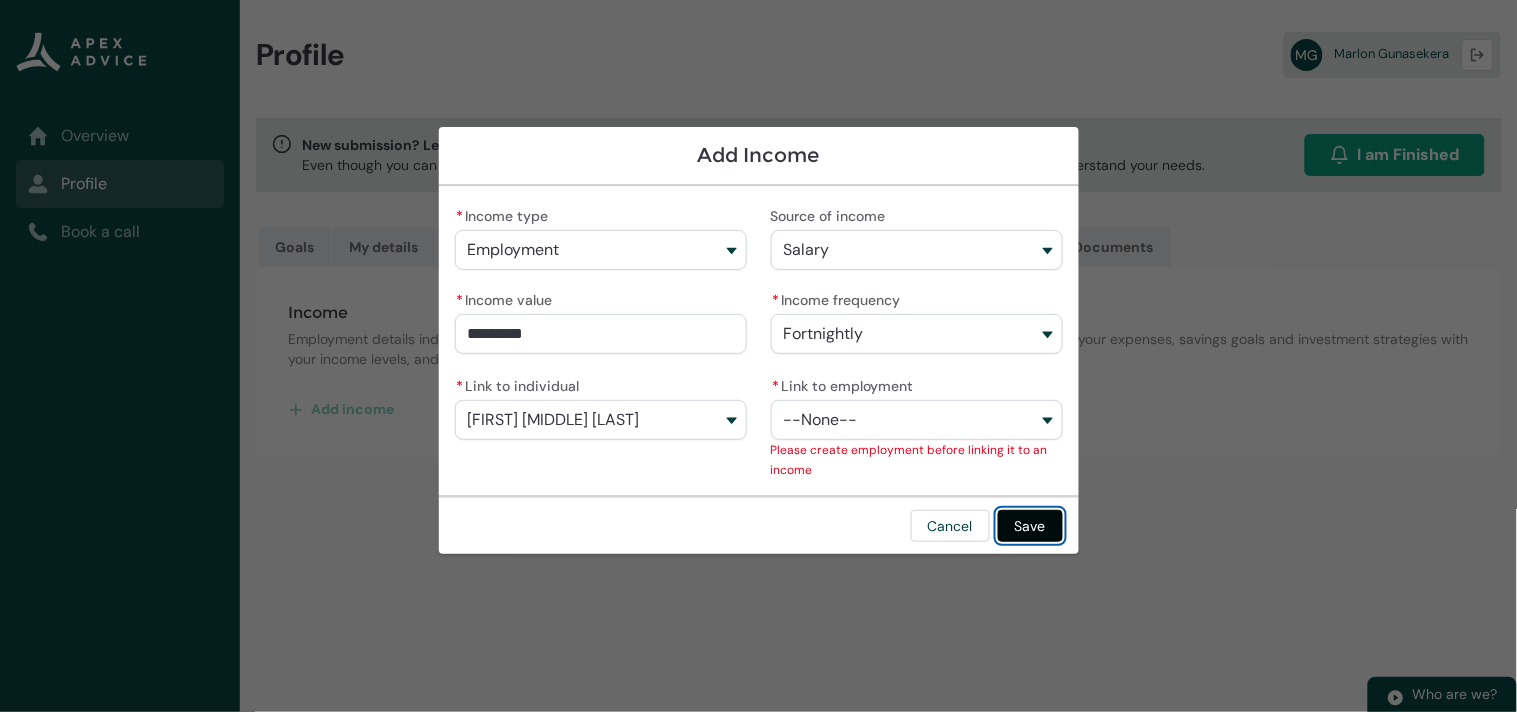 click on "Save" at bounding box center [1030, 526] 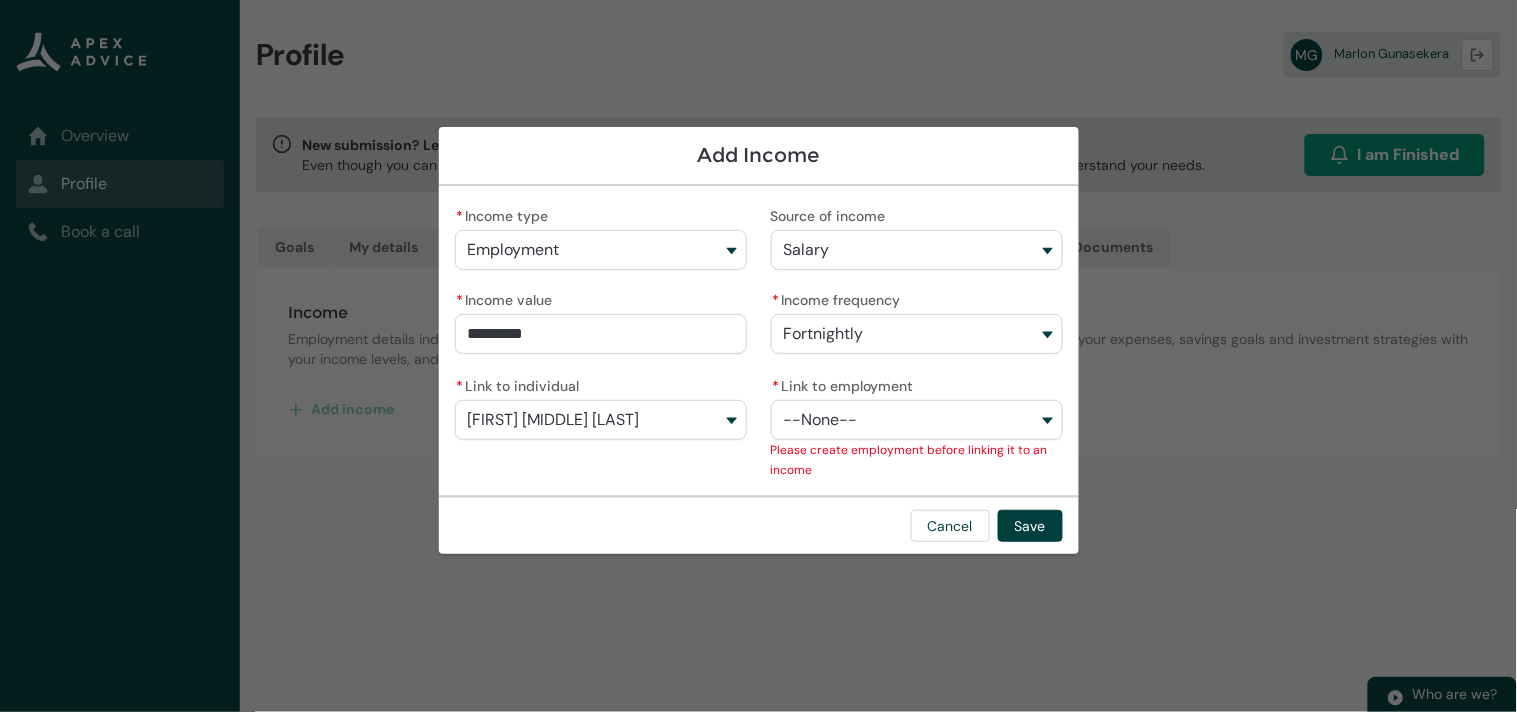 click on "Link to employment Please create employment before linking it to an income" at bounding box center (917, 460) 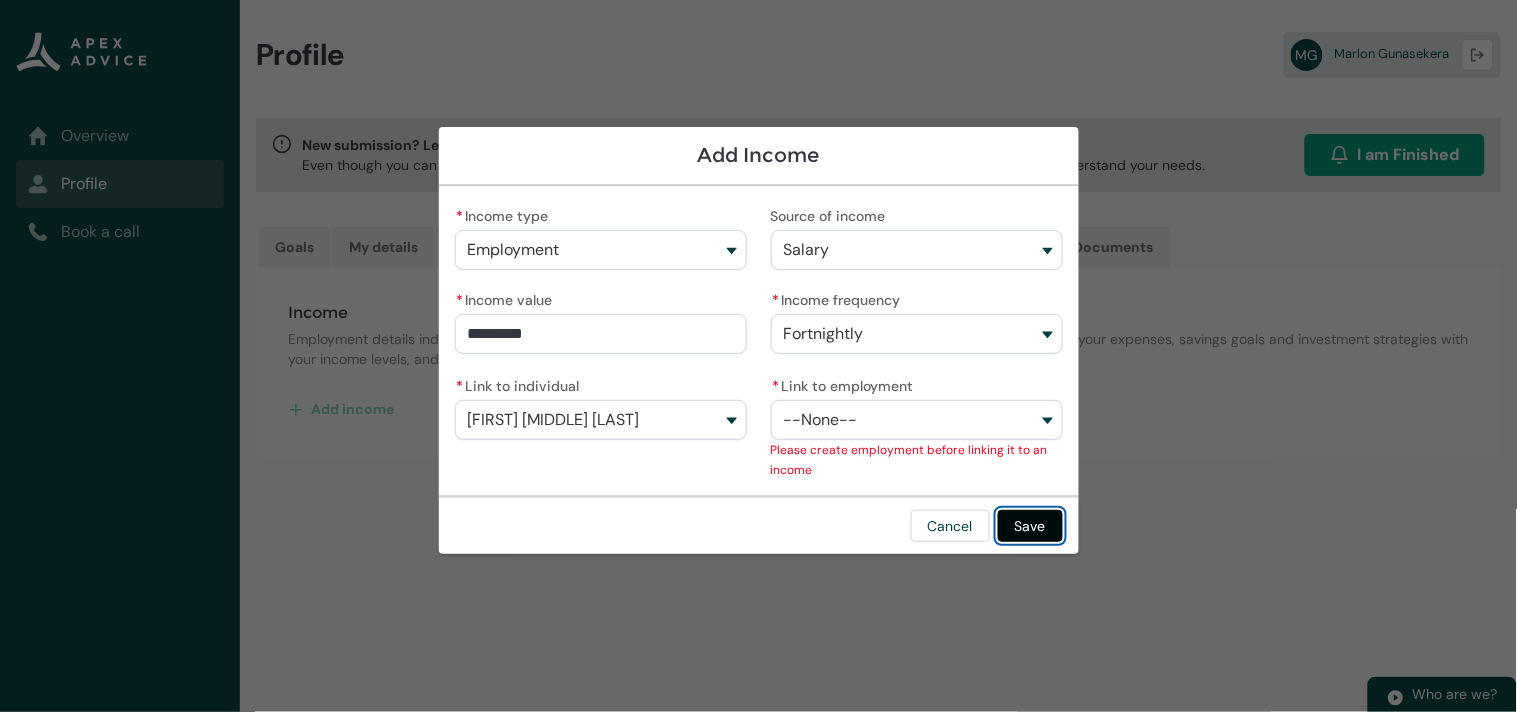 click on "Save" at bounding box center (1030, 526) 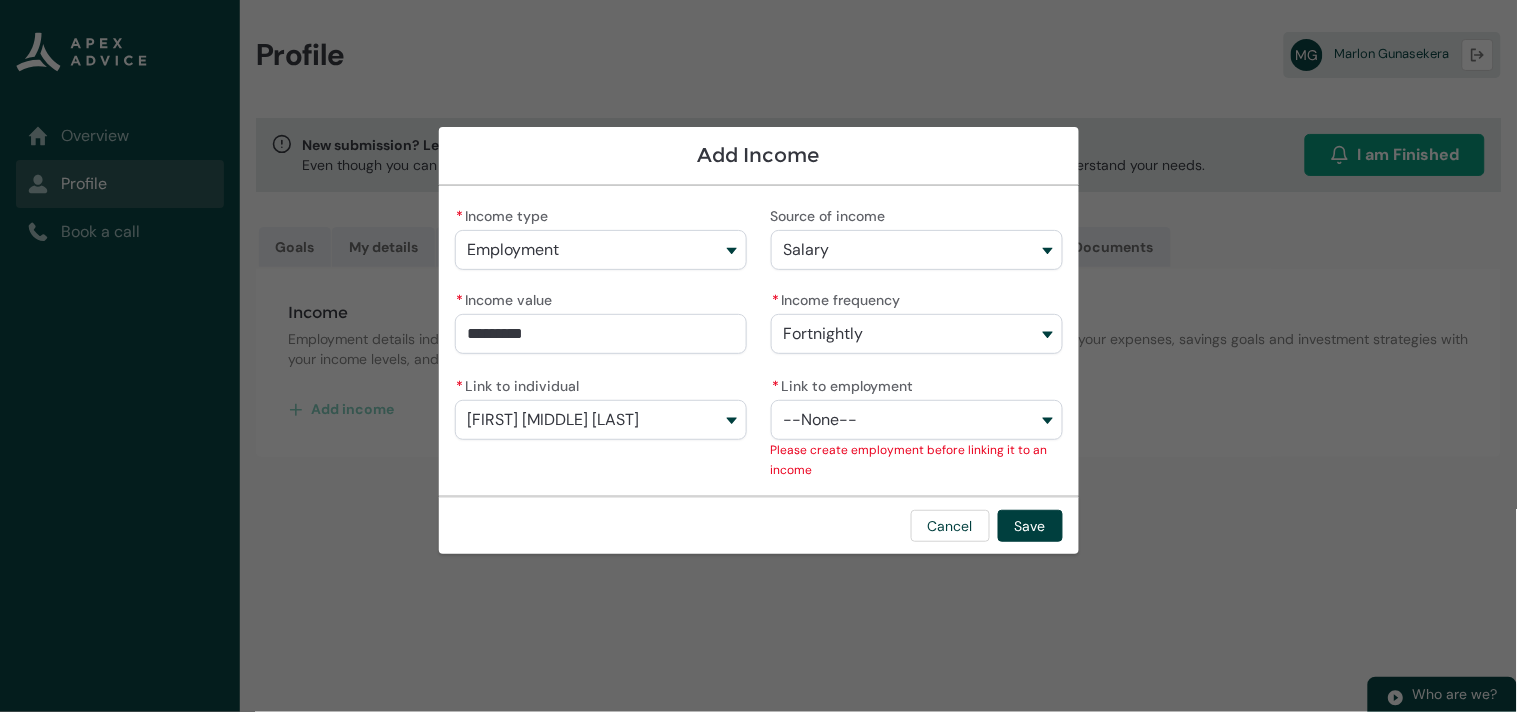 click on "--None--" at bounding box center [821, 420] 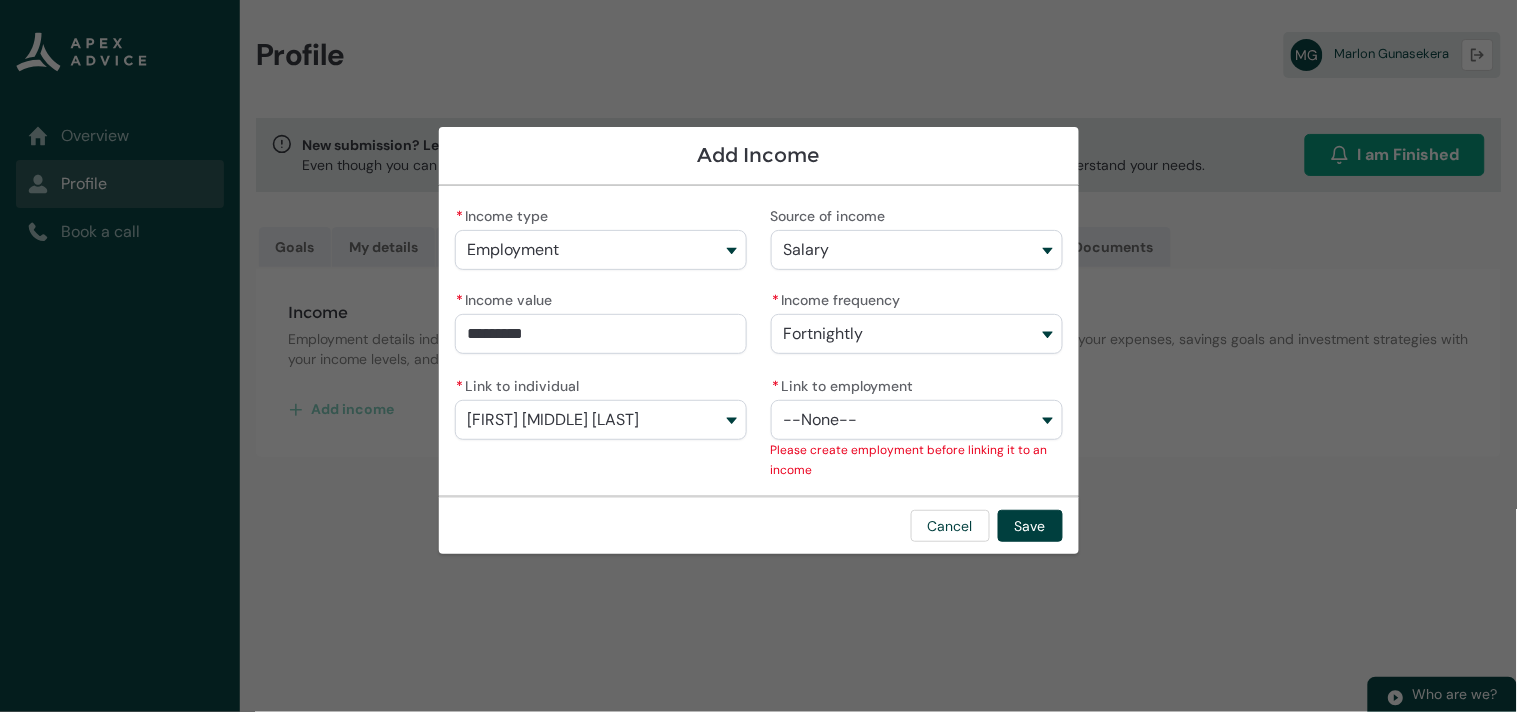 click on "Employment" at bounding box center [601, 250] 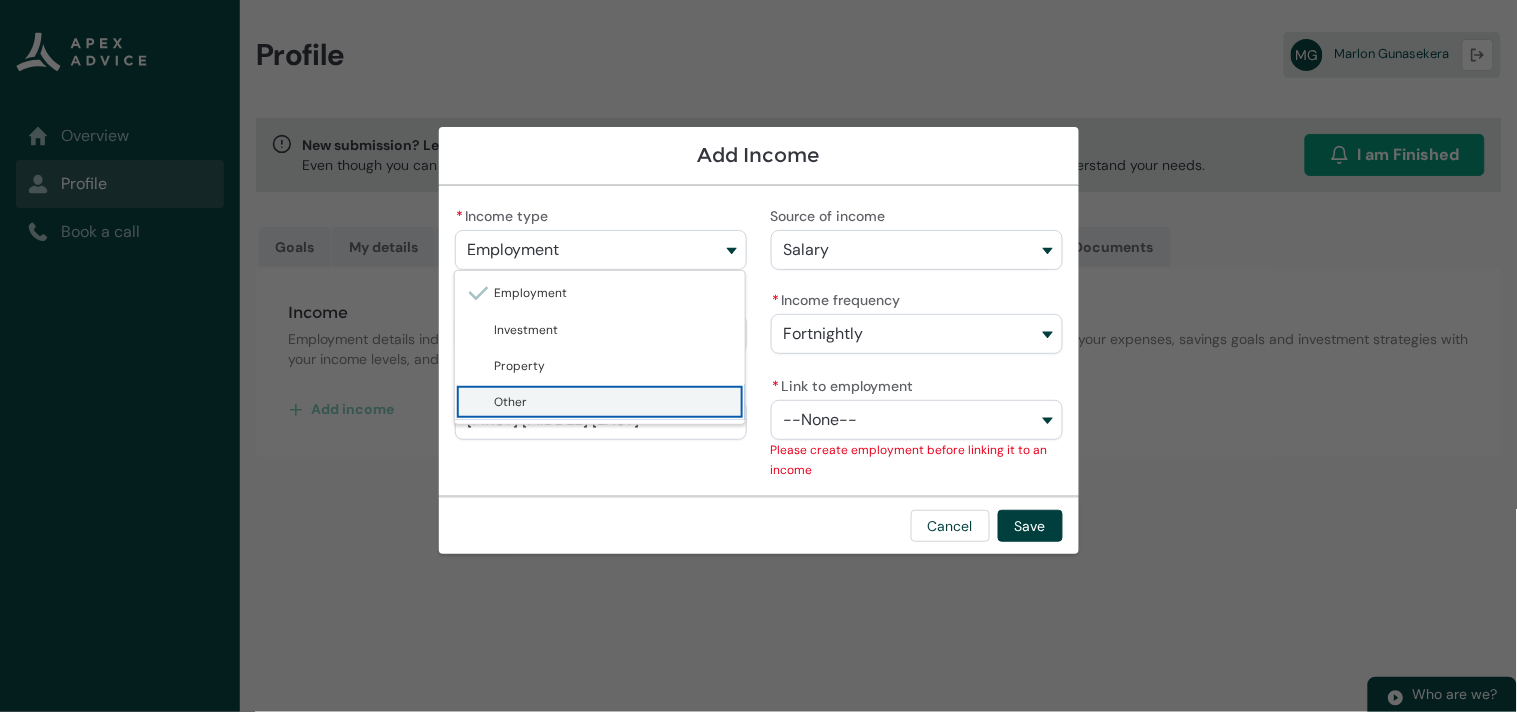 click on "Other" at bounding box center (511, 402) 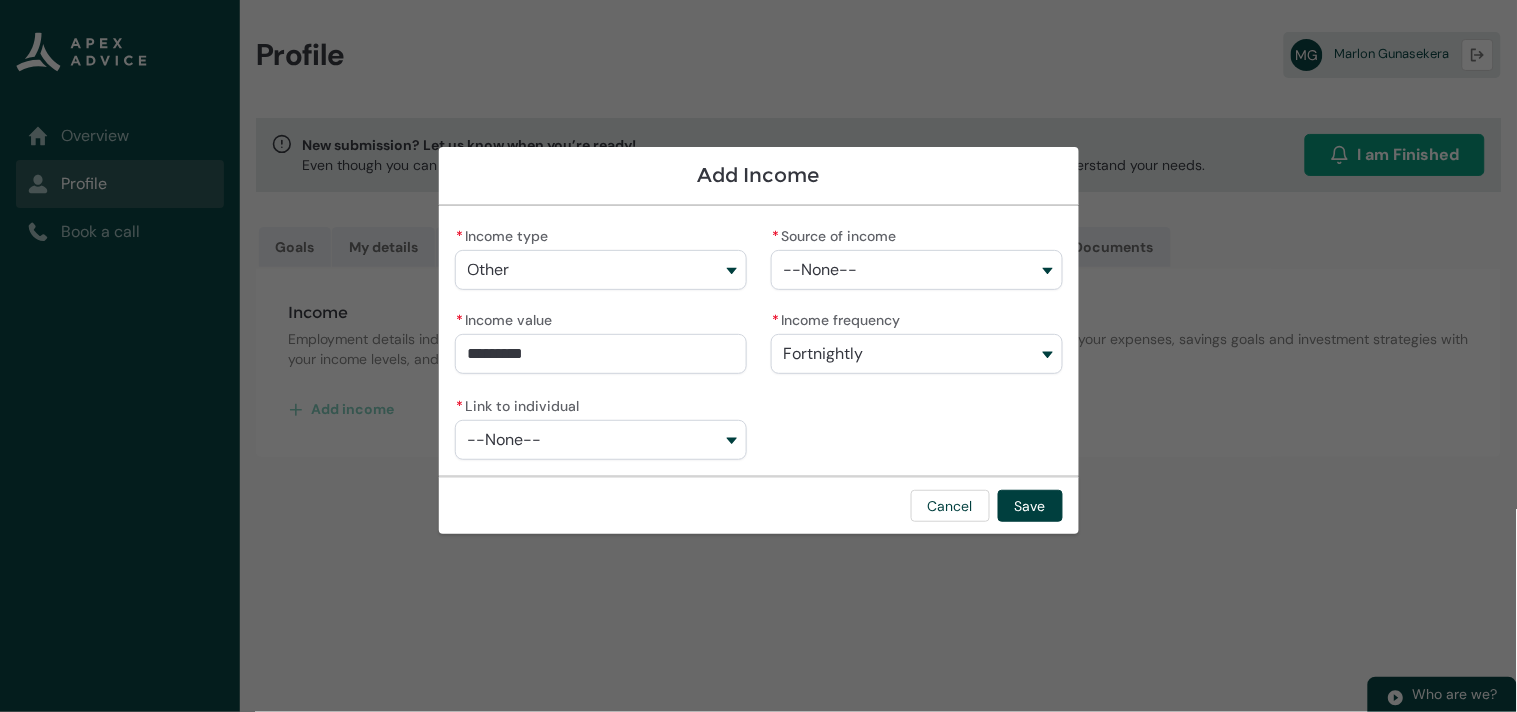 click on "--None--" at bounding box center [601, 440] 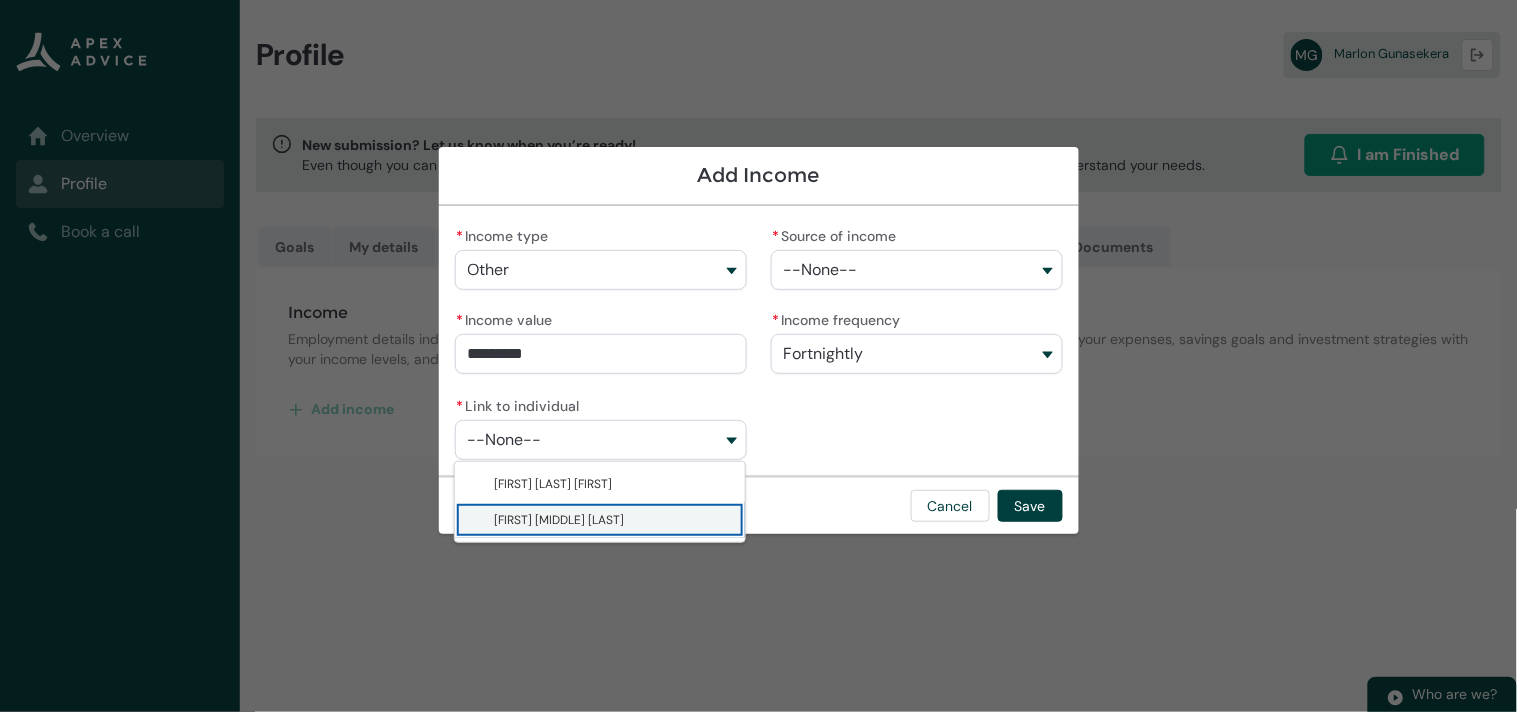 click on "[FIRST] [MIDDLE] [LAST]" at bounding box center [560, 520] 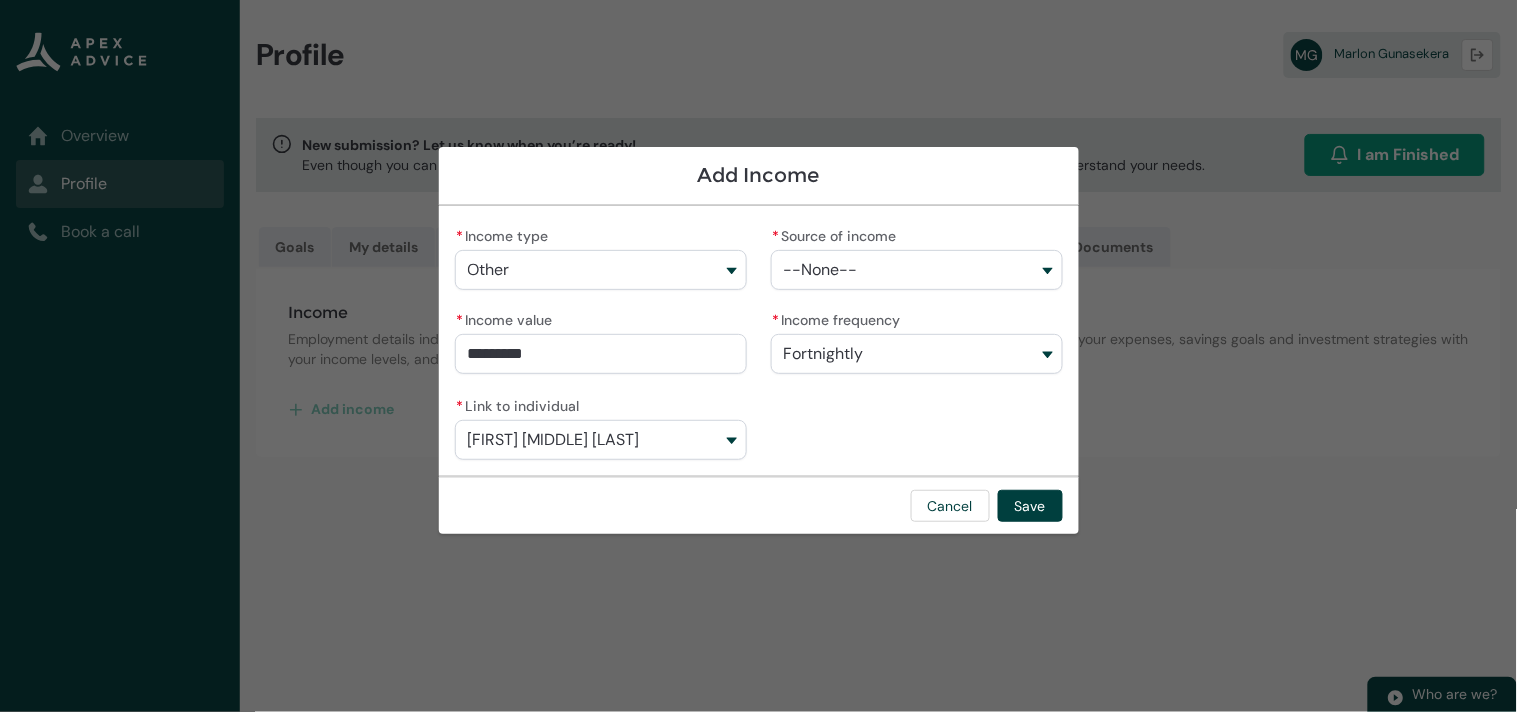 click on "--None--" at bounding box center [917, 270] 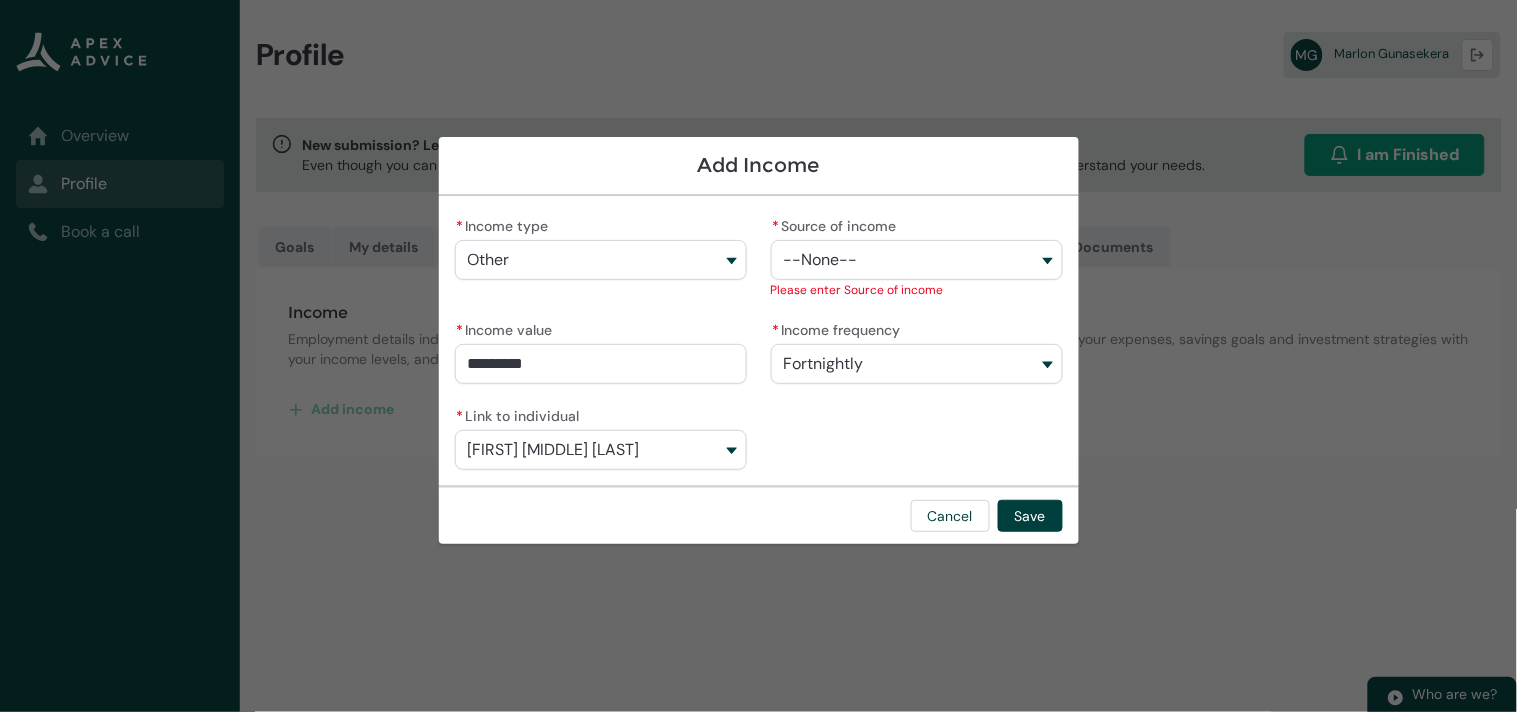 click on "Other" at bounding box center [601, 260] 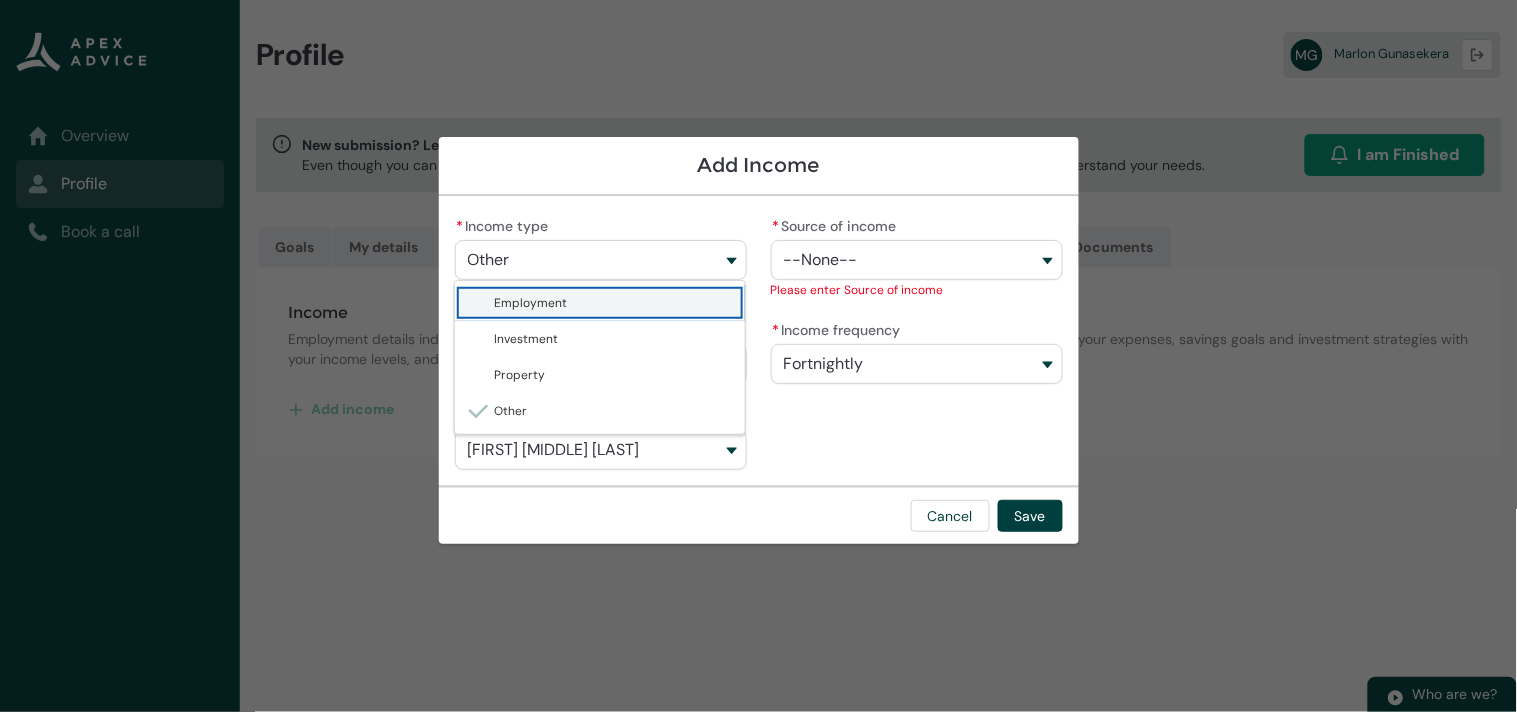 click on "Employment" at bounding box center (614, 303) 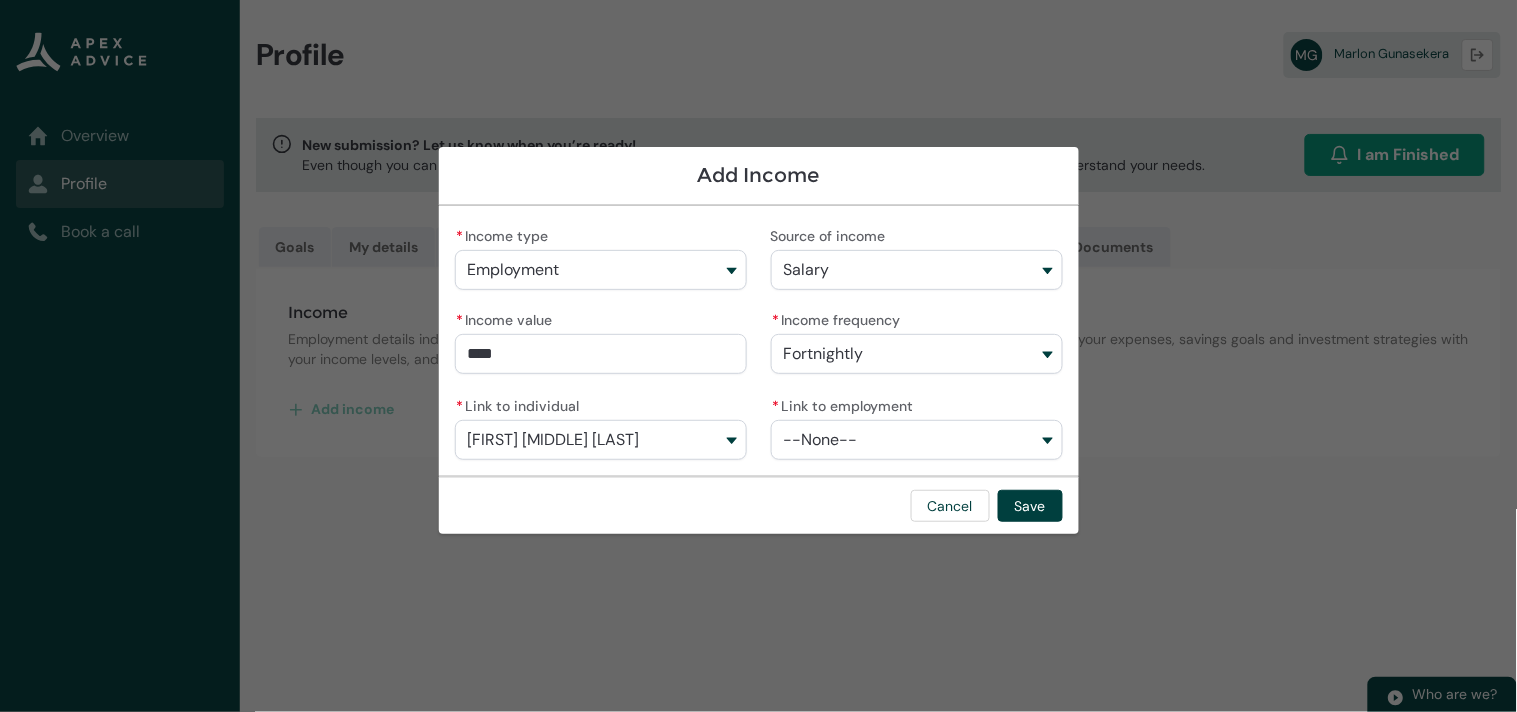 click on "****" at bounding box center [601, 354] 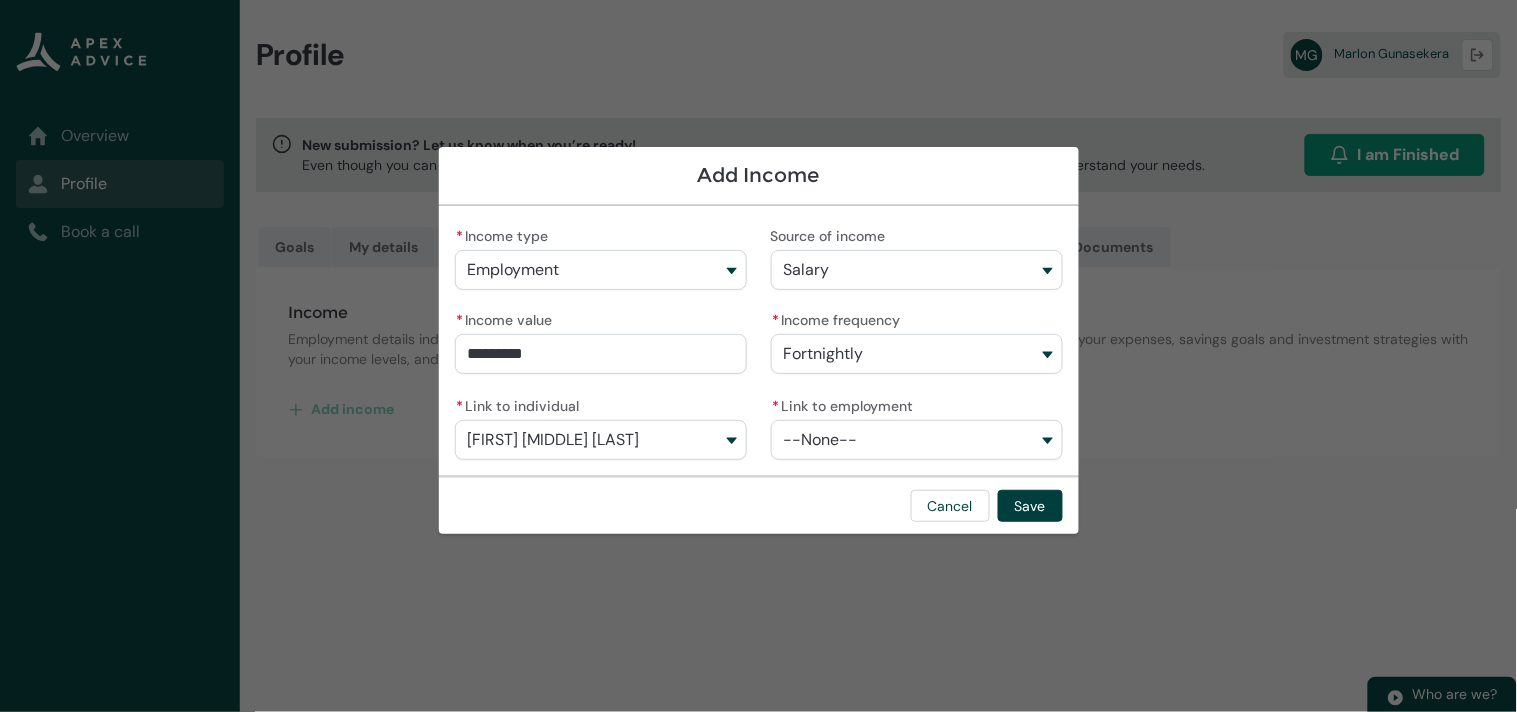 click on "* Link to individual" 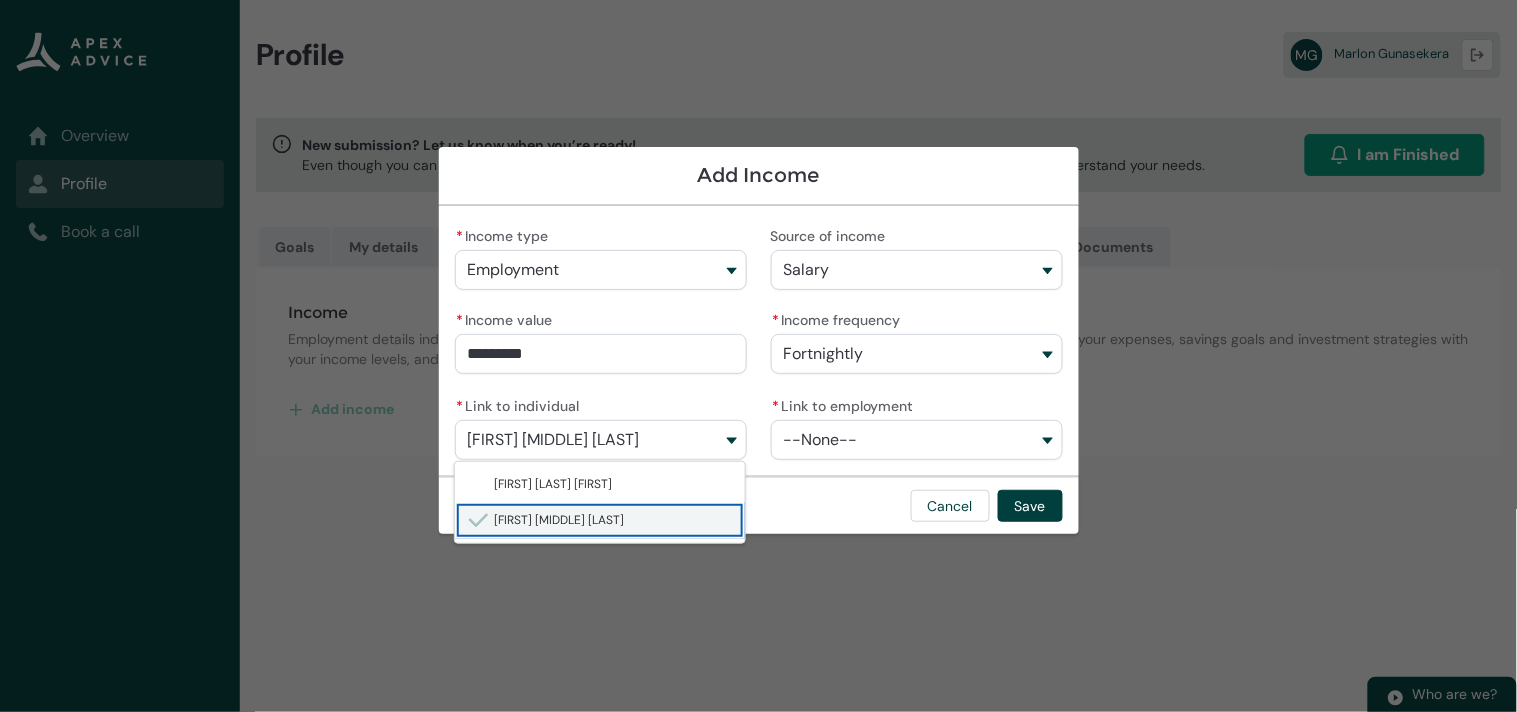 click on "* Link to individual" 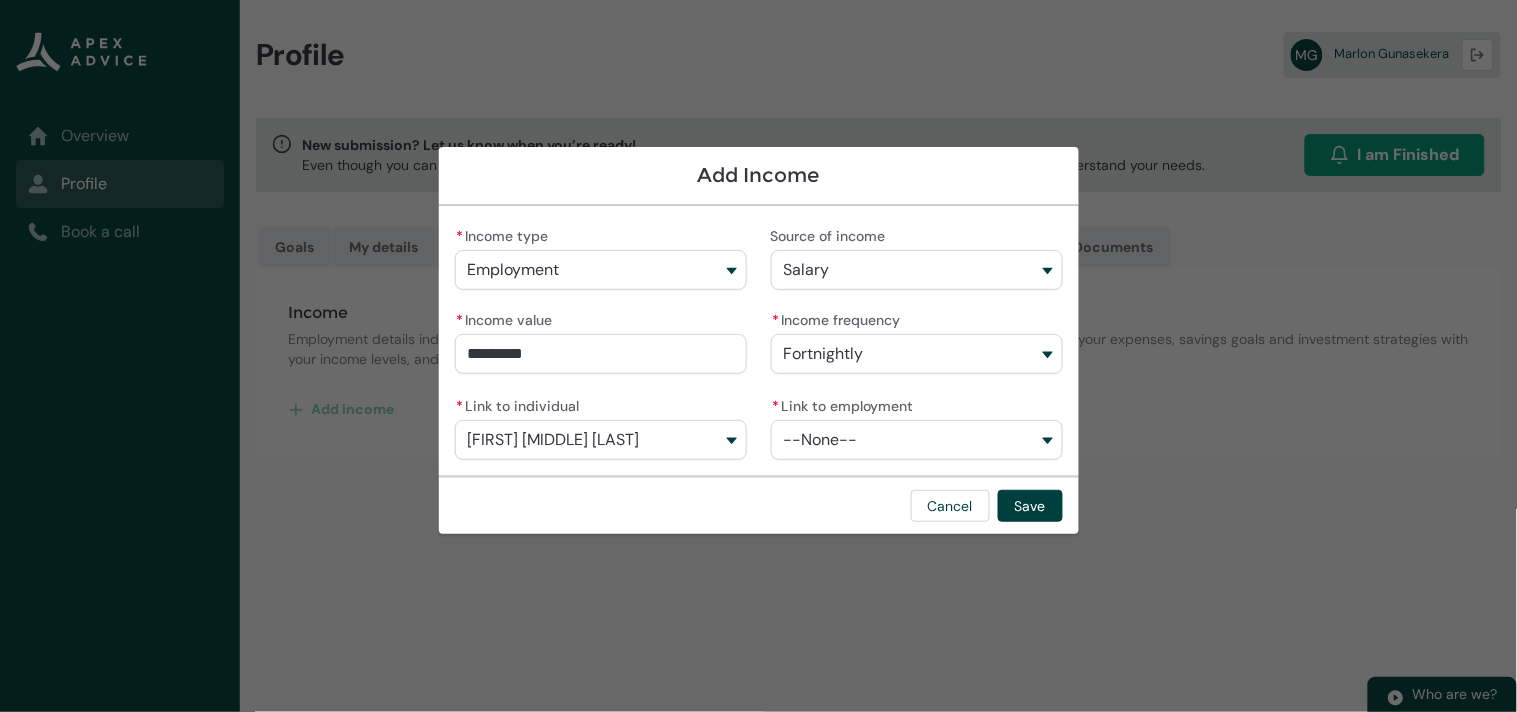 click on "* Link to individual Marlon Anthony Marius Gunasekera Muthugalage Dona Mignnone Inoka Gunasekera Marlon Anthony Marius Gunasekera" at bounding box center [917, 426] 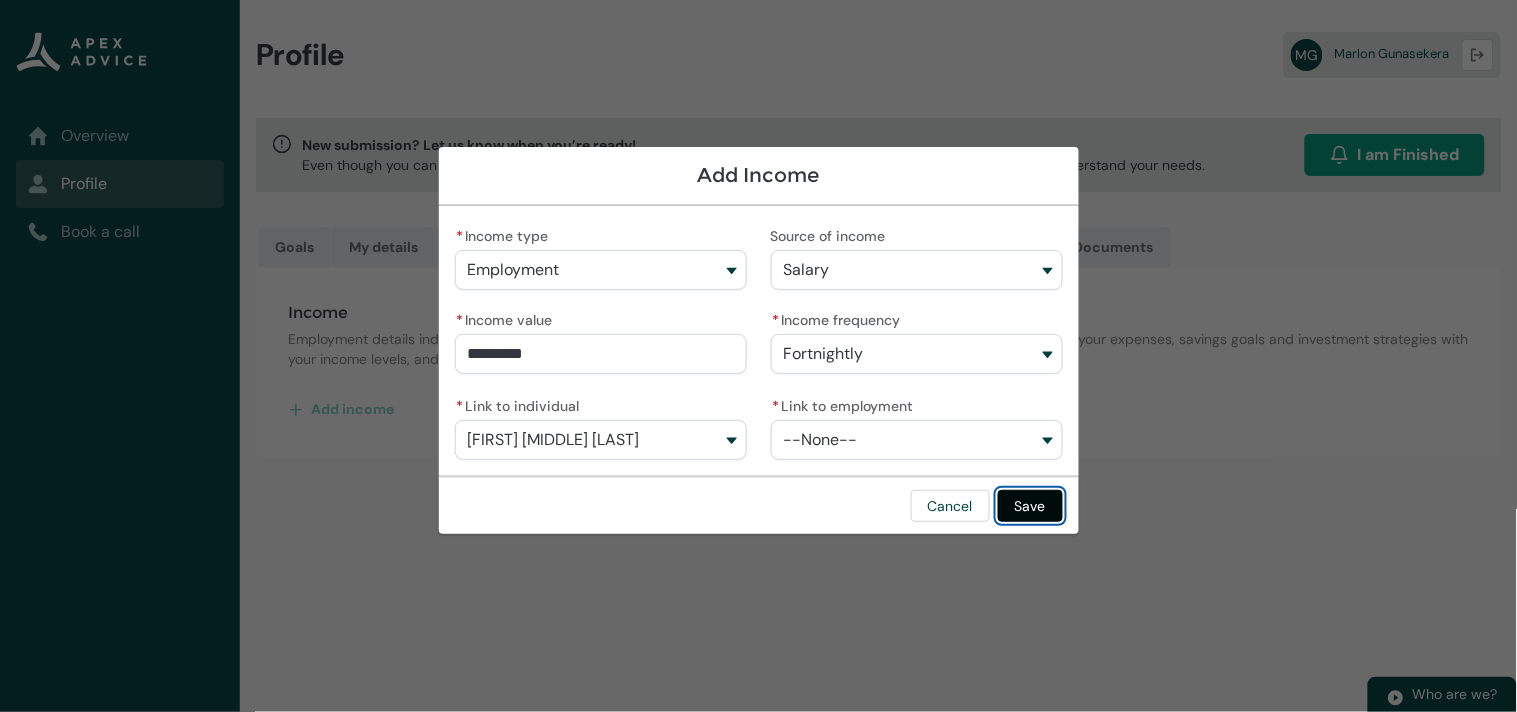 click on "Save" at bounding box center (1030, 506) 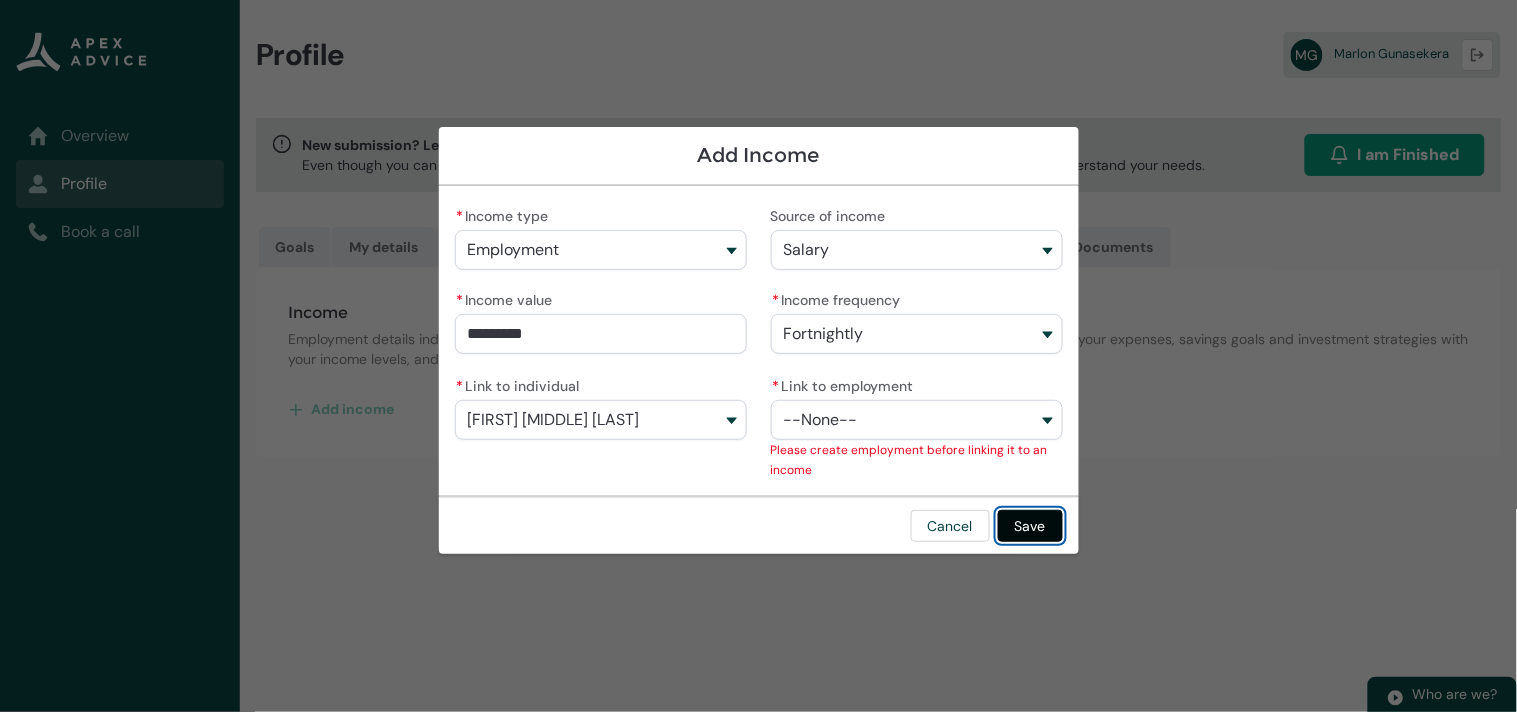 click on "Save" at bounding box center (1030, 526) 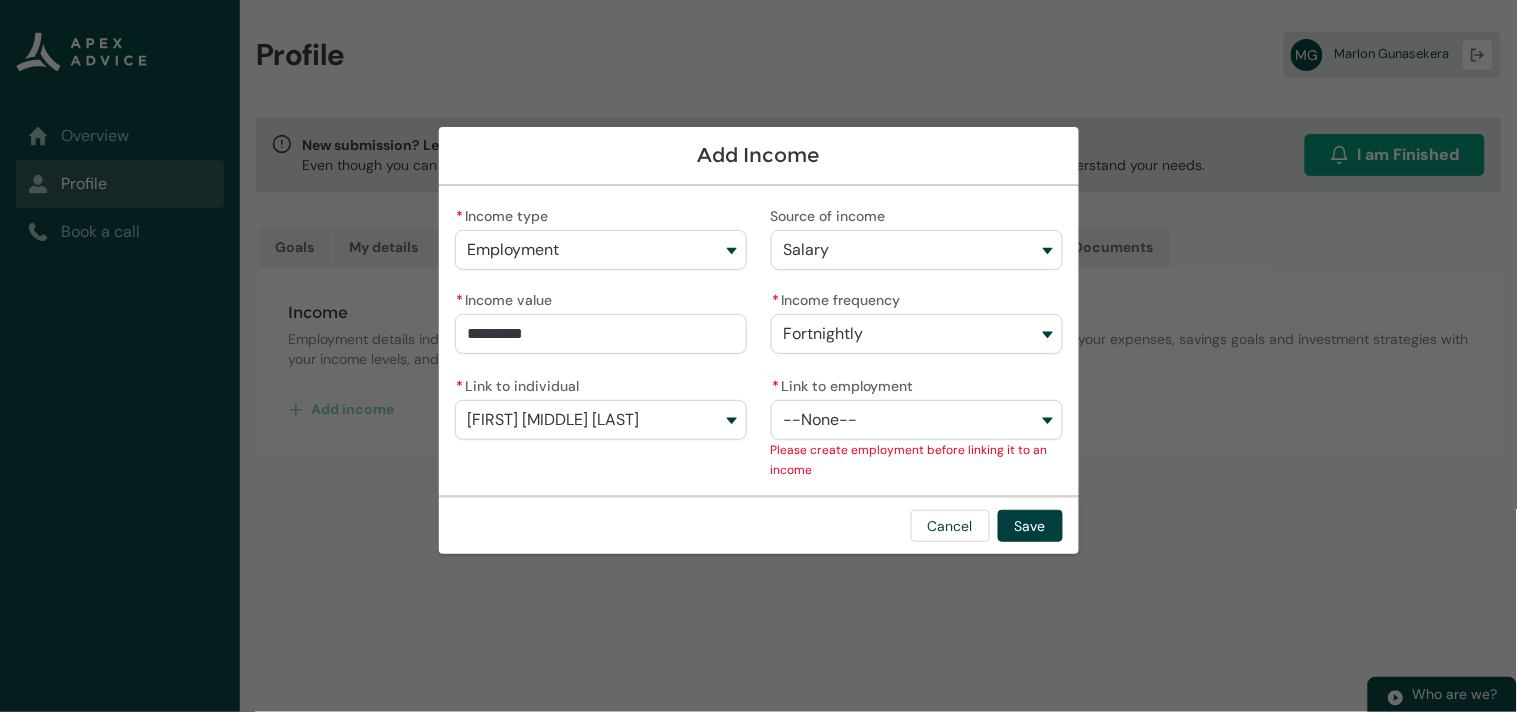 click on "--None--" at bounding box center [917, 420] 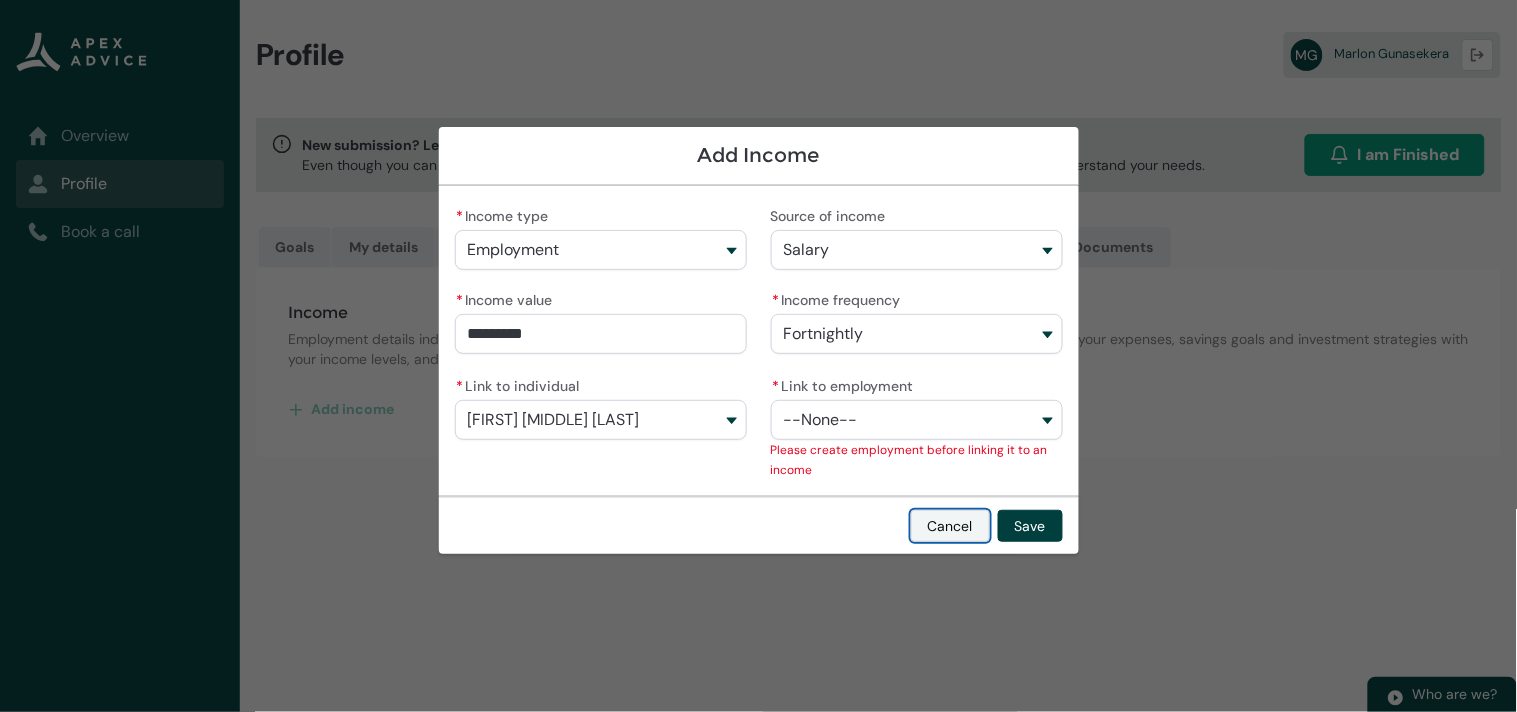 click on "Cancel" at bounding box center [950, 526] 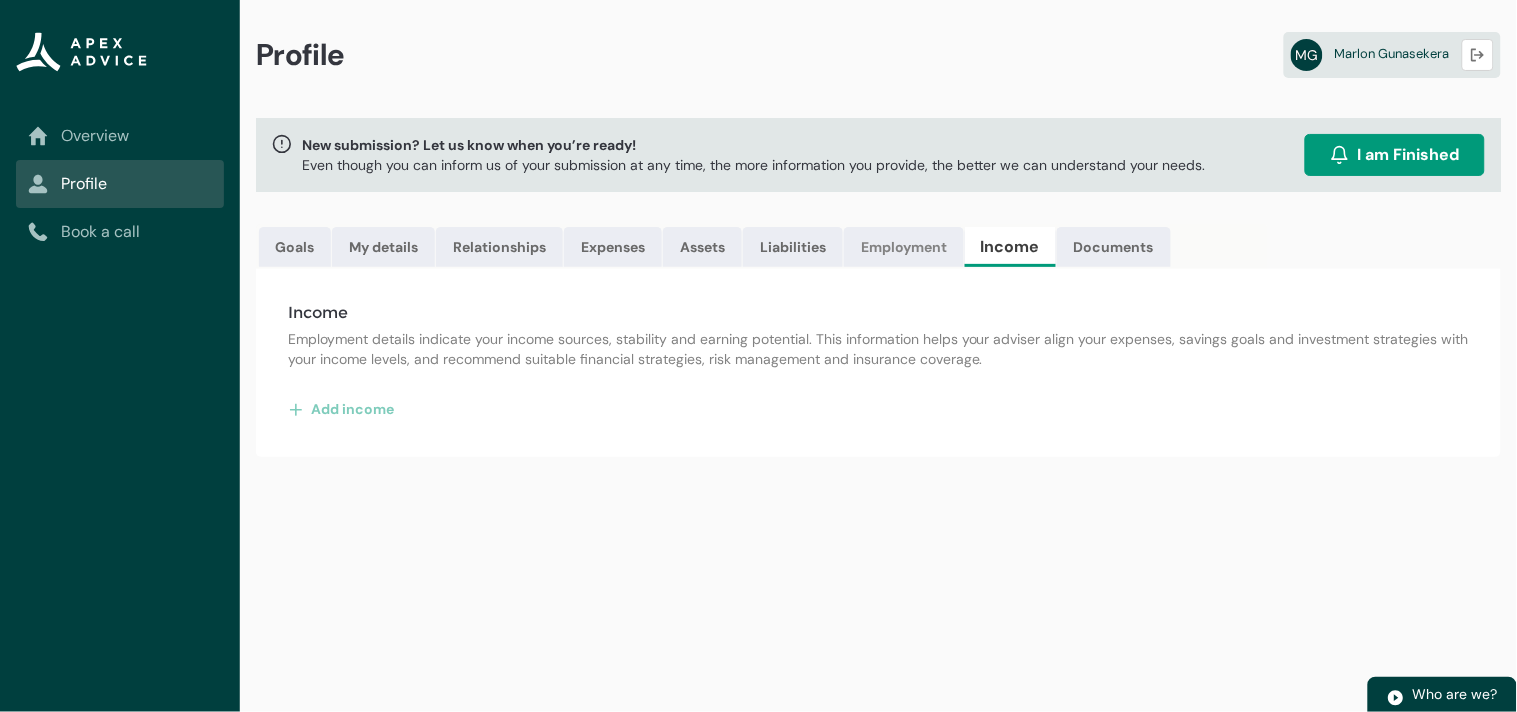 click on "Employment" at bounding box center (904, 247) 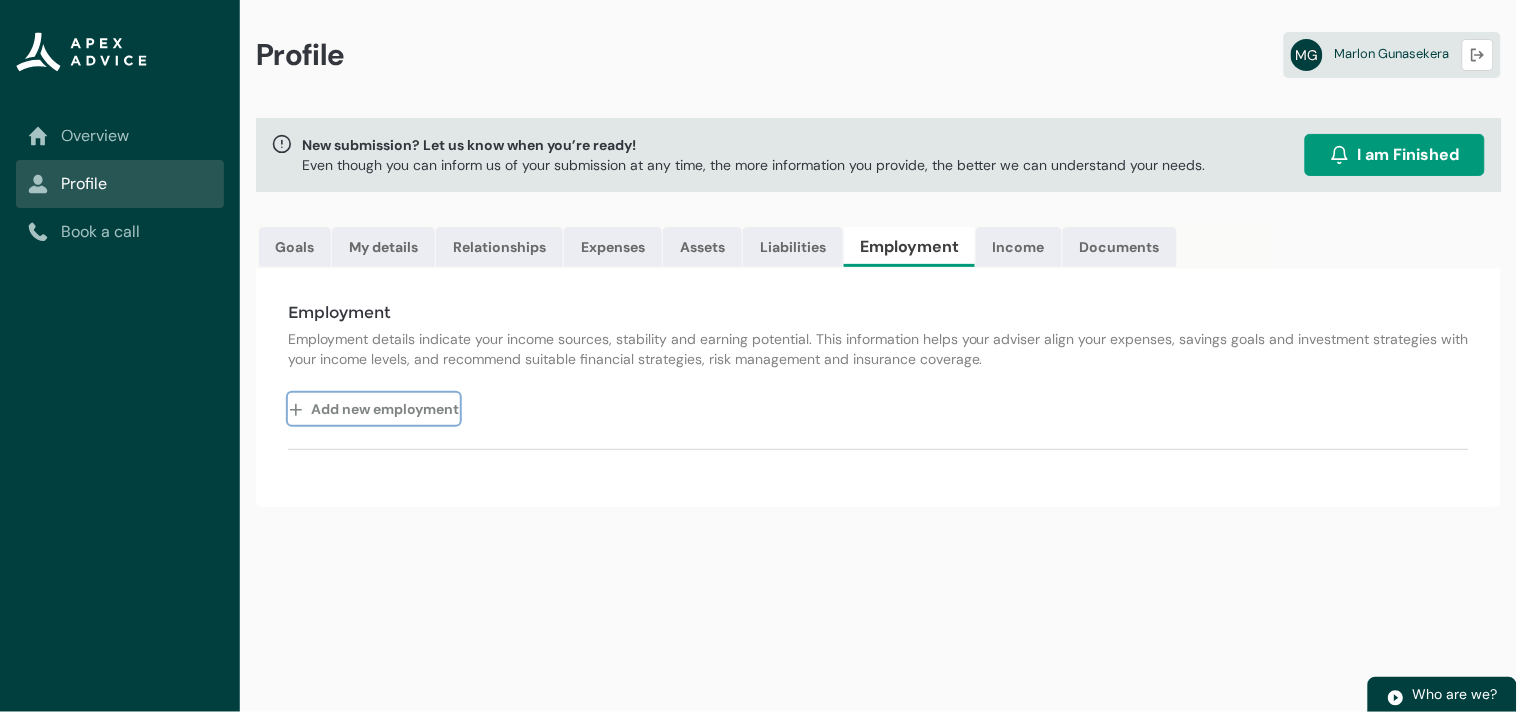 click on "Add new employment" at bounding box center [374, 409] 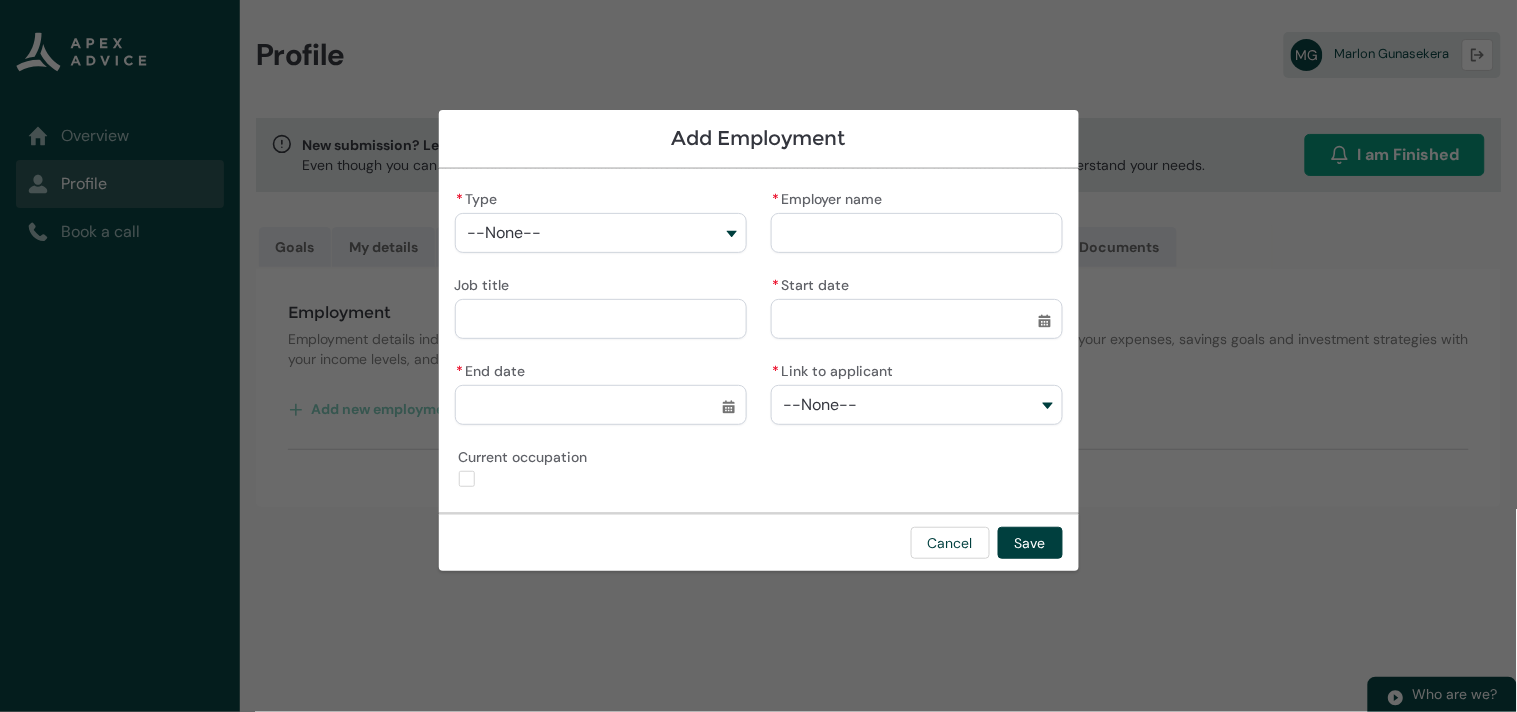 click on "--None--" at bounding box center (601, 233) 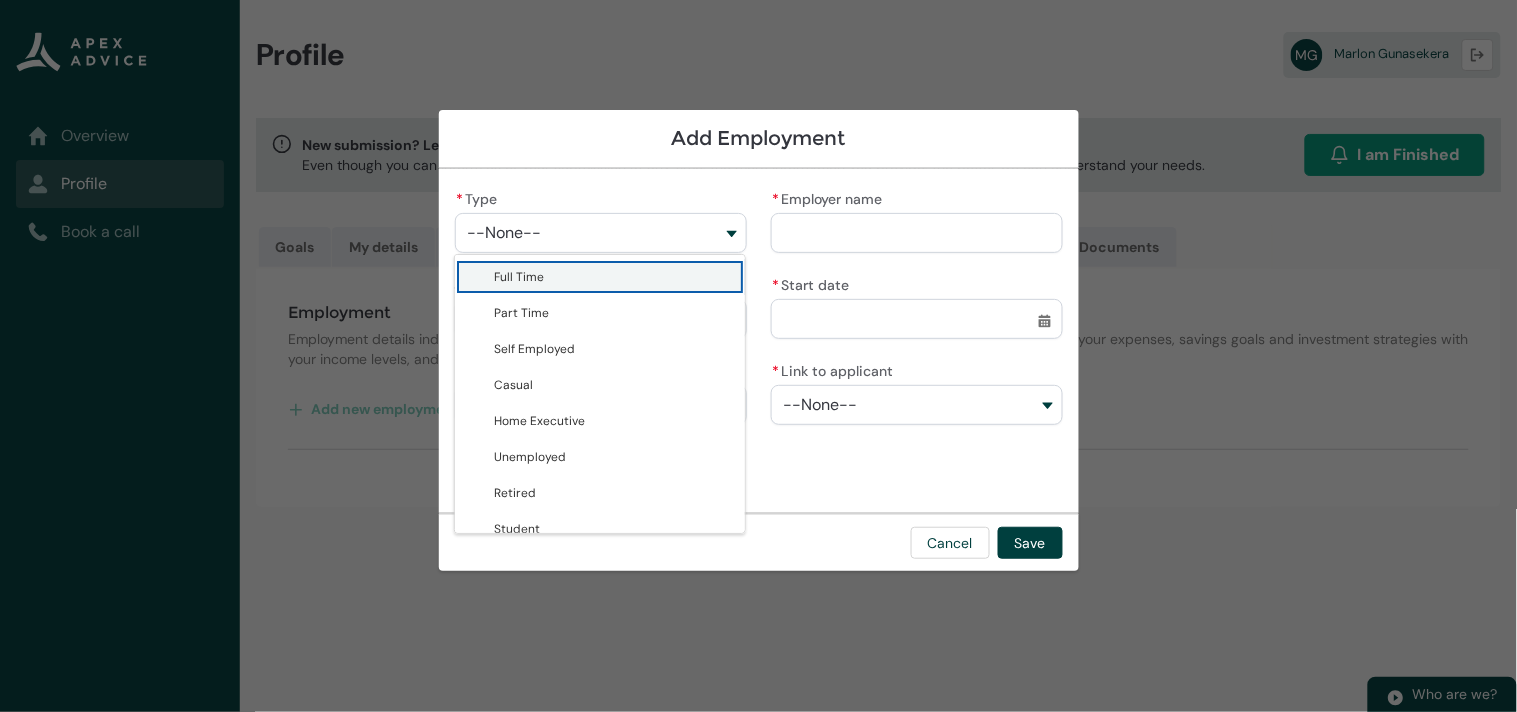 click on "Full Time" at bounding box center [614, 277] 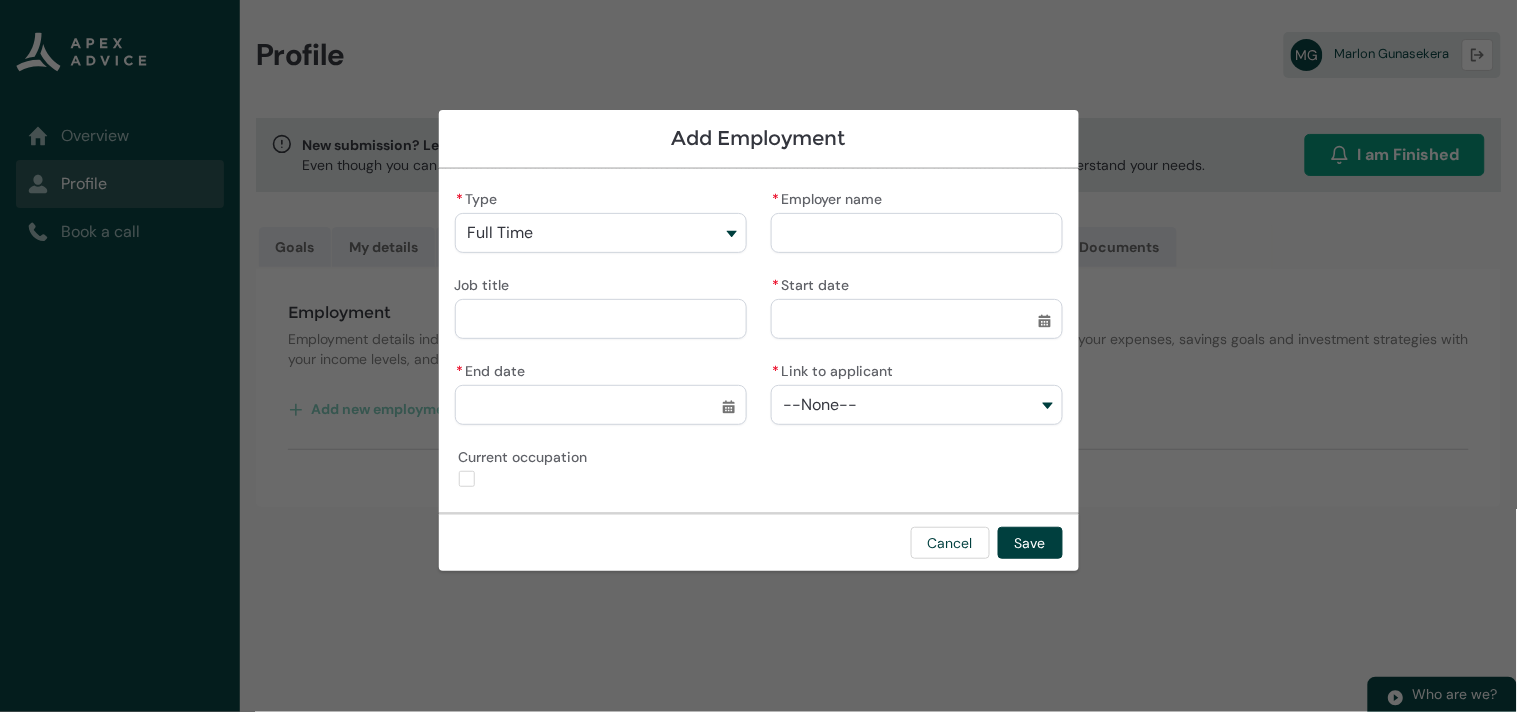 click on "* Employer name" at bounding box center (917, 233) 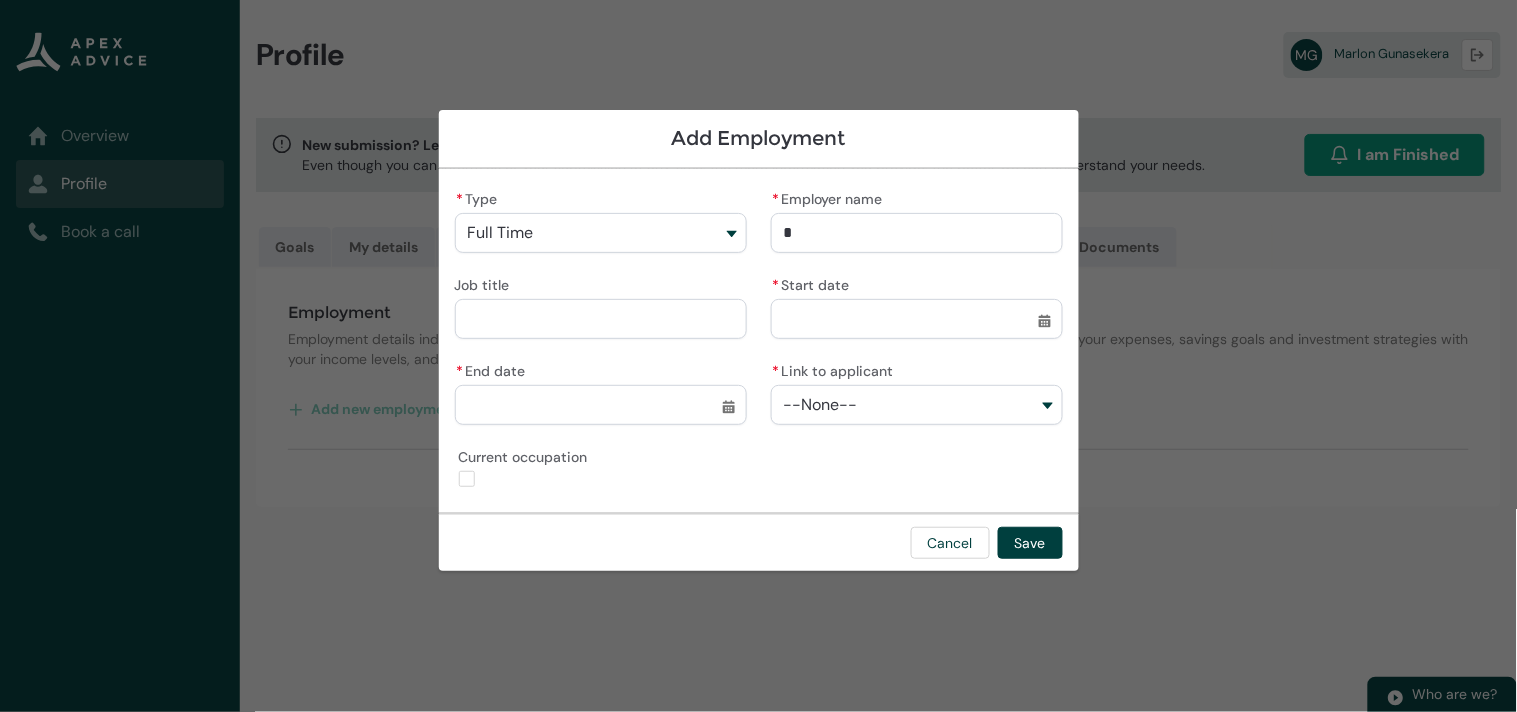 type on "Ma" 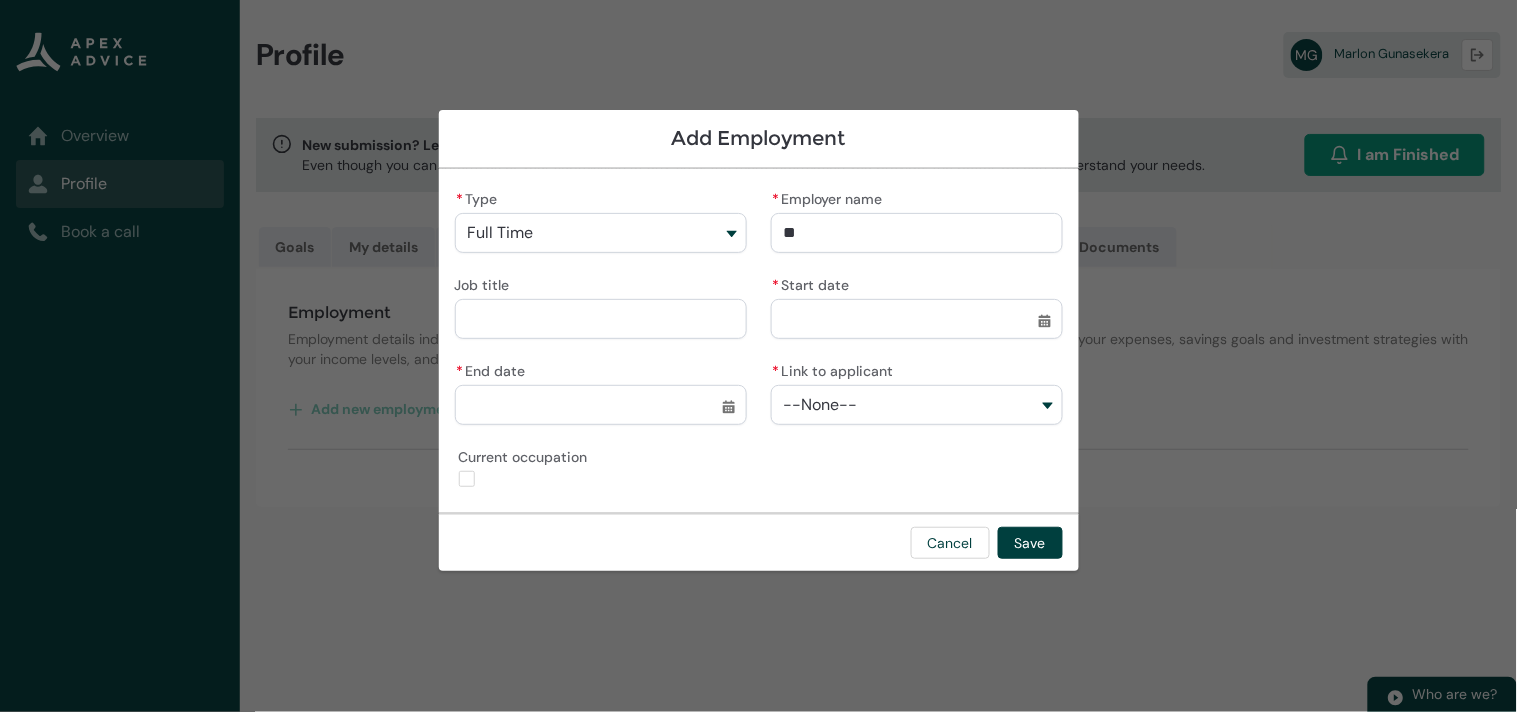 type on "[INSTITUTION]" 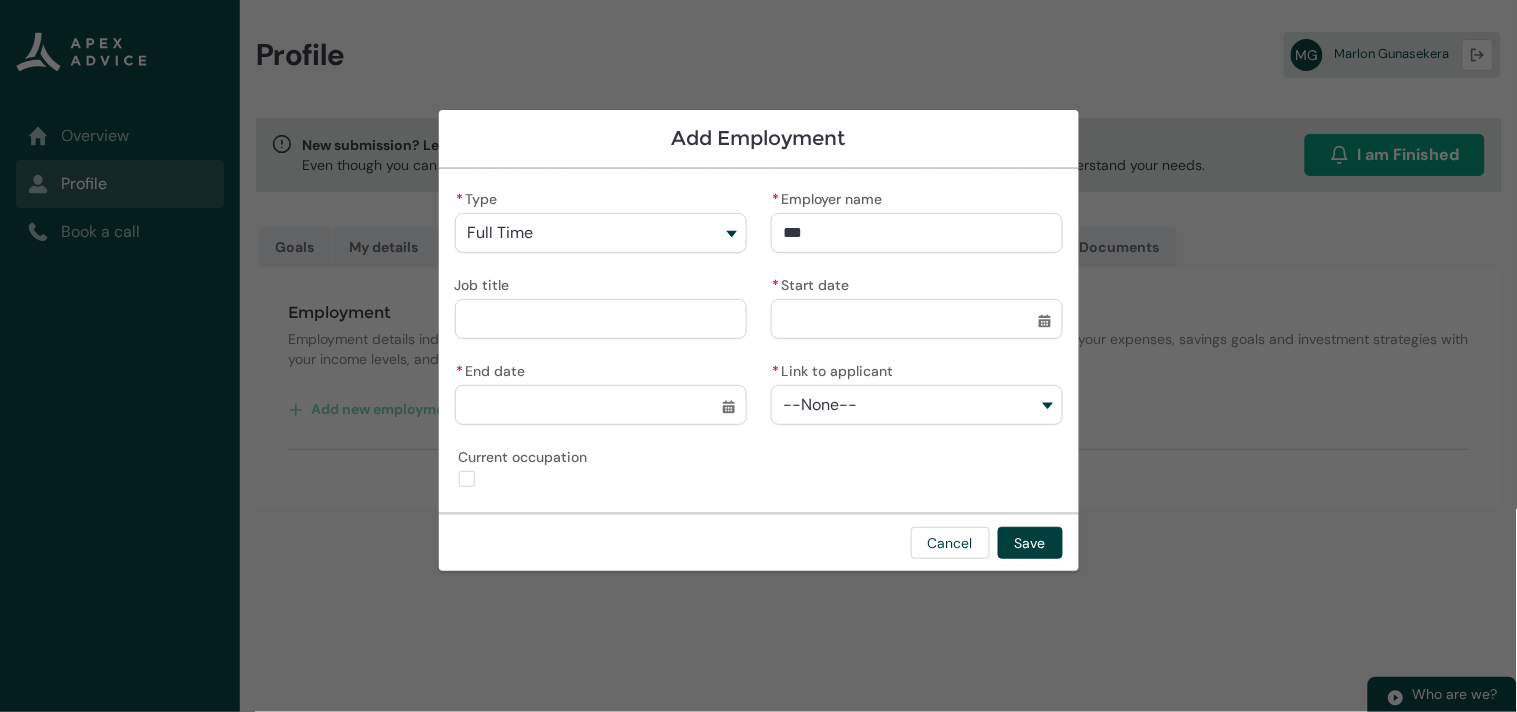 type on "[INSTITUTION]" 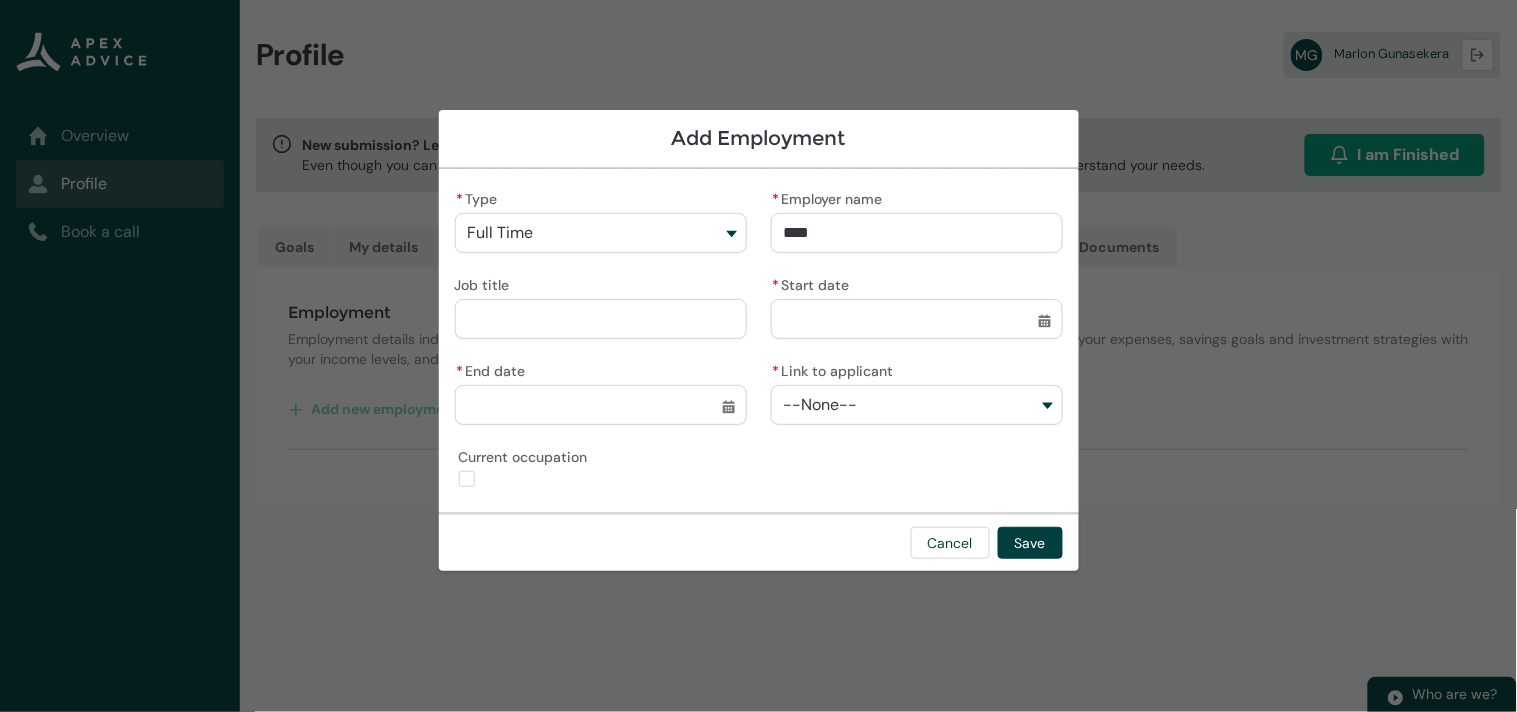 type on "[INSTITUTION]" 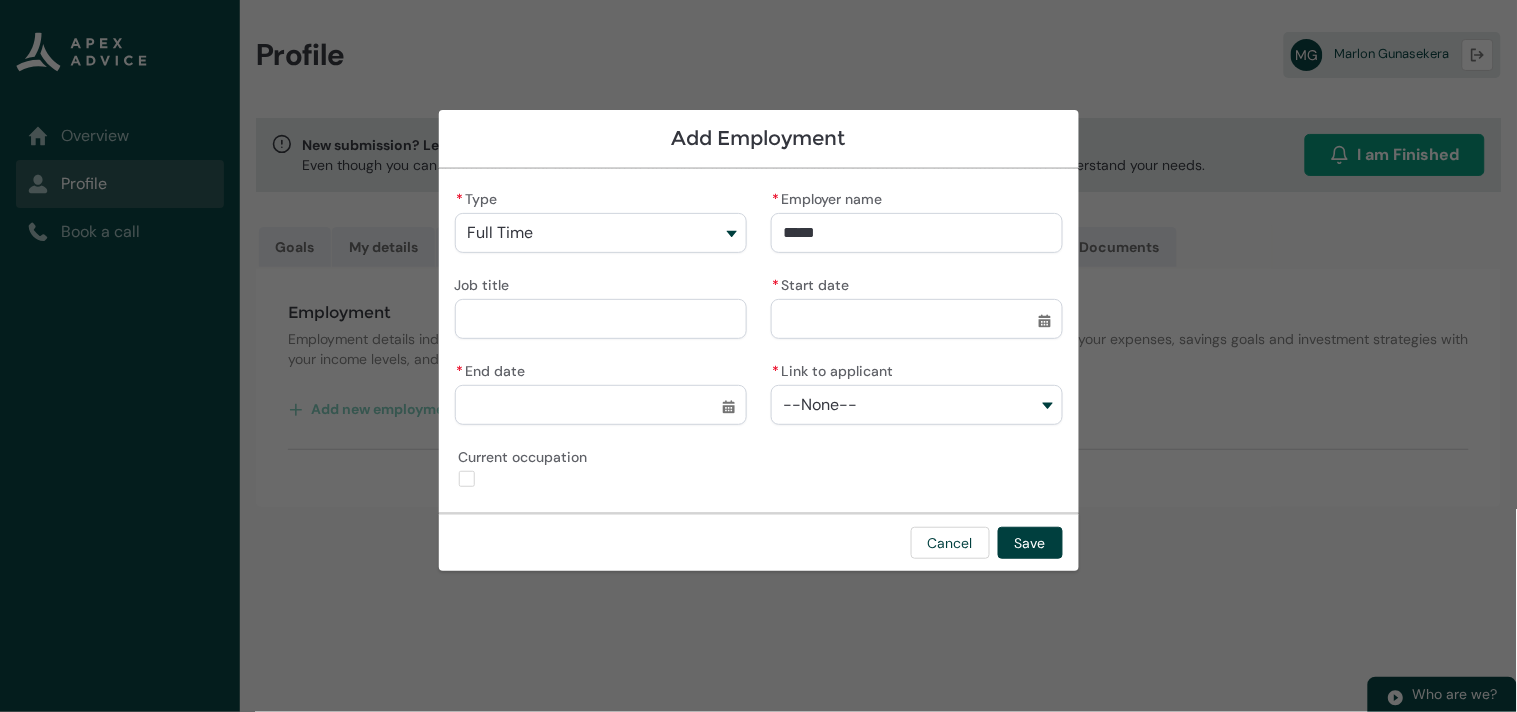 type on "[CITY]" 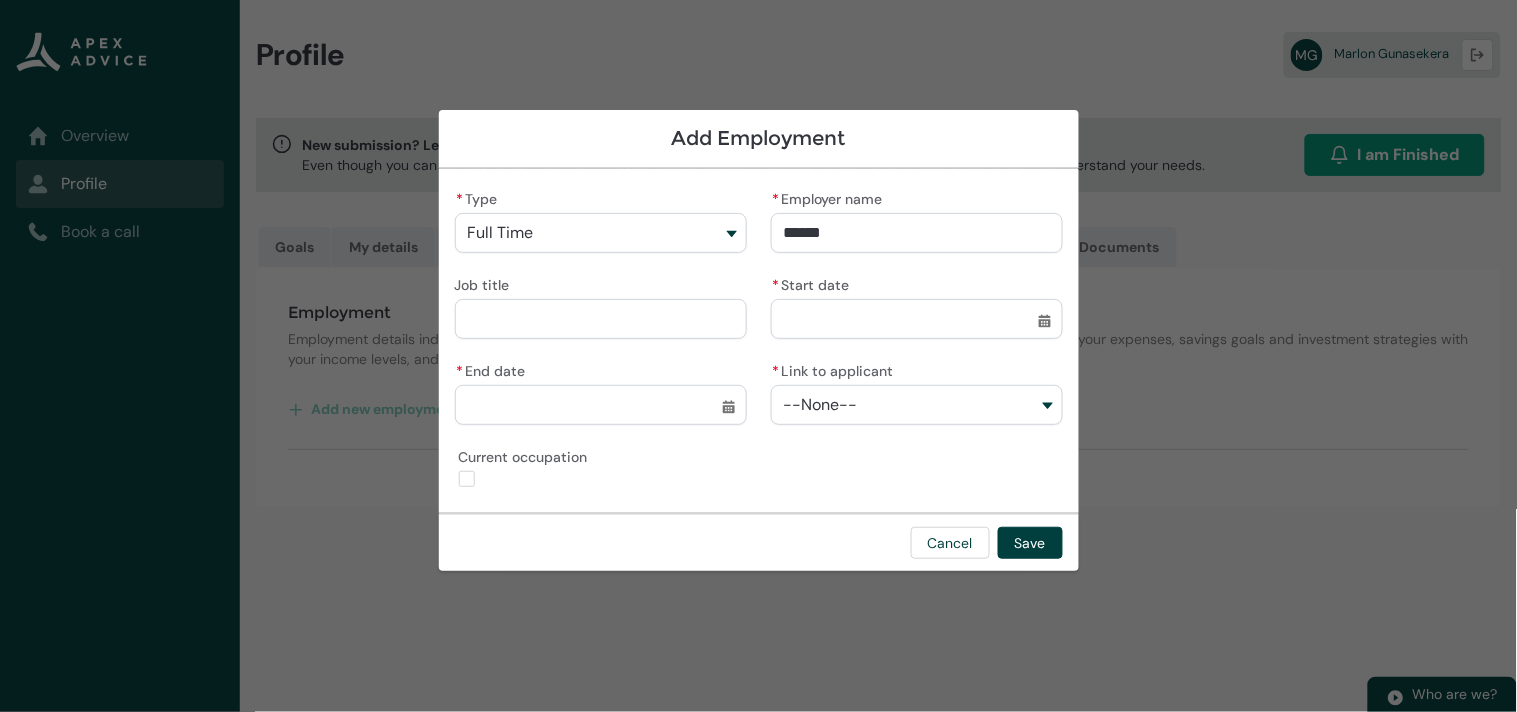 type on "[CITY]" 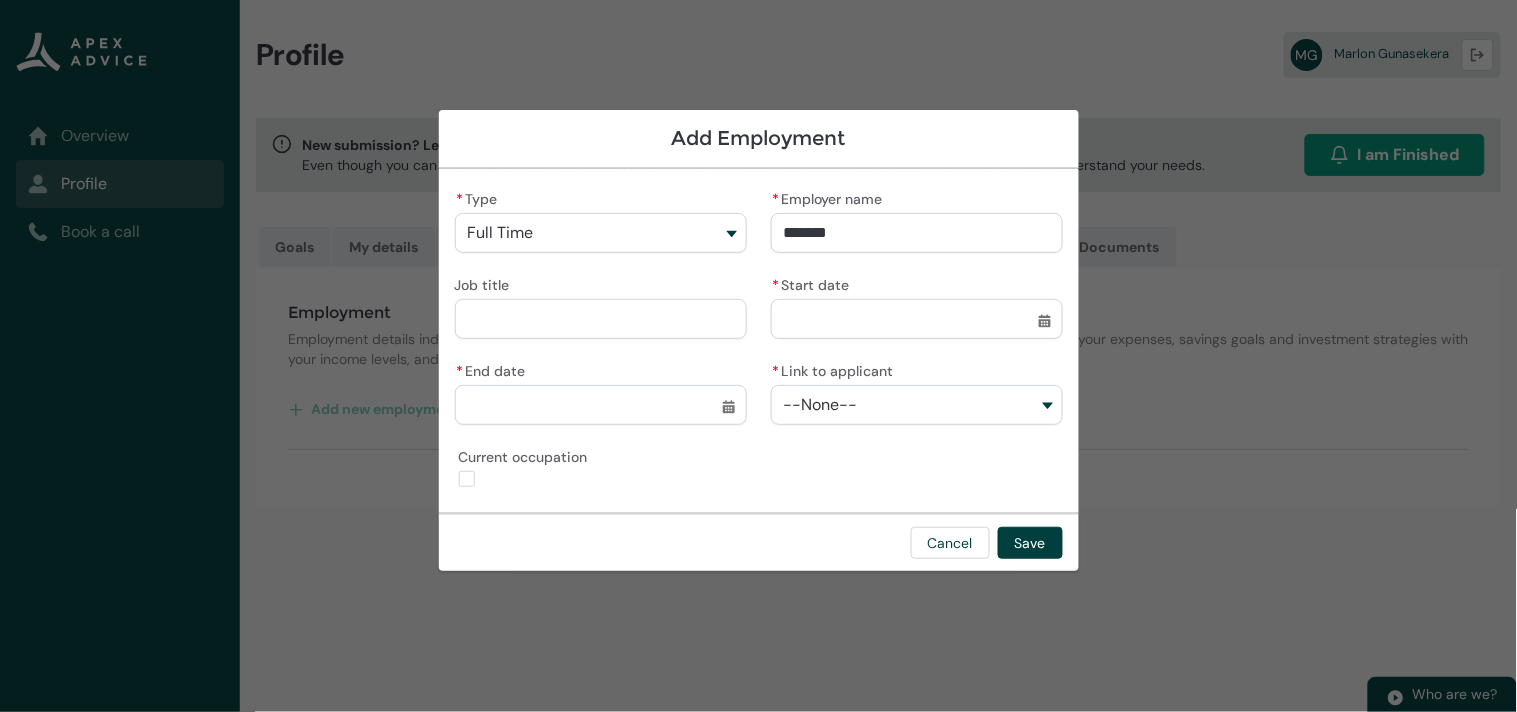type on "[CITY]" 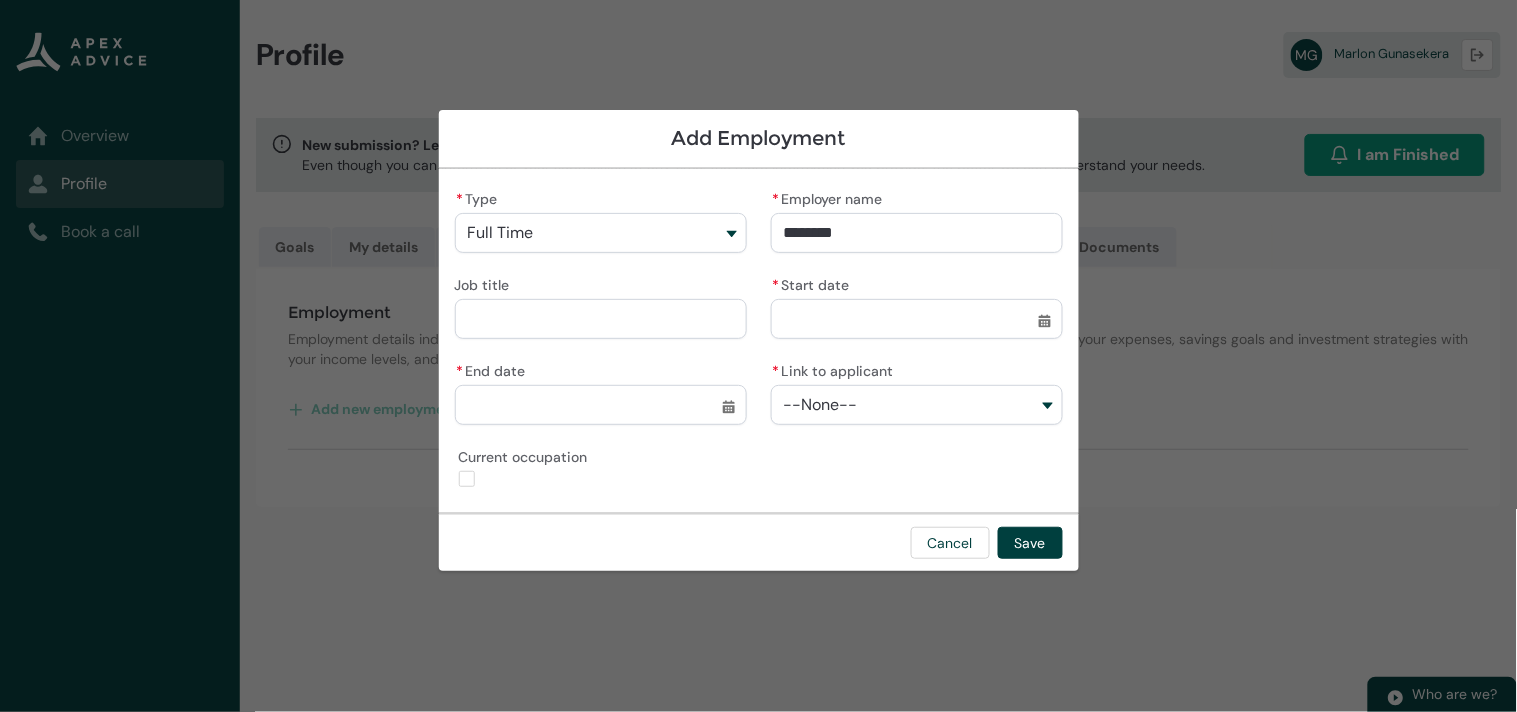 type on "Manukau I" 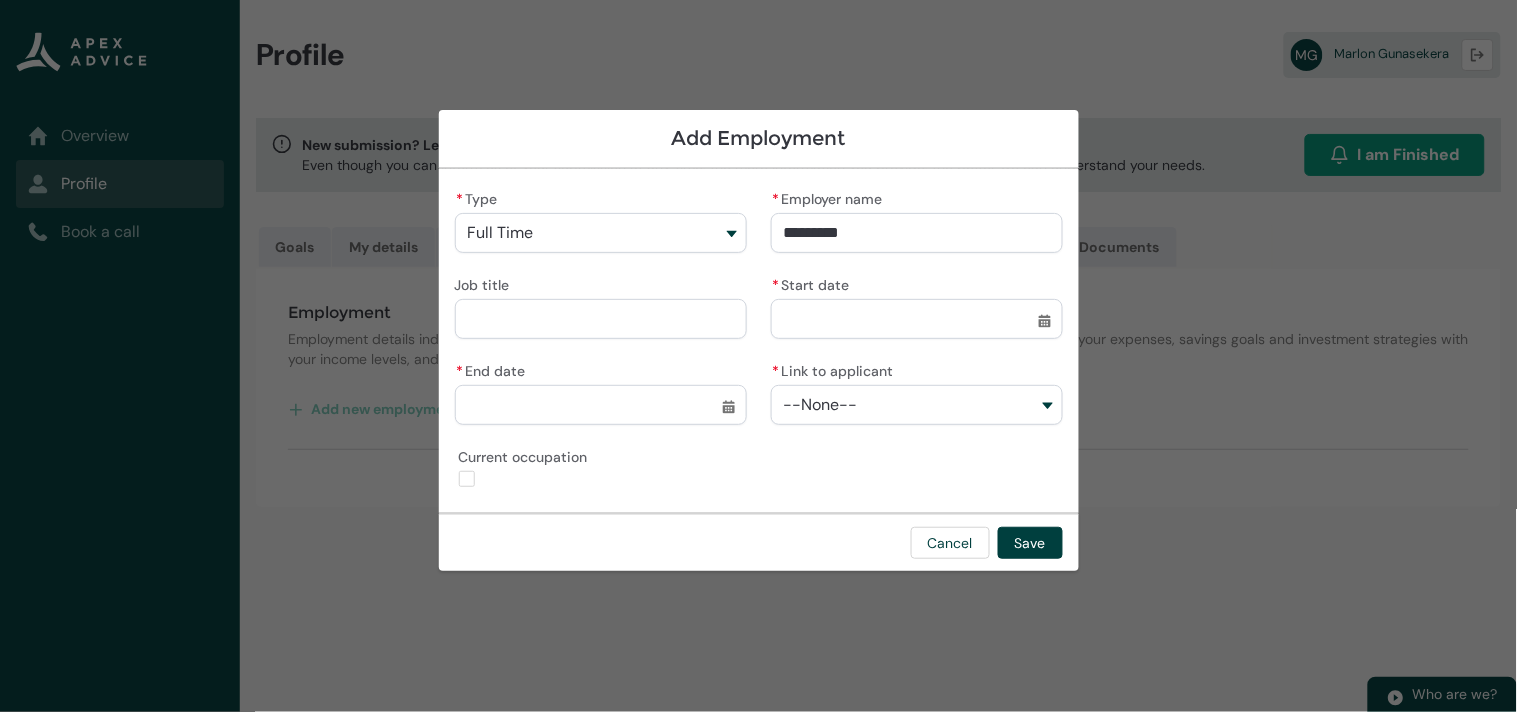 type on "Manukau In" 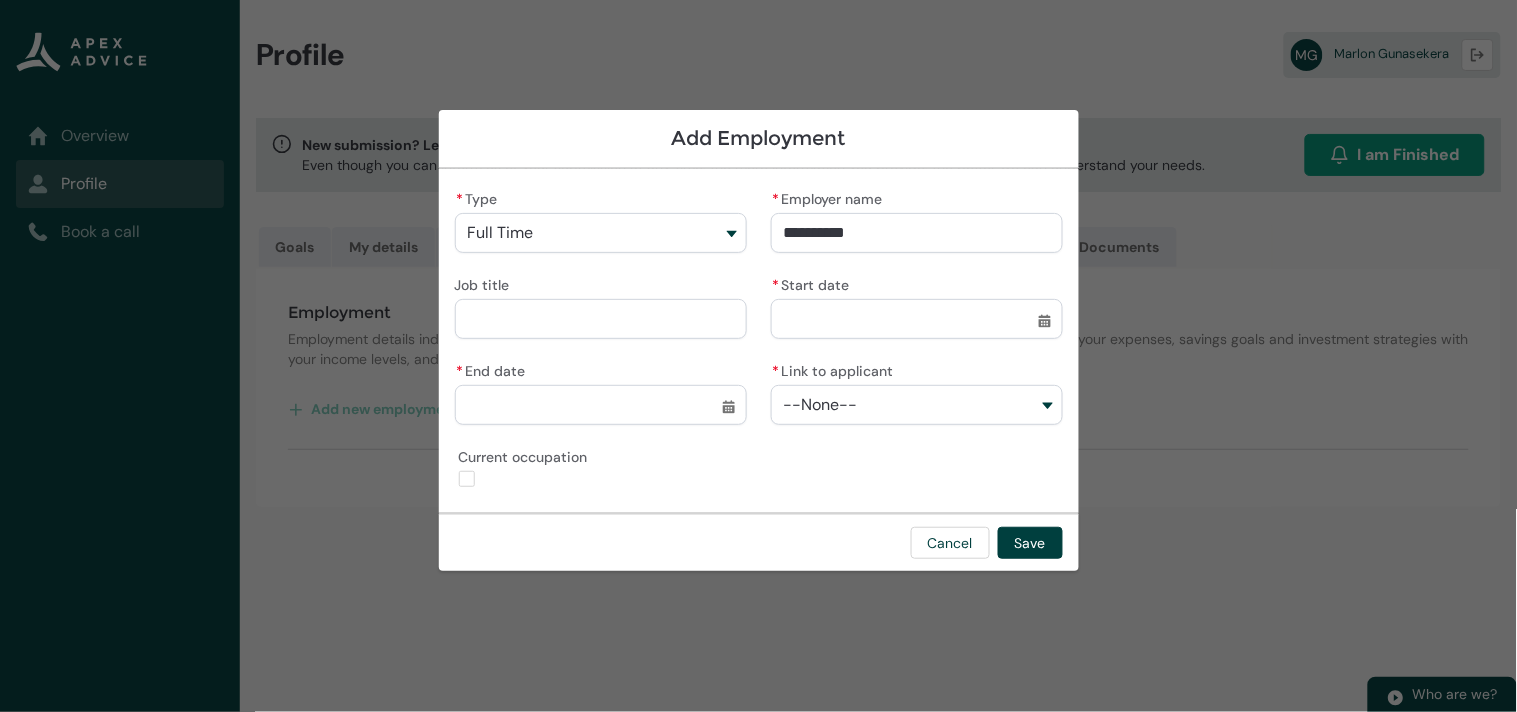 type on "[COMPANY_NAME]" 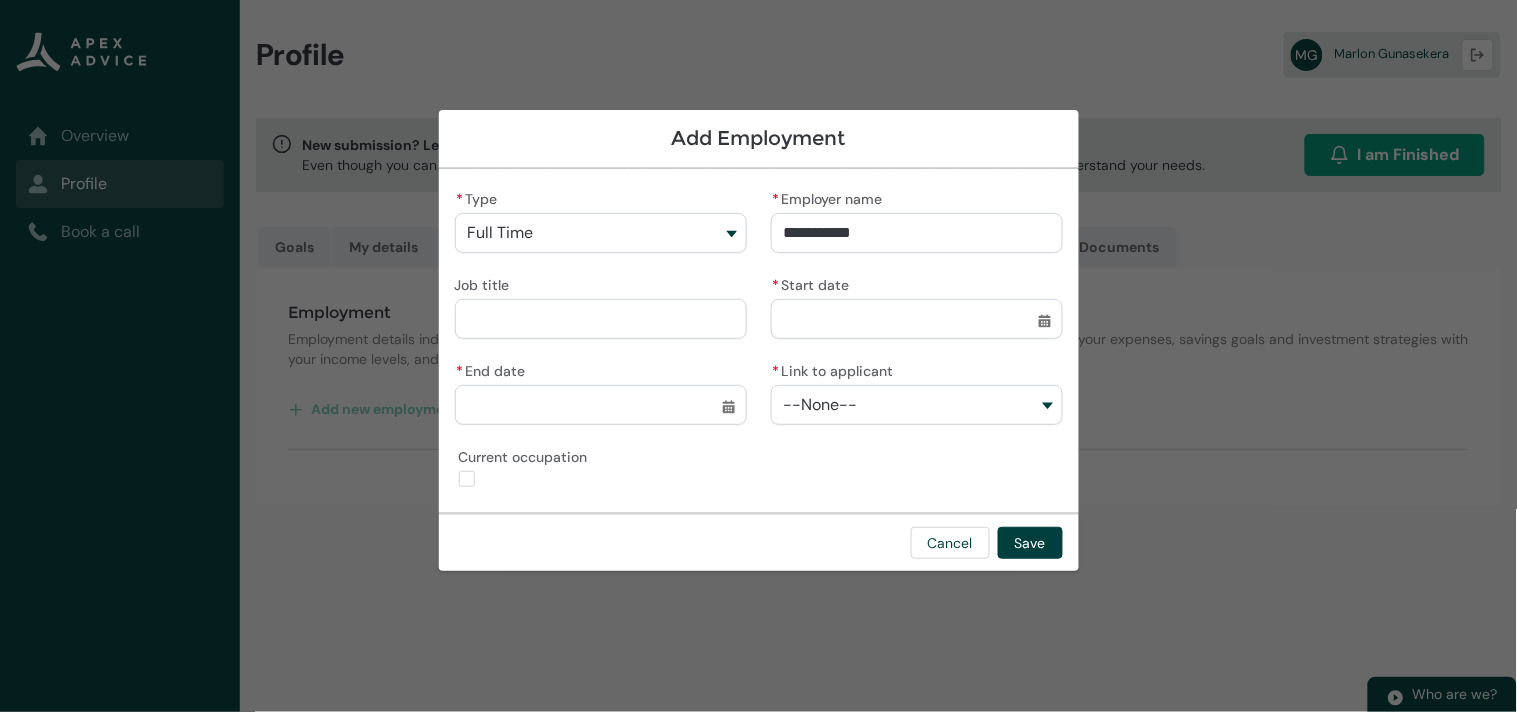type 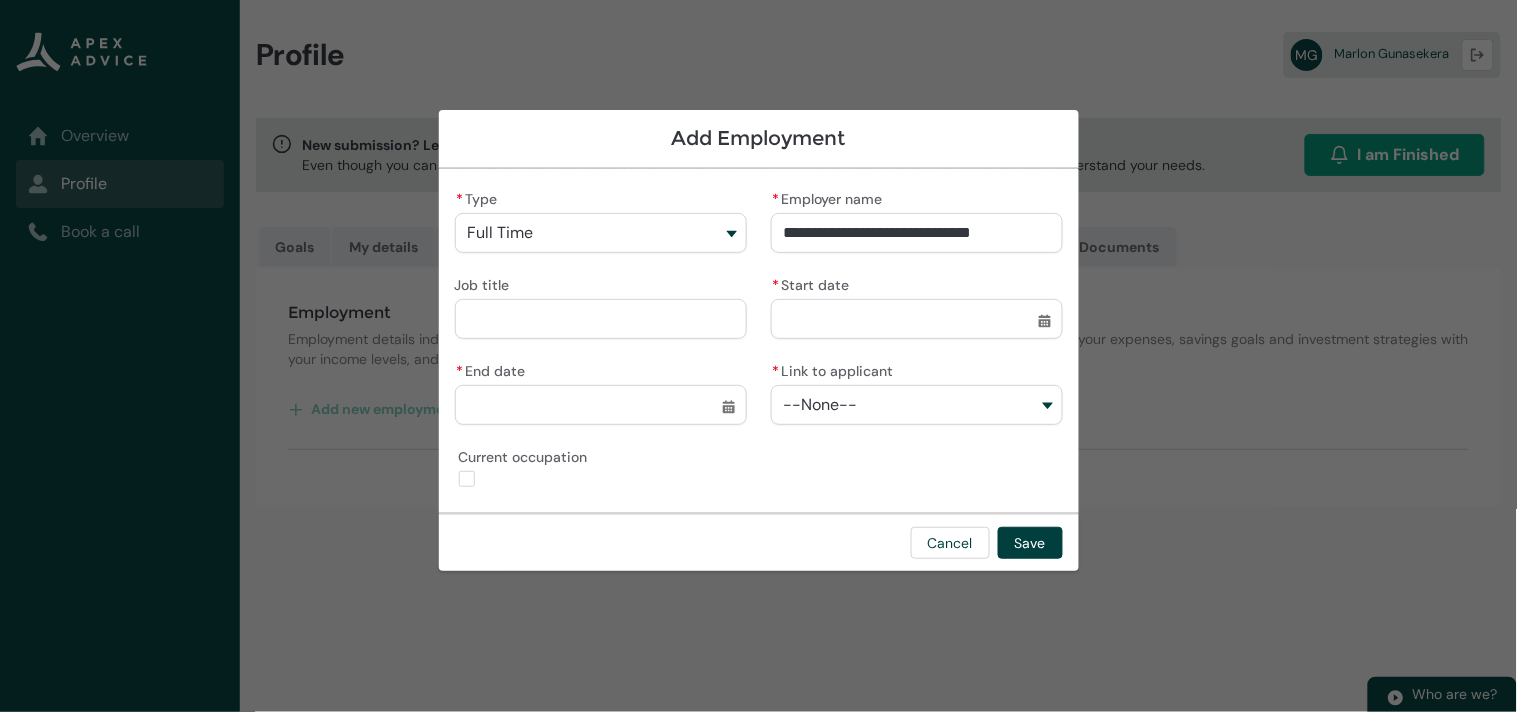 click on "**********" at bounding box center [917, 233] 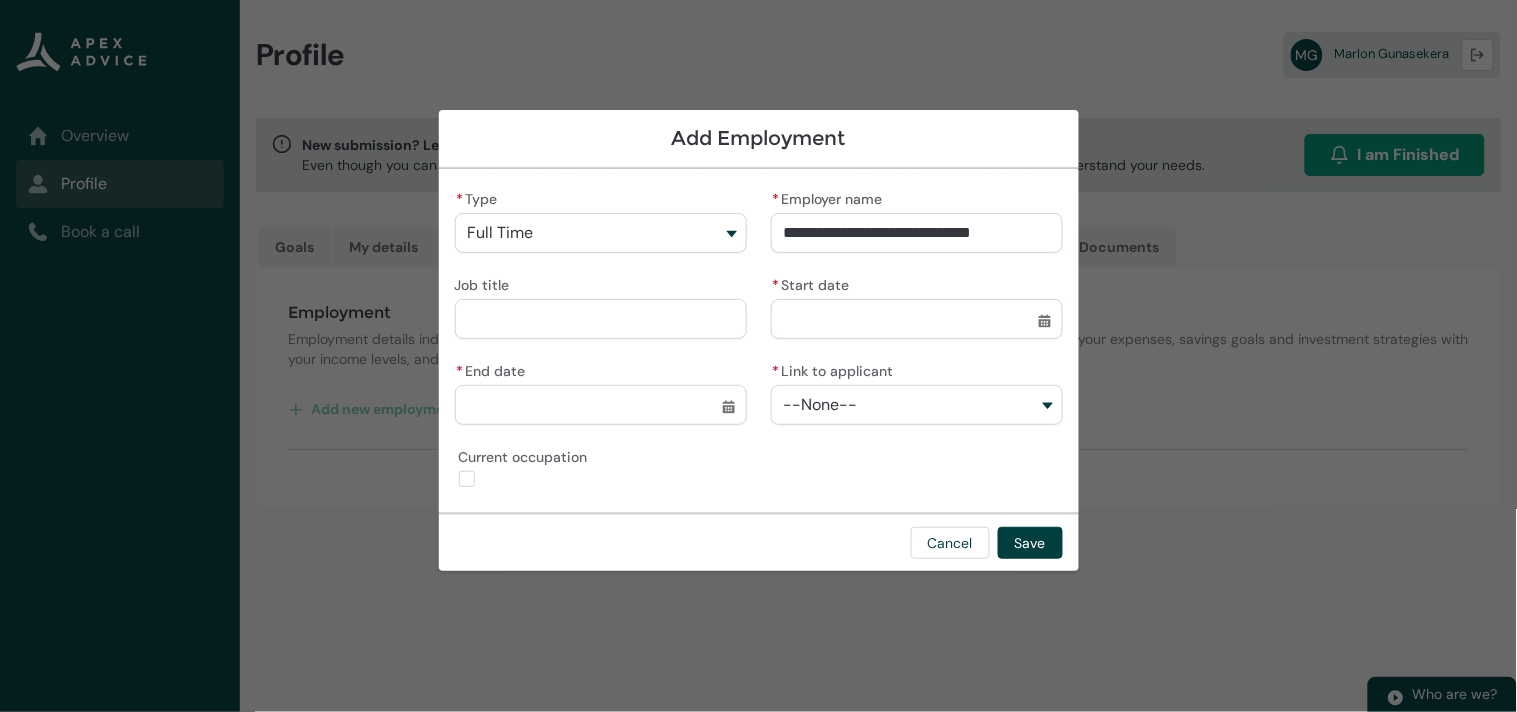click on "Job title" at bounding box center [601, 319] 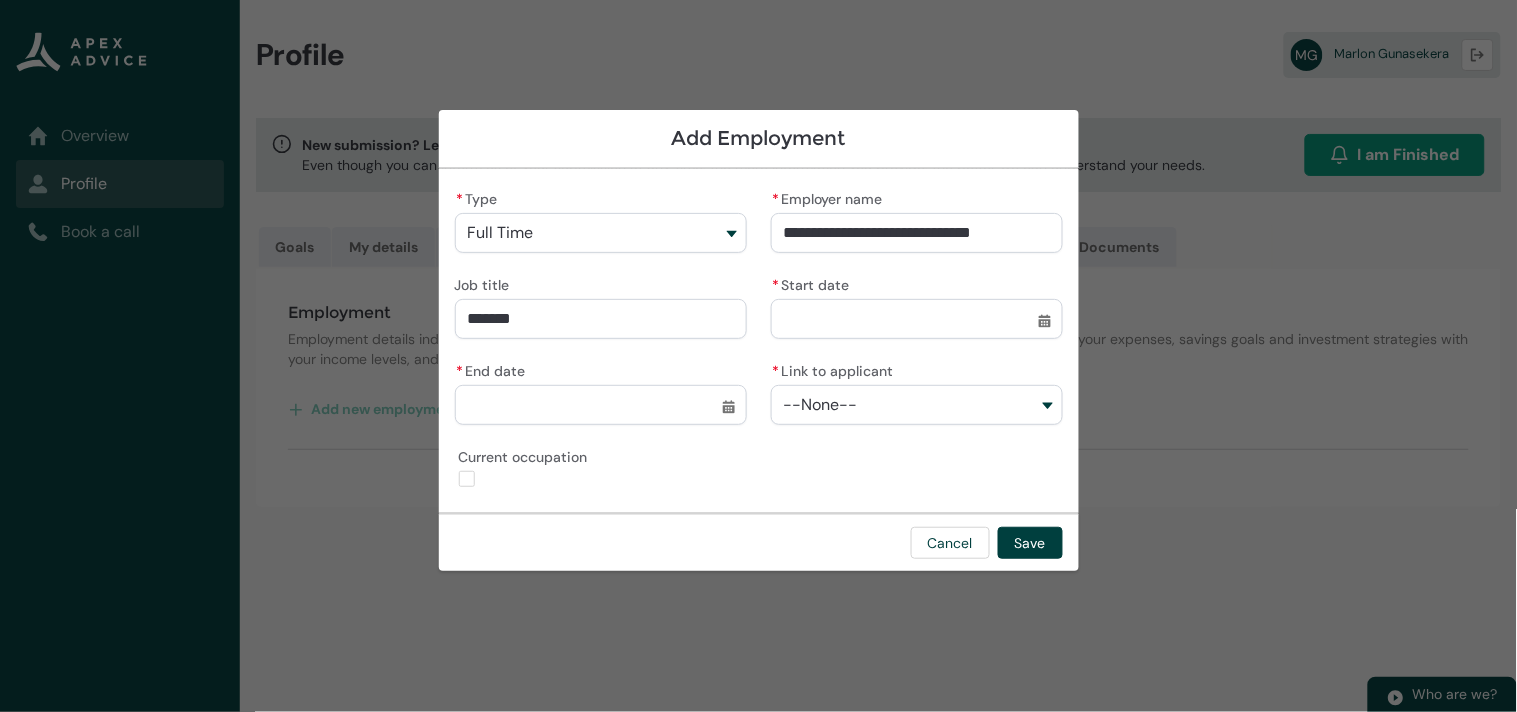click on "* Start date" at bounding box center [917, 319] 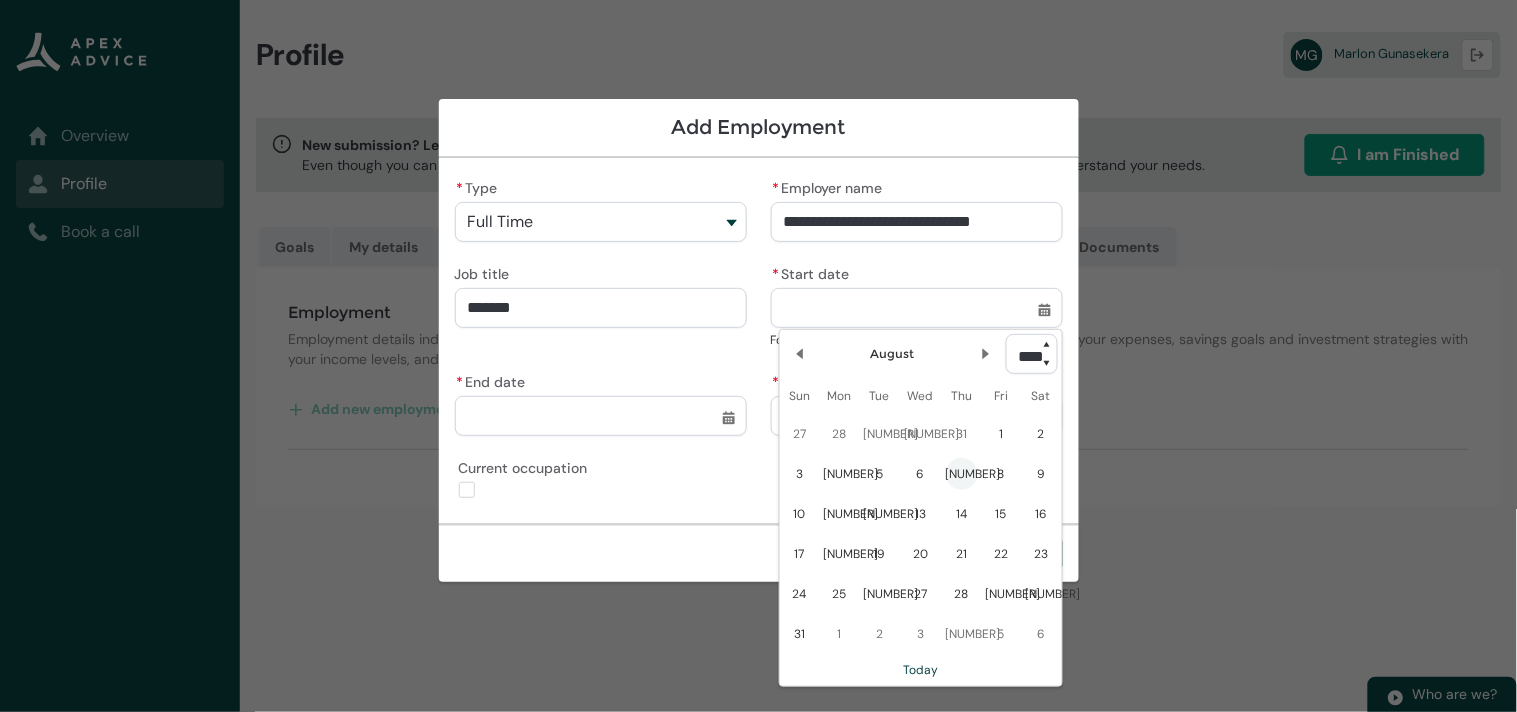 click on "**** **** **** **** **** **** **** **** **** **** **** **** **** **** **** **** **** **** **** **** **** **** **** **** **** **** **** **** **** **** **** **** **** **** **** **** **** **** **** **** **** **** **** **** **** **** **** **** **** **** **** **** **** **** **** **** **** **** **** **** **** **** **** **** **** **** **** **** **** **** **** **** **** **** **** **** **** **** **** **** **** **** **** **** **** **** **** **** **** **** **** **** **** **** **** **** **** **** **** **** **** **** **** **** **** **** **** **** **** **** **** **** **** **** **** **** **** **** **** **** **** **** **** **** **** **** **** **** **** **** **** **** **** **** **** **** **** **** **** **** **** **** **** **** **** **** **** **** **** **** **** **** **** **** **** **** **** **** **** **** **** **** **** **** **** **** **** **** **** **** **** **** **** **** **** **** **** **** **** **** **** **** **** **** **** **** **** **** **** **** **** **** **** **** **** **** **** **** **** **** ****" at bounding box center (1032, 354) 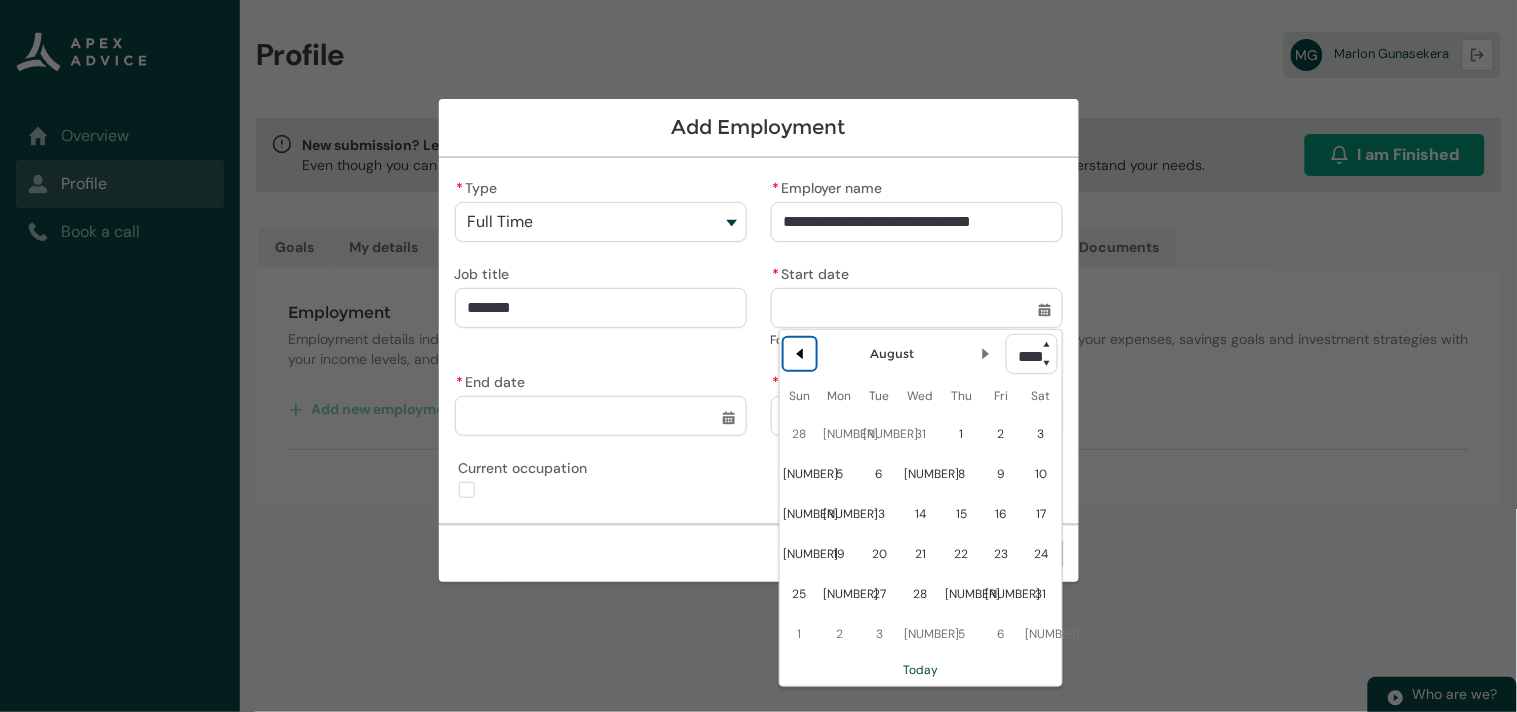 click 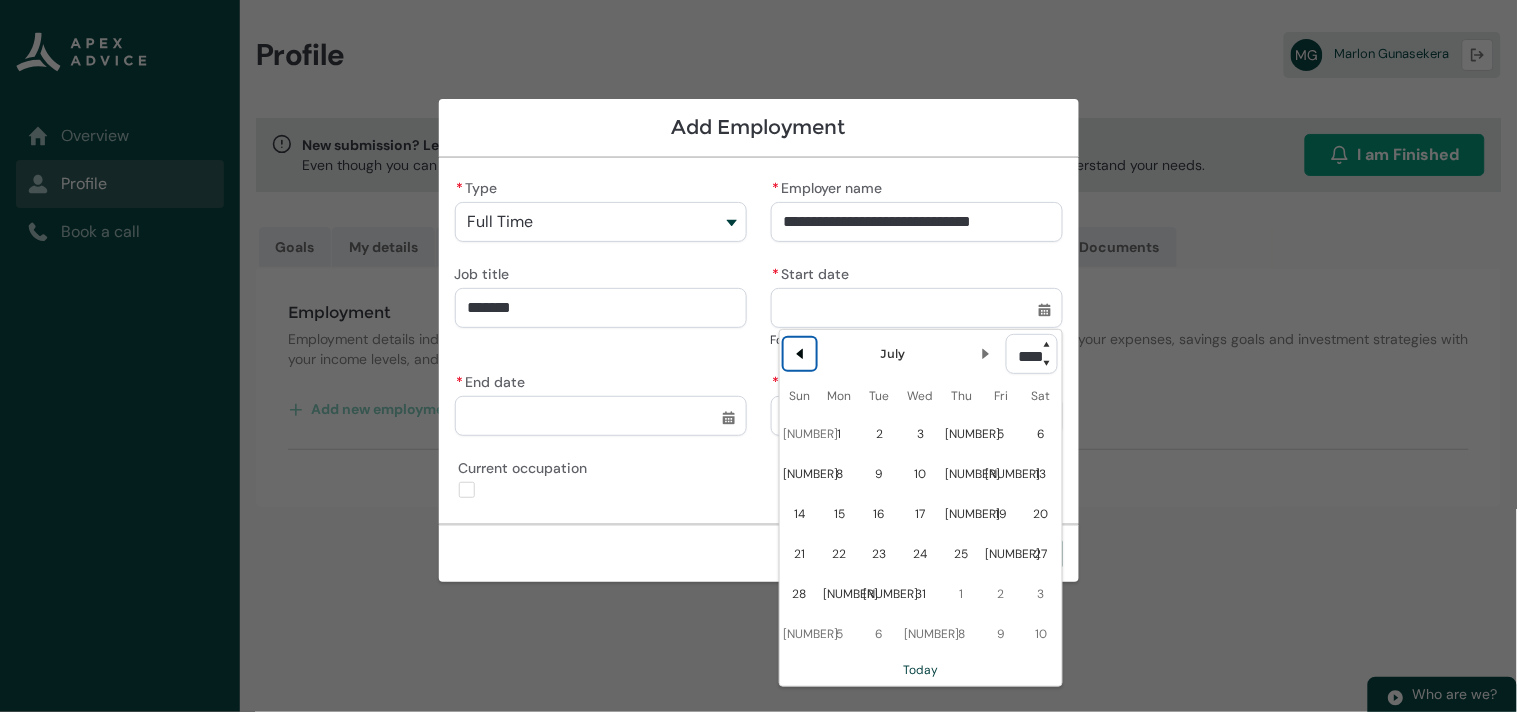 click 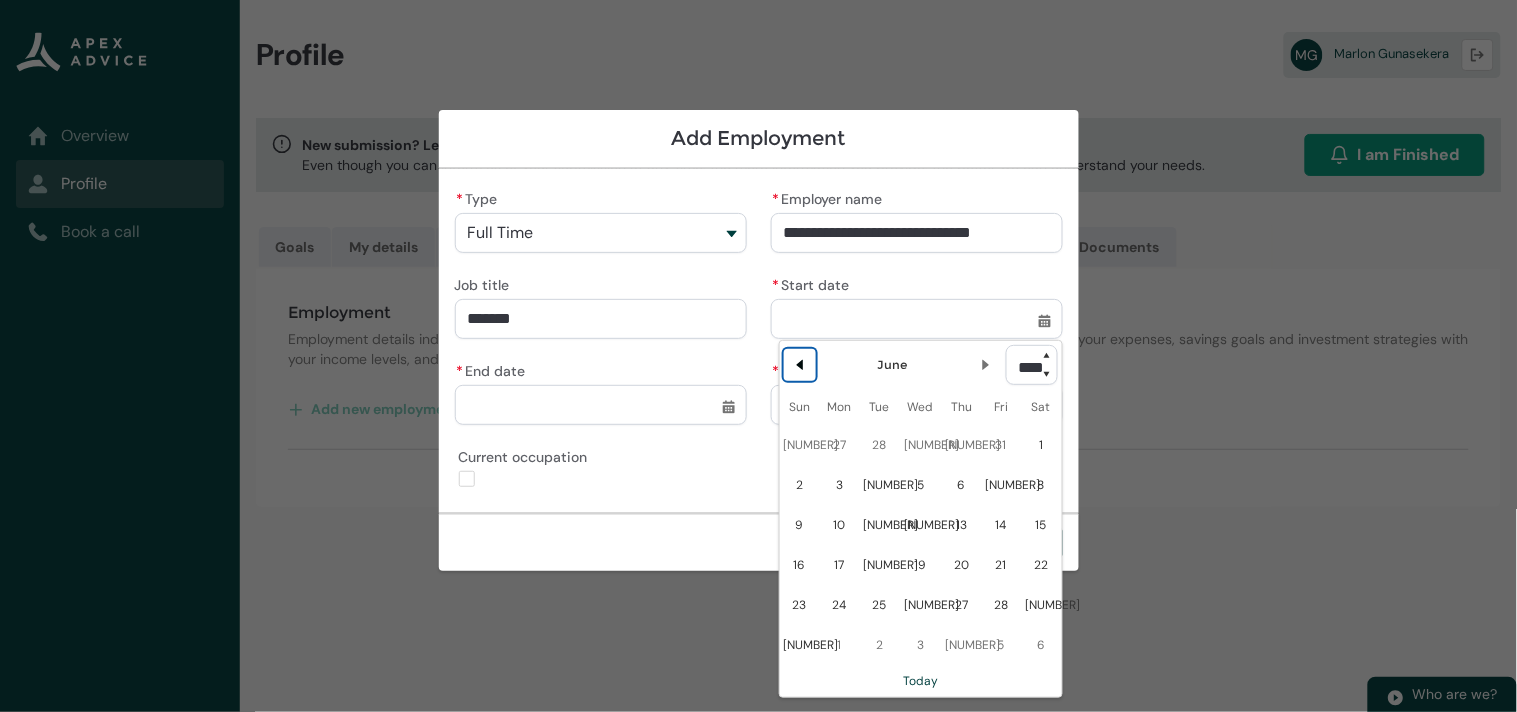 click 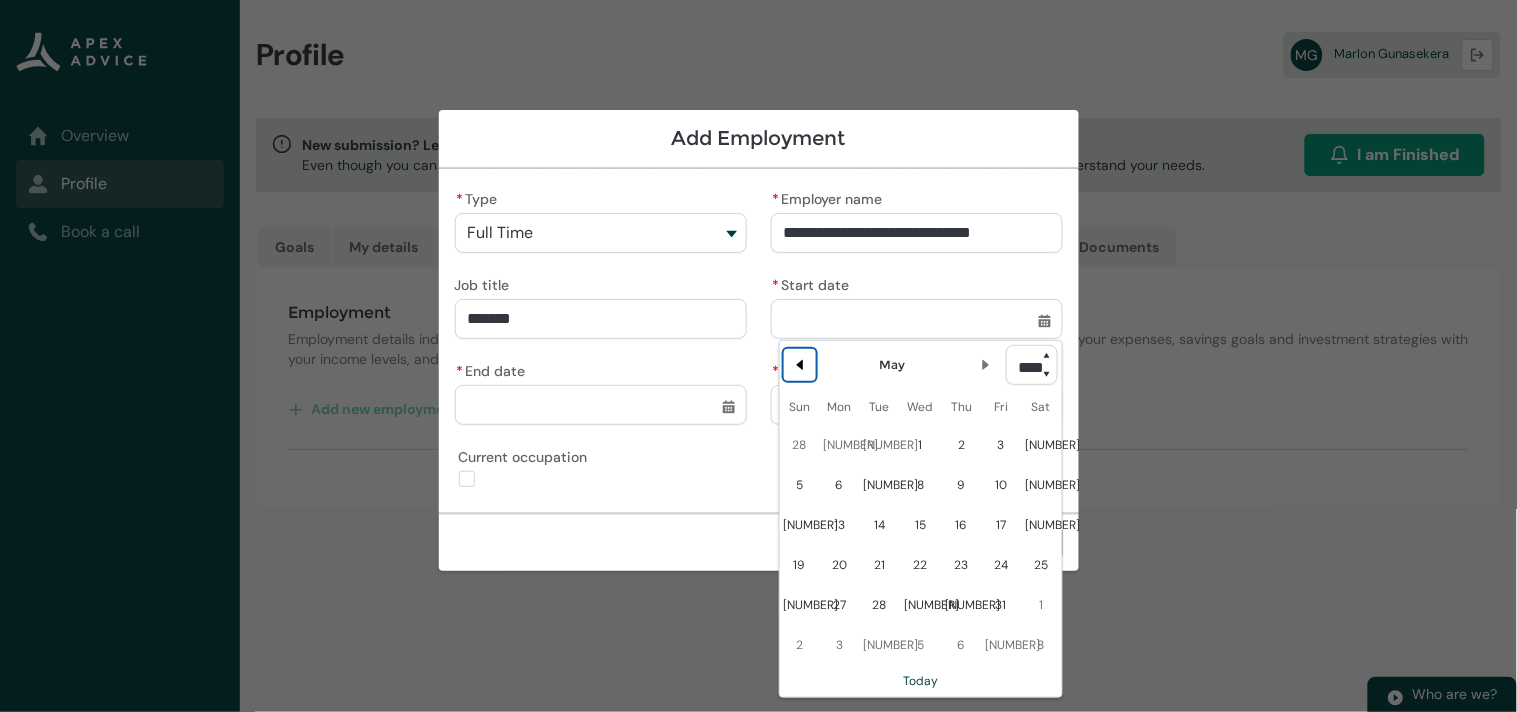 click 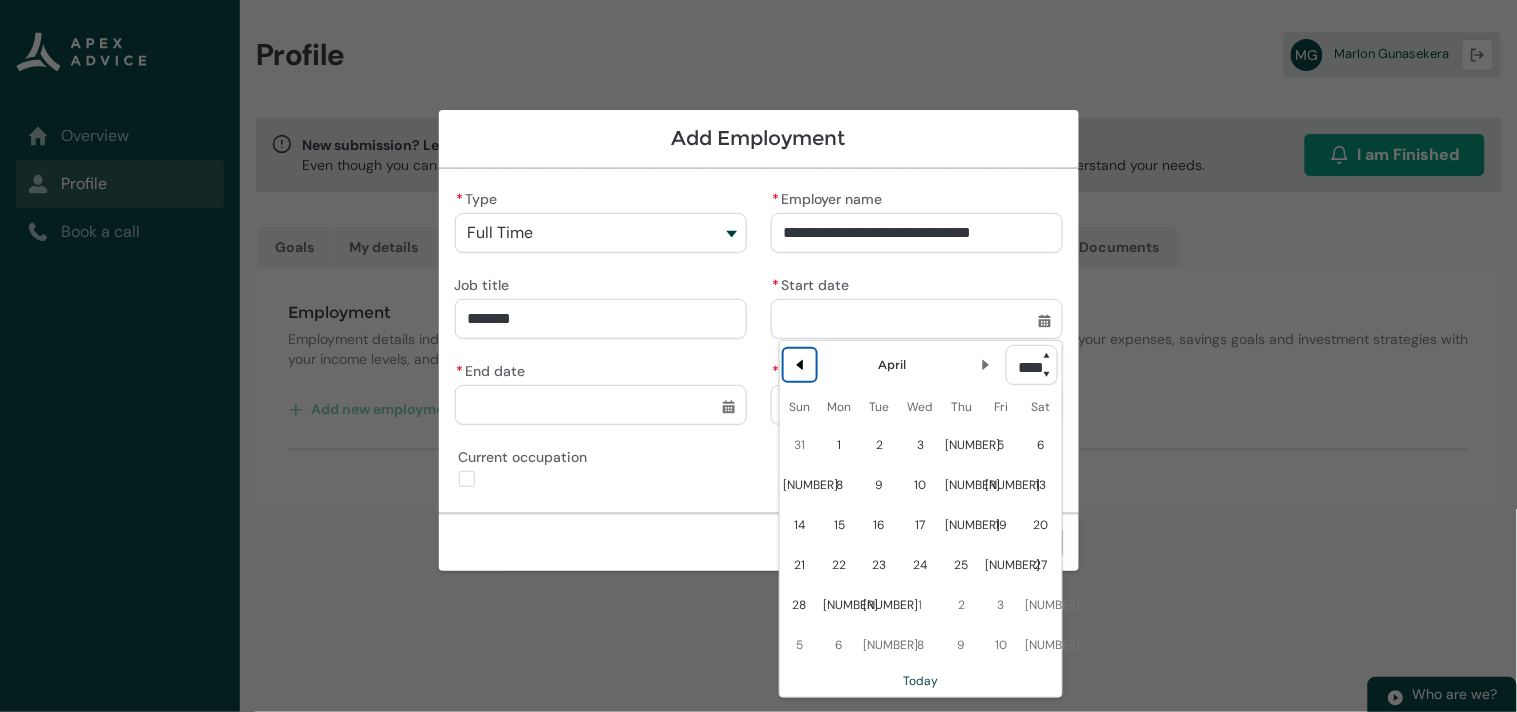 click on "Previous Month" 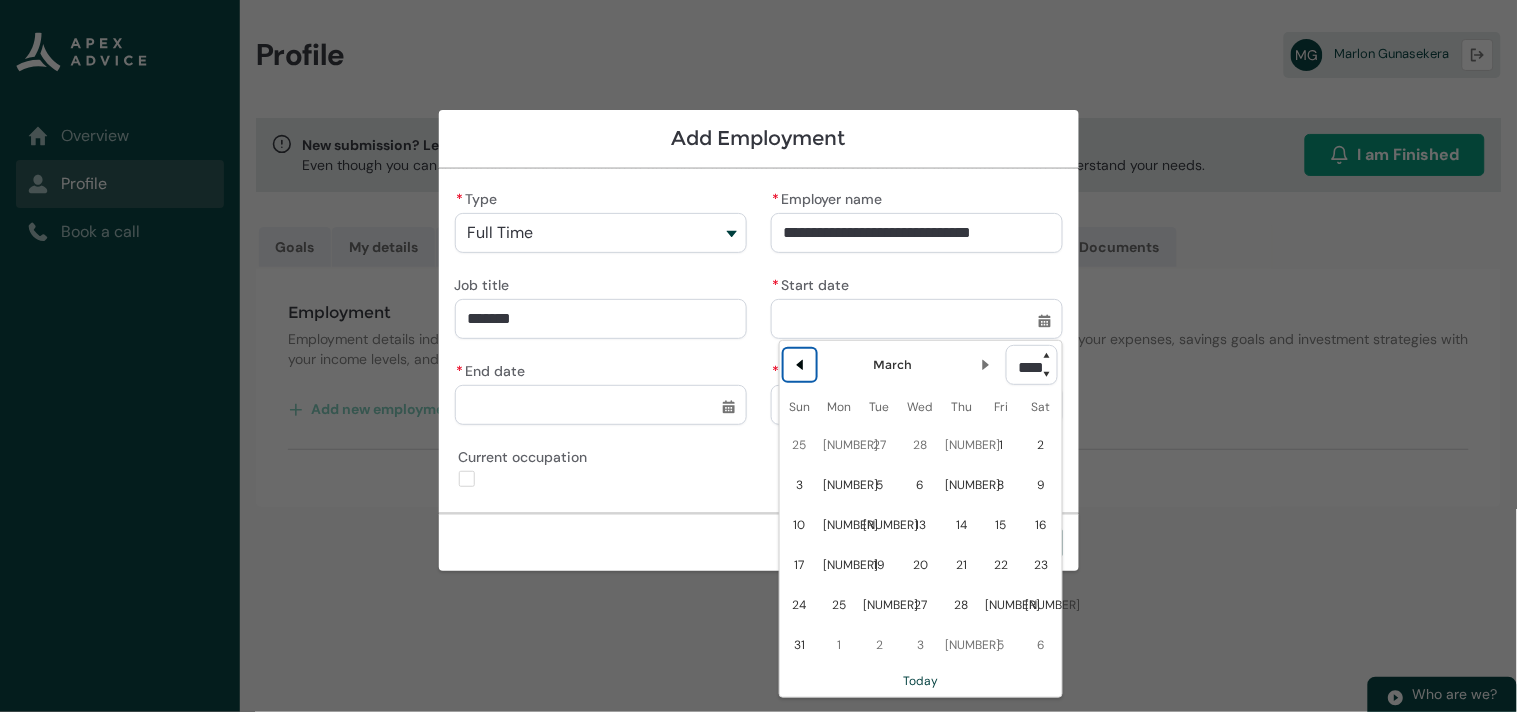 click on "Previous Month" 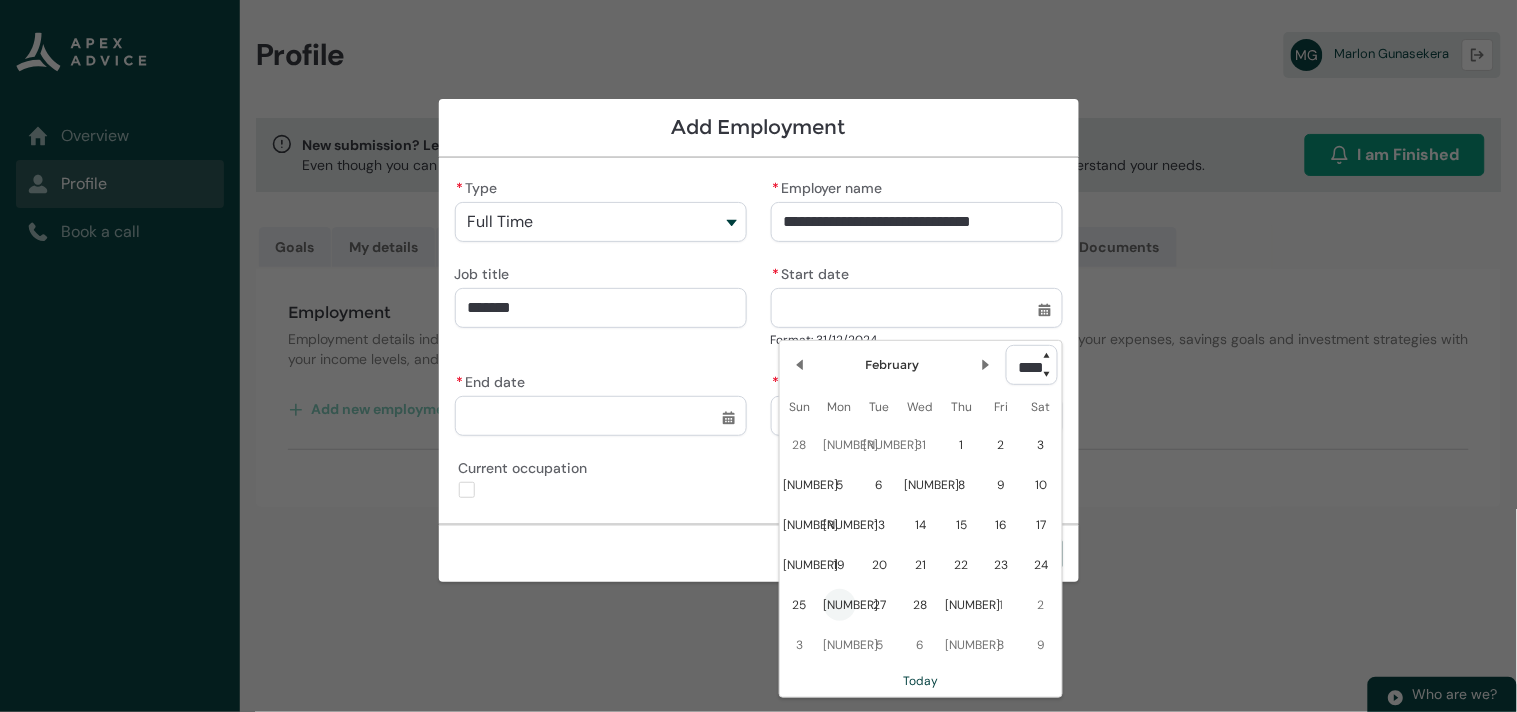 click on "[NUMBER]" 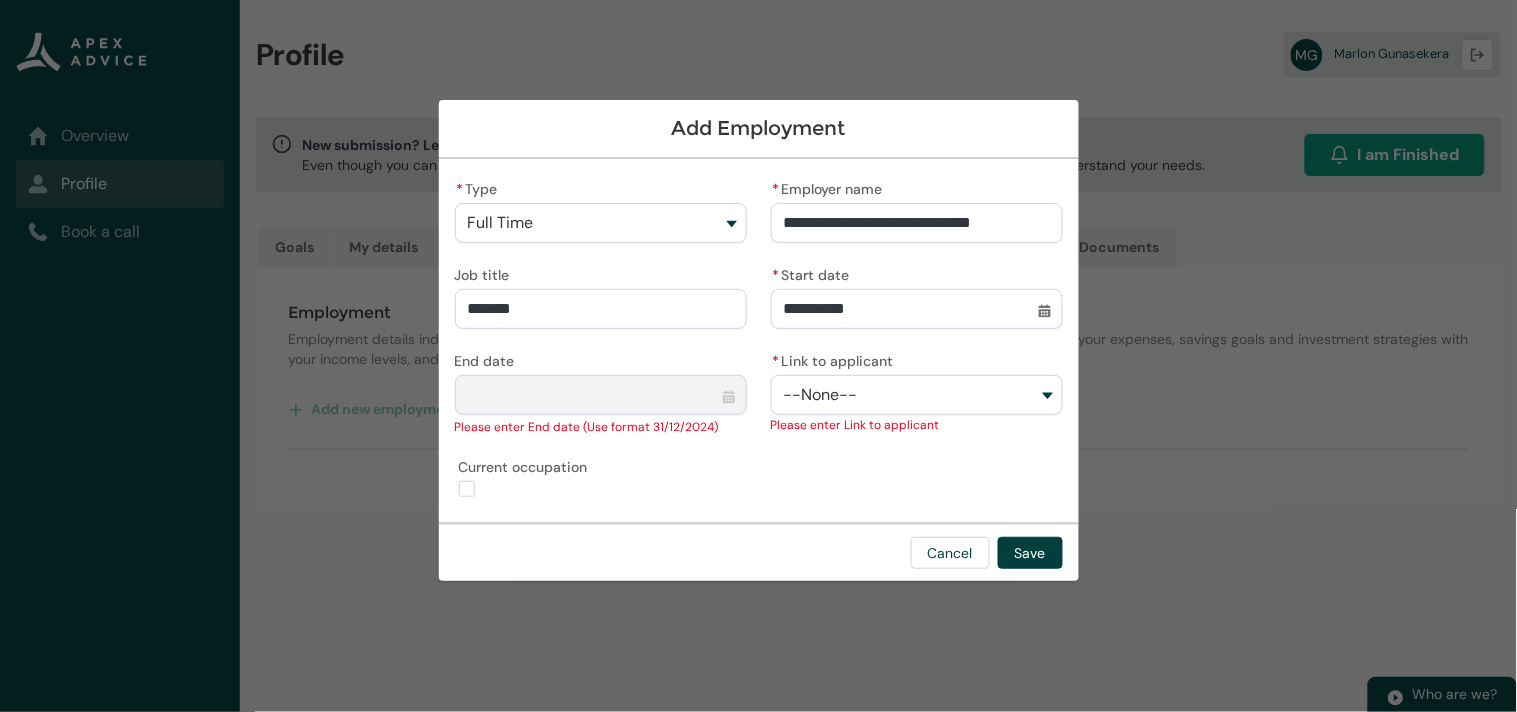 click on "--None--" at bounding box center [917, 395] 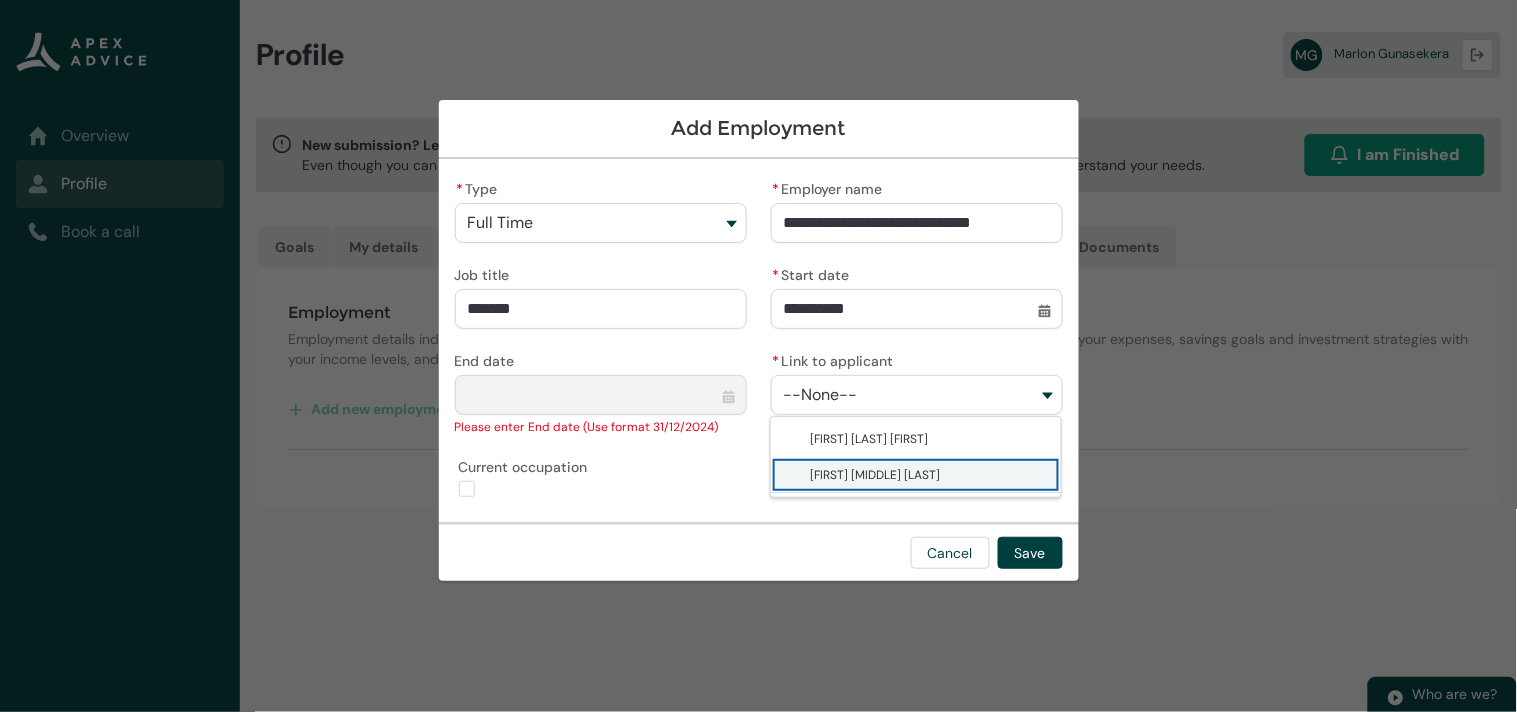 click on "[FIRST] [MIDDLE] [LAST]" at bounding box center [876, 475] 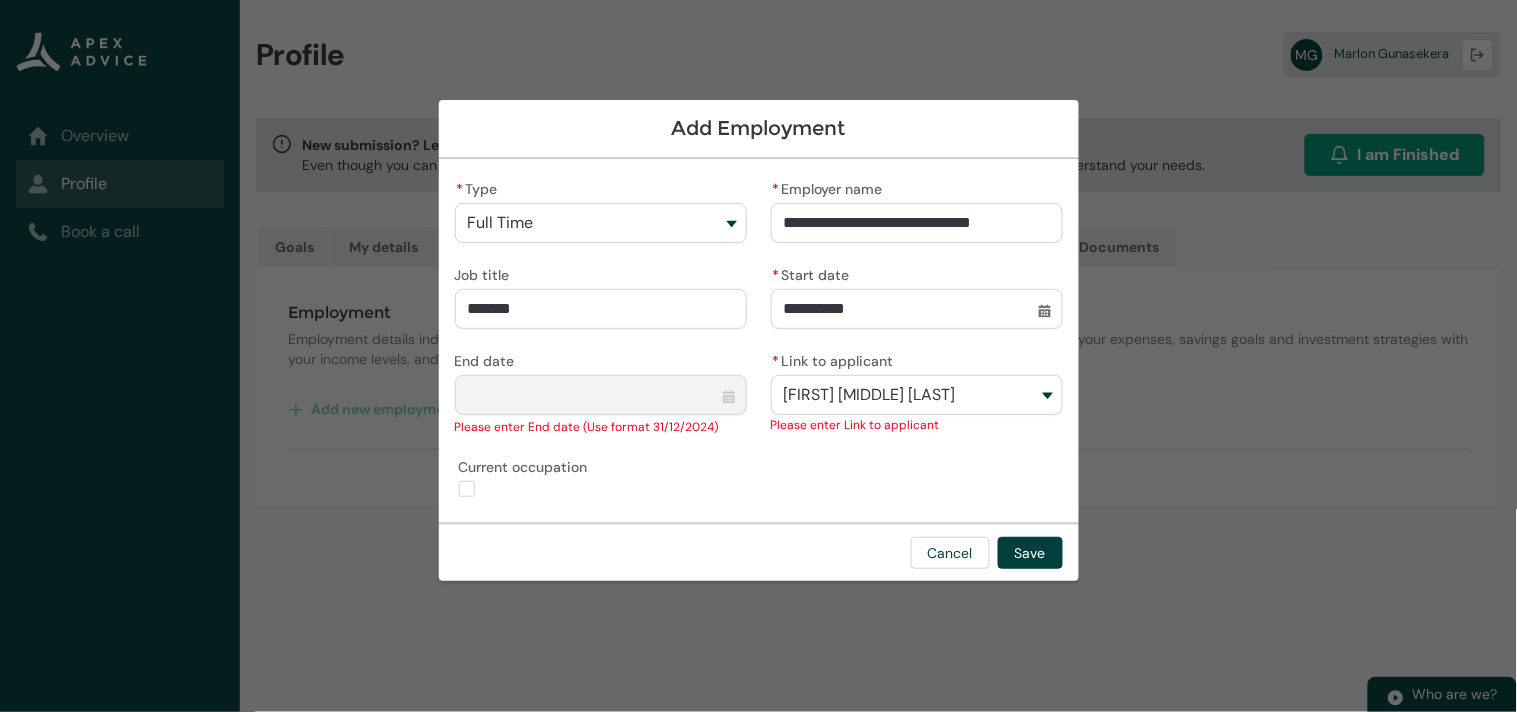 click on "*******" at bounding box center [601, 309] 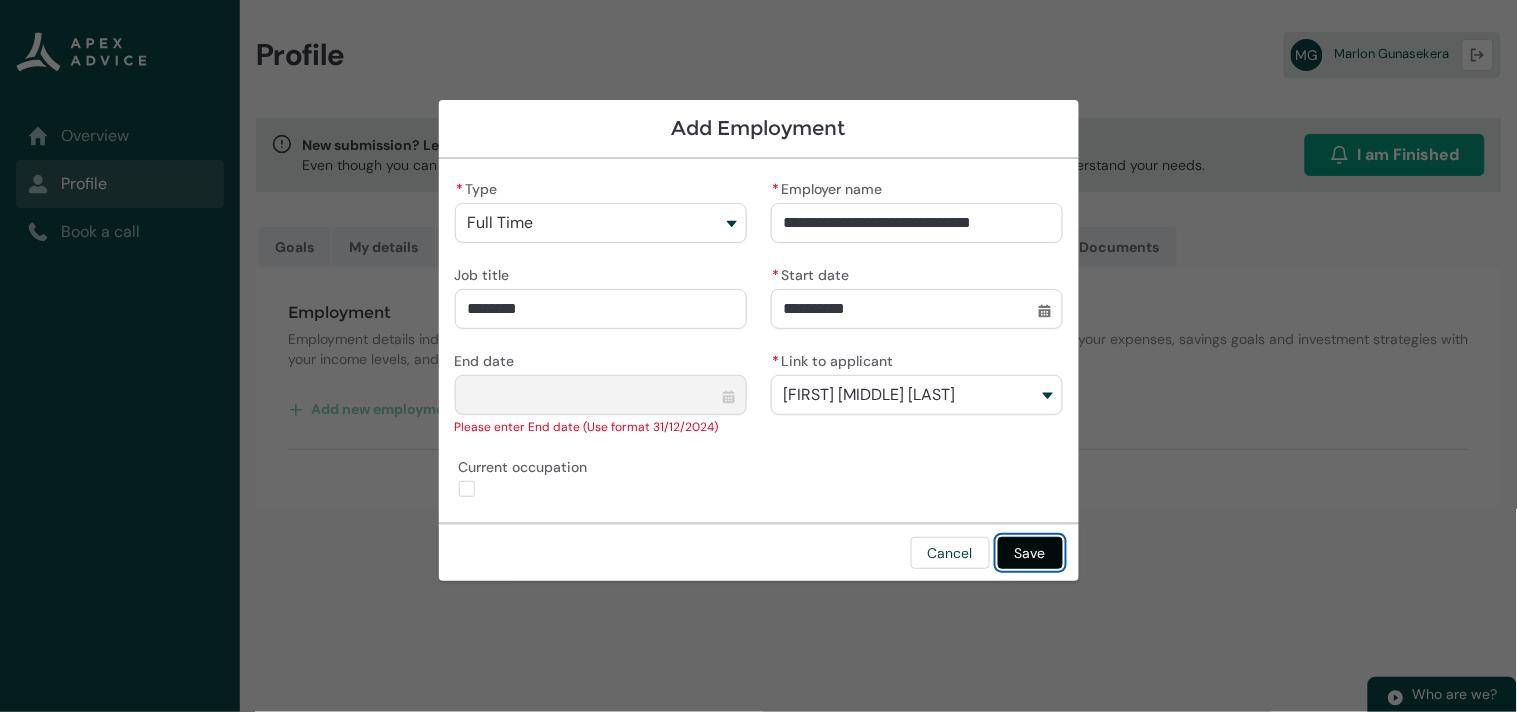 click on "Save" at bounding box center [1030, 553] 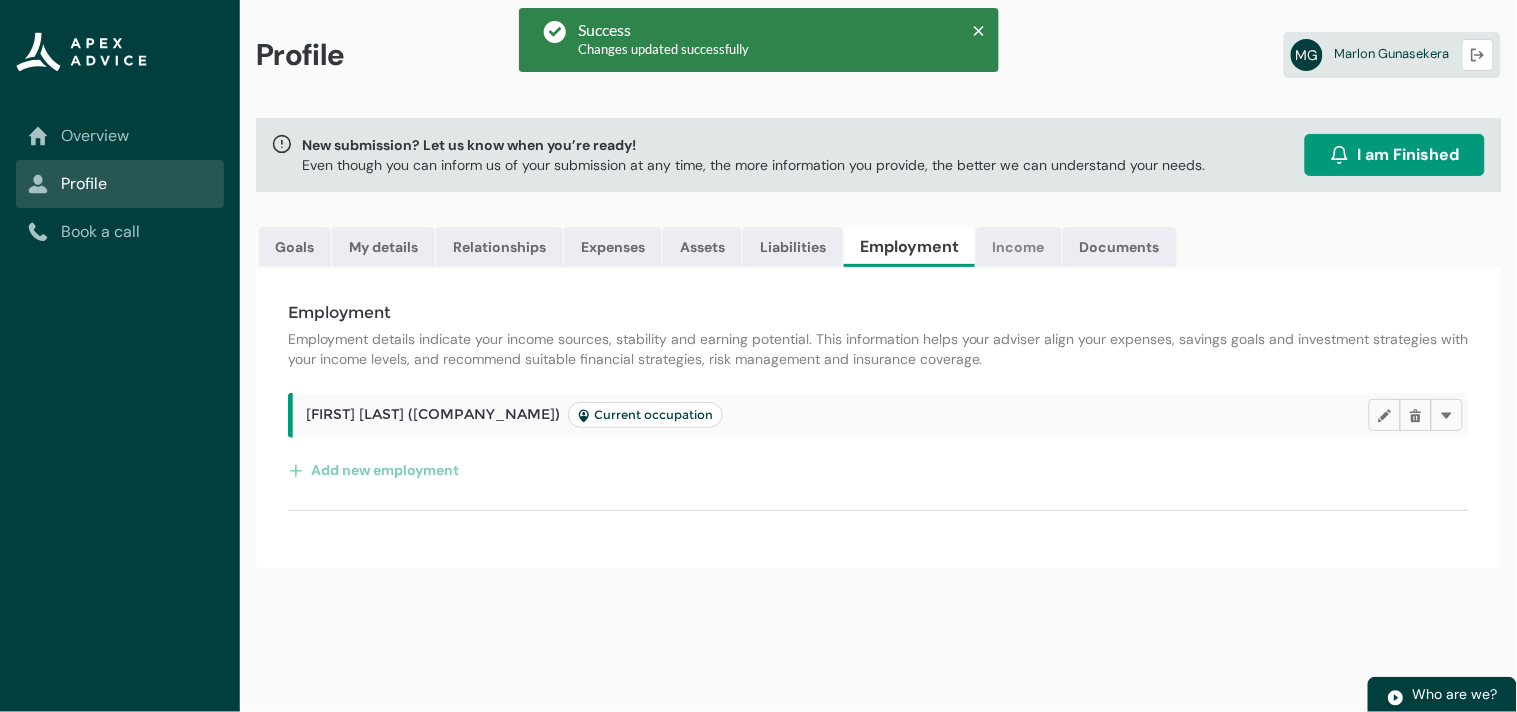 click on "Income" at bounding box center [1019, 247] 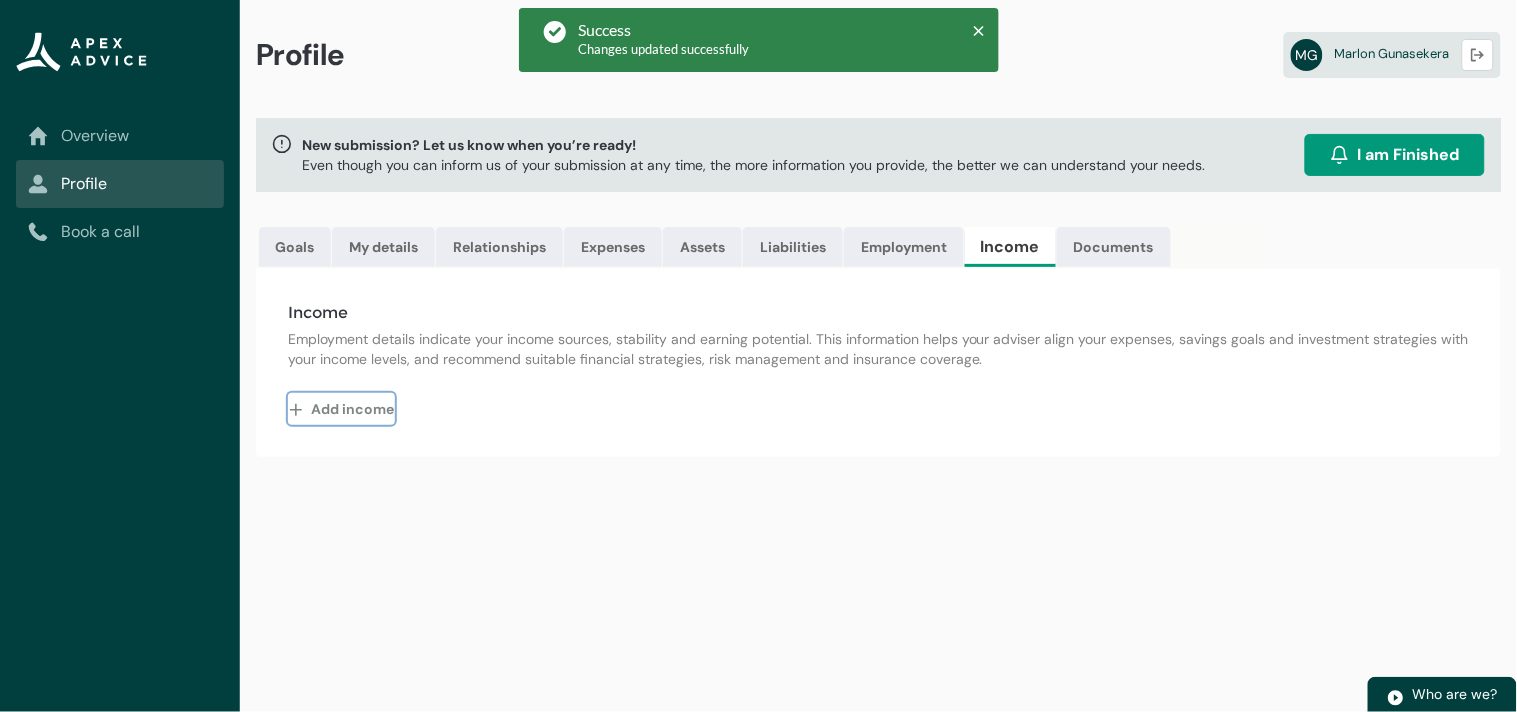 click on "Add income" at bounding box center [341, 409] 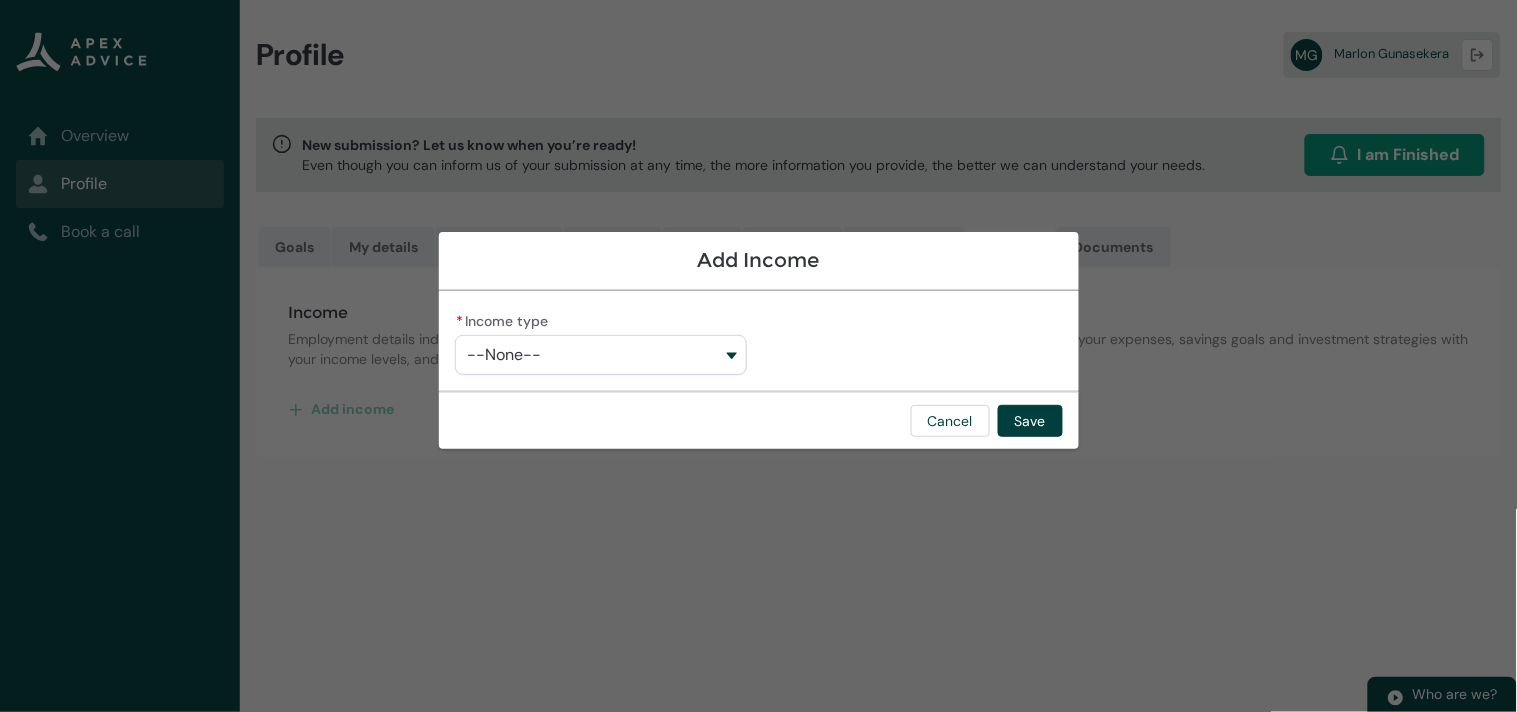 click on "--None--" at bounding box center (601, 355) 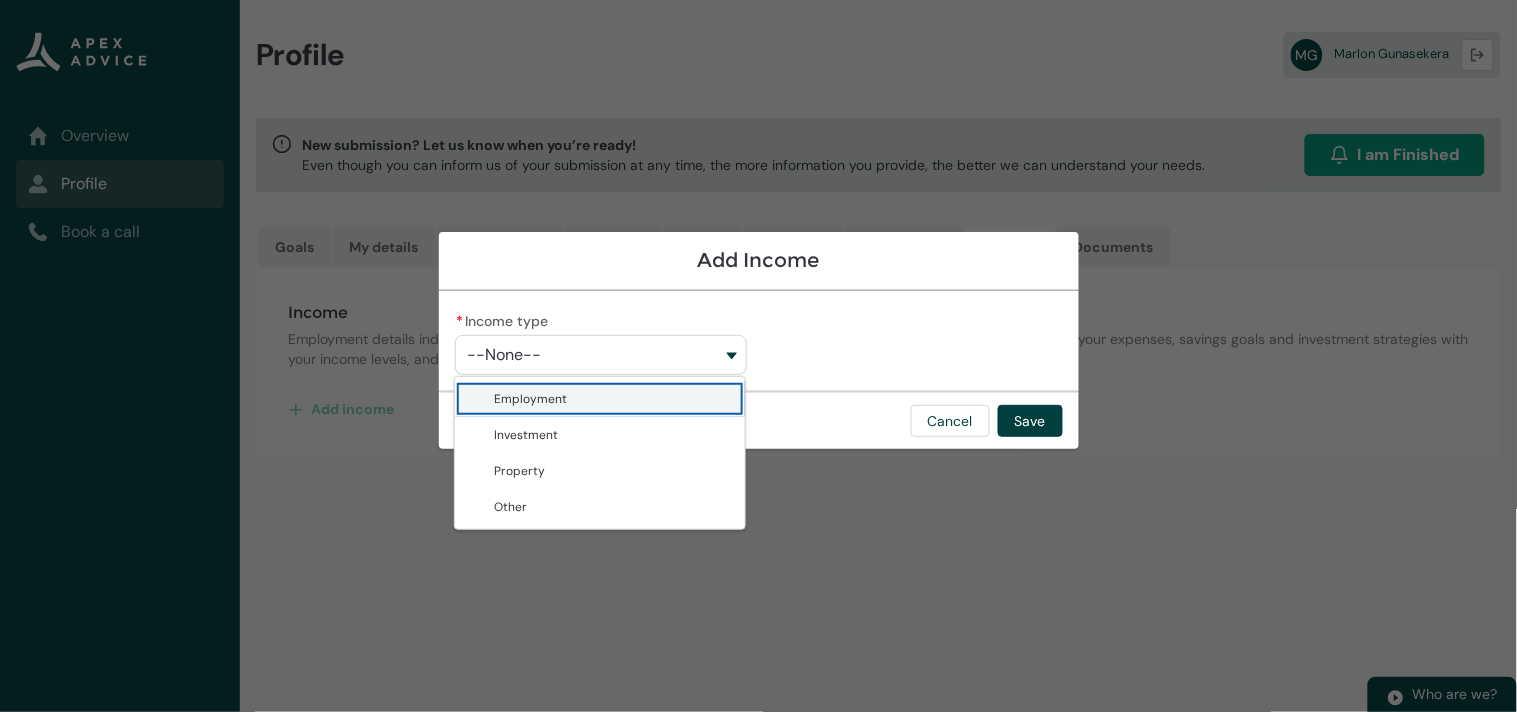 click on "Employment" at bounding box center (614, 399) 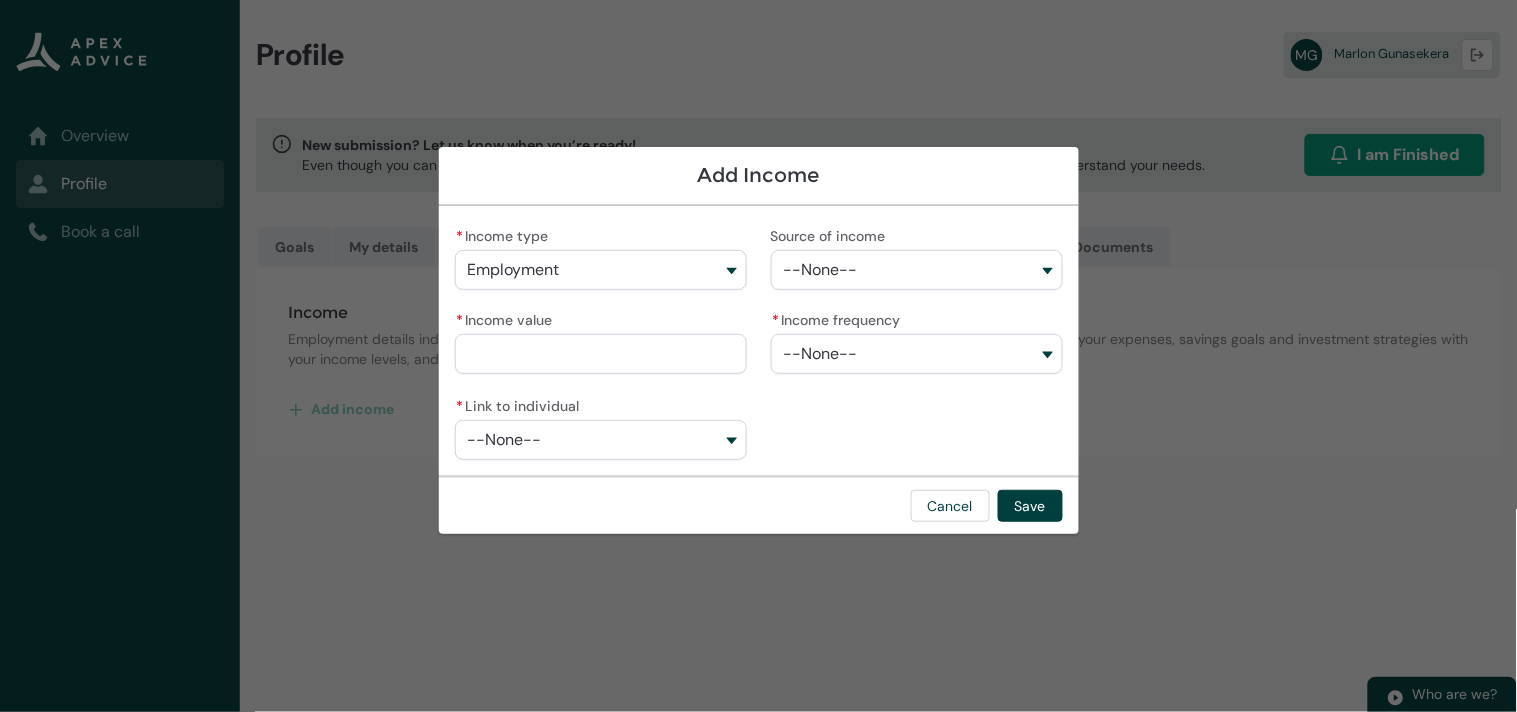 click on "--None--" at bounding box center [917, 270] 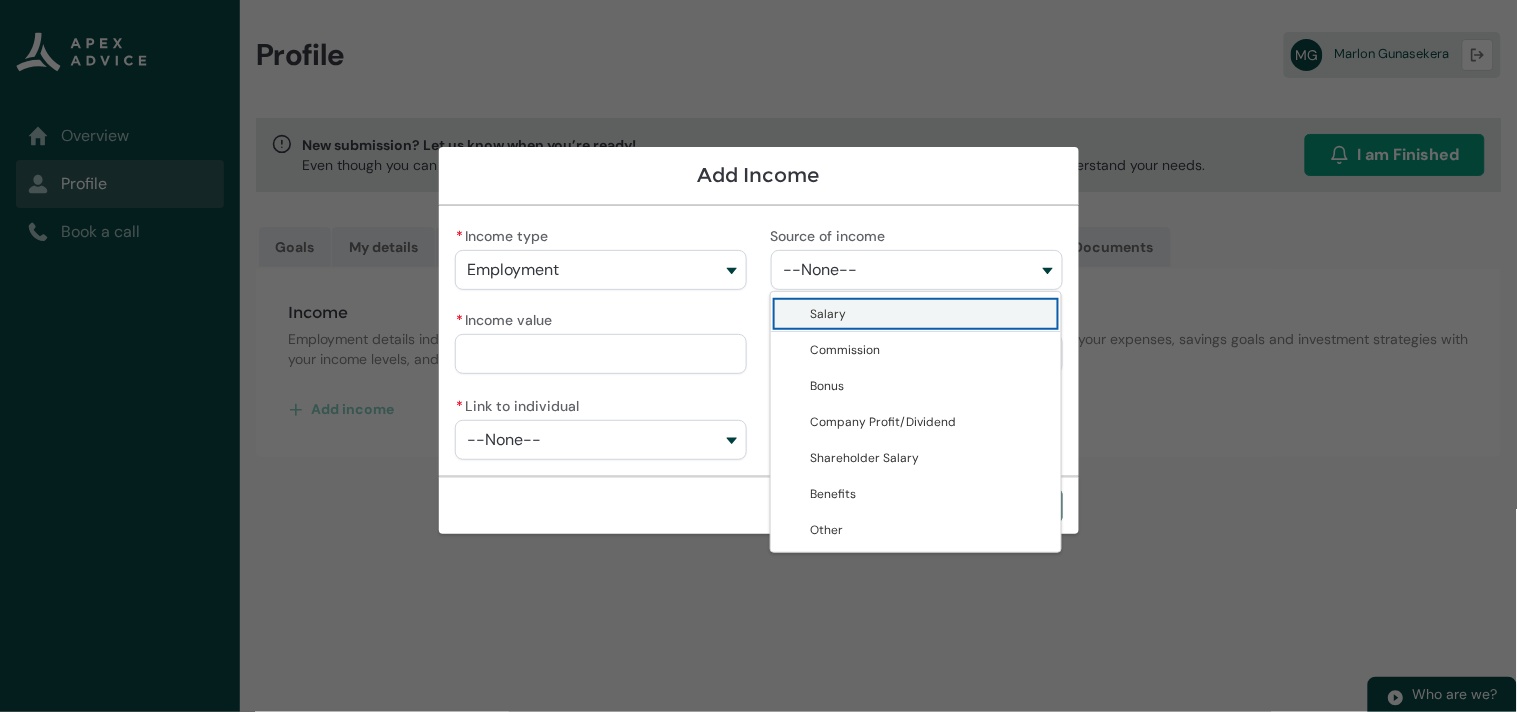 click on "Salary" at bounding box center (930, 314) 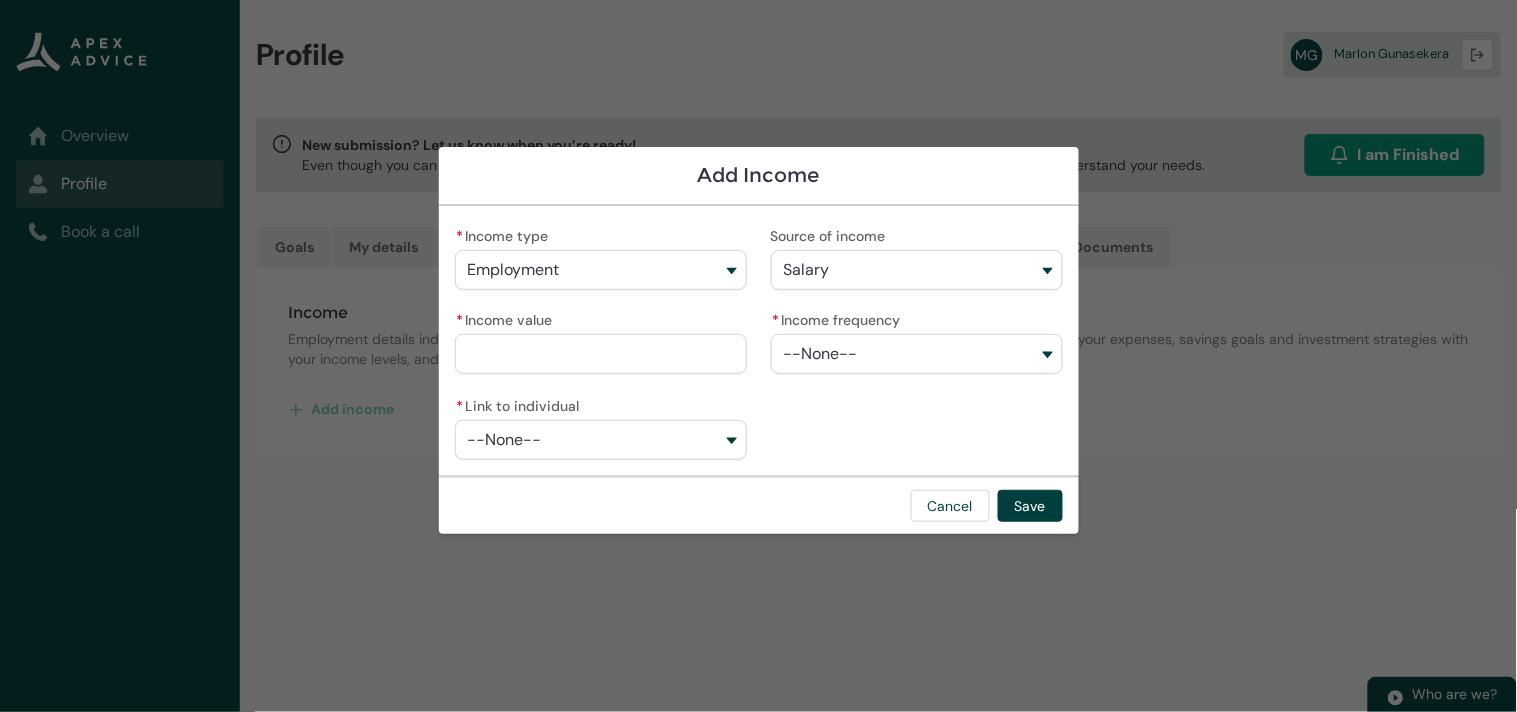 click on "* Income value" at bounding box center [601, 354] 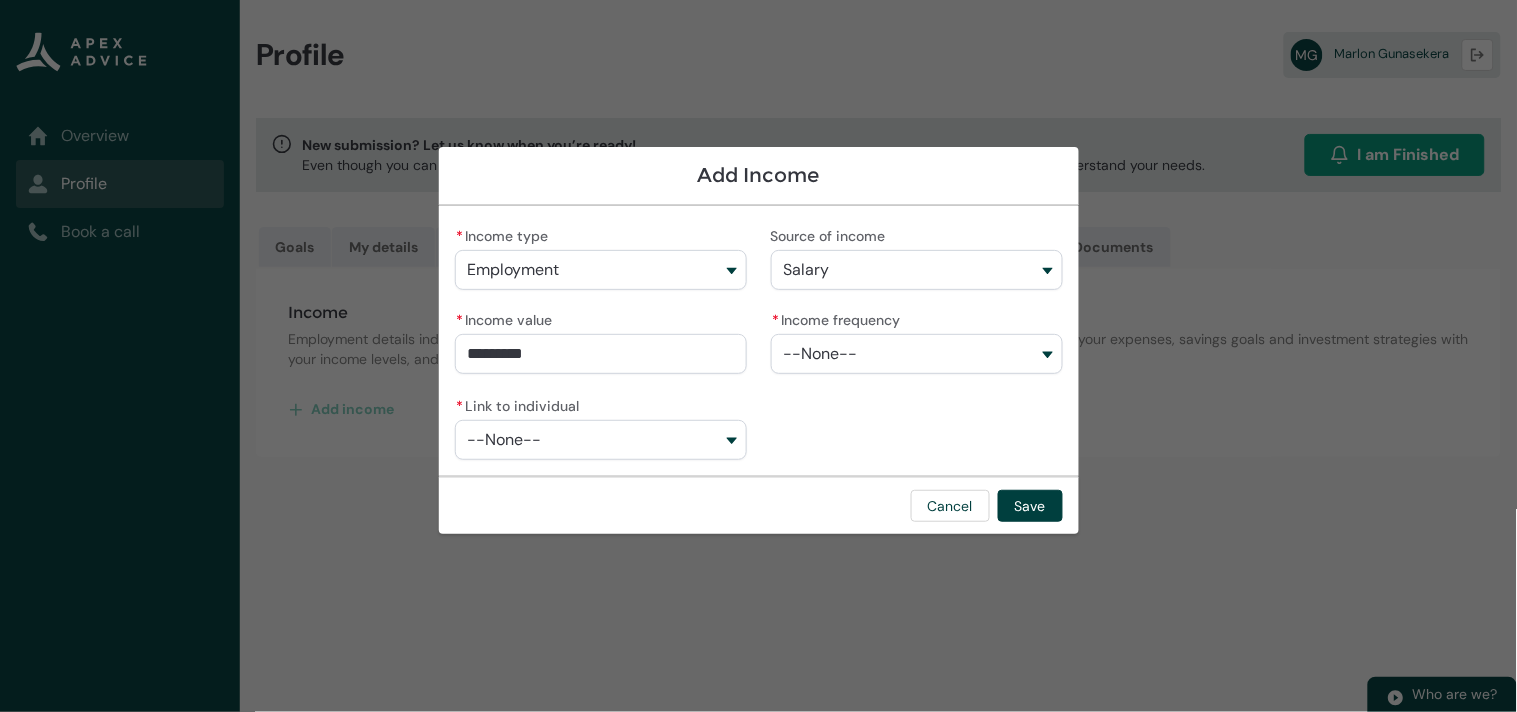 click on "--None--" at bounding box center (917, 354) 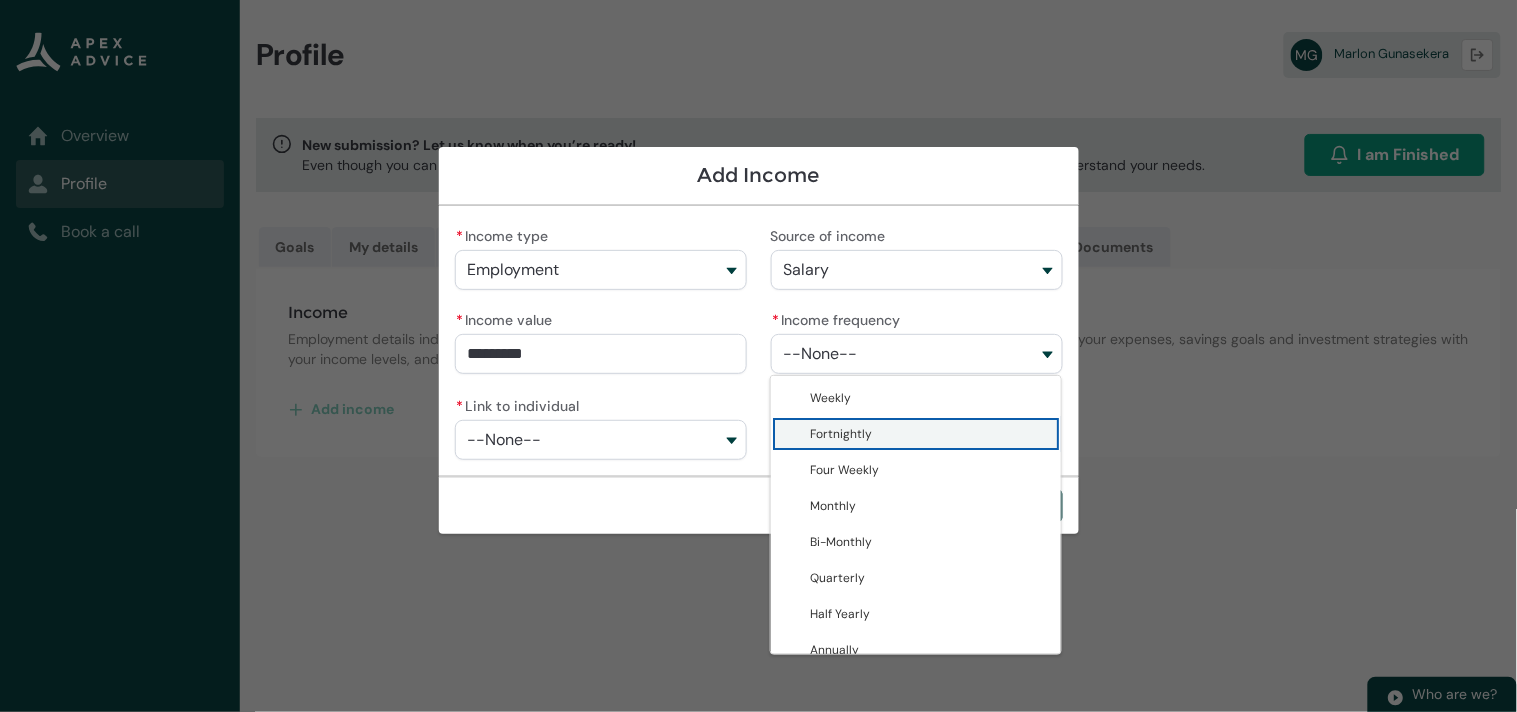 drag, startPoint x: 850, startPoint y: 431, endPoint x: 835, endPoint y: 427, distance: 15.524175 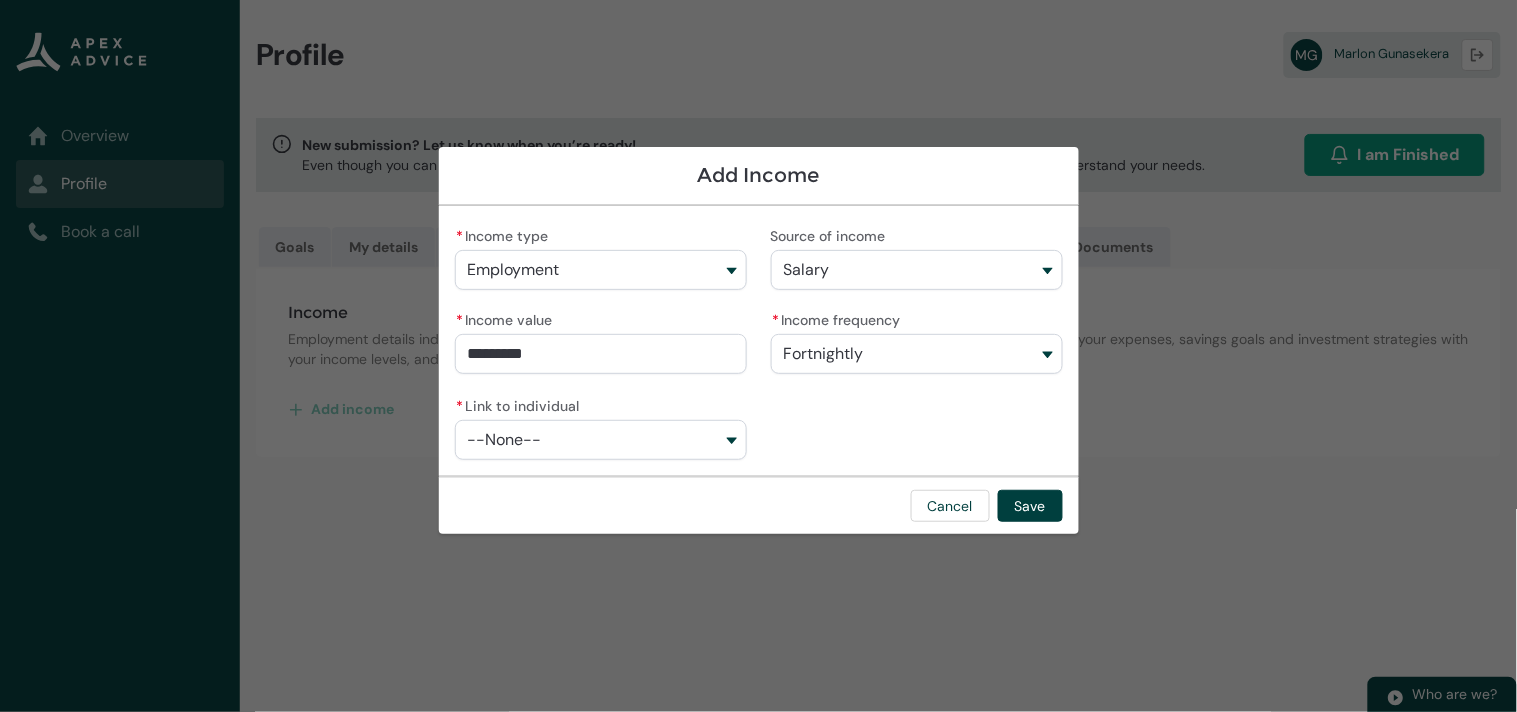 click on "--None--" at bounding box center [601, 440] 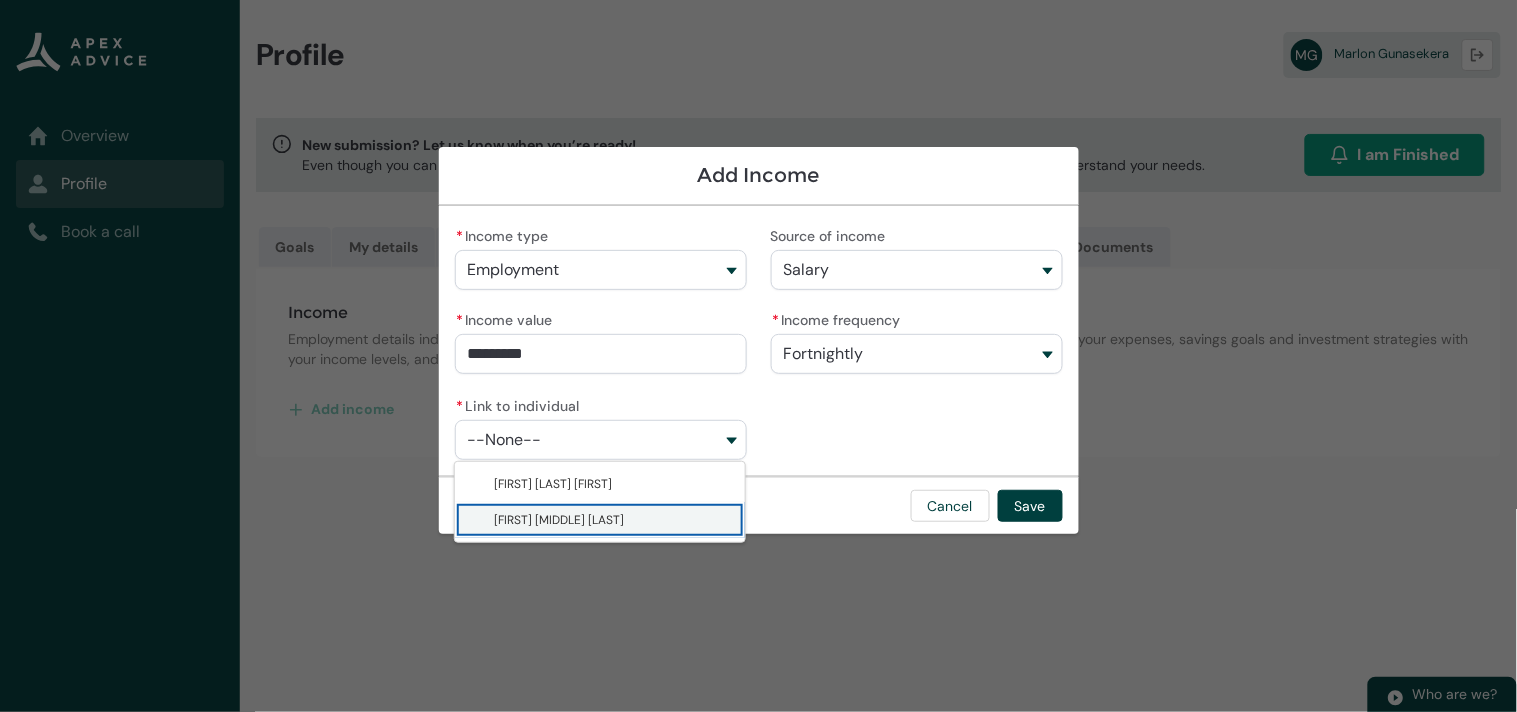drag, startPoint x: 558, startPoint y: 542, endPoint x: 575, endPoint y: 536, distance: 18.027756 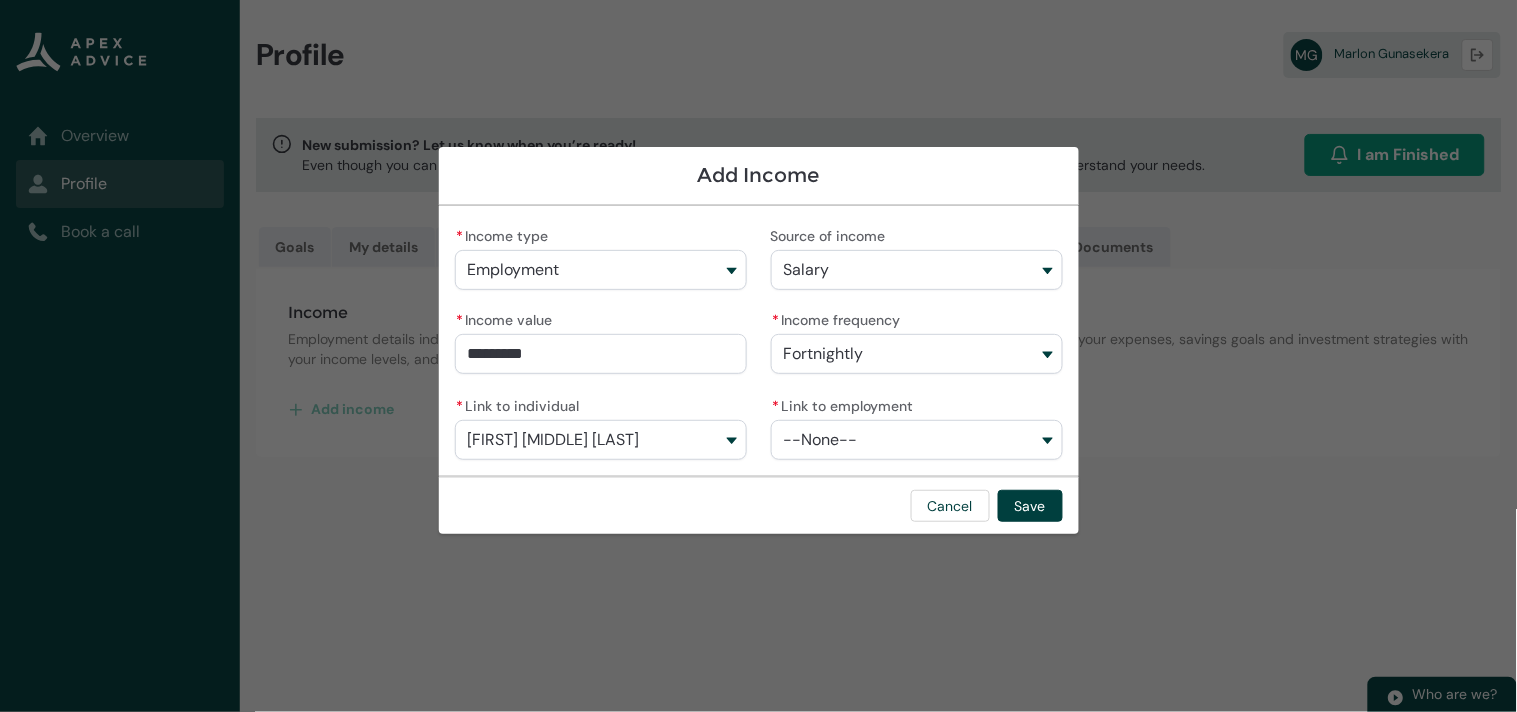 click on "--None--" at bounding box center (917, 440) 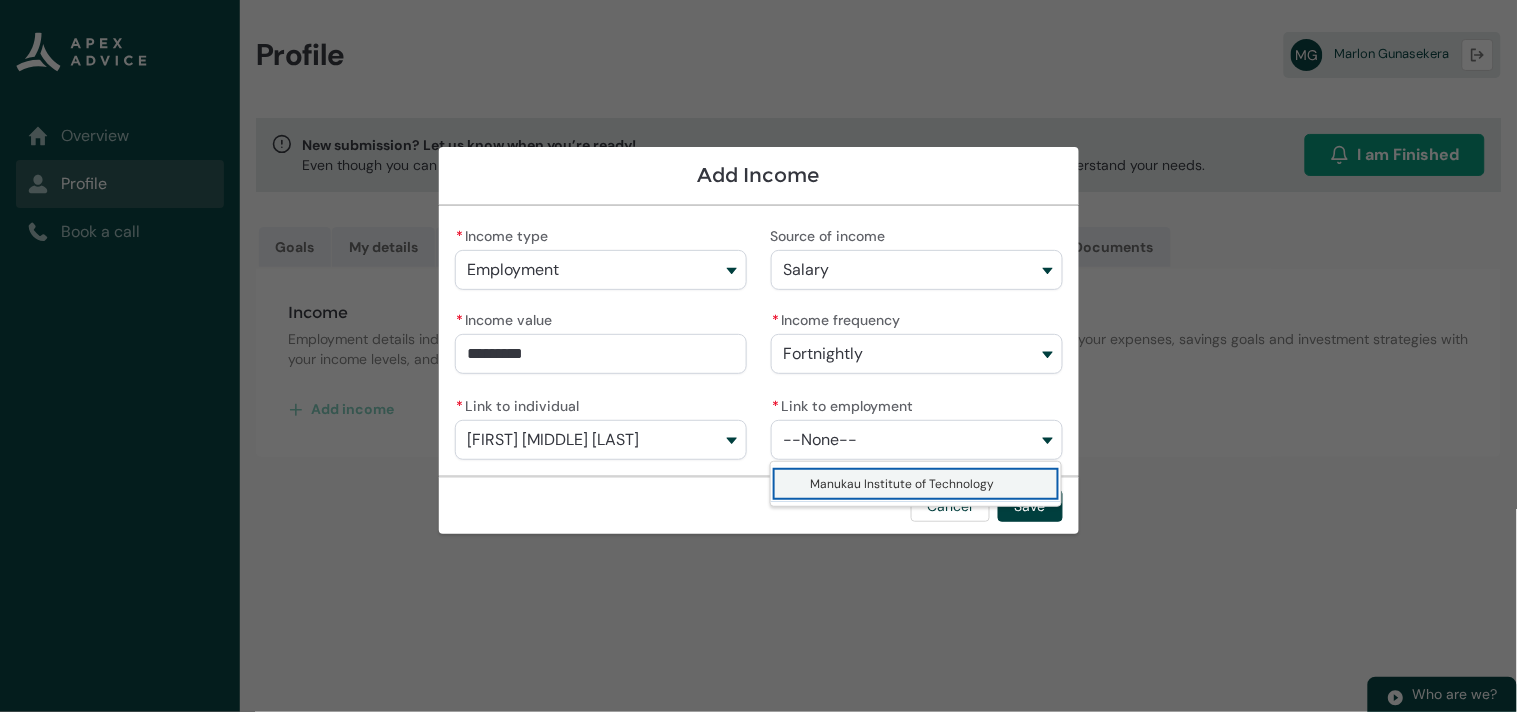 click on "Manukau Institute of Technology" at bounding box center [903, 484] 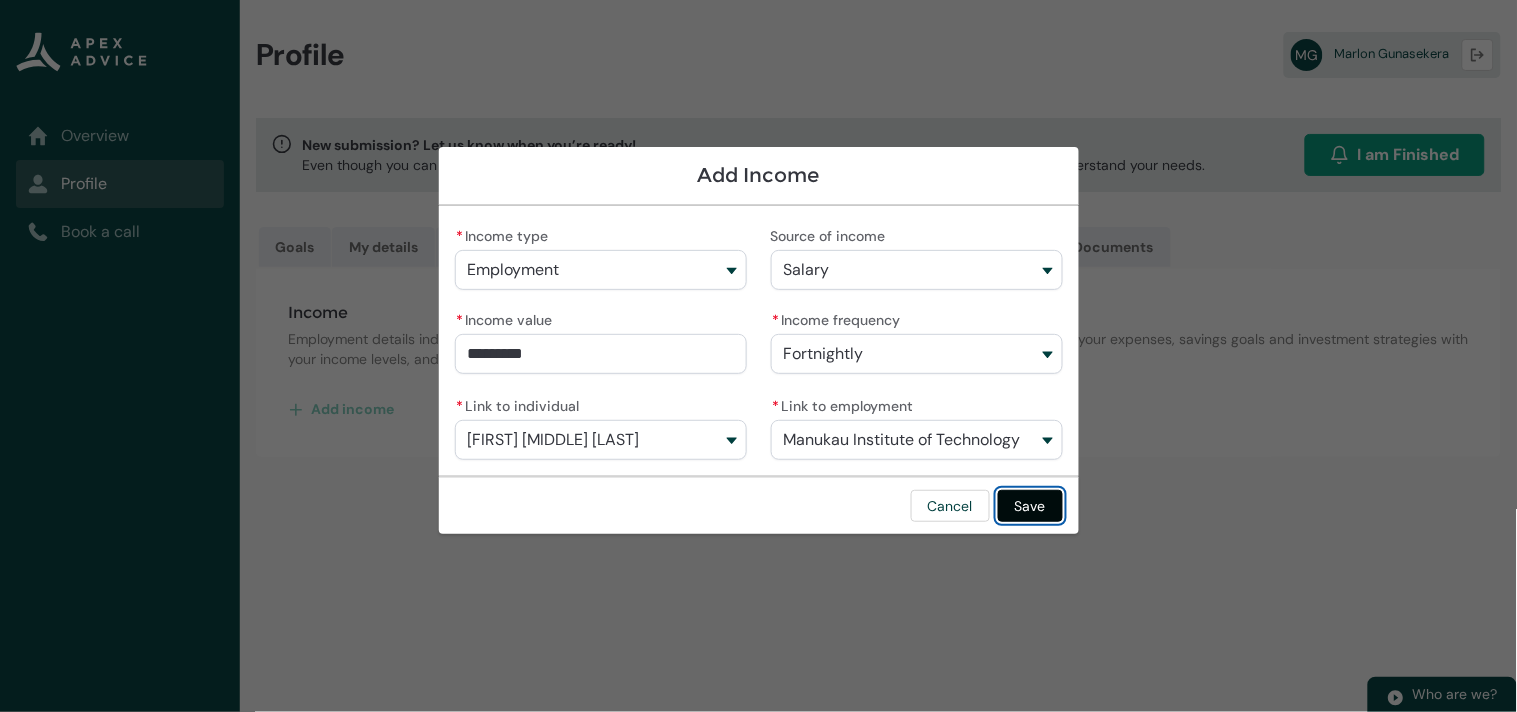 click on "Save" at bounding box center [1030, 506] 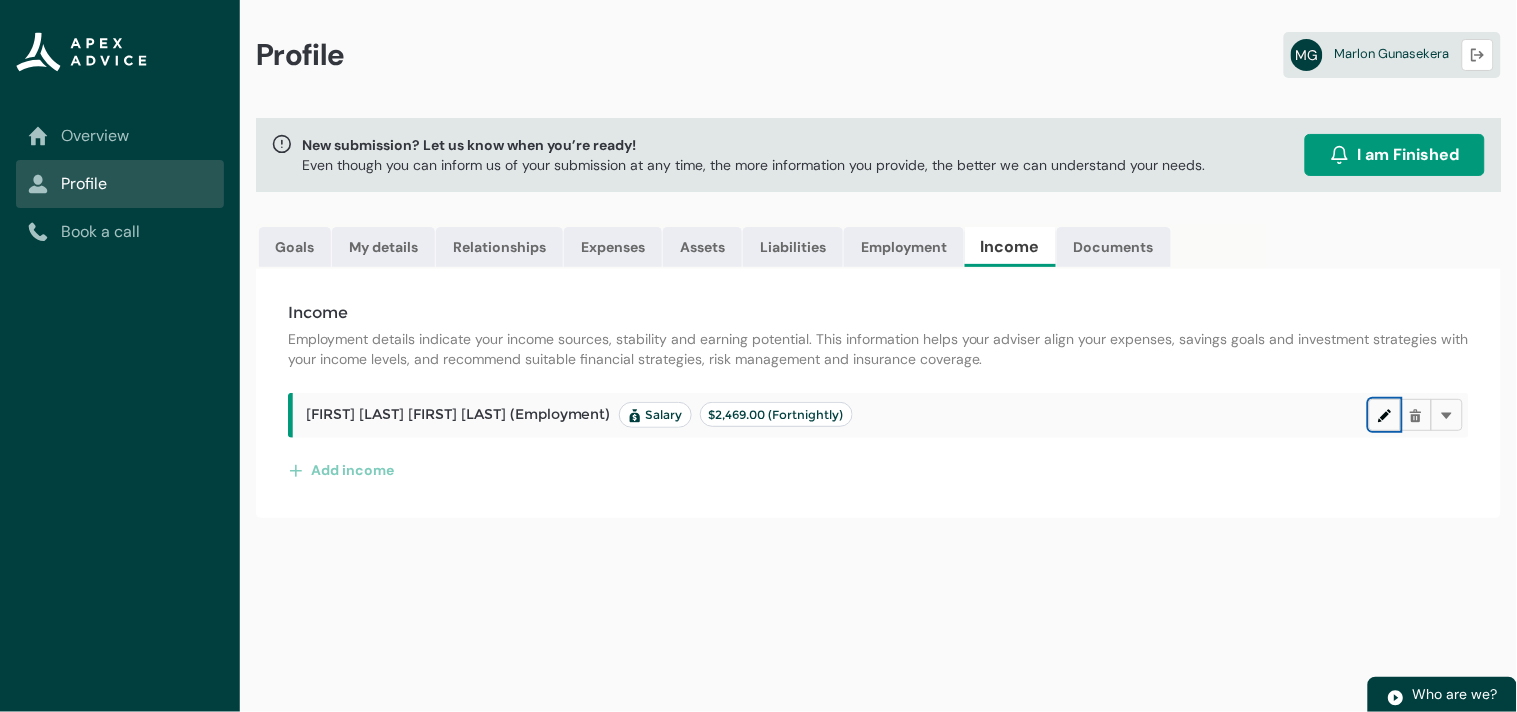click at bounding box center (1385, 415) 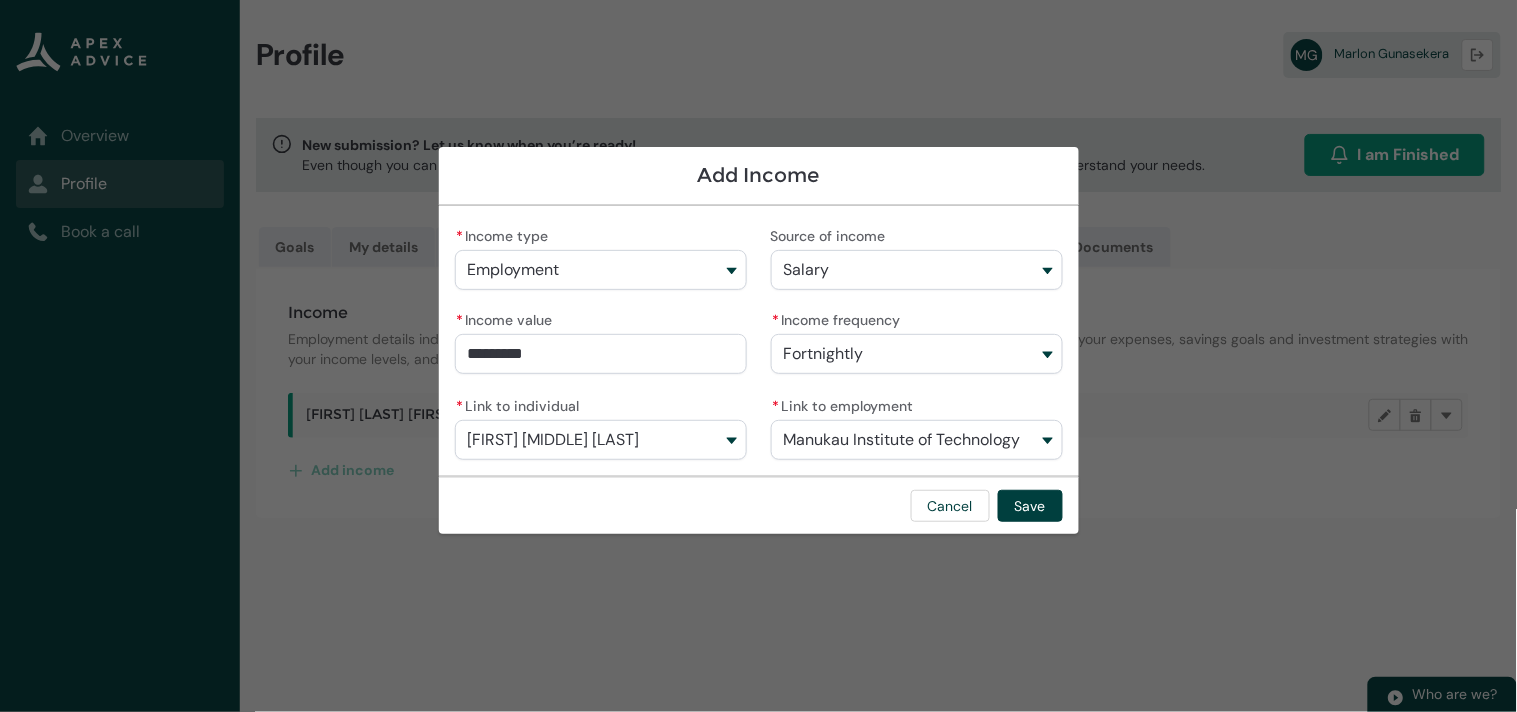click on "* Income value" 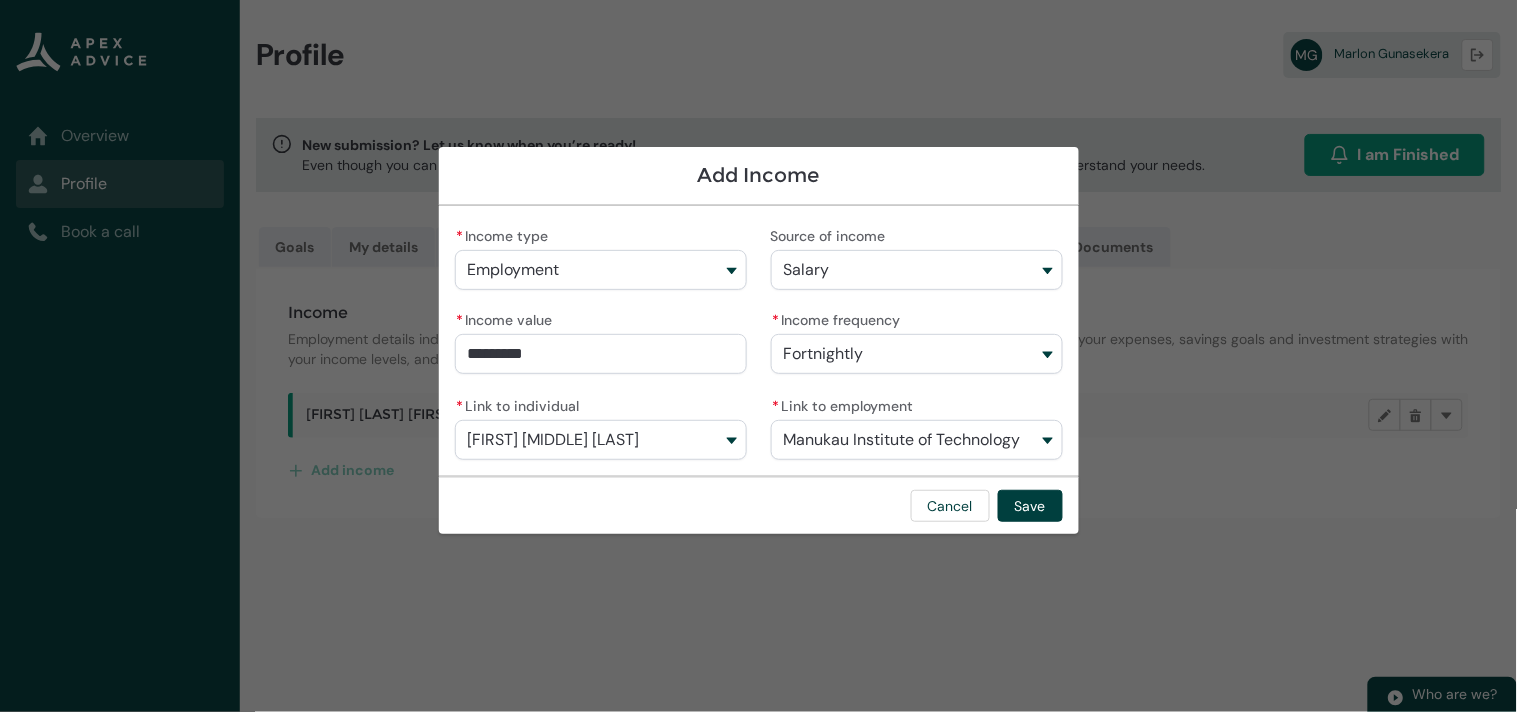 click on "*" 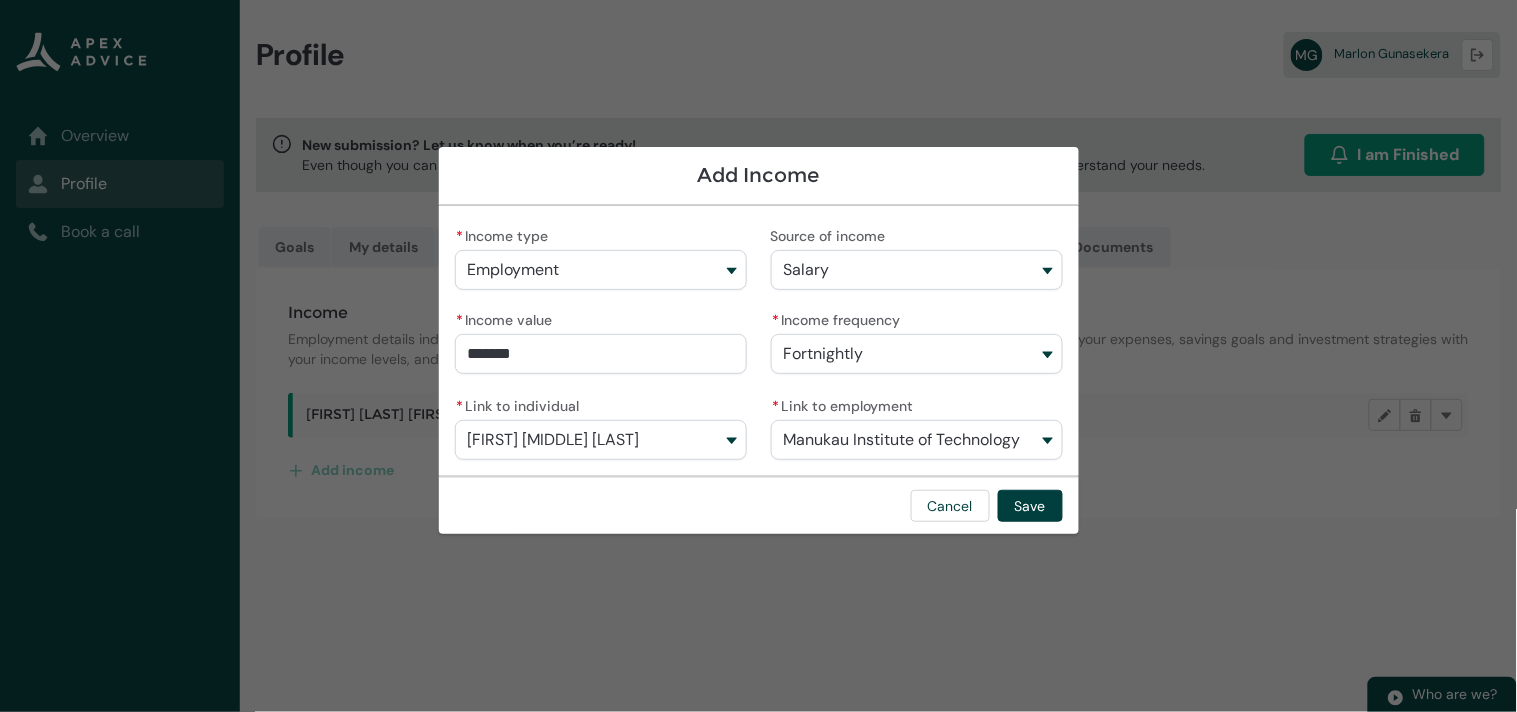 click on "*******" at bounding box center (601, 354) 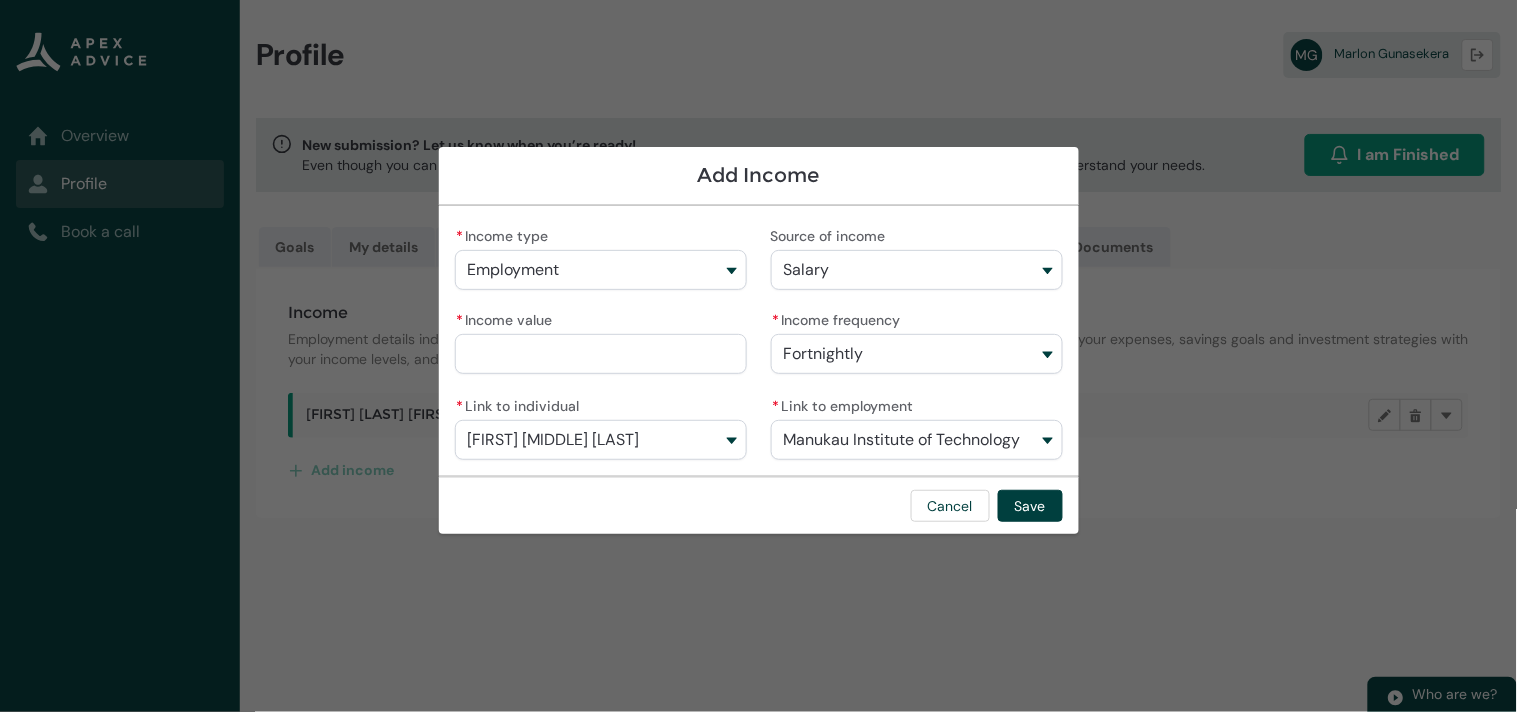 click on "* Income value" at bounding box center (601, 354) 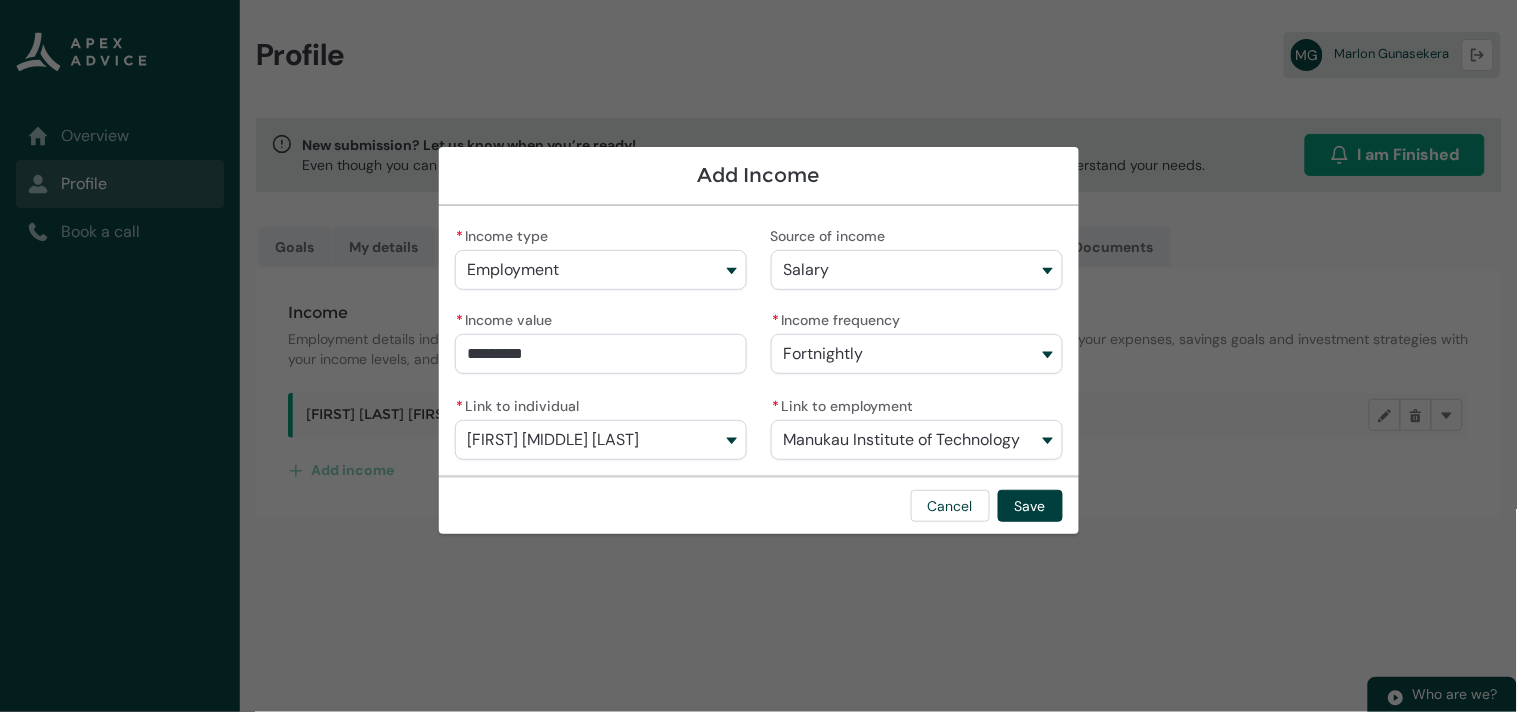 drag, startPoint x: 830, startPoint y: 548, endPoint x: 826, endPoint y: 538, distance: 10.770329 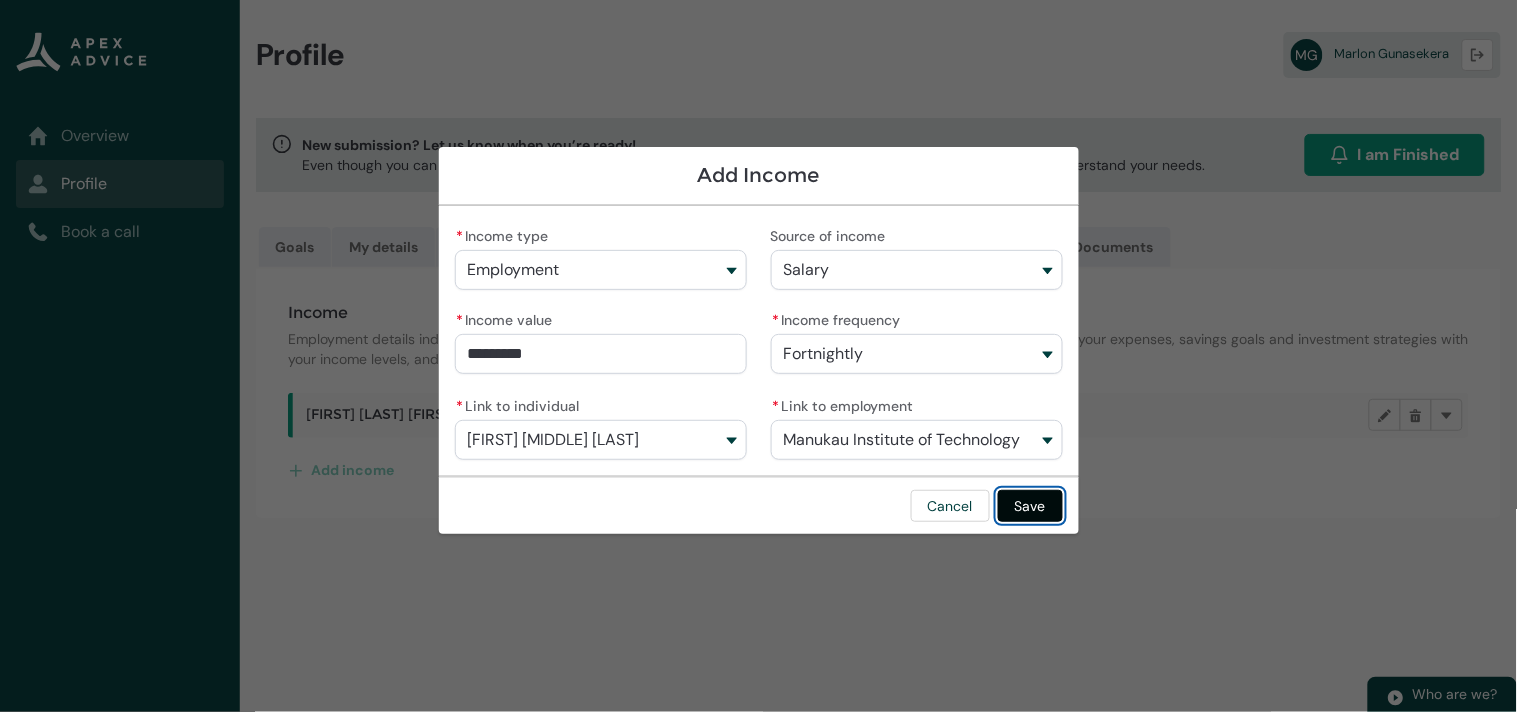 click on "Save" at bounding box center [1030, 506] 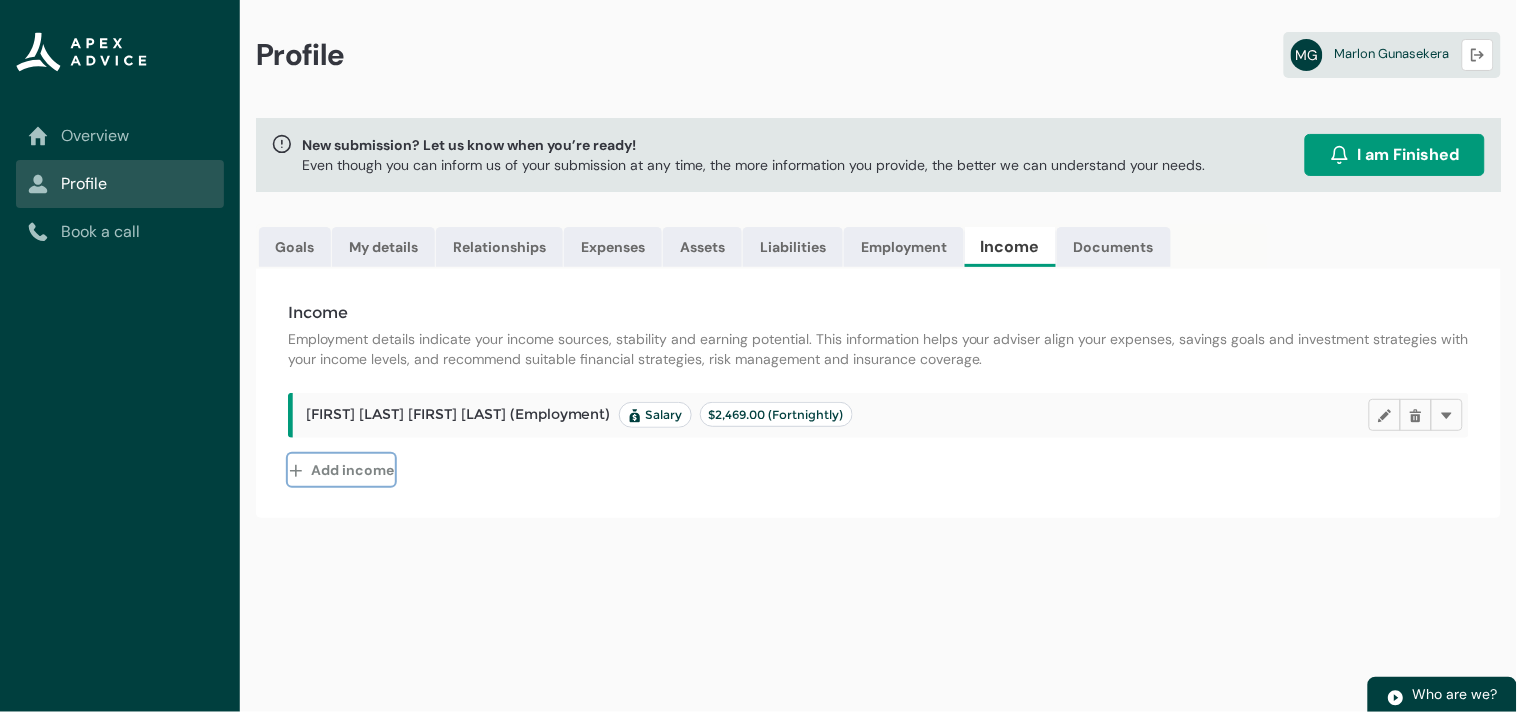 click on "Add income" at bounding box center (341, 470) 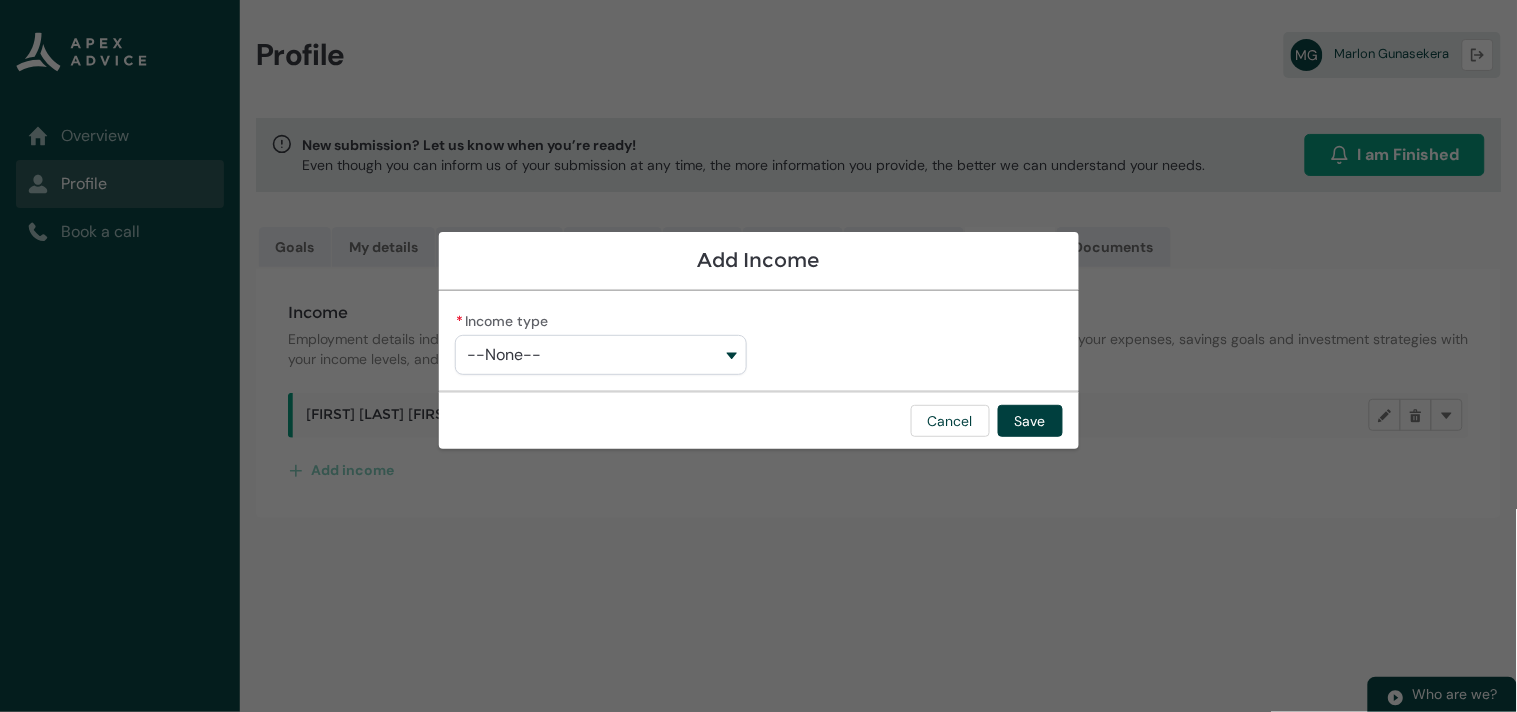 click on "--None--" at bounding box center [601, 355] 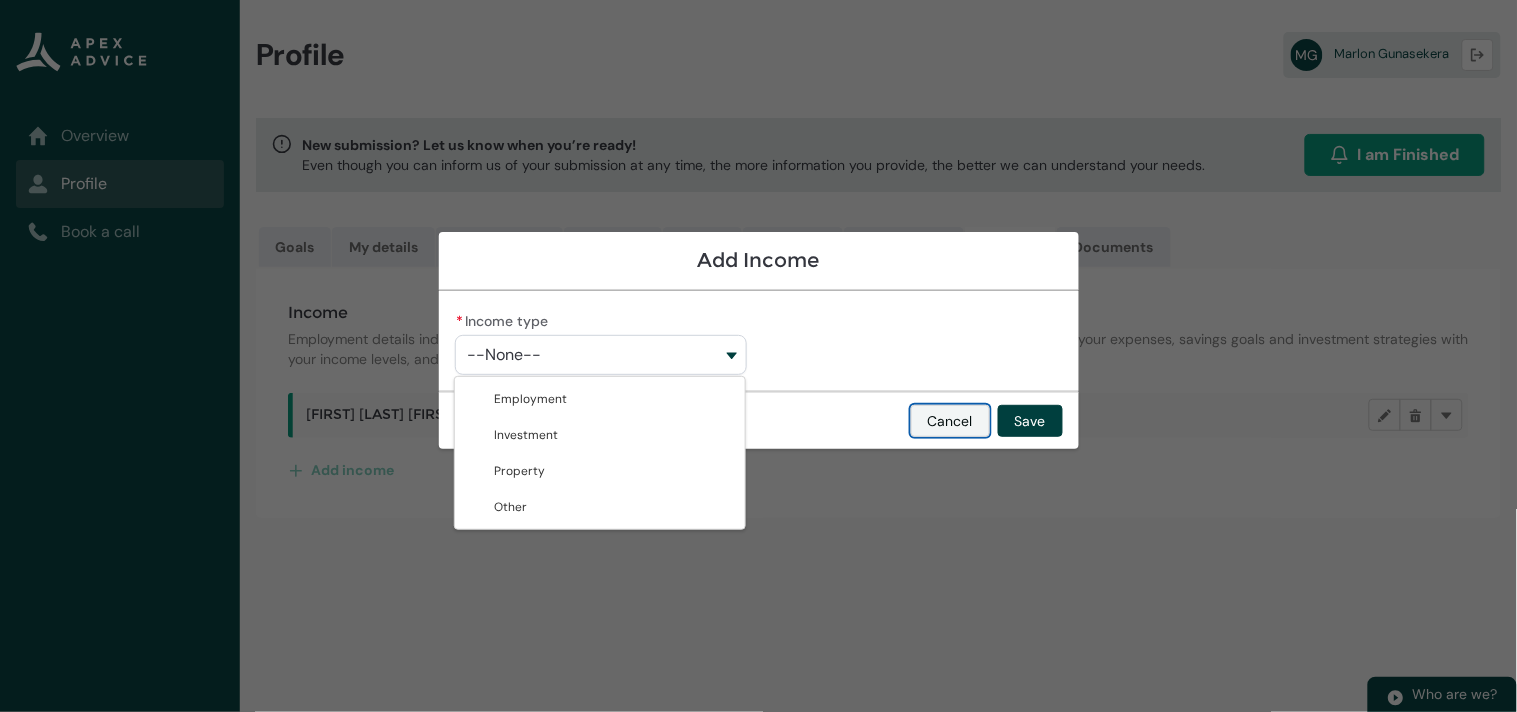click on "Cancel" at bounding box center [950, 421] 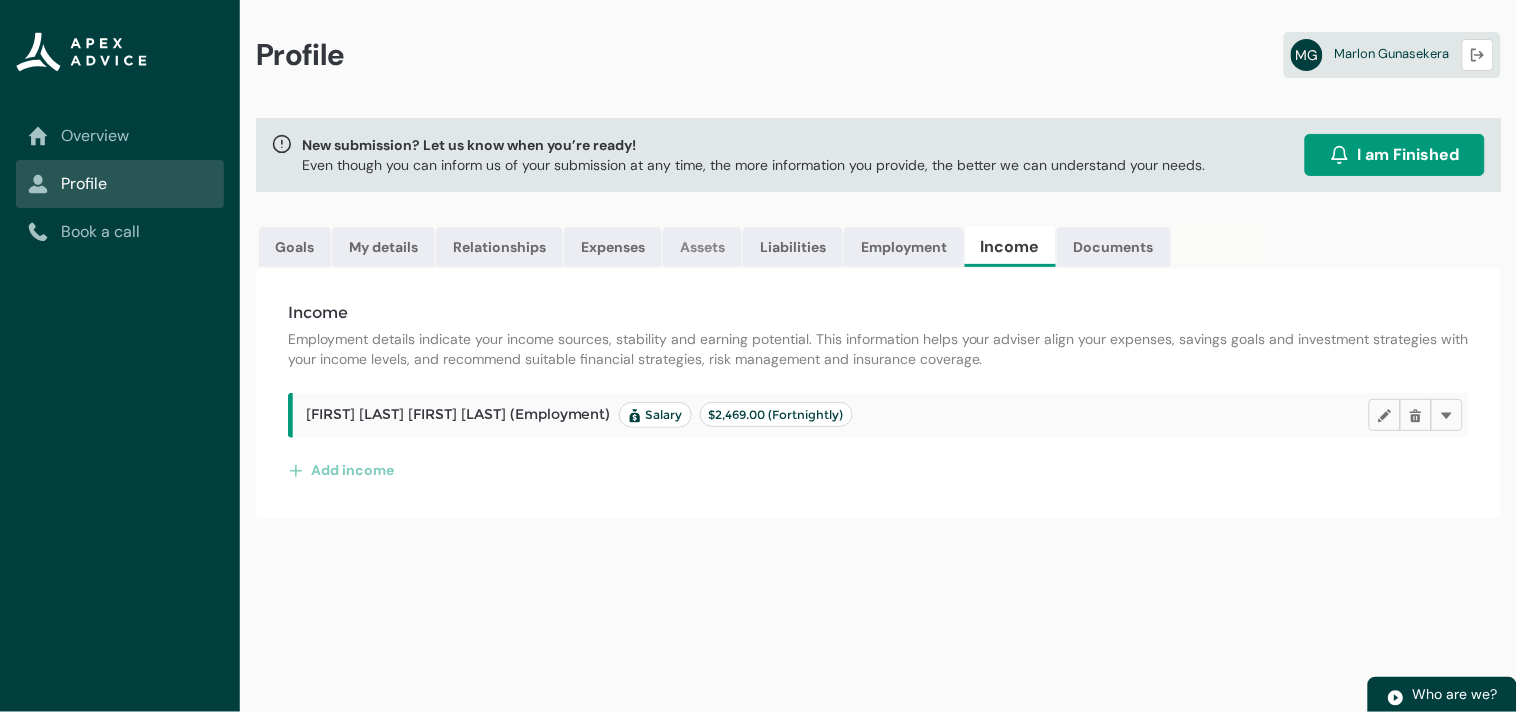 click on "Assets" at bounding box center (702, 247) 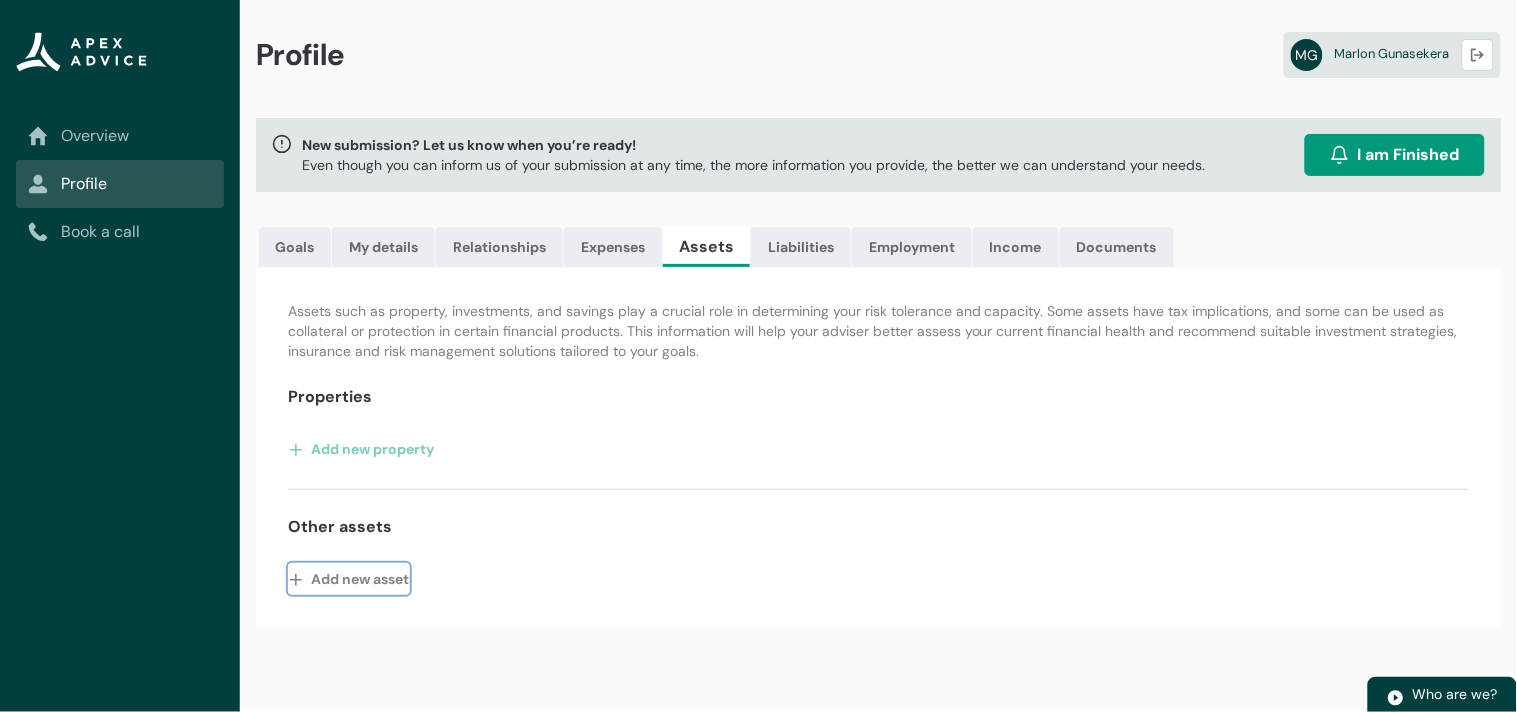 click on "Add new asset" at bounding box center (349, 579) 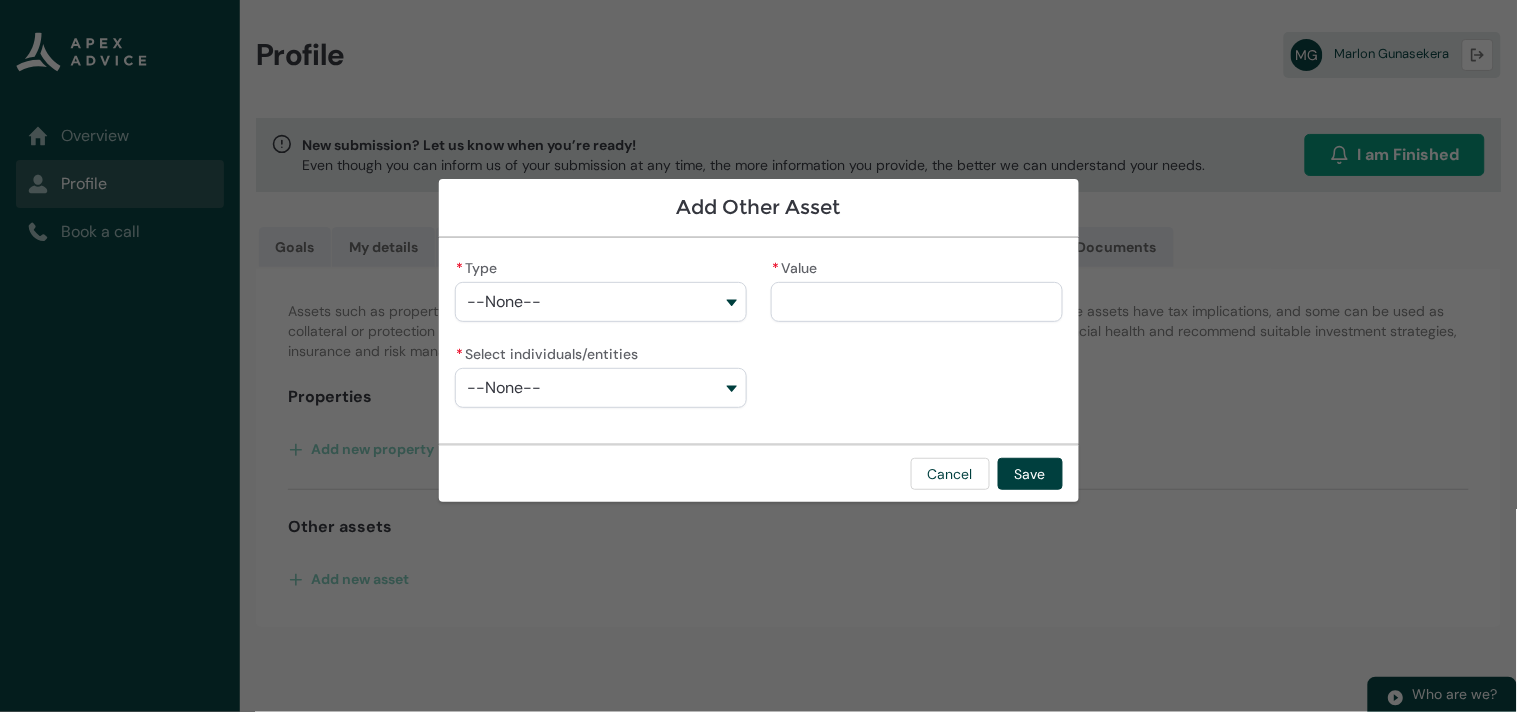 click on "--None--" at bounding box center (601, 302) 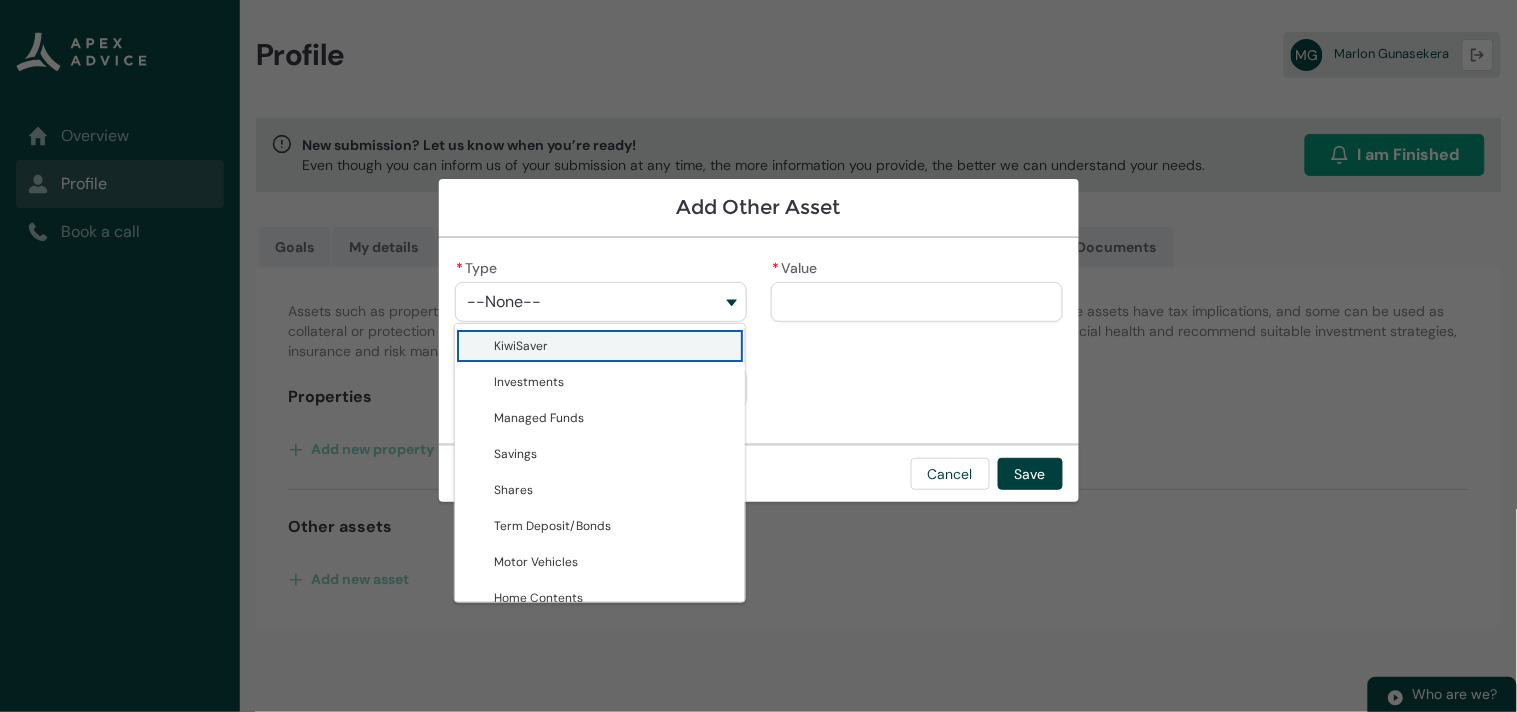 click on "KiwiSaver" at bounding box center (522, 346) 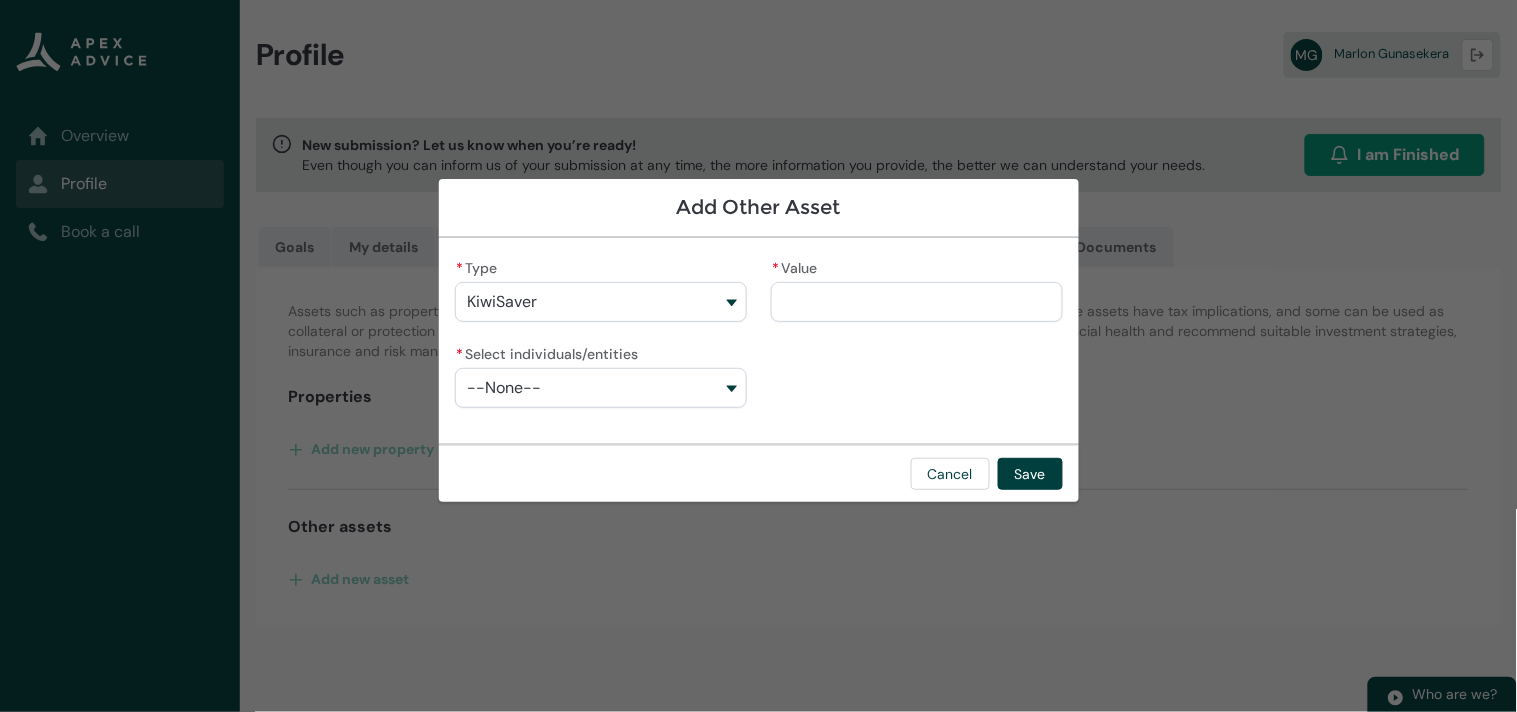 click on "* Value" at bounding box center (917, 302) 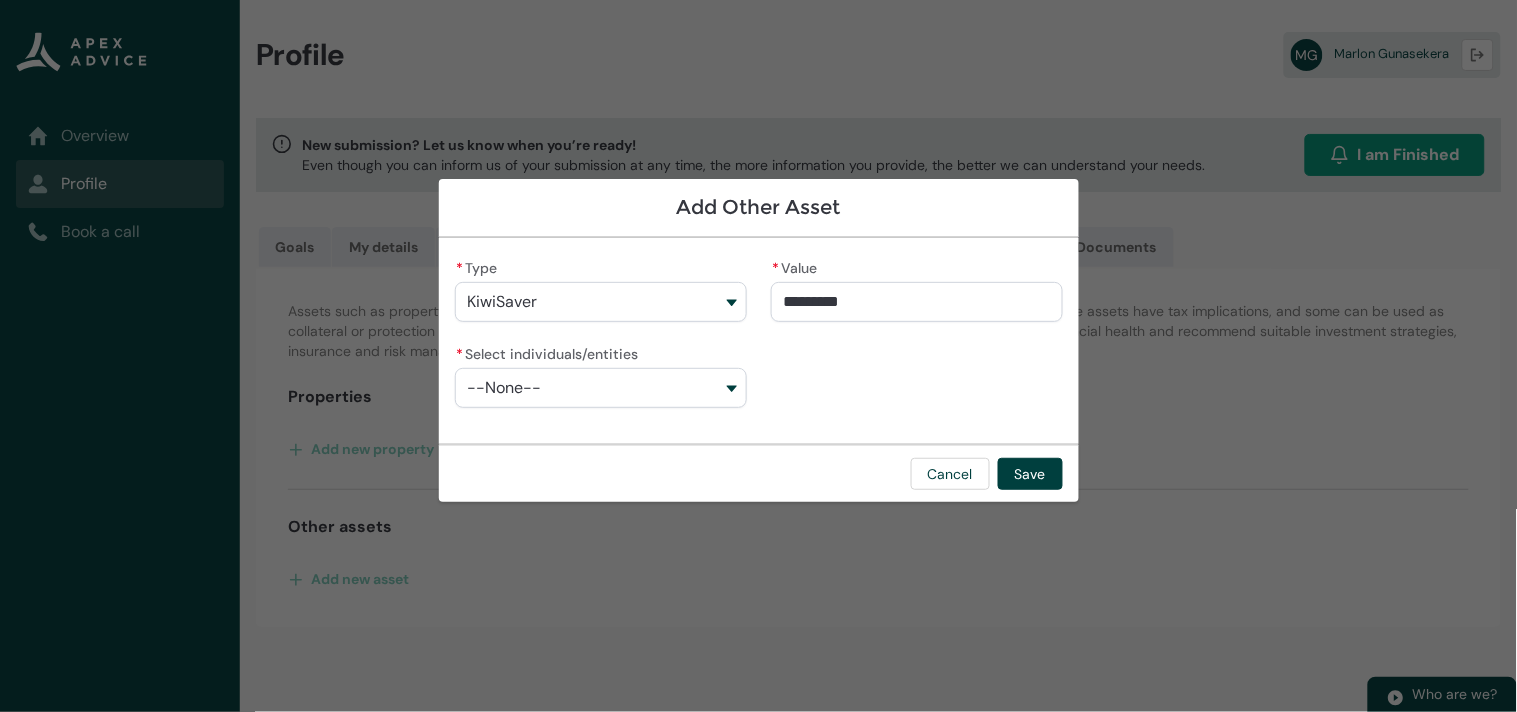 click on "* Type KiwiSaver KiwiSaver Investments Managed Funds Savings Shares Term Deposit/Bonds Motor Vehicles Home Contents Life Style Business Assets * Value ********* * Select individuals/entities --None--" at bounding box center (759, 341) 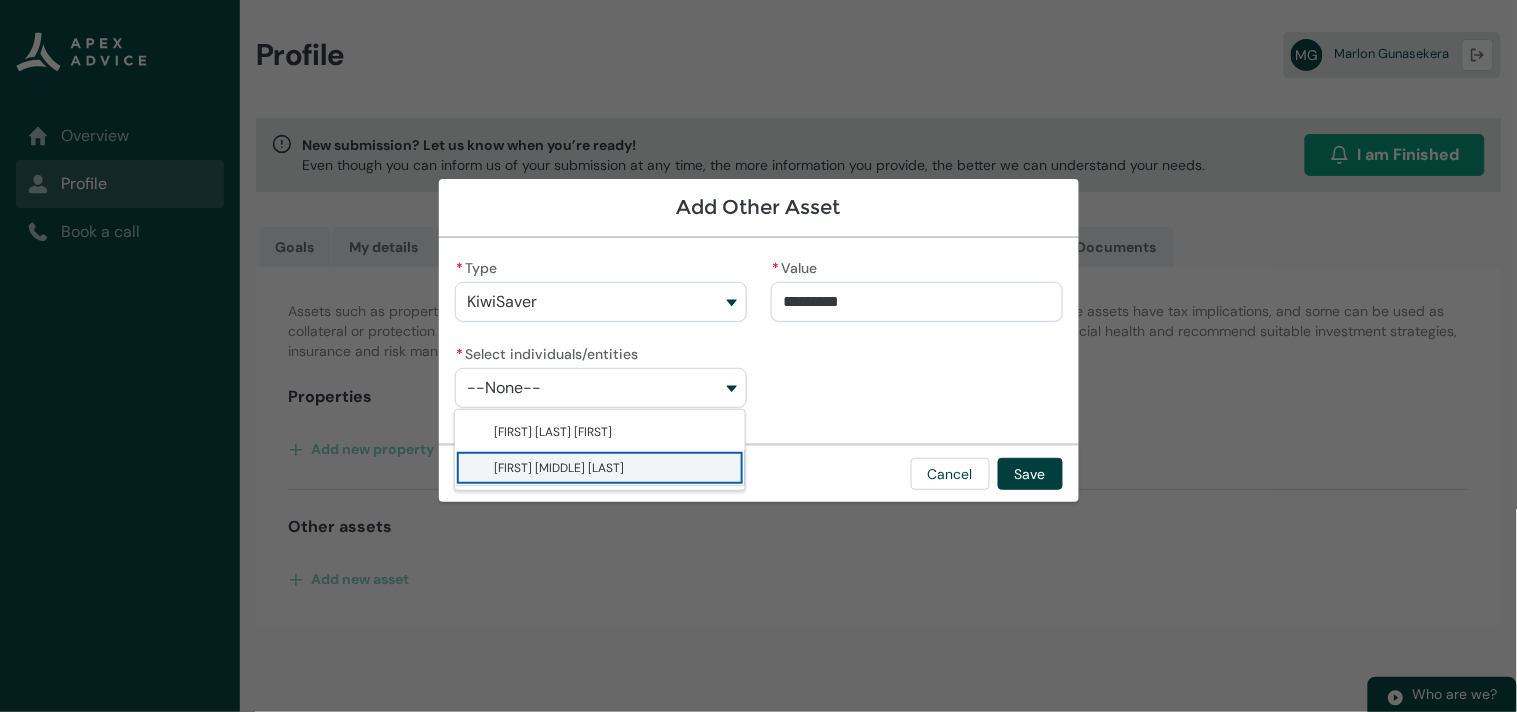 click on "[FIRST] [MIDDLE] [LAST]" at bounding box center (560, 468) 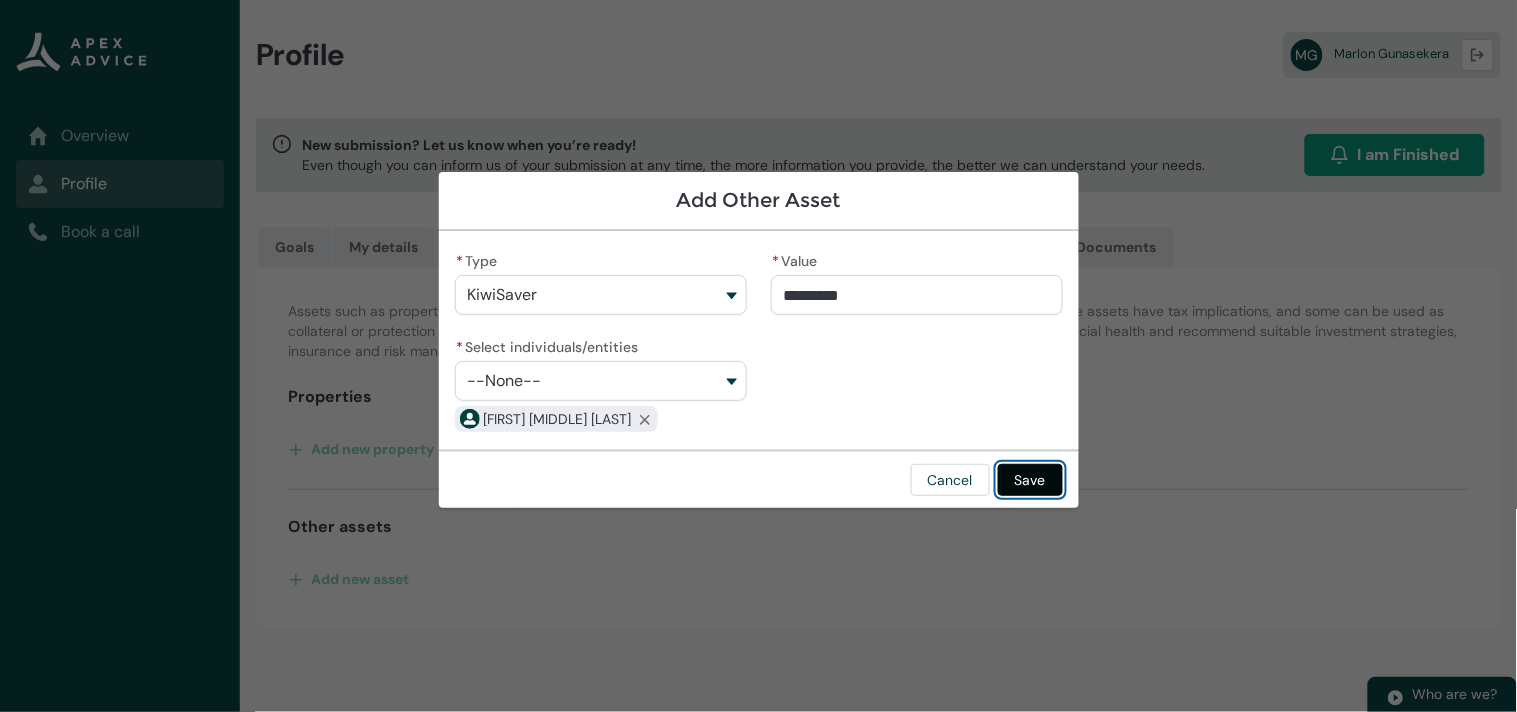 click on "Save" at bounding box center (1030, 480) 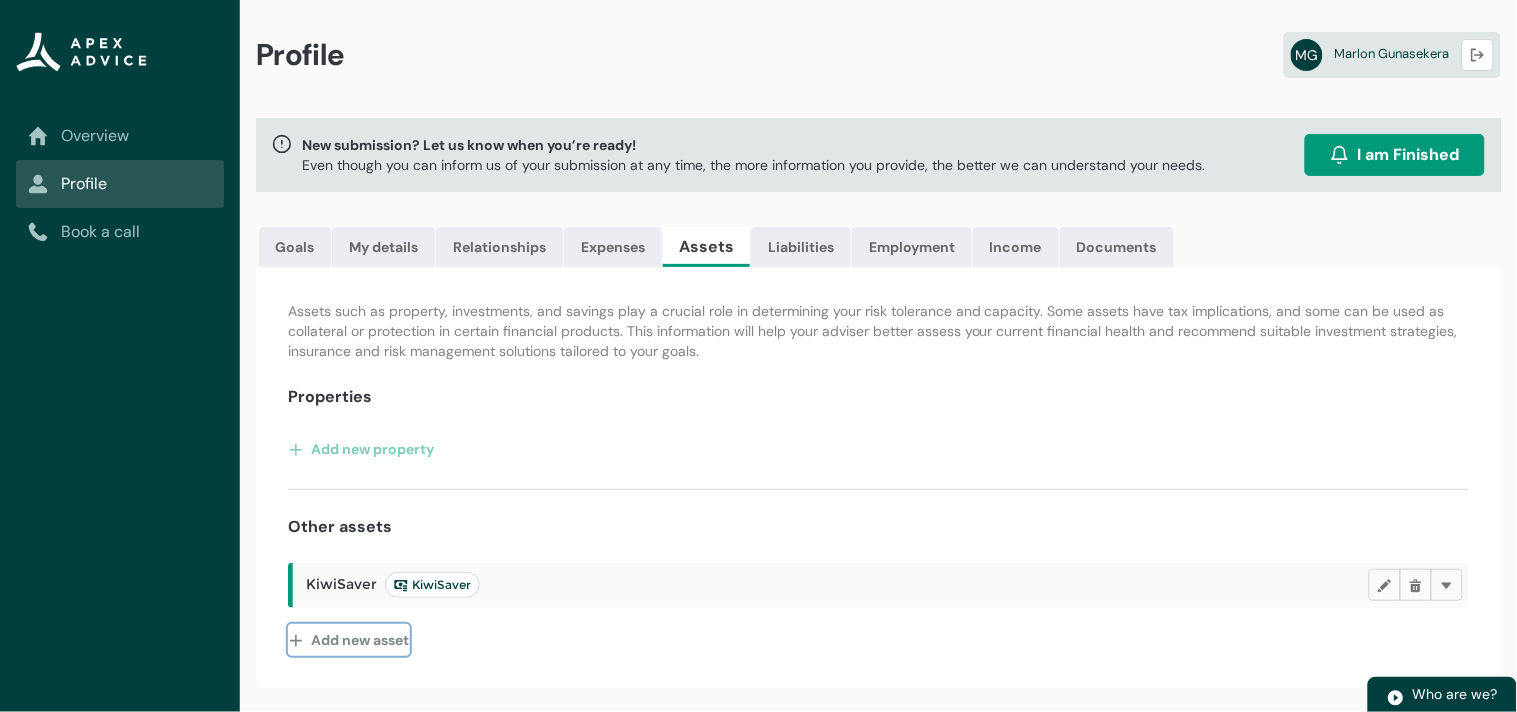 click on "Add new asset" at bounding box center (349, 640) 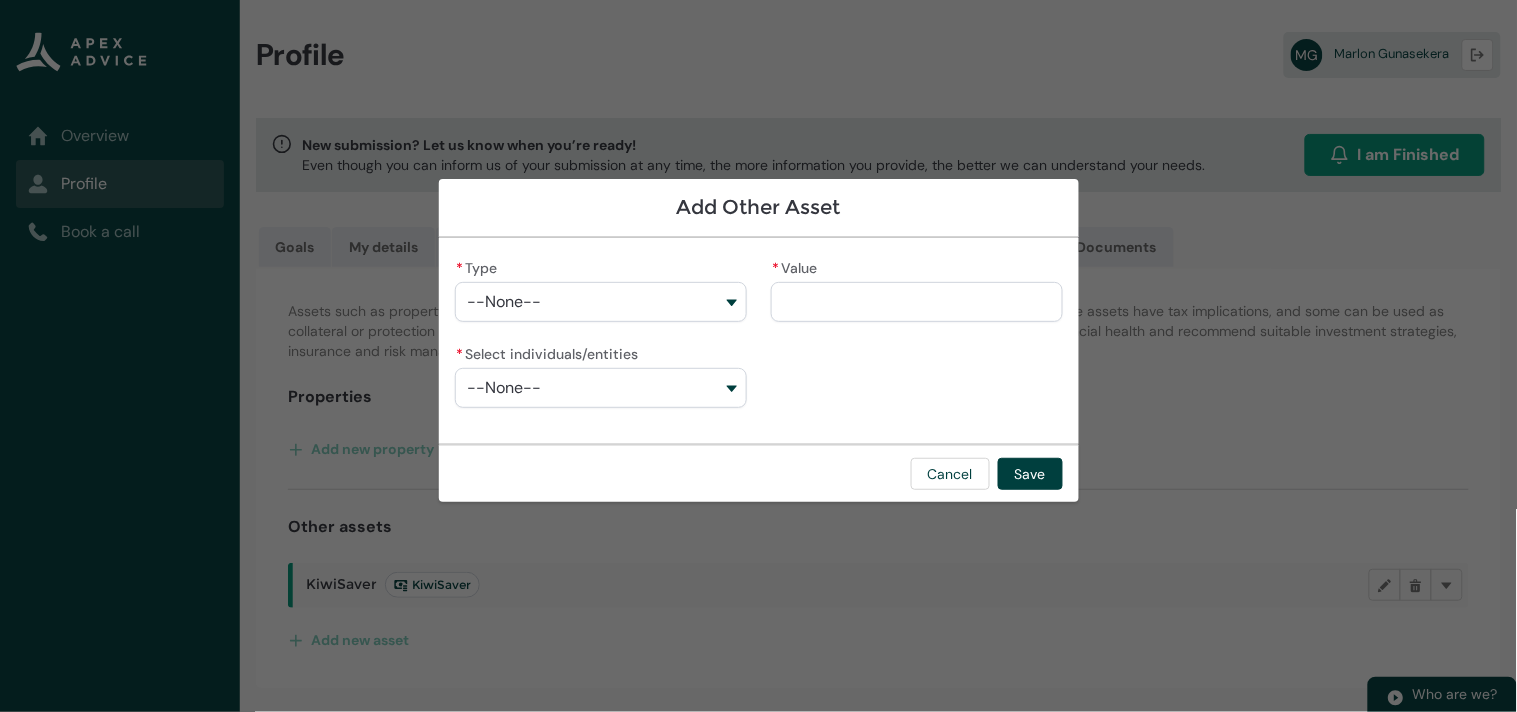 click on "--None--" at bounding box center [601, 302] 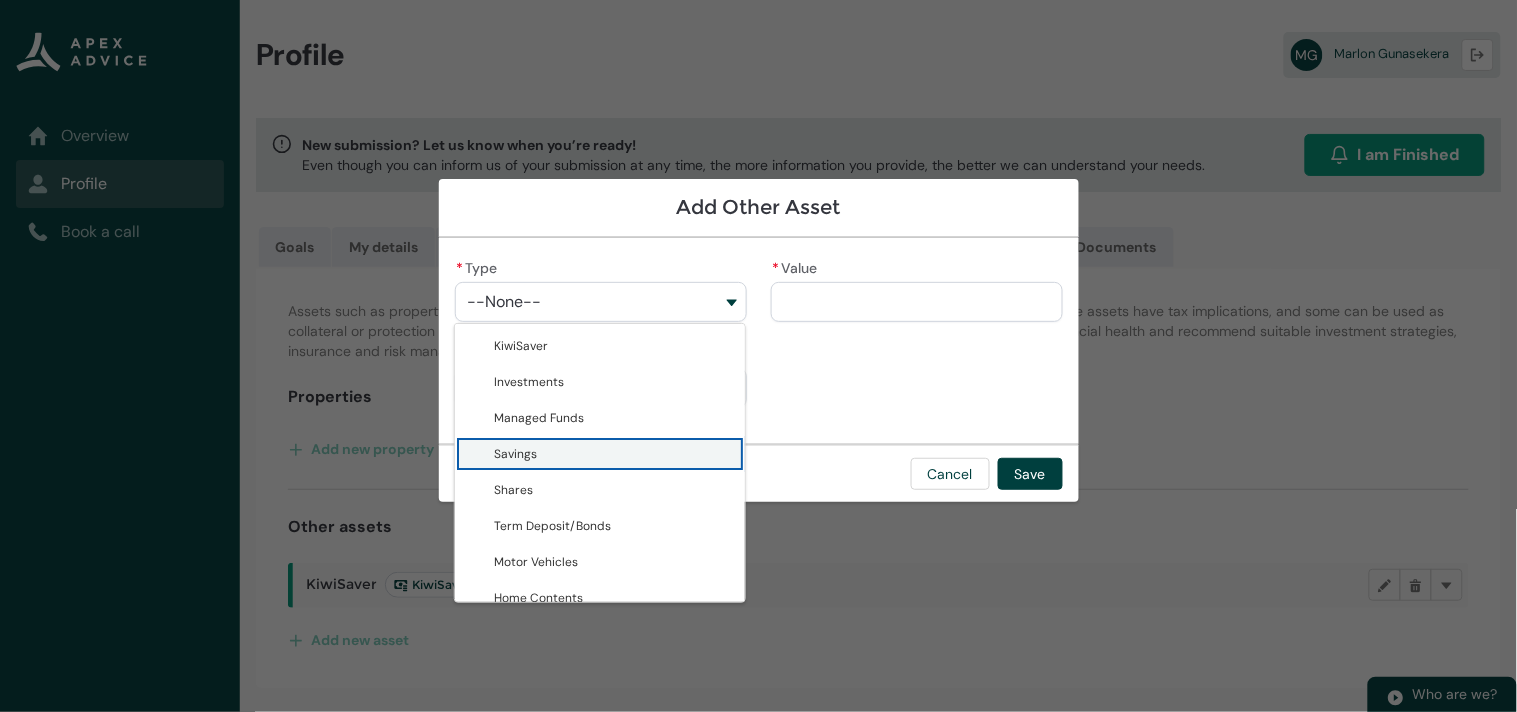 click on "Savings" at bounding box center [516, 454] 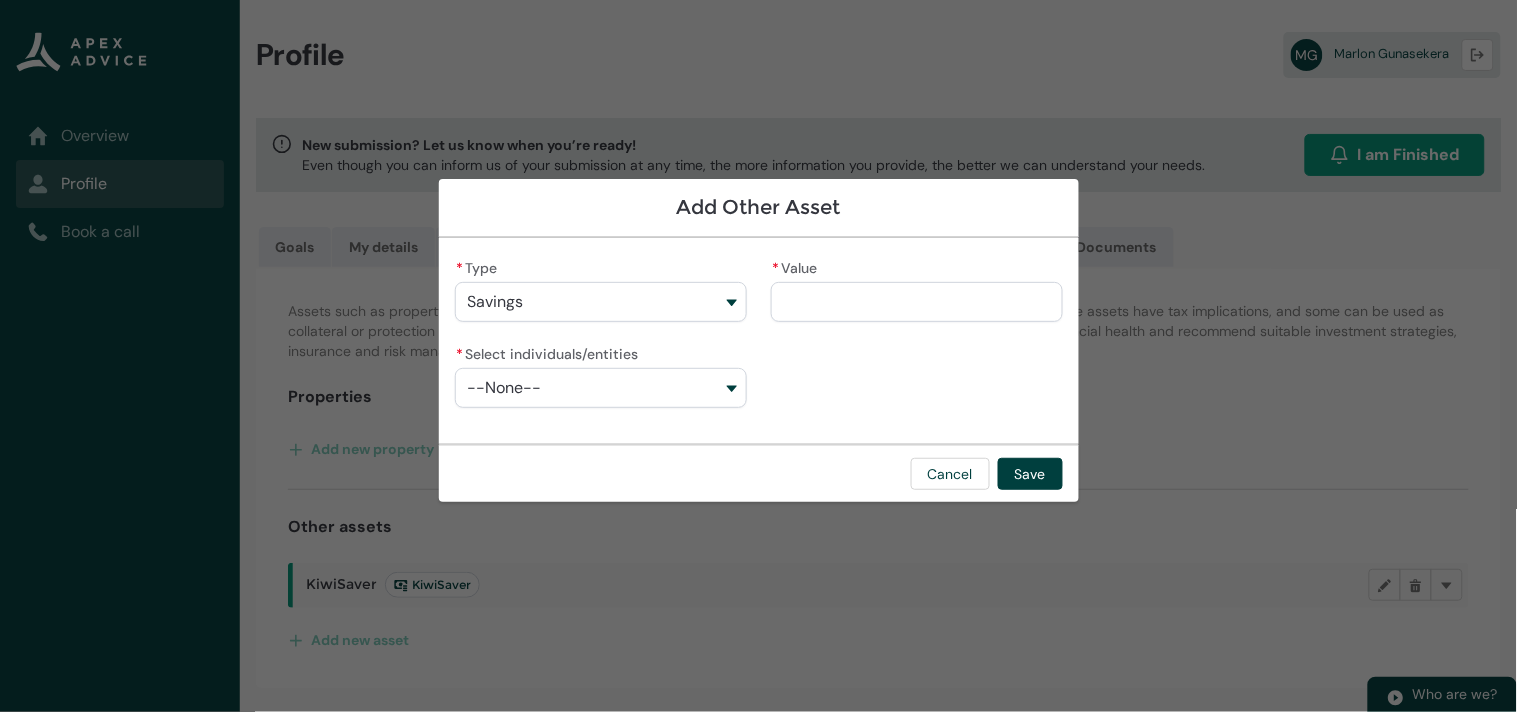 click on "* Value" at bounding box center [917, 302] 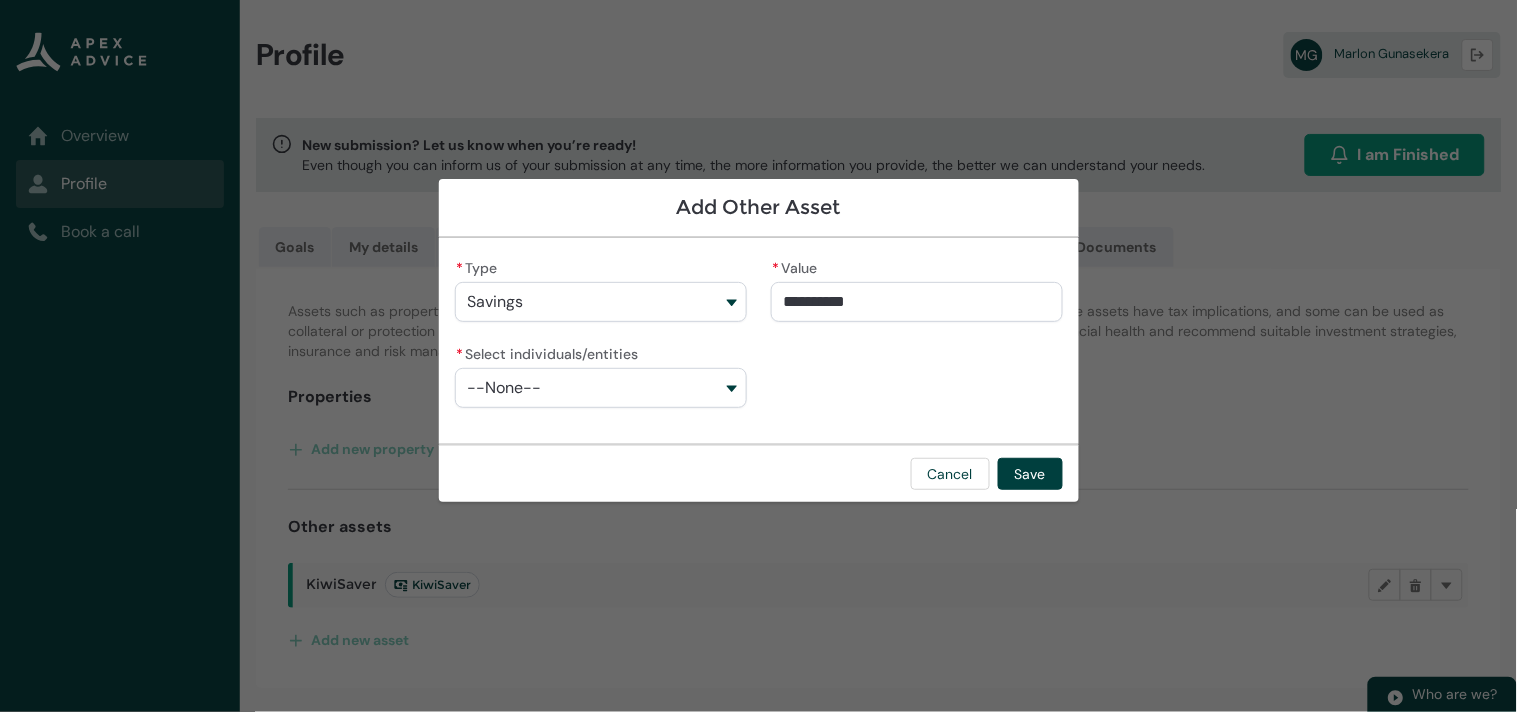 click on "**********" at bounding box center [759, 341] 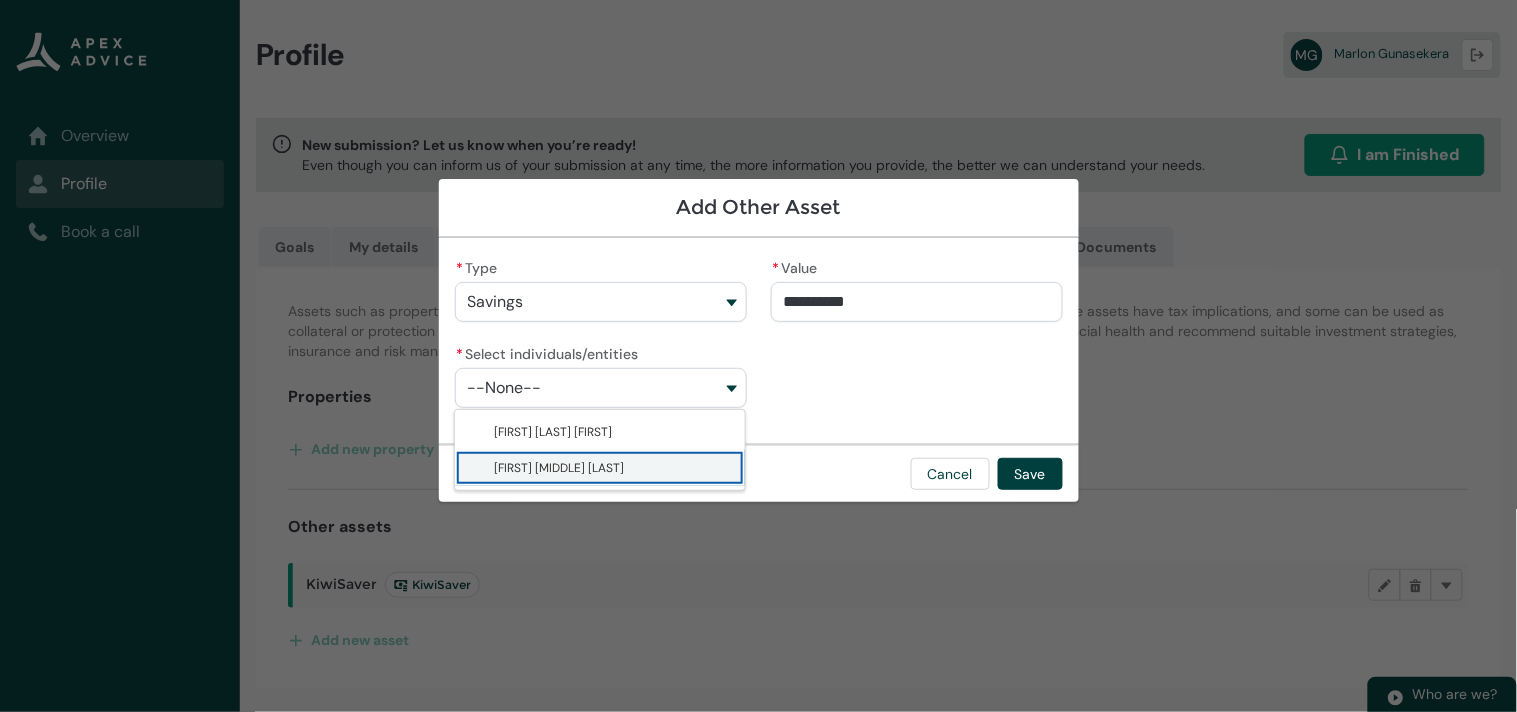 click on "[FIRST] [MIDDLE] [LAST]" at bounding box center (560, 468) 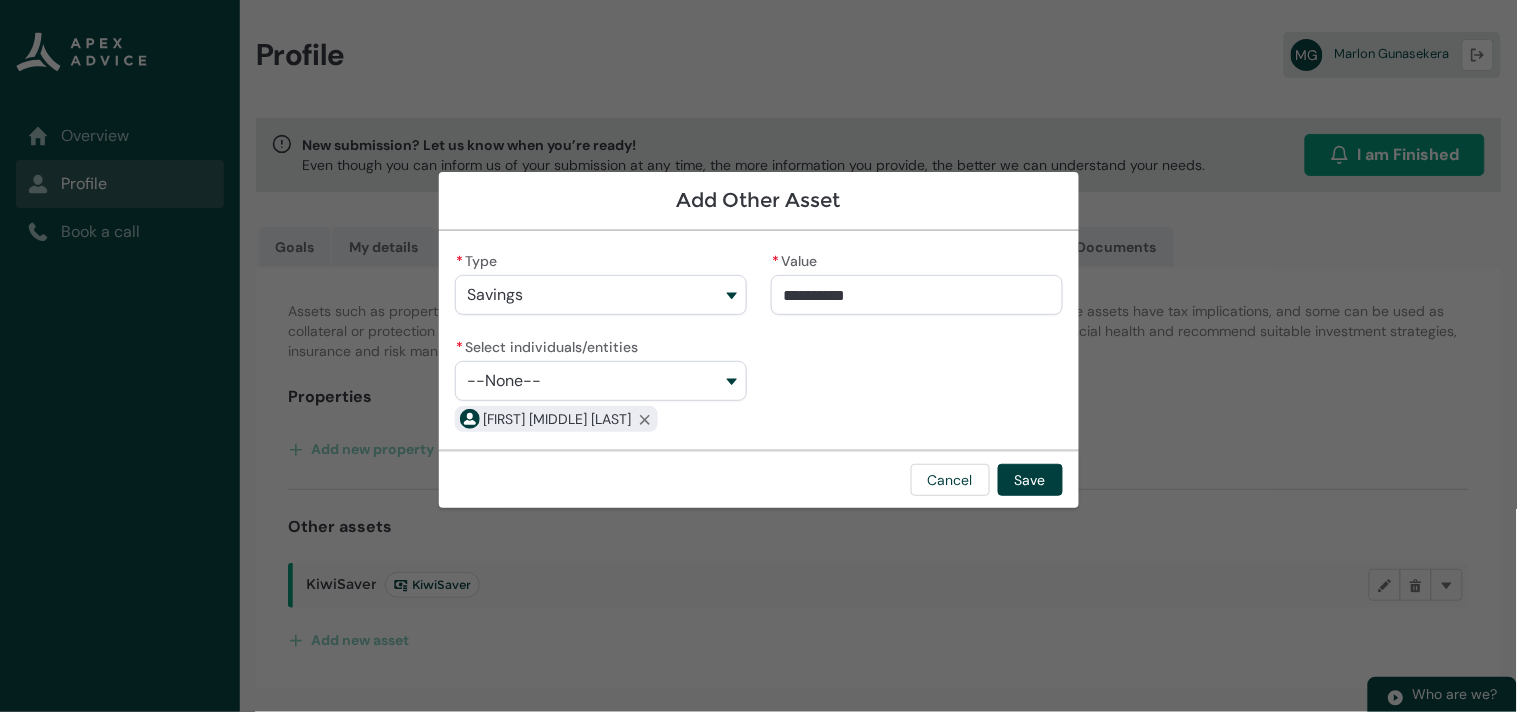 click on "--None--" at bounding box center [601, 381] 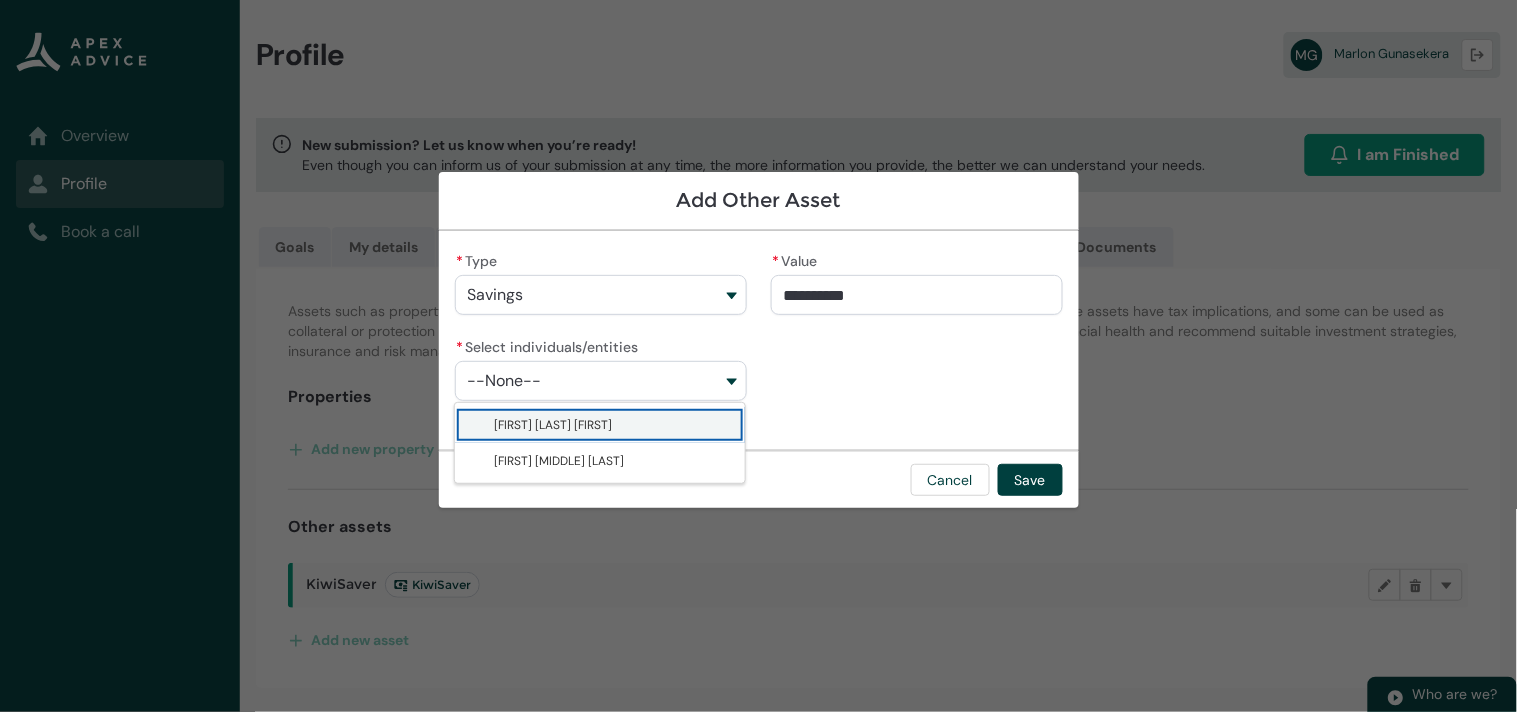 click on "[FIRST] [LAST] [FIRST]" at bounding box center [614, 425] 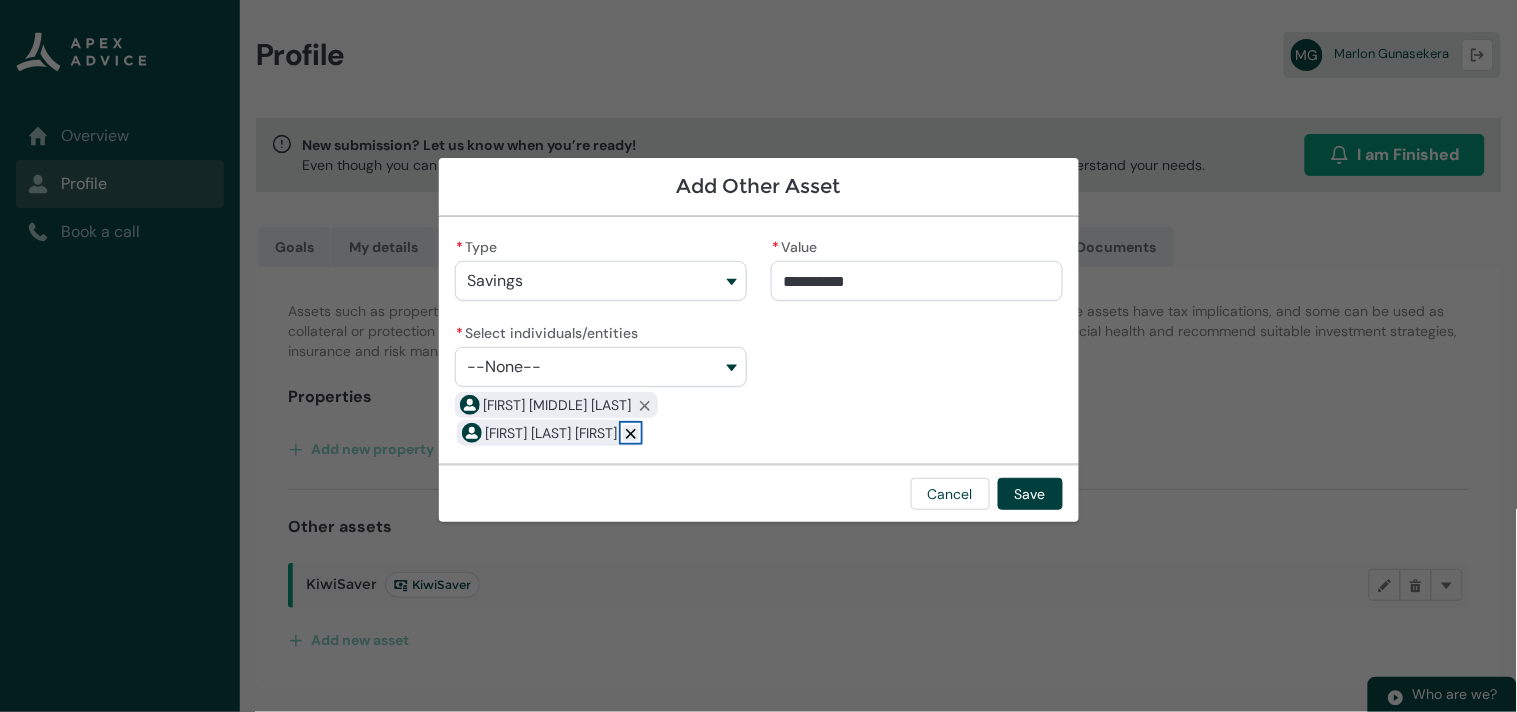 click at bounding box center [631, 432] 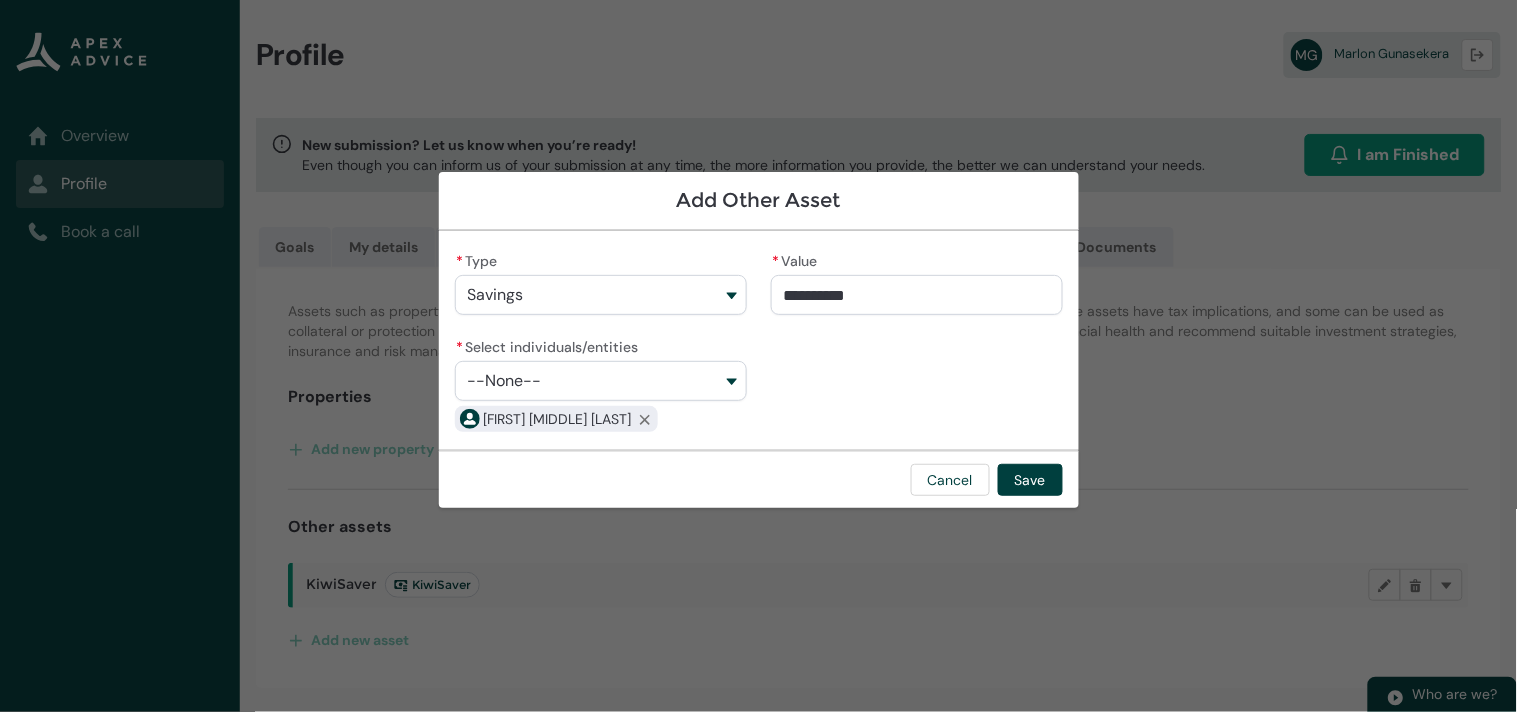 click on "--None--" at bounding box center (601, 381) 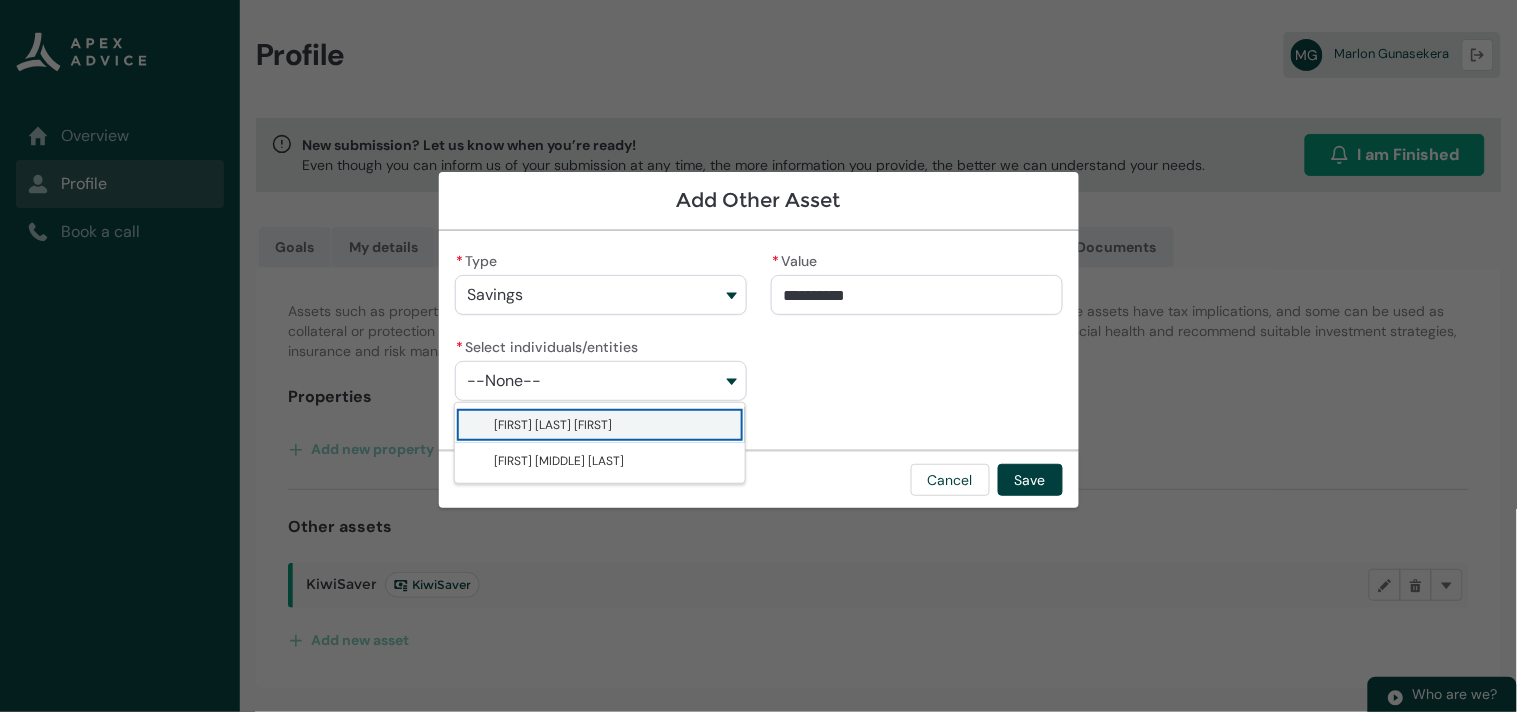 click on "[FIRST] [LAST] [FIRST]" at bounding box center (554, 425) 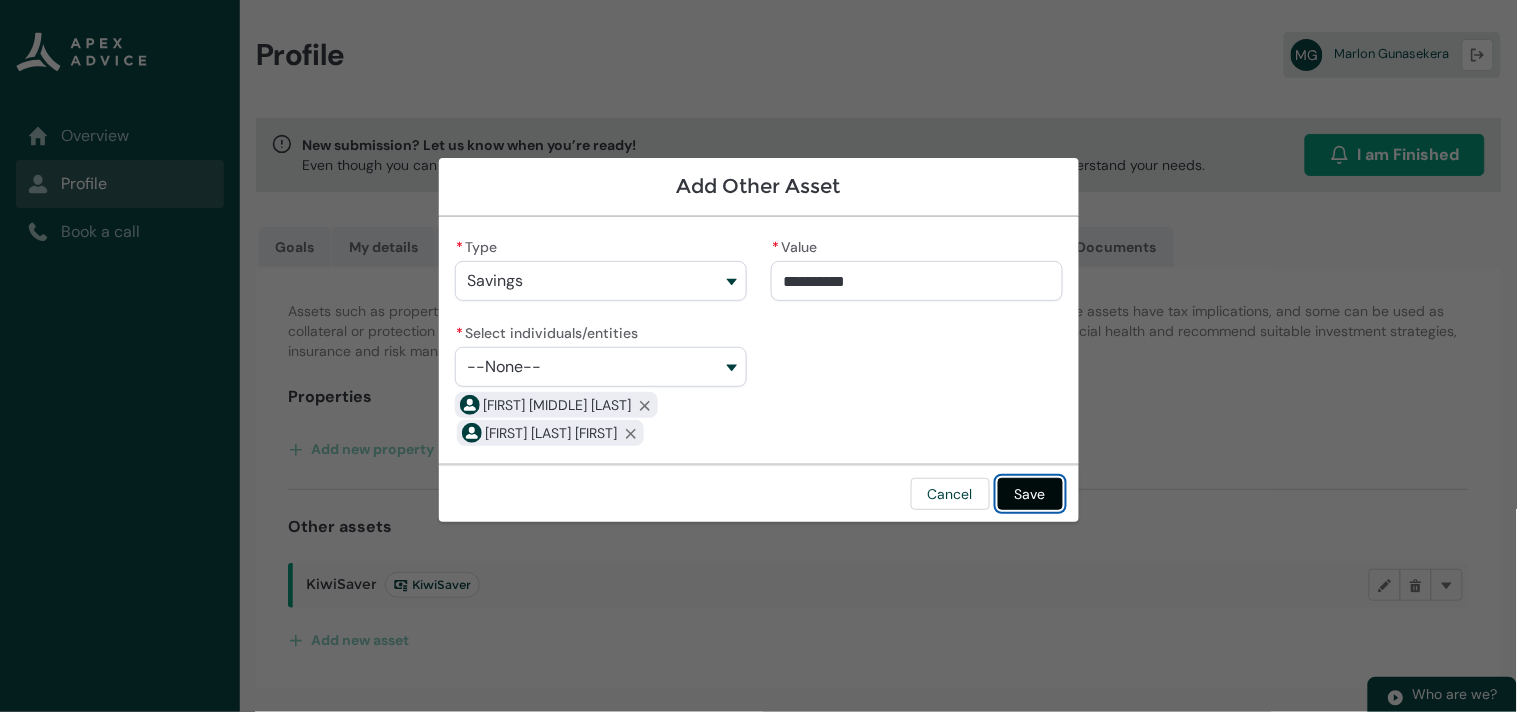 click on "Save" at bounding box center [1030, 494] 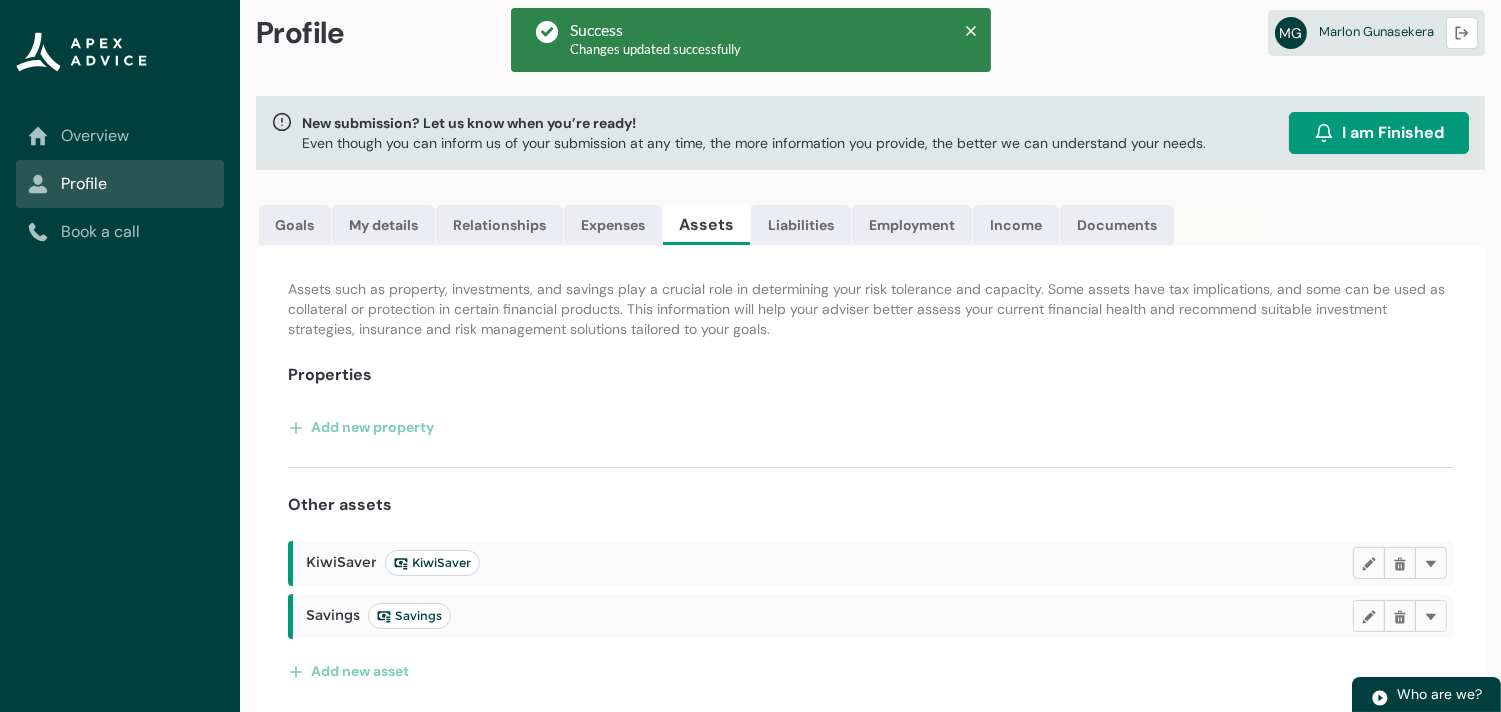 scroll, scrollTop: 27, scrollLeft: 0, axis: vertical 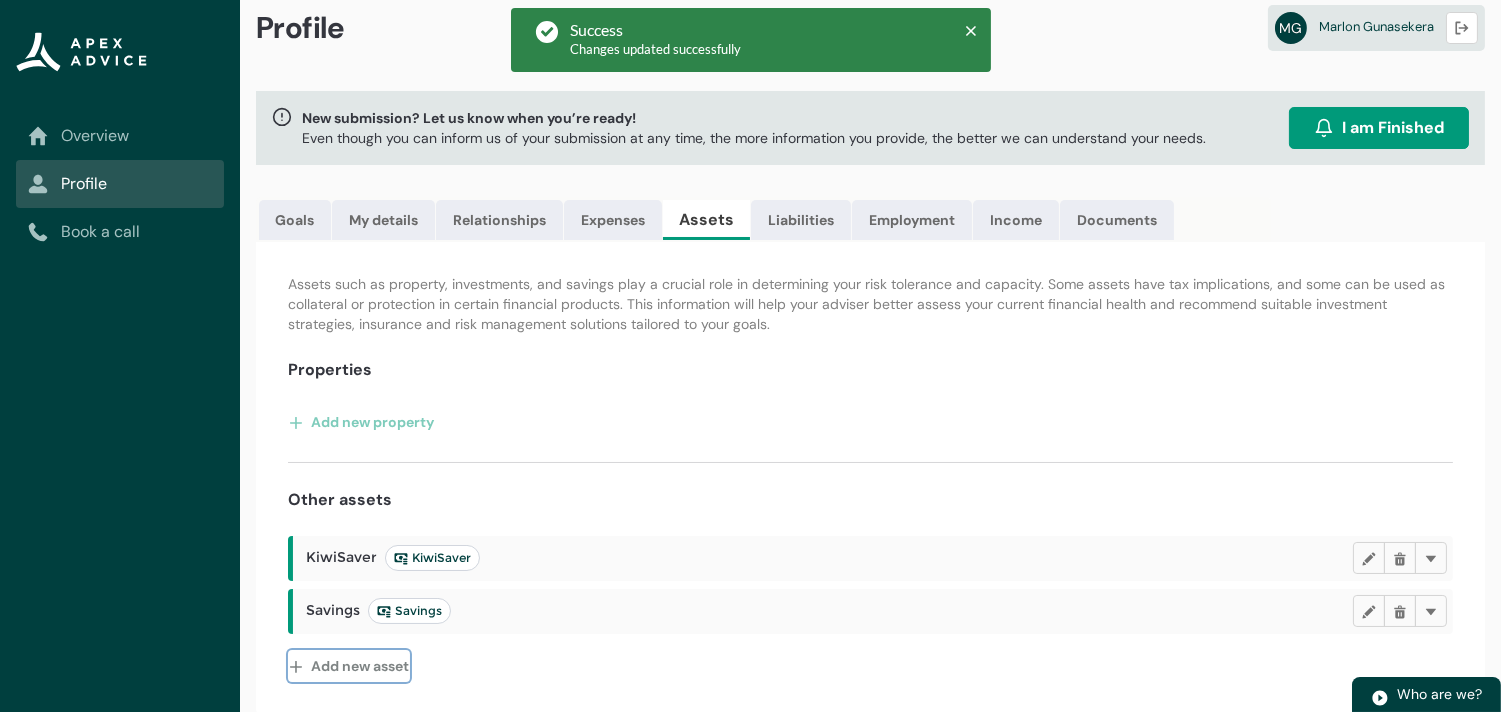 click on "Add new asset" at bounding box center (349, 666) 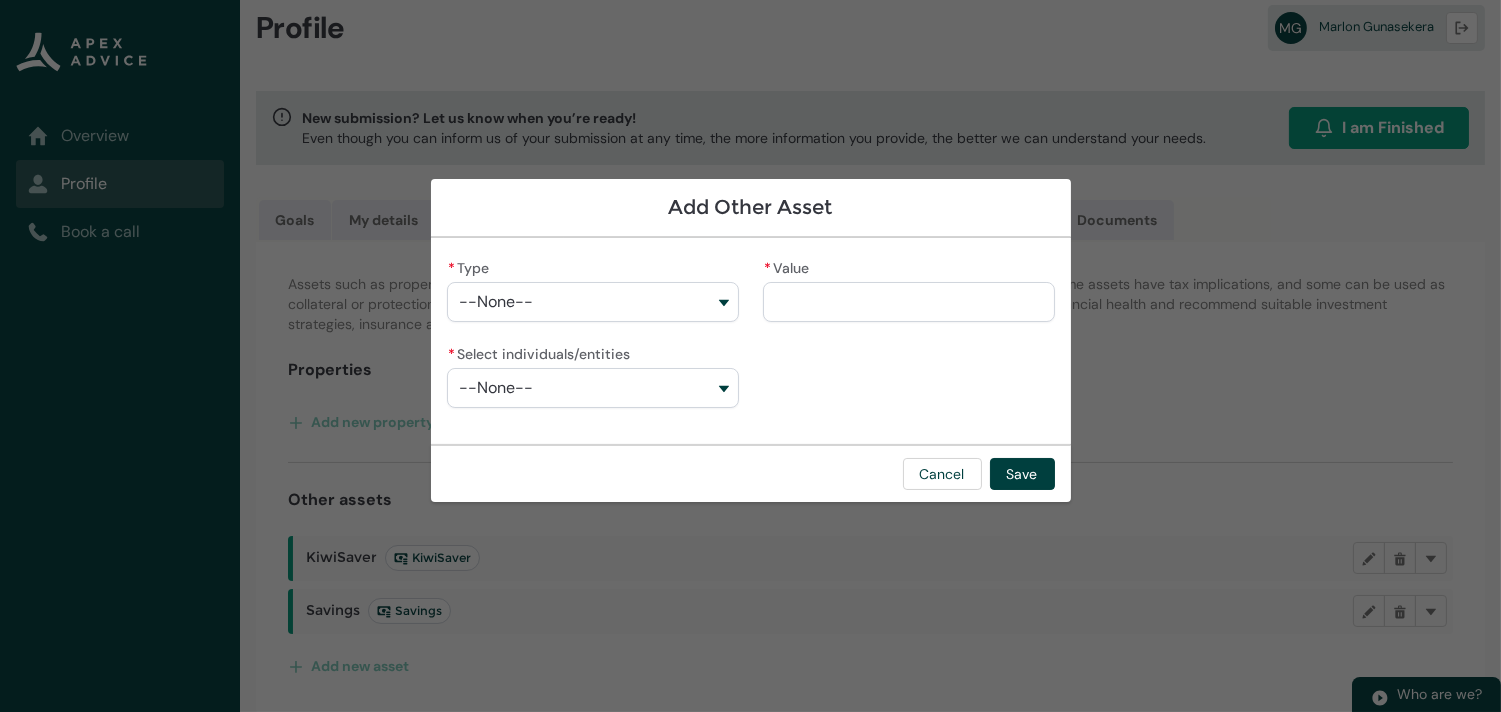 click on "--None--" at bounding box center [593, 302] 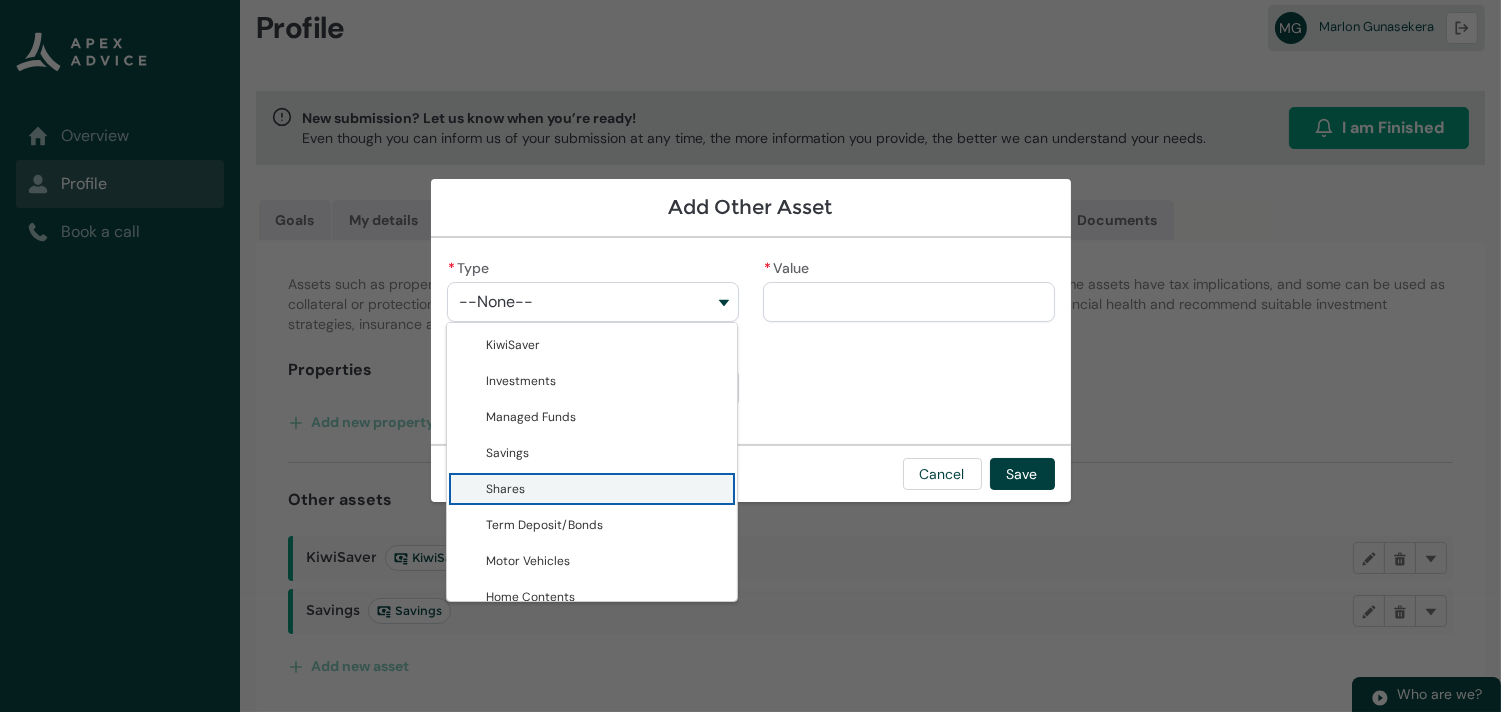 click on "Shares" at bounding box center [506, 489] 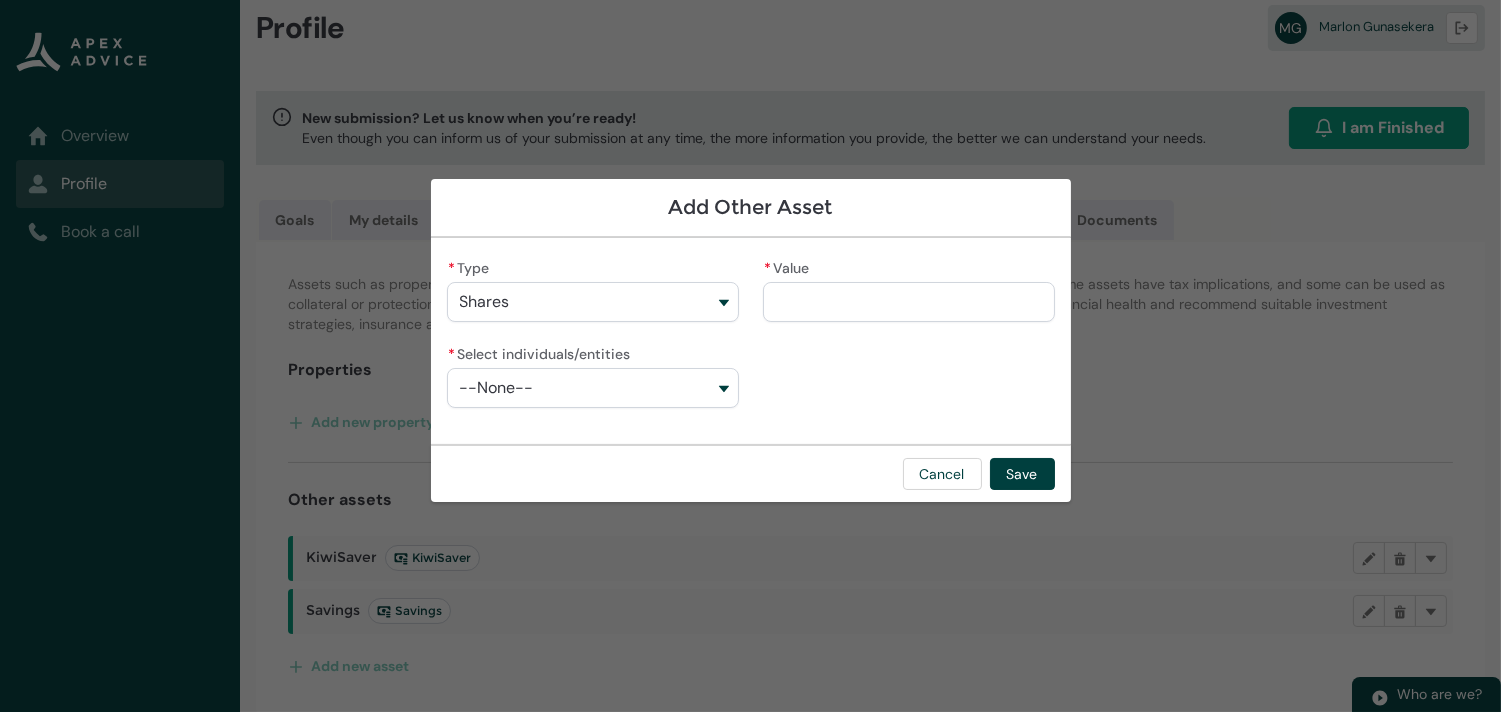 click on "* Value" at bounding box center [909, 302] 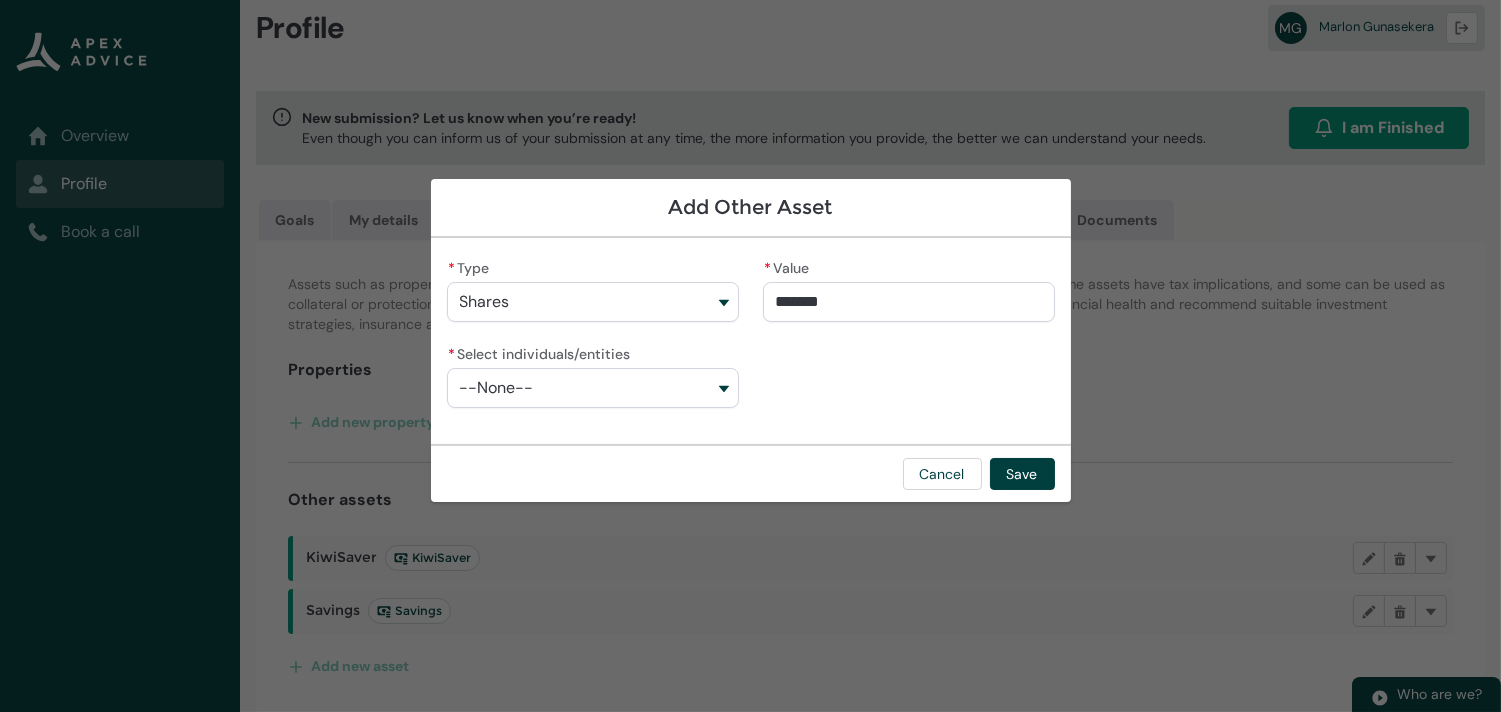 click on "* Type Shares KiwiSaver Investments Managed Funds Savings Shares Term Deposit/Bonds Motor Vehicles Home Contents Life Style Business Assets * Value ******* * Select individuals/entities --None--" at bounding box center [751, 341] 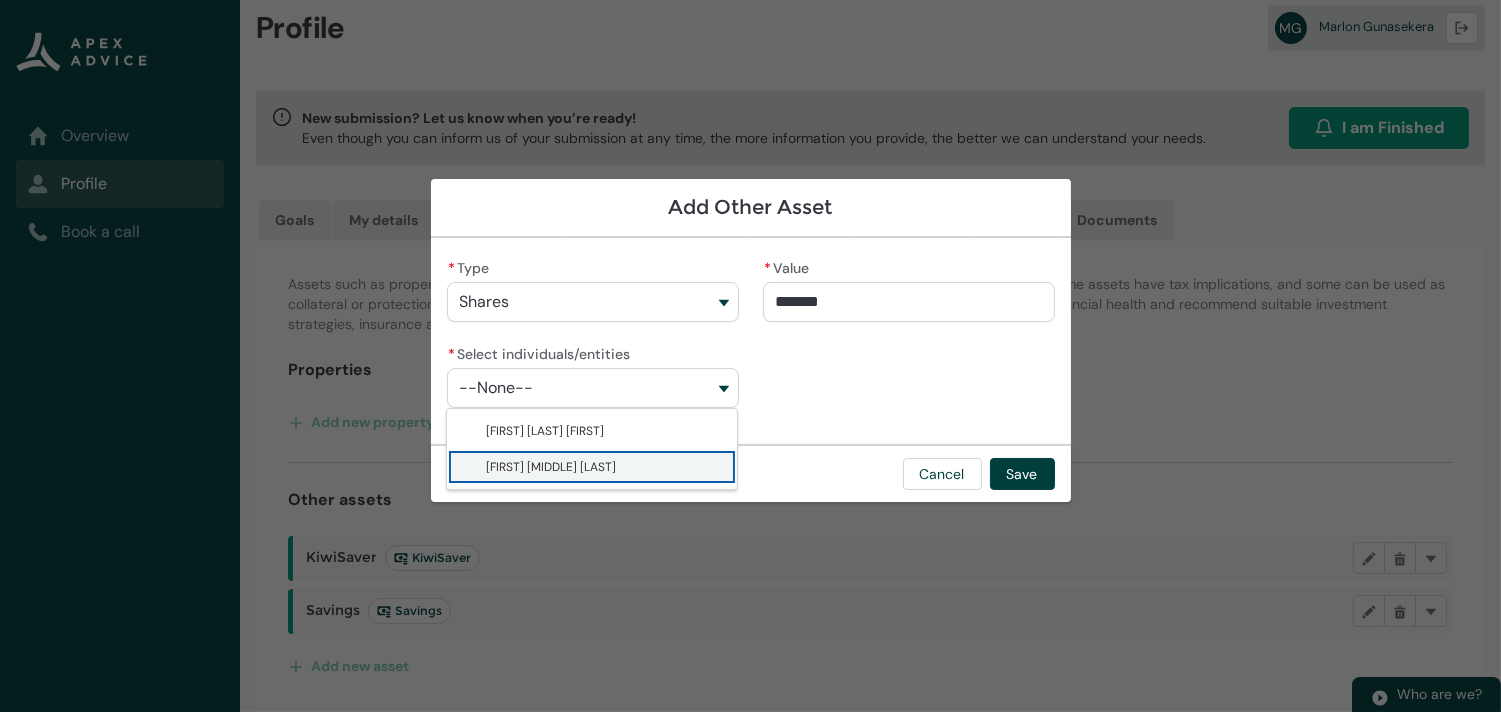 click on "[FIRST] [MIDDLE] [LAST]" at bounding box center [552, 467] 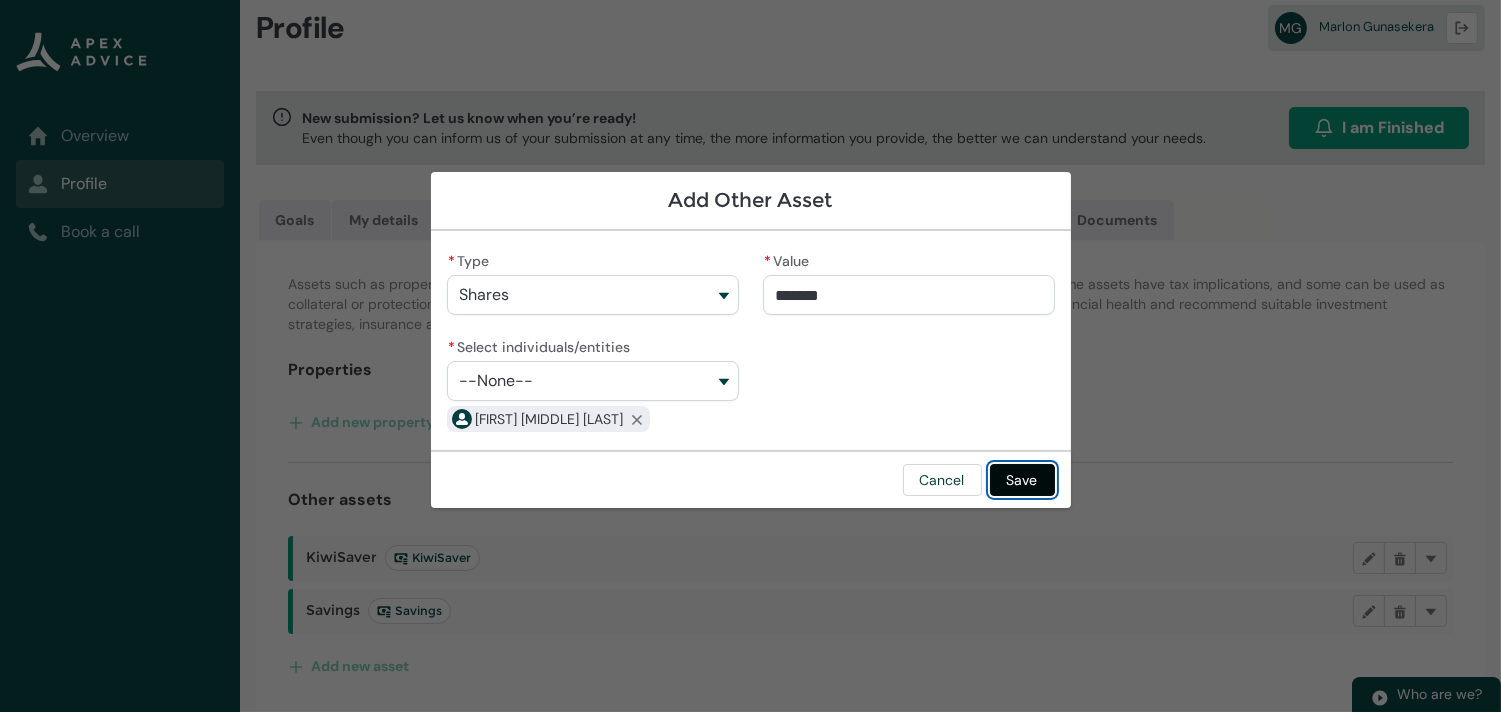 click on "Save" at bounding box center [1022, 480] 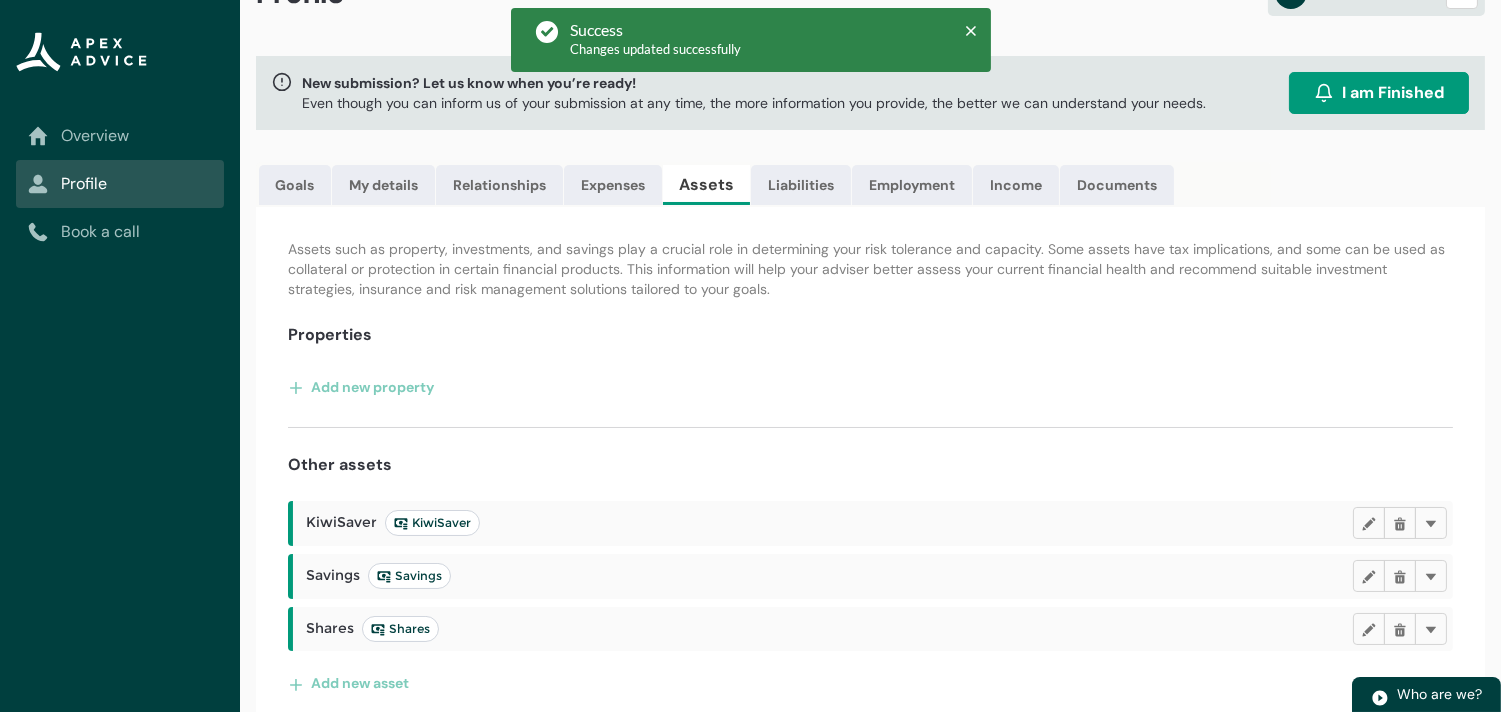 scroll, scrollTop: 80, scrollLeft: 0, axis: vertical 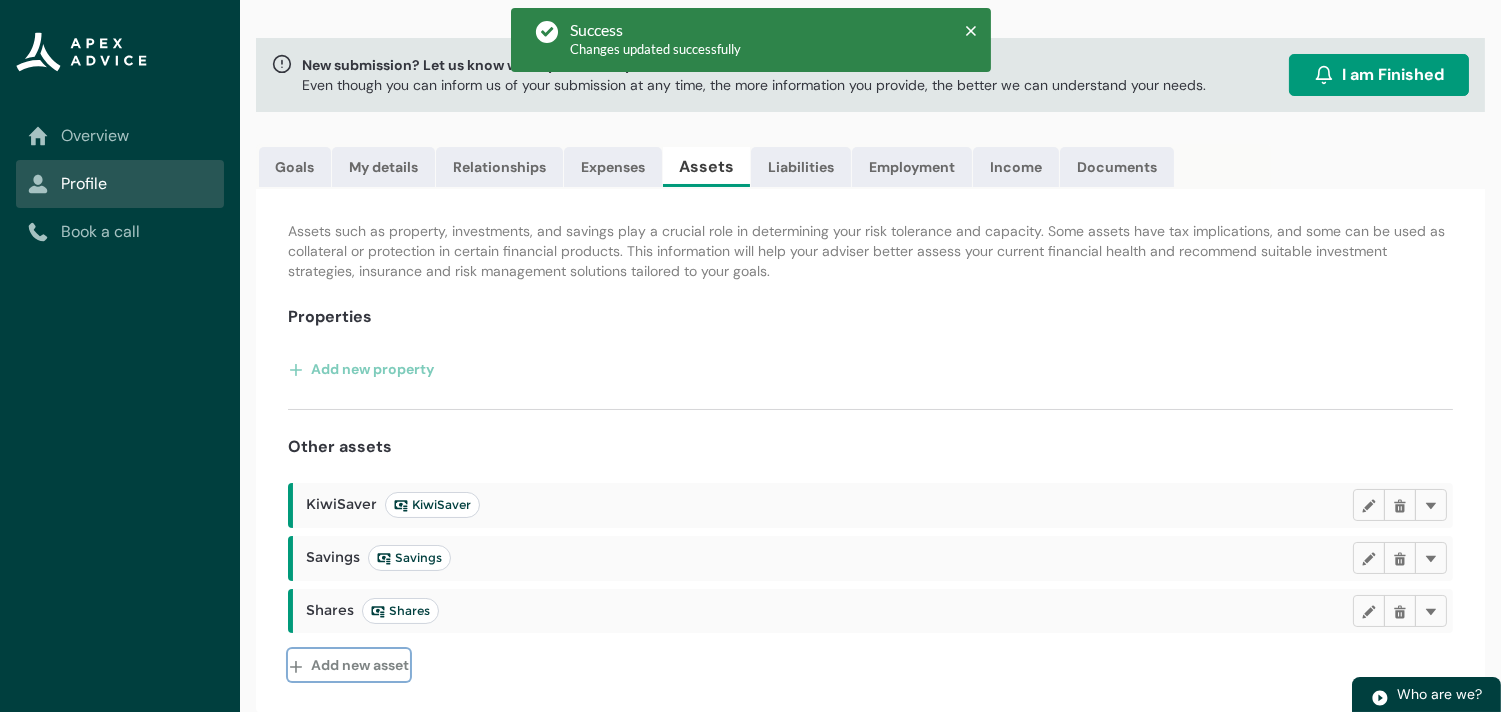click on "Add new asset" at bounding box center (349, 665) 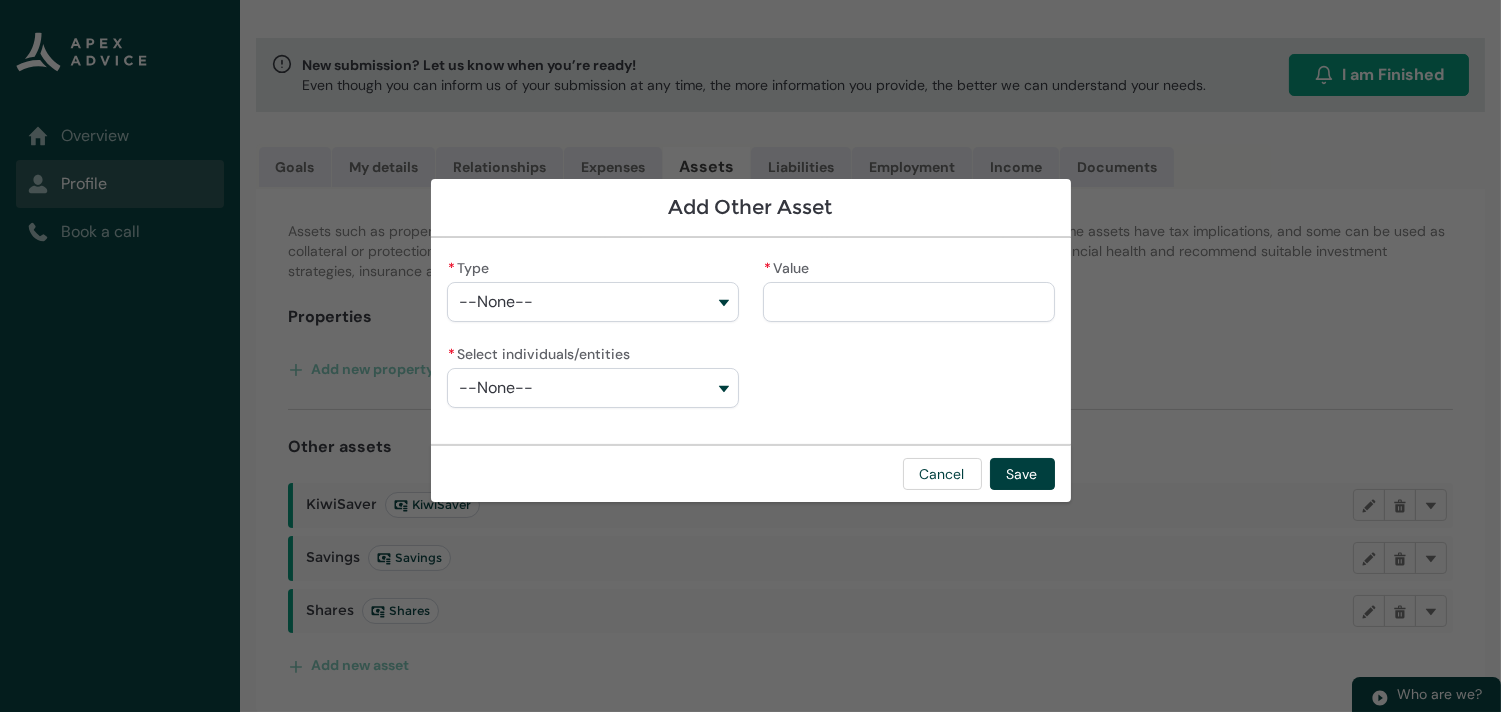 click on "--None--" at bounding box center [593, 302] 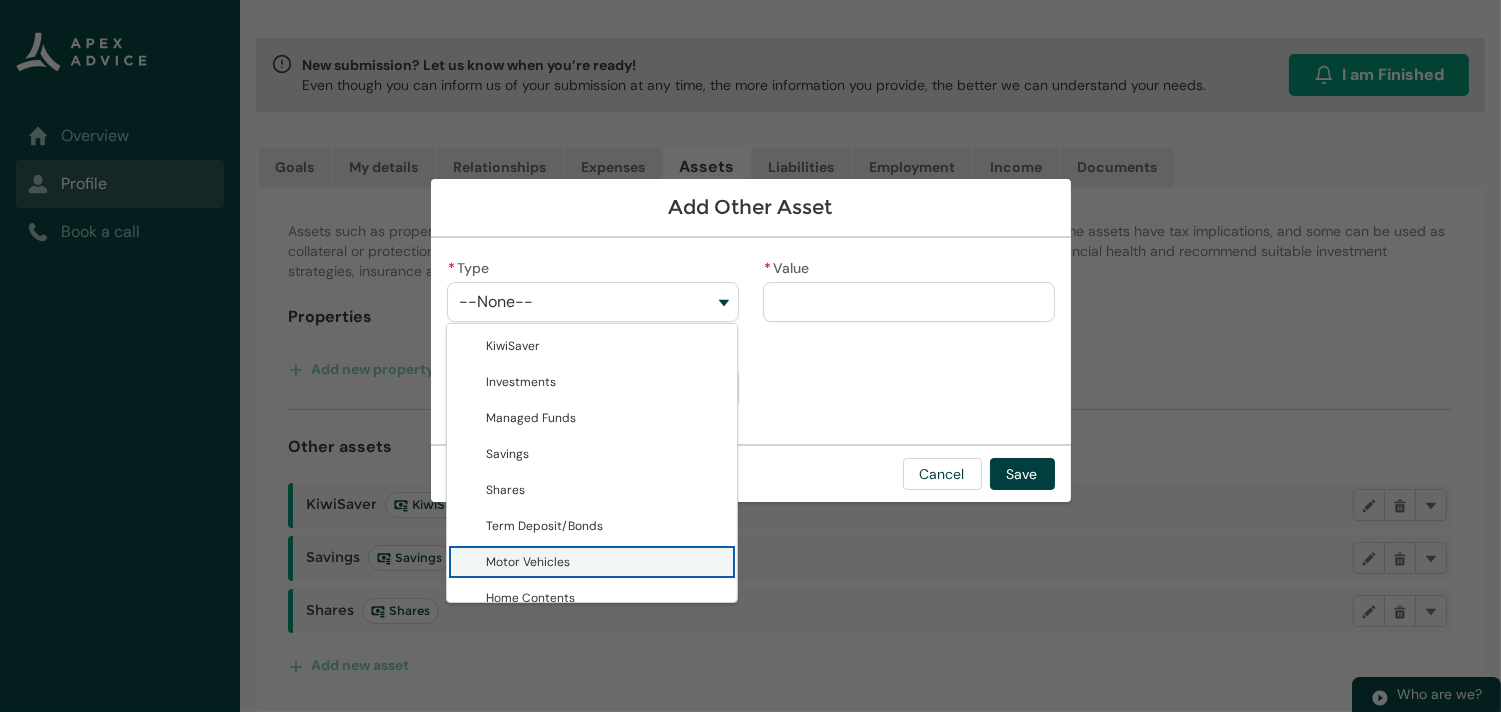 click on "Motor Vehicles" at bounding box center [529, 562] 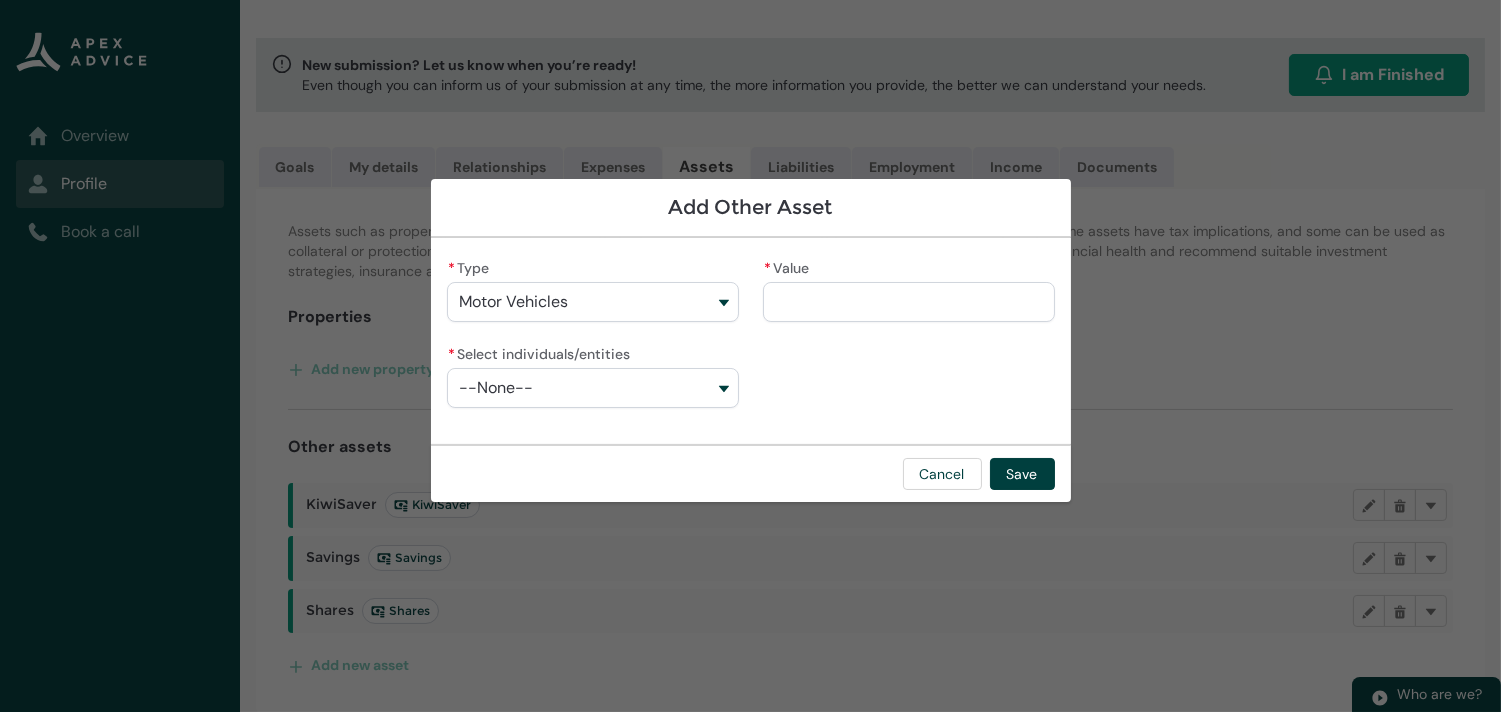 drag, startPoint x: 776, startPoint y: 303, endPoint x: 853, endPoint y: 304, distance: 77.00649 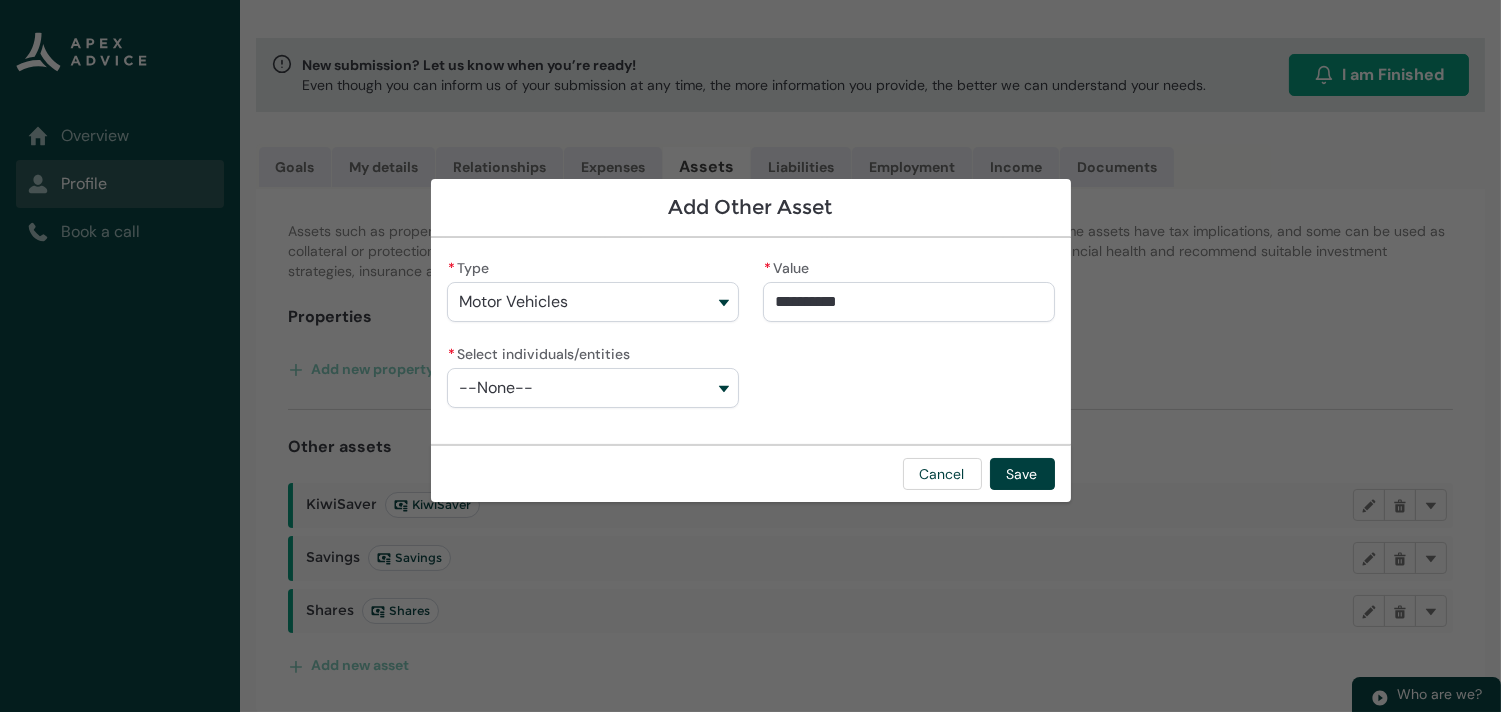click on "**********" at bounding box center (751, 341) 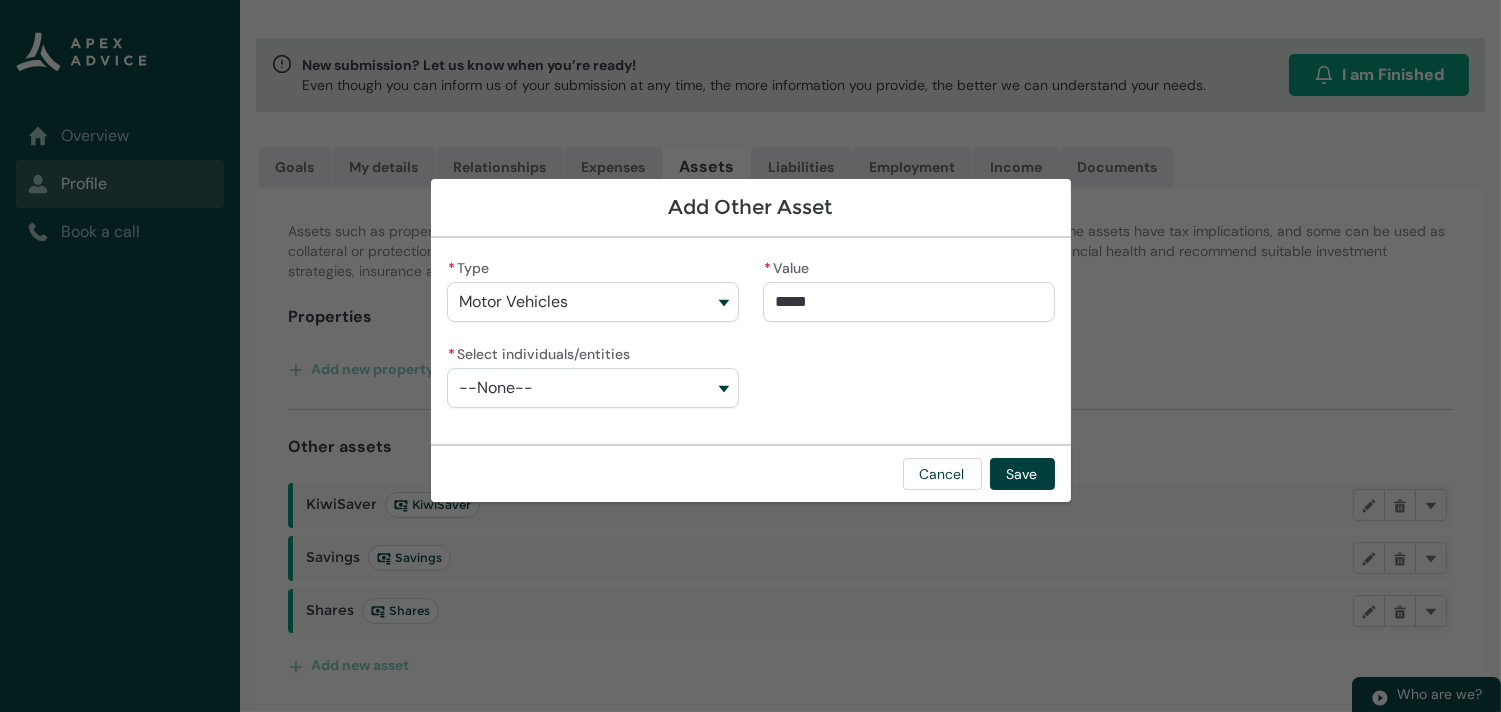 click on "*****" at bounding box center [909, 302] 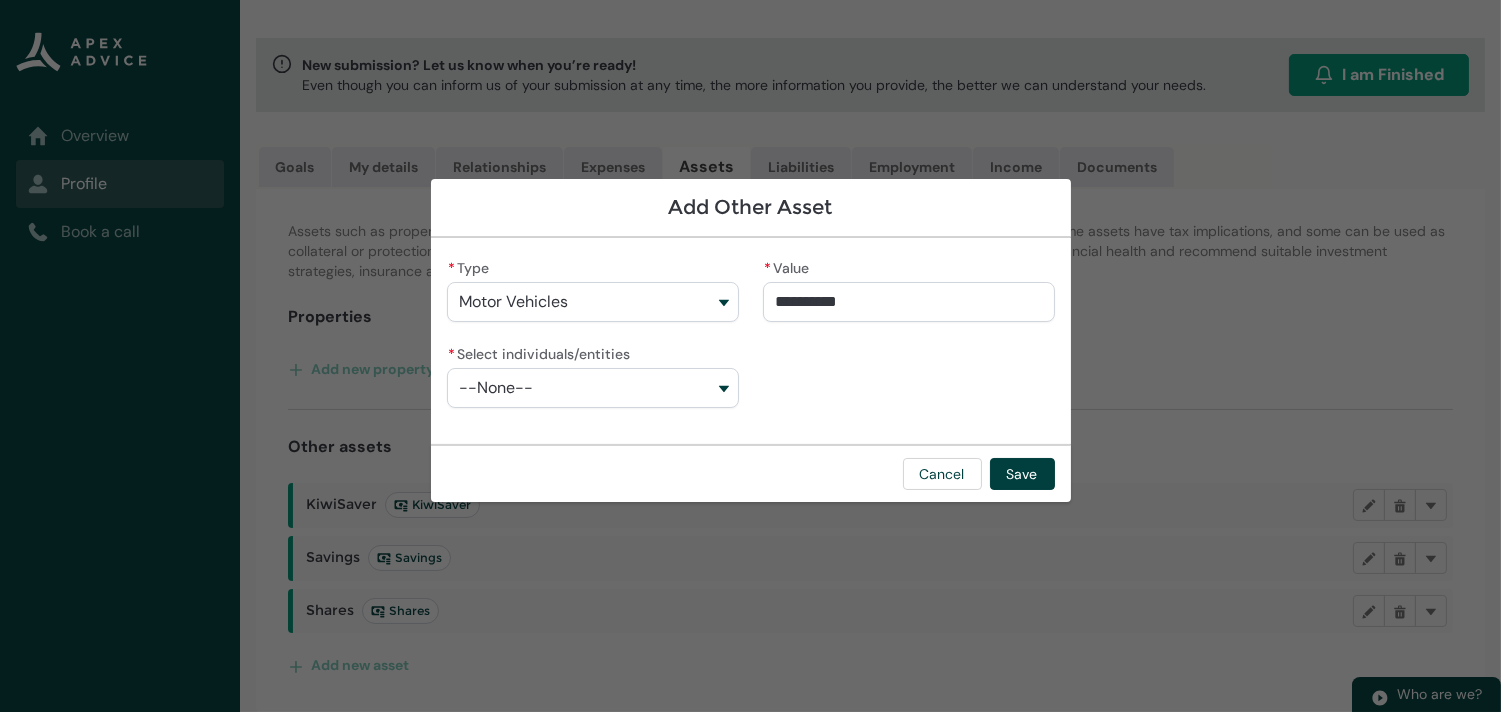 click on "**********" at bounding box center [751, 341] 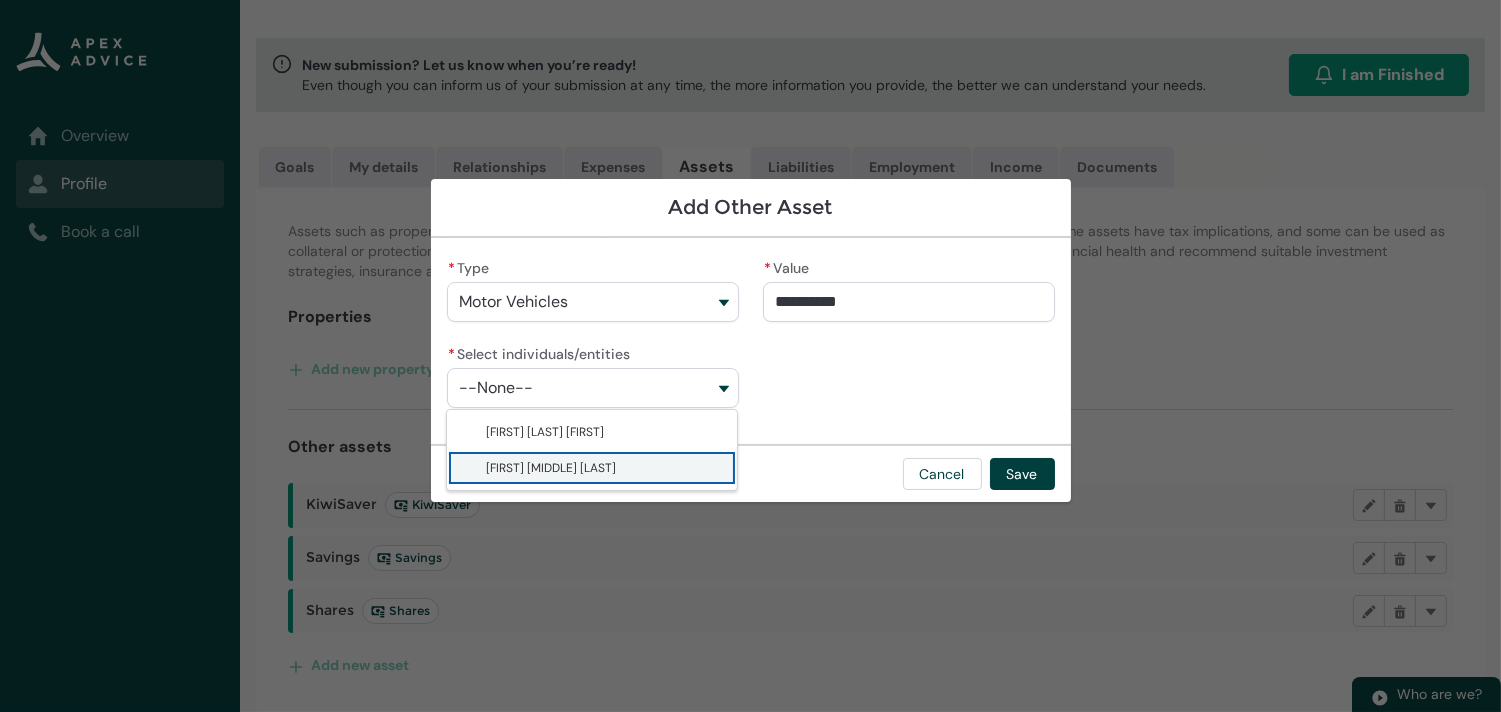 click on "[FIRST] [MIDDLE] [LAST]" at bounding box center (552, 468) 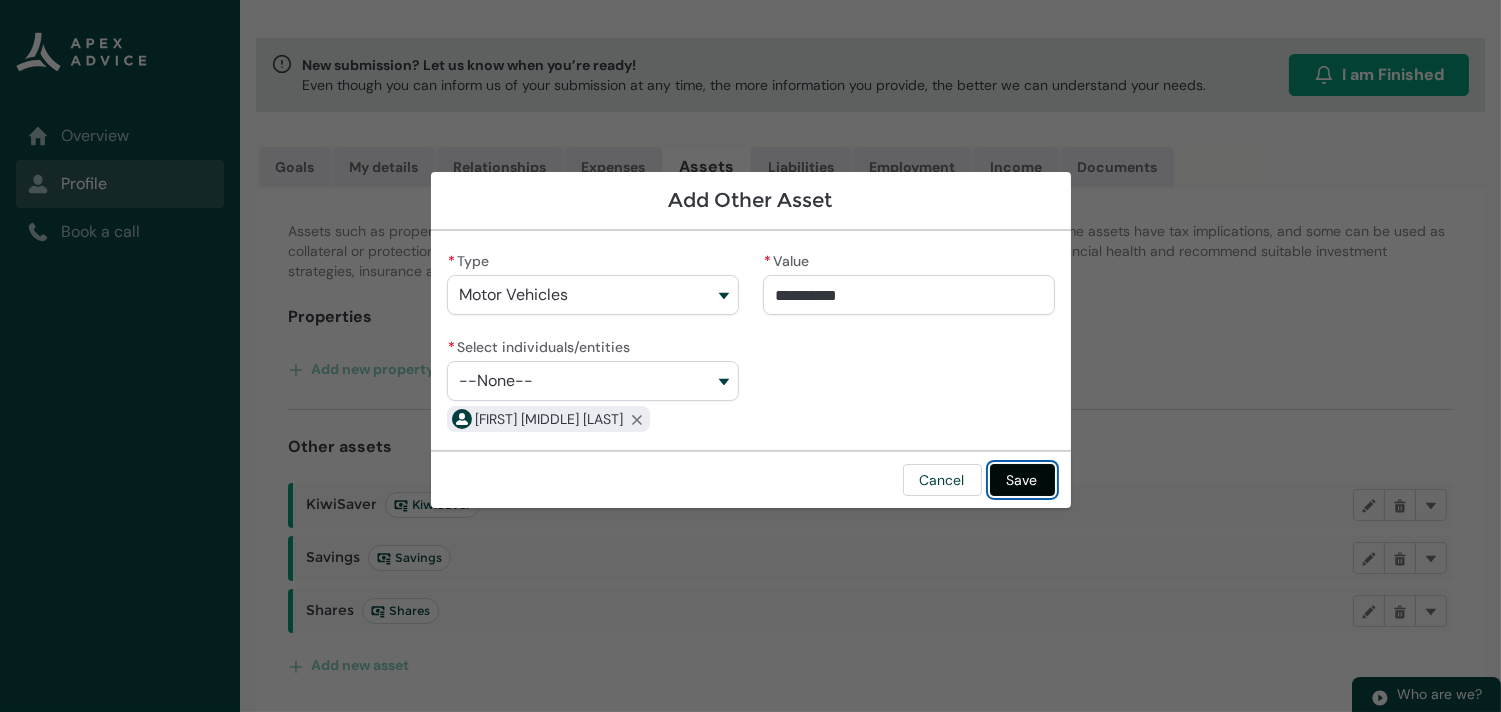 click on "Save" at bounding box center (1022, 480) 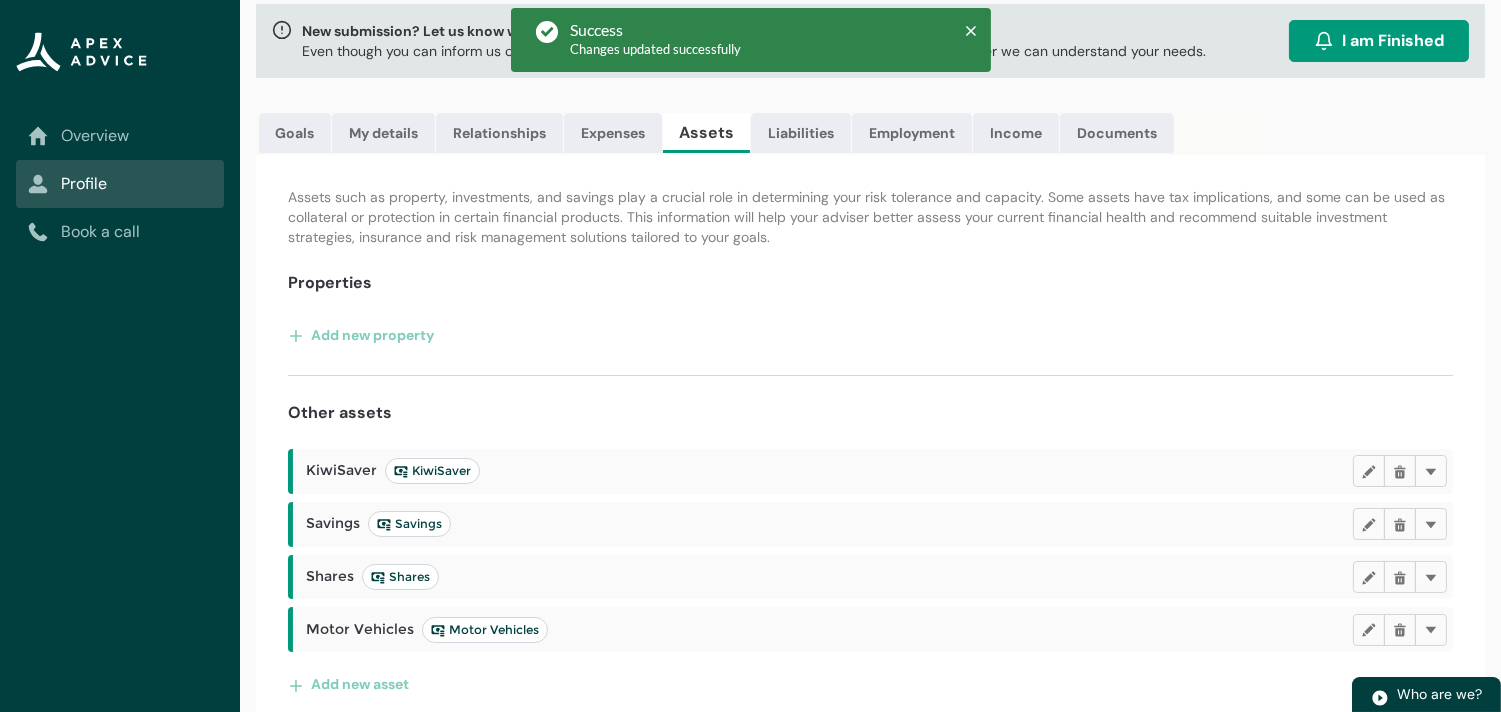 scroll, scrollTop: 133, scrollLeft: 0, axis: vertical 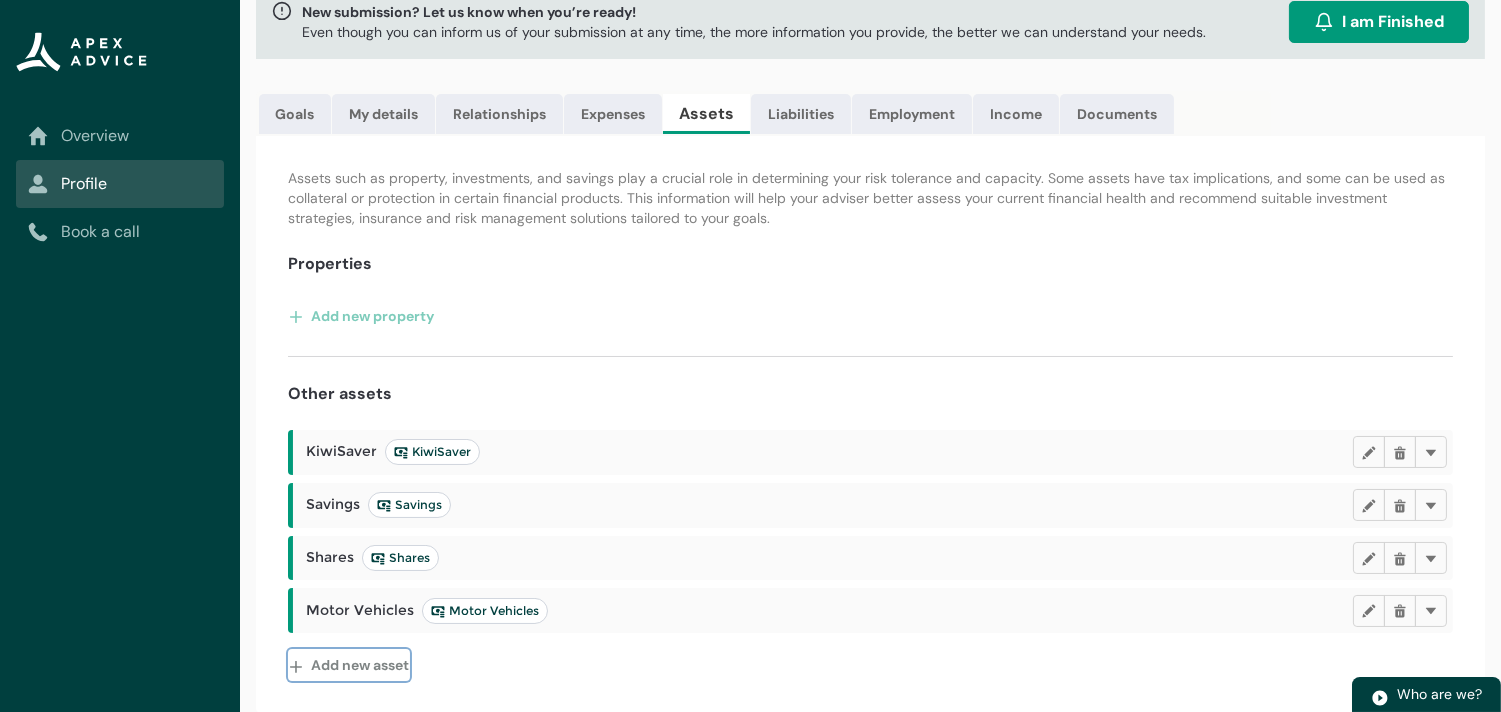 click on "Add new asset" at bounding box center [349, 665] 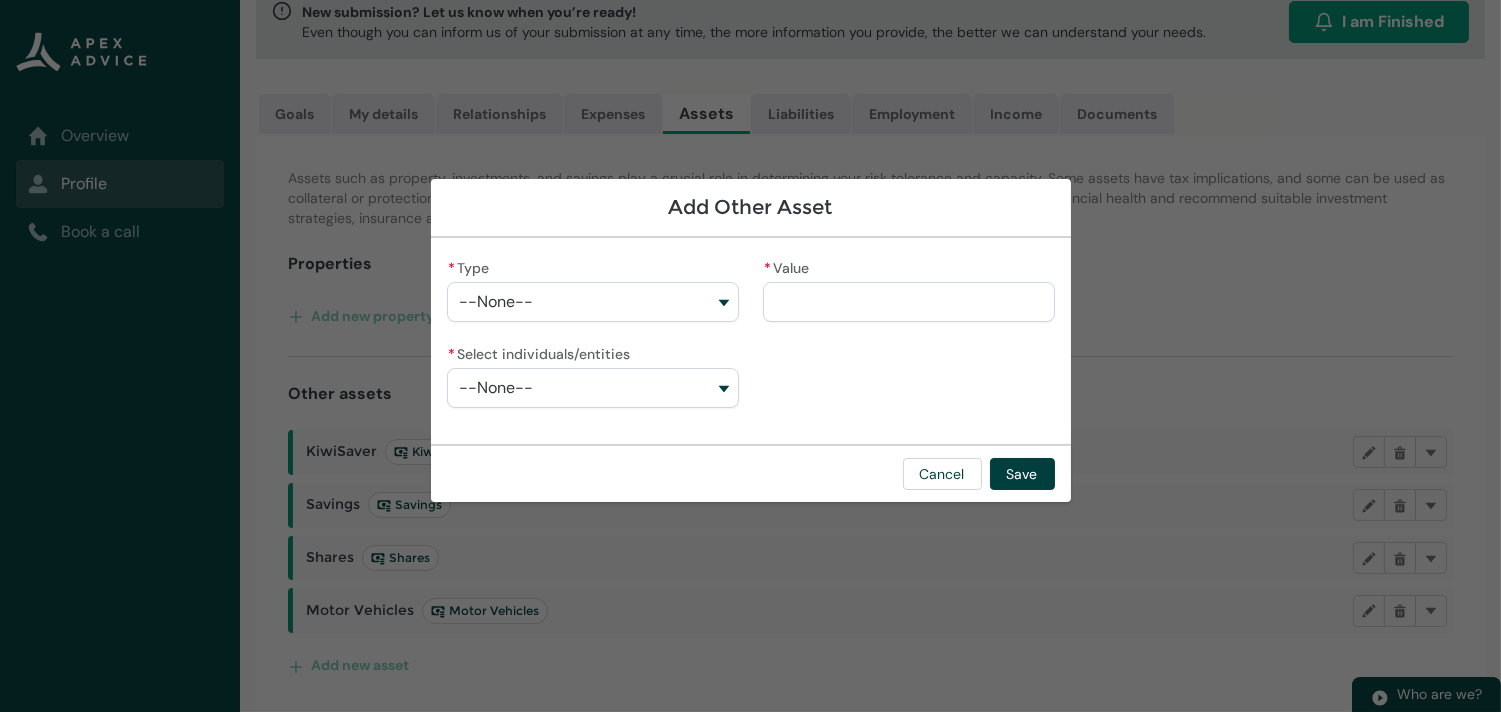 click on "--None--" at bounding box center [593, 302] 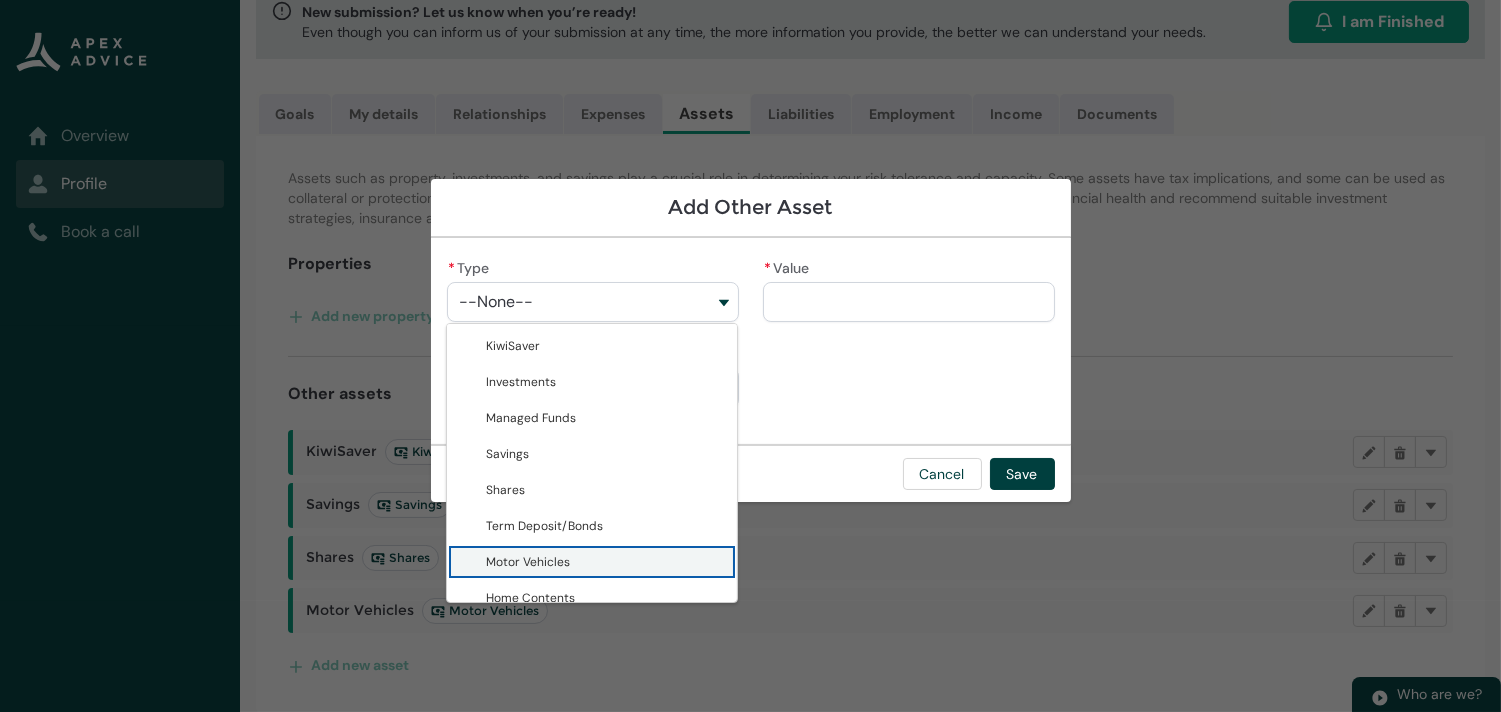 click on "Motor Vehicles" at bounding box center [529, 562] 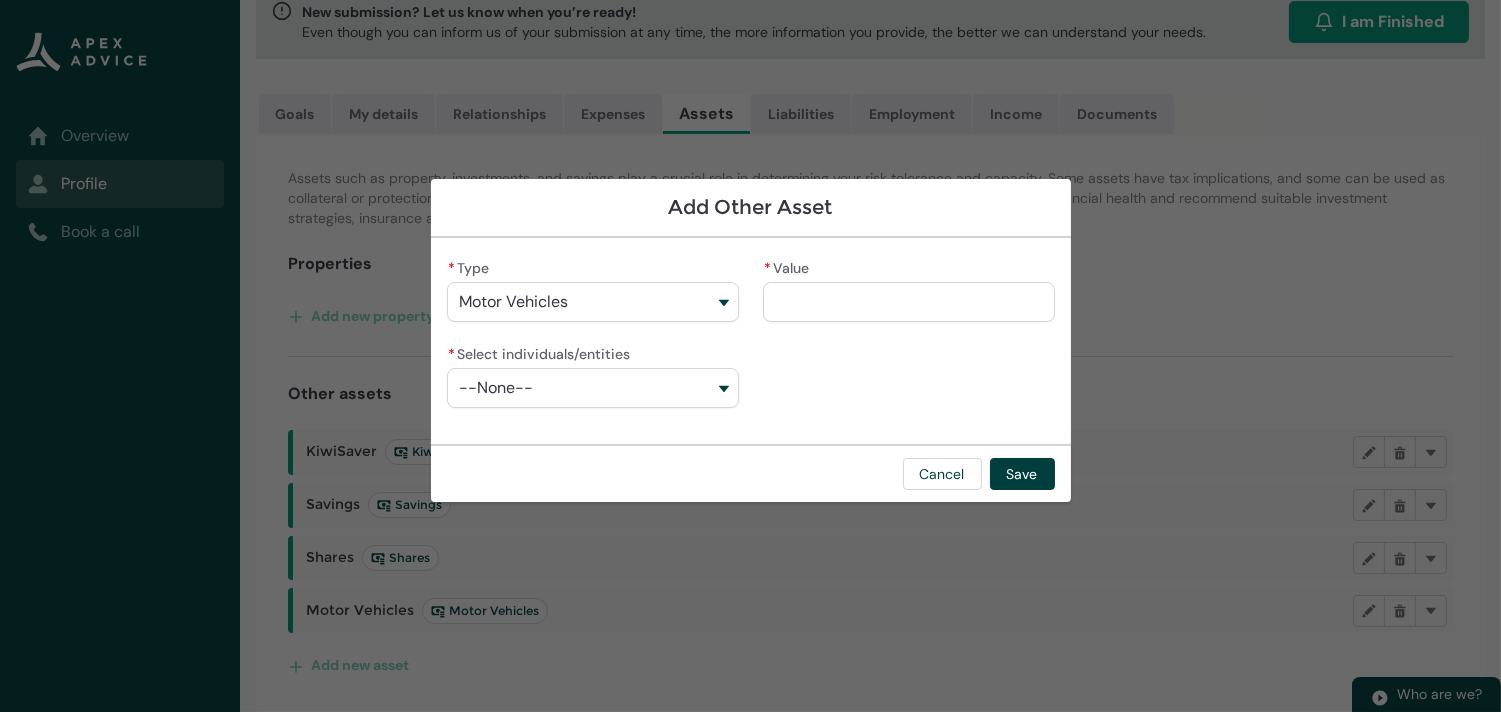 click on "Motor Vehicles" at bounding box center (593, 302) 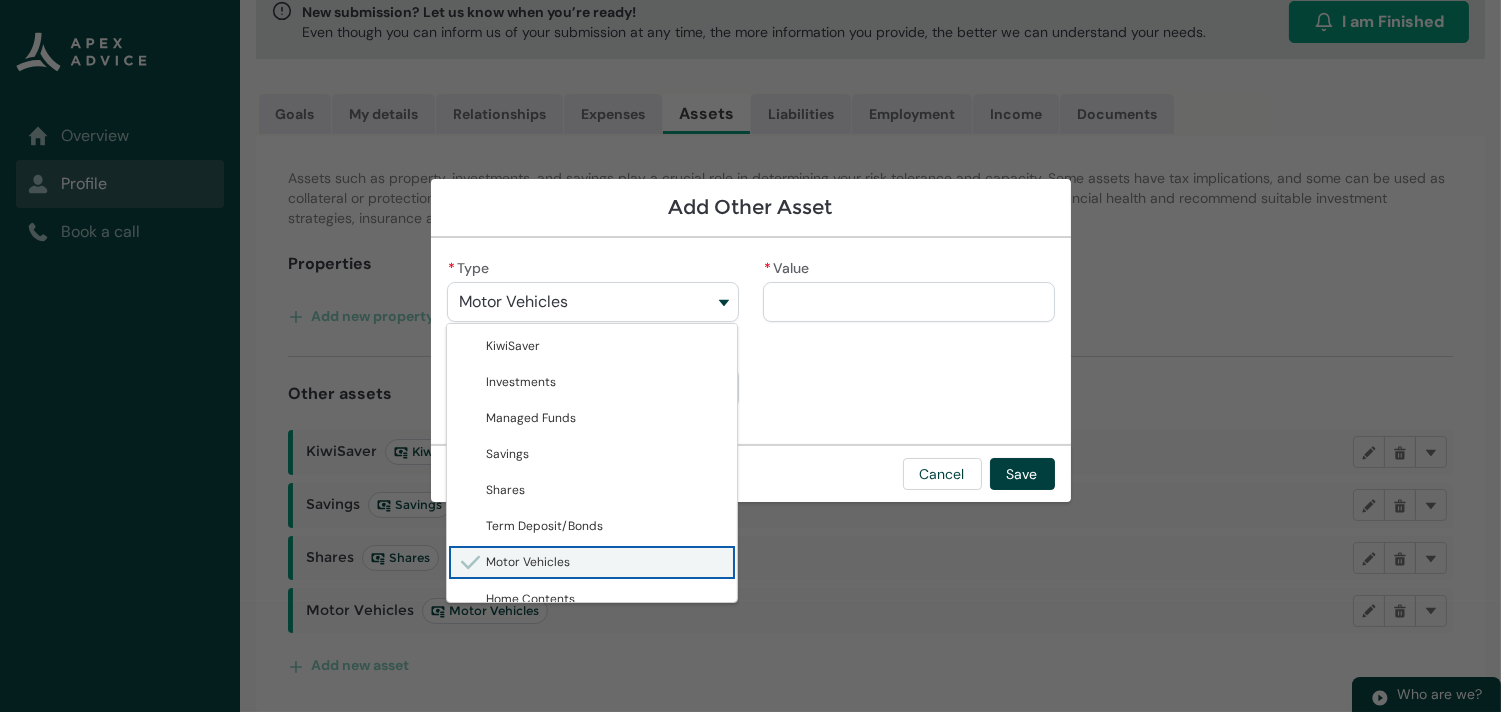 click on "Motor Vehicles" at bounding box center (529, 562) 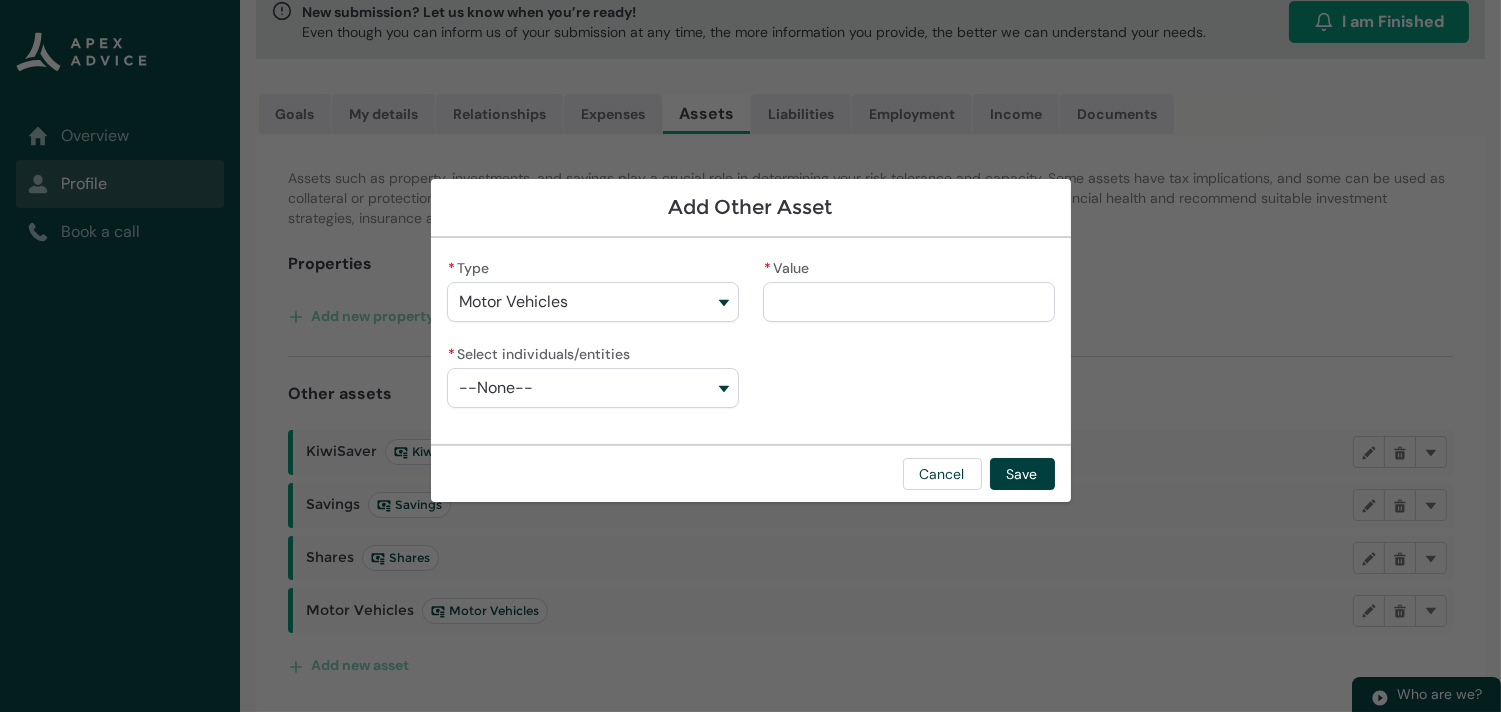click on "* Value" at bounding box center [909, 302] 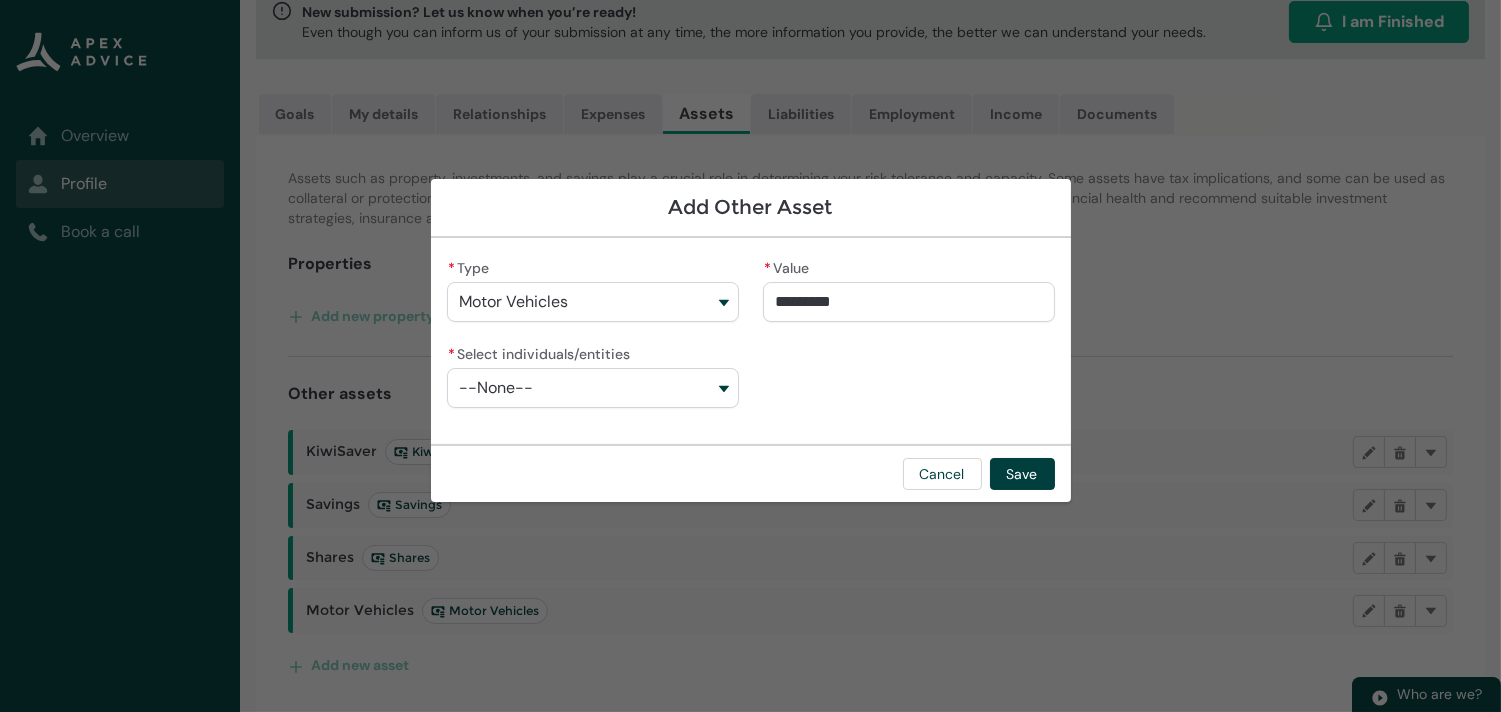click on "* Type Motor Vehicles KiwiSaver Investments Managed Funds Savings Shares Term Deposit/Bonds Motor Vehicles Home Contents Life Style Business Assets * Value ********* * Select individuals/entities --None--" at bounding box center [751, 341] 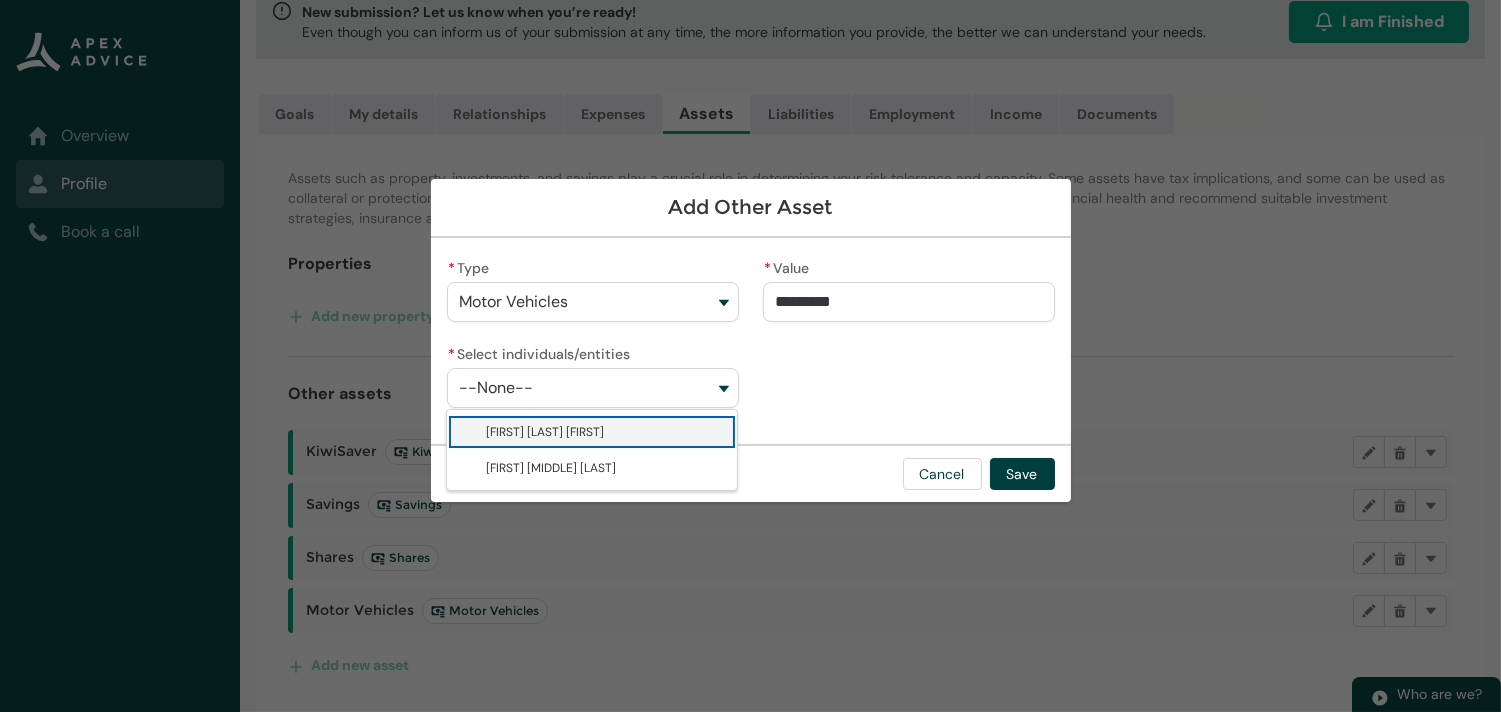 click on "[FIRST] [LAST] [FIRST]" at bounding box center [606, 432] 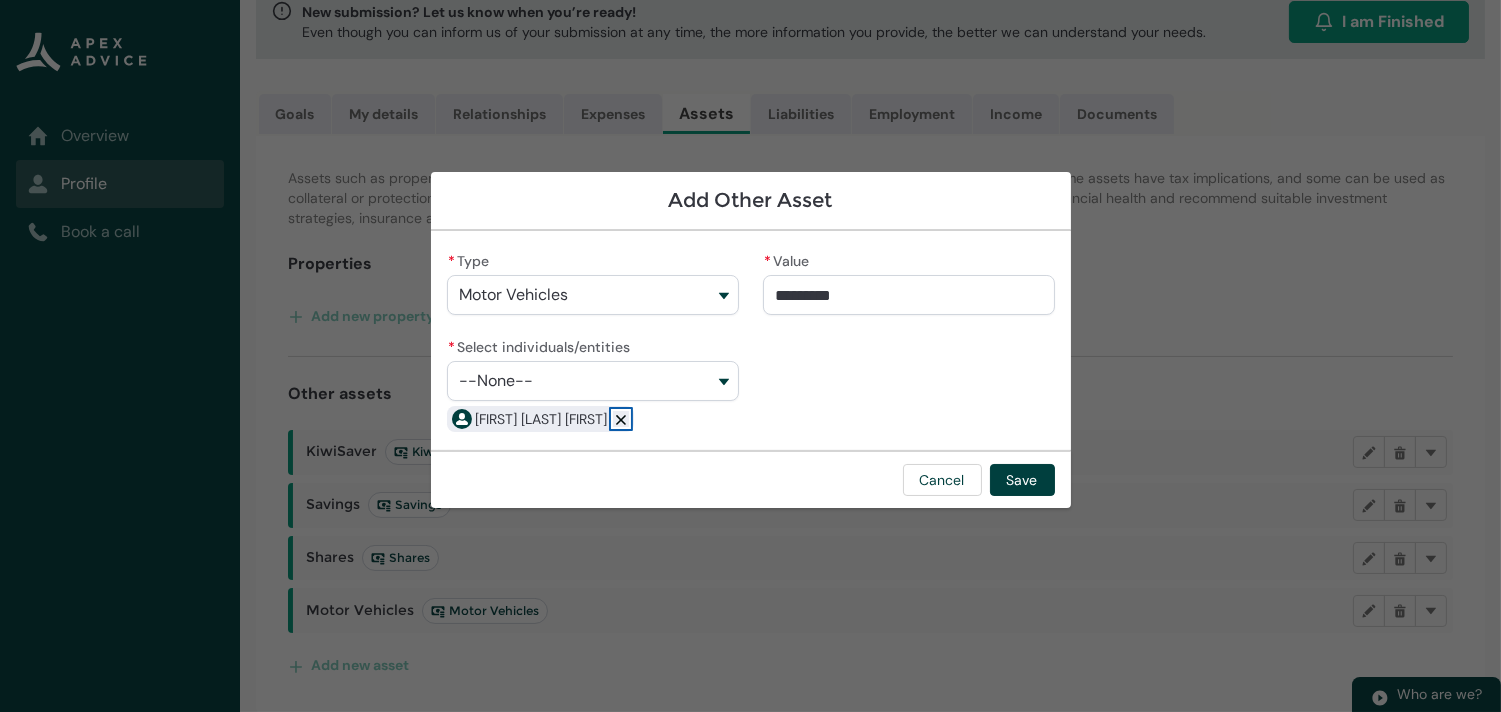 click at bounding box center (621, 418) 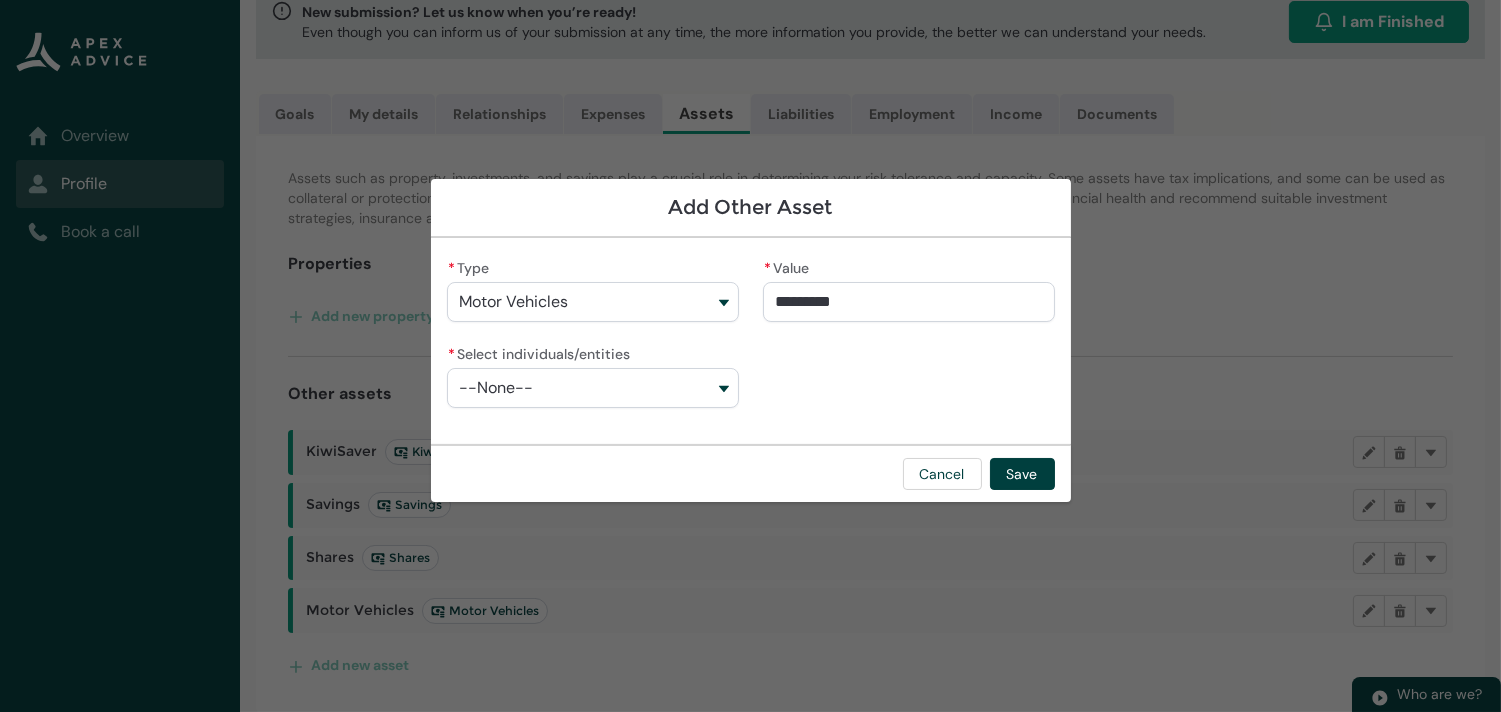 click on "--None--" at bounding box center [593, 388] 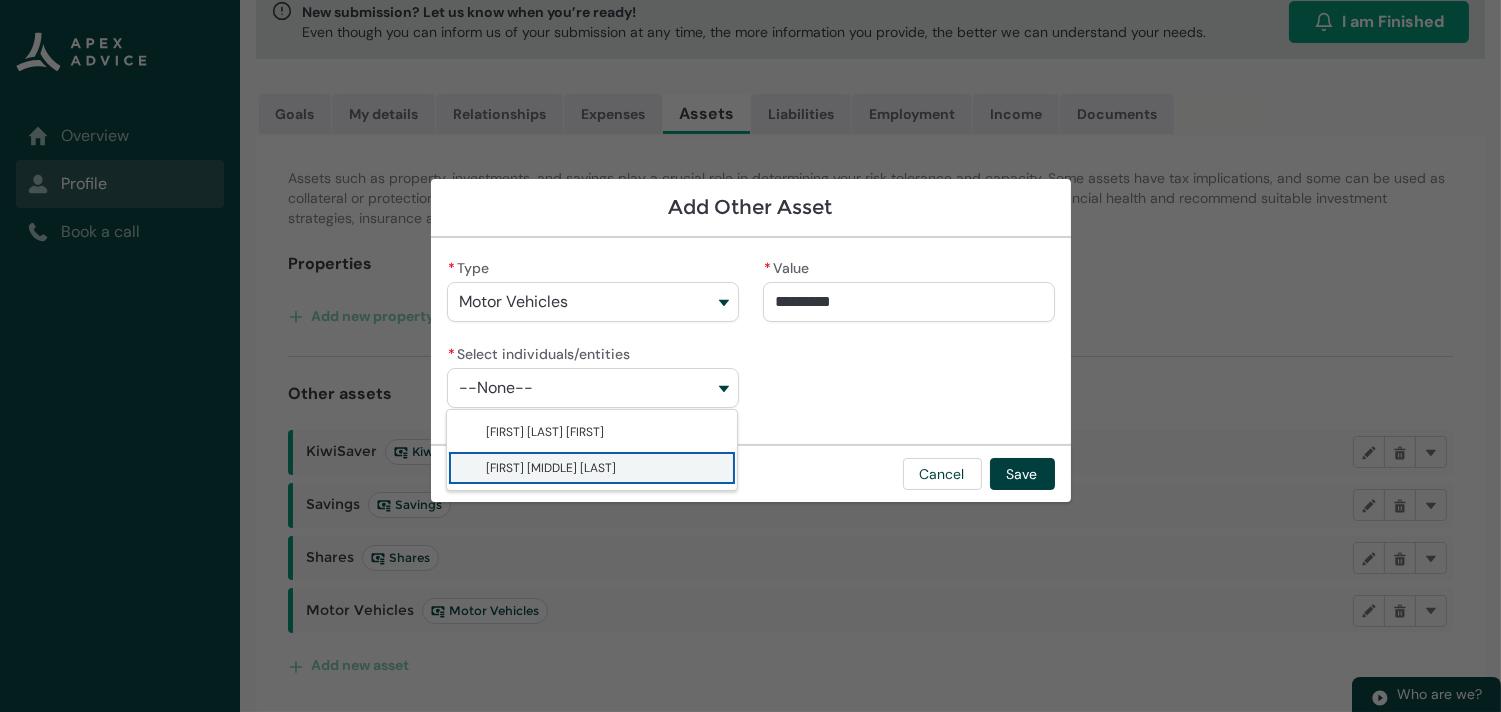 click on "[FIRST] [MIDDLE] [LAST]" at bounding box center [552, 468] 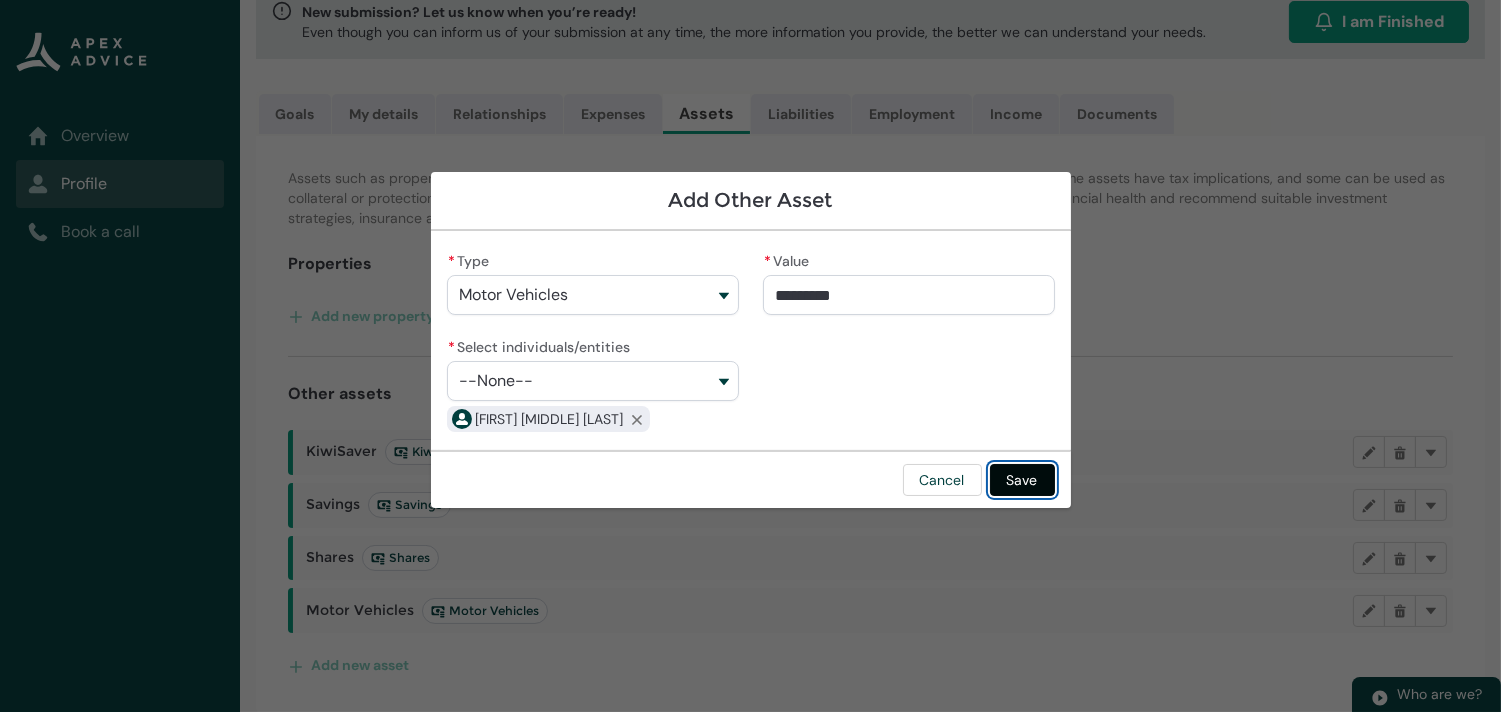 click on "Save" at bounding box center [1022, 480] 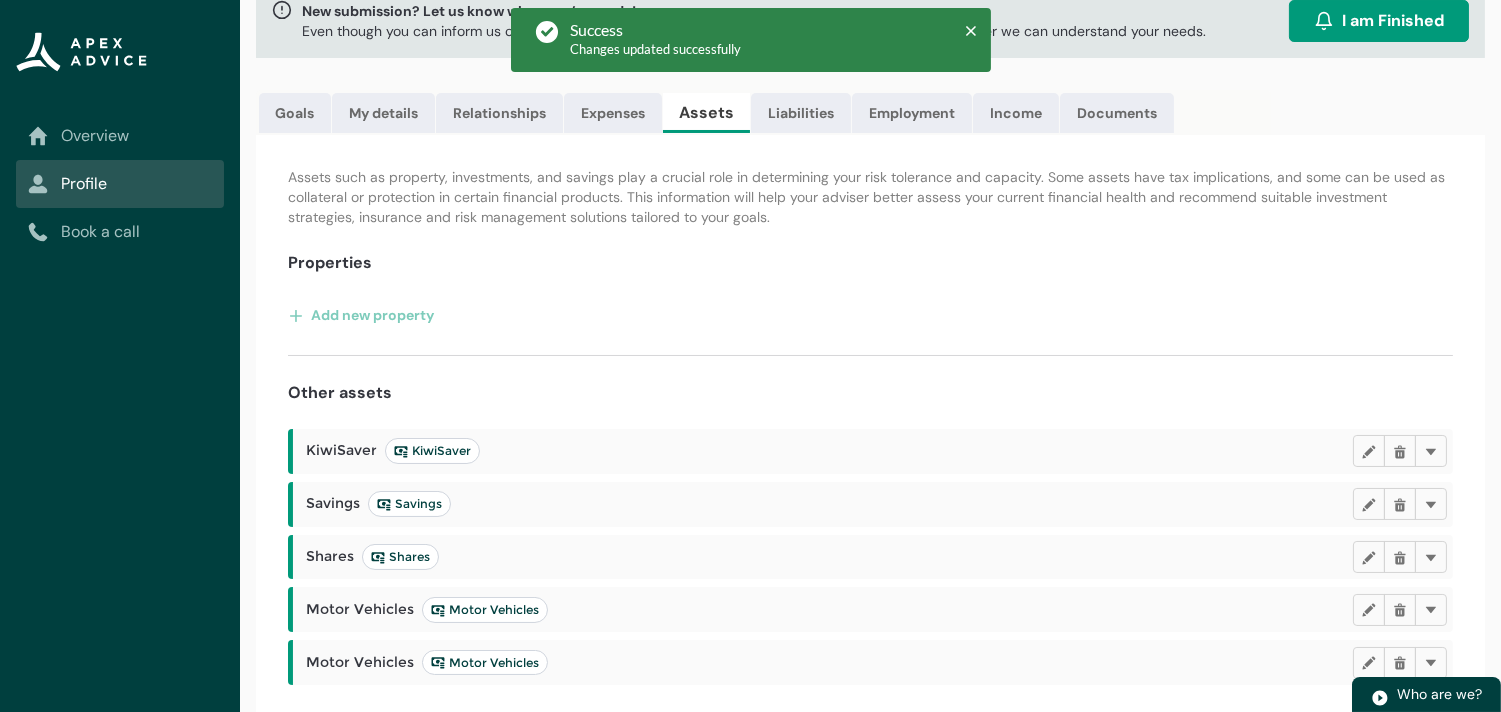 scroll, scrollTop: 185, scrollLeft: 0, axis: vertical 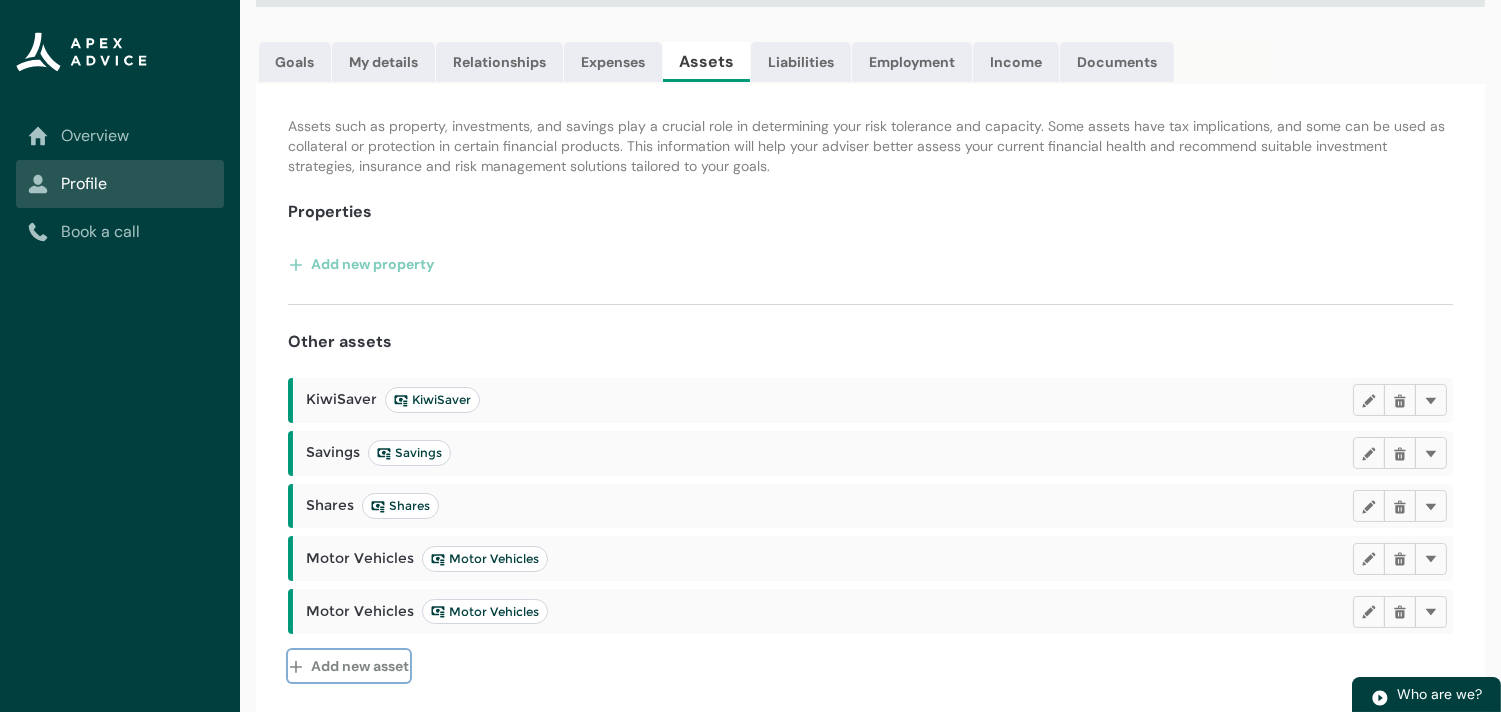 click on "Add new asset" at bounding box center (349, 666) 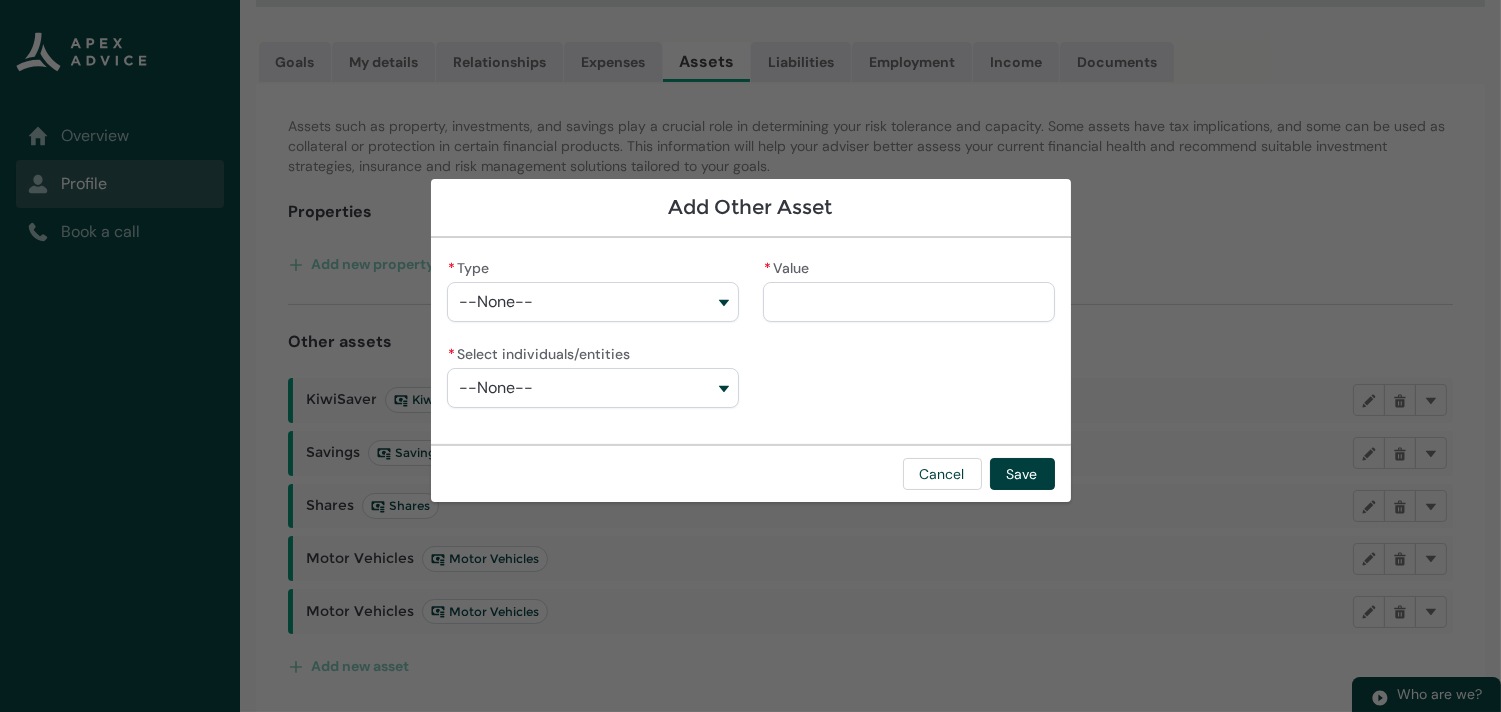 click on "--None--" at bounding box center [593, 302] 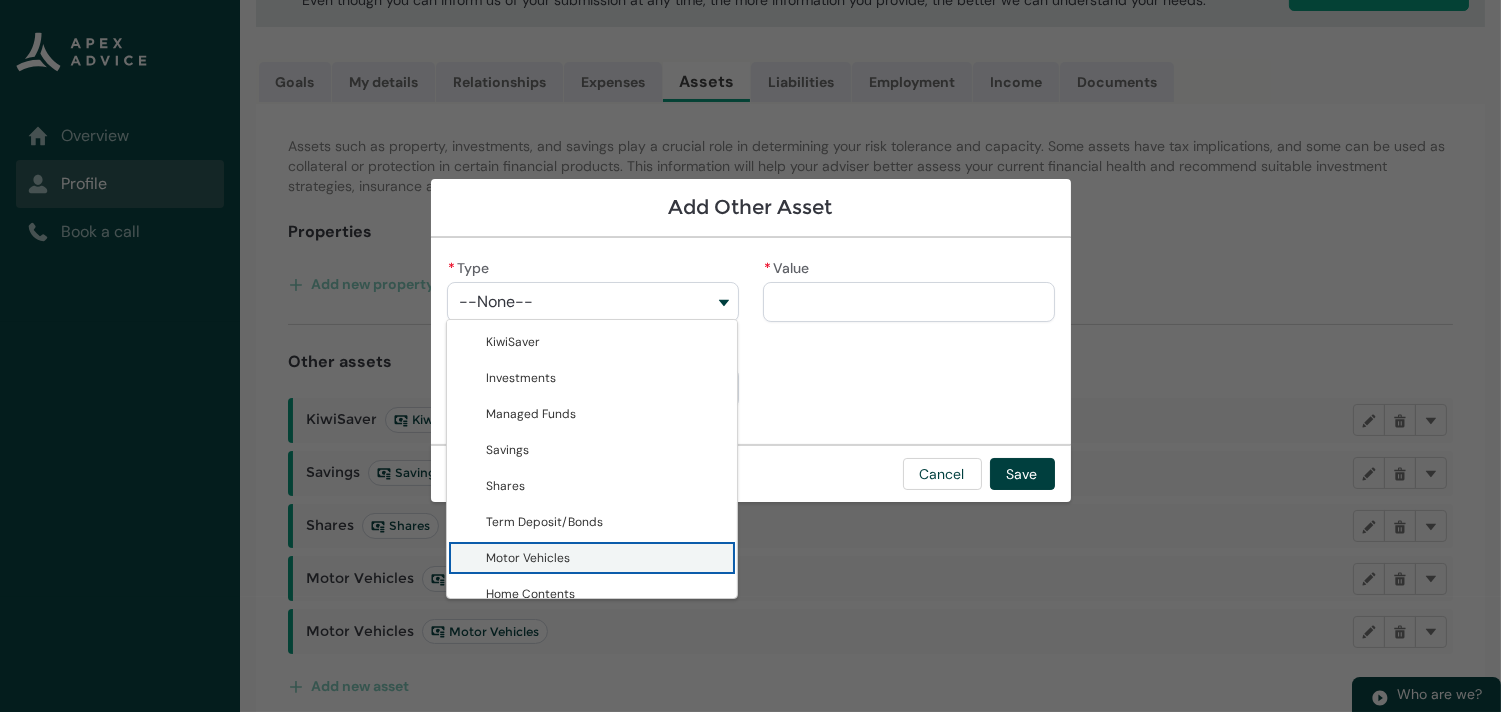 scroll, scrollTop: 185, scrollLeft: 0, axis: vertical 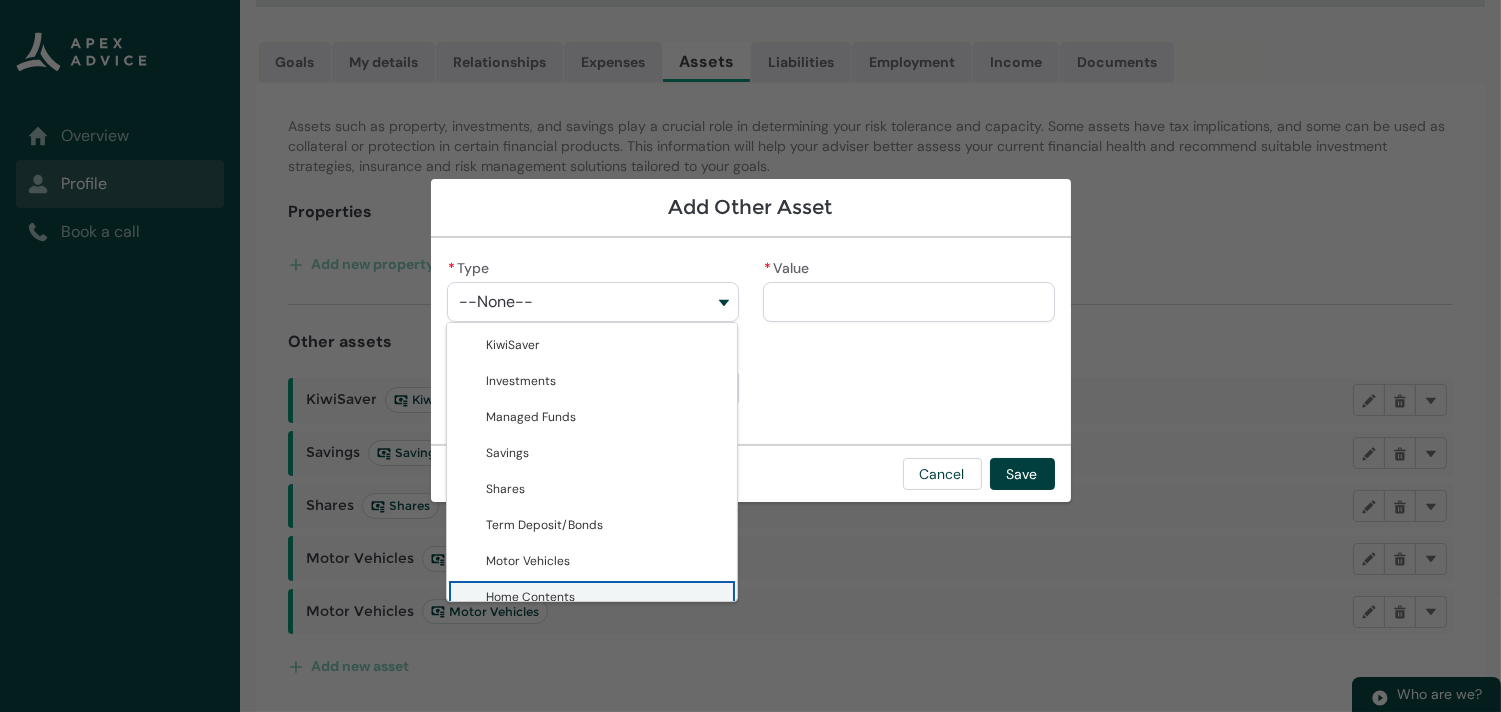 click on "Home Contents" at bounding box center (531, 597) 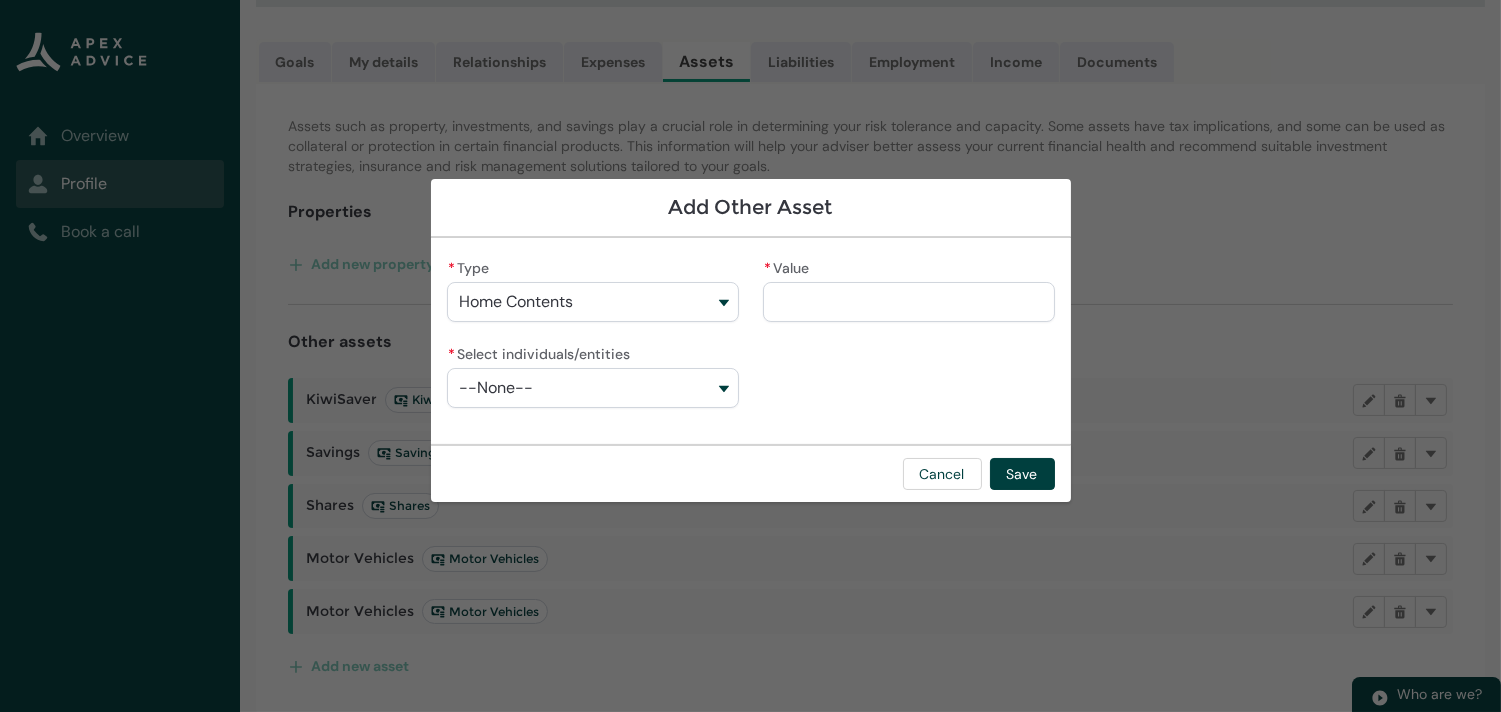 click on "* Value" at bounding box center (909, 302) 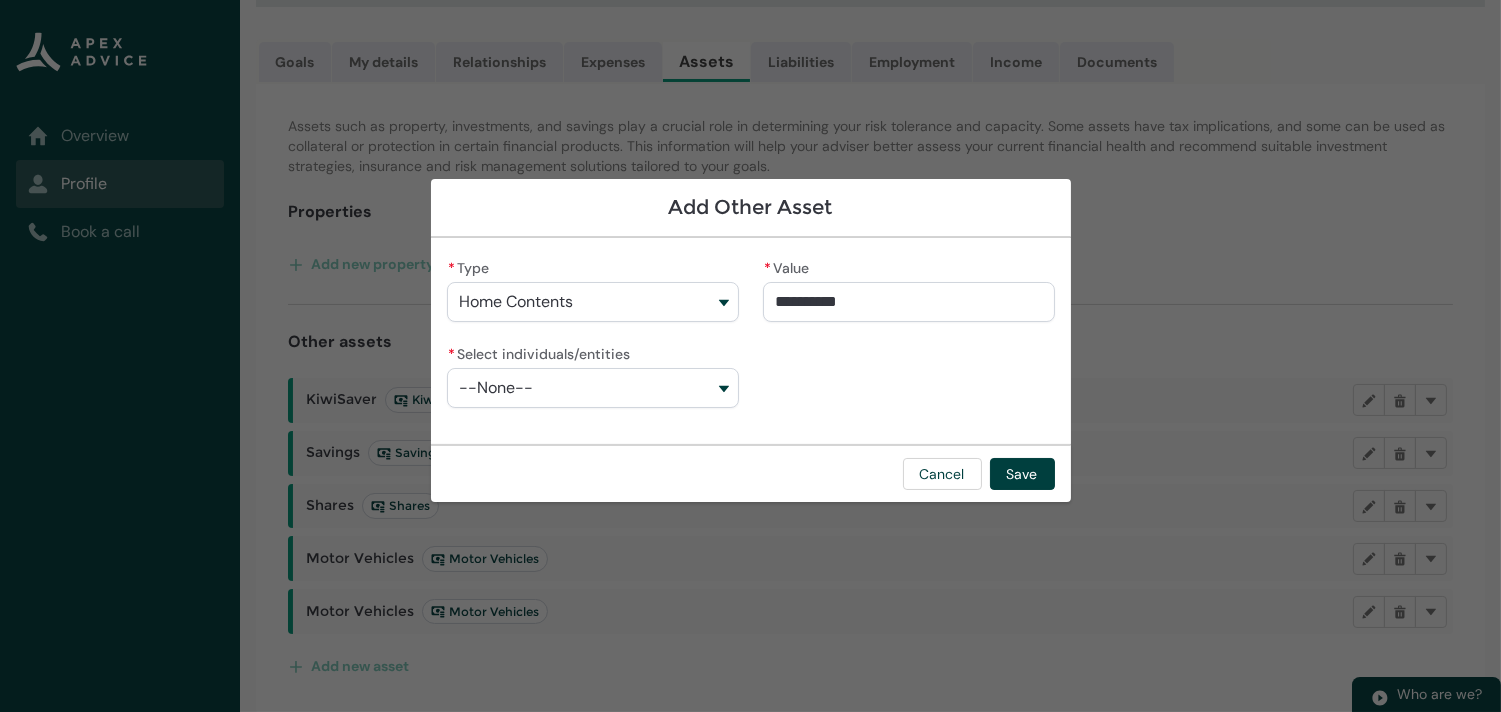 click on "**********" at bounding box center (751, 341) 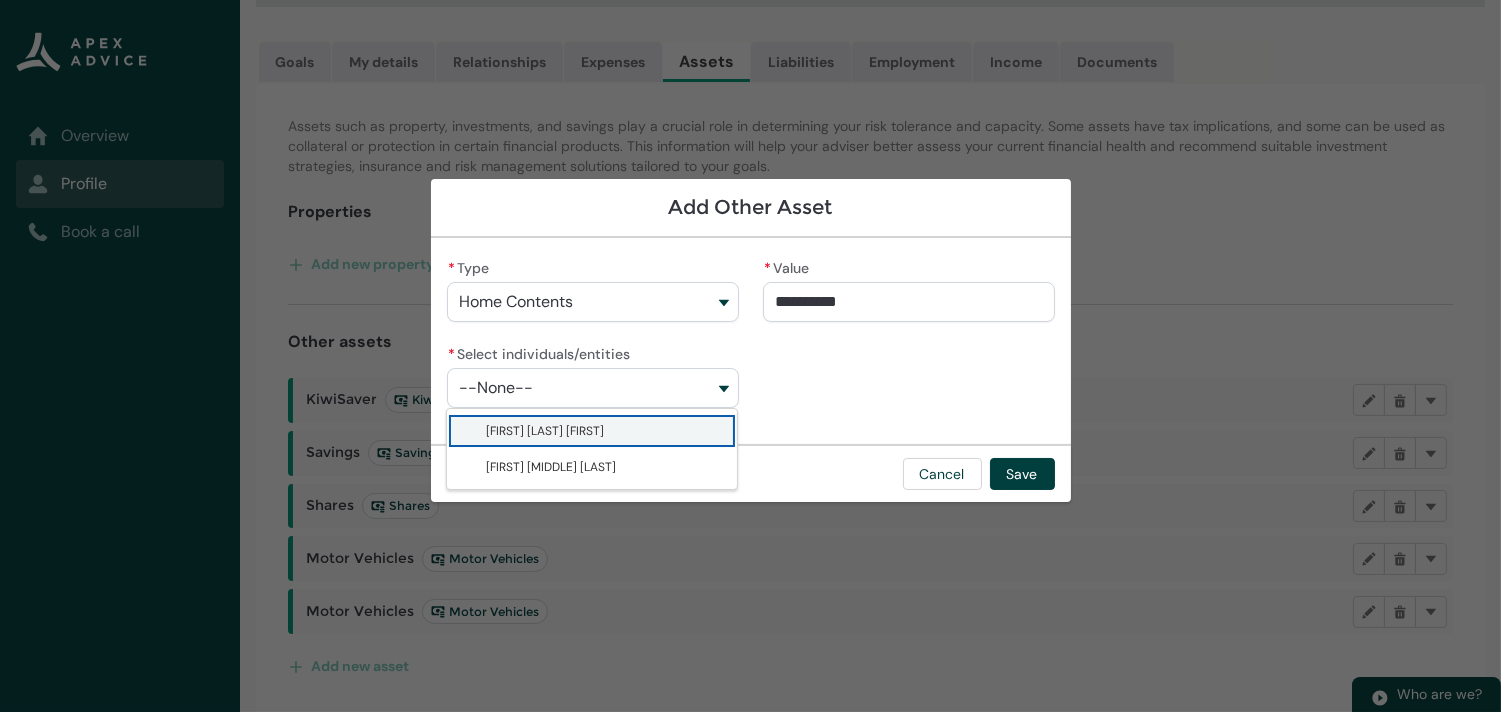 click on "[FIRST] [LAST] [FIRST]" at bounding box center (606, 431) 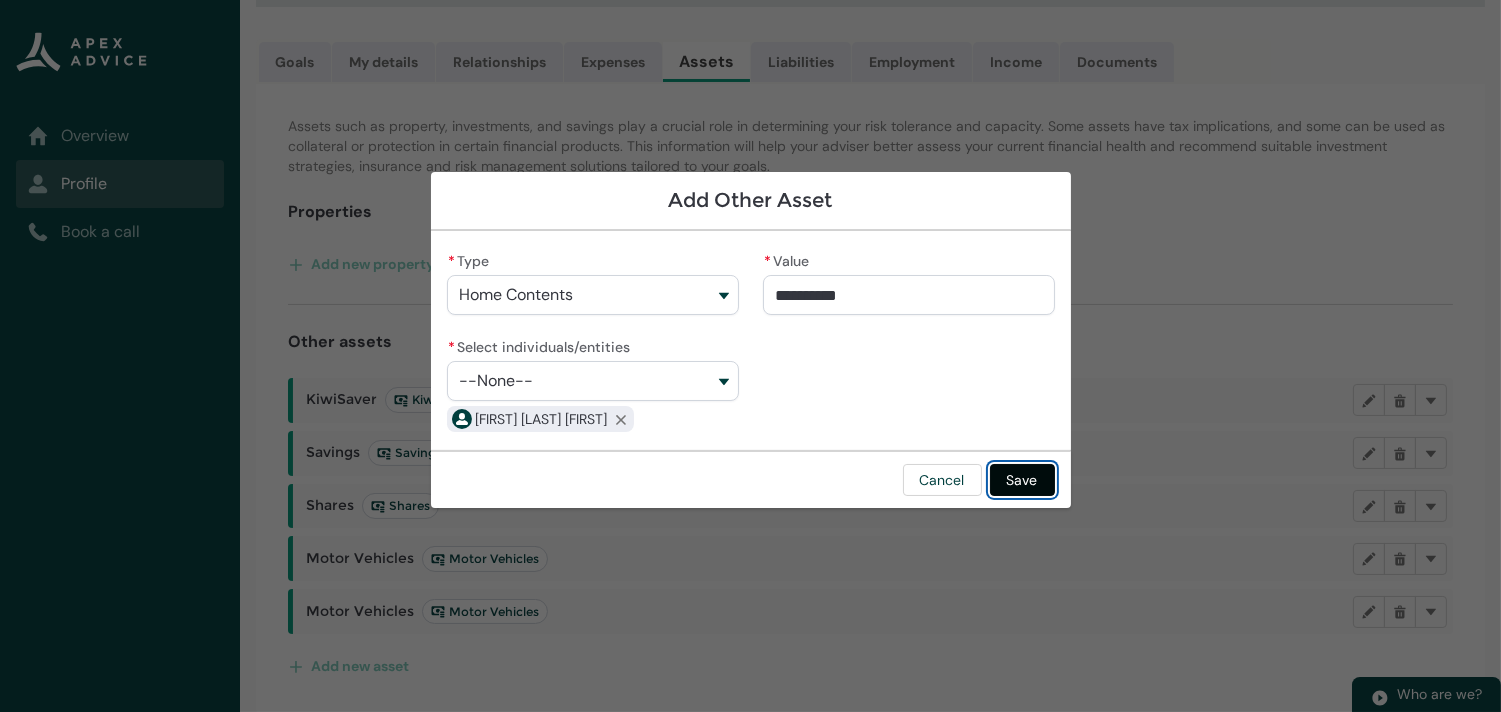 click on "Save" at bounding box center [1022, 480] 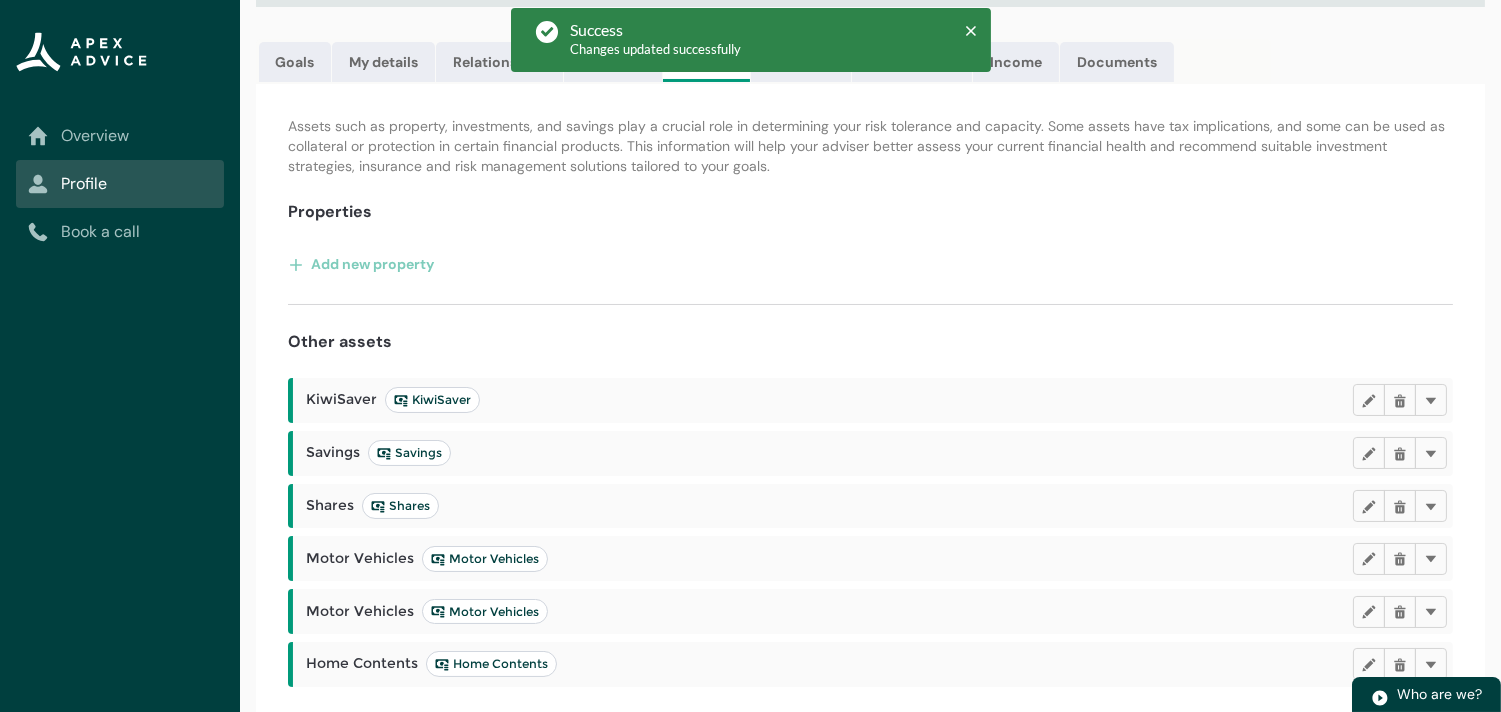 scroll, scrollTop: 238, scrollLeft: 0, axis: vertical 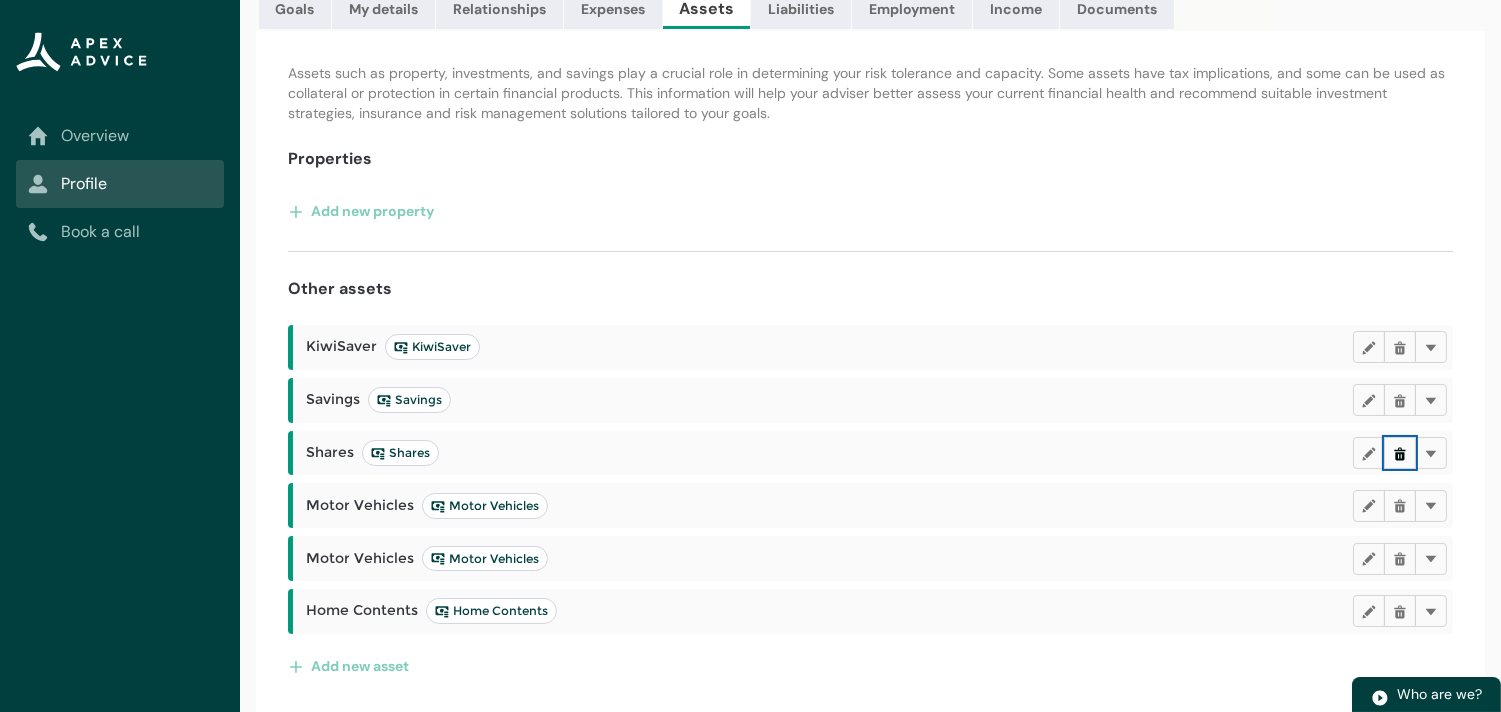 click at bounding box center [1400, 452] 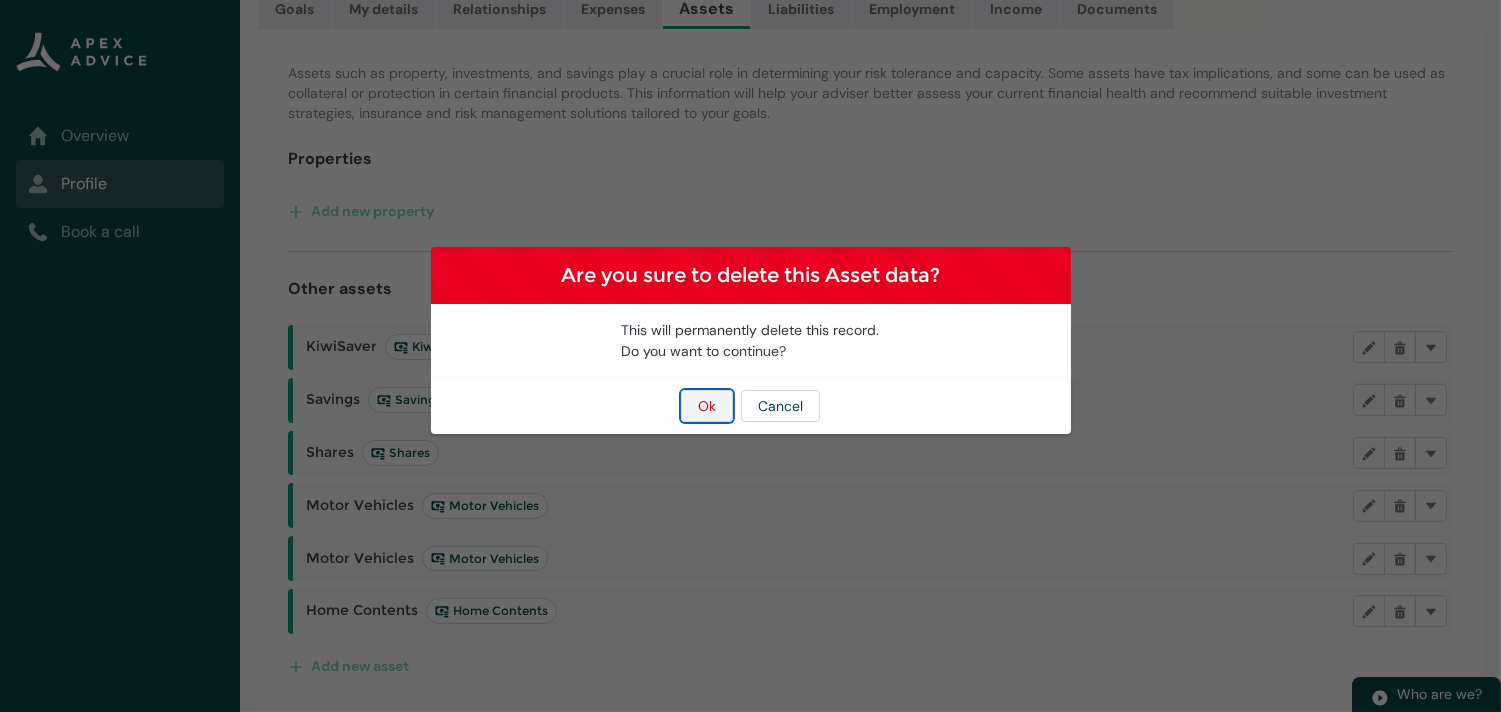click on "Ok" at bounding box center (707, 406) 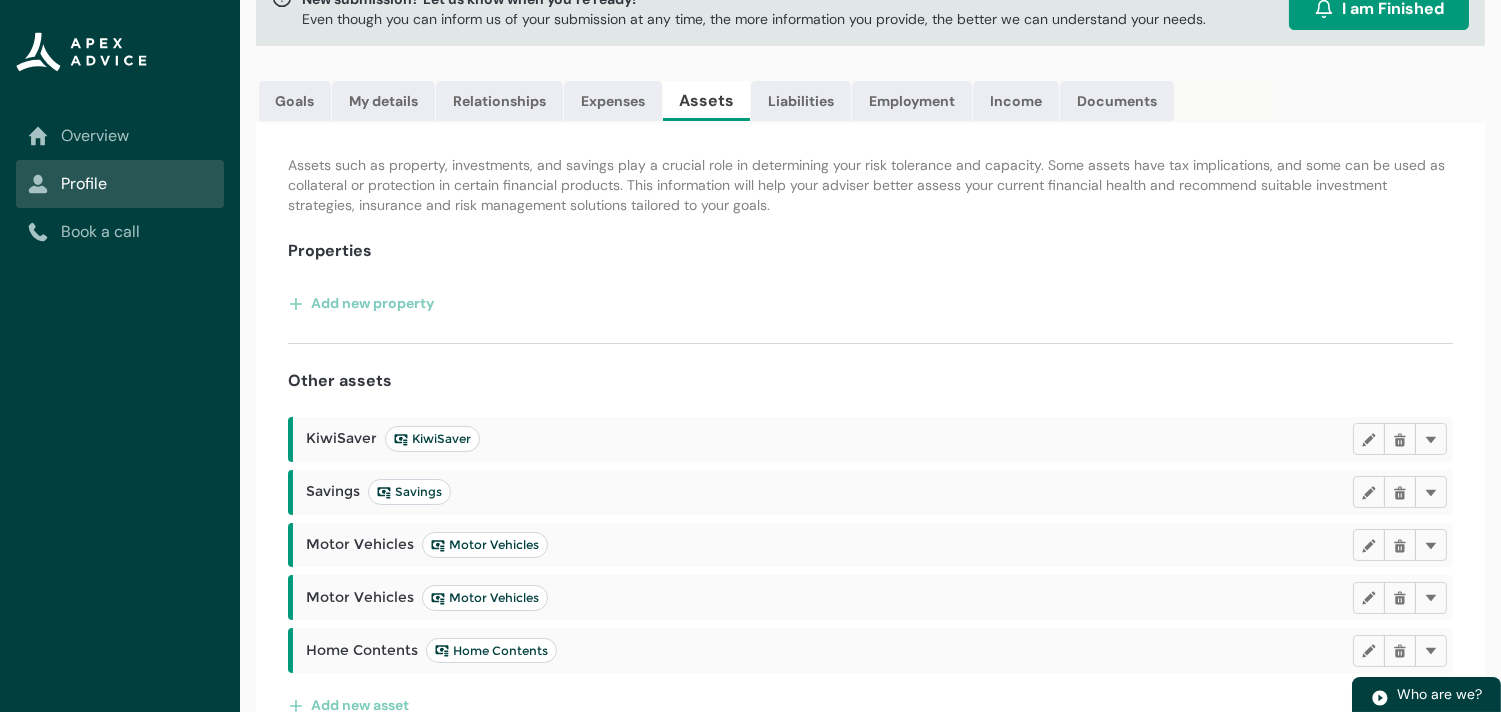 scroll, scrollTop: 185, scrollLeft: 0, axis: vertical 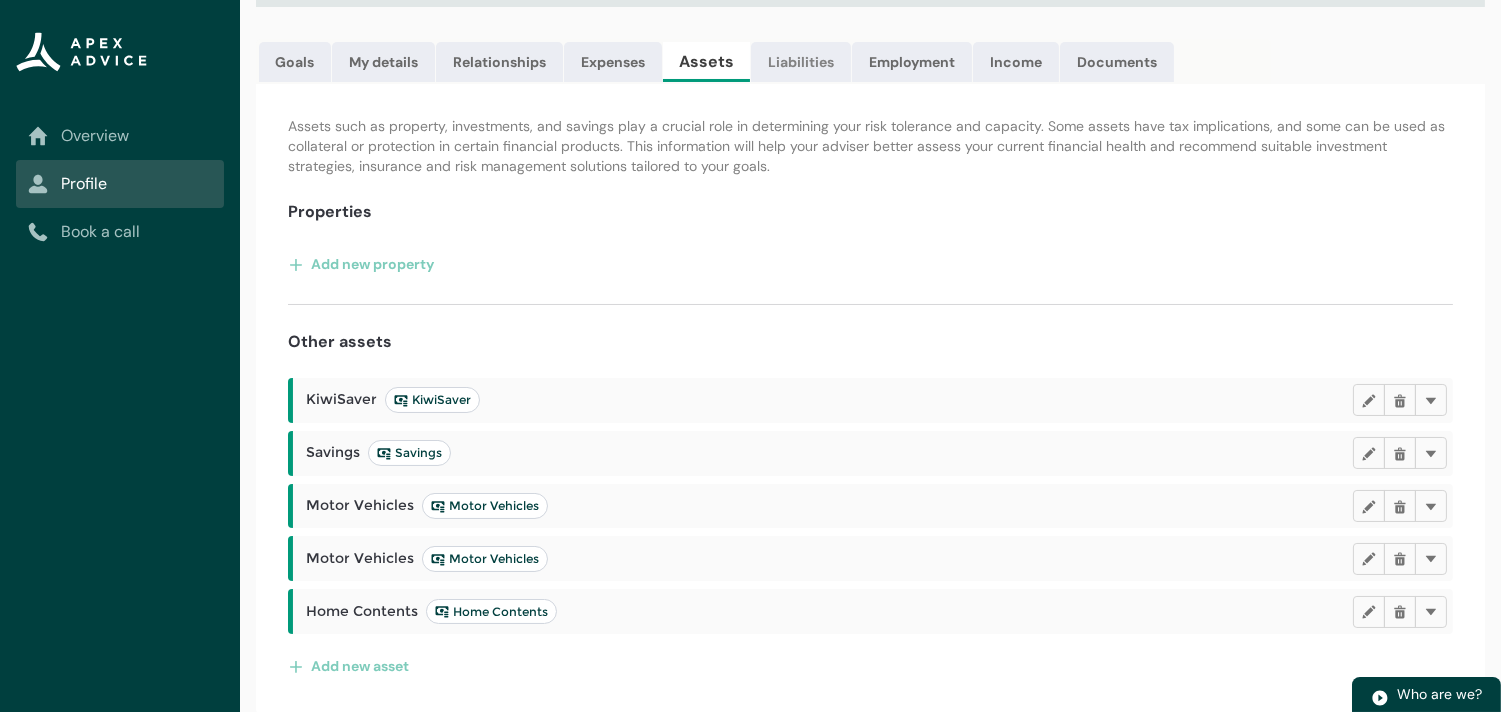 click on "Liabilities" at bounding box center (801, 62) 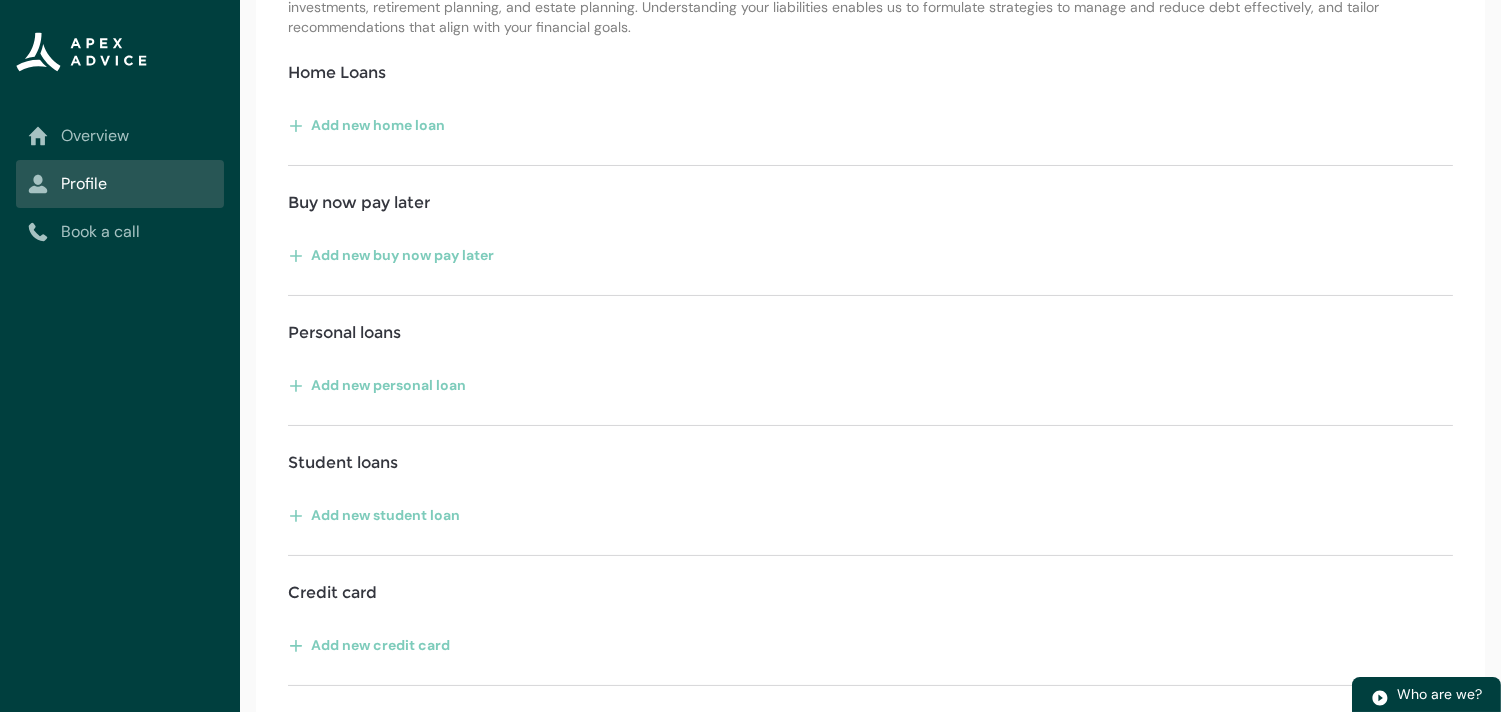 scroll, scrollTop: 435, scrollLeft: 0, axis: vertical 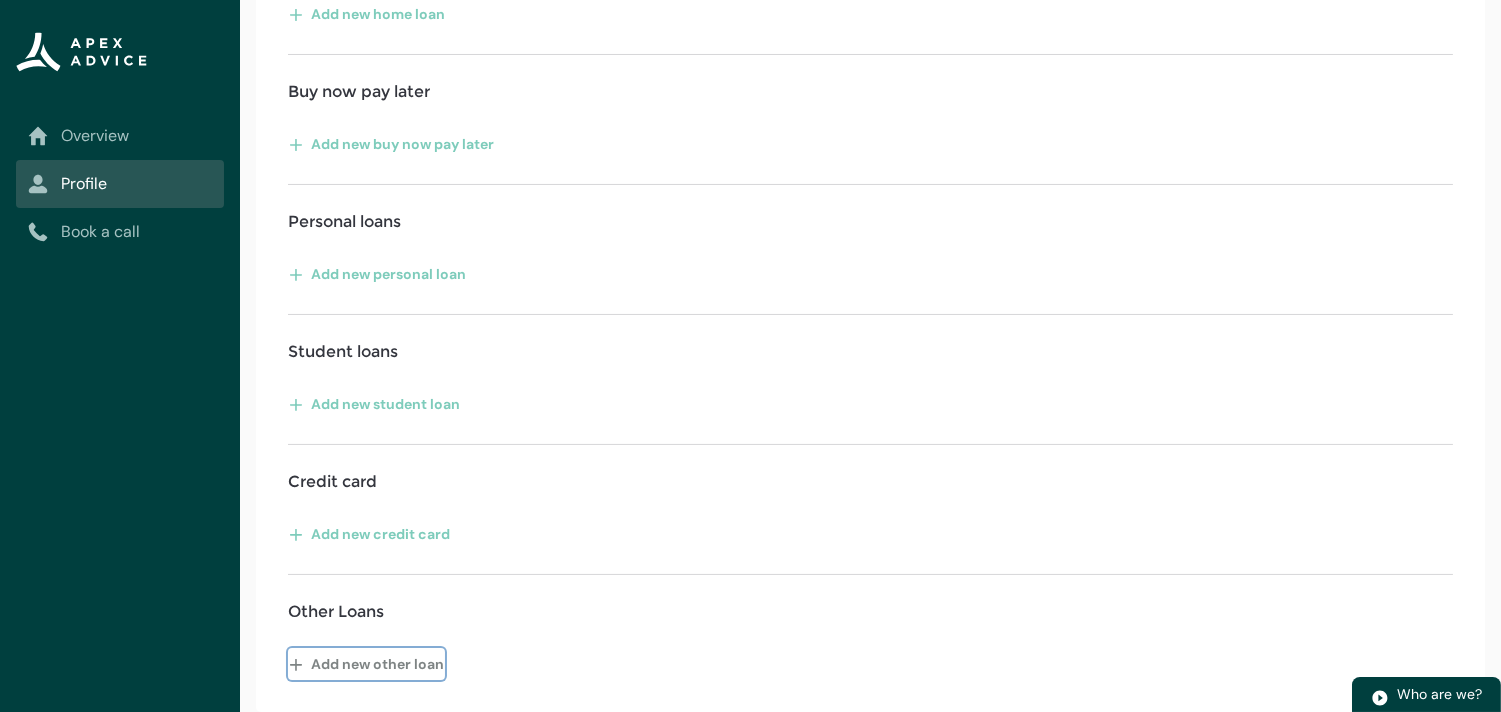 click on "Add new other loan" at bounding box center [366, 664] 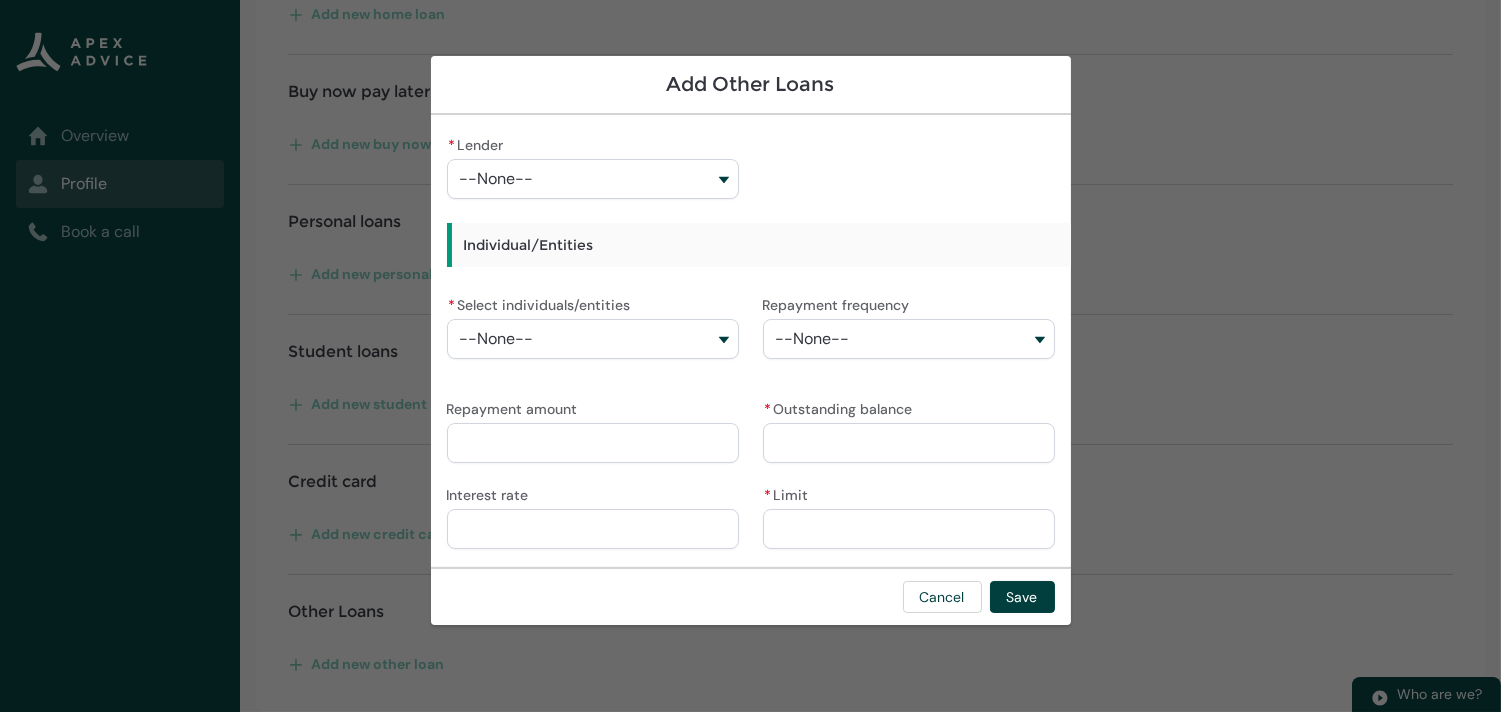 click on "--None--" at bounding box center [593, 179] 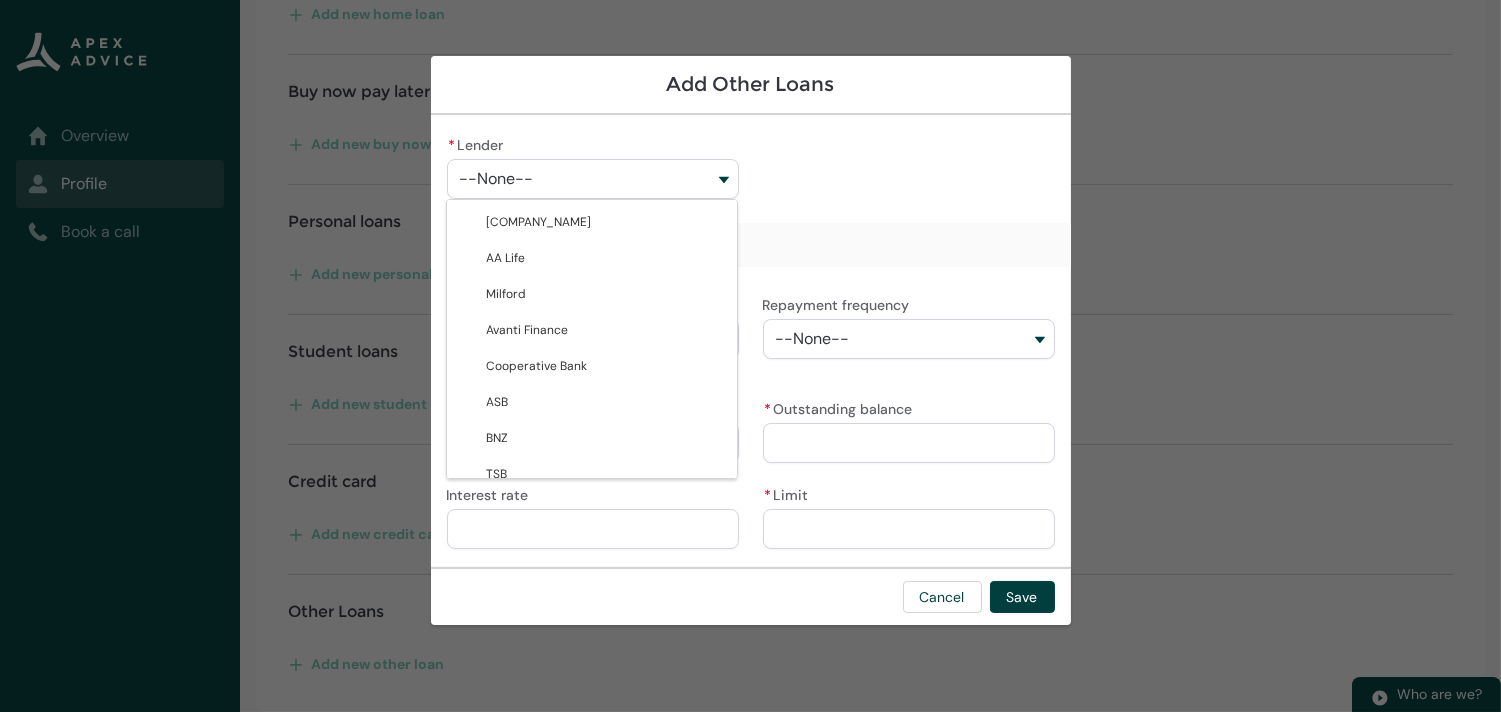 click on "Other" at bounding box center (606, 1770) 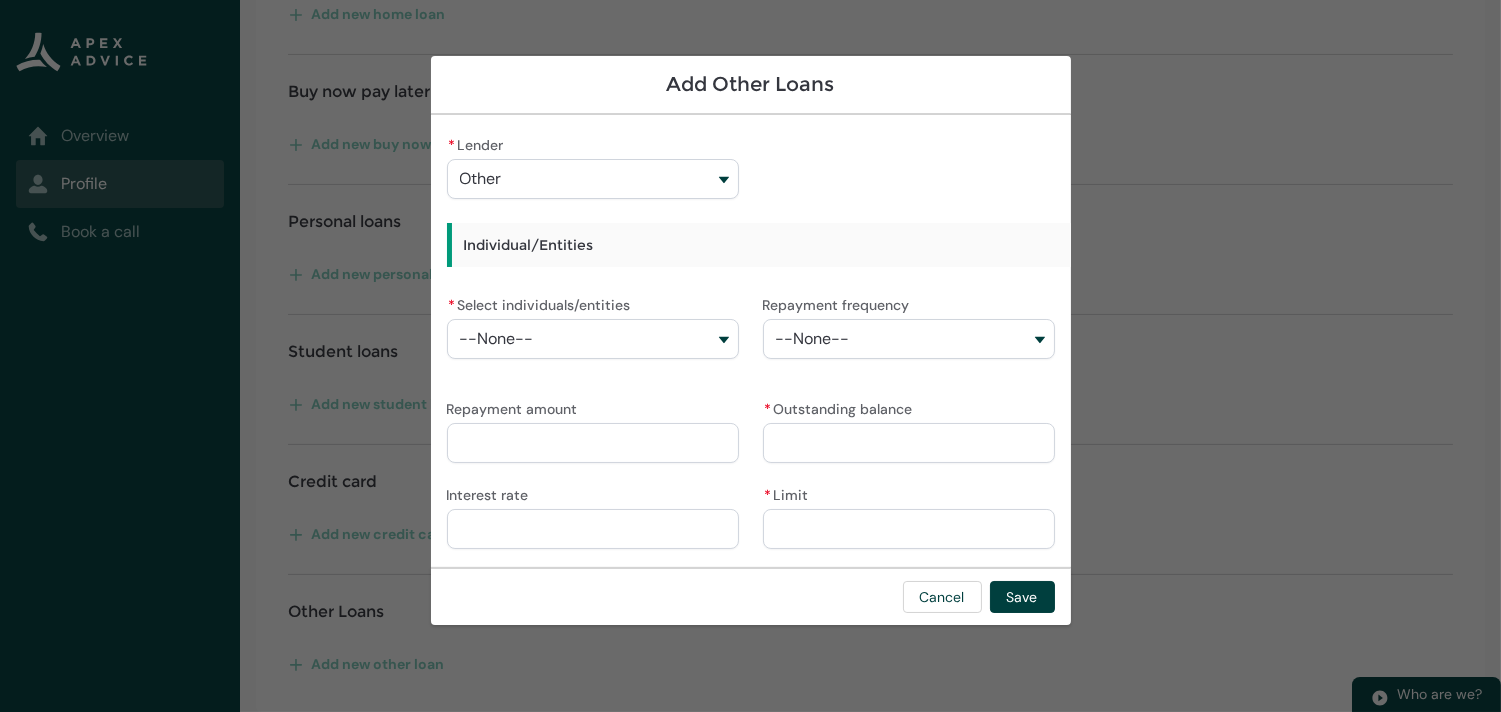 click on "--None--" at bounding box center (593, 339) 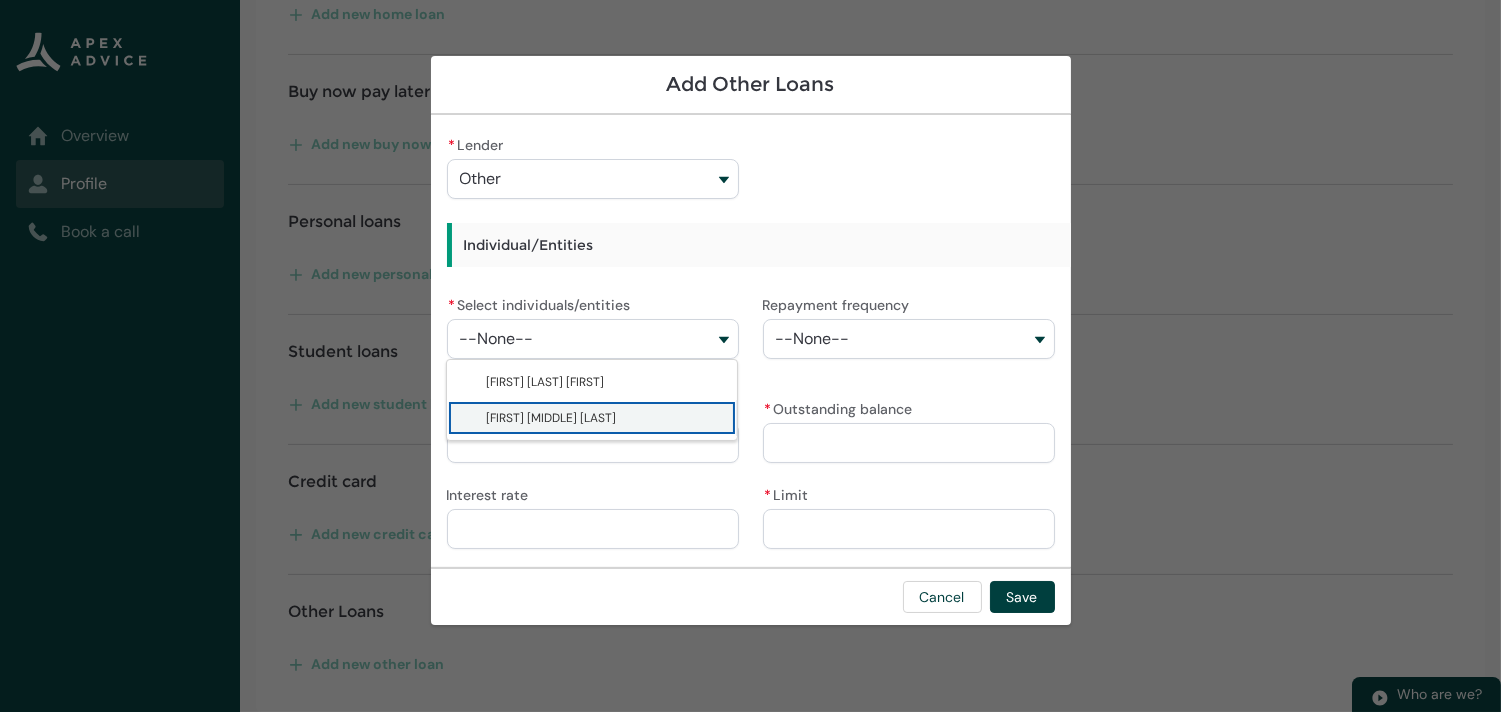 click on "[FIRST] [MIDDLE] [LAST]" at bounding box center (552, 418) 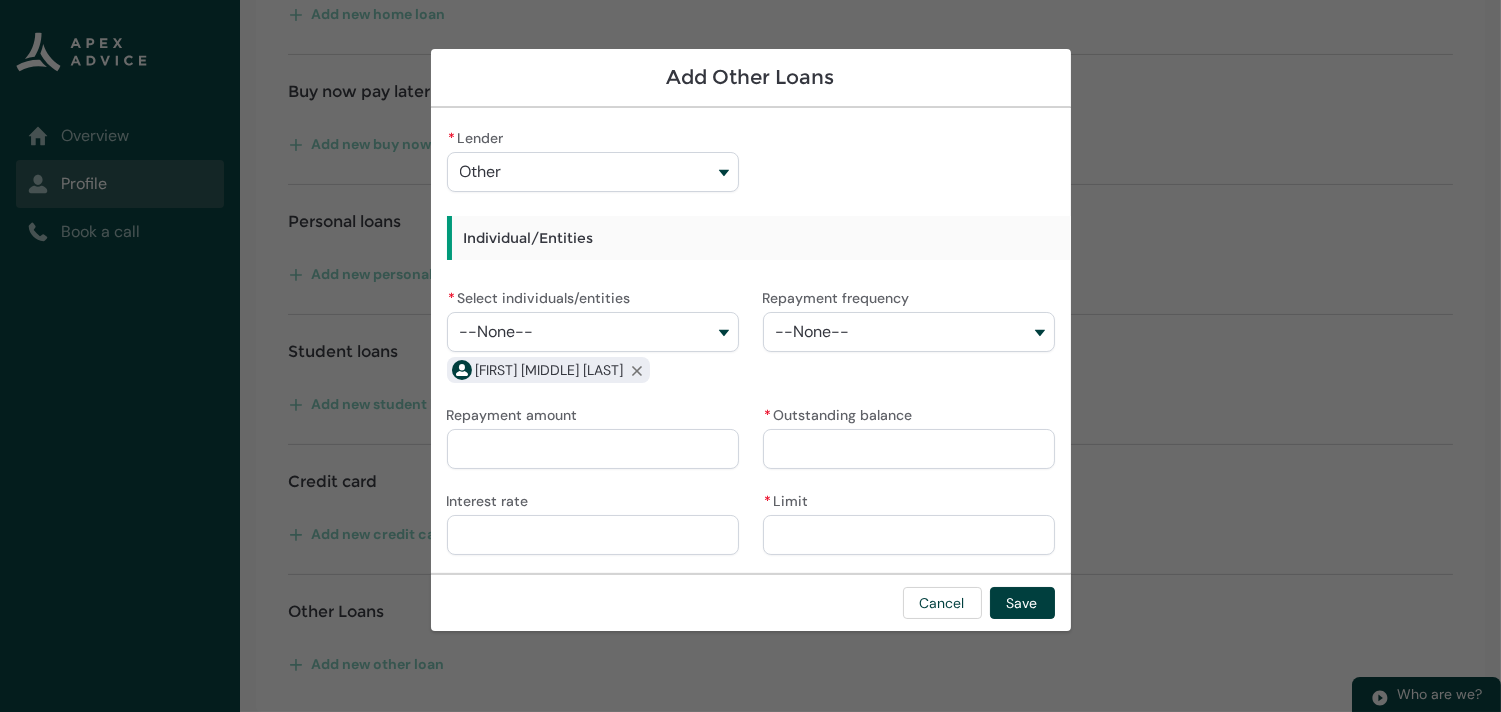click on "--None--" at bounding box center [909, 332] 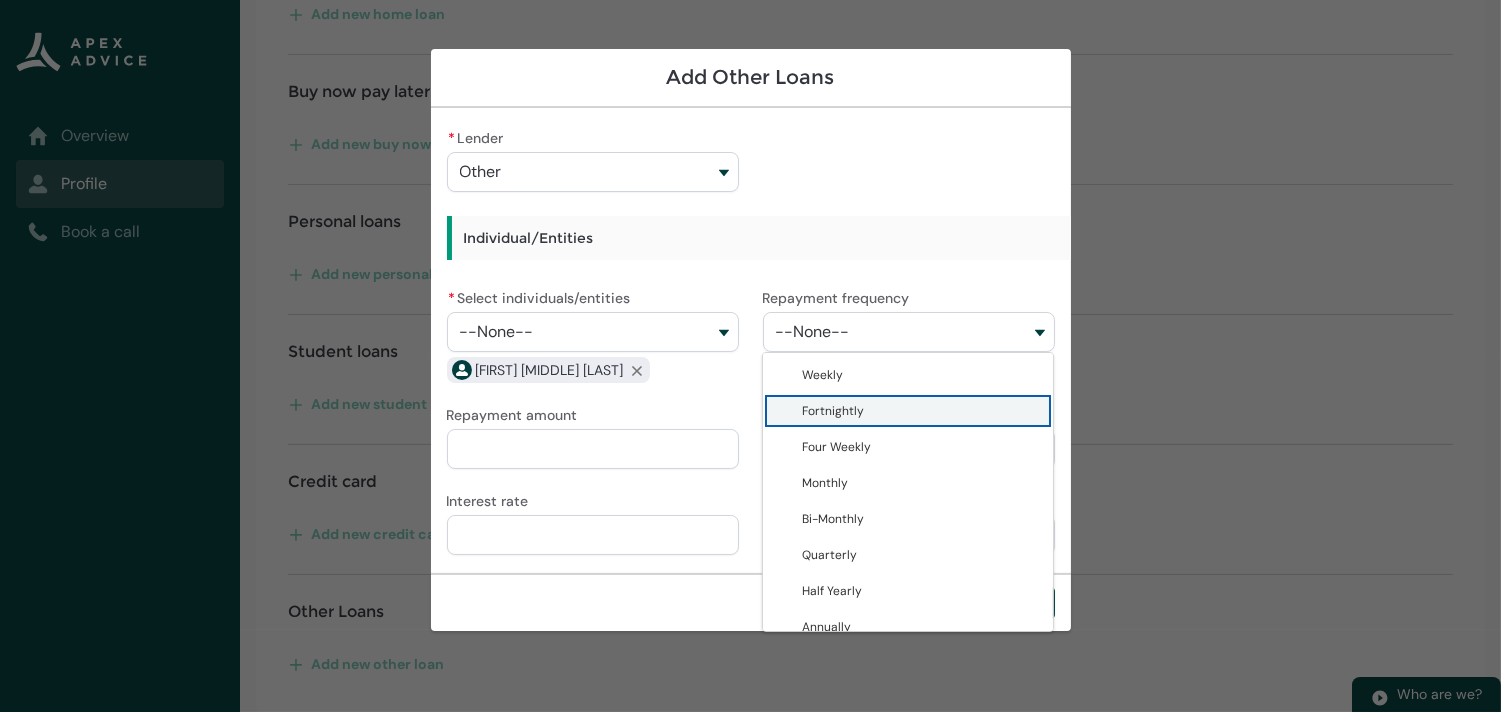 click on "Fortnightly" at bounding box center (834, 411) 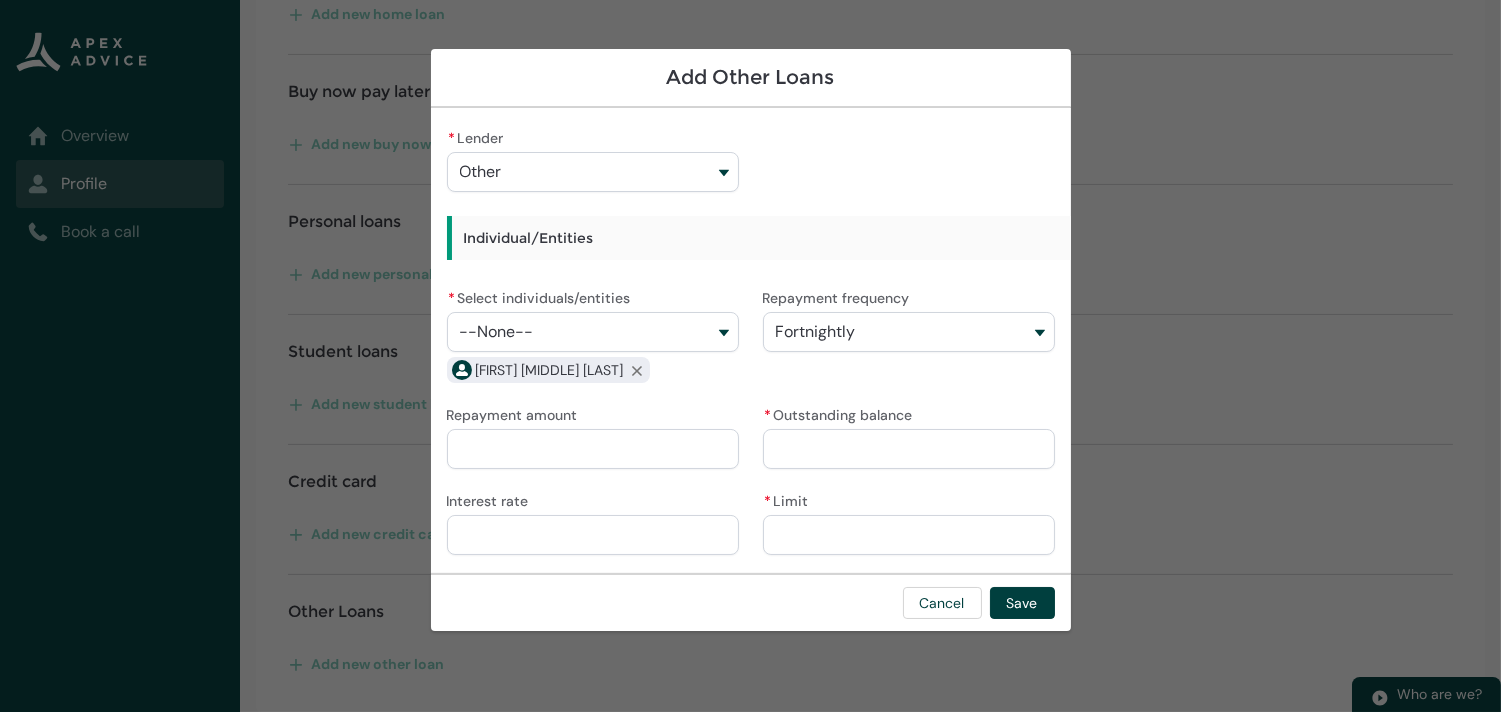 click on "Repayment amount" at bounding box center (593, 449) 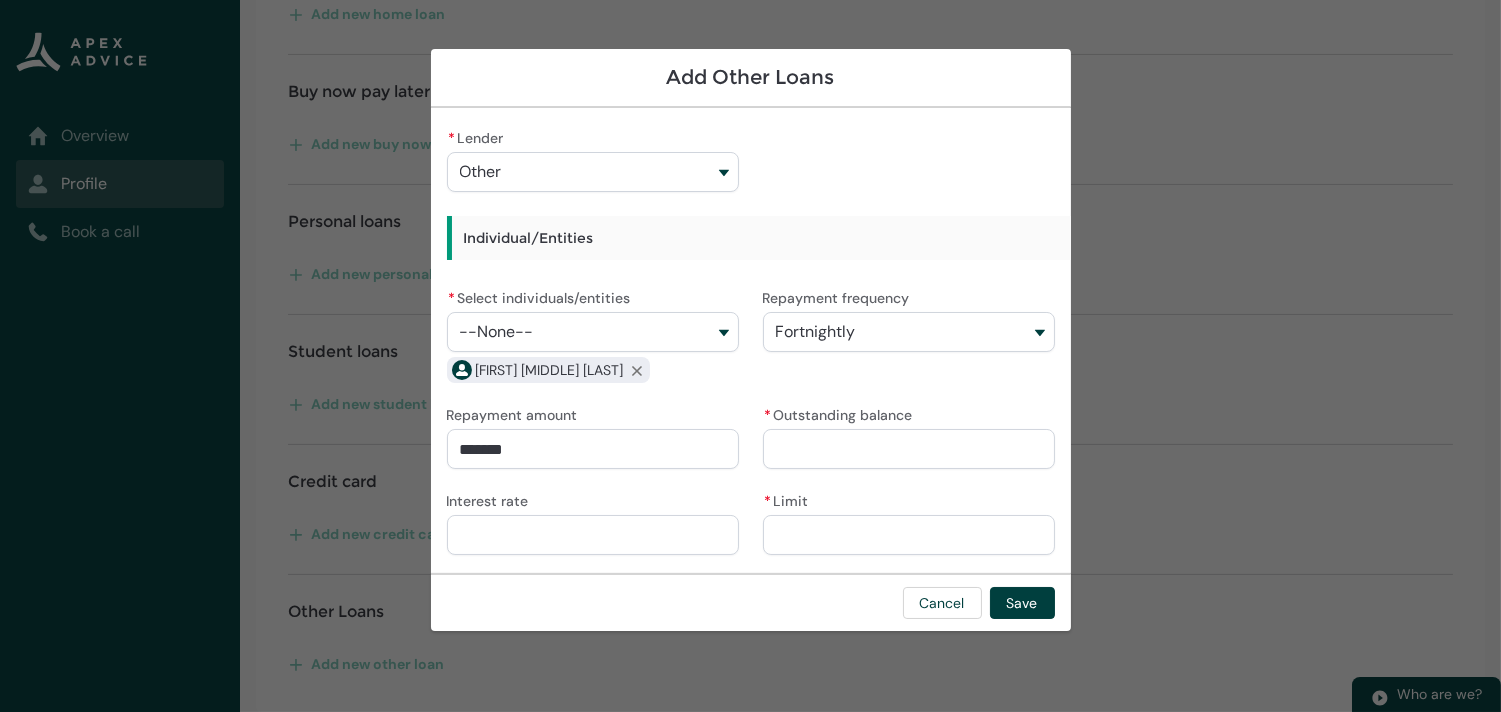 click on "* Outstanding balance" at bounding box center (909, 449) 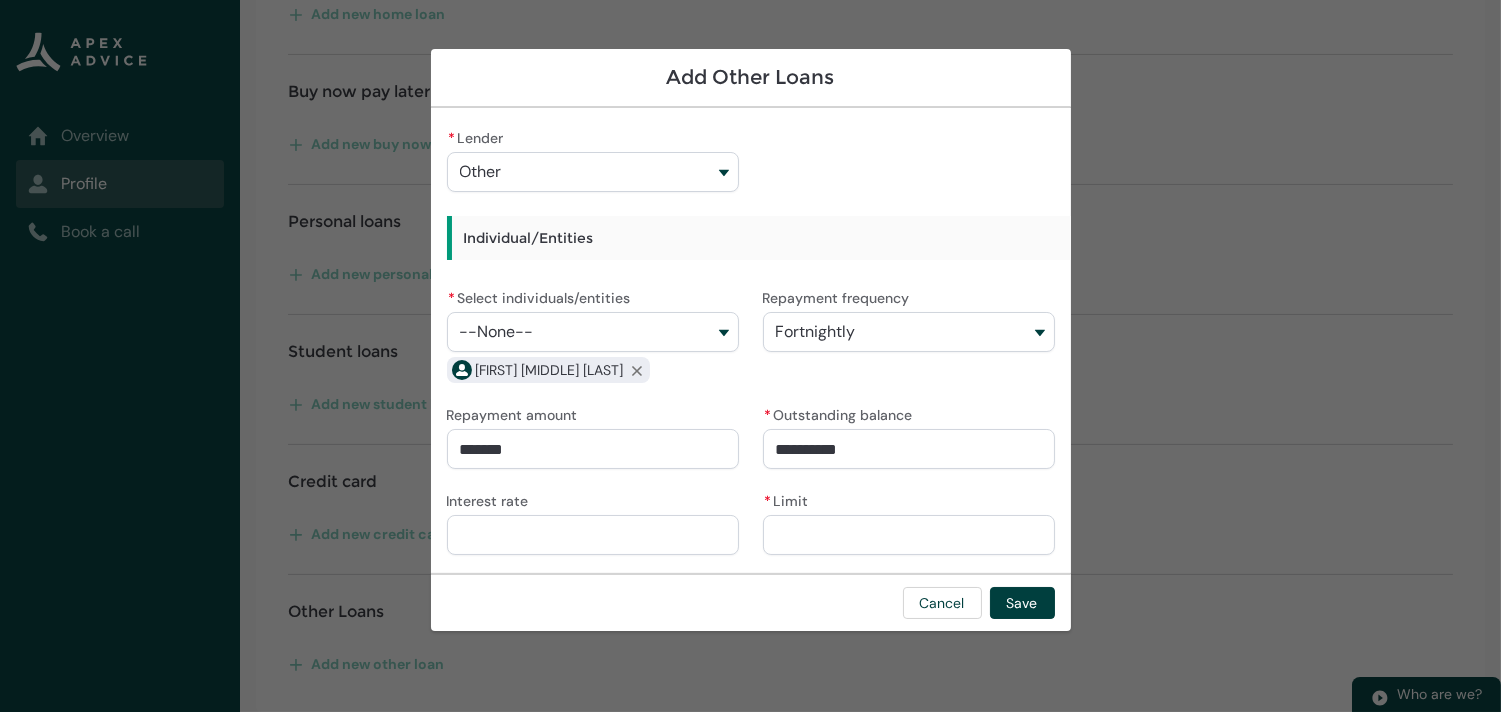click on "Westpac Banking Corporation AA Life Milford Avanti Finance Cooperative Bank ASB BNZ TSB Q card Marac HSBC UDC Latitude First Mortgage Trust SBS Kiwibank Finance Now Resimac NZ Ltd GEM Bluestone Liberty Heartland Bank Unity Credit Union Cressida Capital NZ Pepper Money ANZ Private Bank FICO Finance AA Money Afterpay AMEX ASAP Finance Bank of China Bank of India China Construction Bank Finbase General Finance GenoaPay Harmoney HSBC Klarna Laybuy MTF OpenPay Other Oxford Finance OxiPay Purple Visa Simplify Southern Cross Finance ZipPay GO Home Loans First Credit Union Bespoke Test ANZ Toyota Finance New Zealand Ltd Power Alliance Finance Aurora Capital Flight Centre Mastercard Instant Finance Save My Bacon AMP Baycorp Basecorp Finance Generate Individual/Entities * Select individuals/entities --None-- [FIRST] [LAST] [FIRST] [LAST] Remove [FIRST] [LAST] Repayment frequency Fortnightly Weekly Fortnightly" at bounding box center [751, 340] 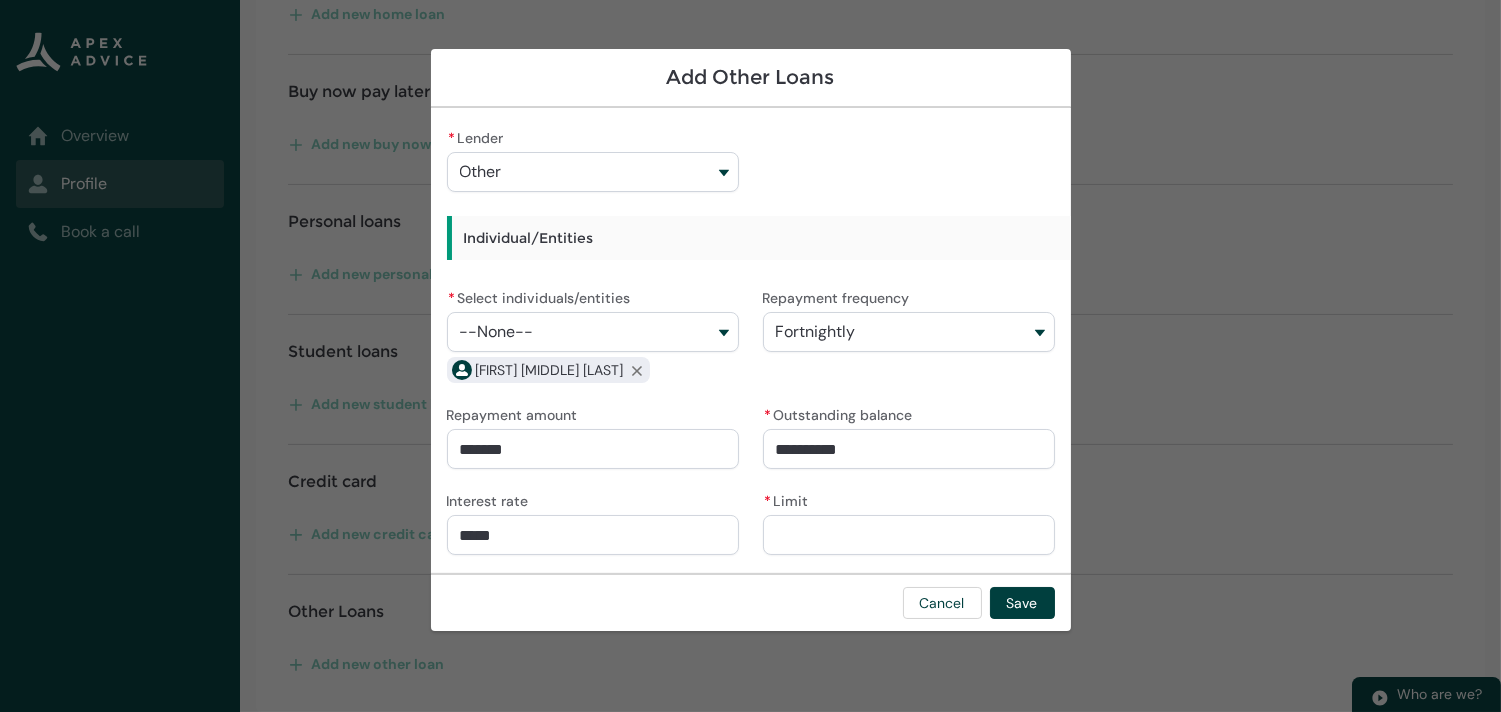 click on "* Limit" at bounding box center [909, 535] 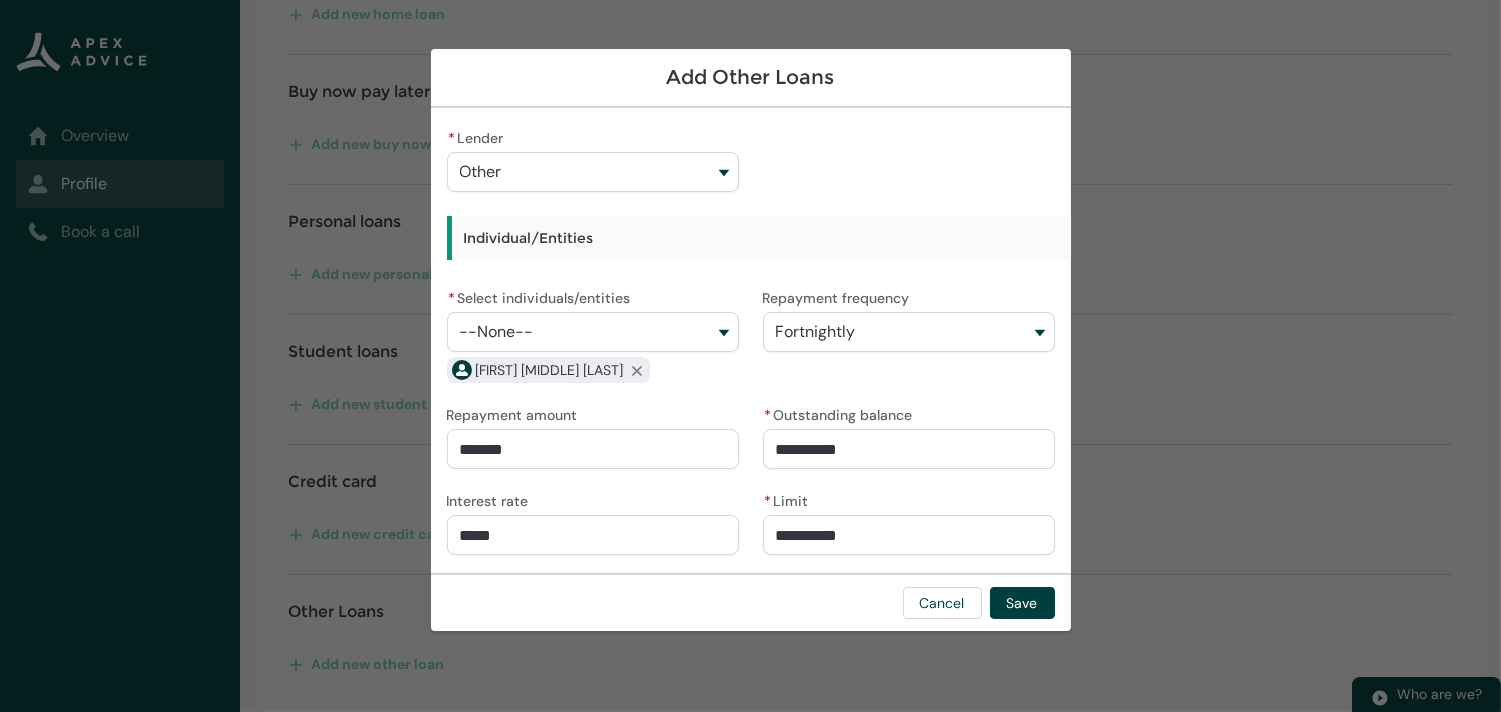 click on "Cancel Save" at bounding box center [751, 602] 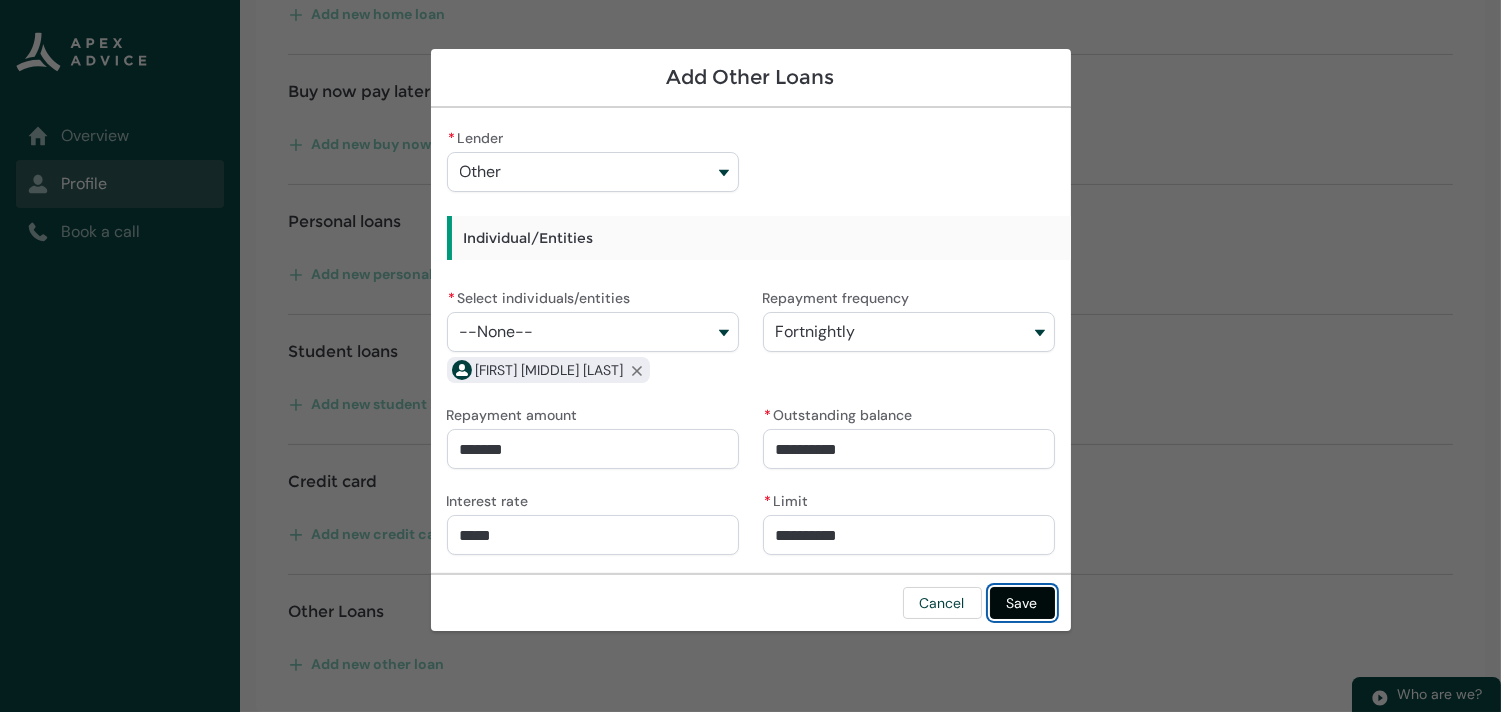 click on "Save" at bounding box center (1022, 603) 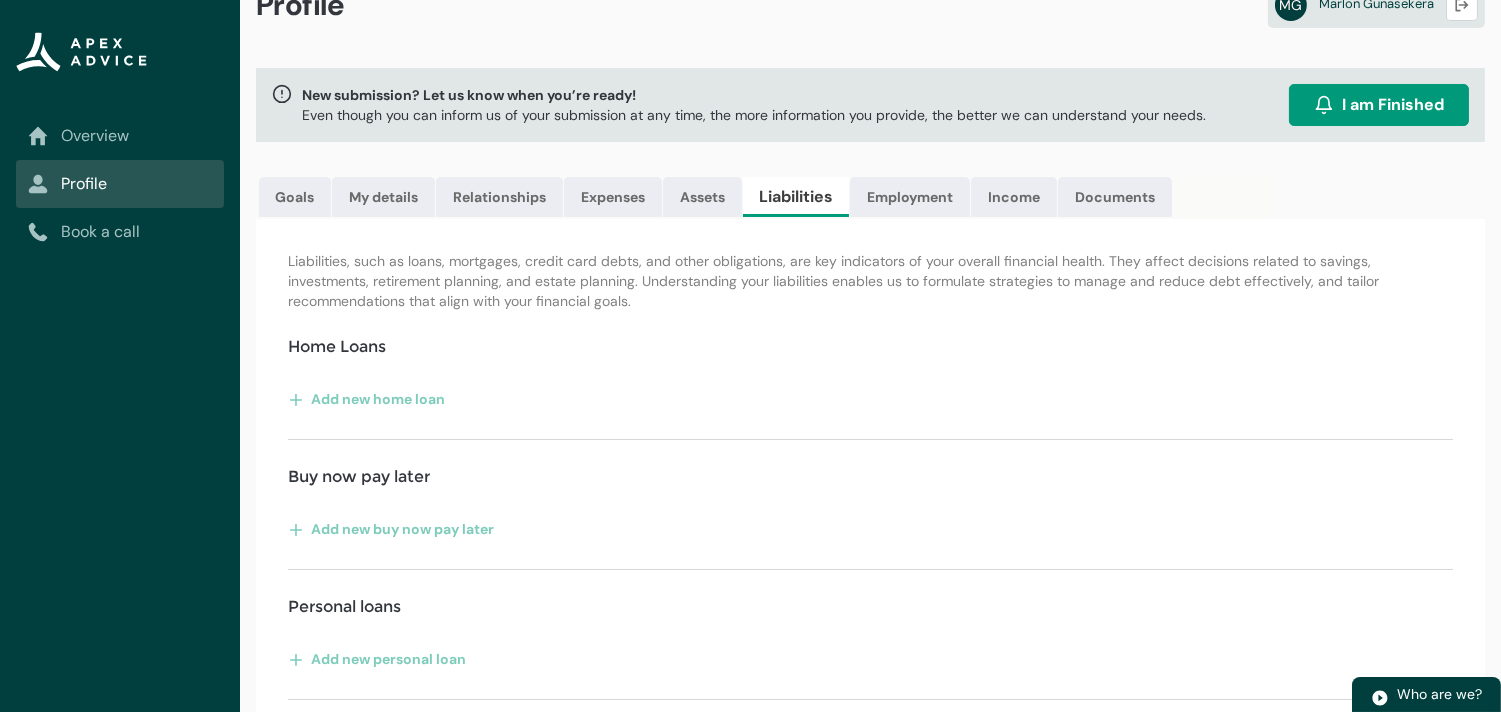 scroll, scrollTop: 0, scrollLeft: 0, axis: both 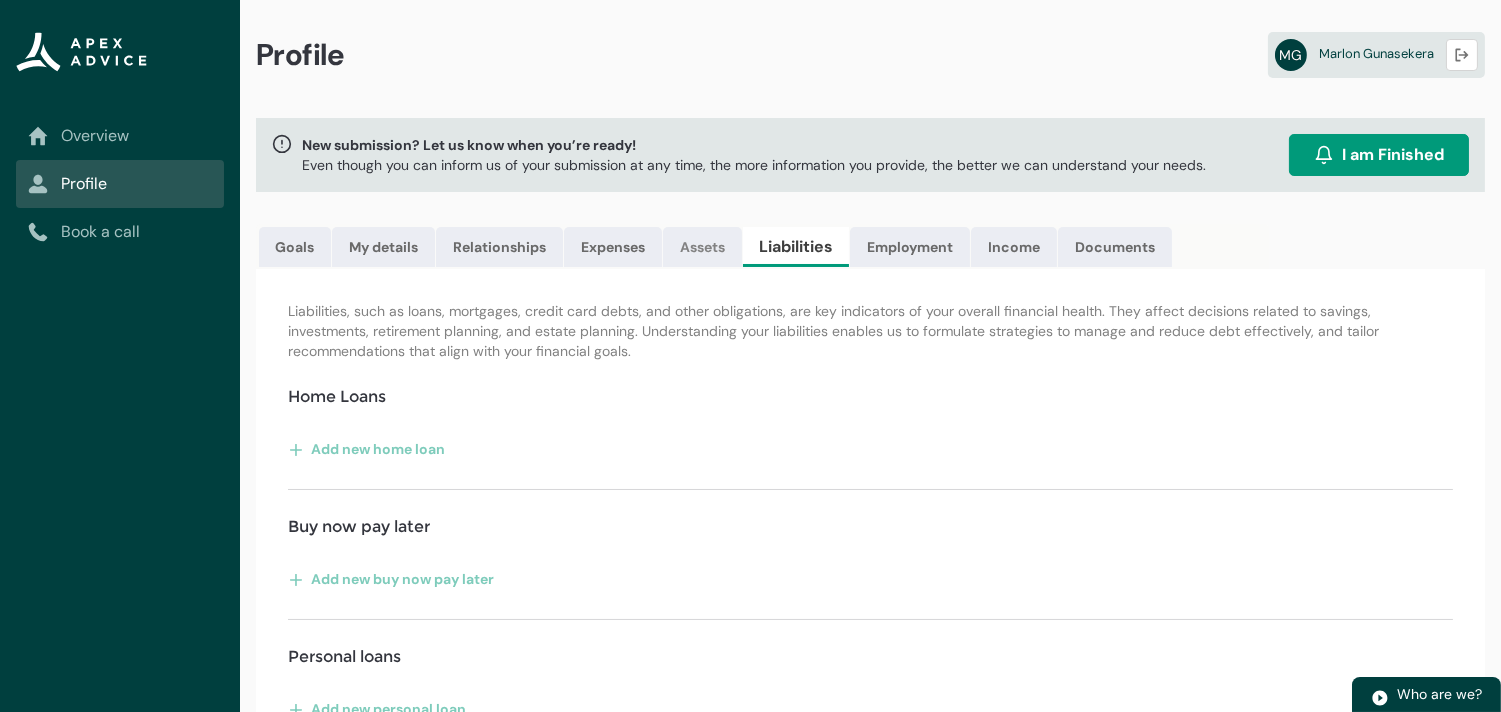 click on "Assets" at bounding box center [702, 247] 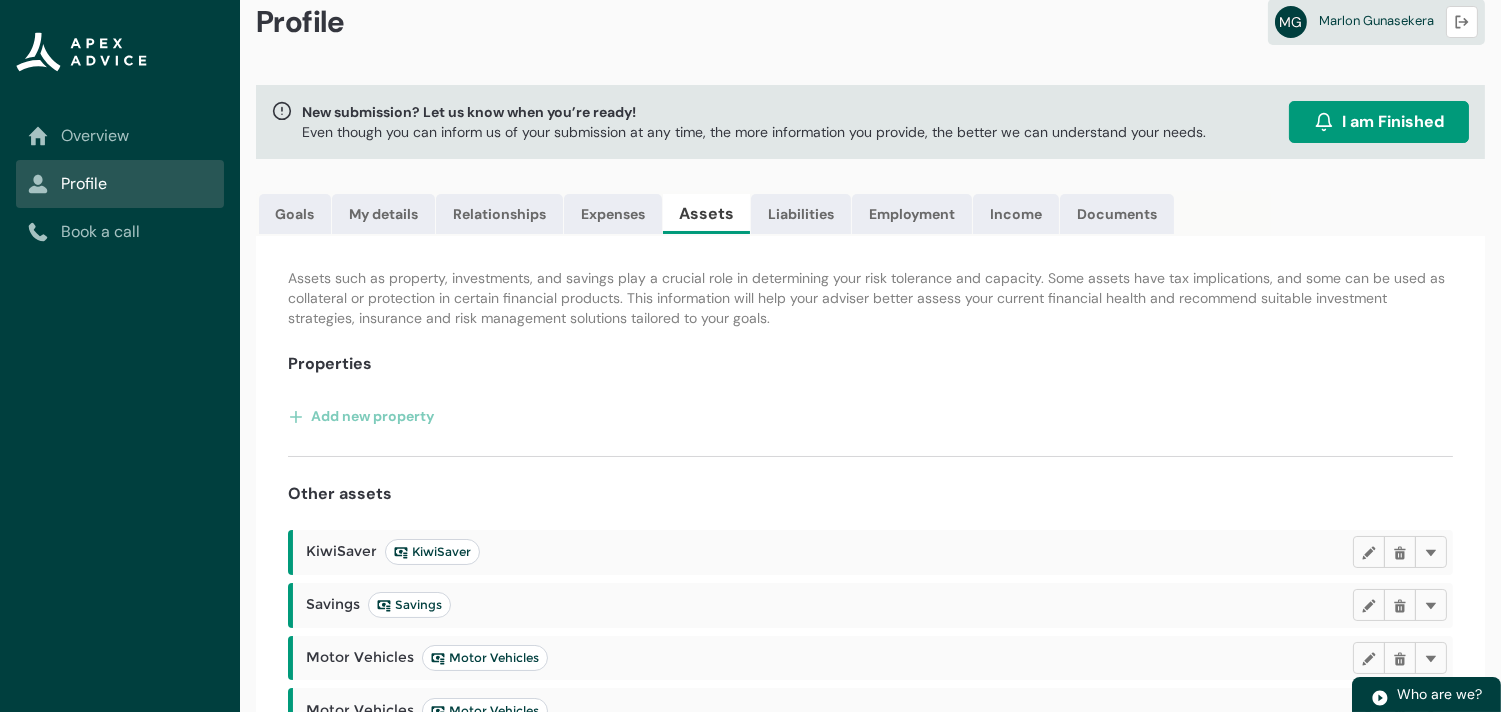 scroll, scrollTop: 0, scrollLeft: 0, axis: both 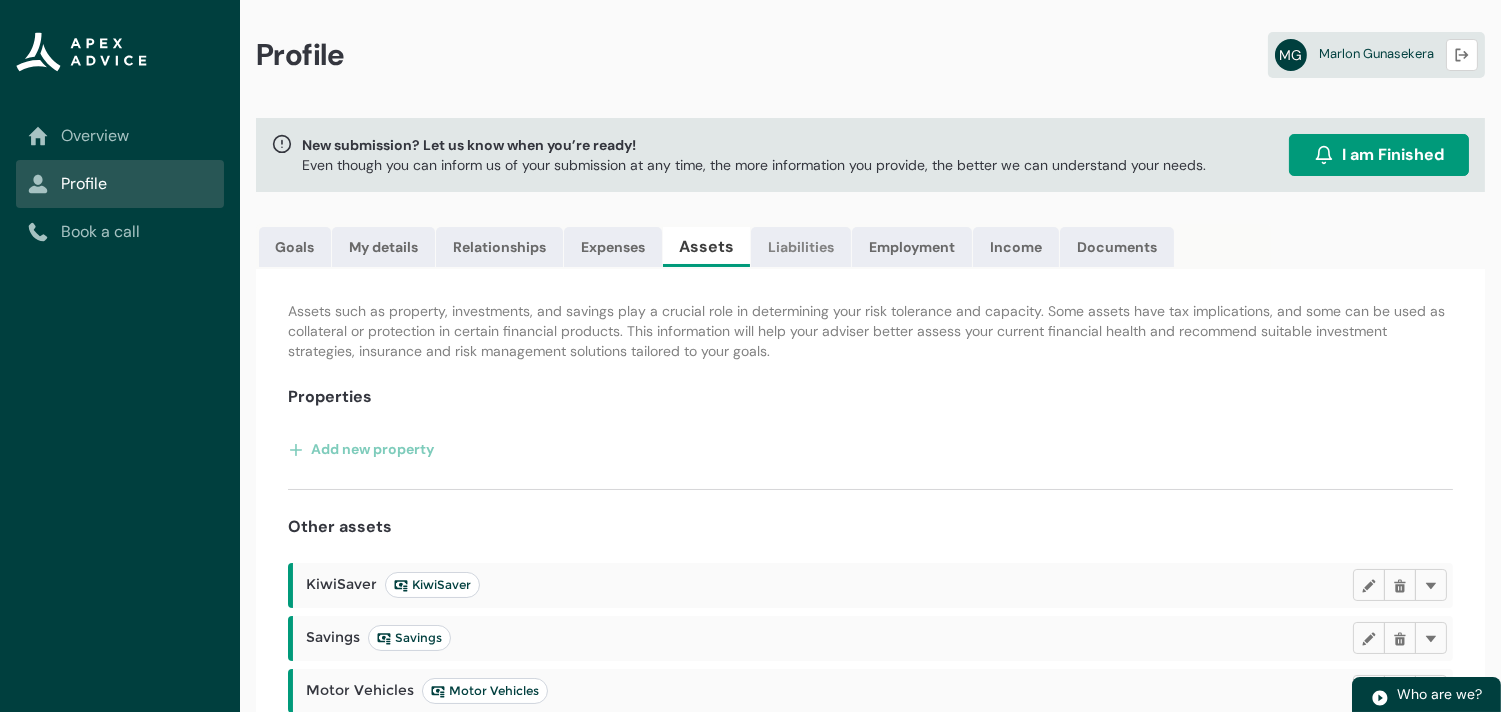 click on "Liabilities" at bounding box center (801, 247) 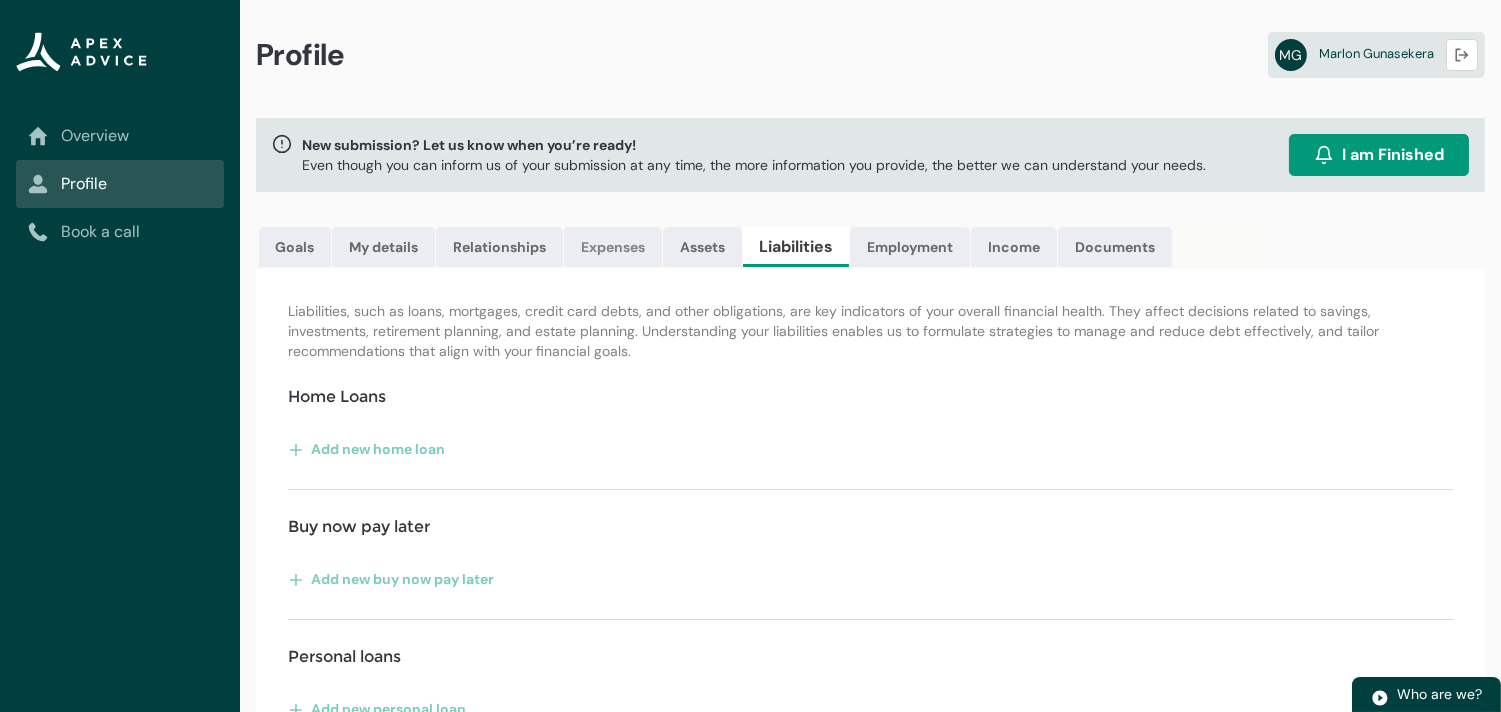 click on "Expenses" at bounding box center (613, 247) 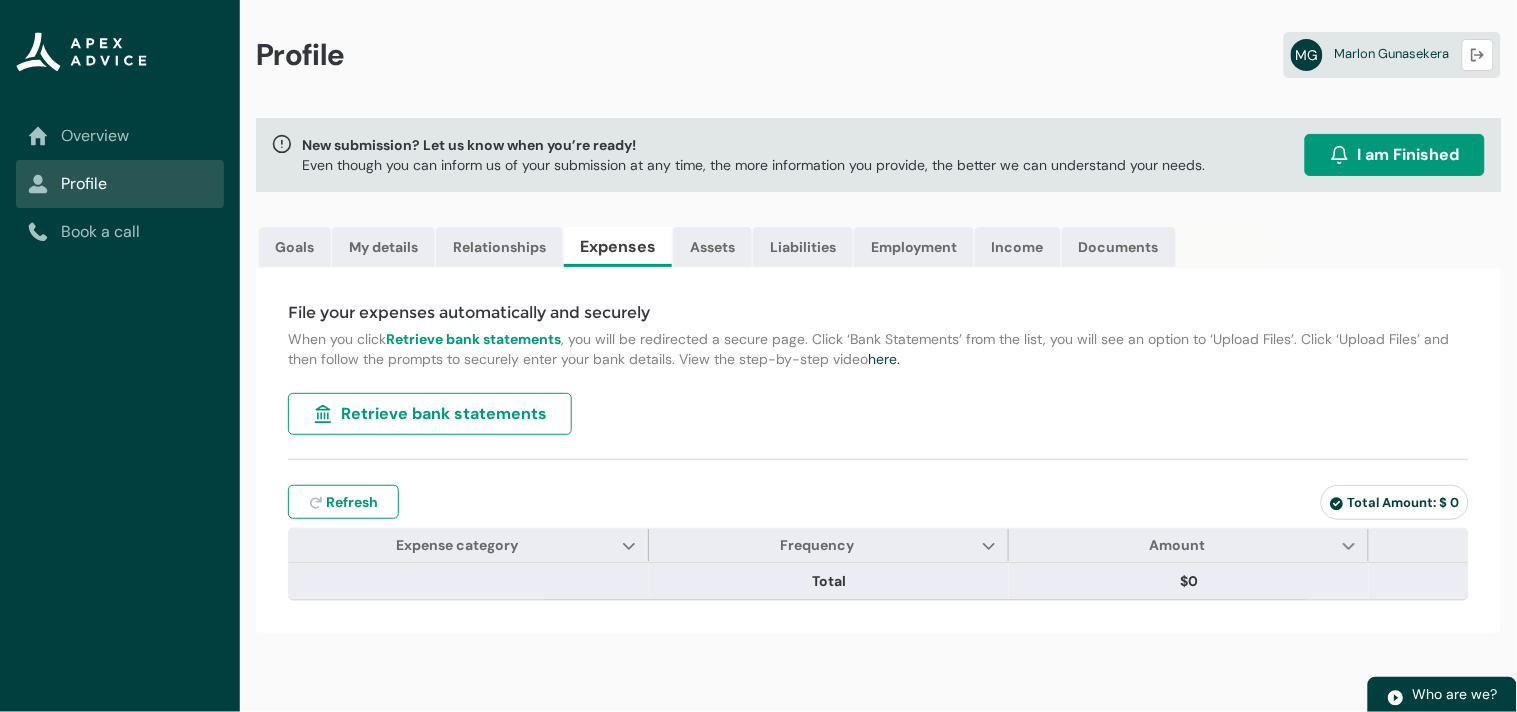 click on "Retrieve bank statements" at bounding box center [444, 414] 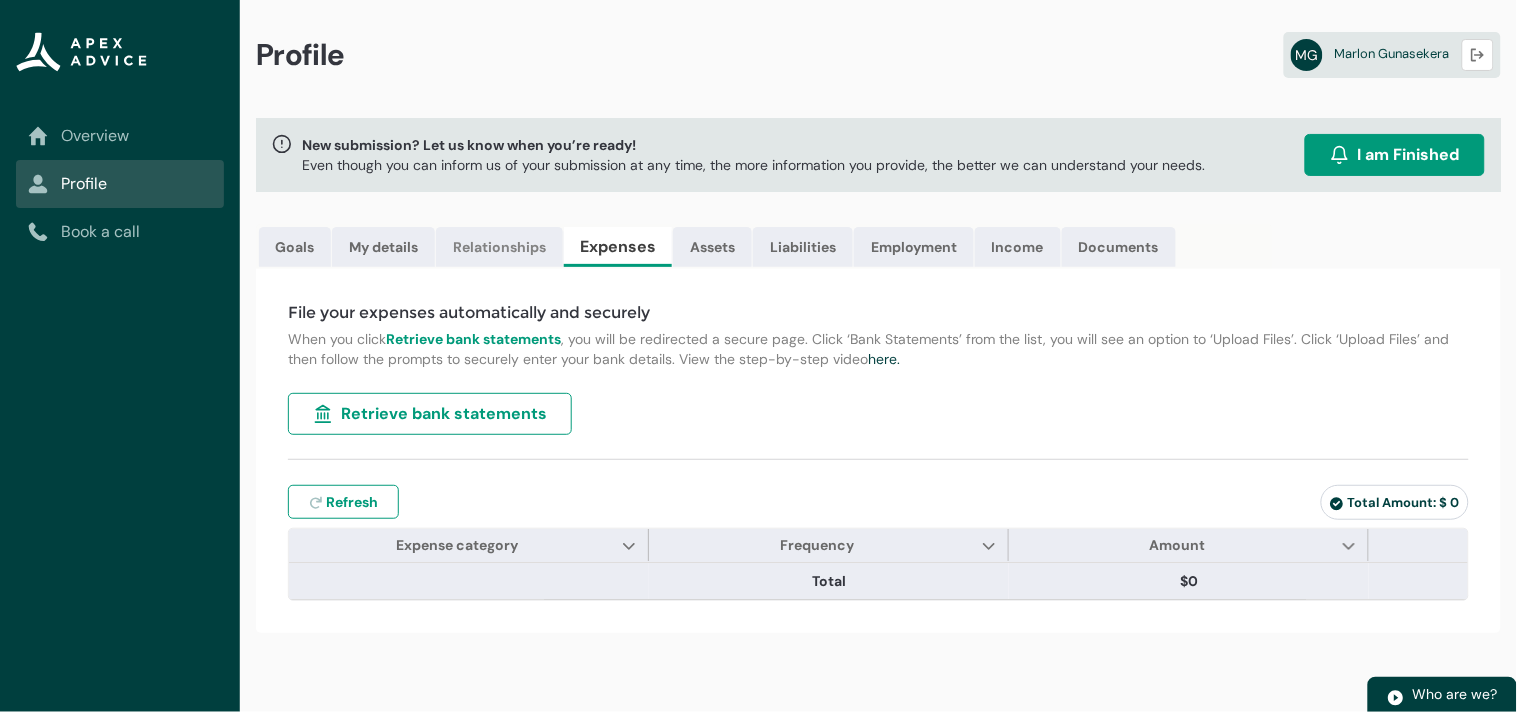 click on "Relationships" at bounding box center (499, 247) 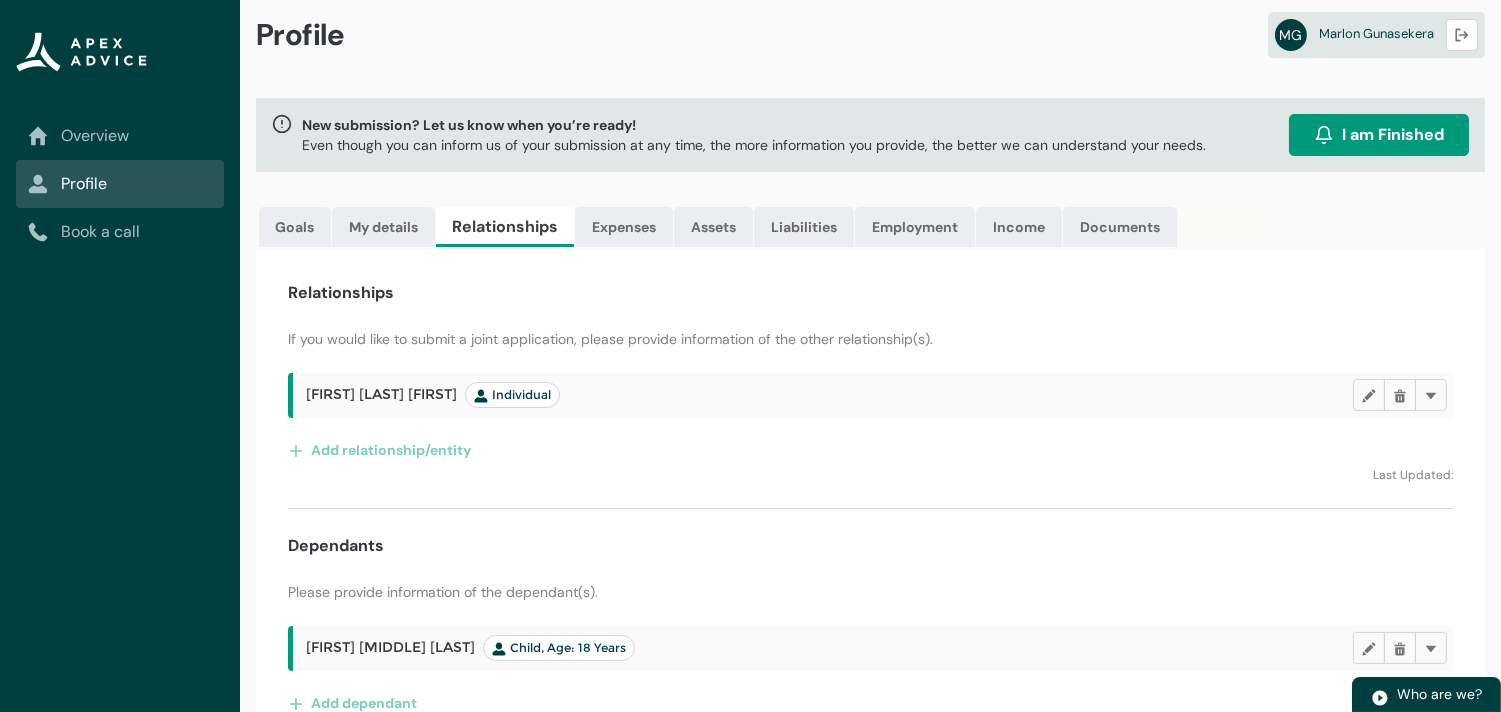 scroll, scrollTop: 0, scrollLeft: 0, axis: both 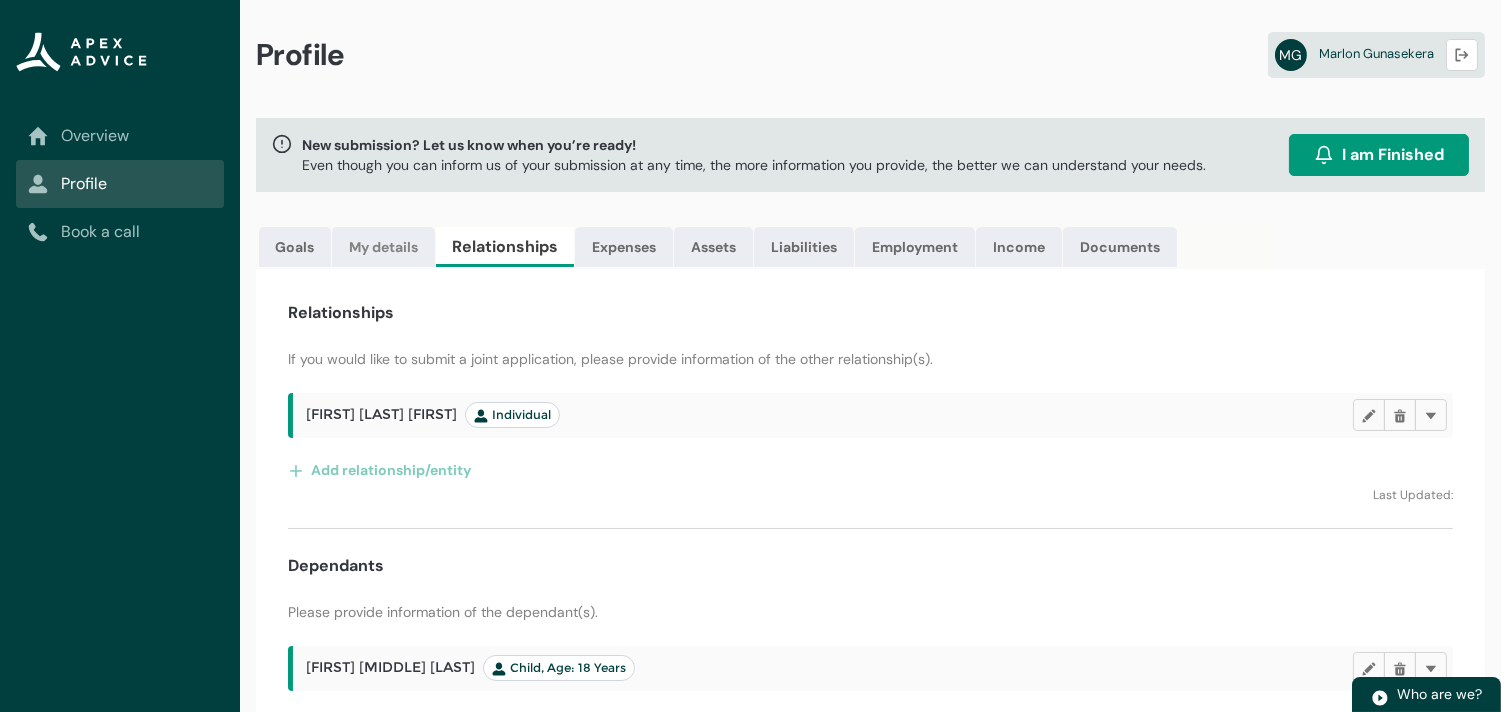 click on "My details" at bounding box center (383, 247) 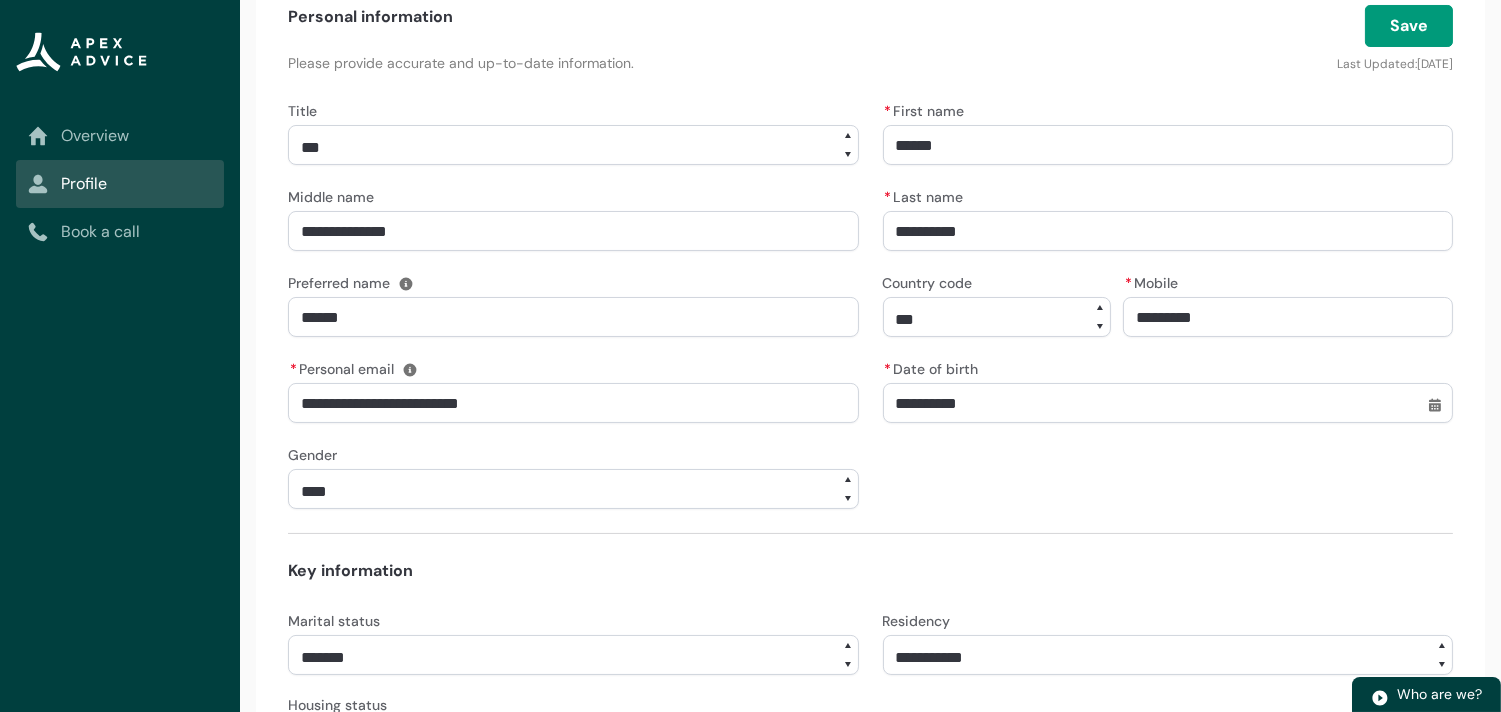 scroll, scrollTop: 0, scrollLeft: 0, axis: both 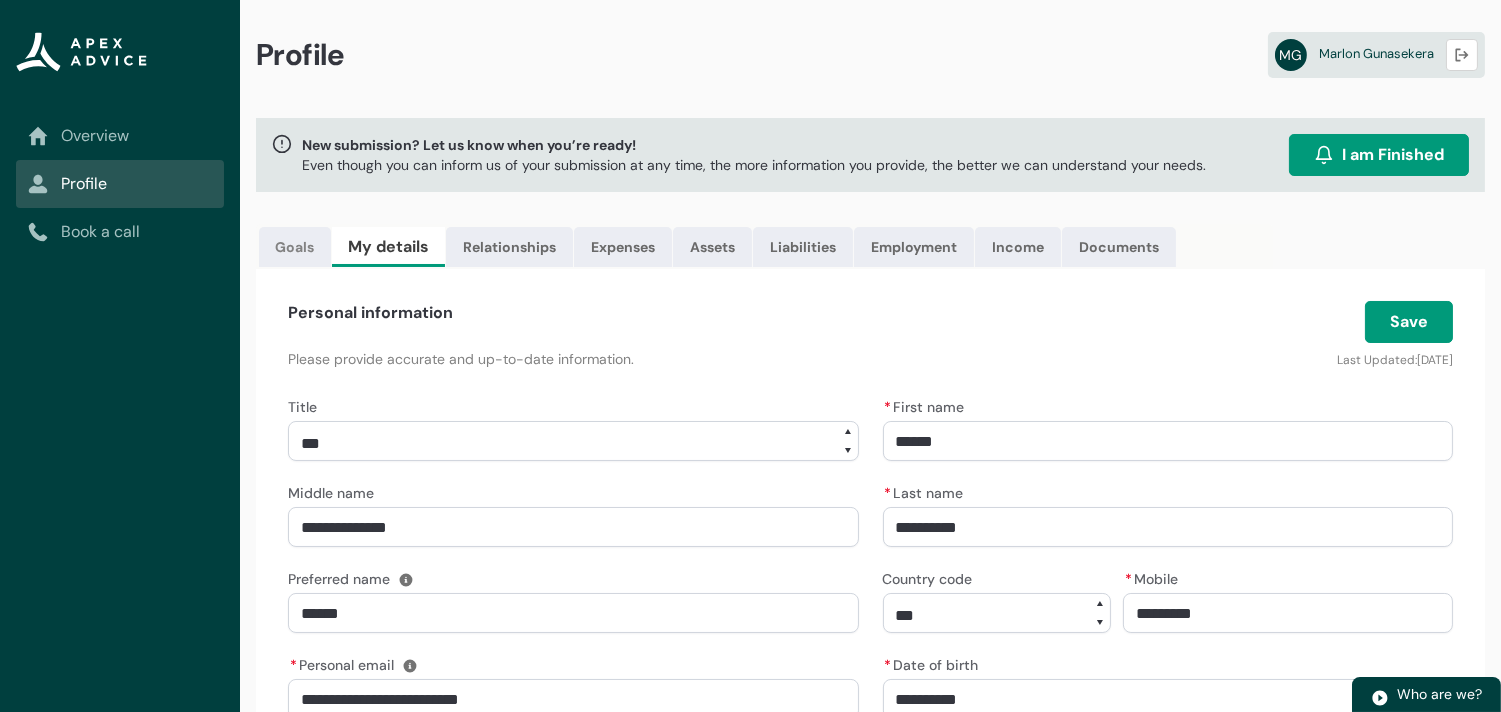 click on "Goals" at bounding box center (295, 247) 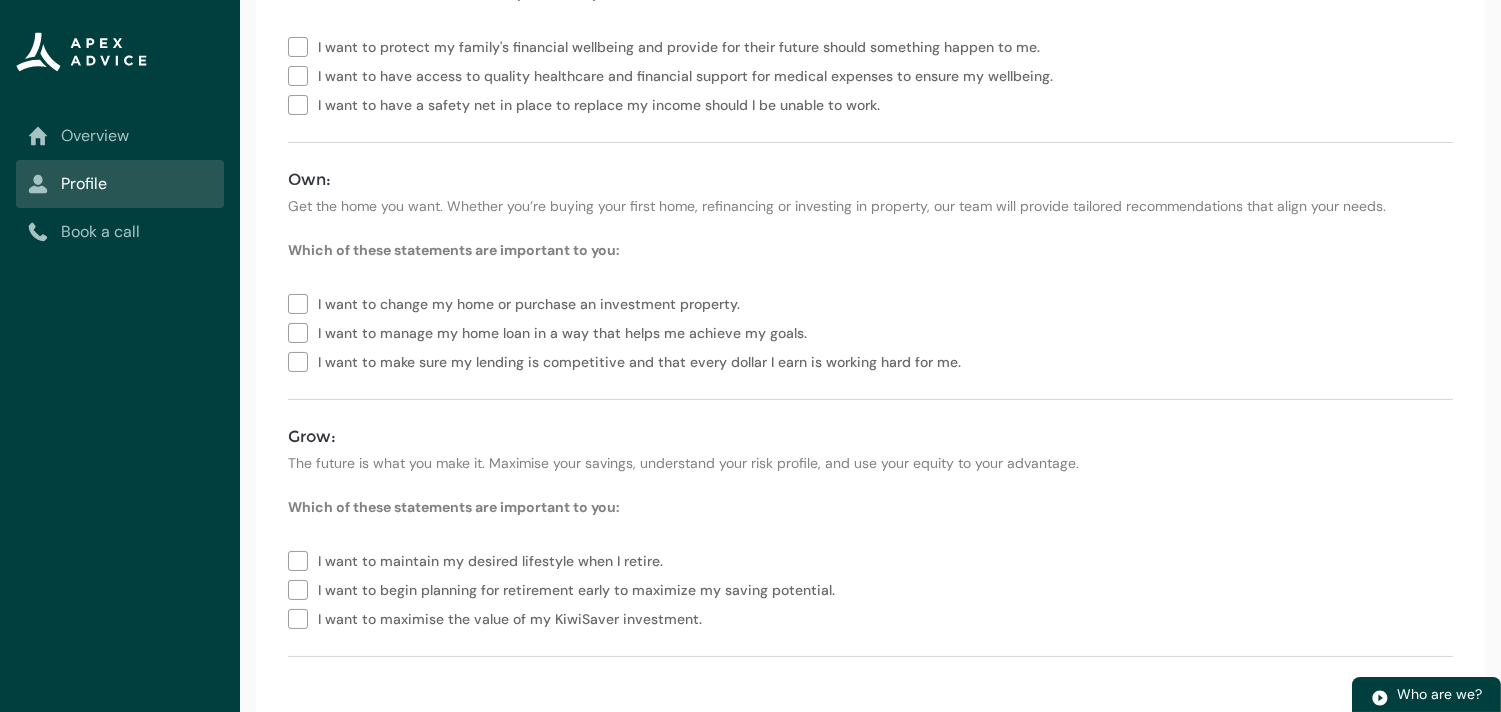 scroll, scrollTop: 0, scrollLeft: 0, axis: both 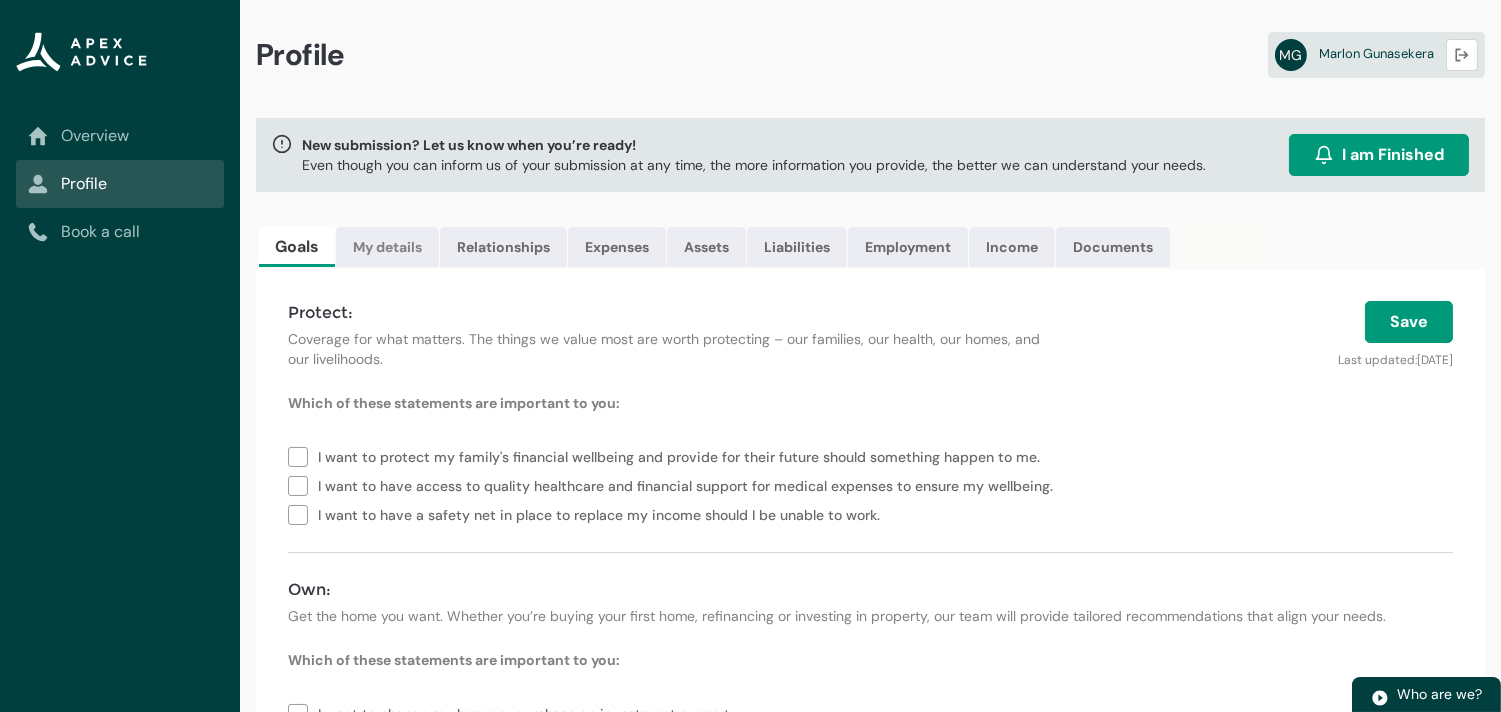 click on "My details" at bounding box center (387, 247) 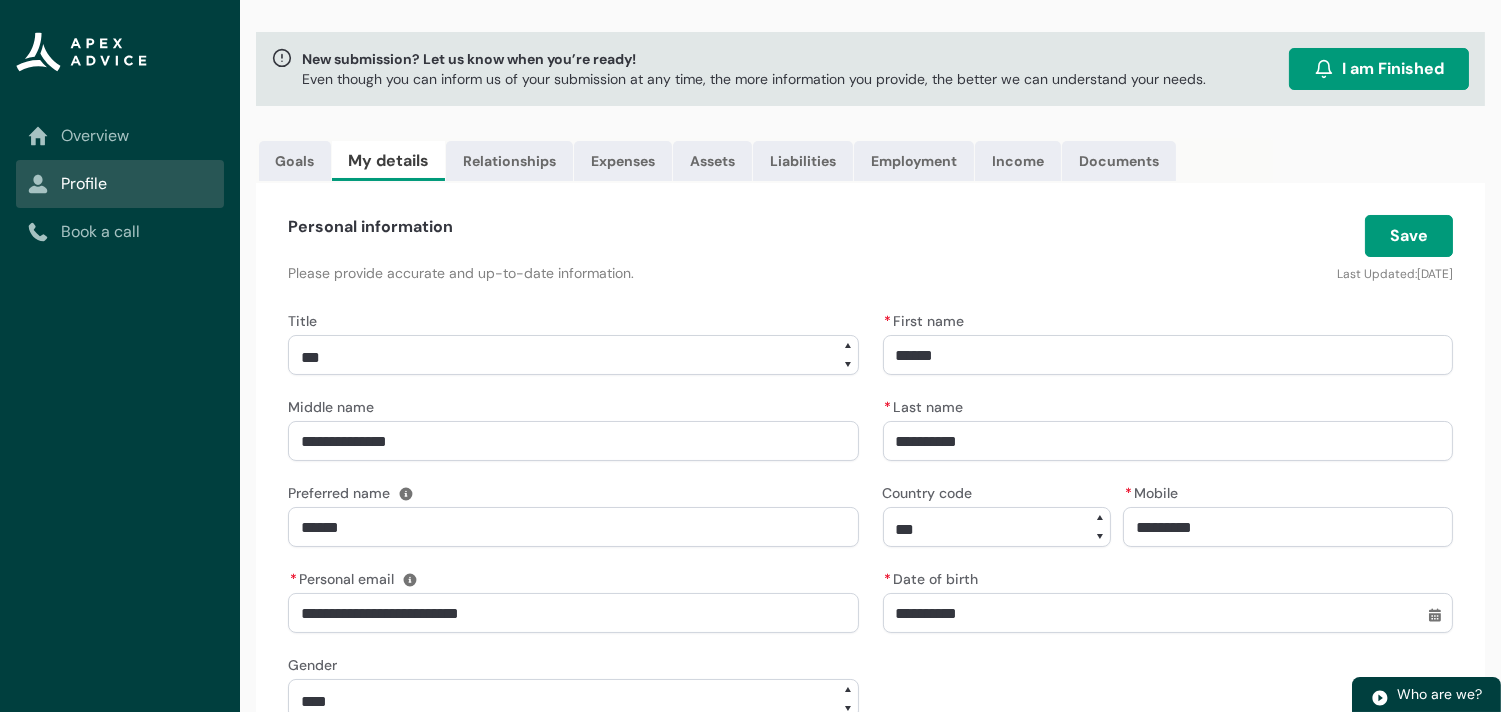 scroll, scrollTop: 0, scrollLeft: 0, axis: both 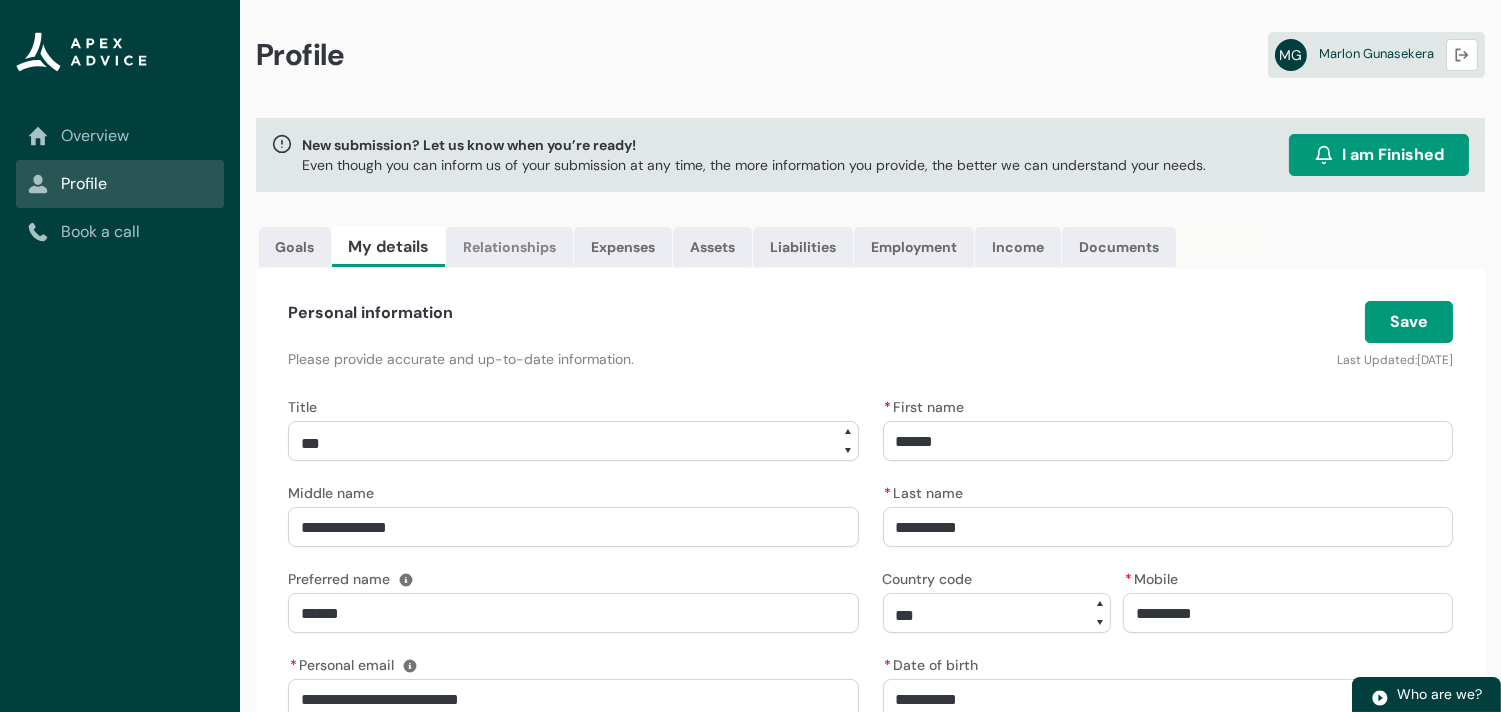 click on "Relationships" at bounding box center [509, 247] 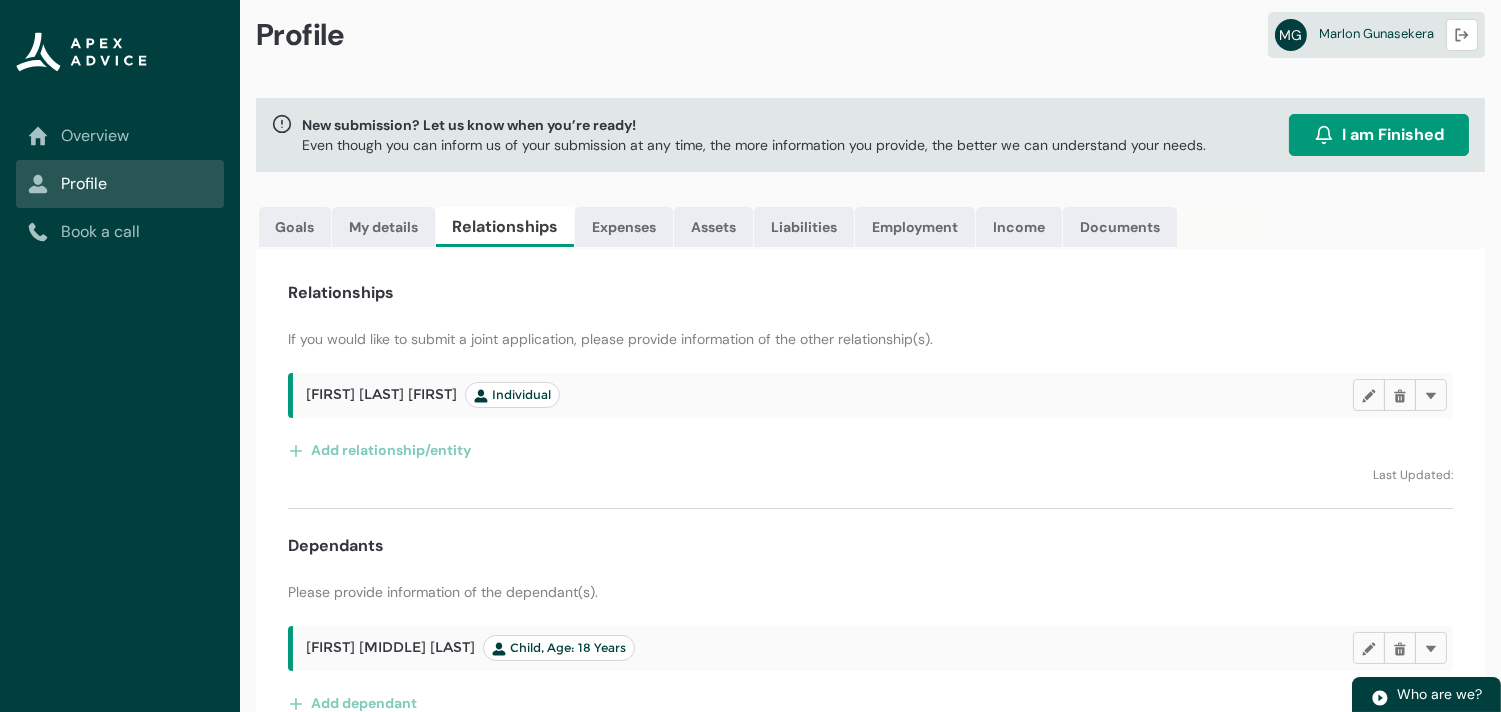 scroll, scrollTop: 0, scrollLeft: 0, axis: both 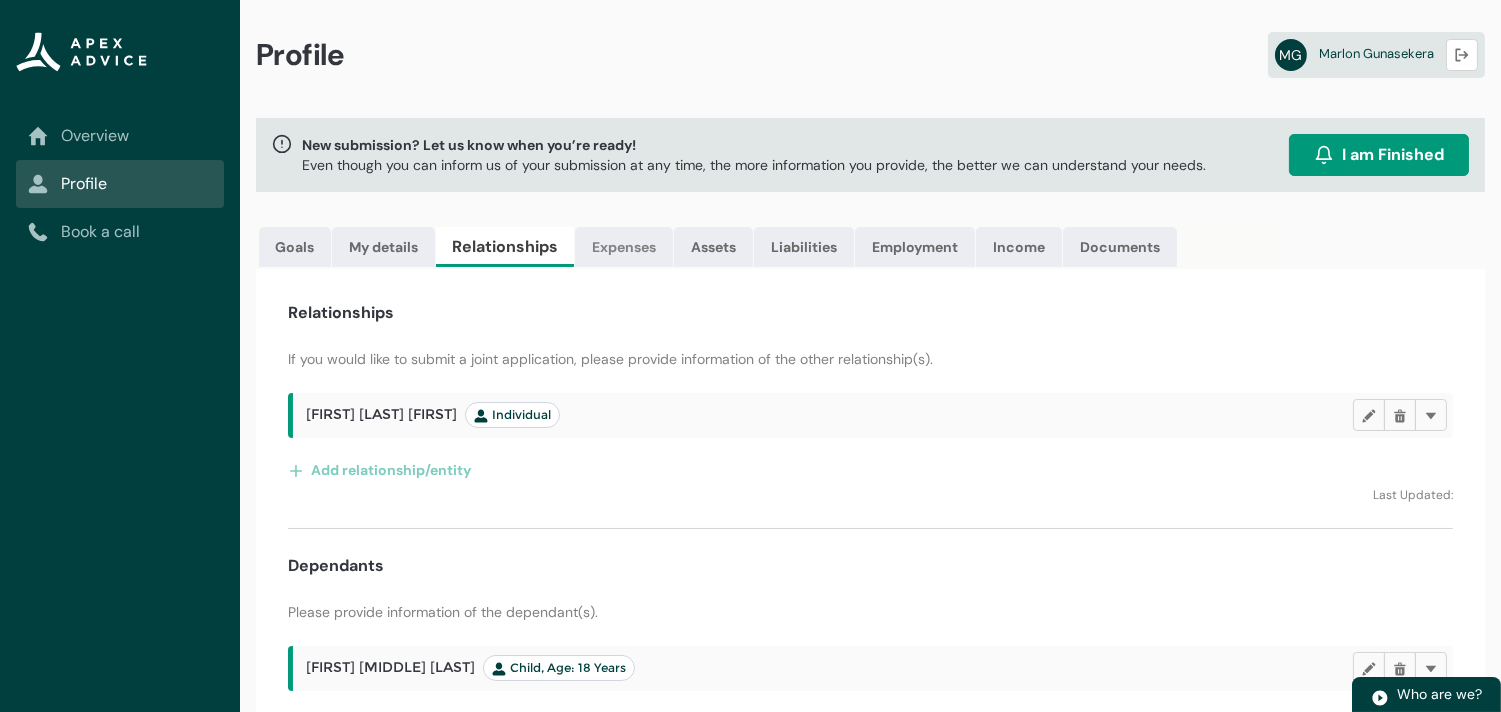 click on "Expenses" at bounding box center [624, 247] 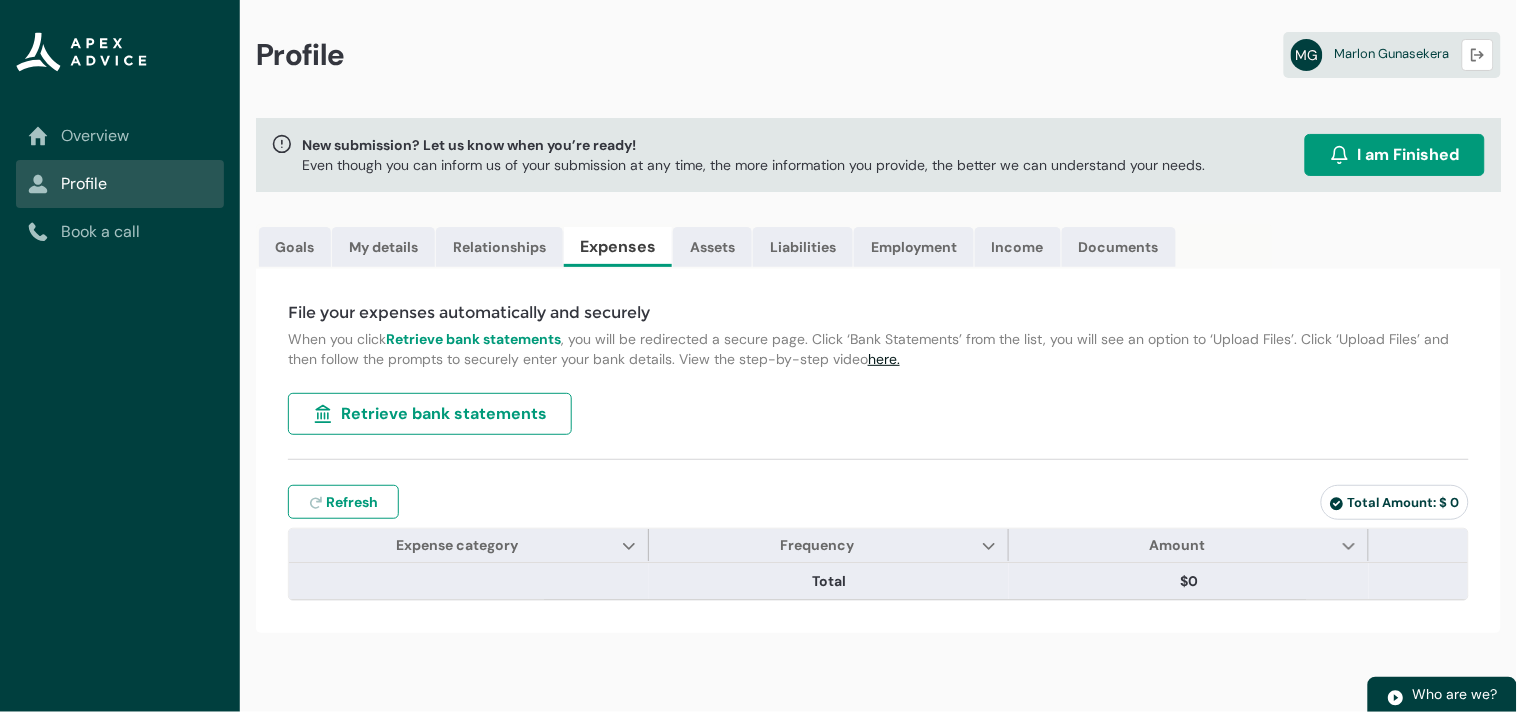 click on "here." at bounding box center [884, 359] 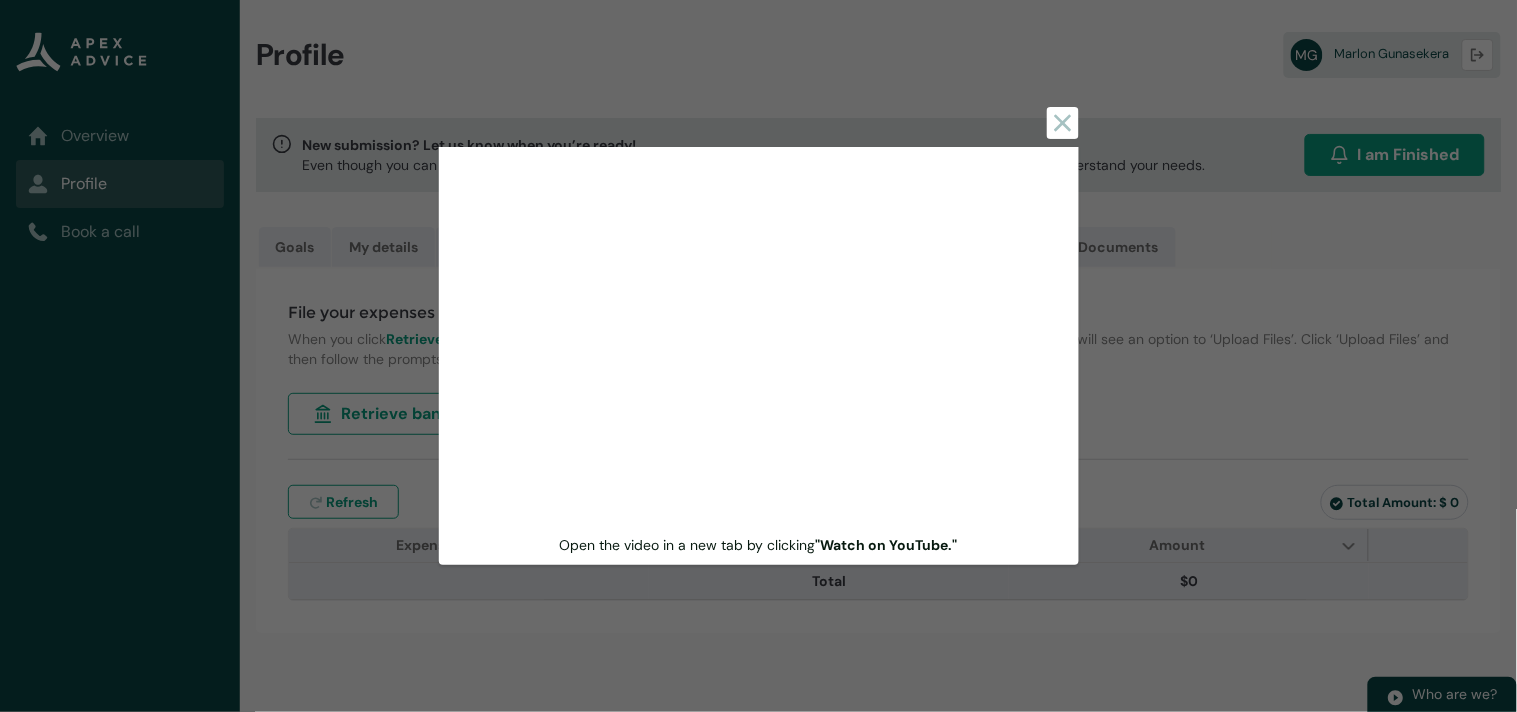 click on "Close
Open the video in a new tab by clicking  "Watch on YouTube."" at bounding box center [758, 356] 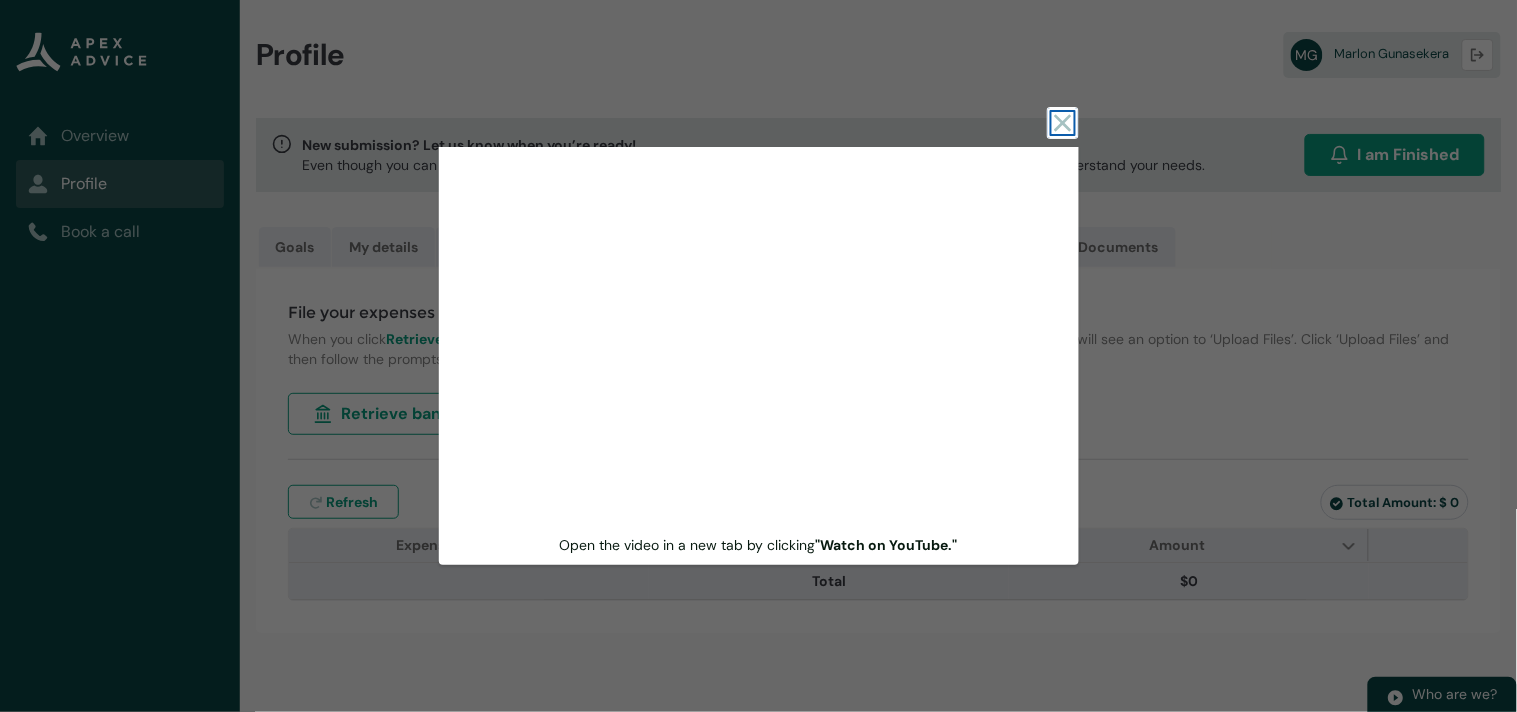click 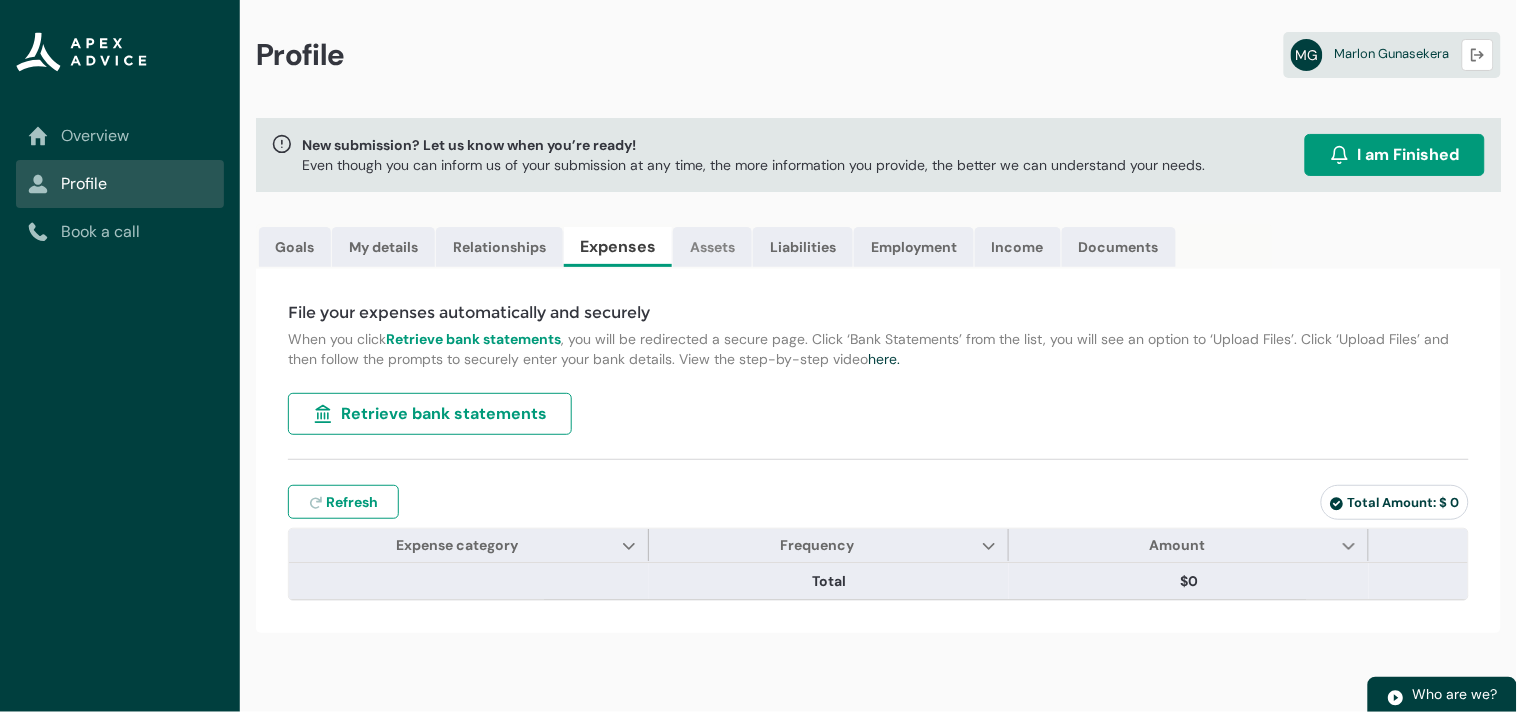 click on "Assets" at bounding box center (712, 247) 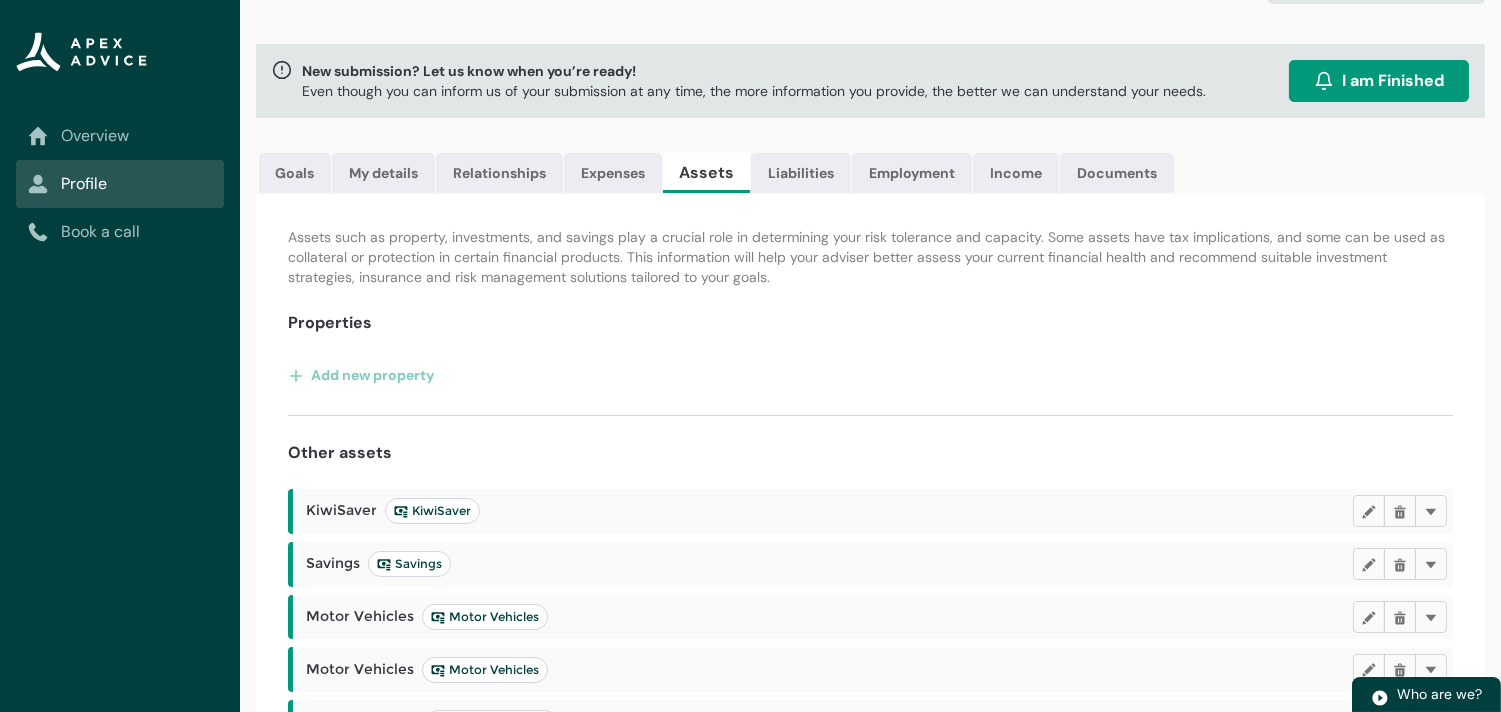 scroll, scrollTop: 0, scrollLeft: 0, axis: both 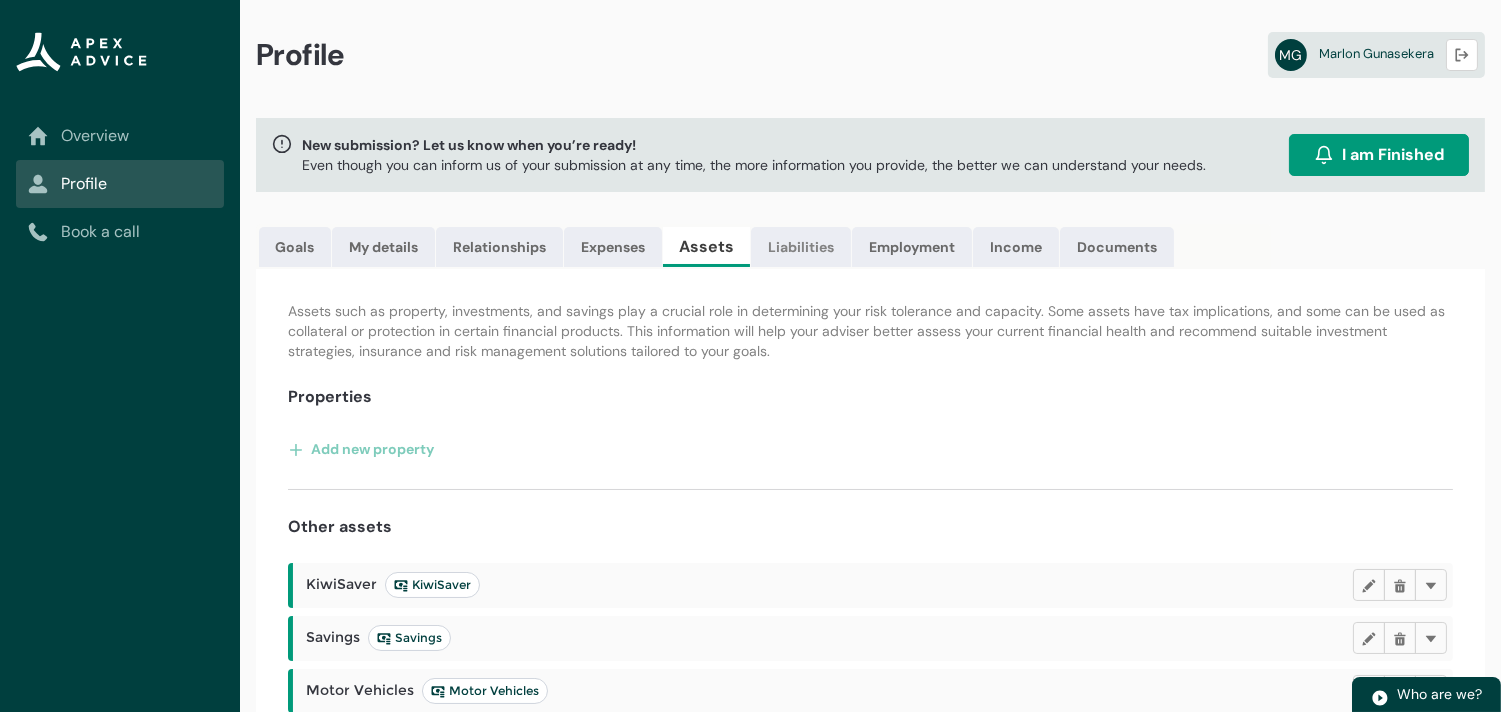 click on "Liabilities" at bounding box center (801, 247) 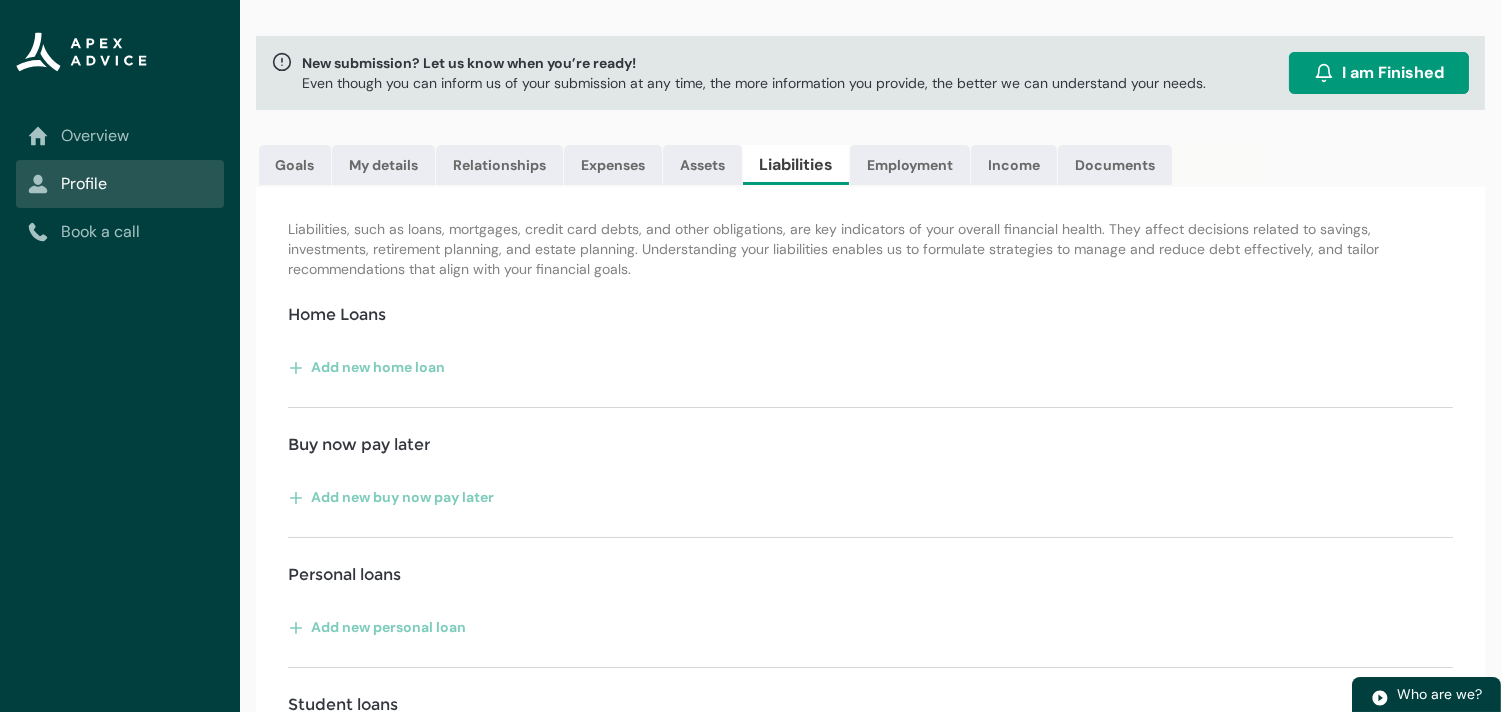 scroll, scrollTop: 0, scrollLeft: 0, axis: both 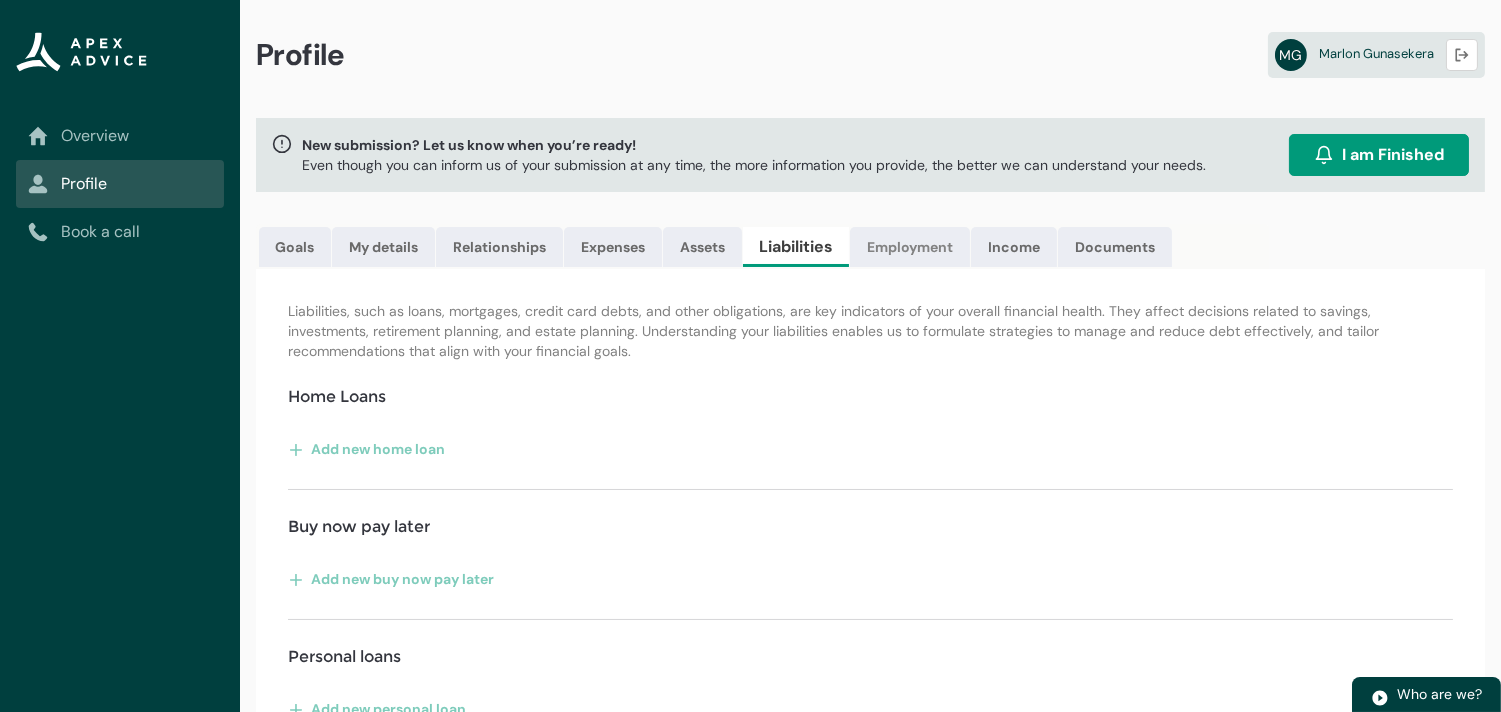 click on "Employment" at bounding box center [910, 247] 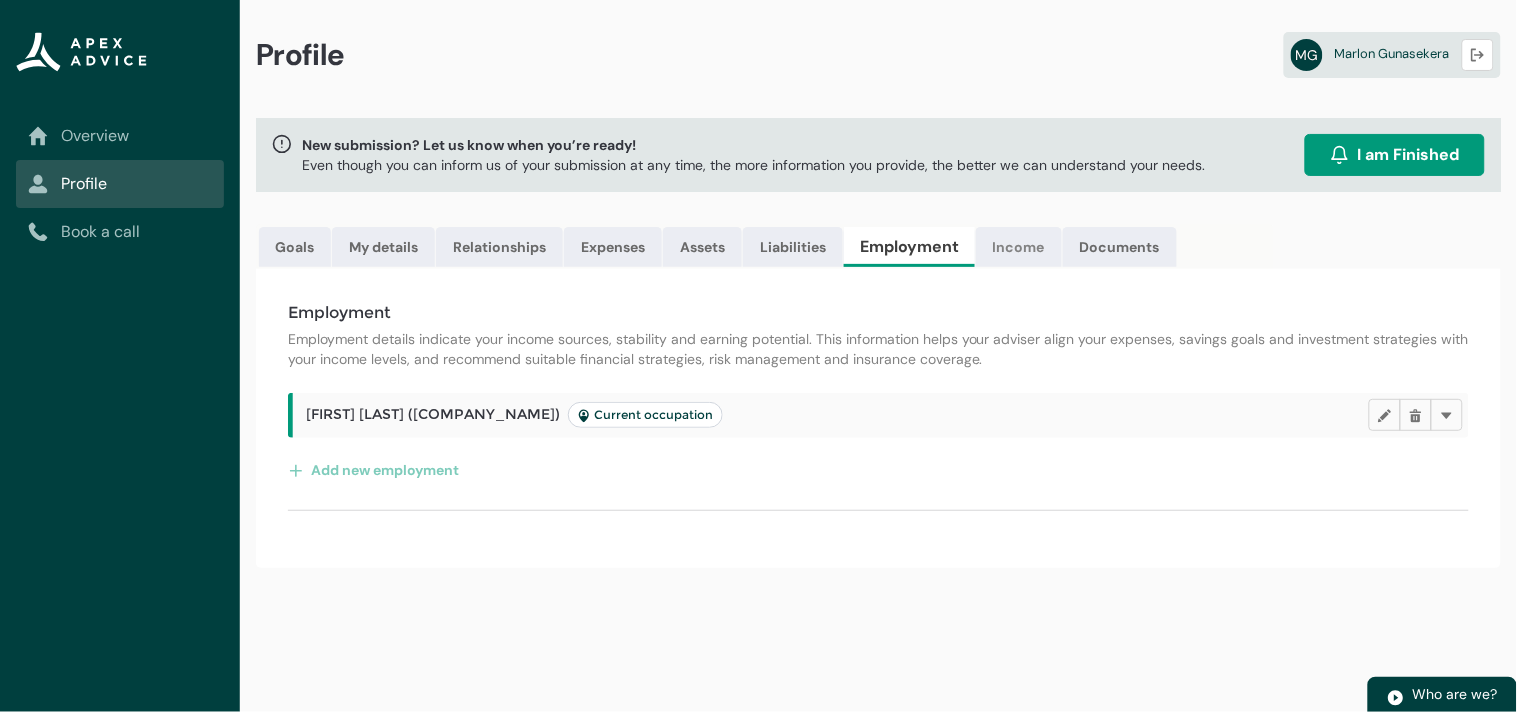 click on "Income" at bounding box center [1019, 247] 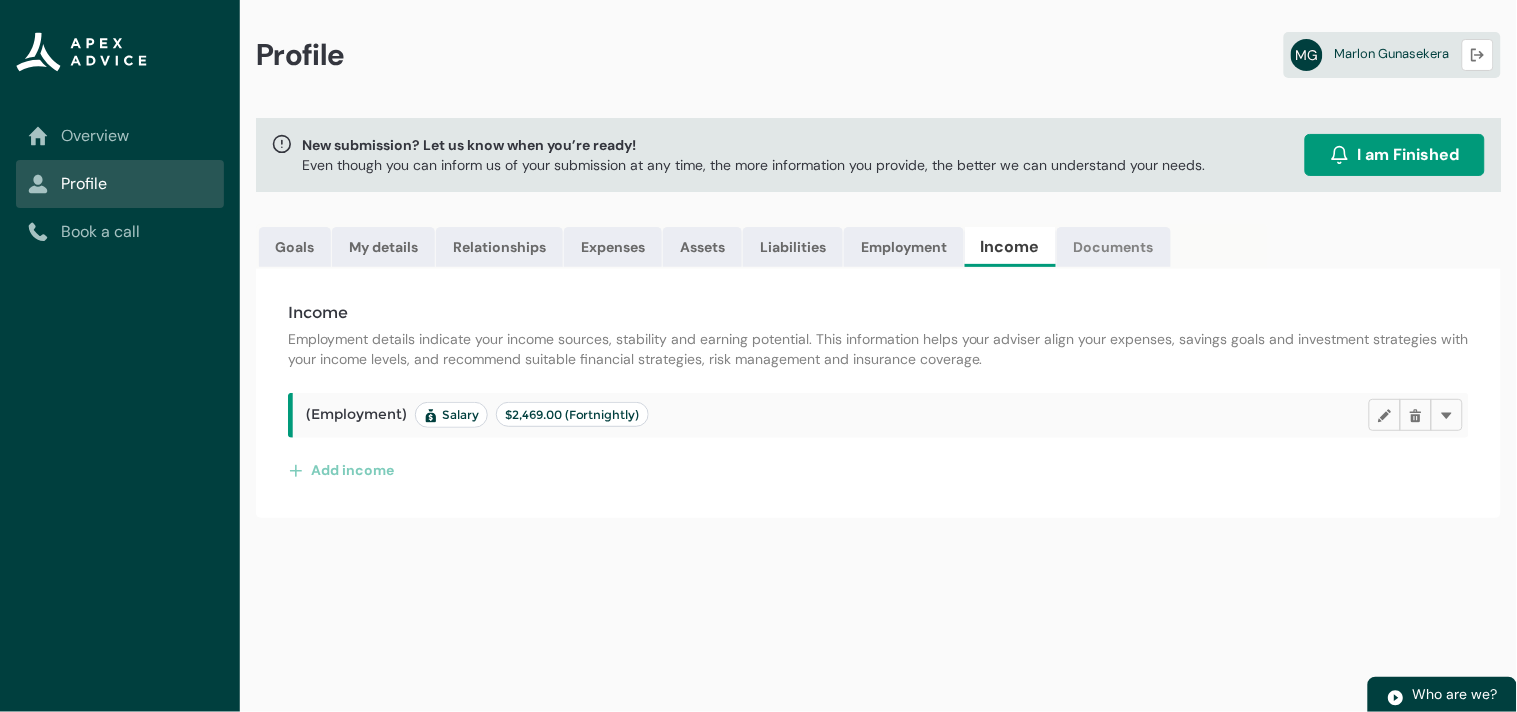 click on "Documents" at bounding box center (1114, 247) 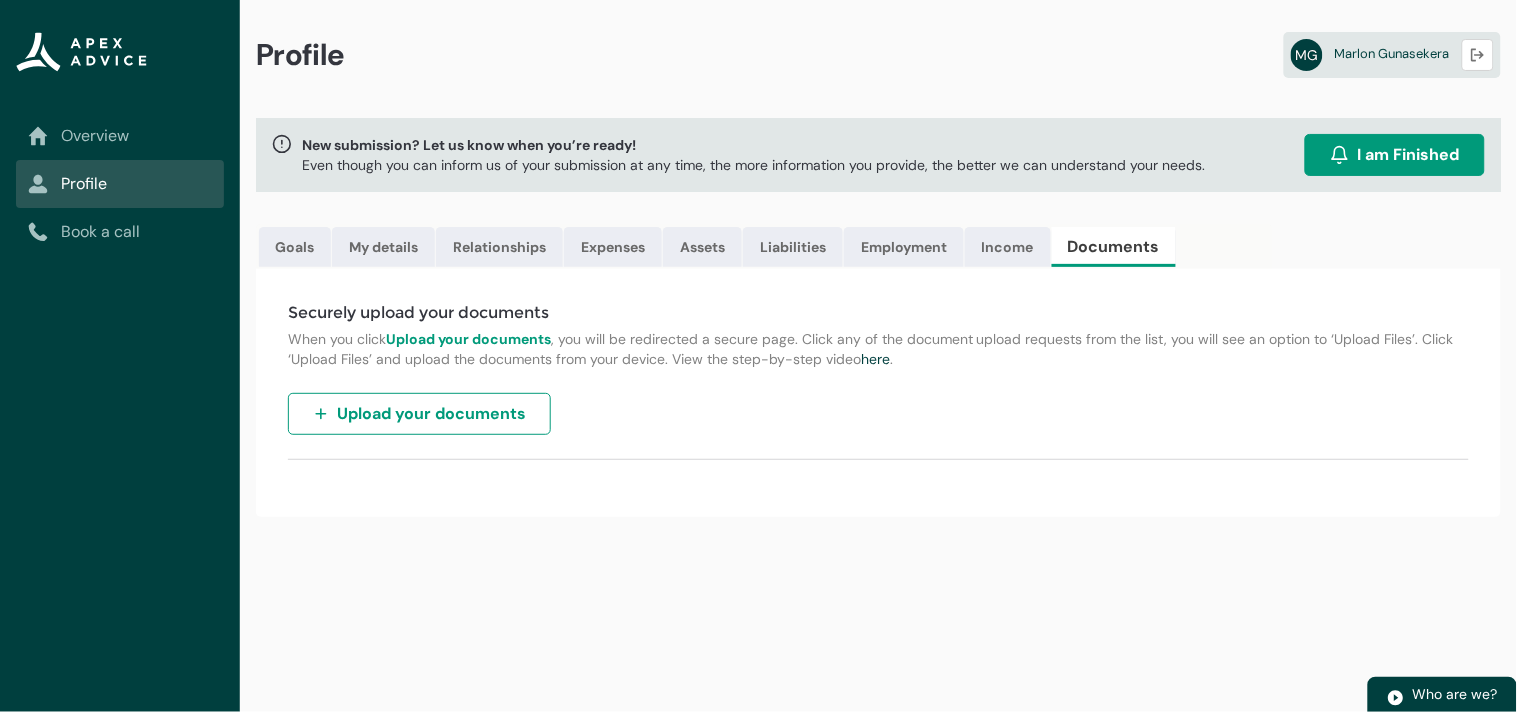 click on "Upload your documents" at bounding box center [431, 414] 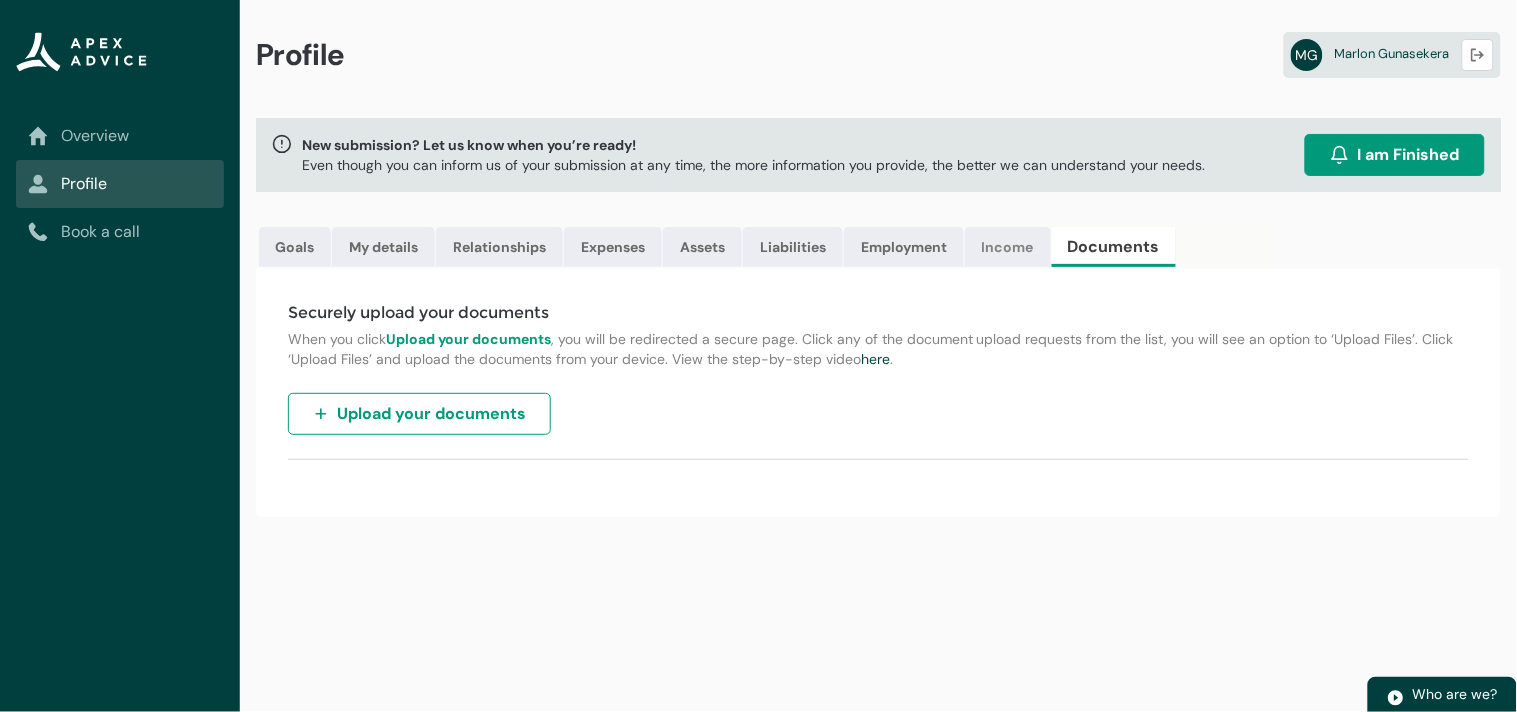 click on "Income" at bounding box center (1008, 247) 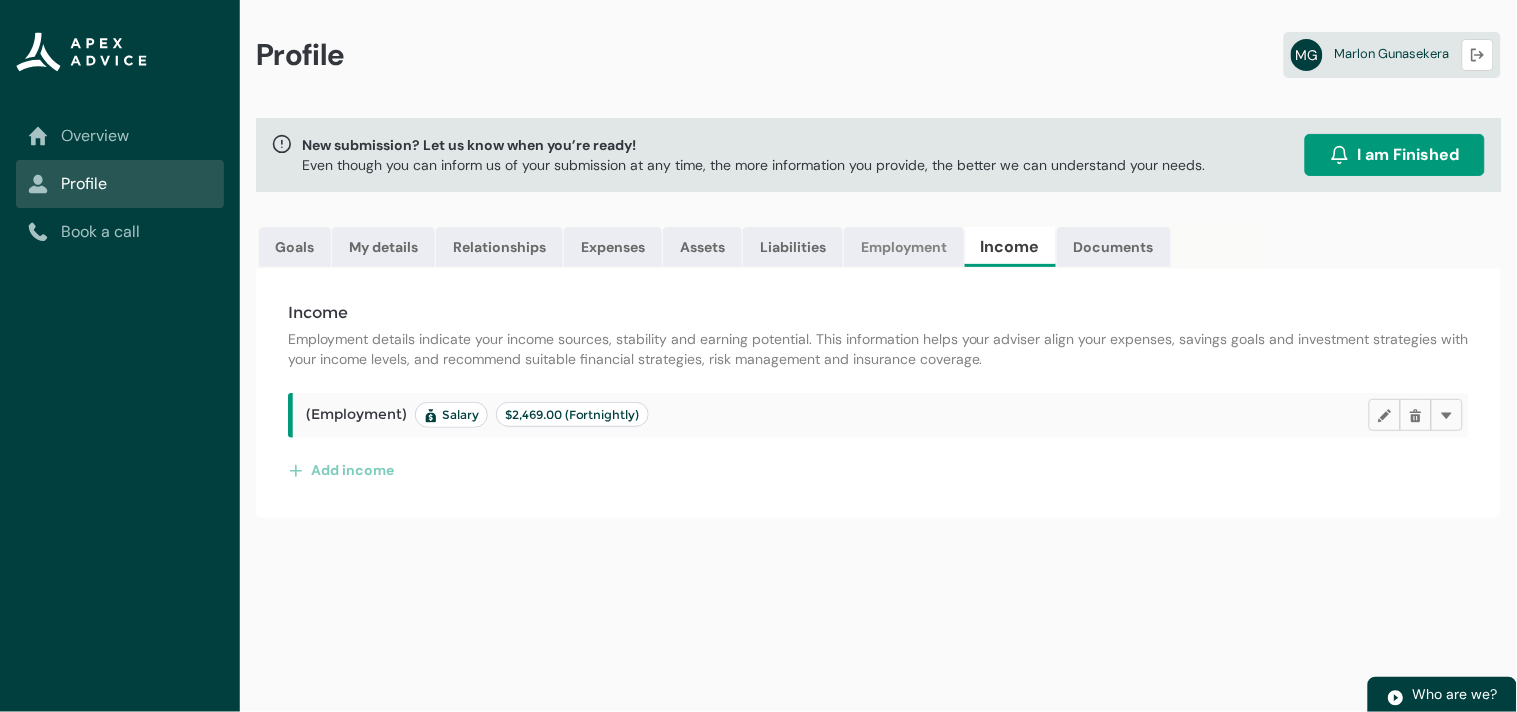 click on "Employment" at bounding box center [904, 247] 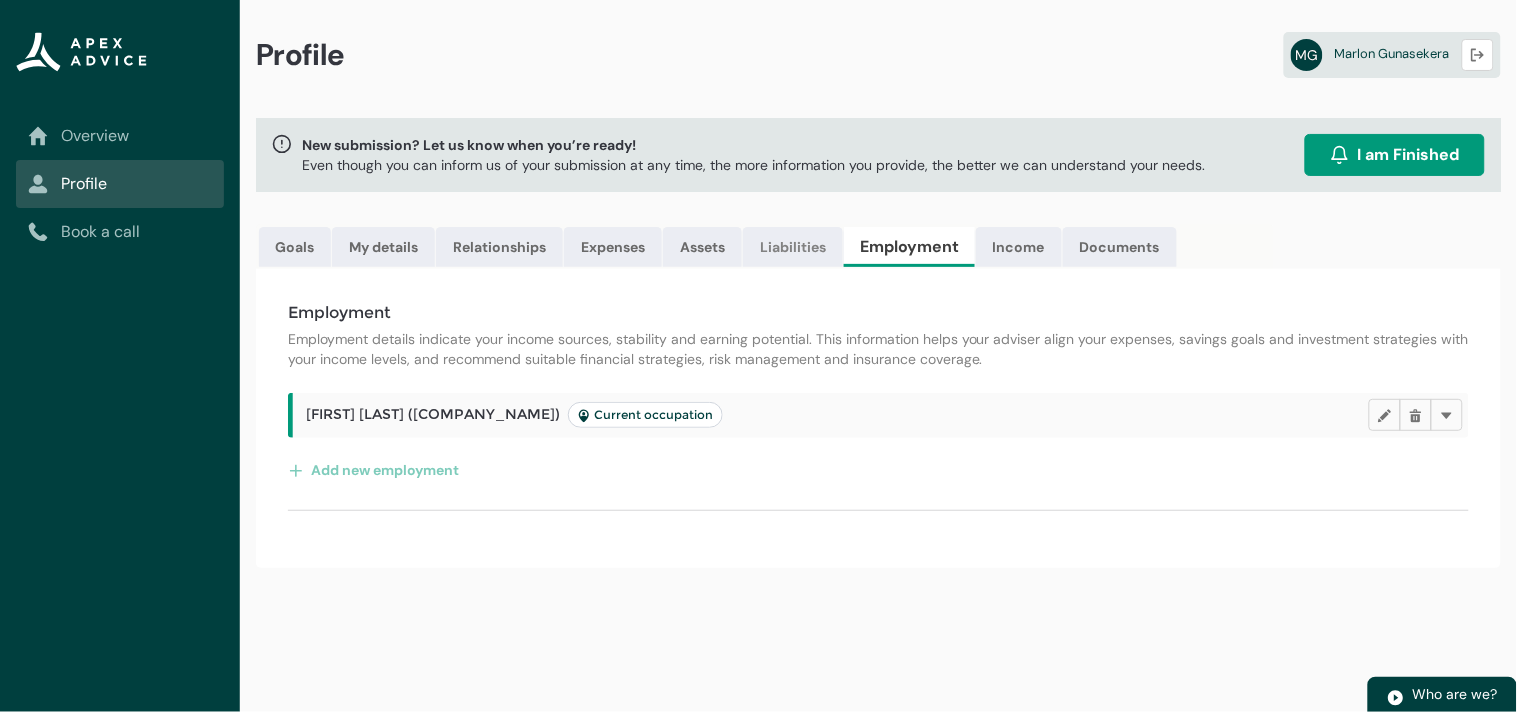 click on "Liabilities" at bounding box center [793, 247] 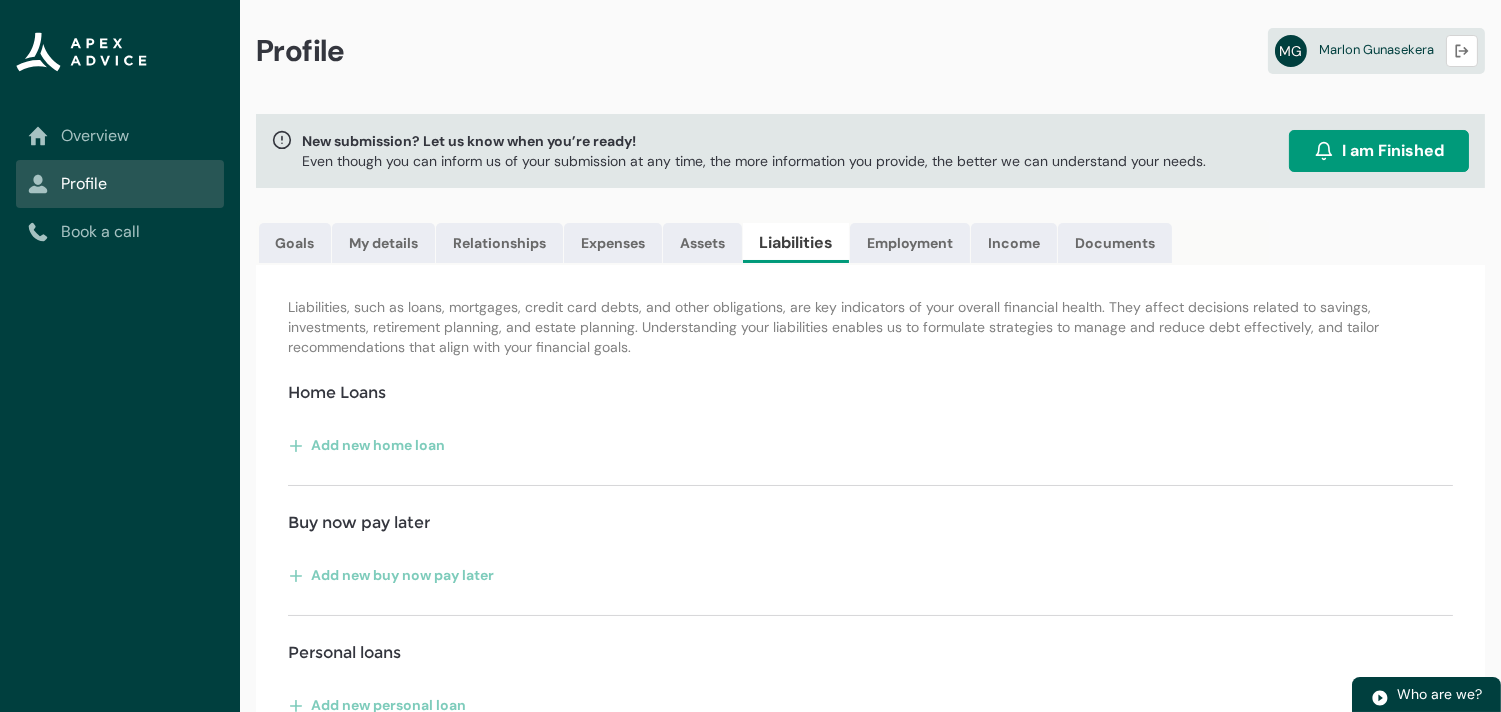 scroll, scrollTop: 0, scrollLeft: 0, axis: both 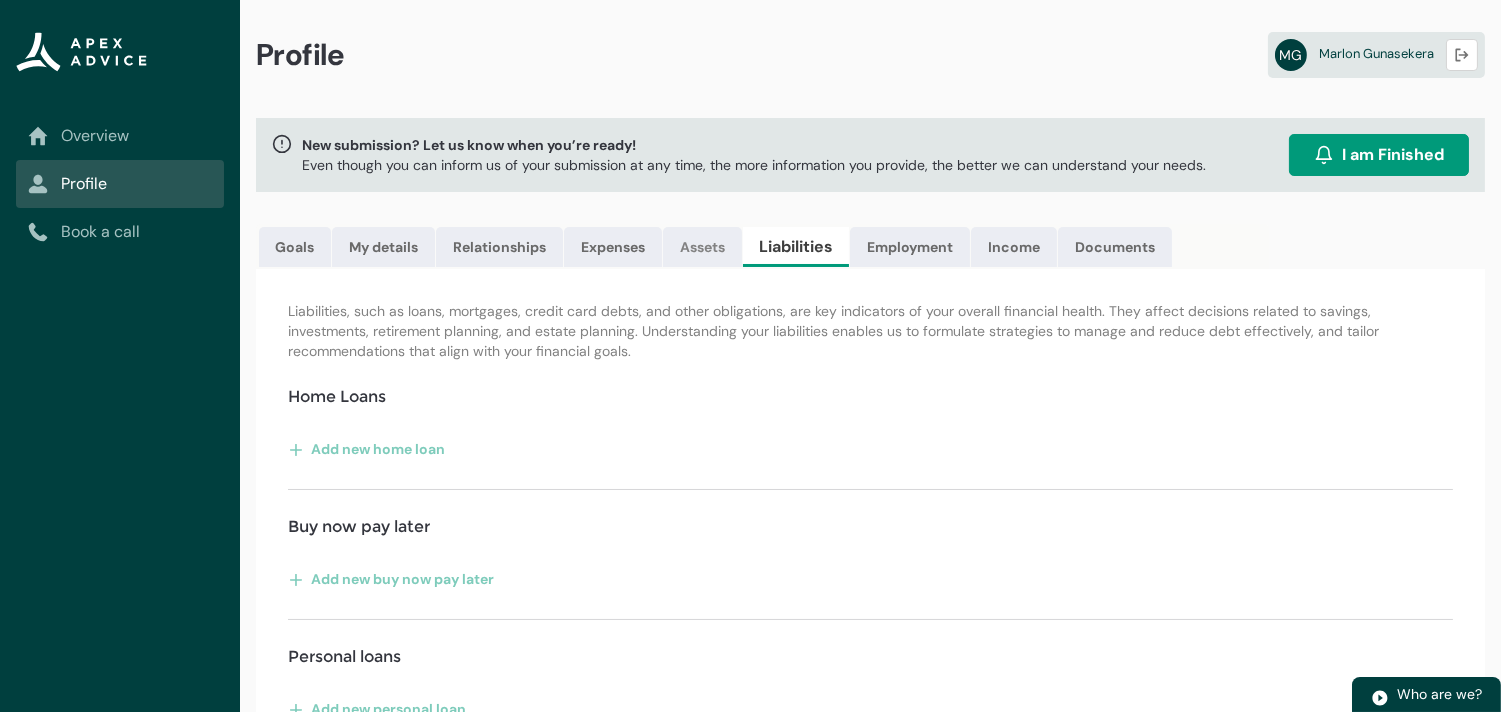 click on "Assets" at bounding box center (702, 247) 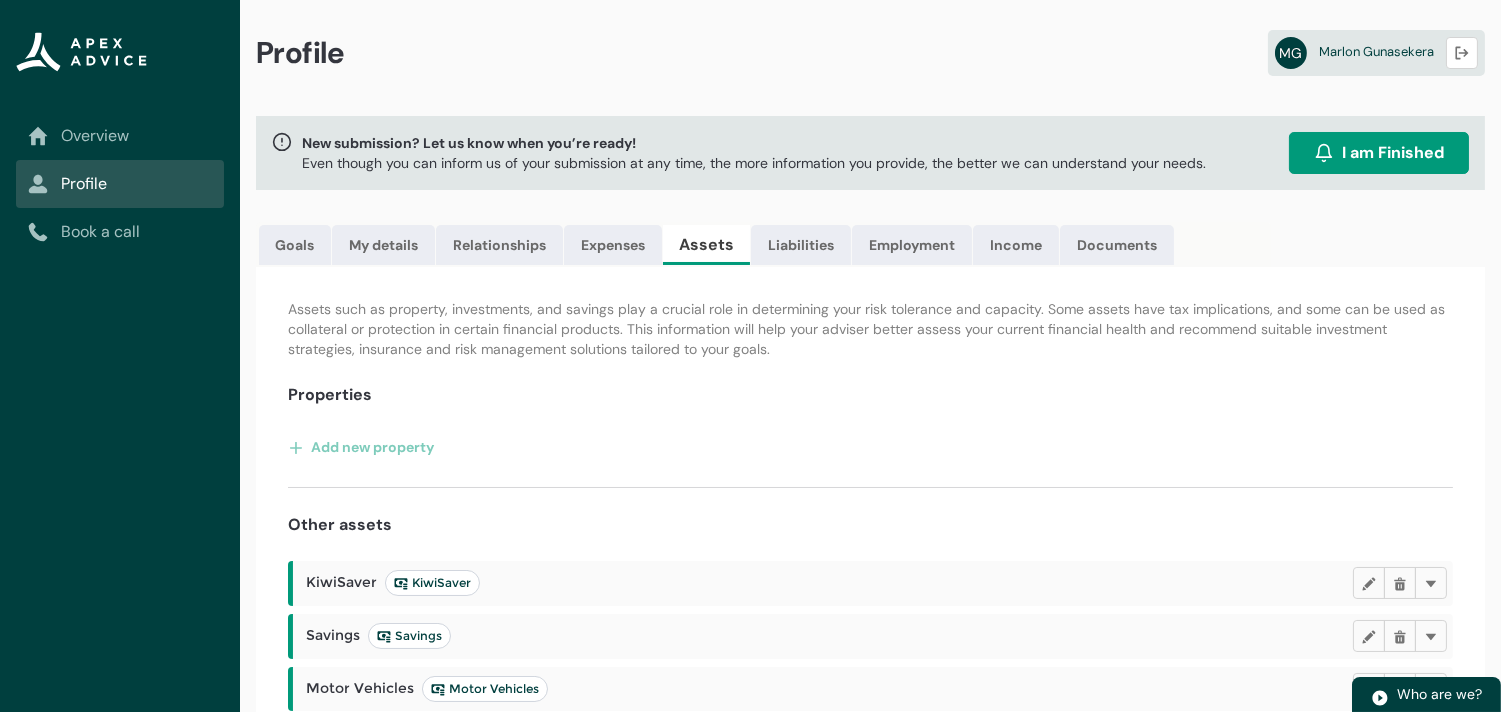 scroll, scrollTop: 0, scrollLeft: 0, axis: both 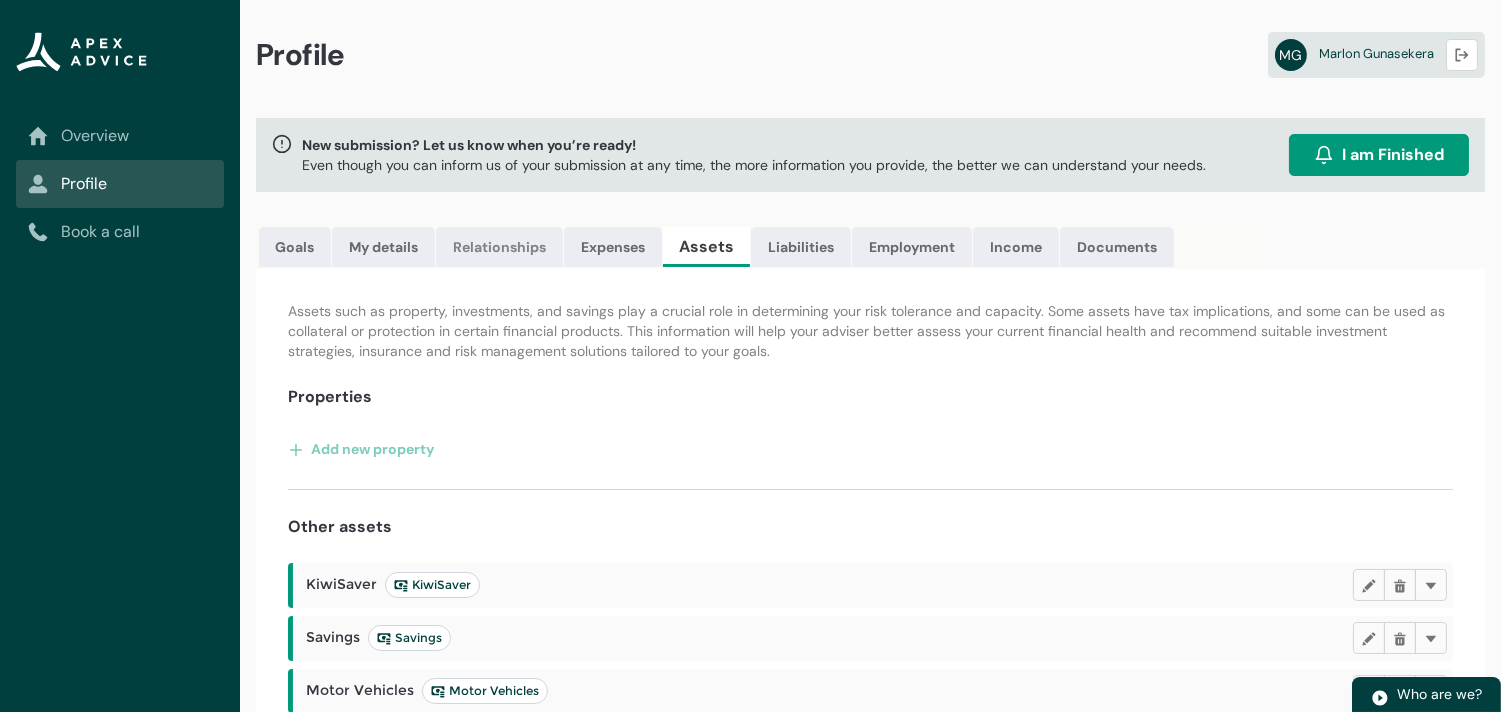 click on "Relationships" at bounding box center (499, 247) 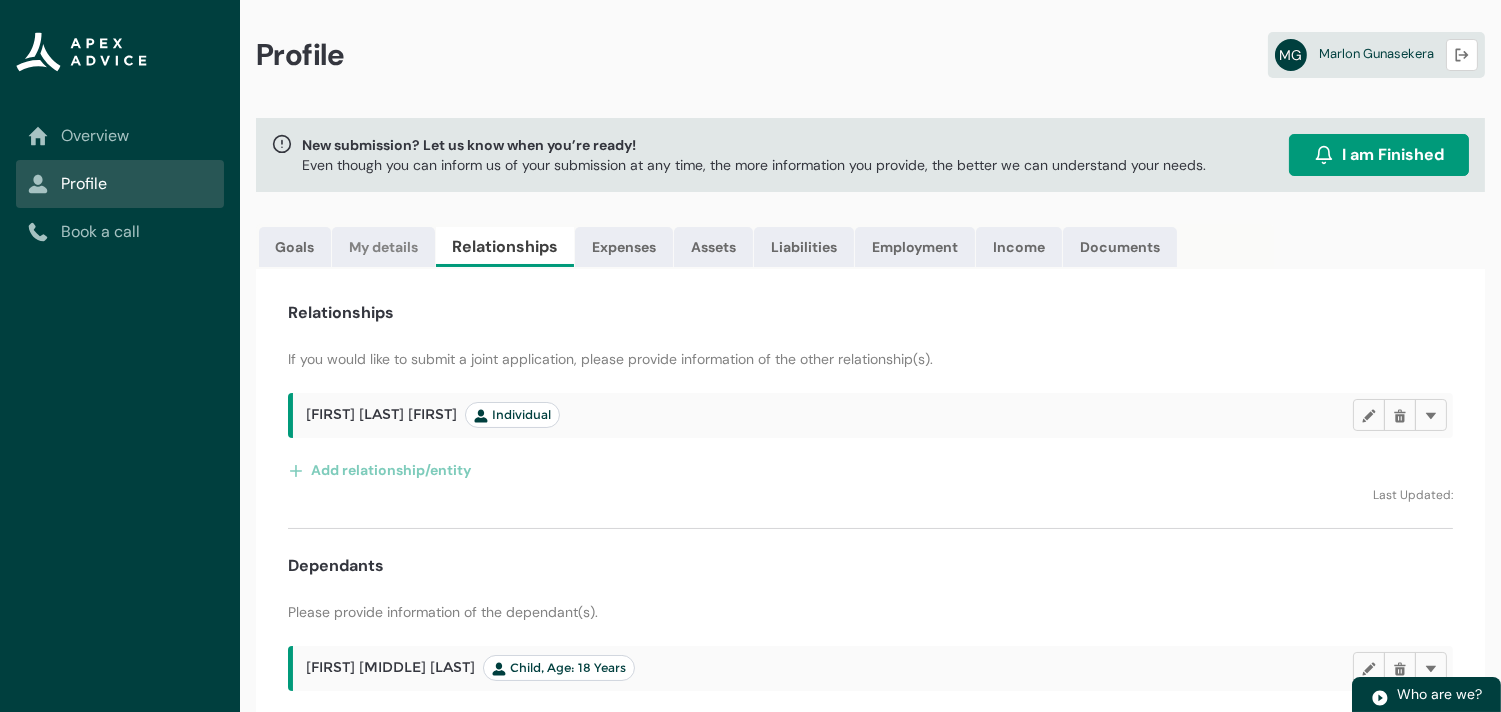 click on "My details" at bounding box center (383, 247) 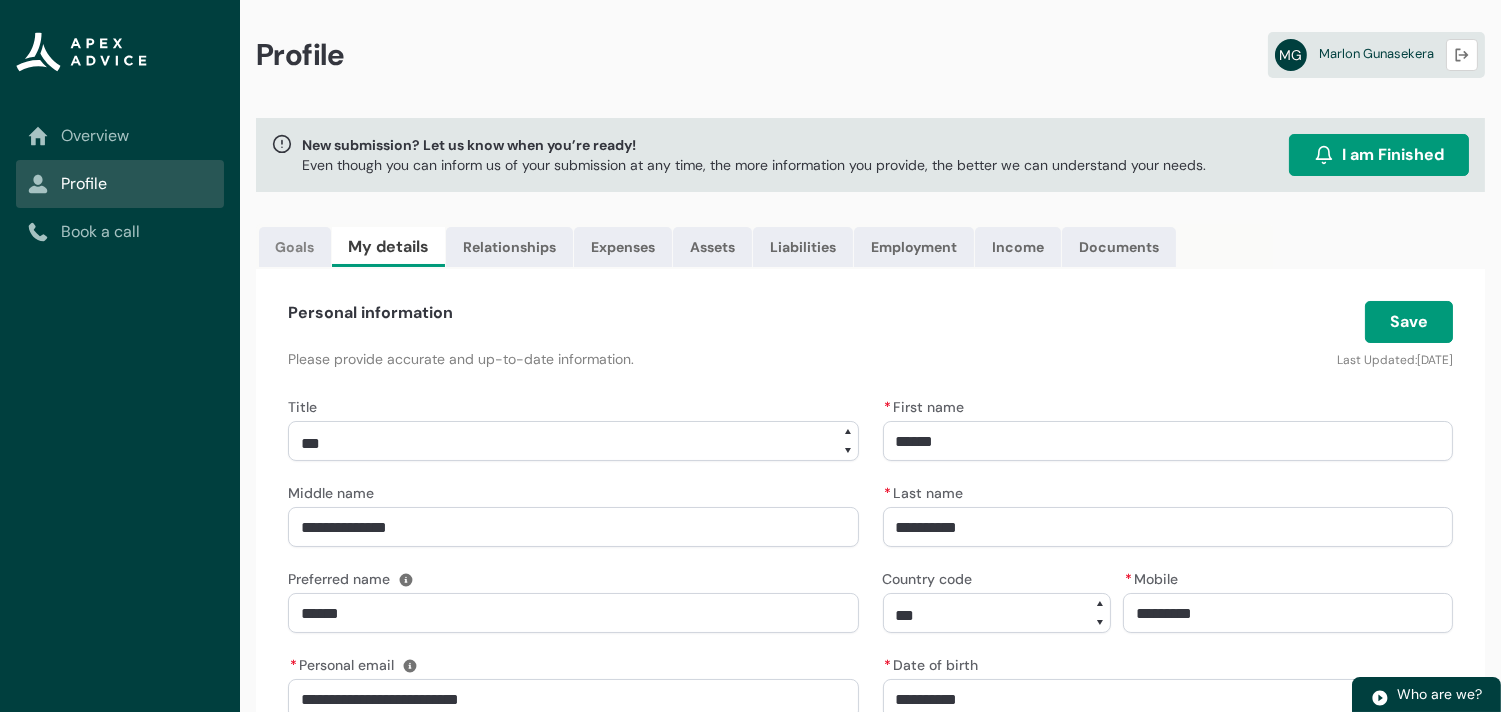 click on "Goals" at bounding box center (295, 247) 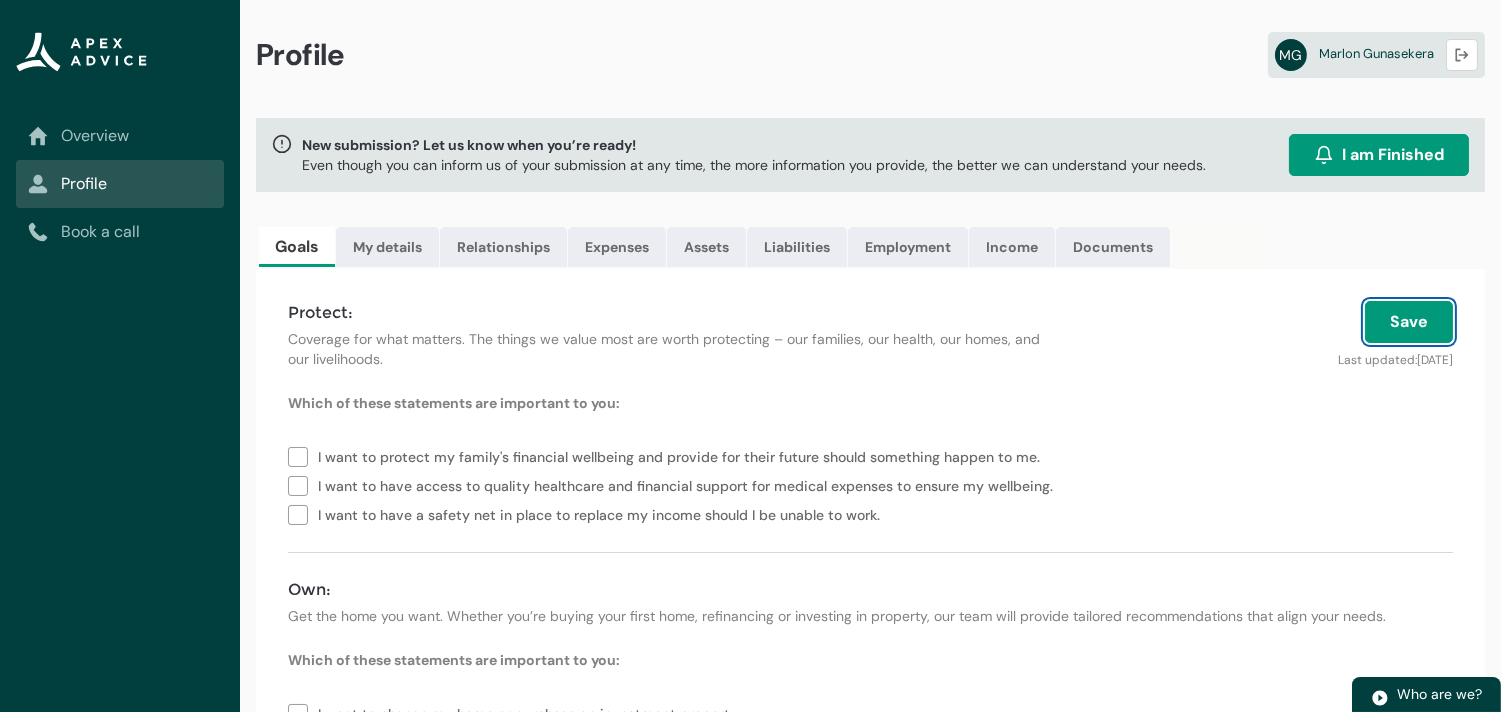 click on "Save" at bounding box center (1409, 322) 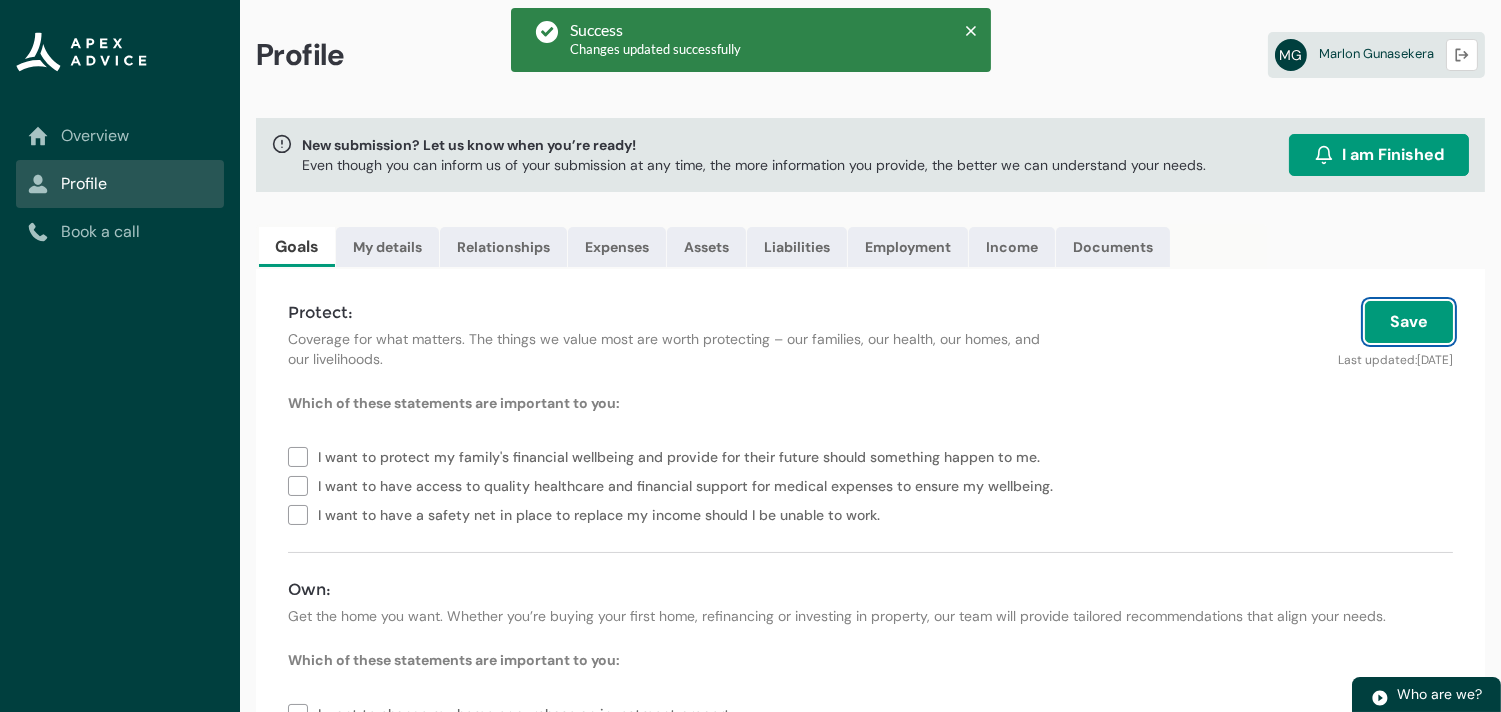 click on "Save" at bounding box center (1409, 322) 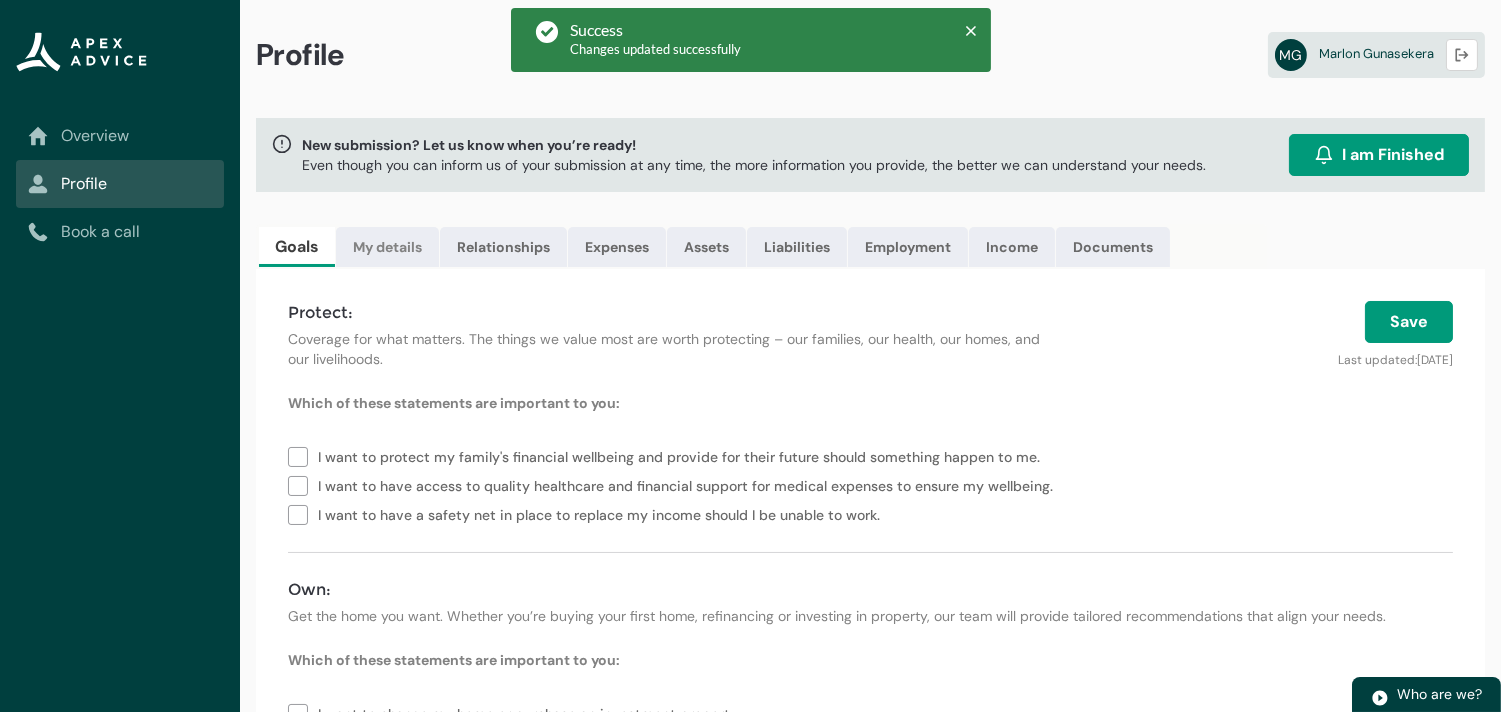 click on "My details" at bounding box center [387, 247] 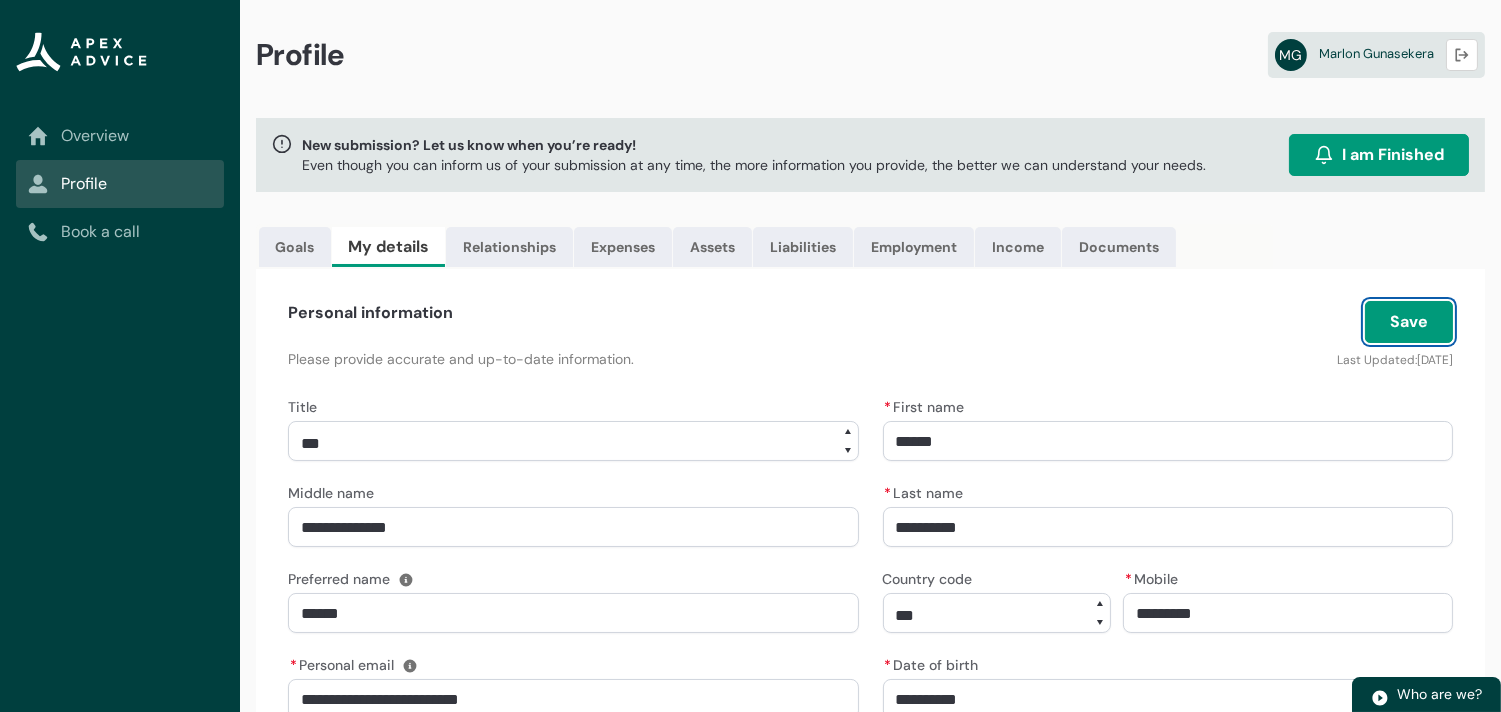 click on "Save" at bounding box center [1409, 322] 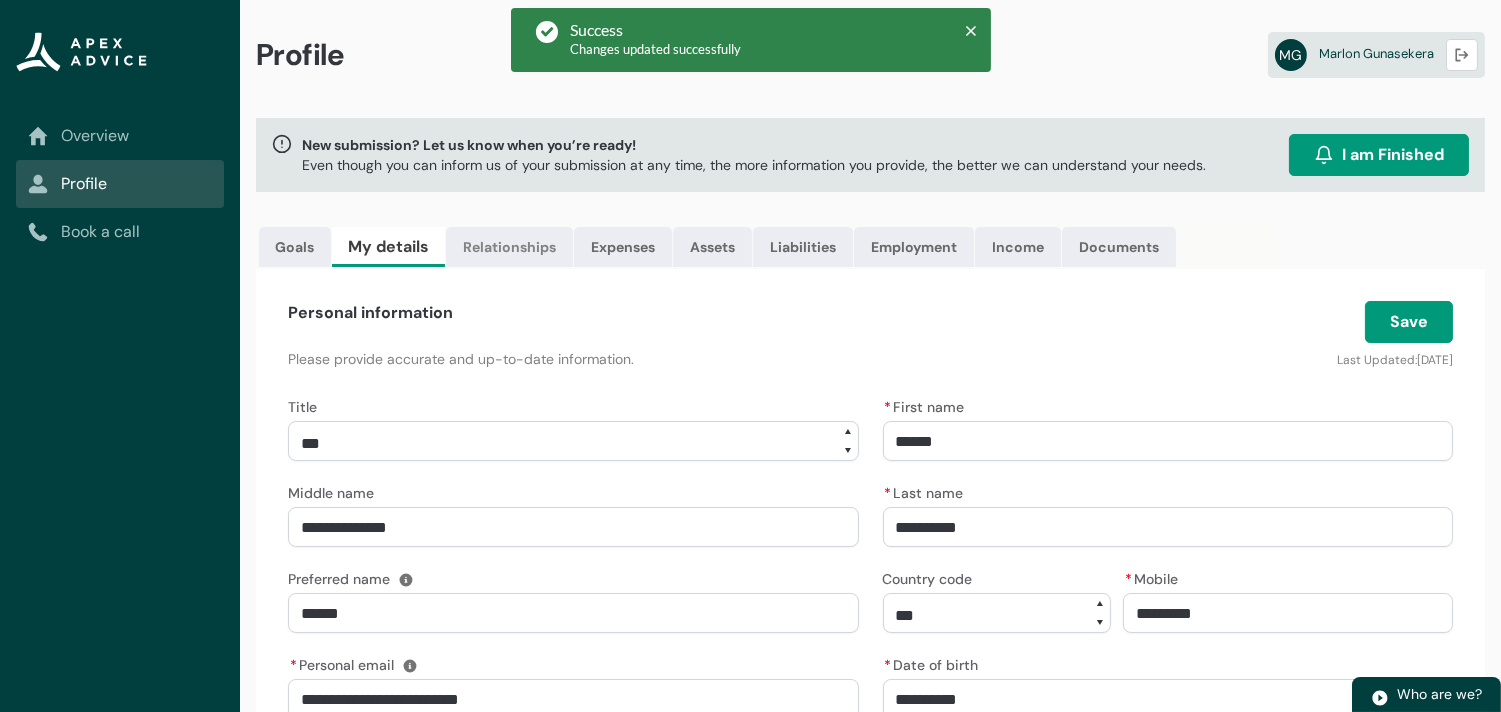 click on "Relationships" at bounding box center [509, 247] 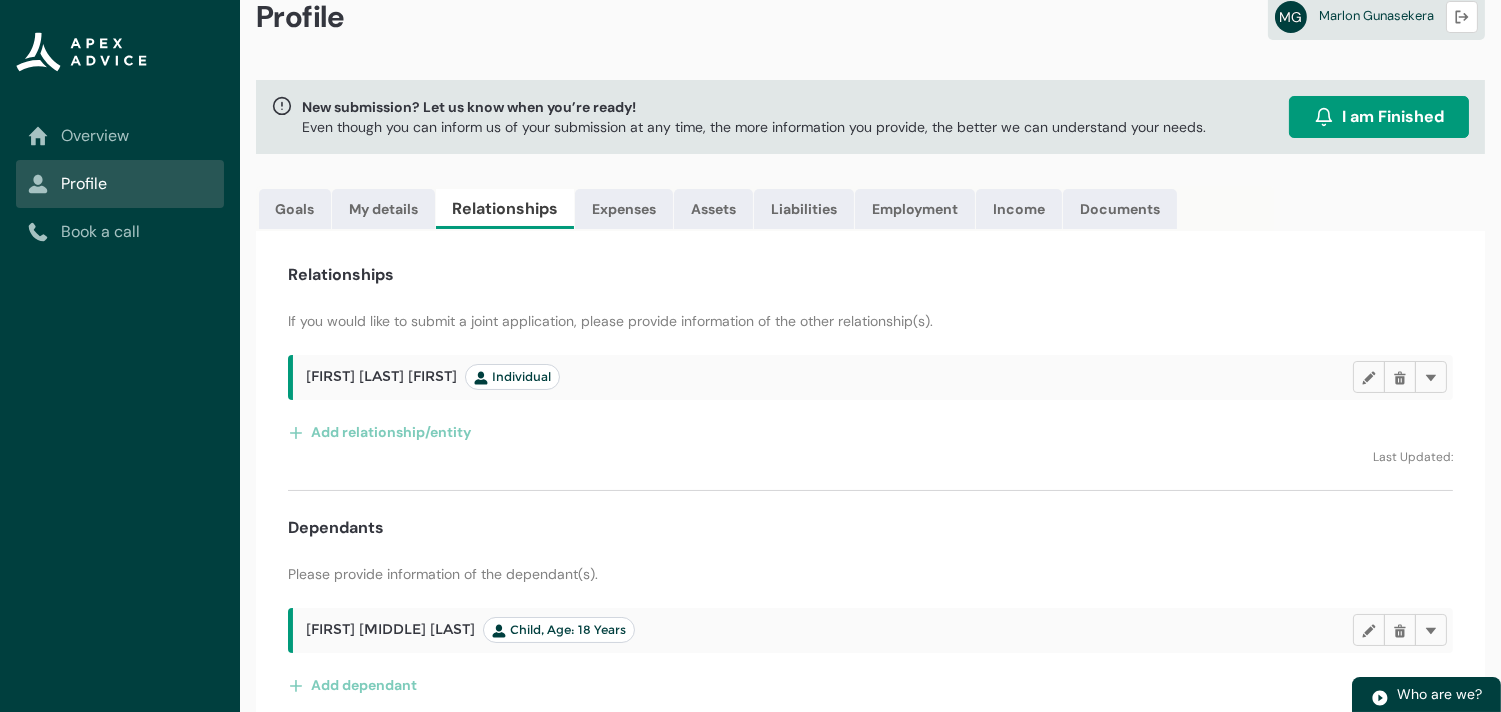 scroll, scrollTop: 57, scrollLeft: 0, axis: vertical 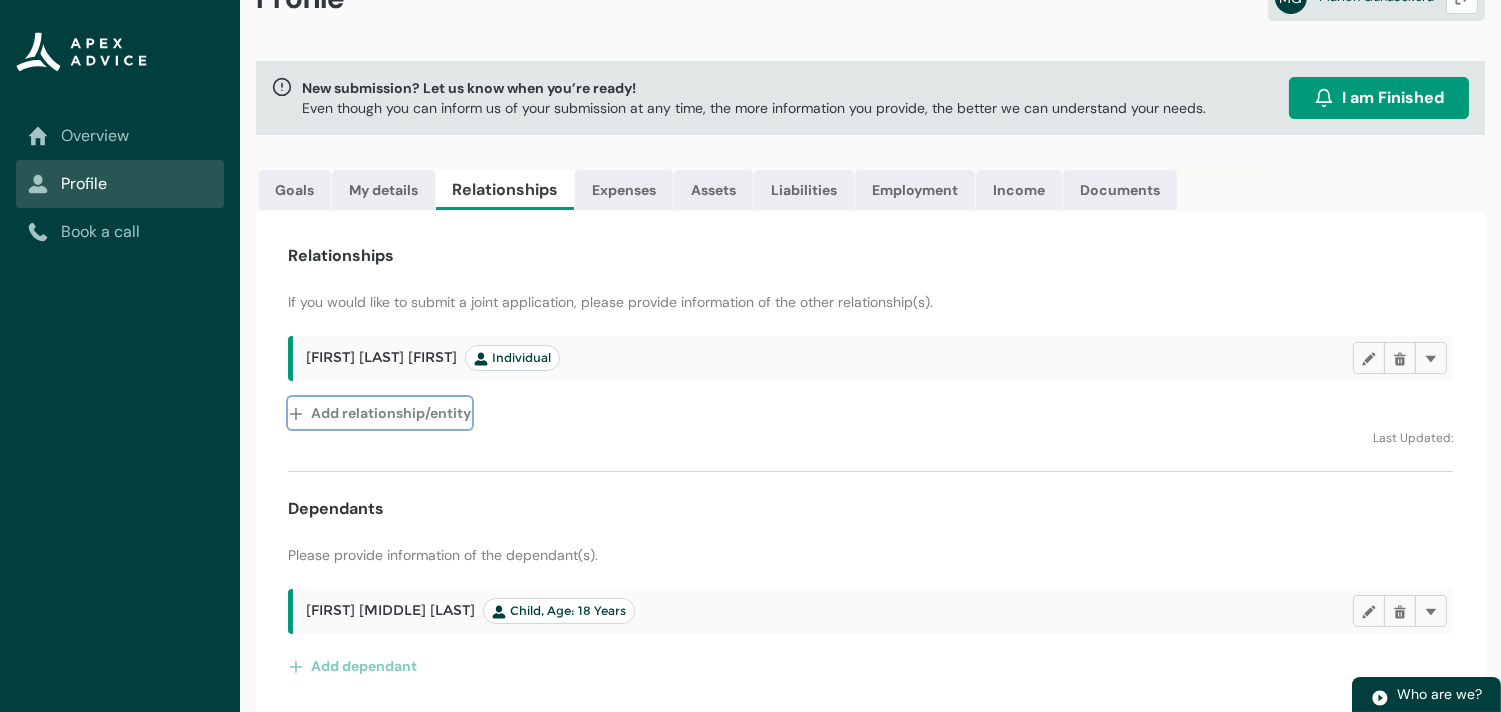 click on "Add relationship/entity" at bounding box center [380, 413] 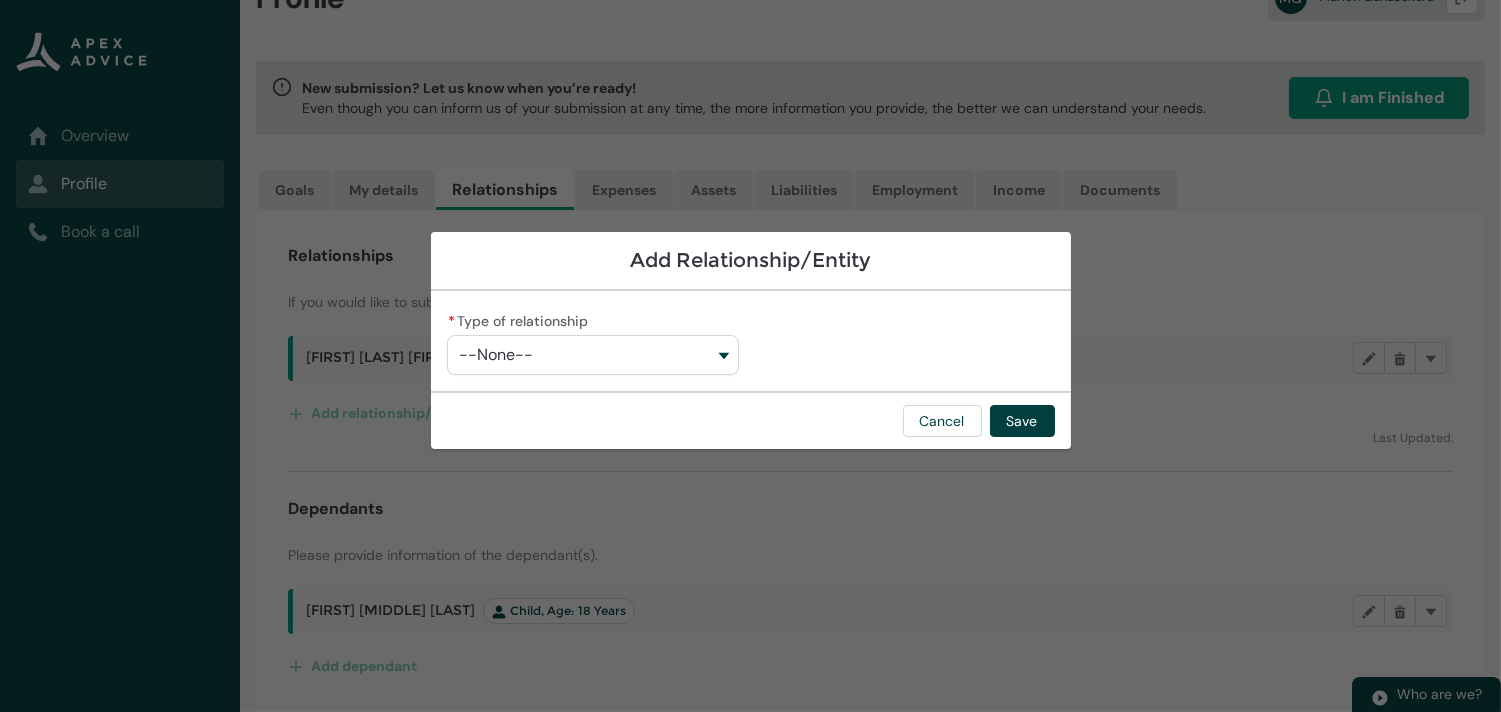 click on "--None--" at bounding box center [593, 355] 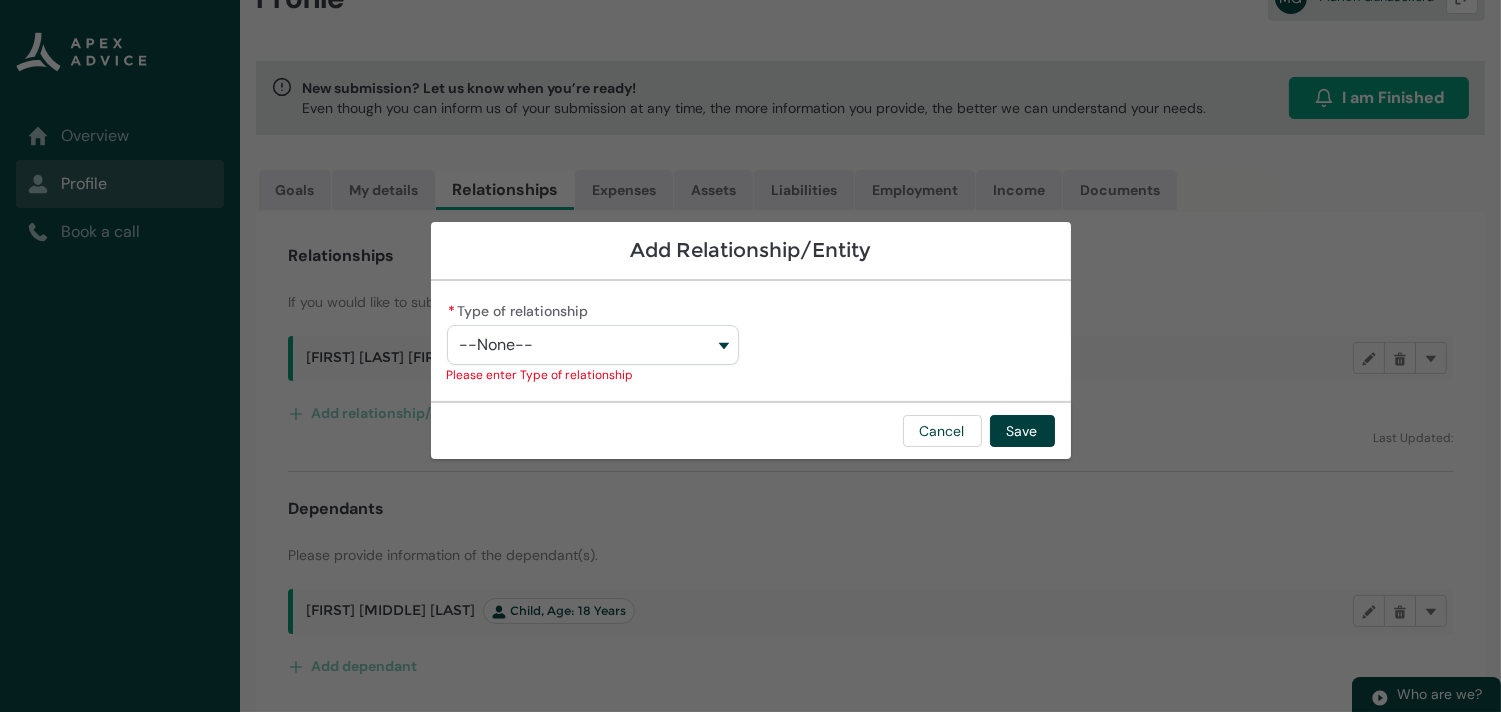 click on "Add Relationship/Entity * Type of relationship --None-- Individual Trust Company Partnership LTC Company Type of relationship Please enter Type of relationship Cancel Save" at bounding box center (751, 356) 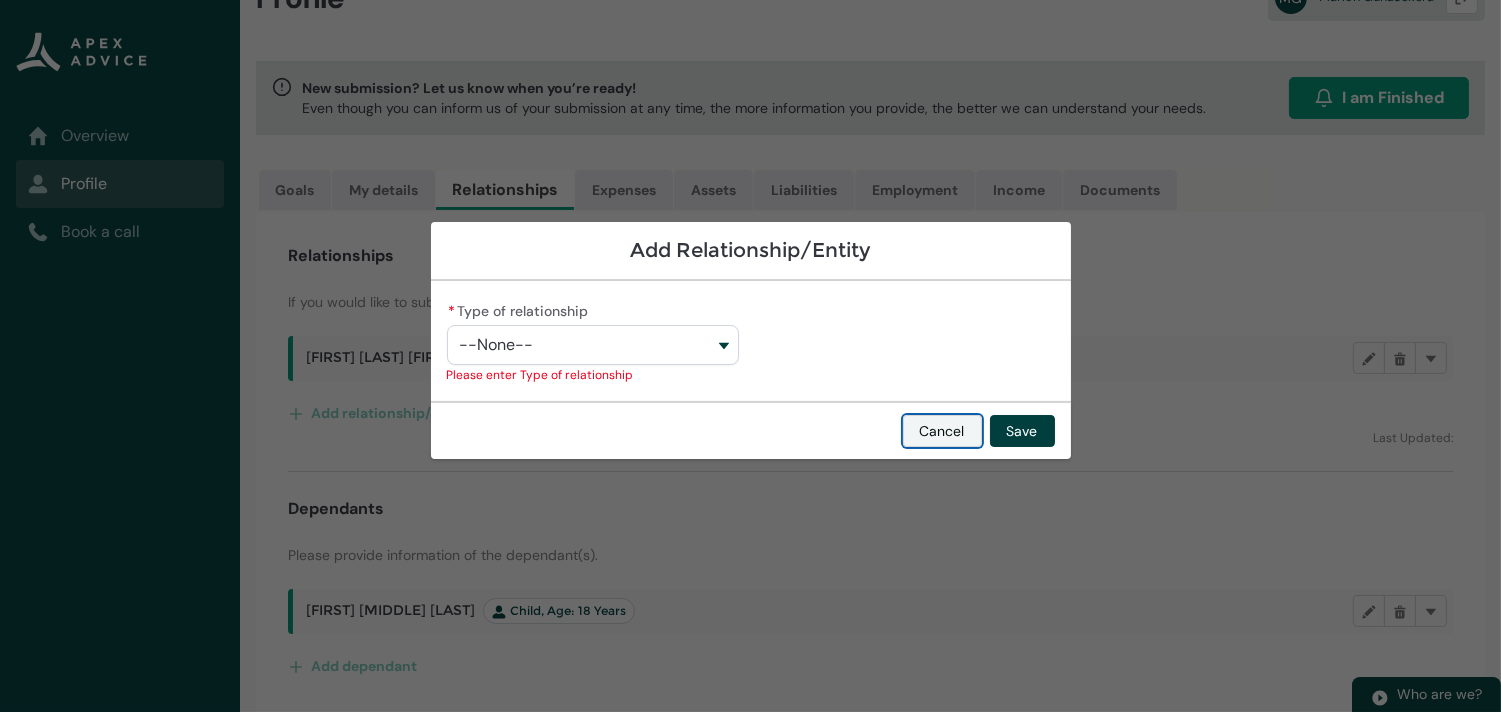 click on "Cancel" at bounding box center [942, 431] 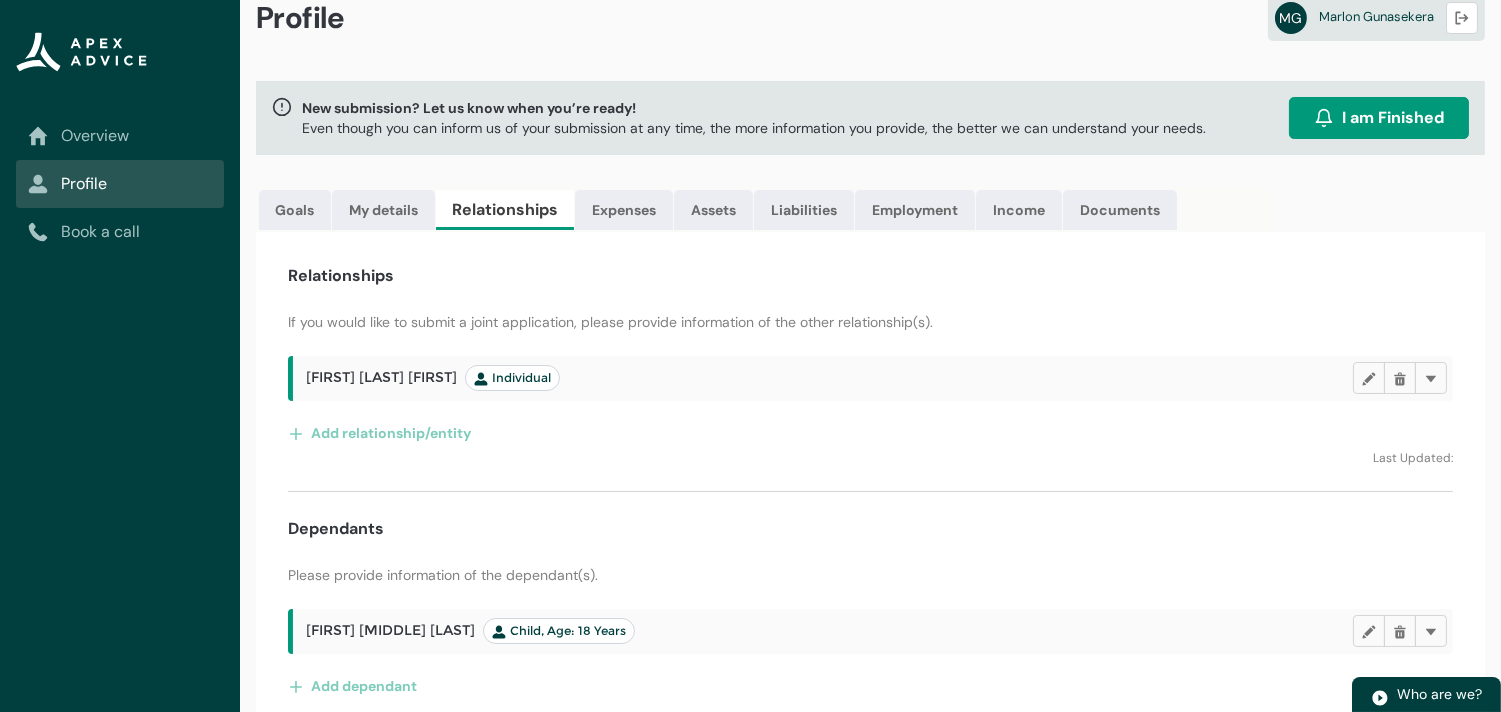 scroll, scrollTop: 57, scrollLeft: 0, axis: vertical 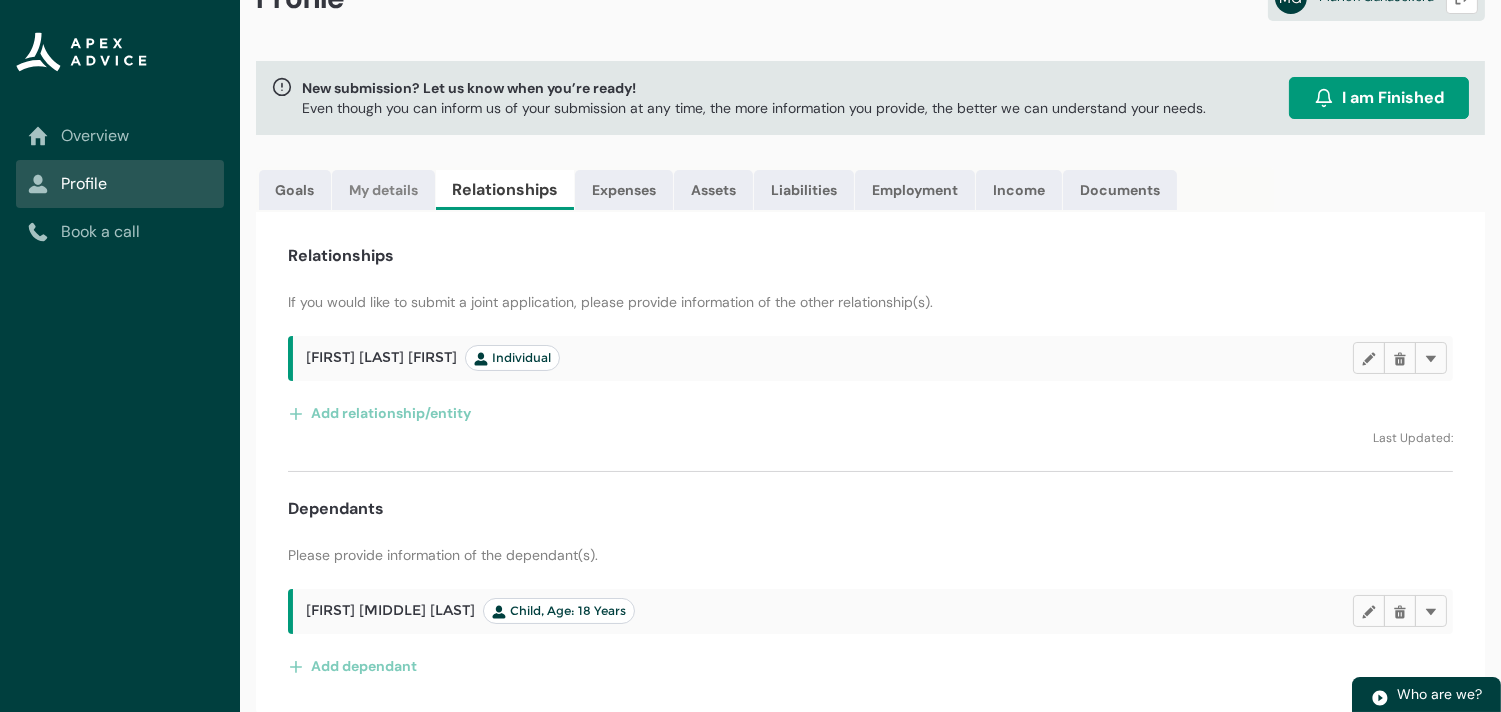 click on "My details" at bounding box center [383, 190] 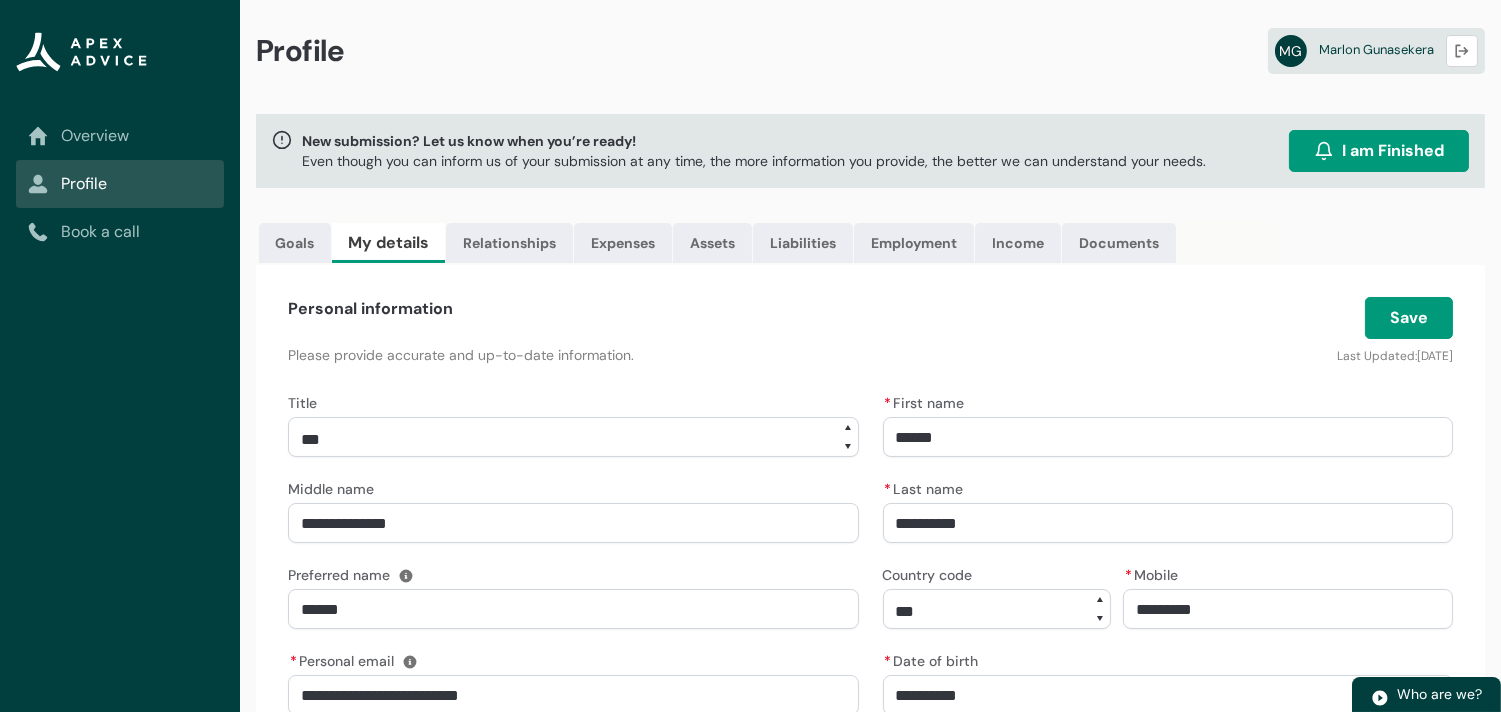 scroll, scrollTop: 0, scrollLeft: 0, axis: both 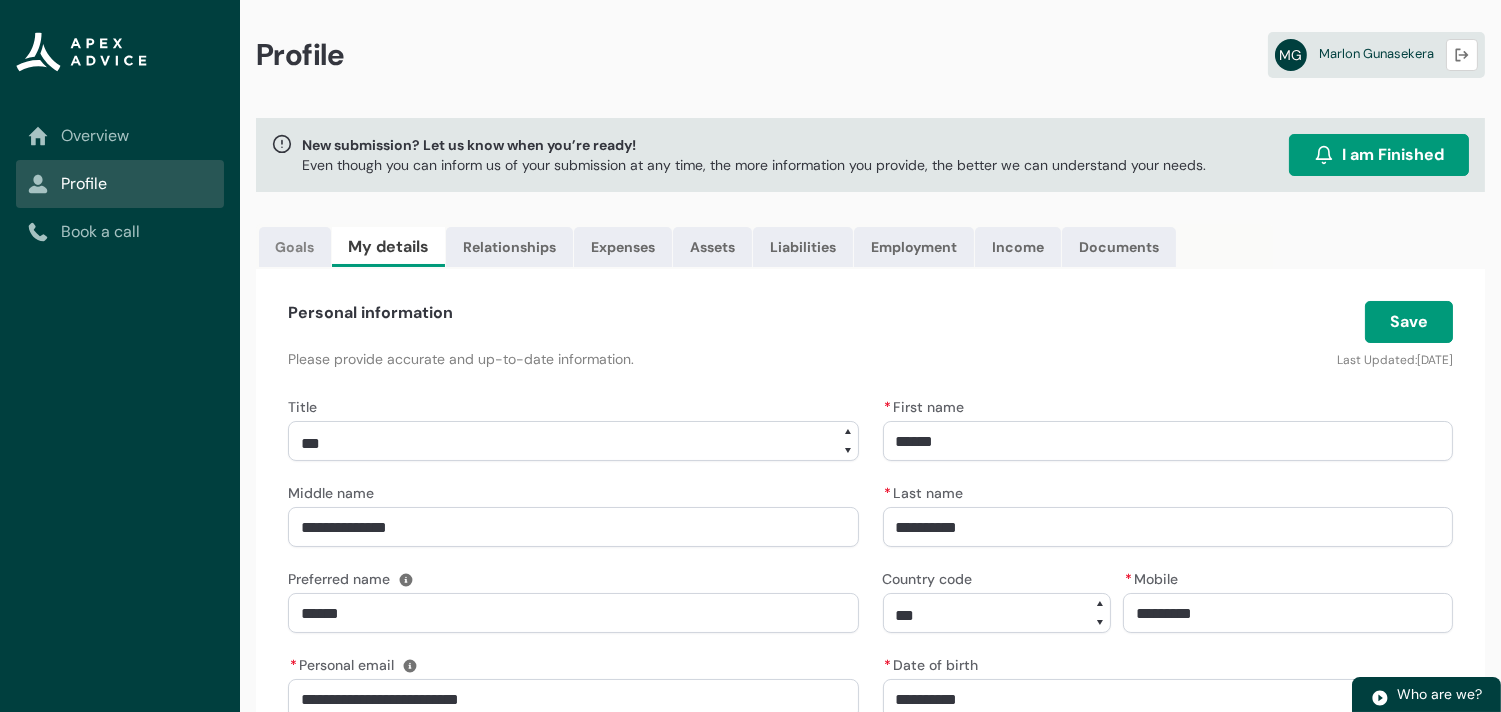 click on "Goals" at bounding box center [295, 247] 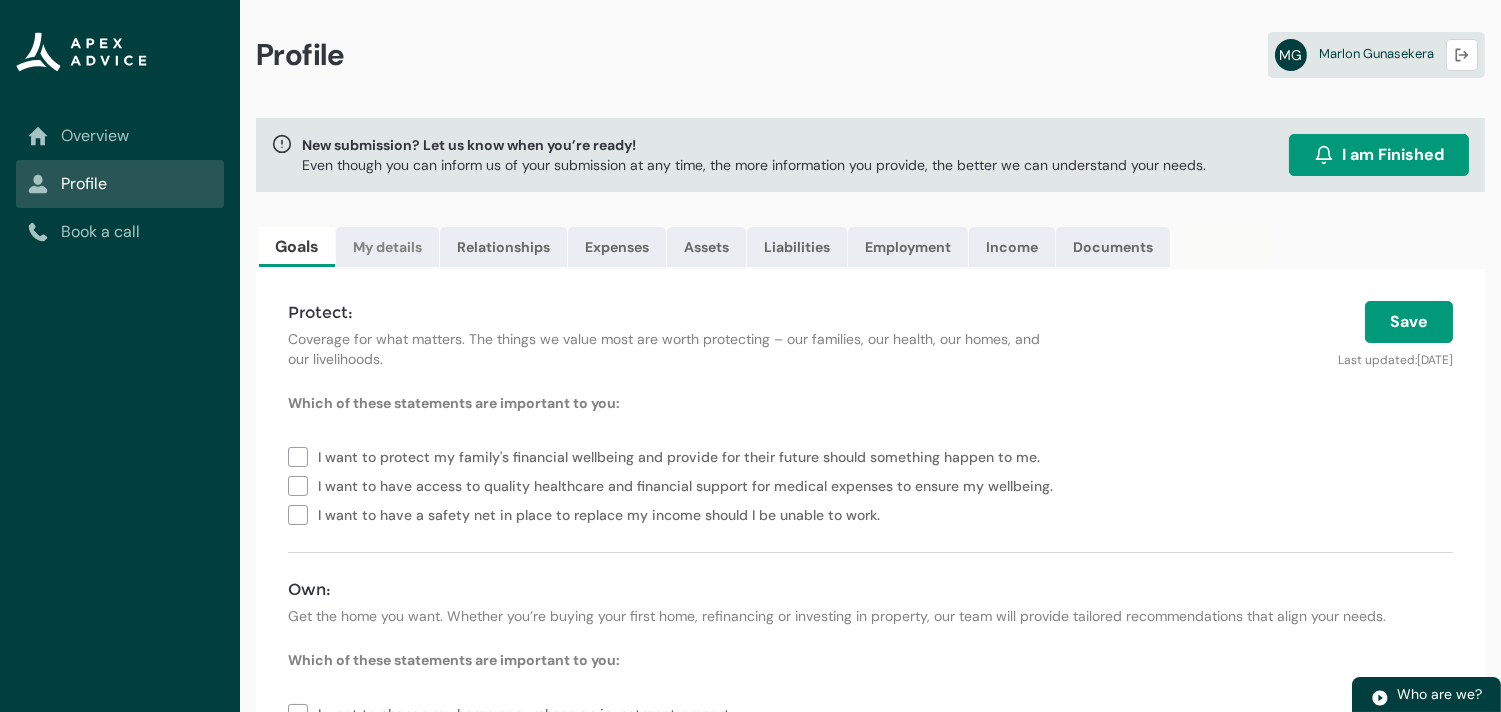 drag, startPoint x: 378, startPoint y: 257, endPoint x: 405, endPoint y: 257, distance: 27 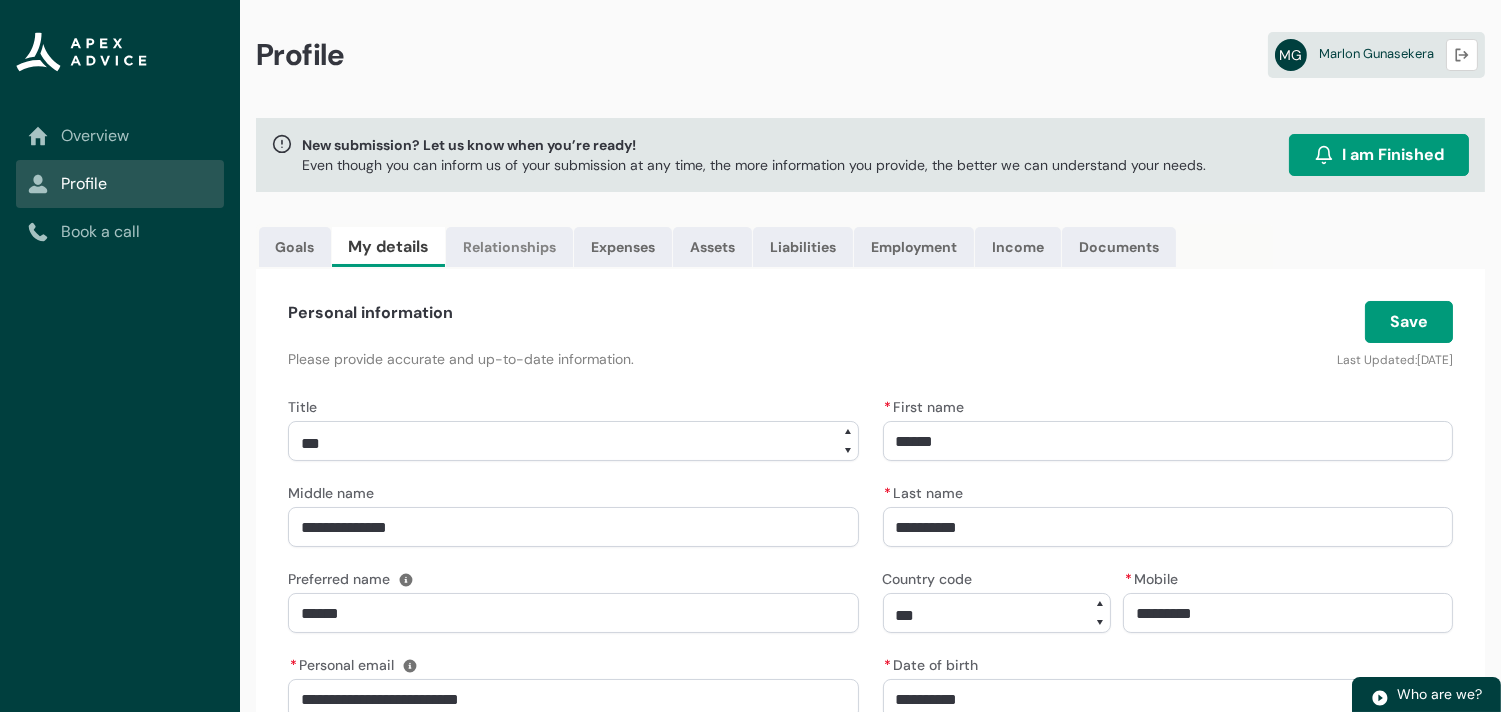 click on "Relationships" at bounding box center (509, 247) 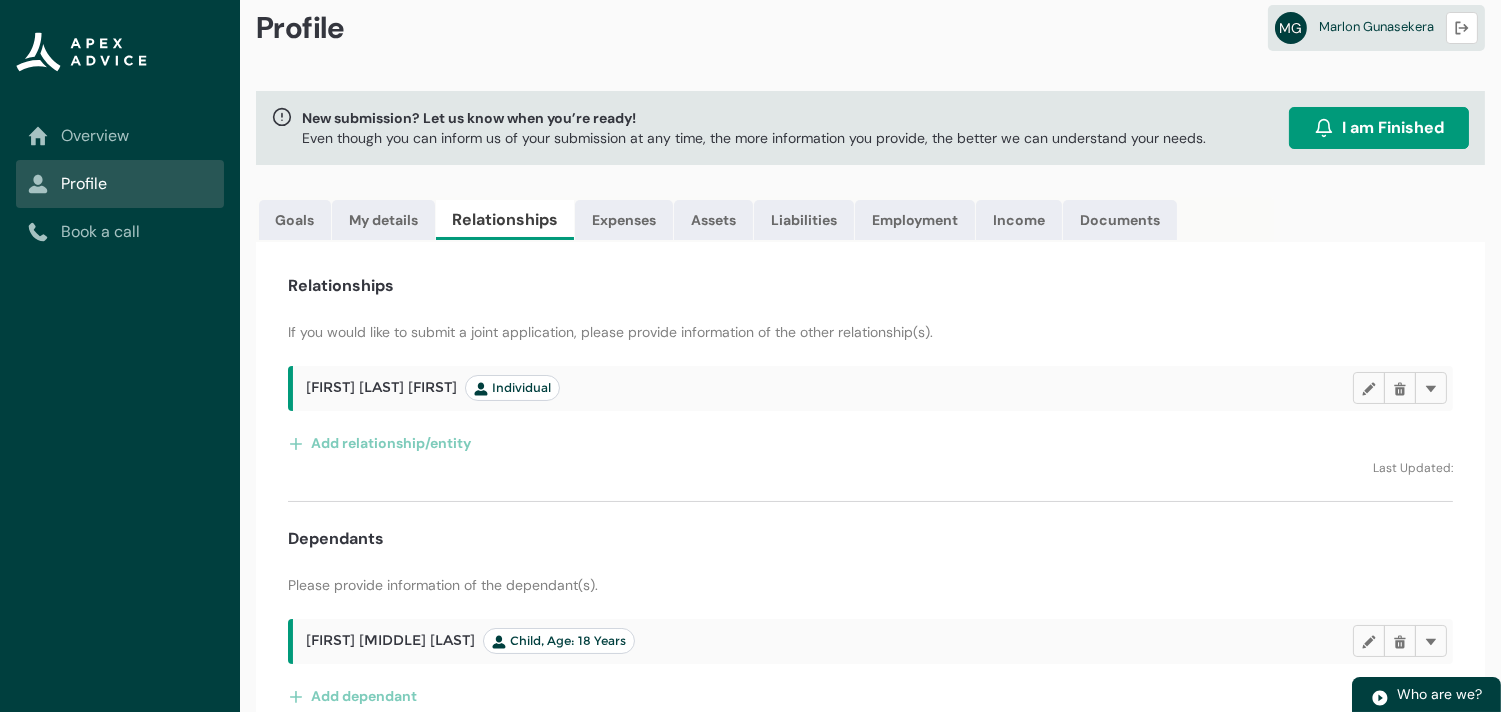 scroll, scrollTop: 0, scrollLeft: 0, axis: both 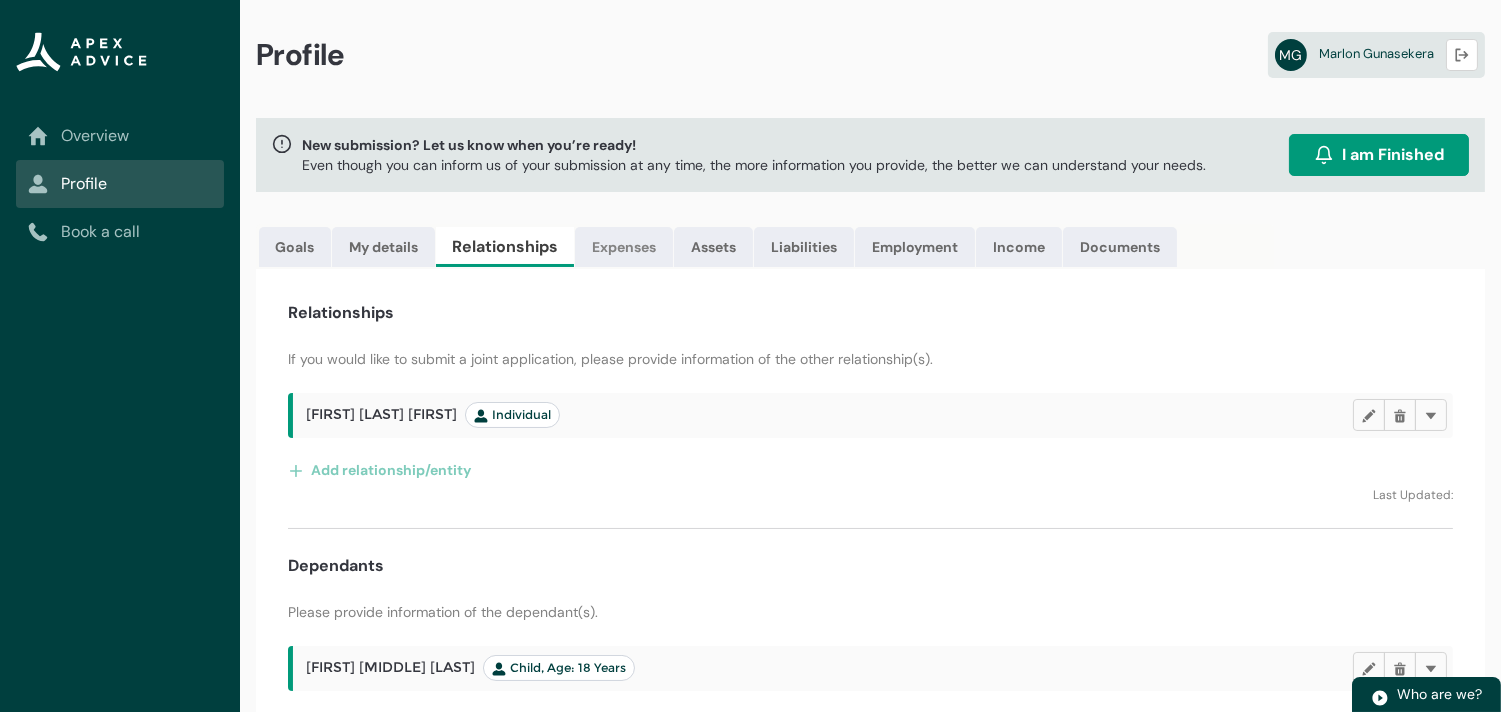 click on "Expenses" at bounding box center [624, 247] 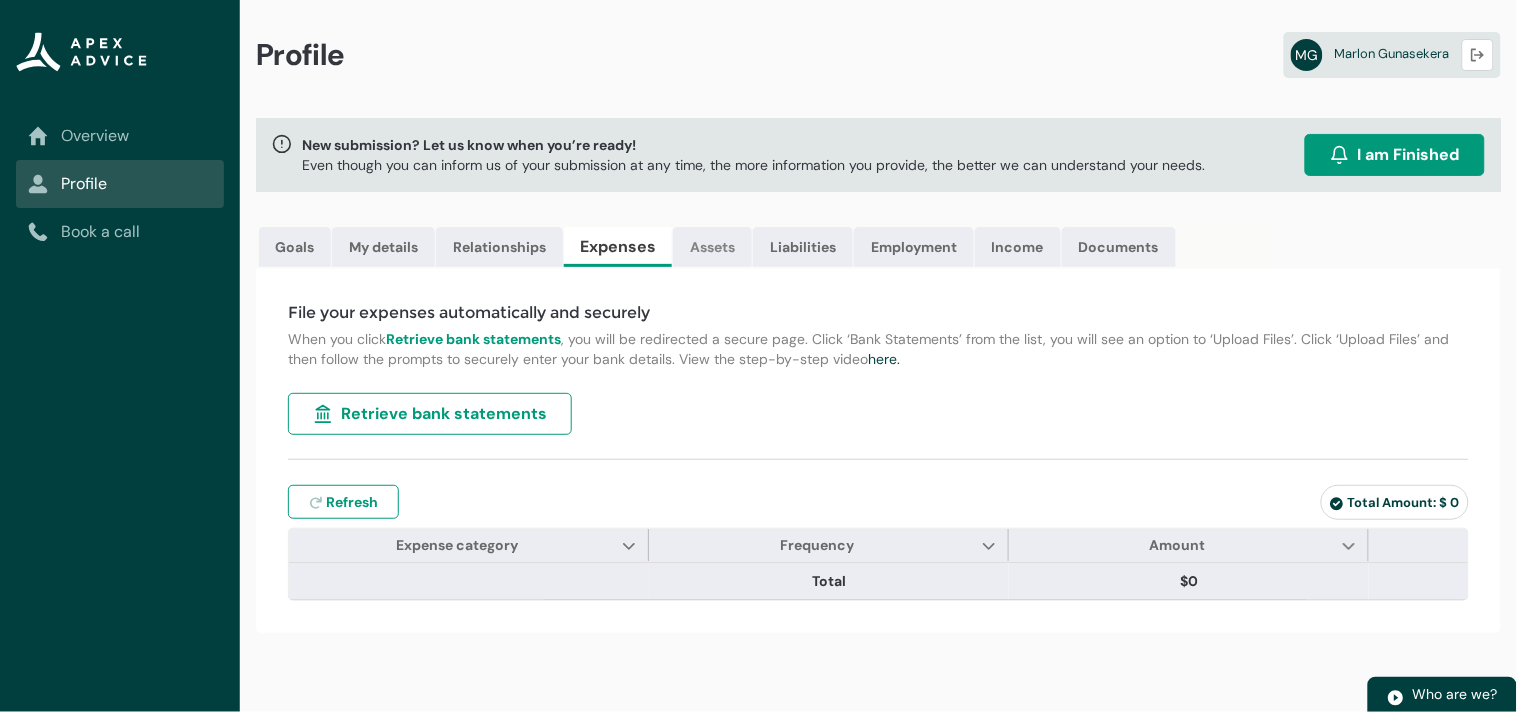 click on "Assets" at bounding box center [712, 247] 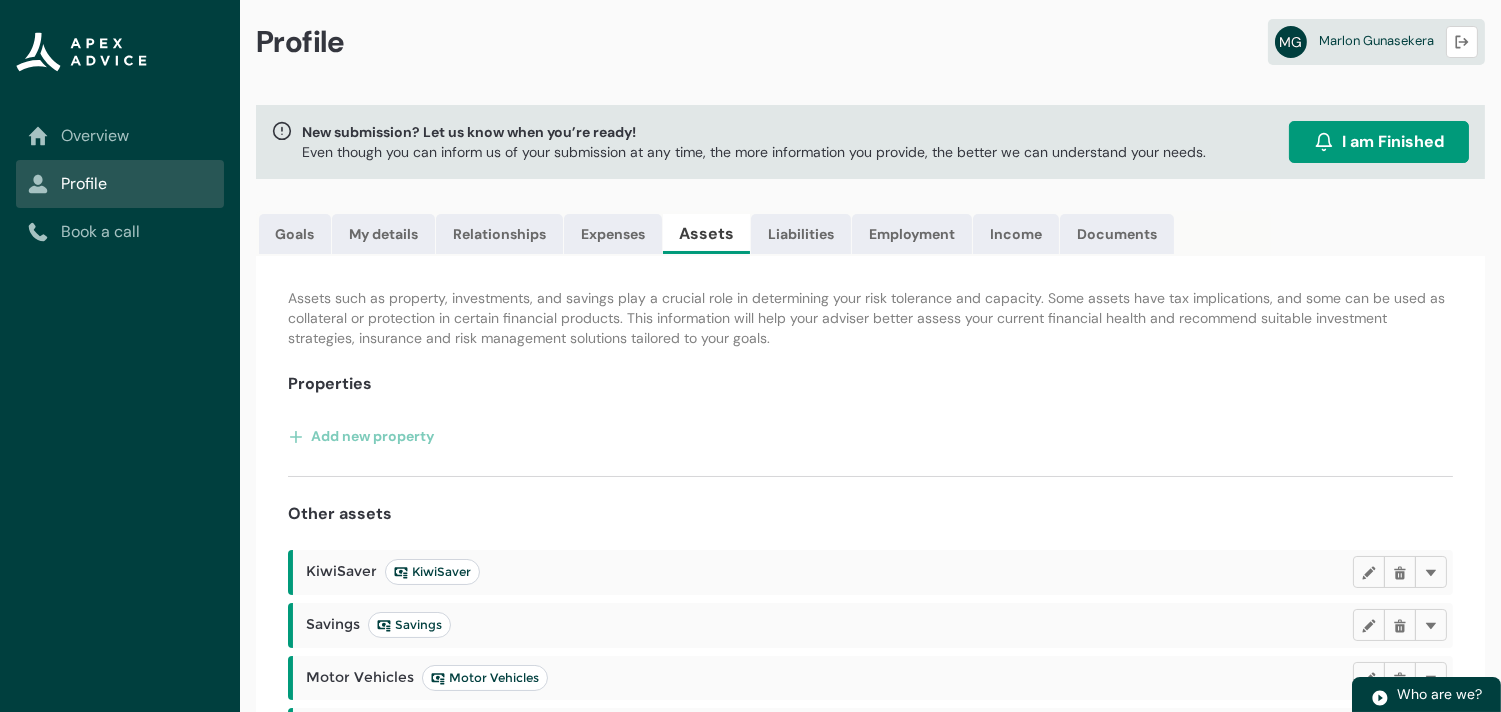 scroll, scrollTop: 0, scrollLeft: 0, axis: both 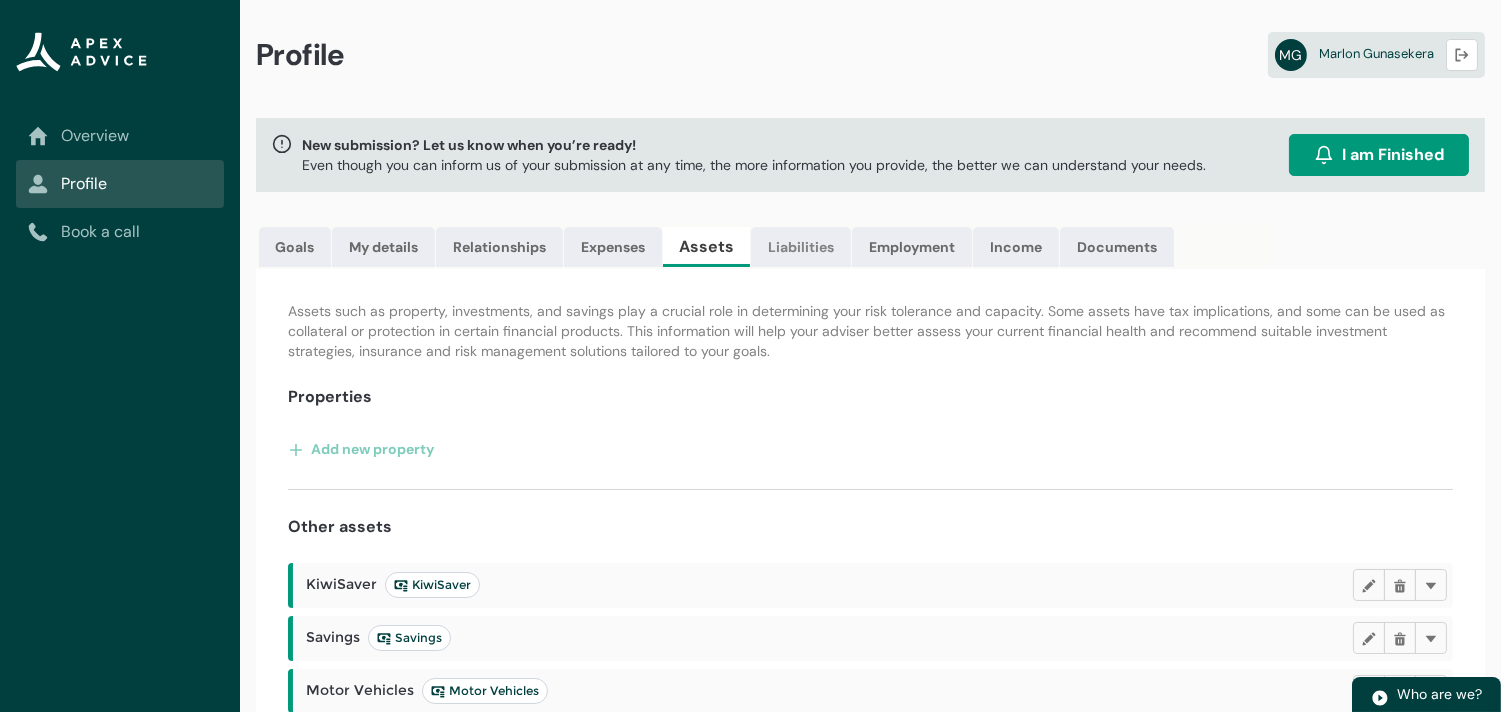 click on "Liabilities" at bounding box center (801, 247) 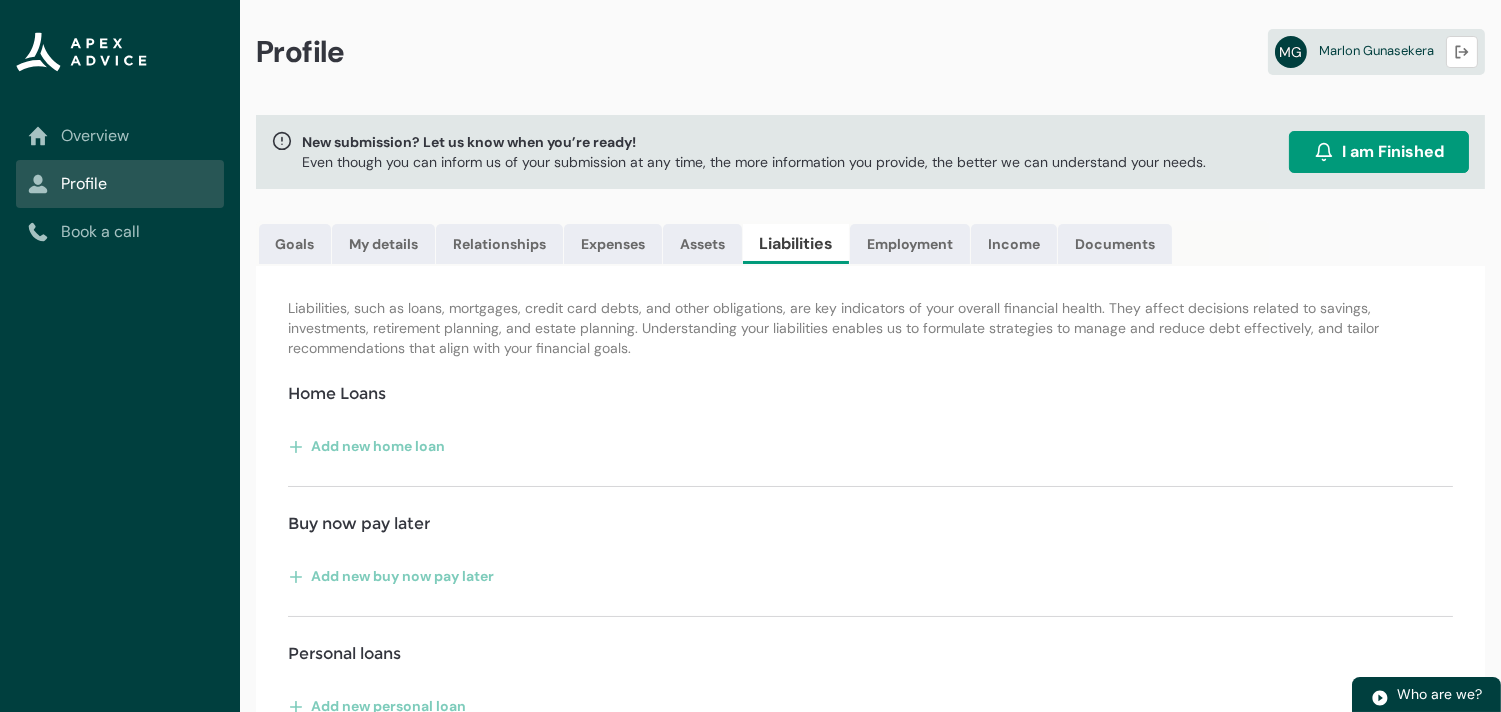 scroll, scrollTop: 0, scrollLeft: 0, axis: both 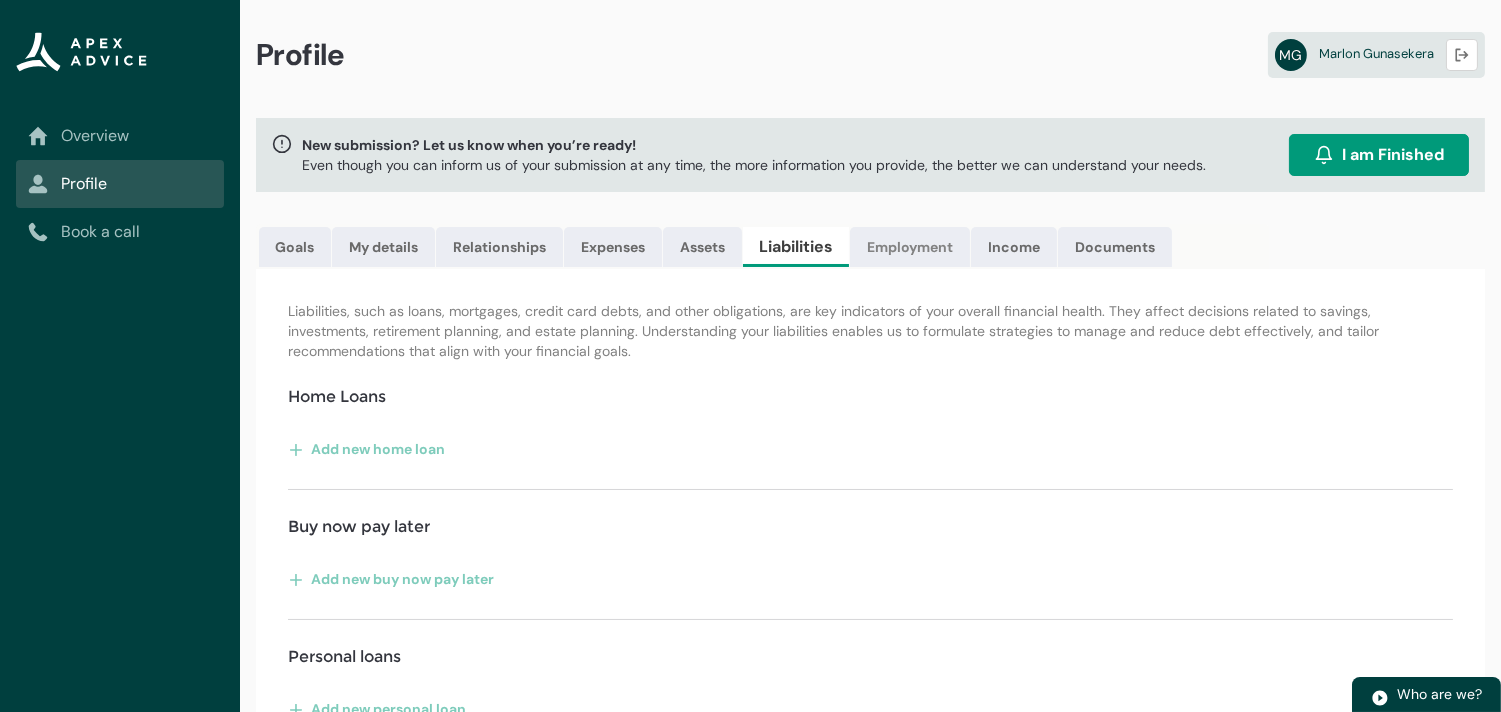 click on "Employment" at bounding box center (910, 247) 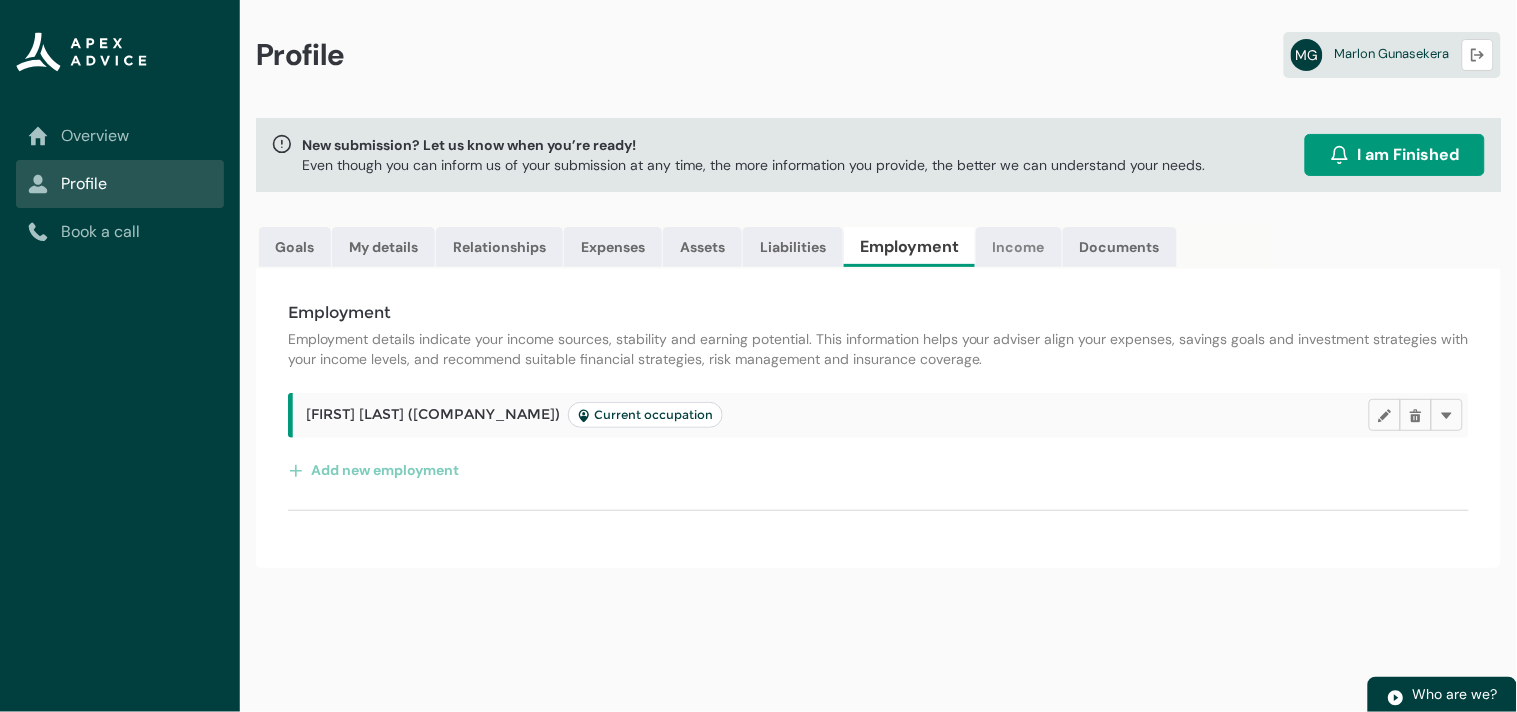 click on "Income" at bounding box center (1019, 247) 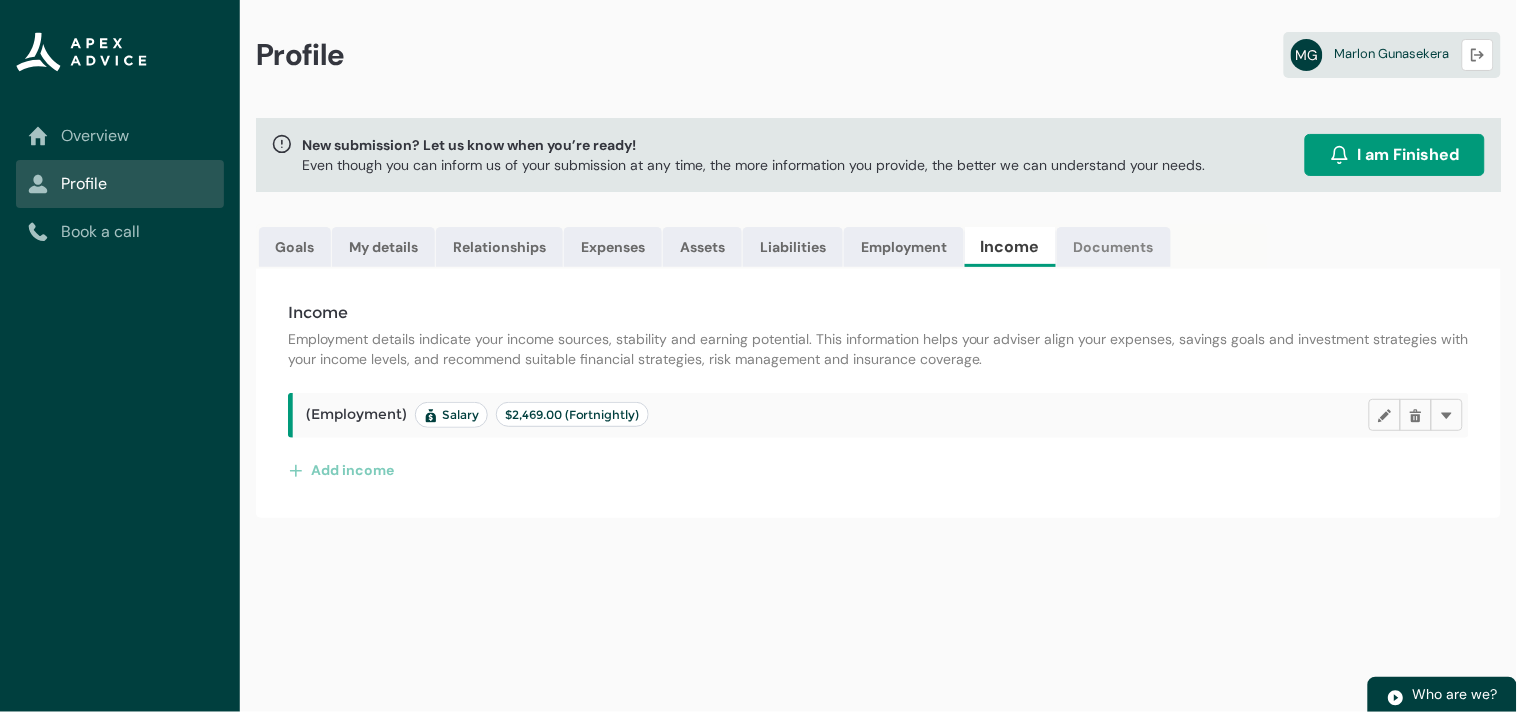click on "Documents" at bounding box center (1114, 247) 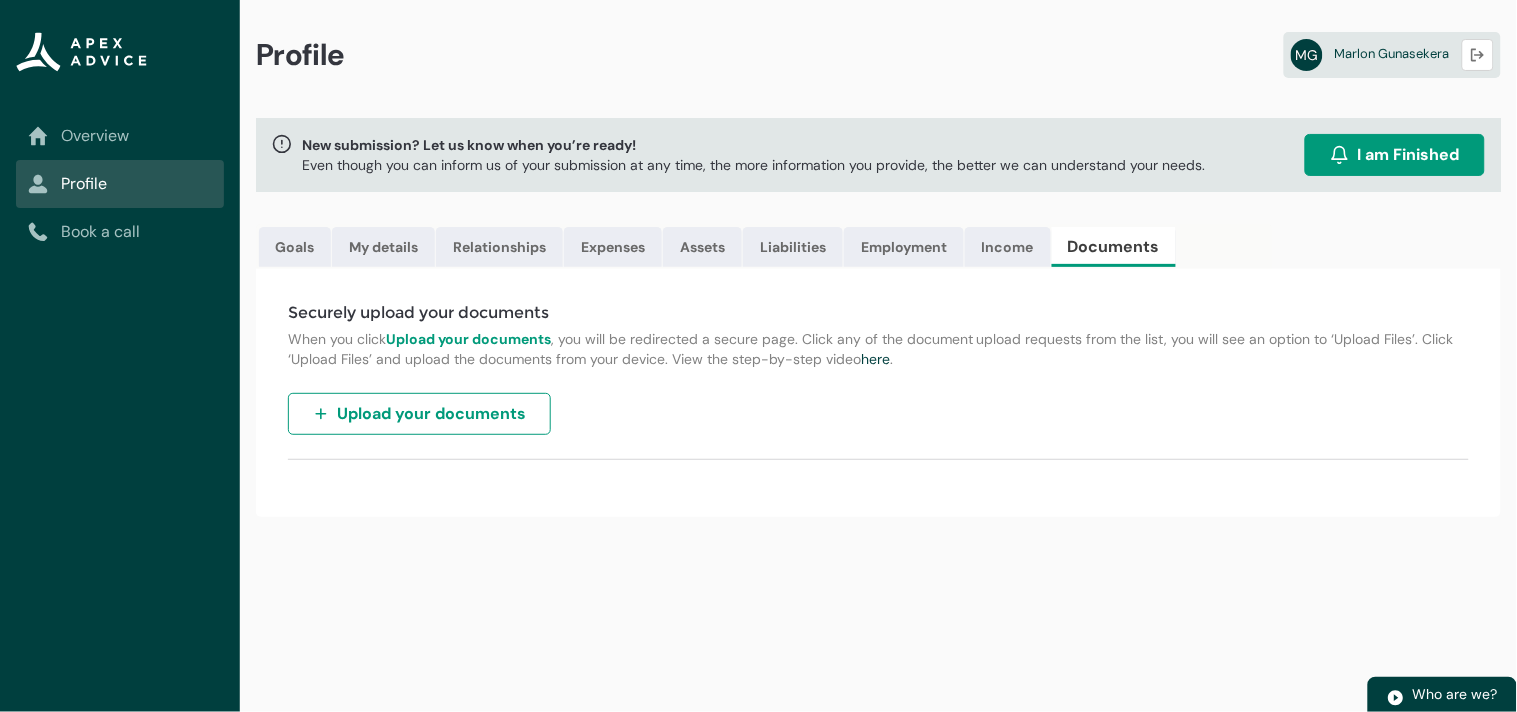 click on "Overview" at bounding box center [120, 136] 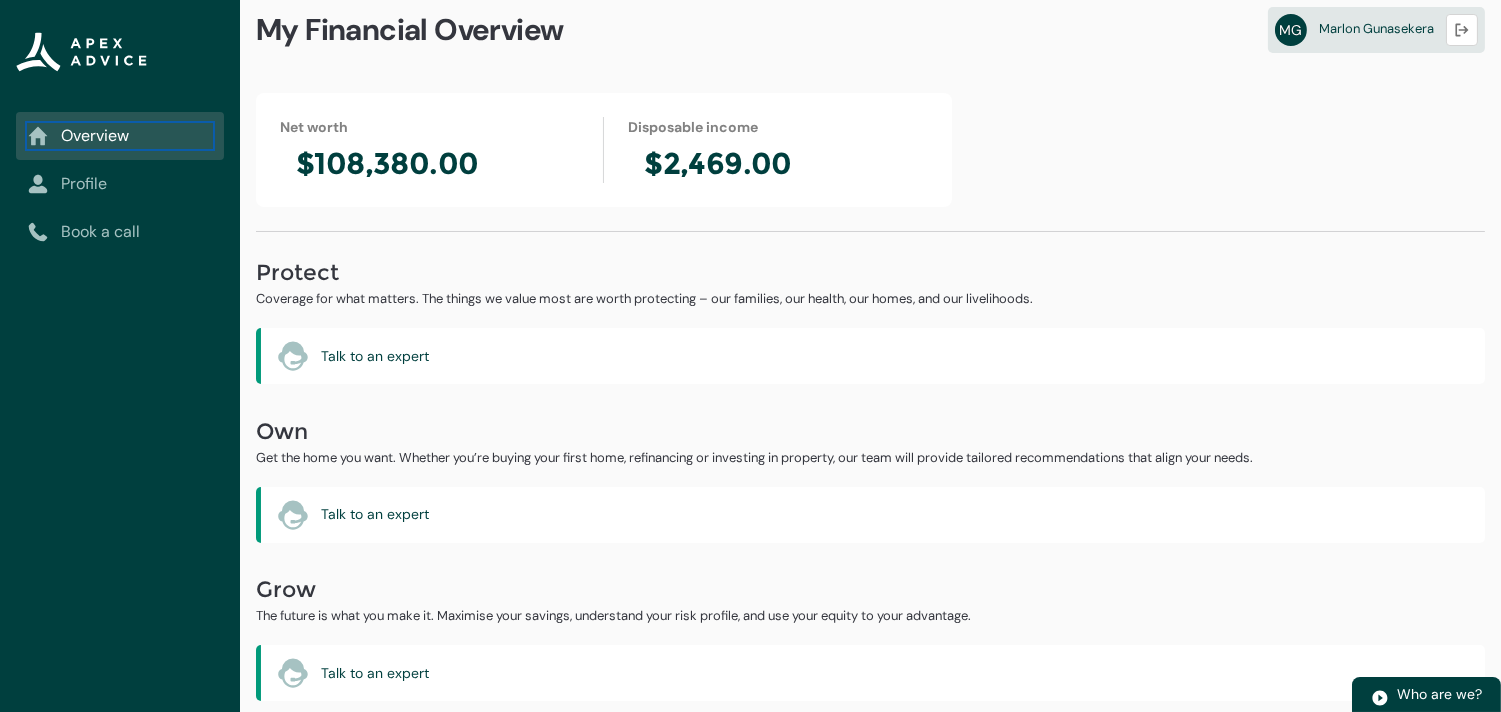scroll, scrollTop: 0, scrollLeft: 0, axis: both 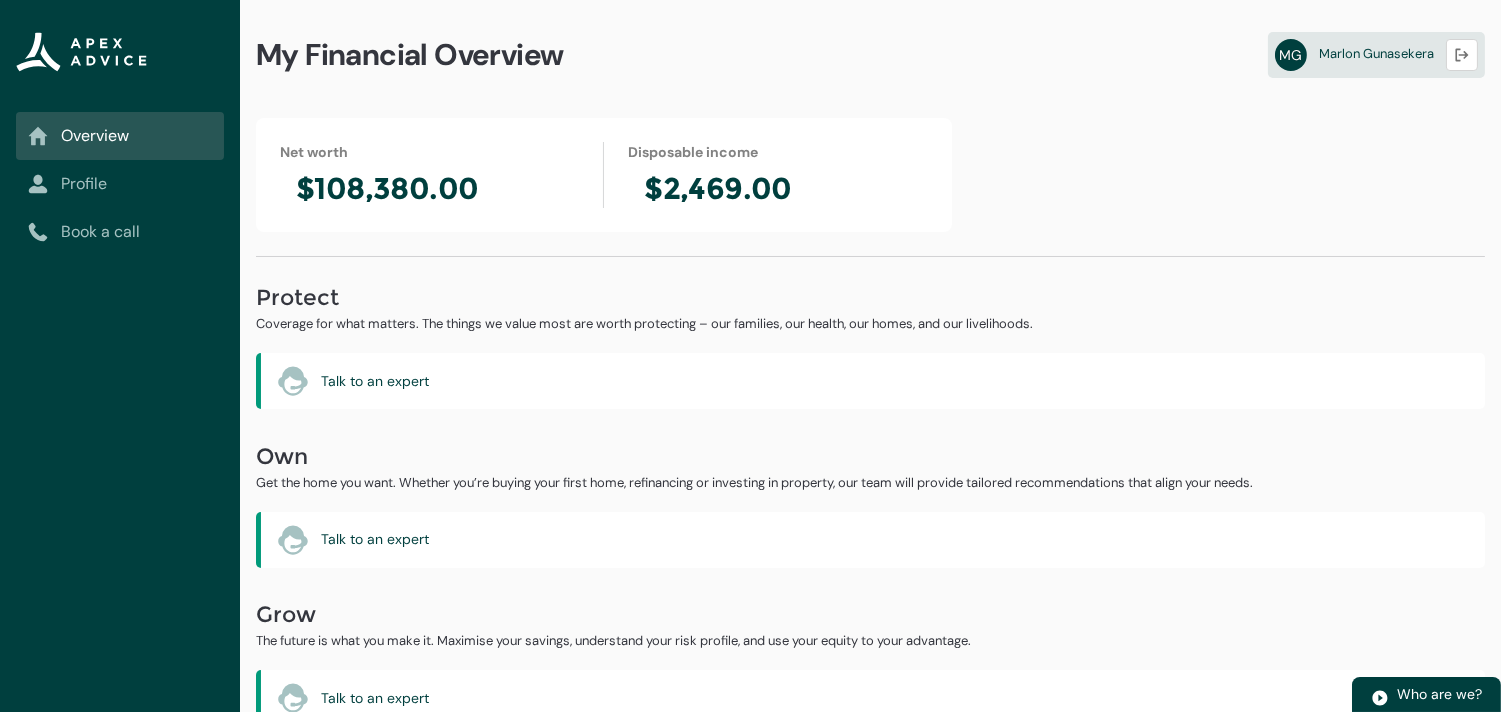 click on "Profile" at bounding box center (120, 184) 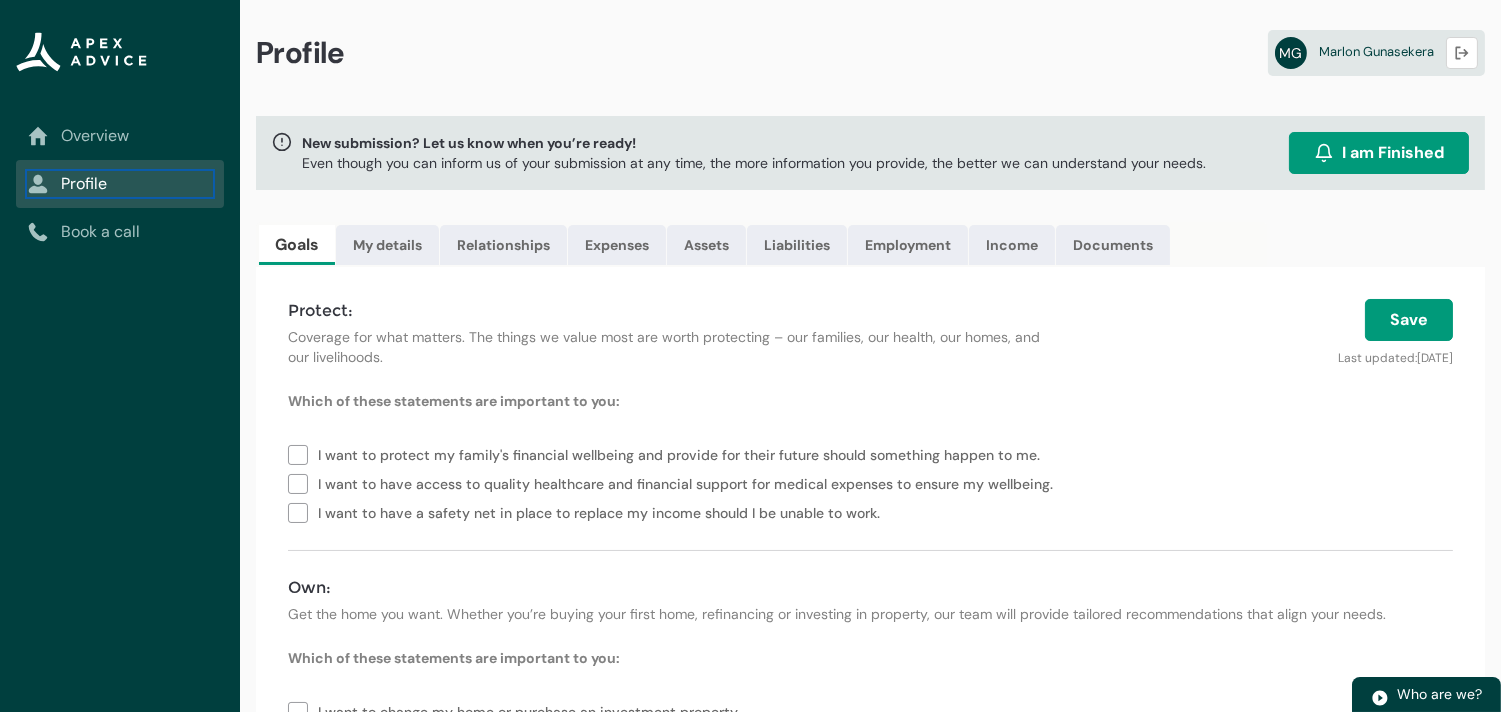 scroll, scrollTop: 0, scrollLeft: 0, axis: both 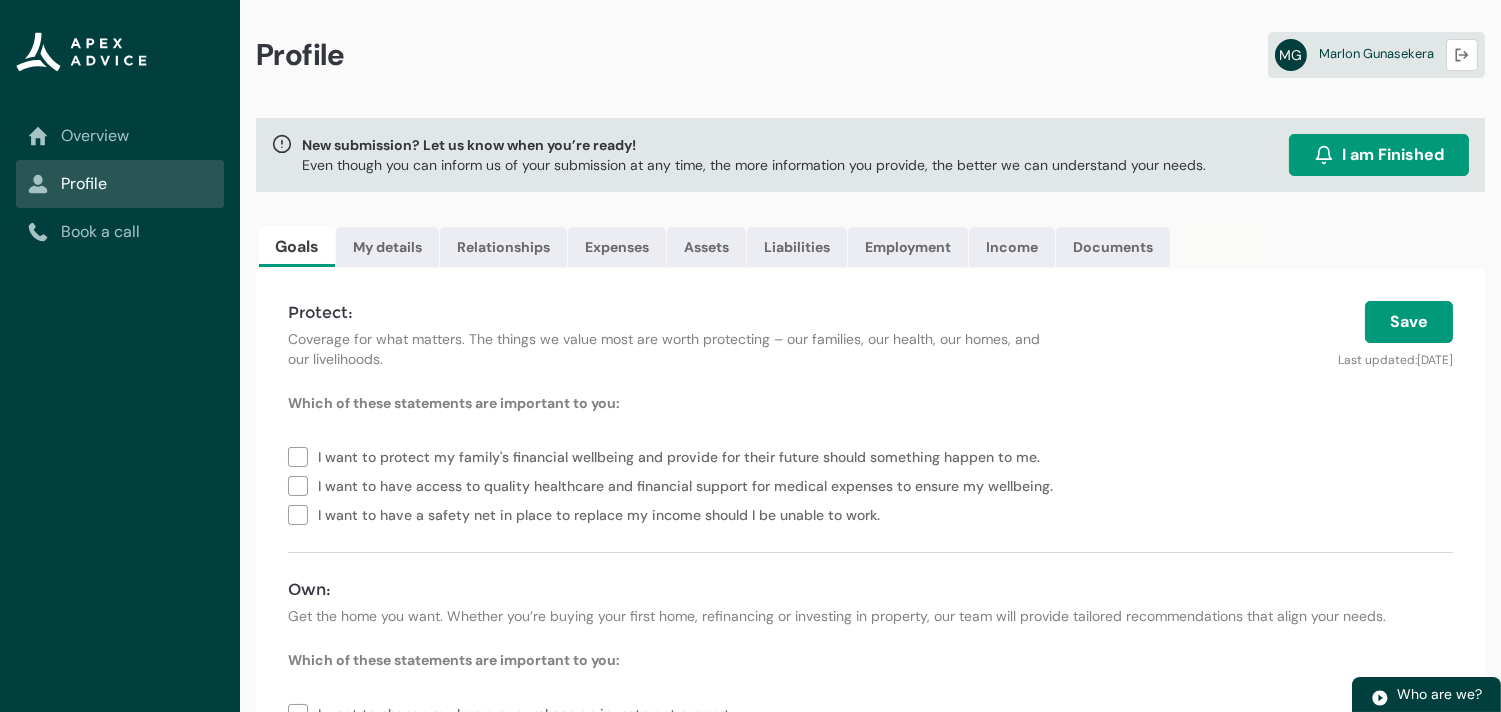 click on "Book a call" at bounding box center [120, 232] 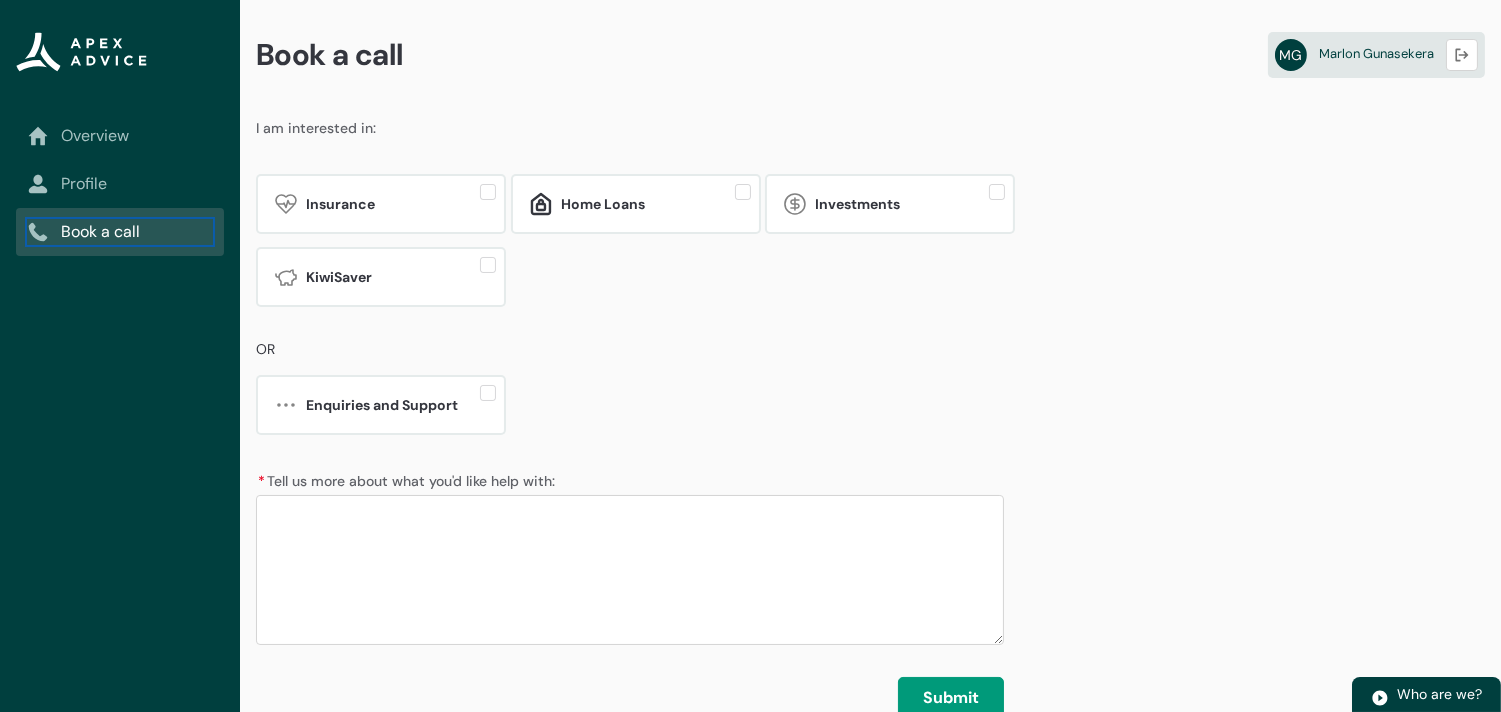 scroll, scrollTop: 1, scrollLeft: 0, axis: vertical 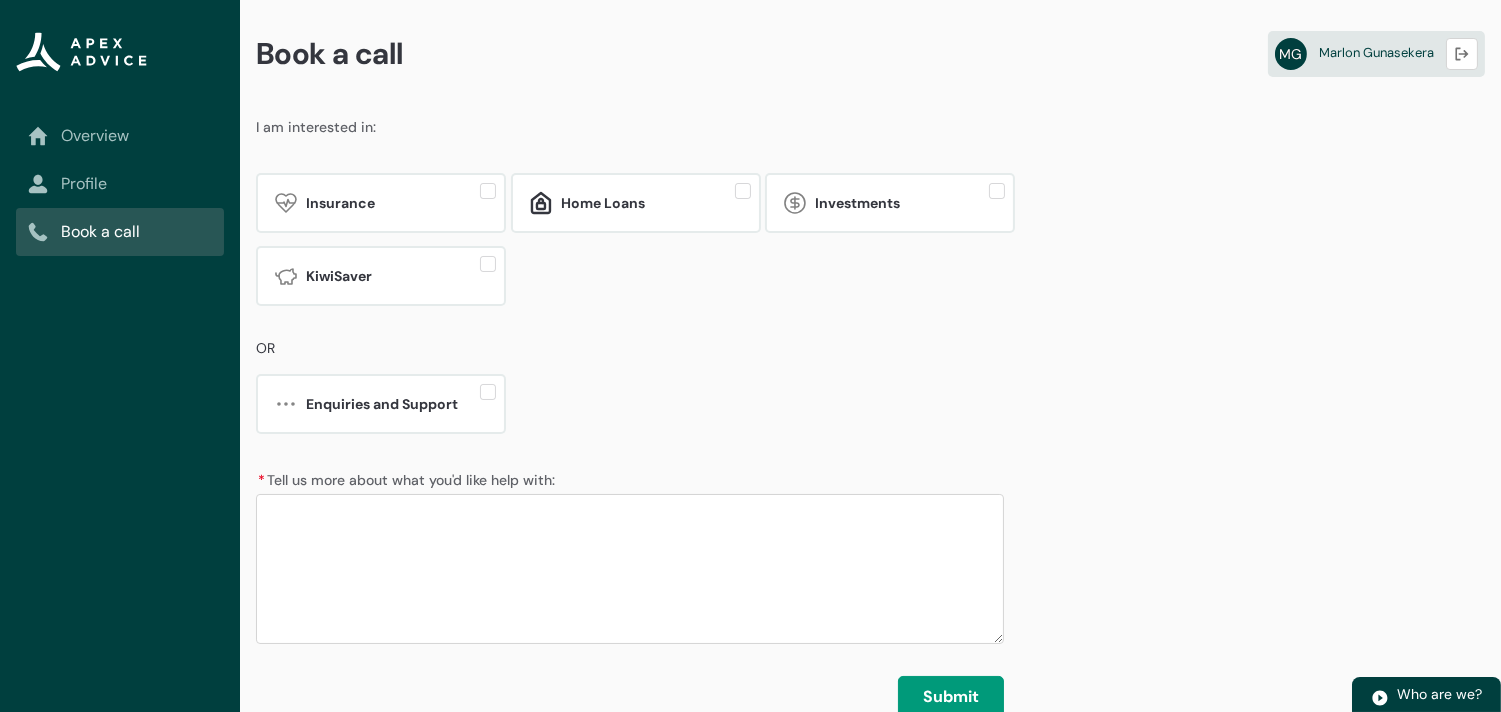 click on "Profile" at bounding box center (120, 184) 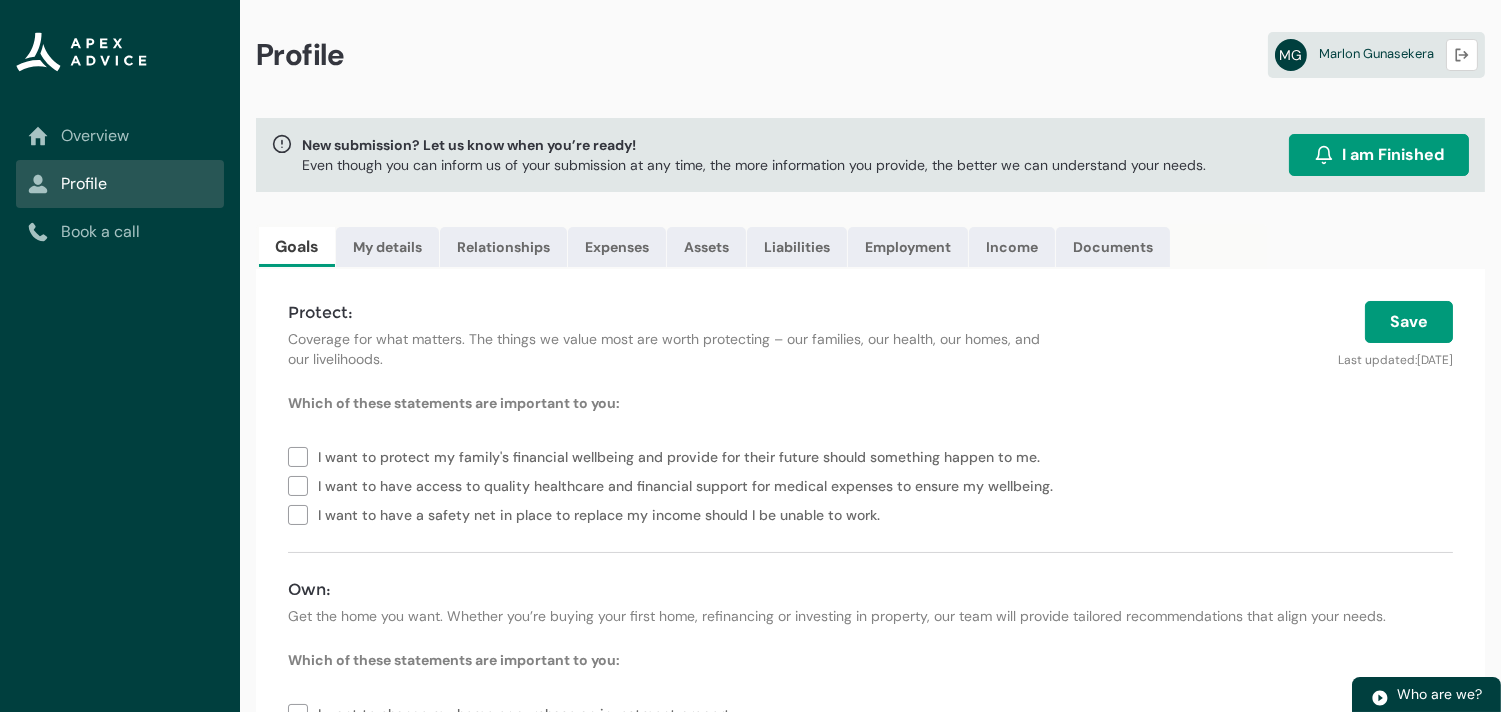 click on "Overview" at bounding box center (120, 136) 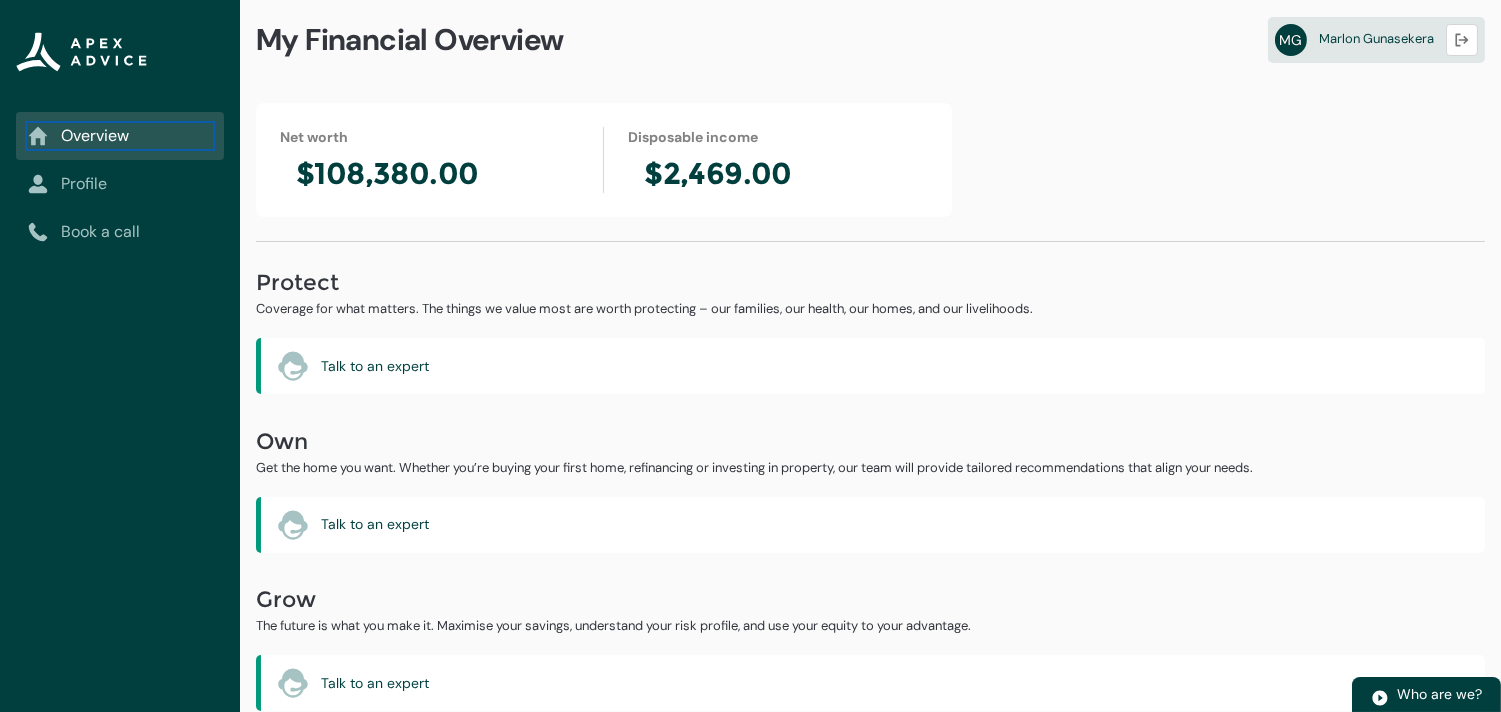 scroll, scrollTop: 0, scrollLeft: 0, axis: both 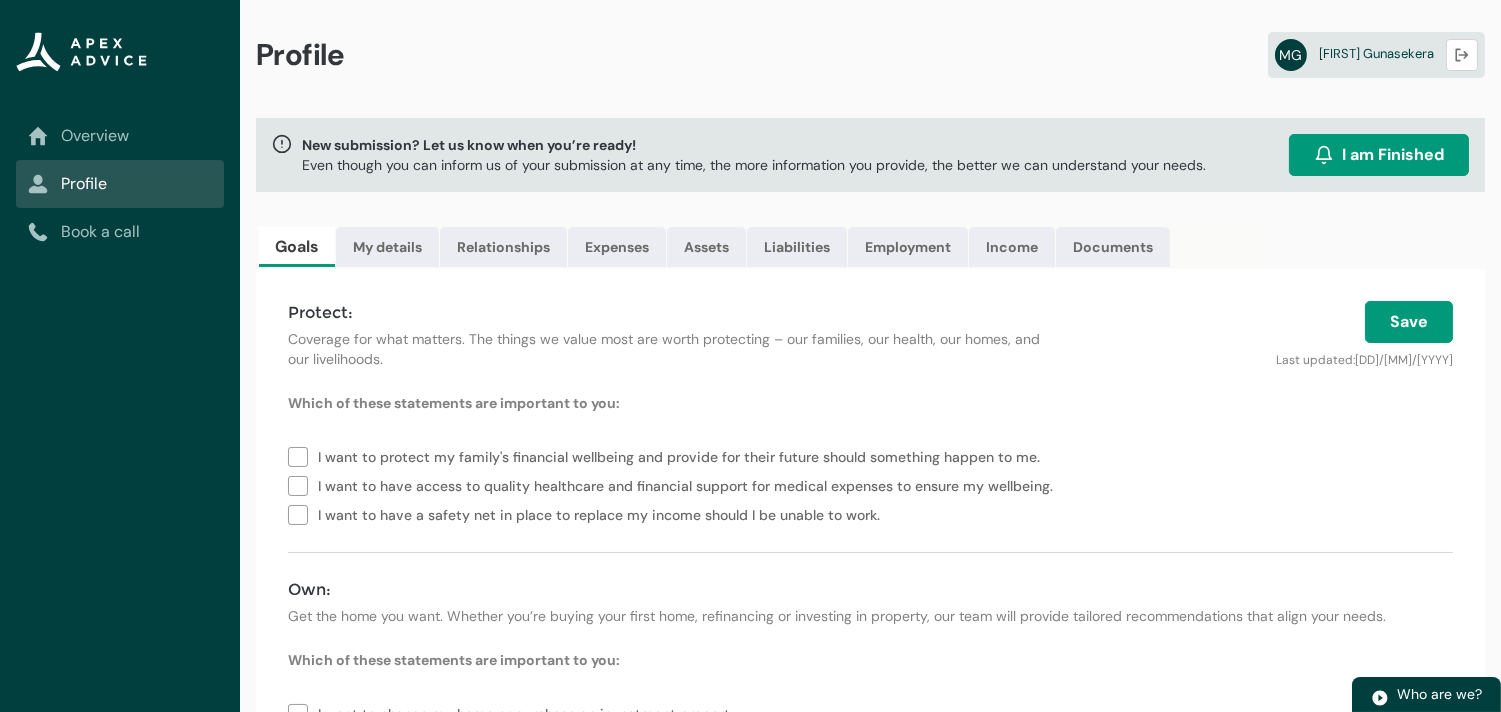 click on "Overview" at bounding box center (120, 136) 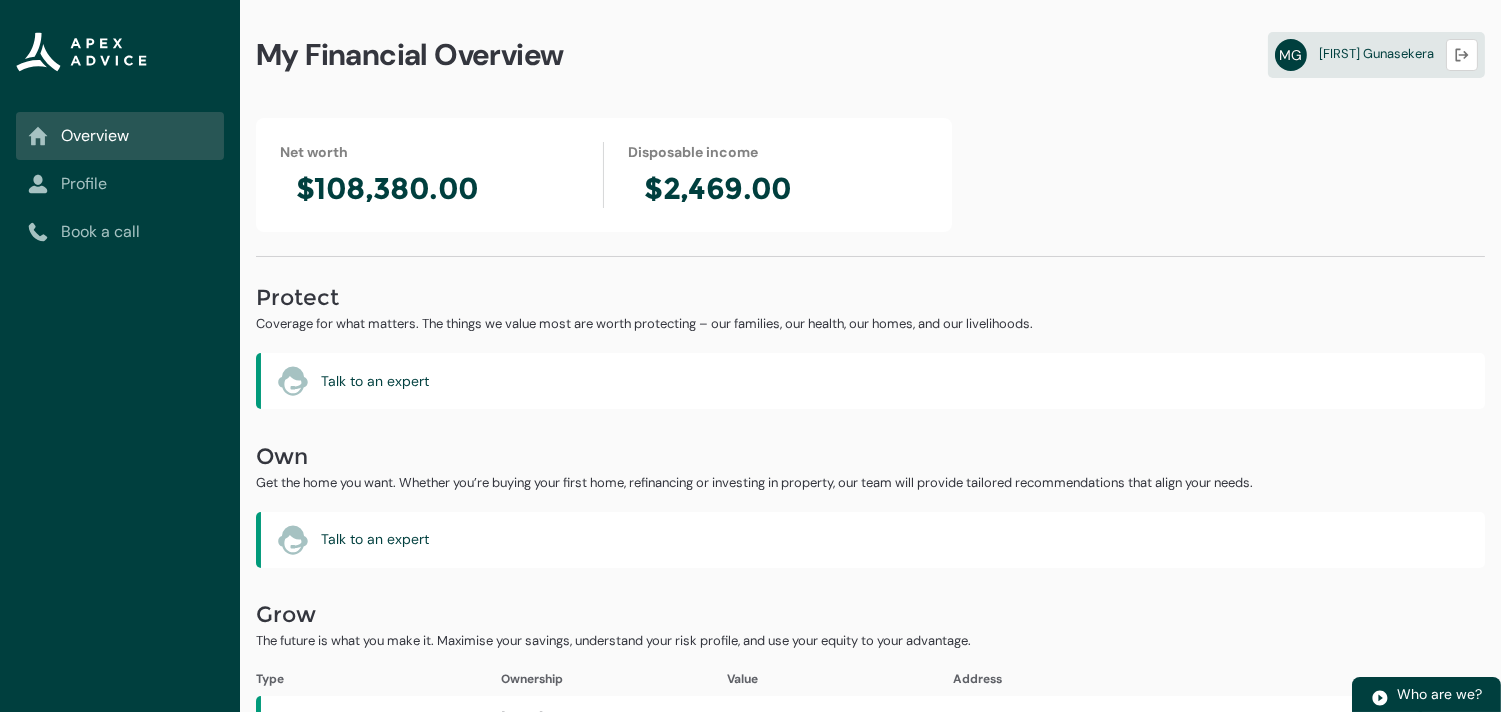 click on "Profile" at bounding box center (120, 184) 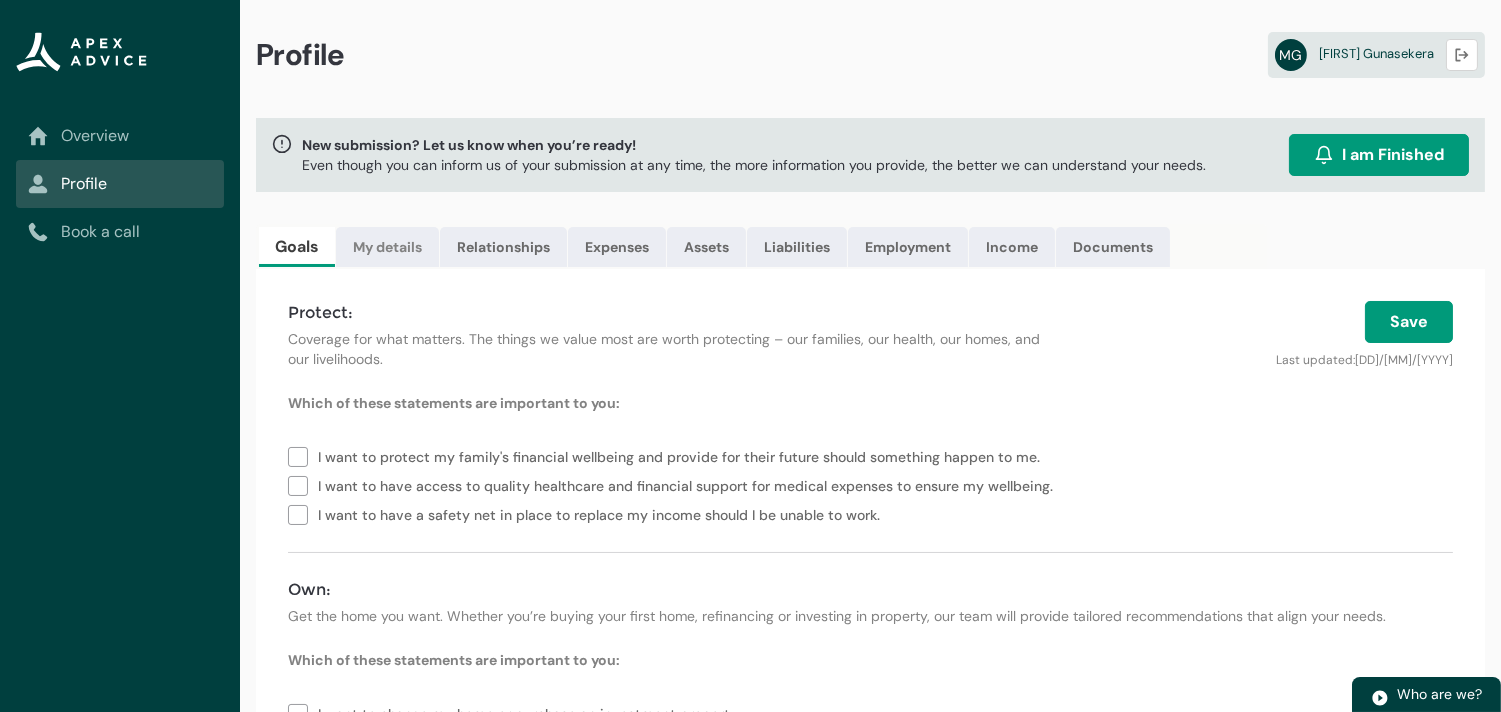 click on "My details" at bounding box center (387, 247) 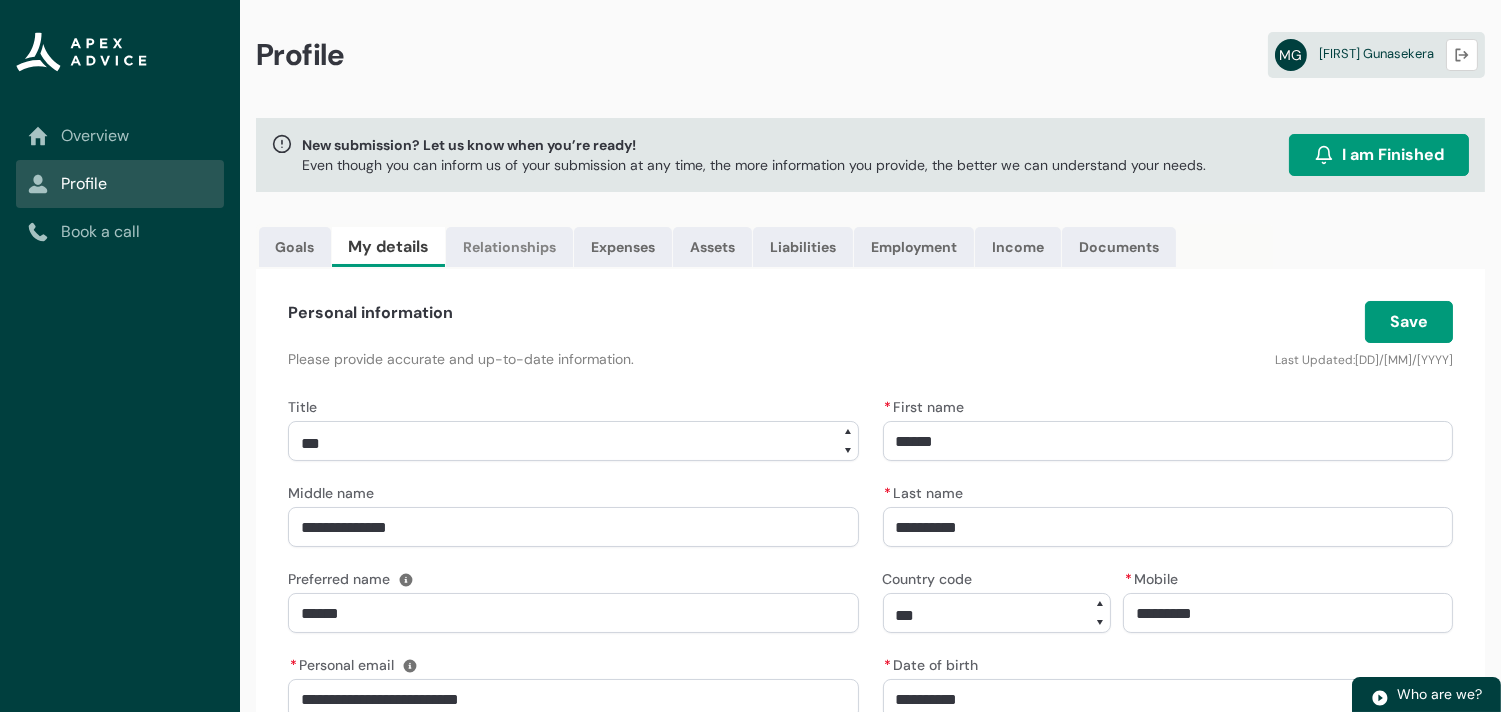 click on "Relationships" at bounding box center [509, 247] 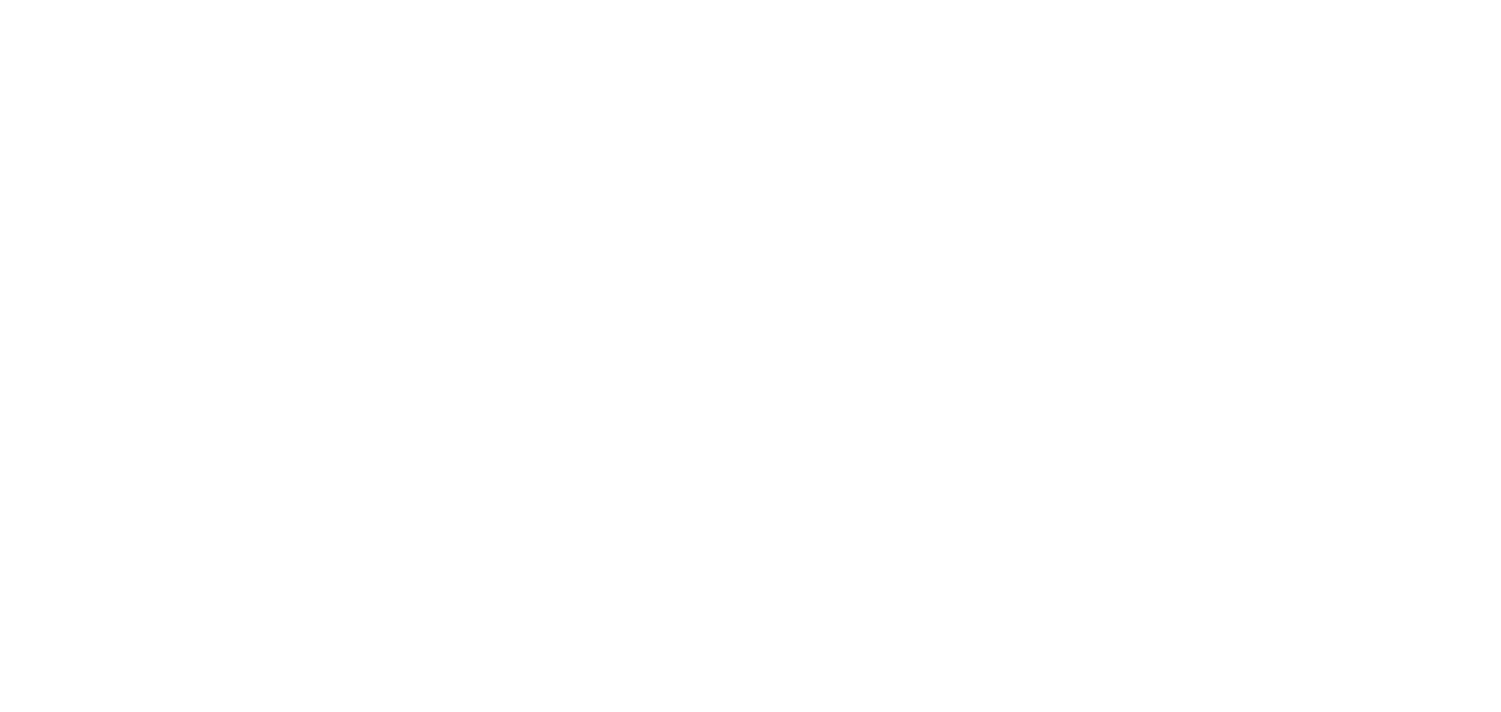 scroll, scrollTop: 0, scrollLeft: 0, axis: both 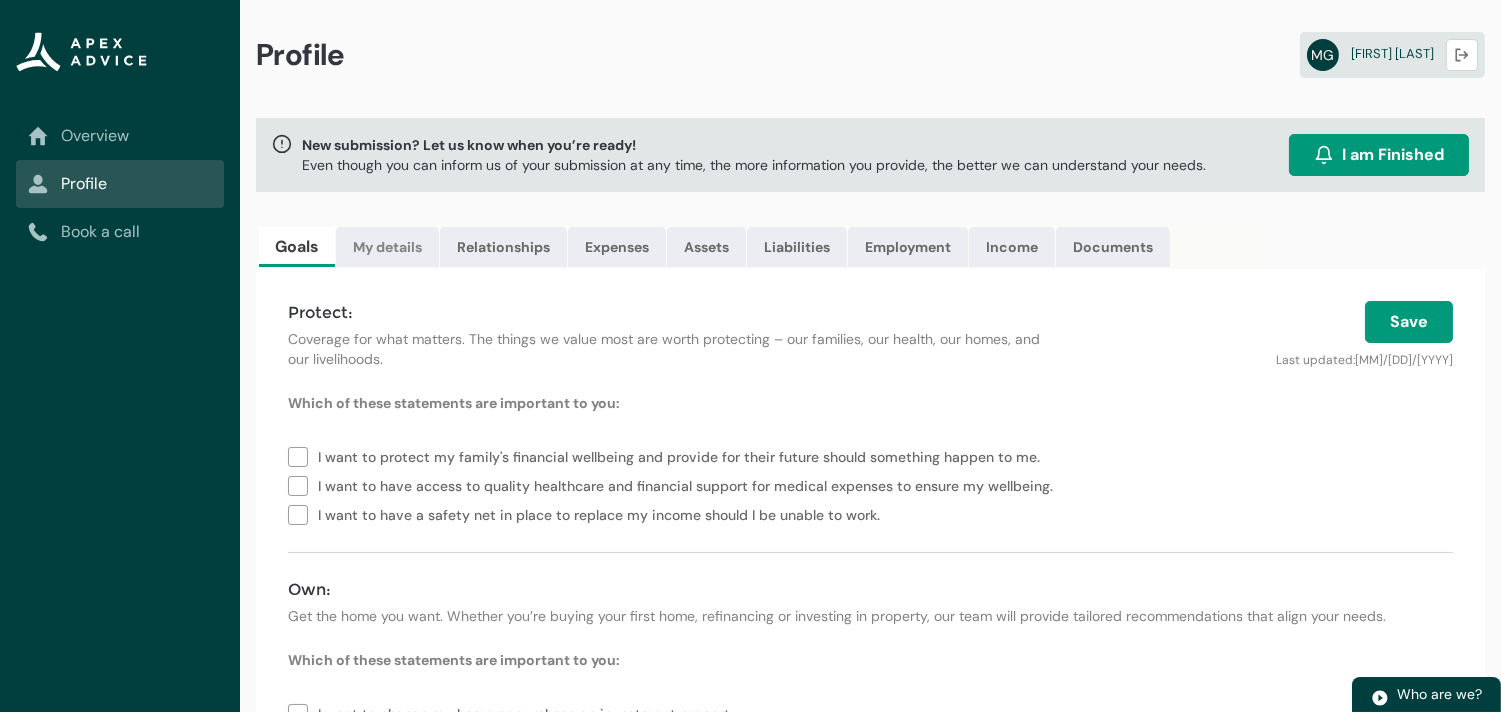 click on "My details" at bounding box center [387, 247] 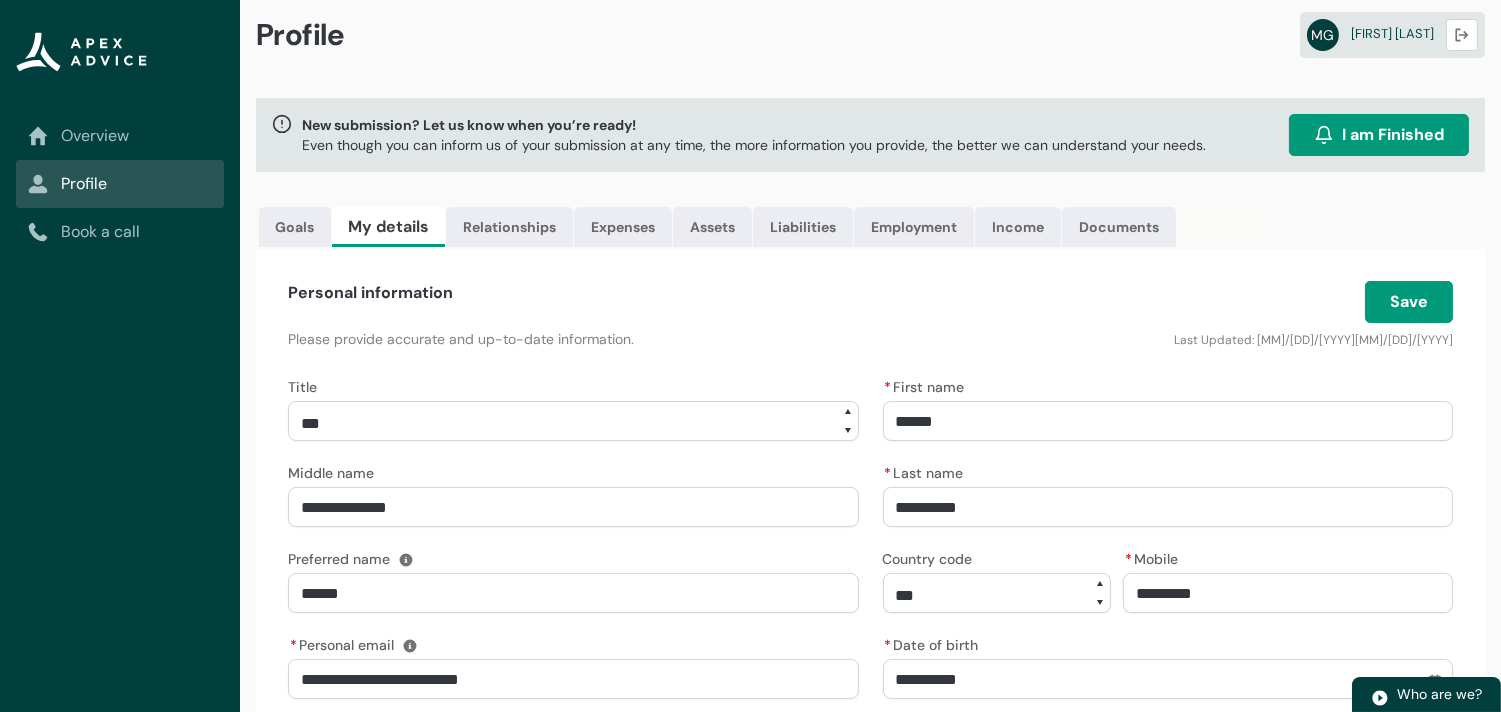 scroll, scrollTop: 0, scrollLeft: 0, axis: both 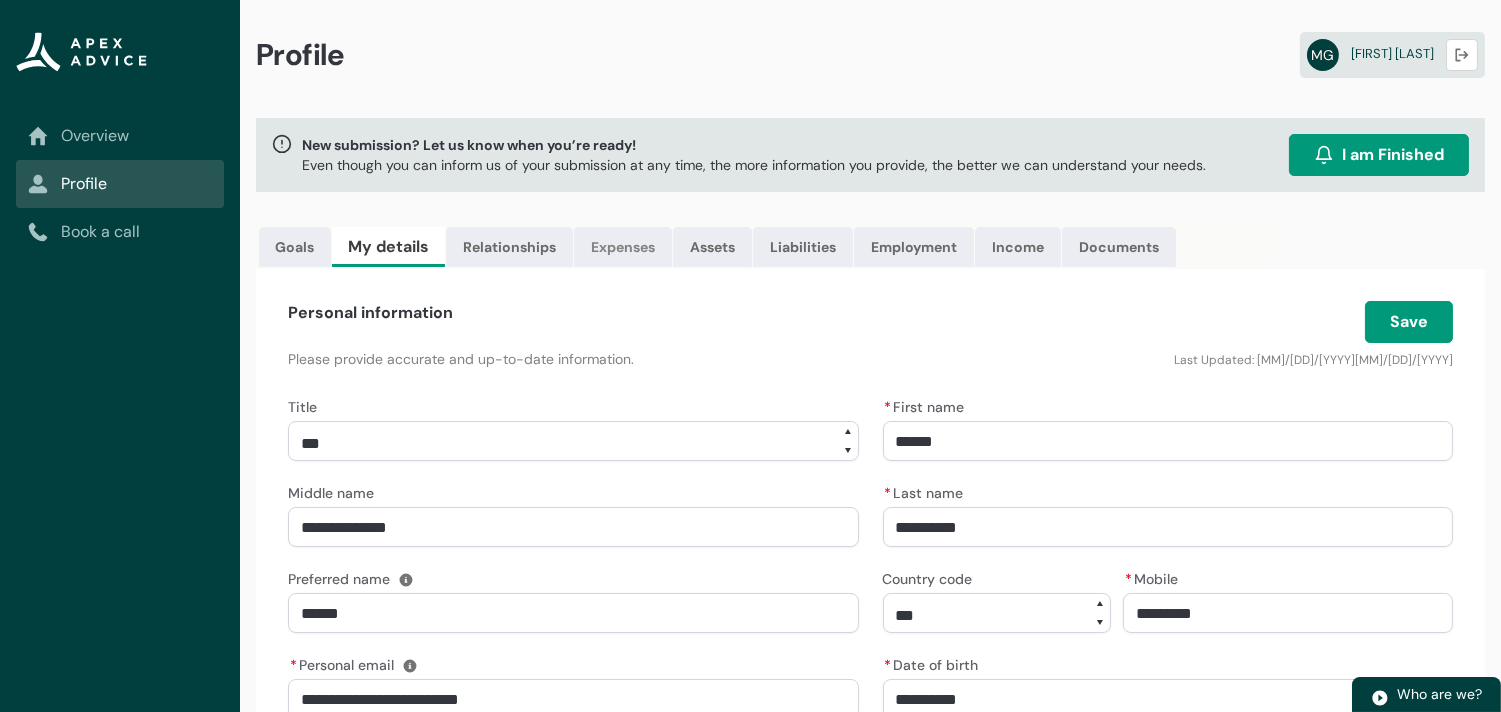 click on "Expenses" at bounding box center [623, 247] 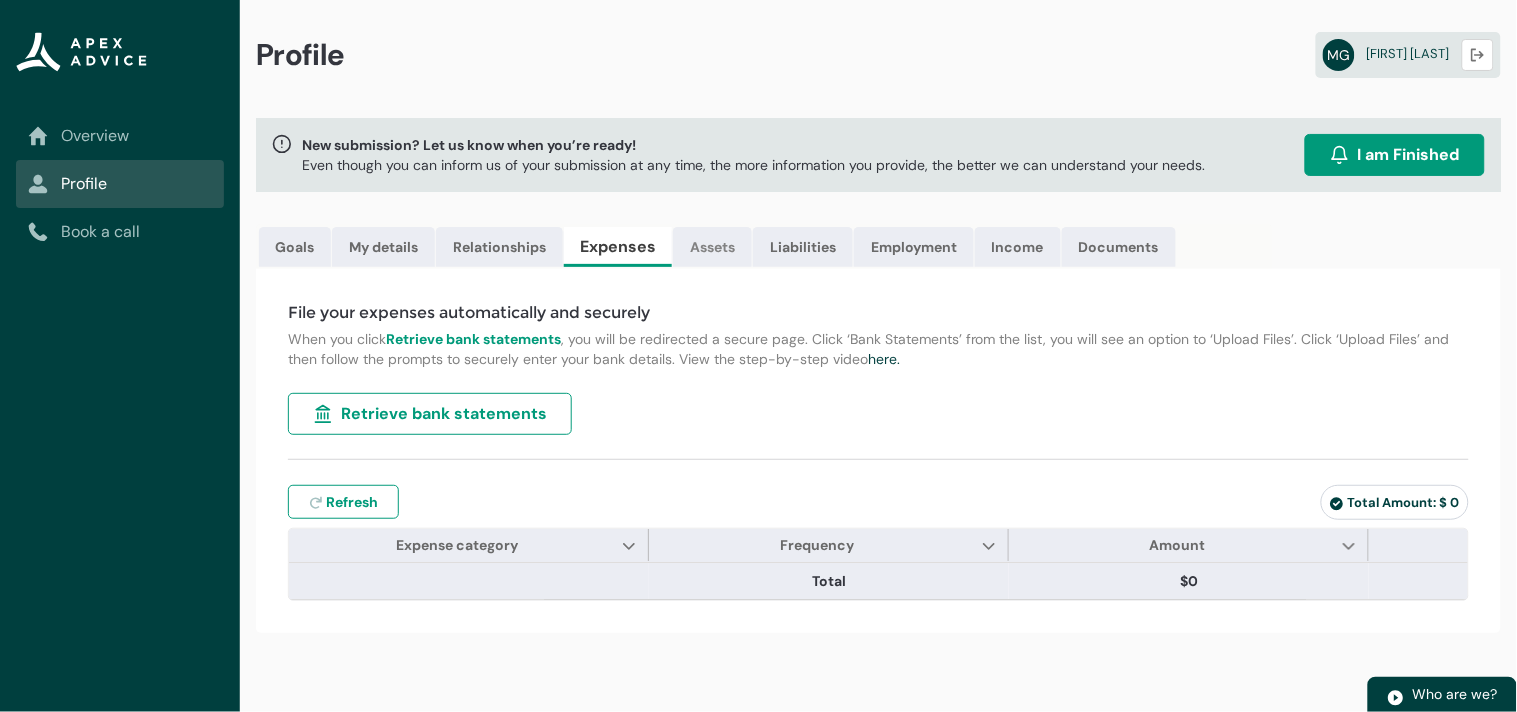click on "Assets" at bounding box center (712, 247) 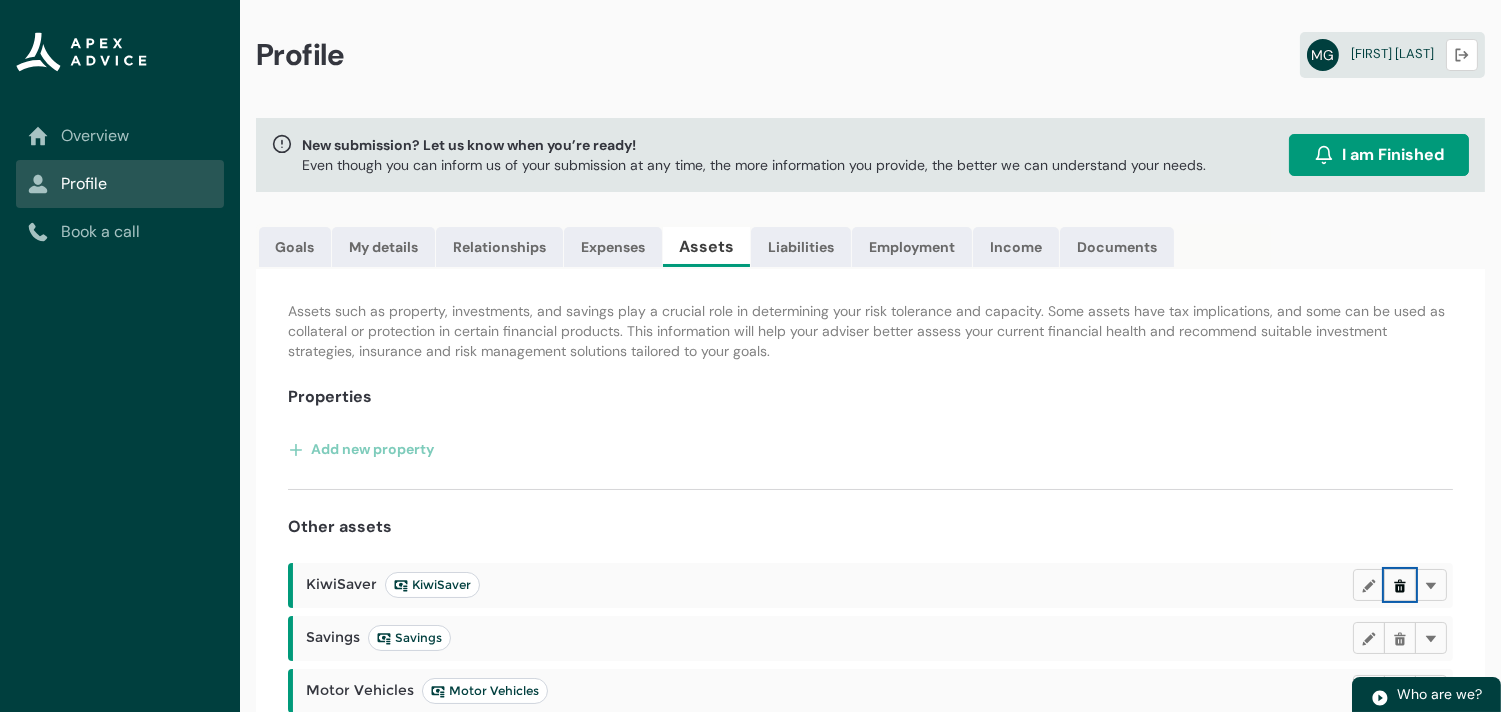 click at bounding box center [1400, 585] 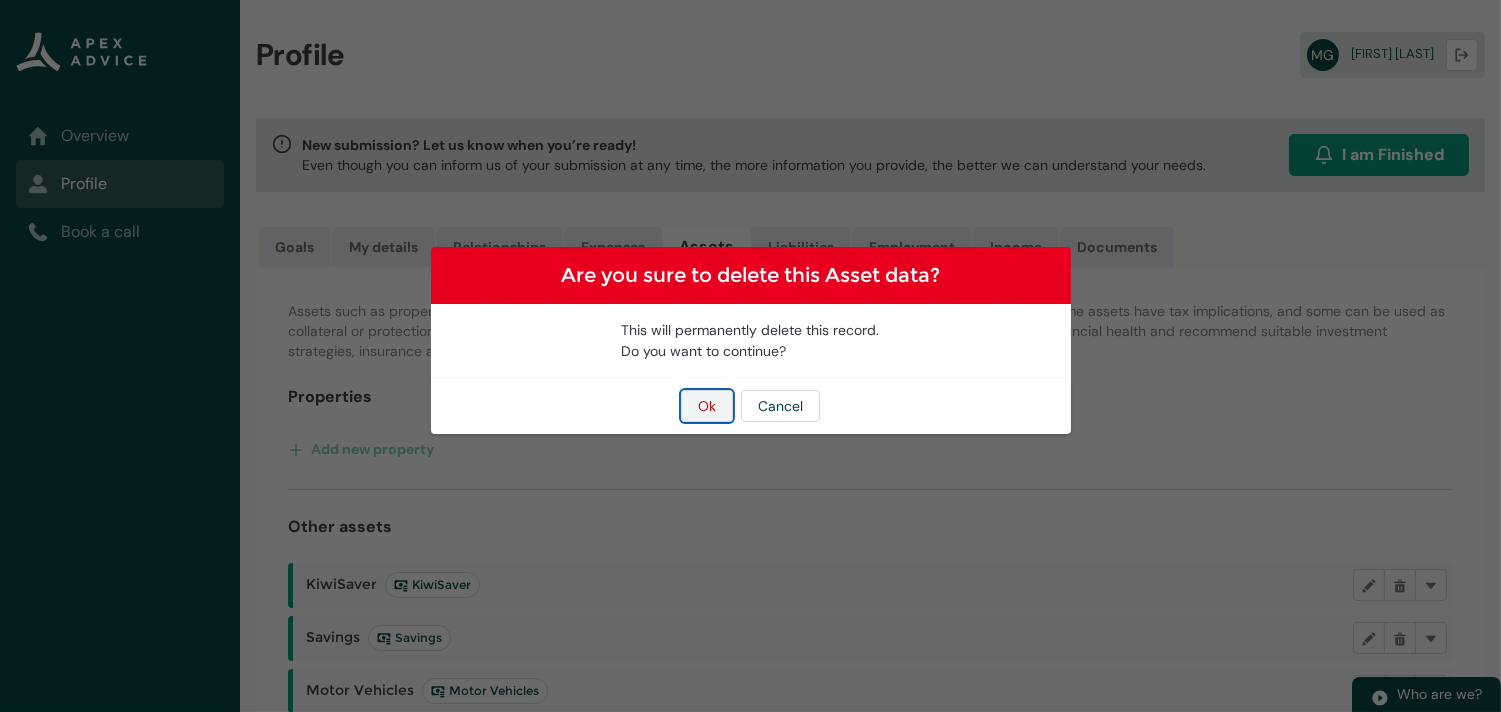 click on "Ok" at bounding box center [707, 406] 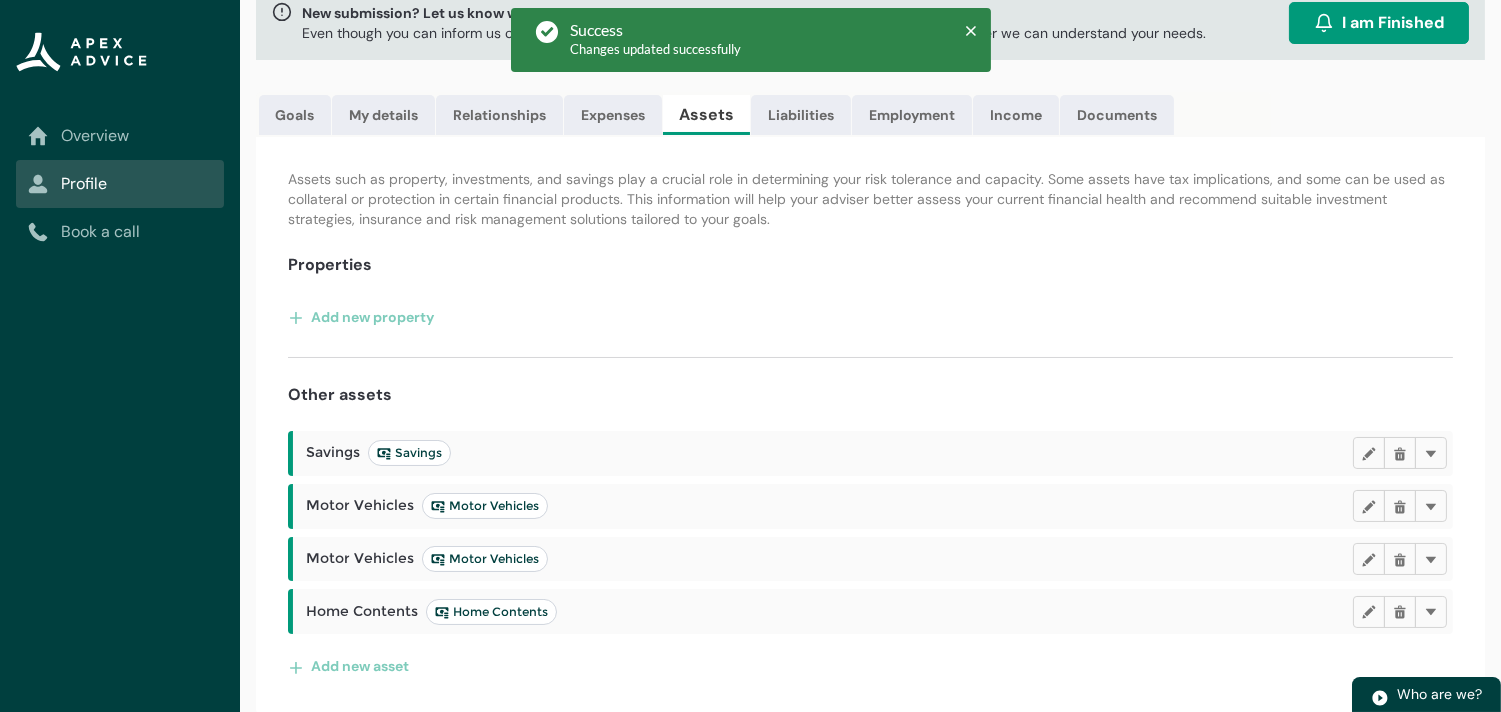 scroll, scrollTop: 133, scrollLeft: 0, axis: vertical 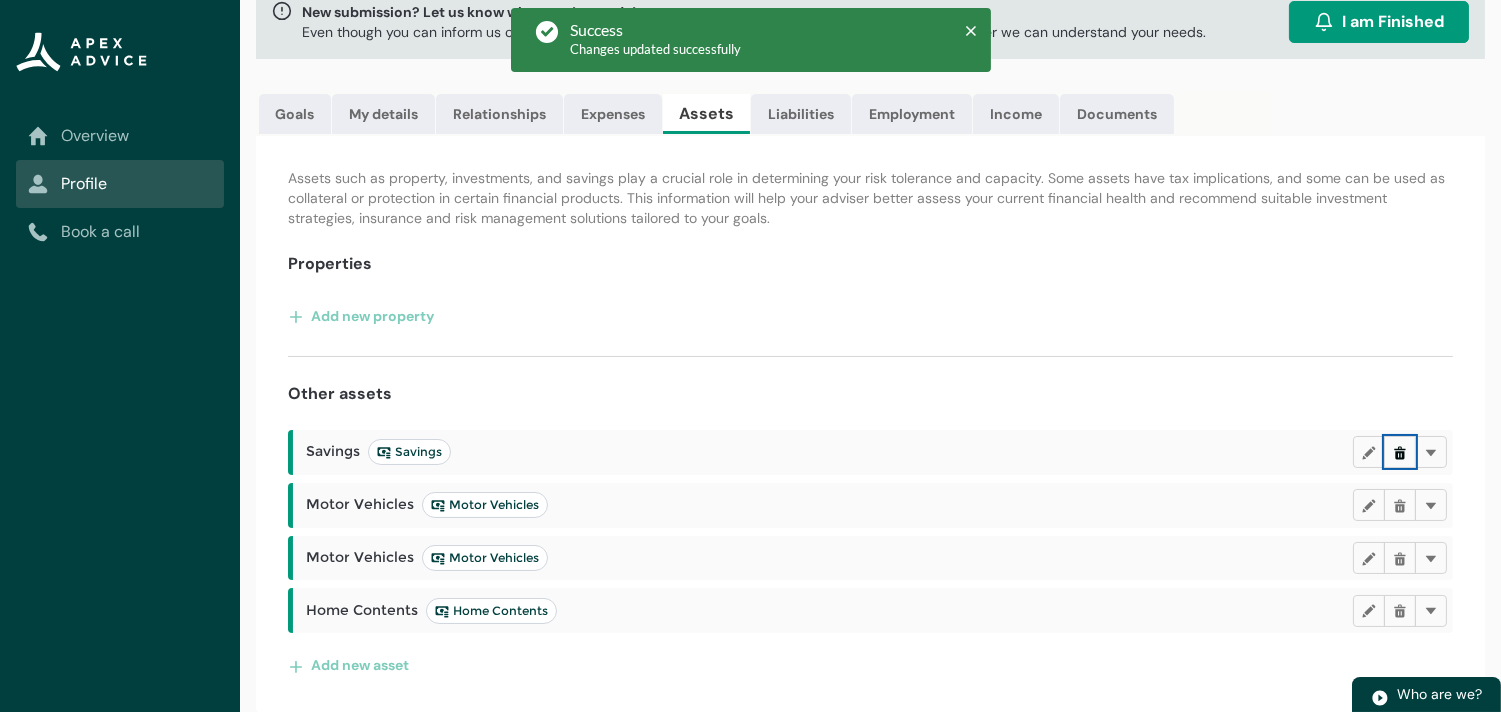 click at bounding box center (1400, 452) 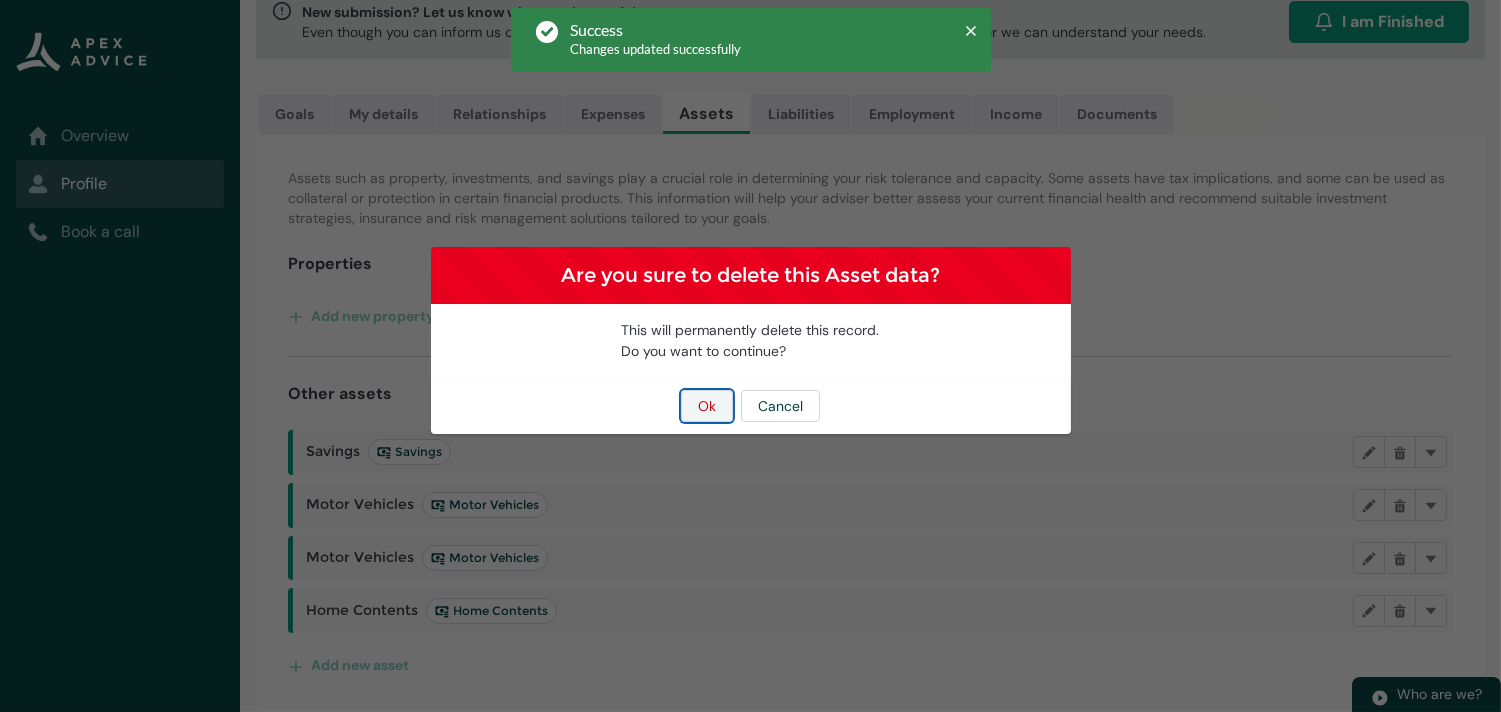 click on "Ok" at bounding box center (707, 406) 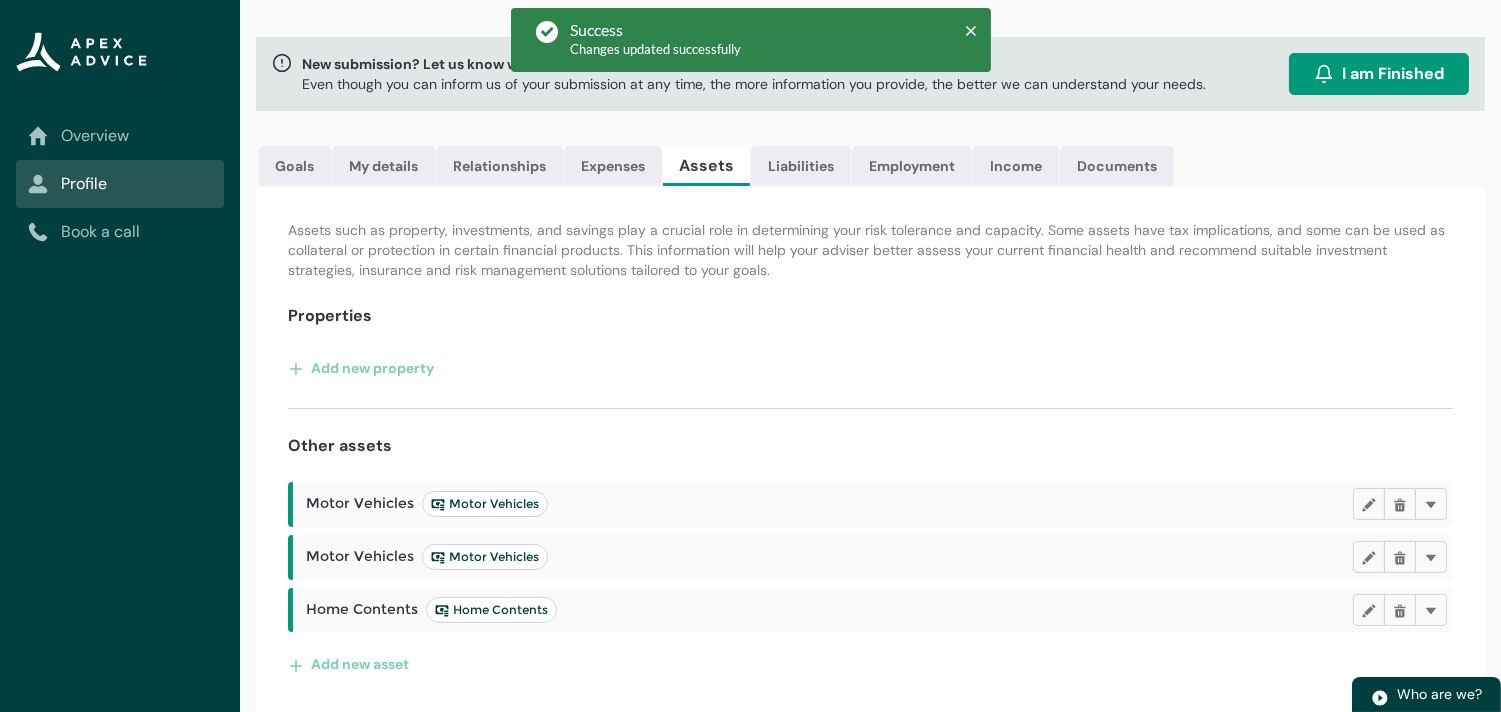 scroll, scrollTop: 80, scrollLeft: 0, axis: vertical 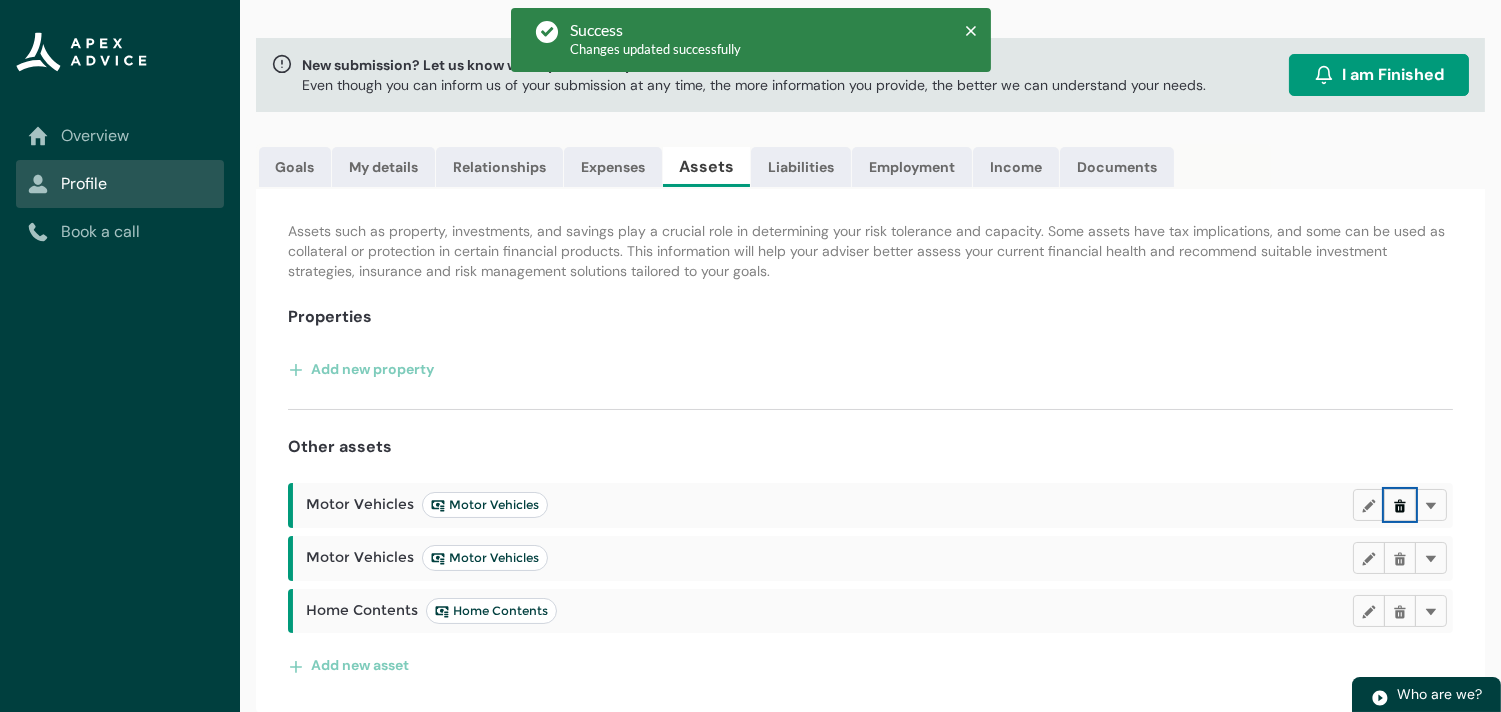 click at bounding box center (1400, 505) 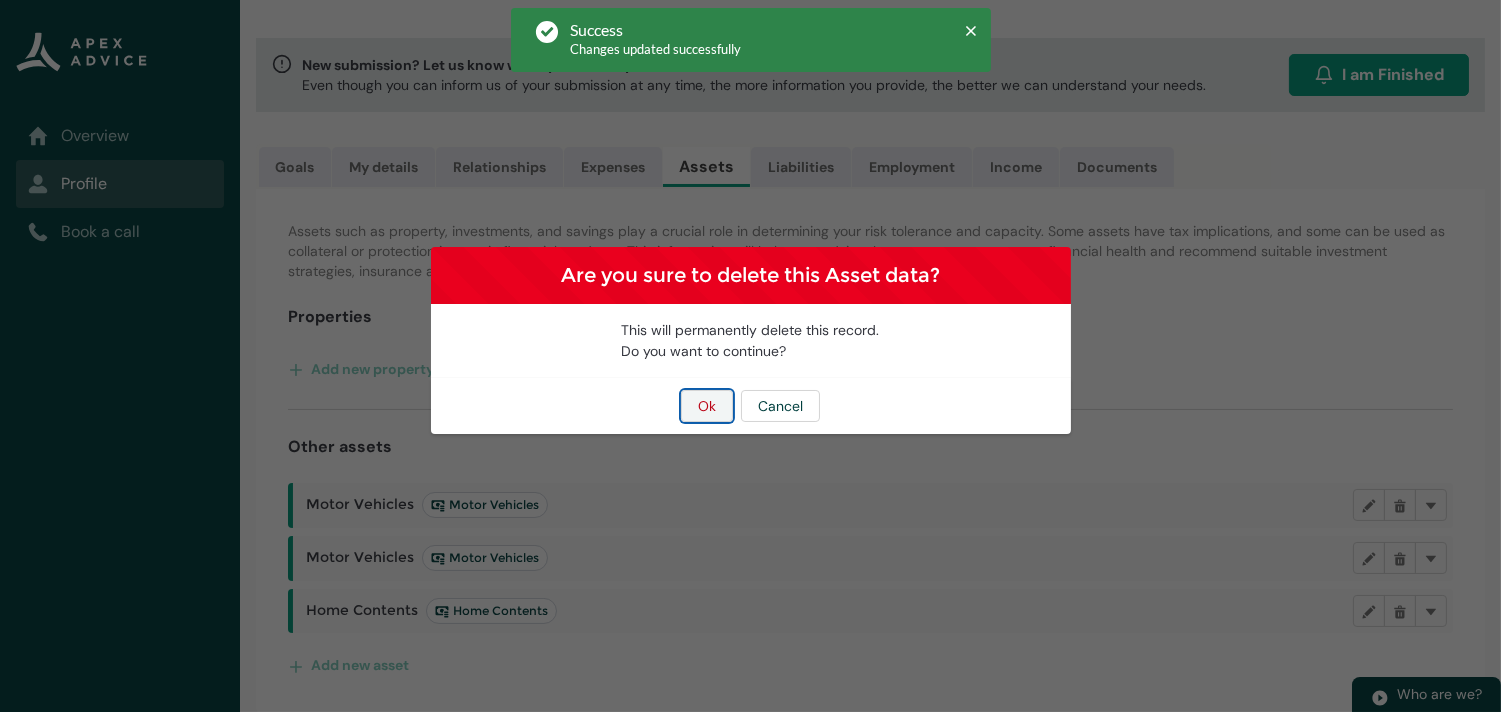 click on "Ok" at bounding box center (707, 406) 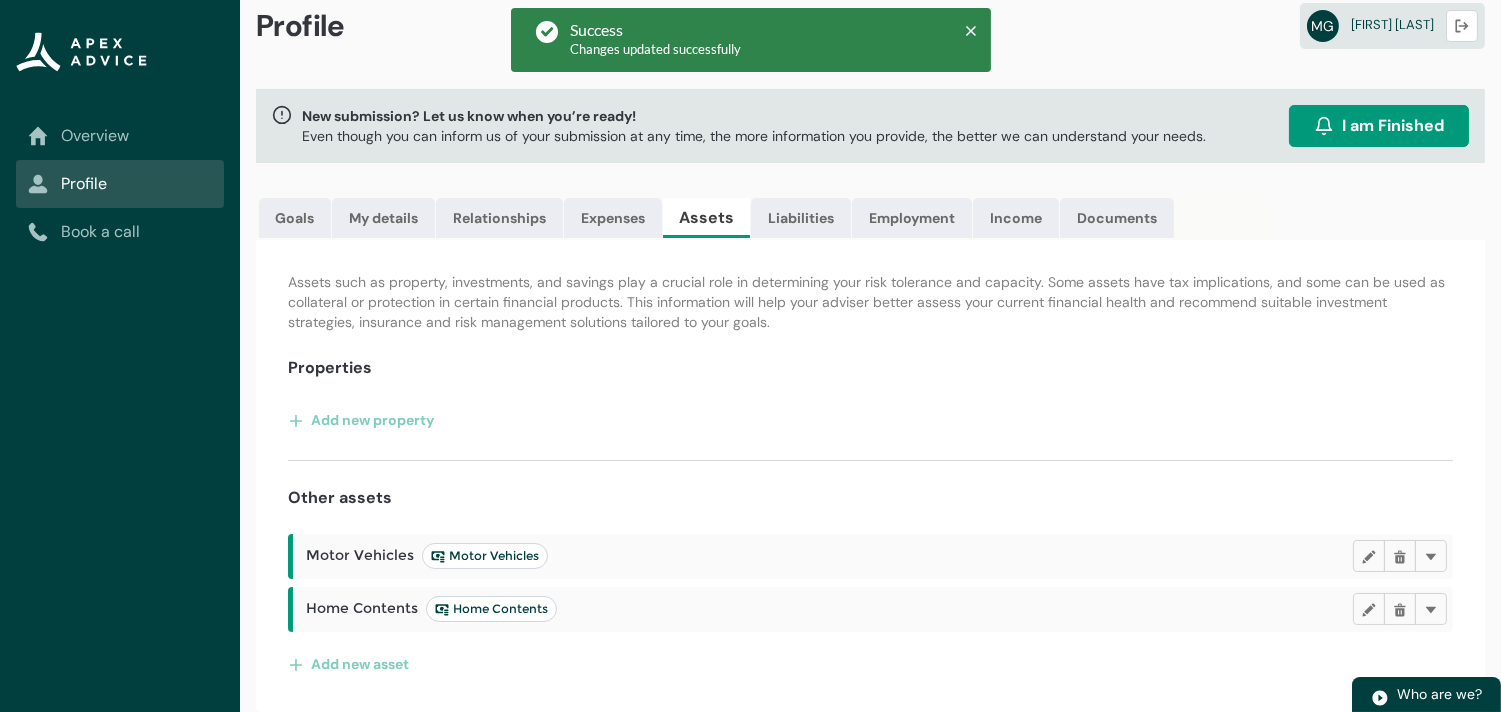 scroll, scrollTop: 27, scrollLeft: 0, axis: vertical 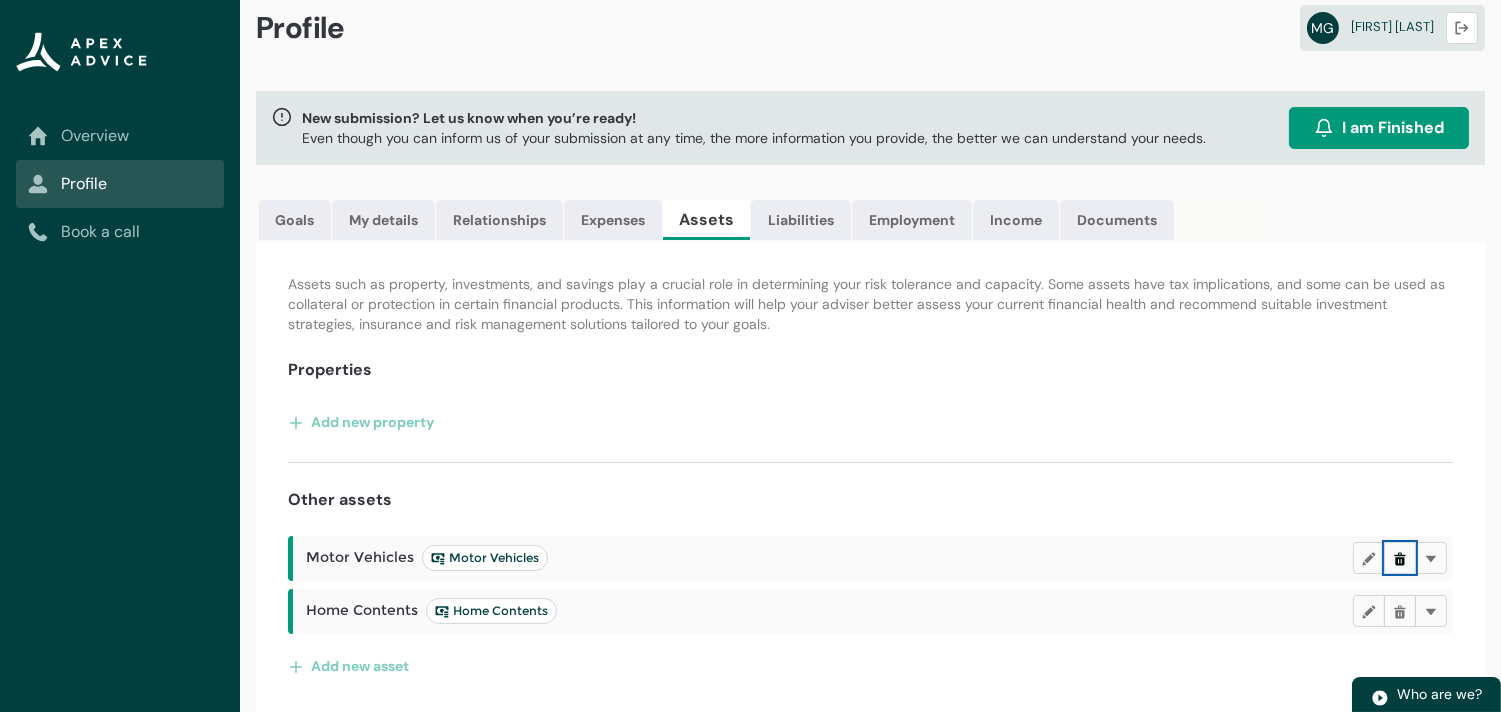 click at bounding box center (1400, 558) 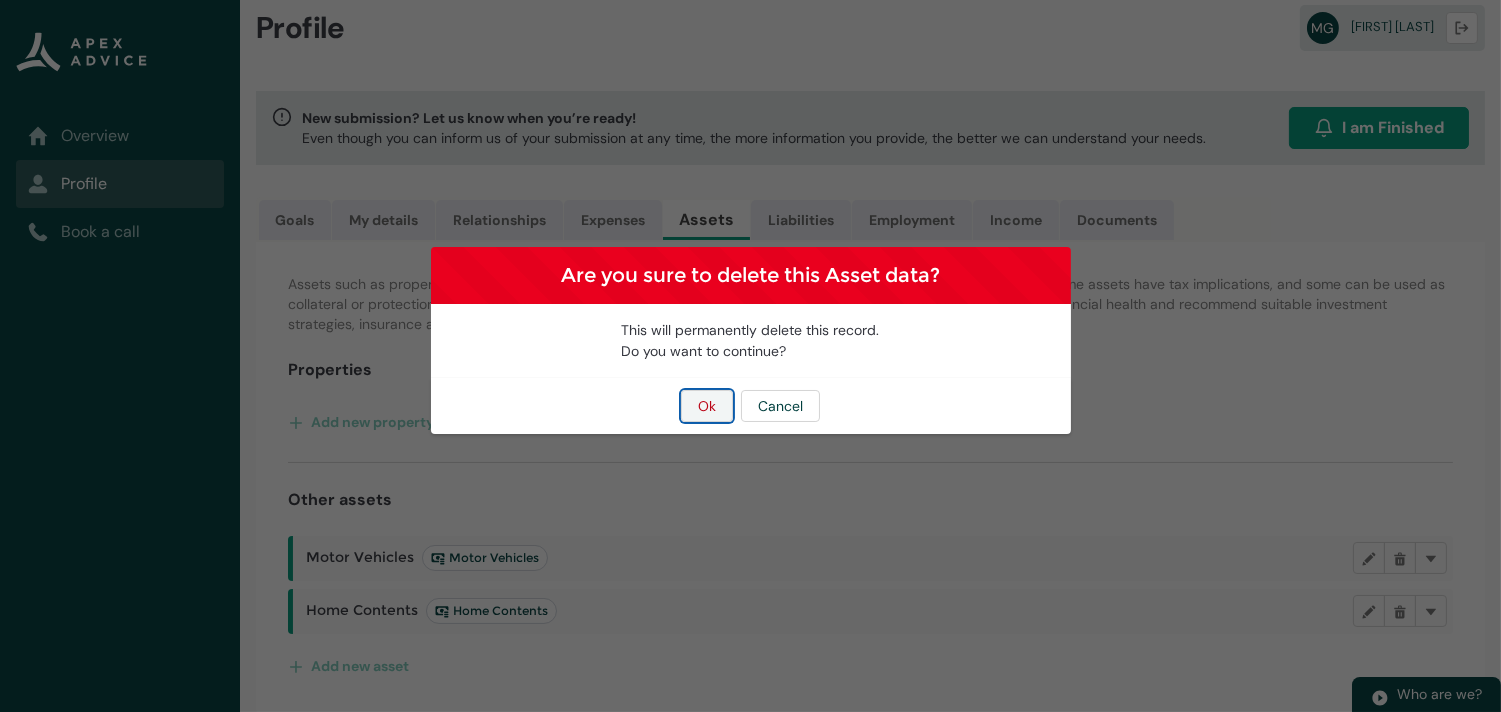 click on "Ok" at bounding box center (707, 406) 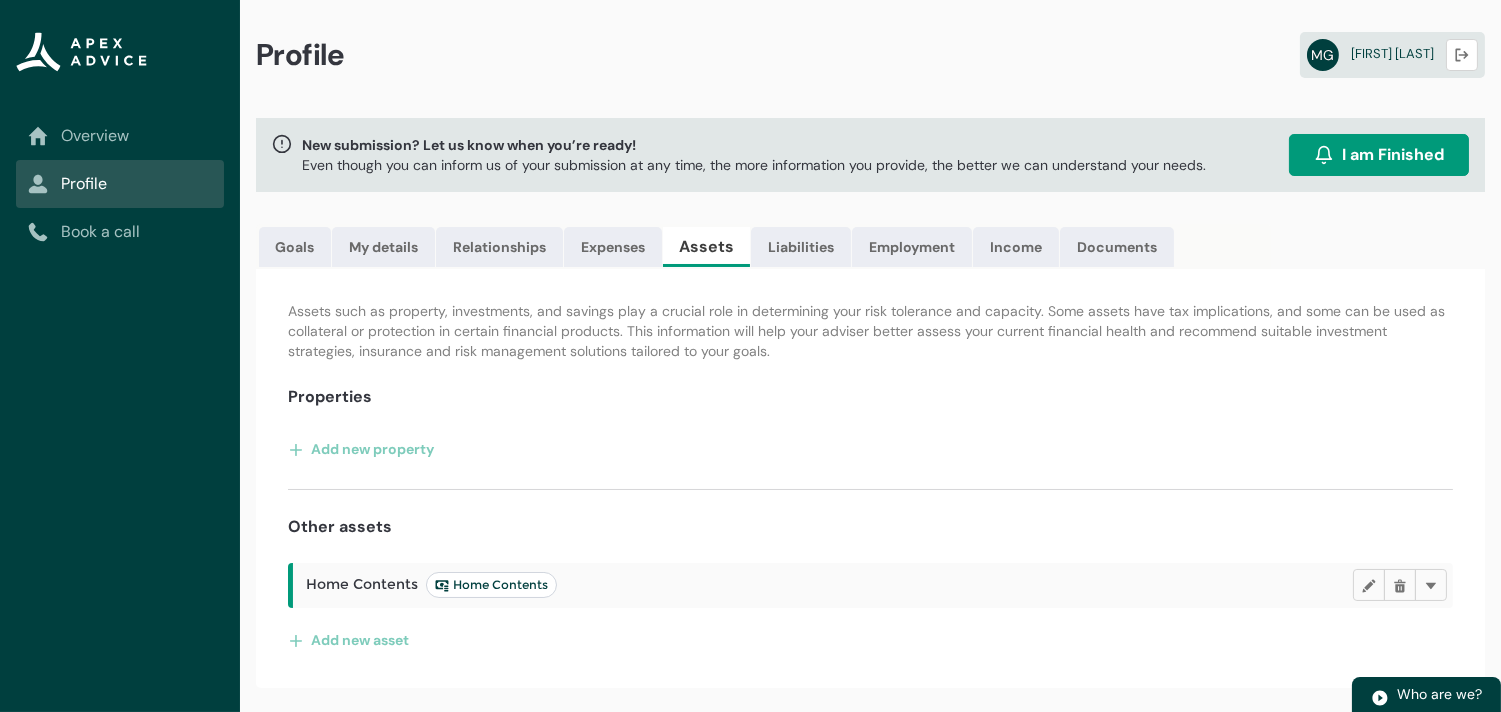 scroll, scrollTop: 0, scrollLeft: 0, axis: both 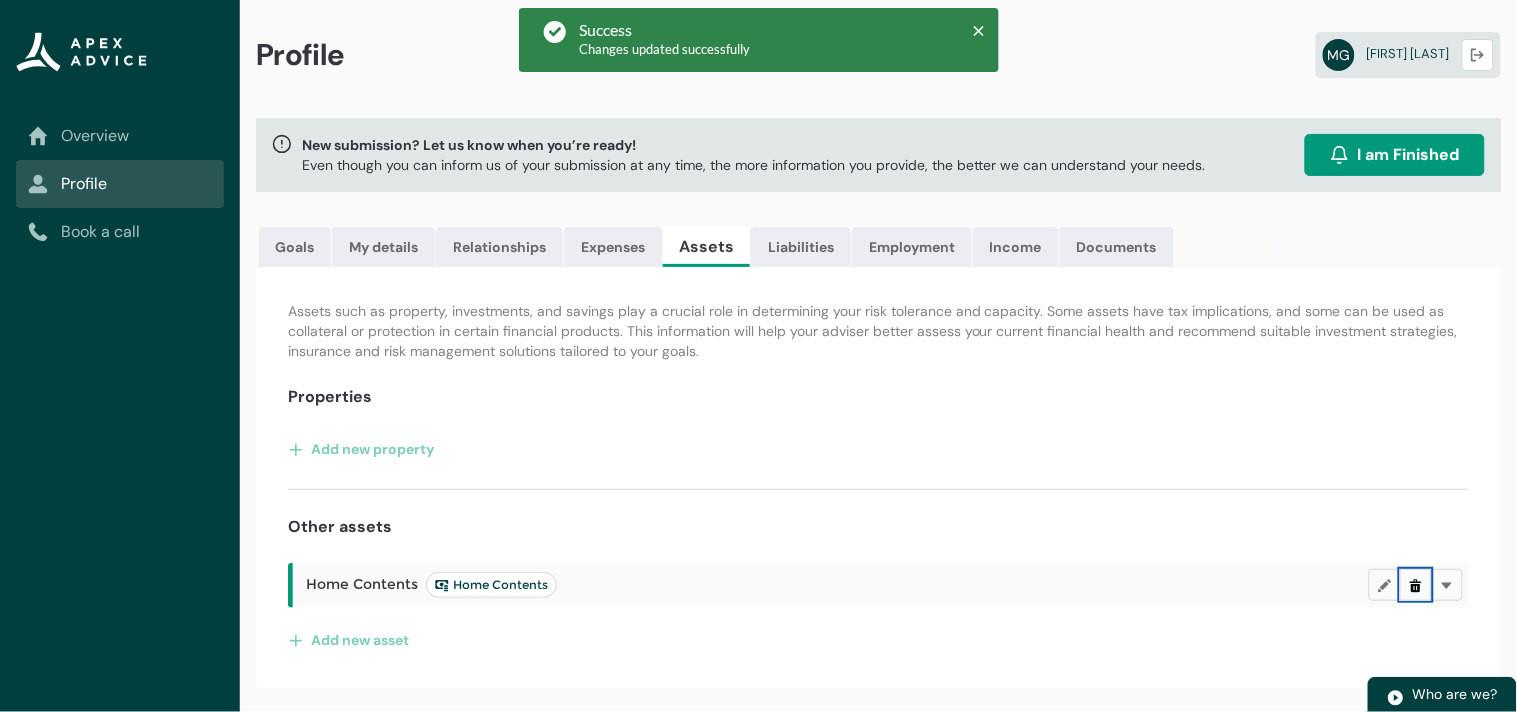 click at bounding box center [1416, 585] 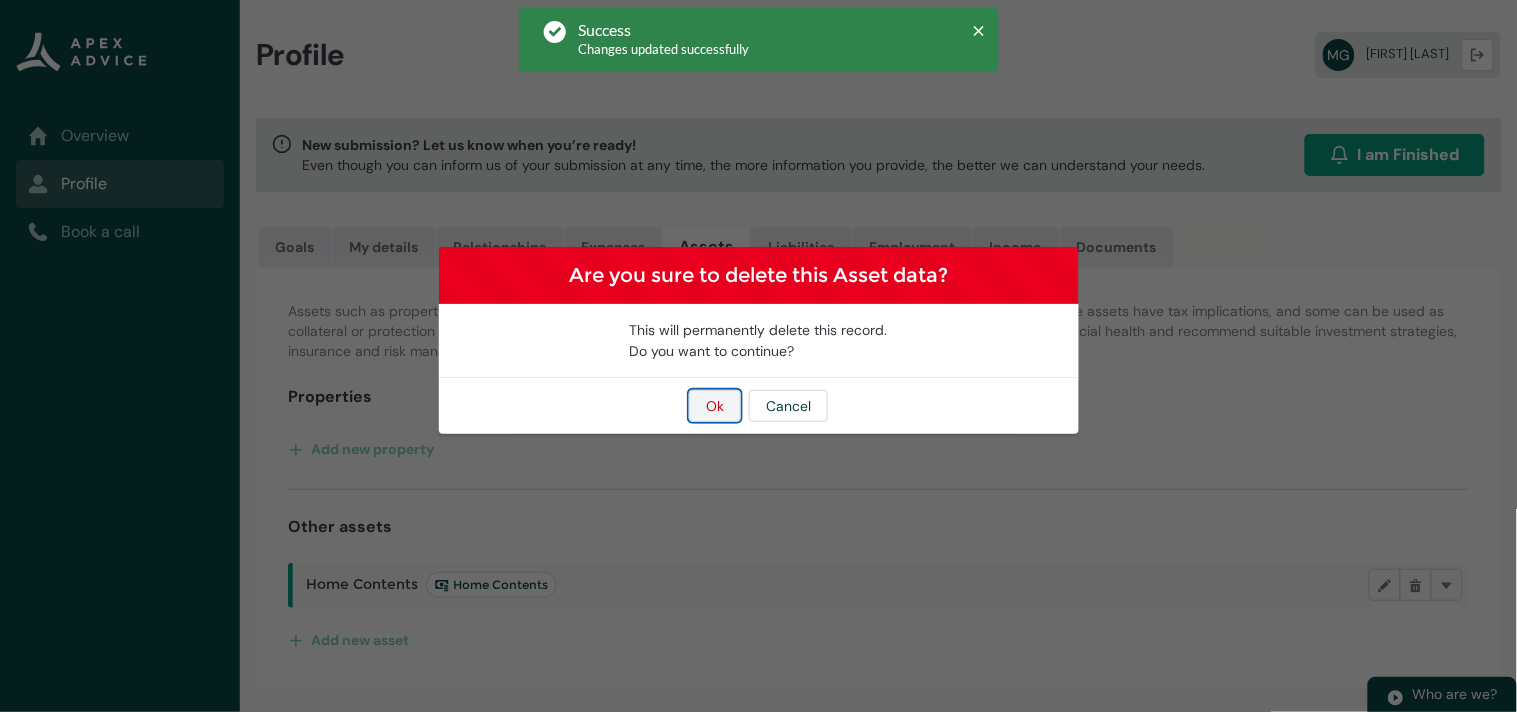 click on "Ok" at bounding box center [715, 406] 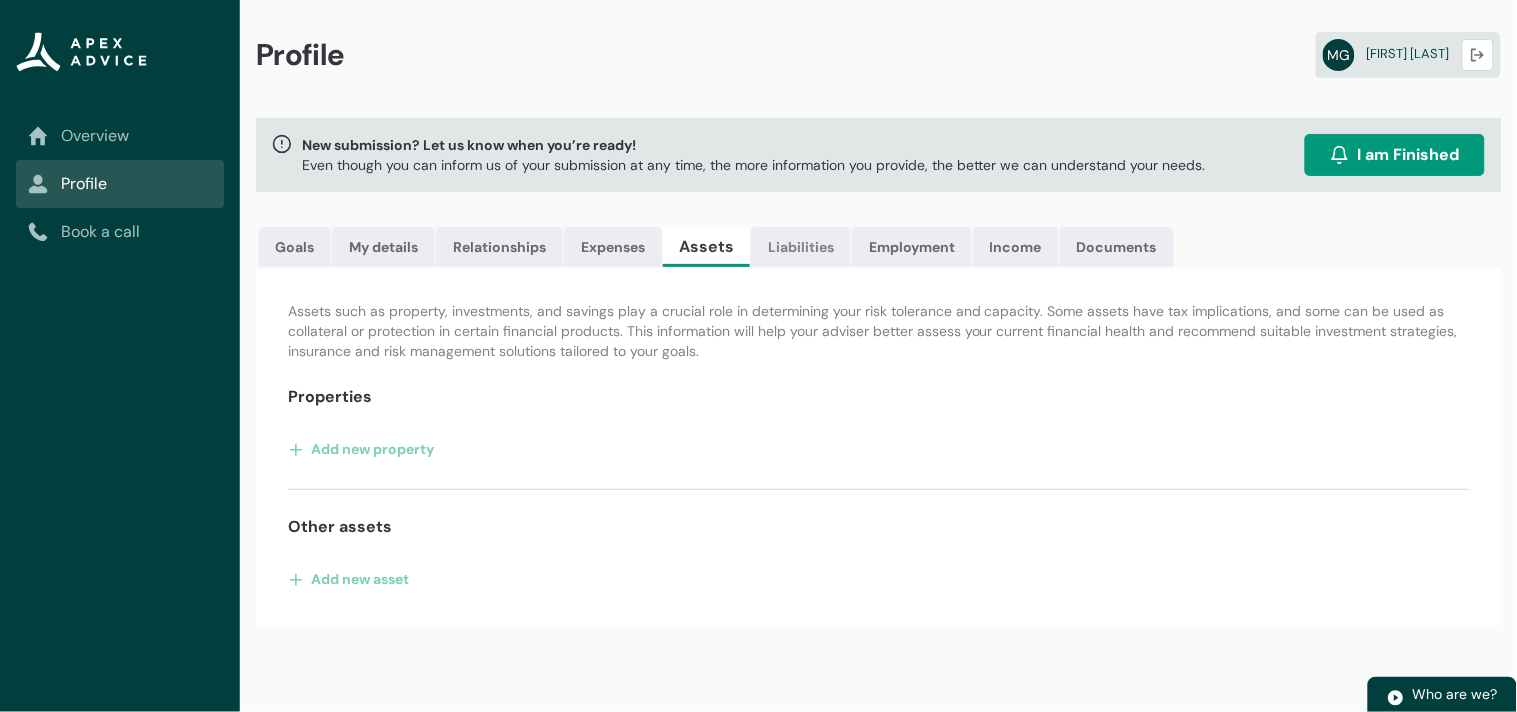 click on "Liabilities" at bounding box center [801, 247] 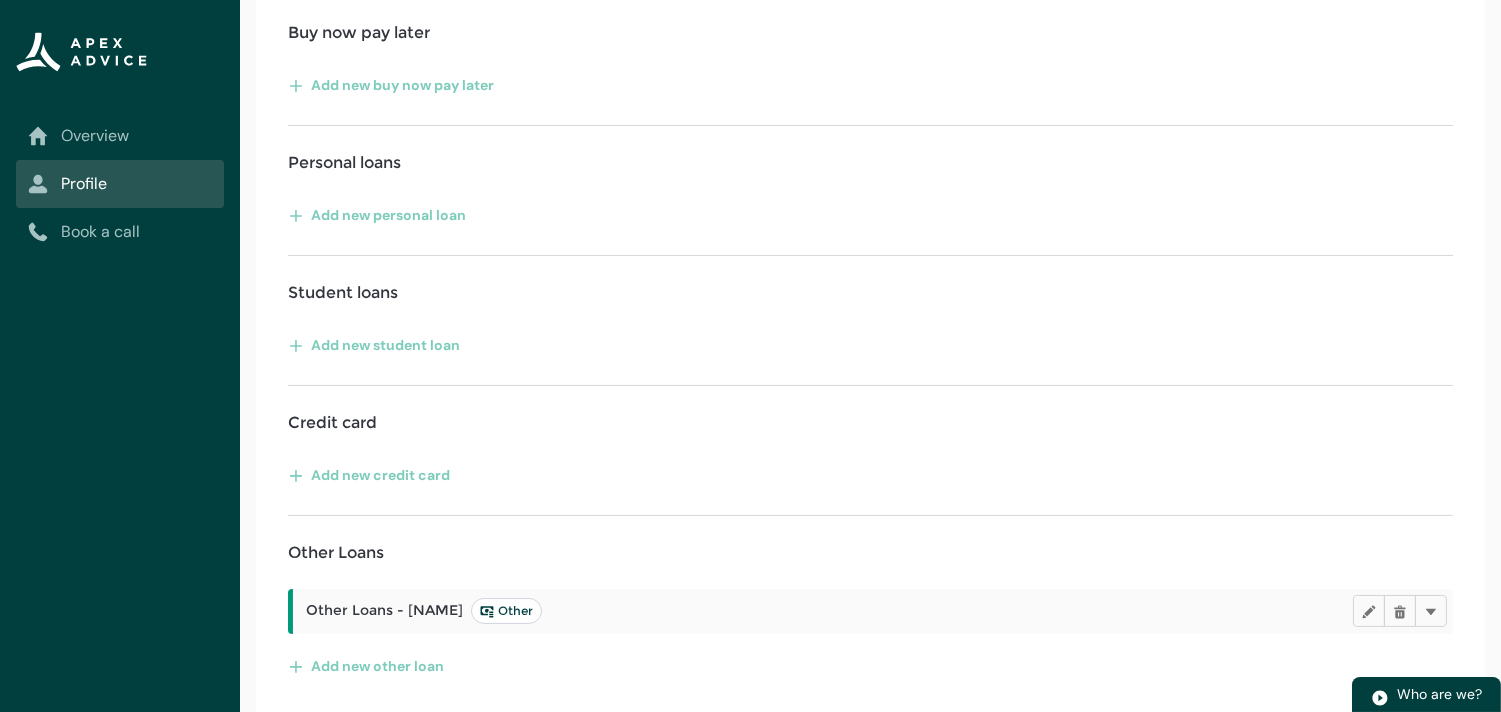 scroll, scrollTop: 495, scrollLeft: 0, axis: vertical 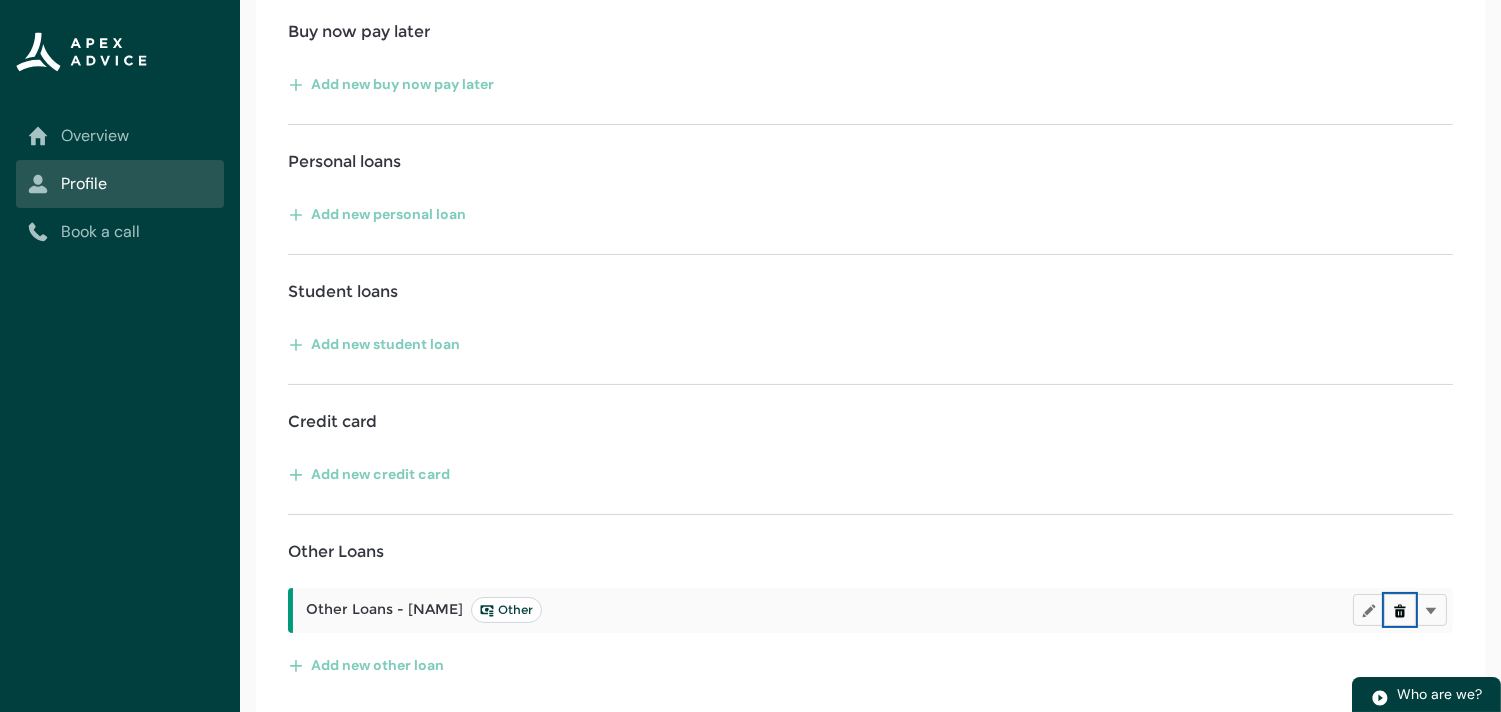 click at bounding box center (1400, 610) 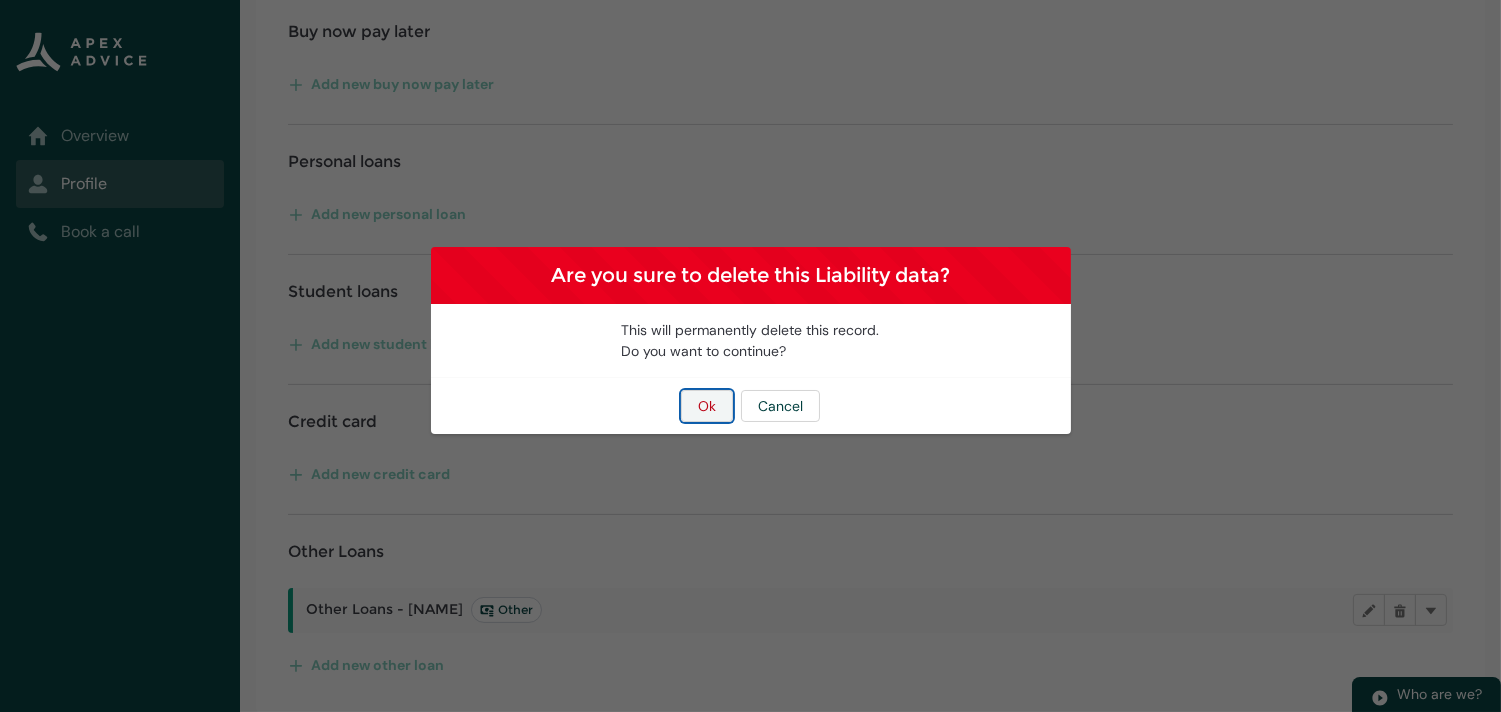 click on "Ok" at bounding box center (707, 406) 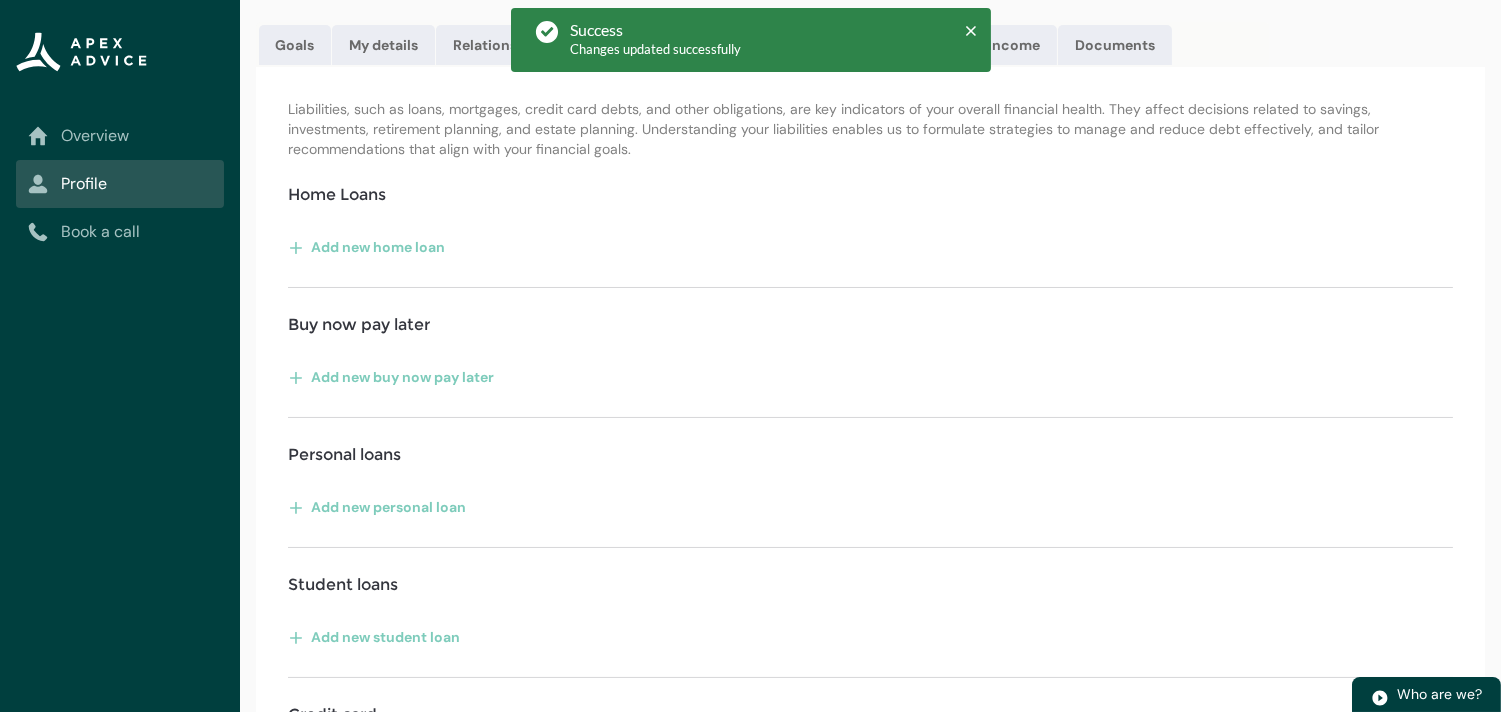 scroll, scrollTop: 0, scrollLeft: 0, axis: both 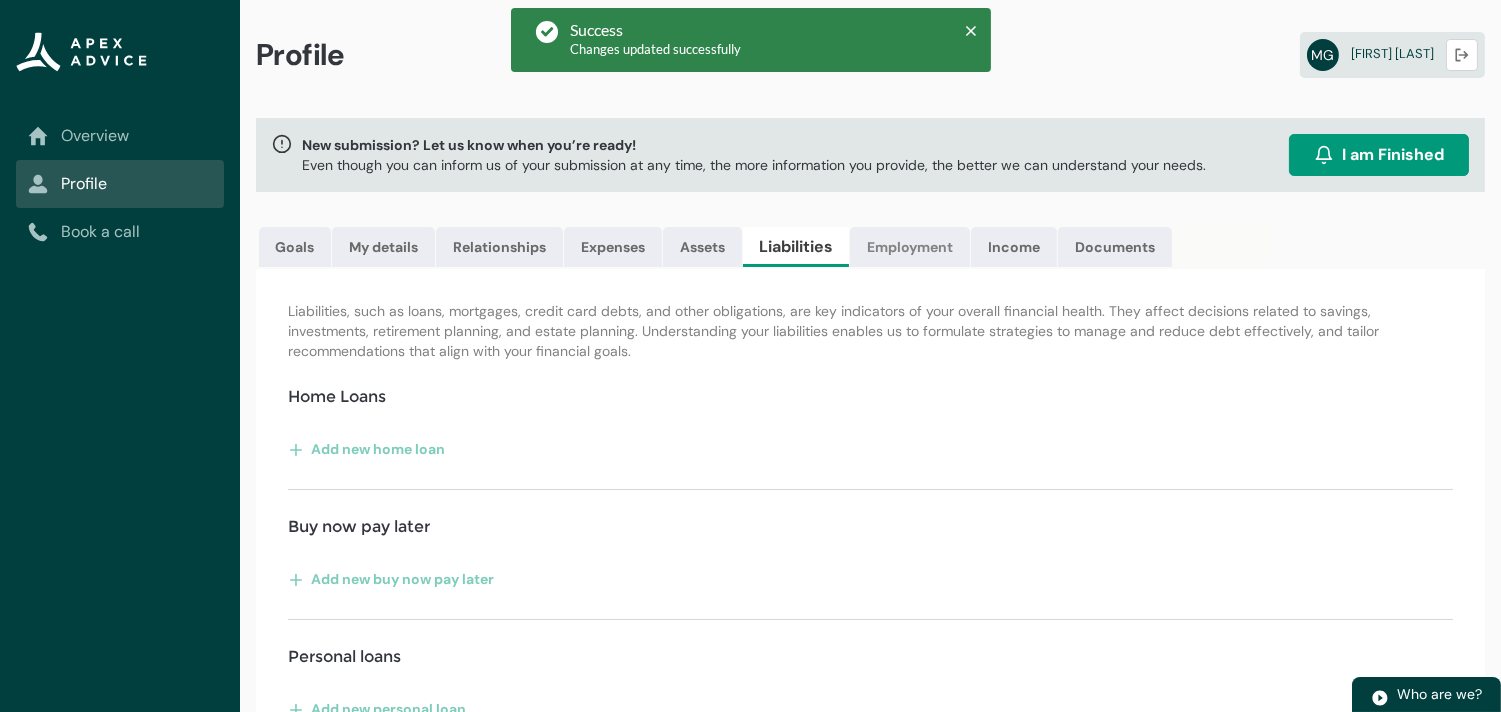 click on "Employment" at bounding box center [910, 247] 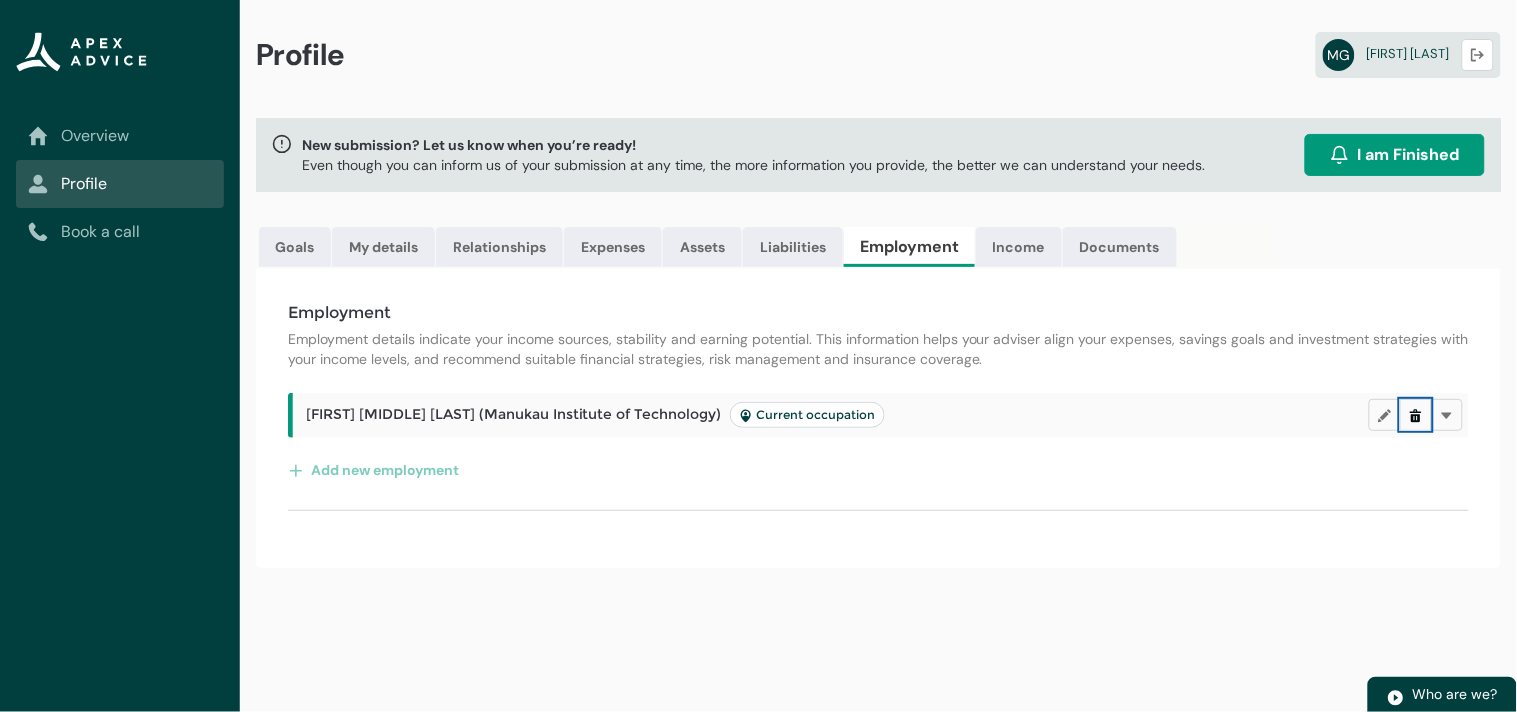 click on "Delete" at bounding box center [1416, 415] 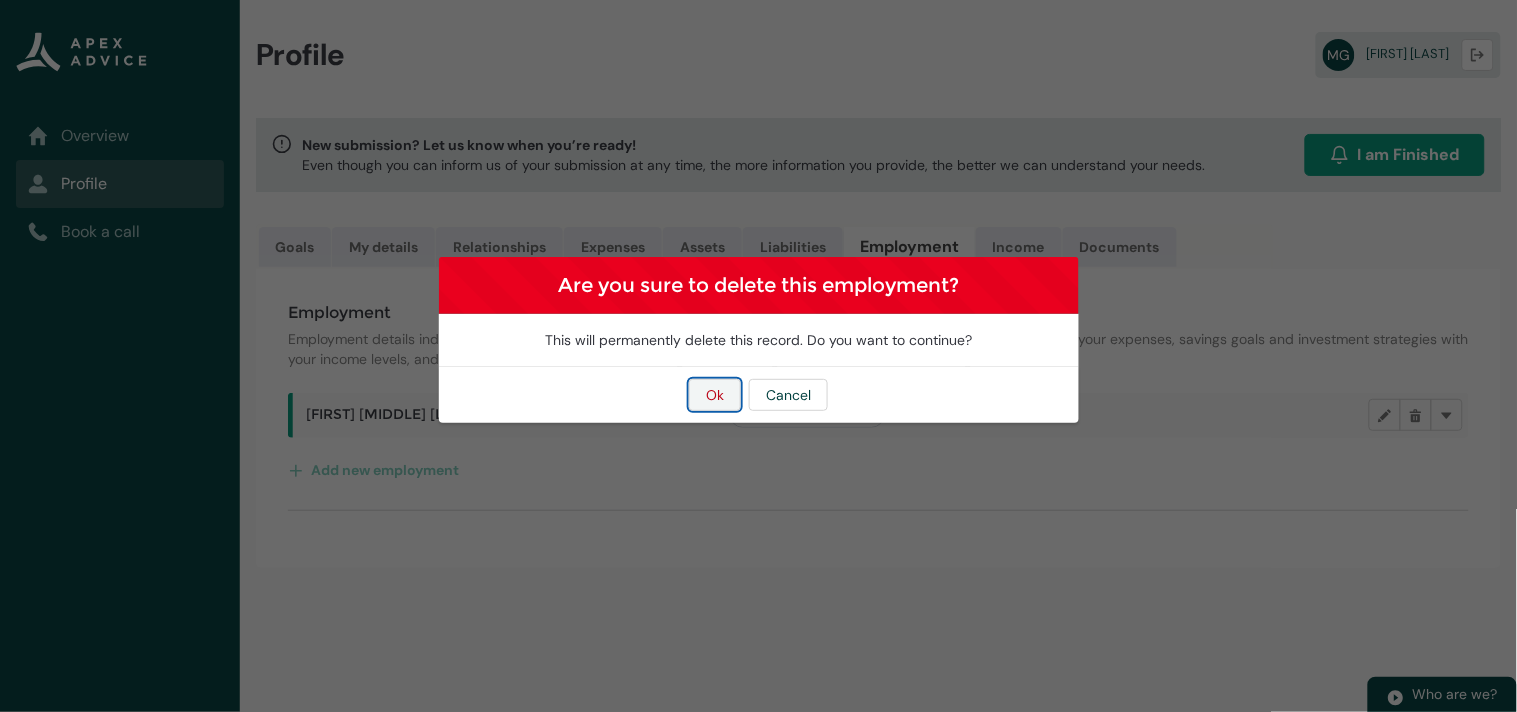 click on "Ok" at bounding box center (715, 395) 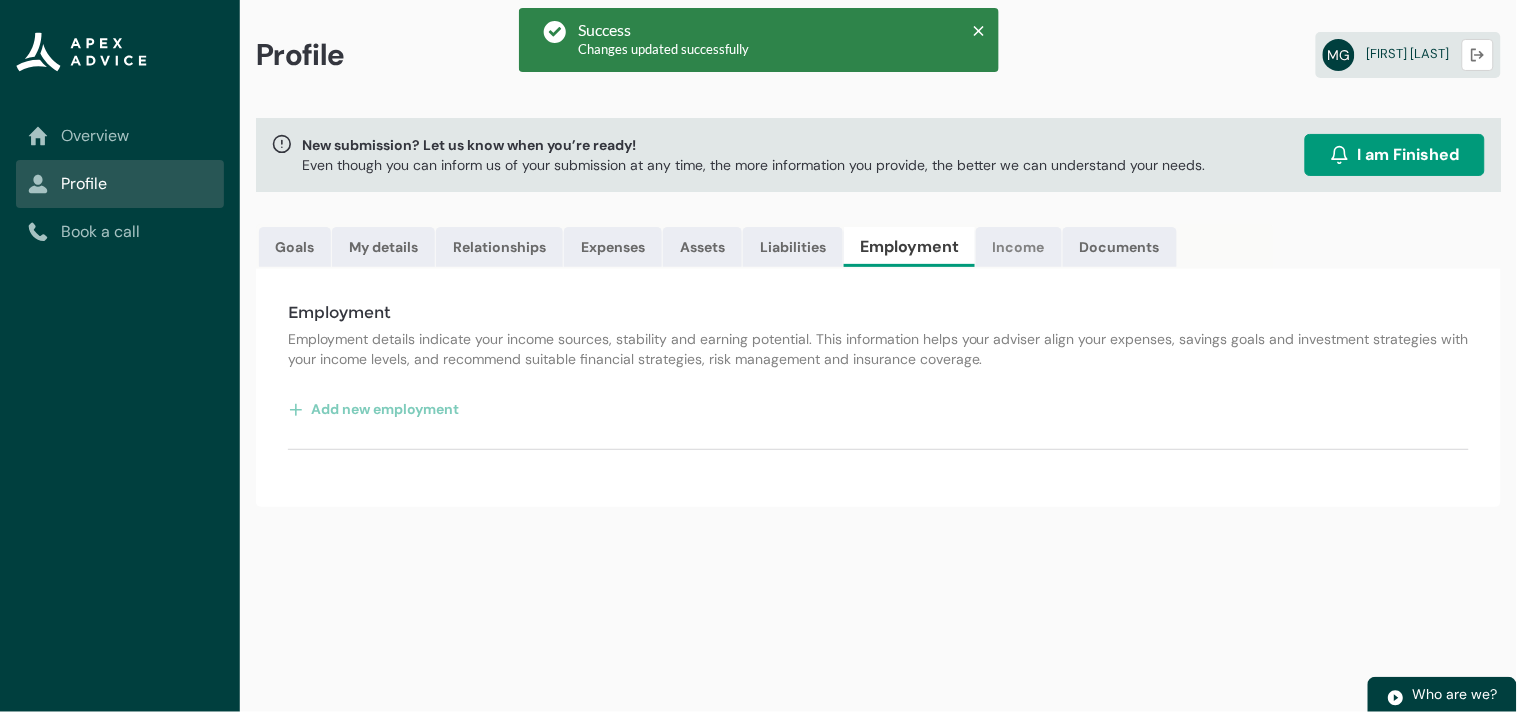 click on "Income" at bounding box center [1019, 247] 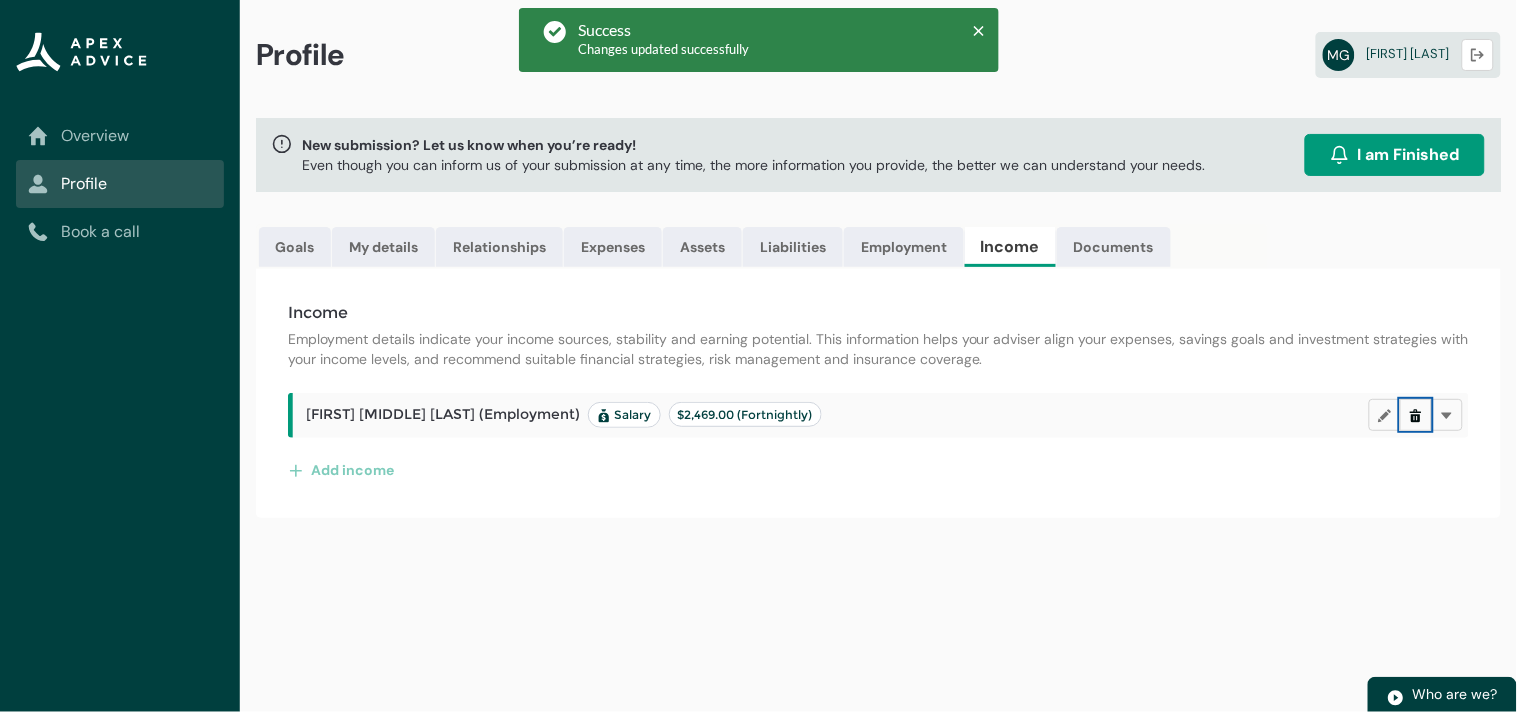 click at bounding box center [1416, 415] 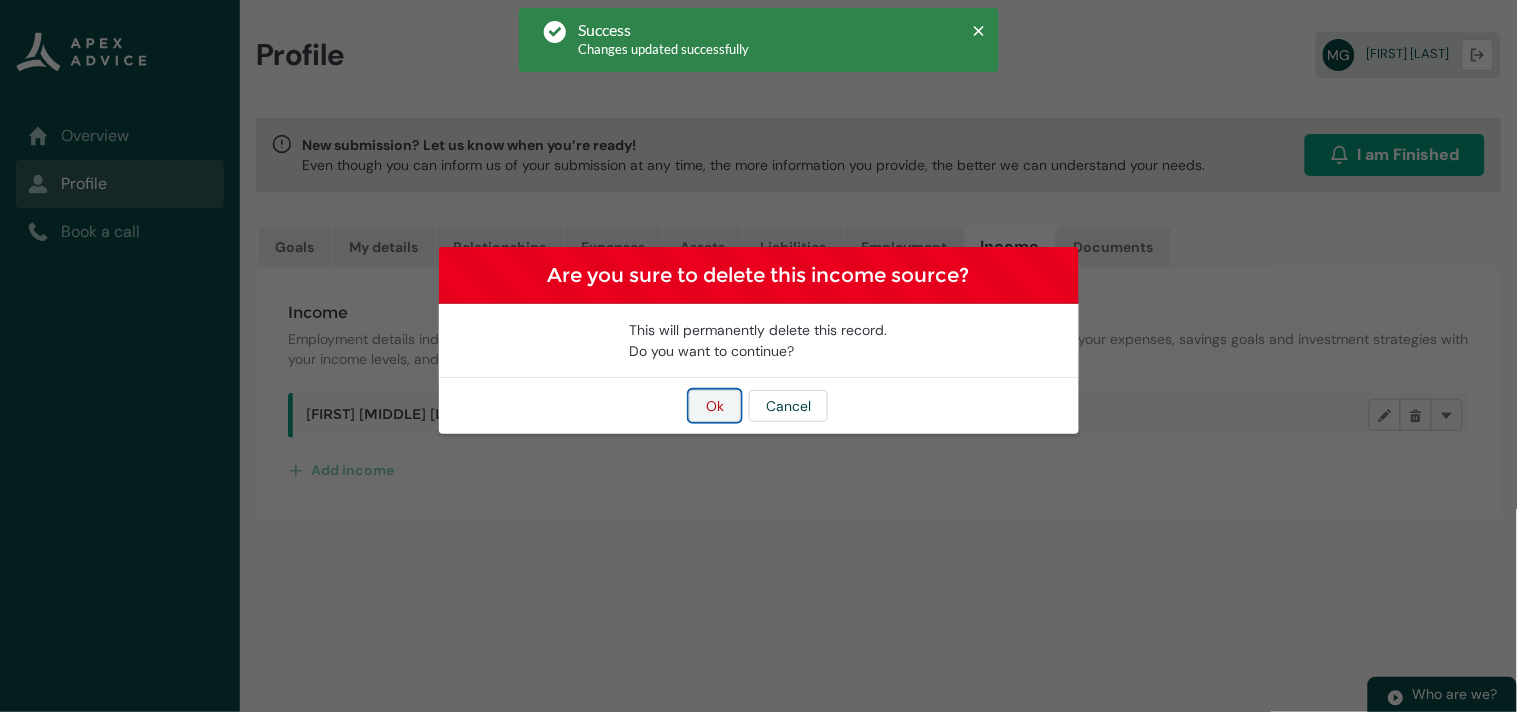 click on "Ok" at bounding box center [715, 406] 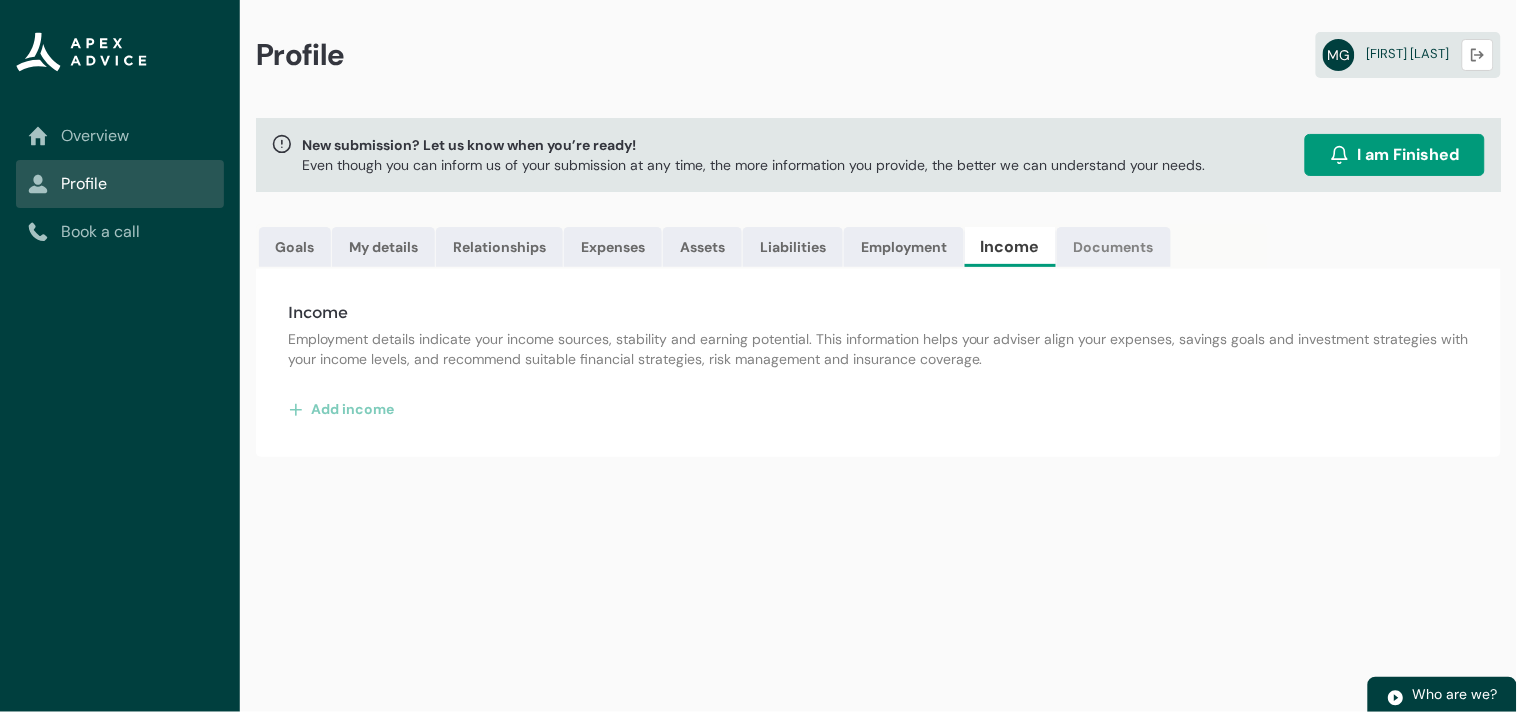 click on "Documents" at bounding box center (1114, 247) 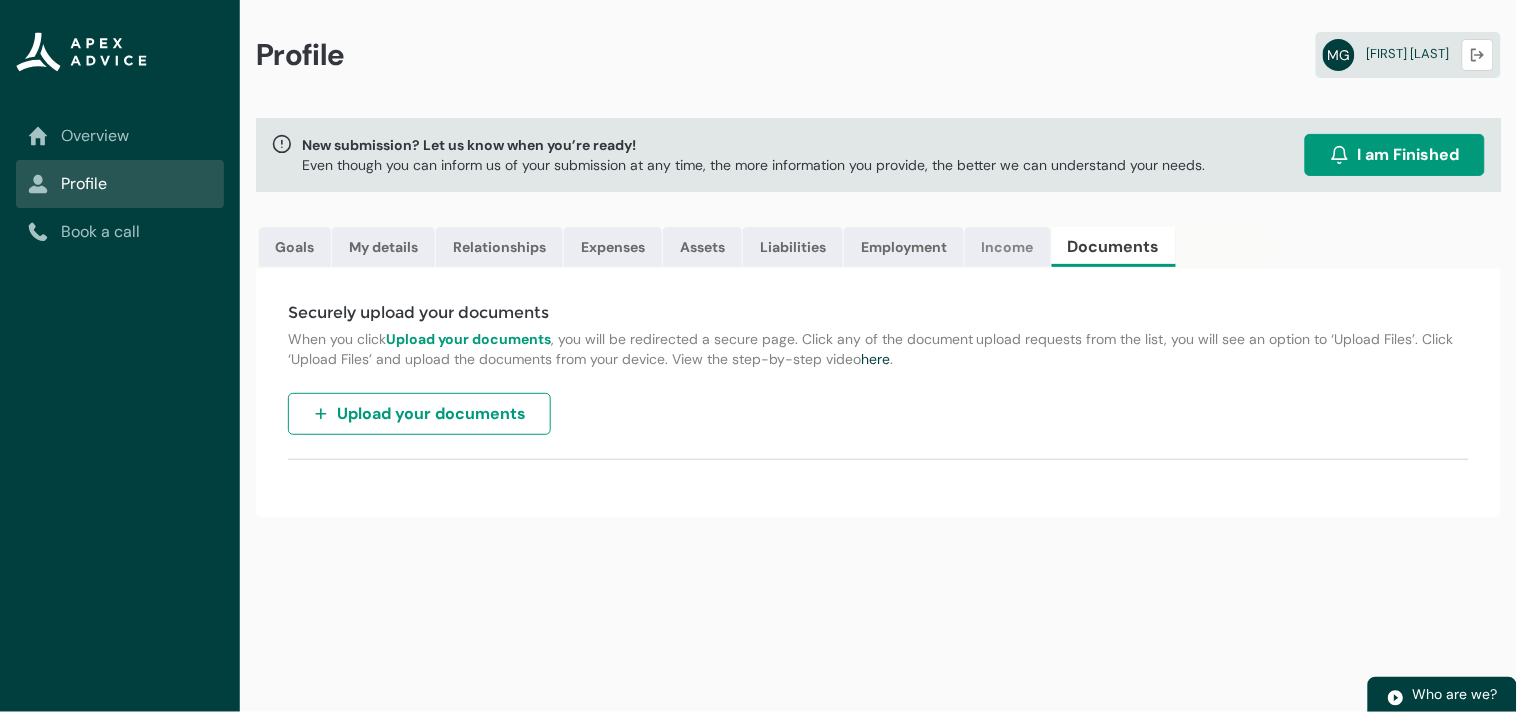 click on "Income" at bounding box center (1008, 247) 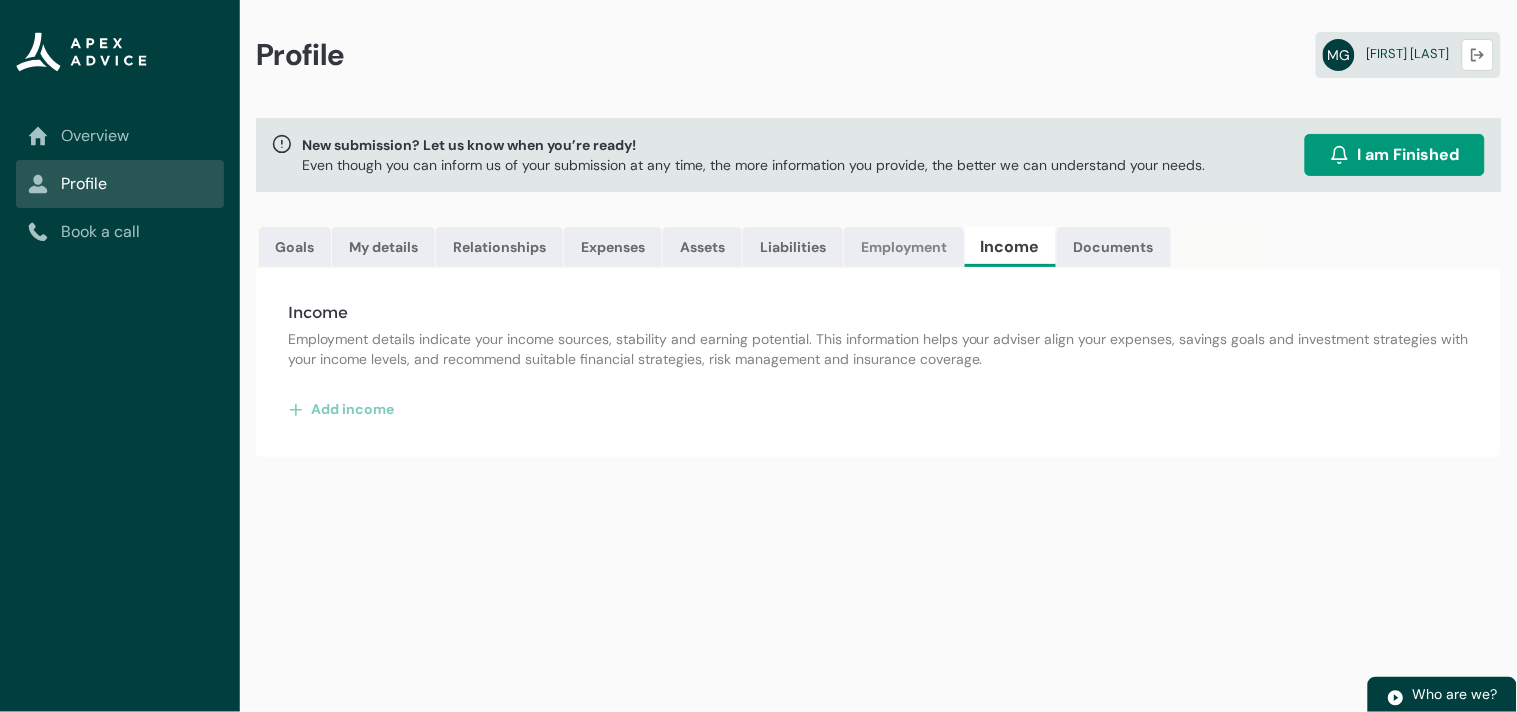 click on "Employment" at bounding box center [904, 247] 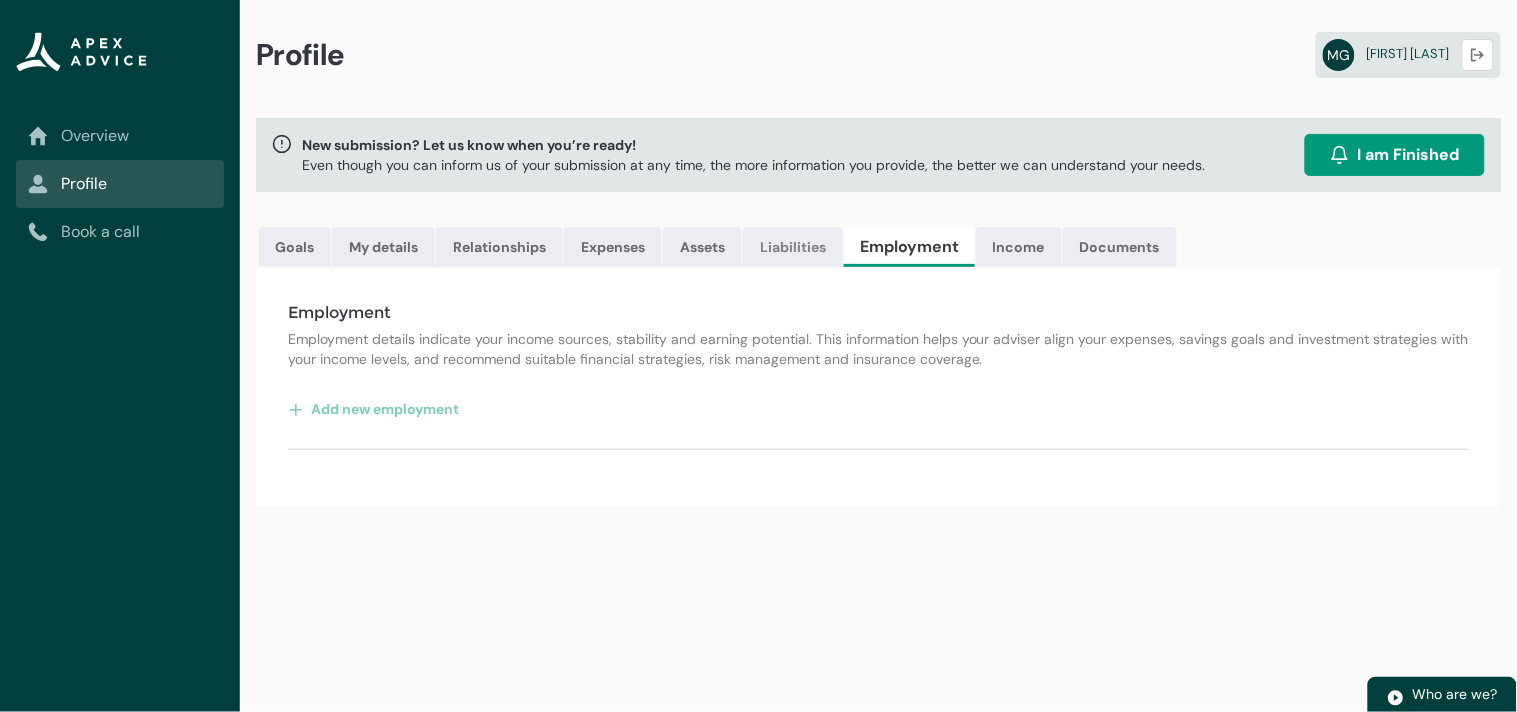 click on "Liabilities" at bounding box center [793, 247] 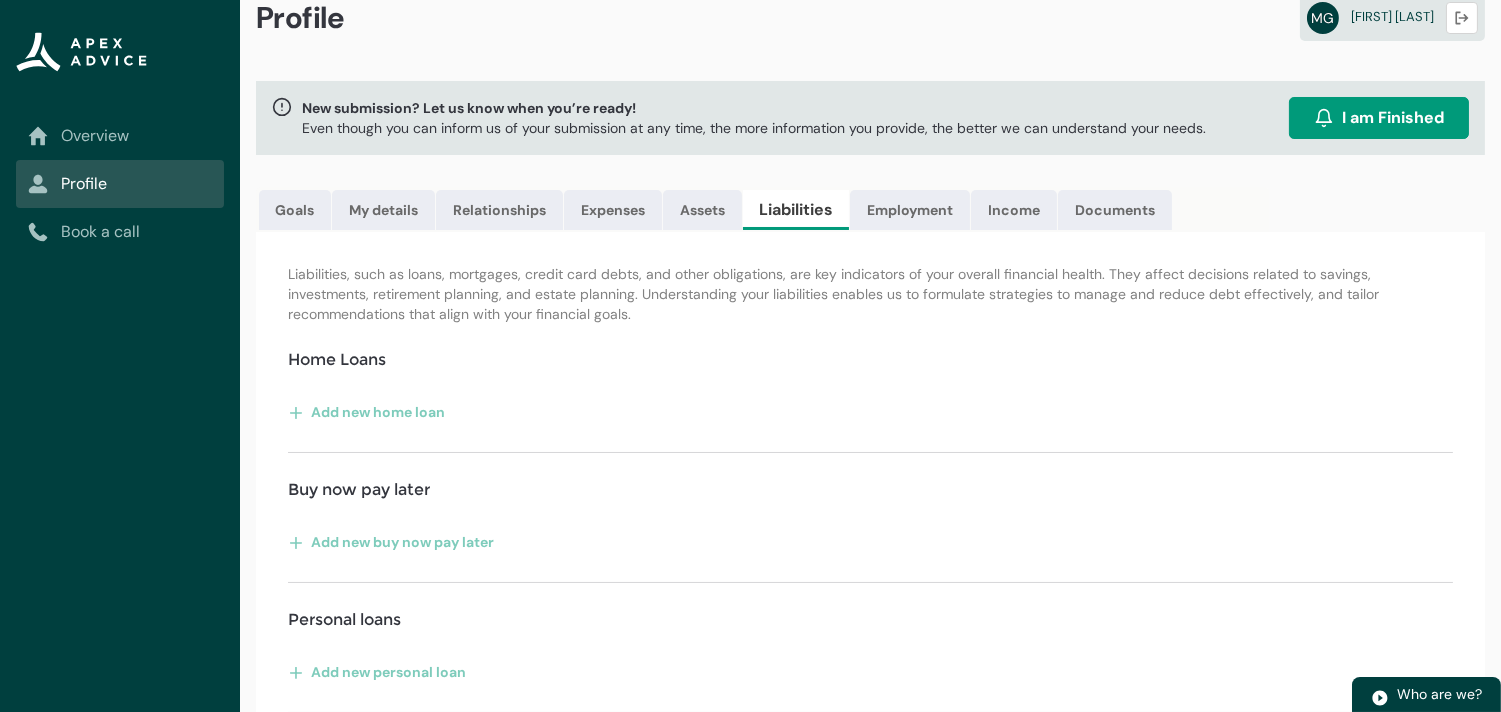 scroll, scrollTop: 0, scrollLeft: 0, axis: both 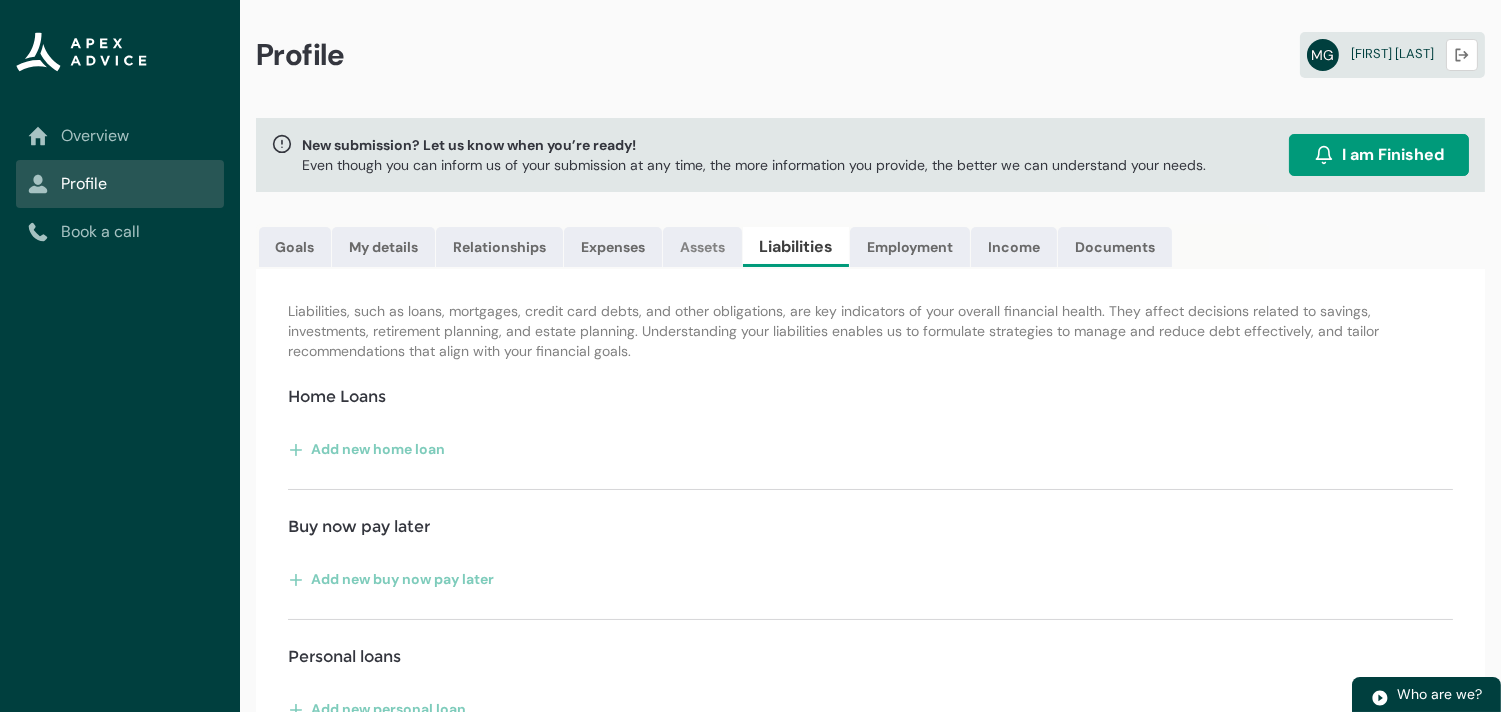 click on "Assets" at bounding box center (702, 247) 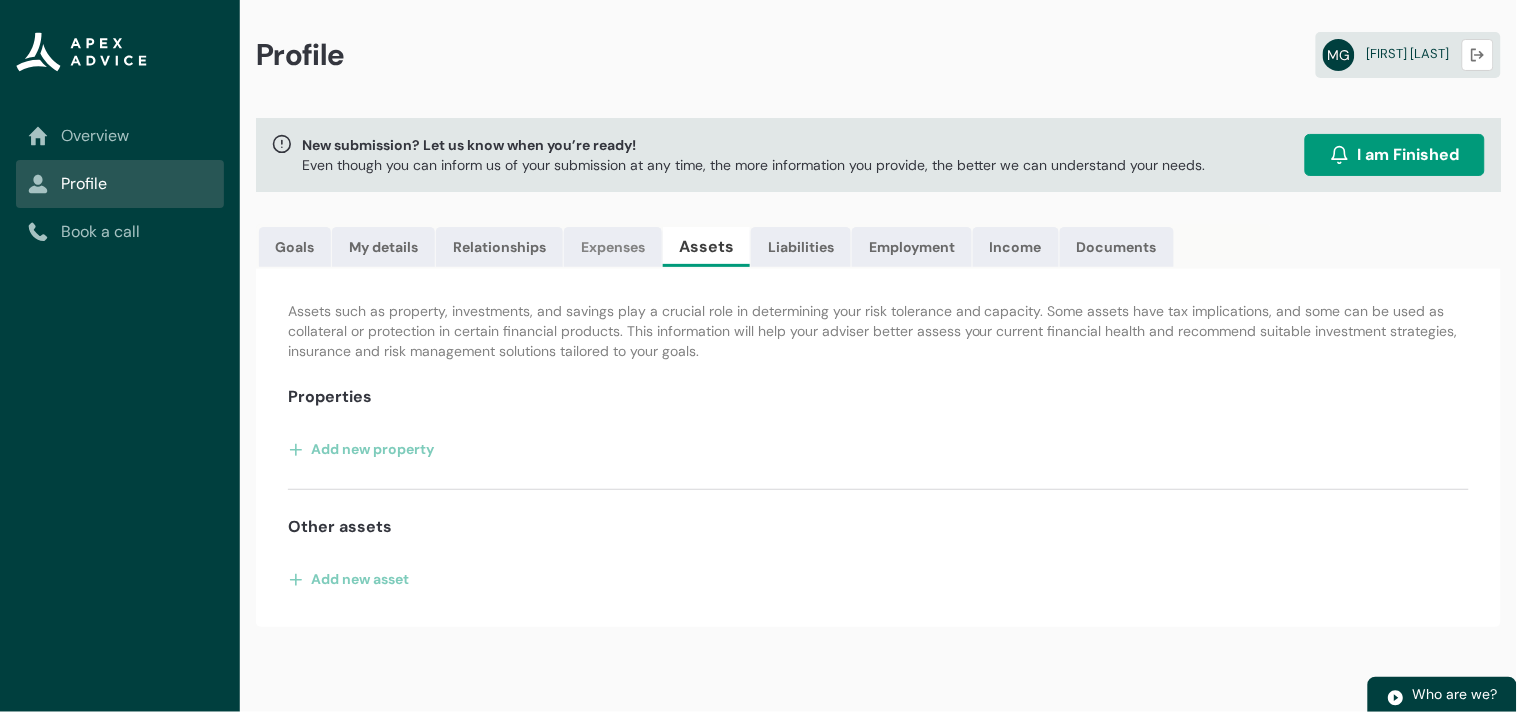 click on "Expenses" at bounding box center [613, 247] 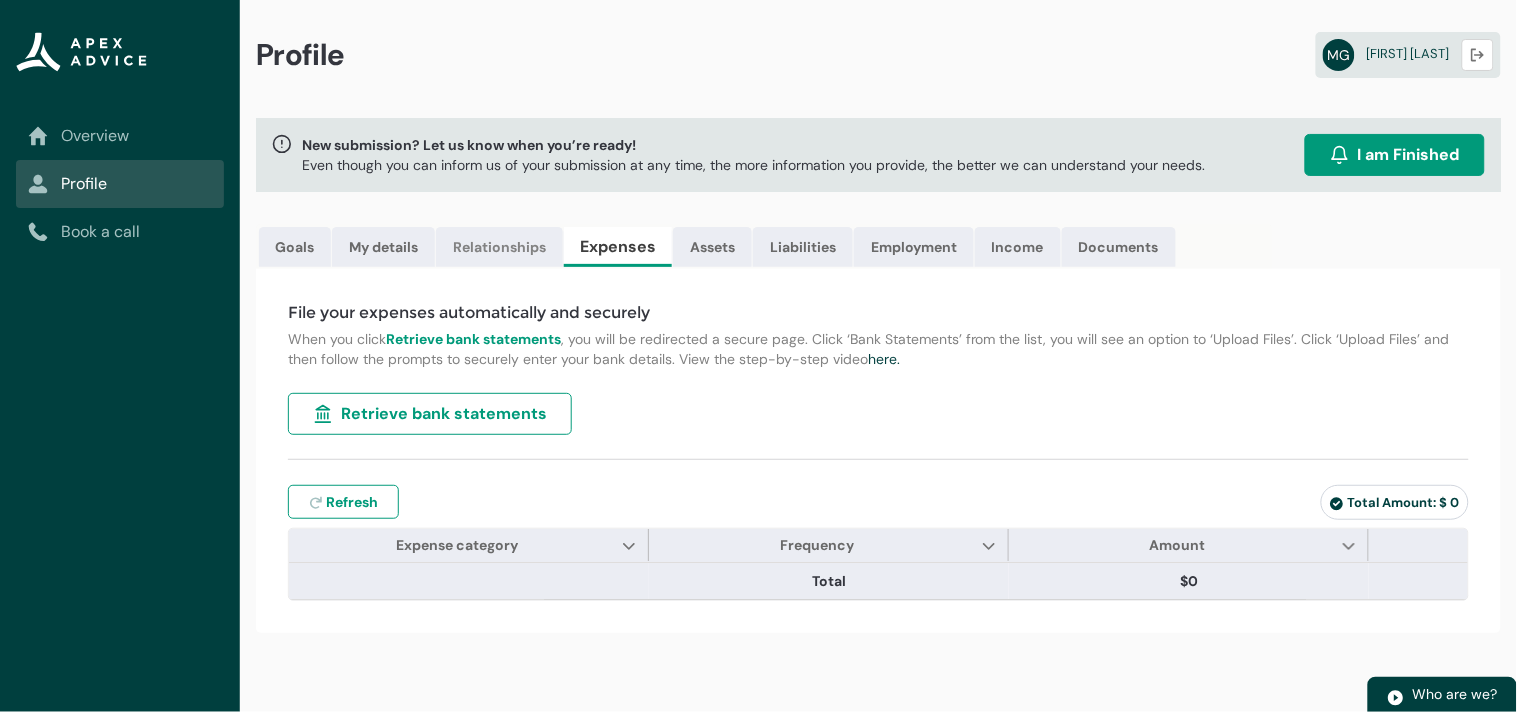 click on "Relationships" at bounding box center (499, 247) 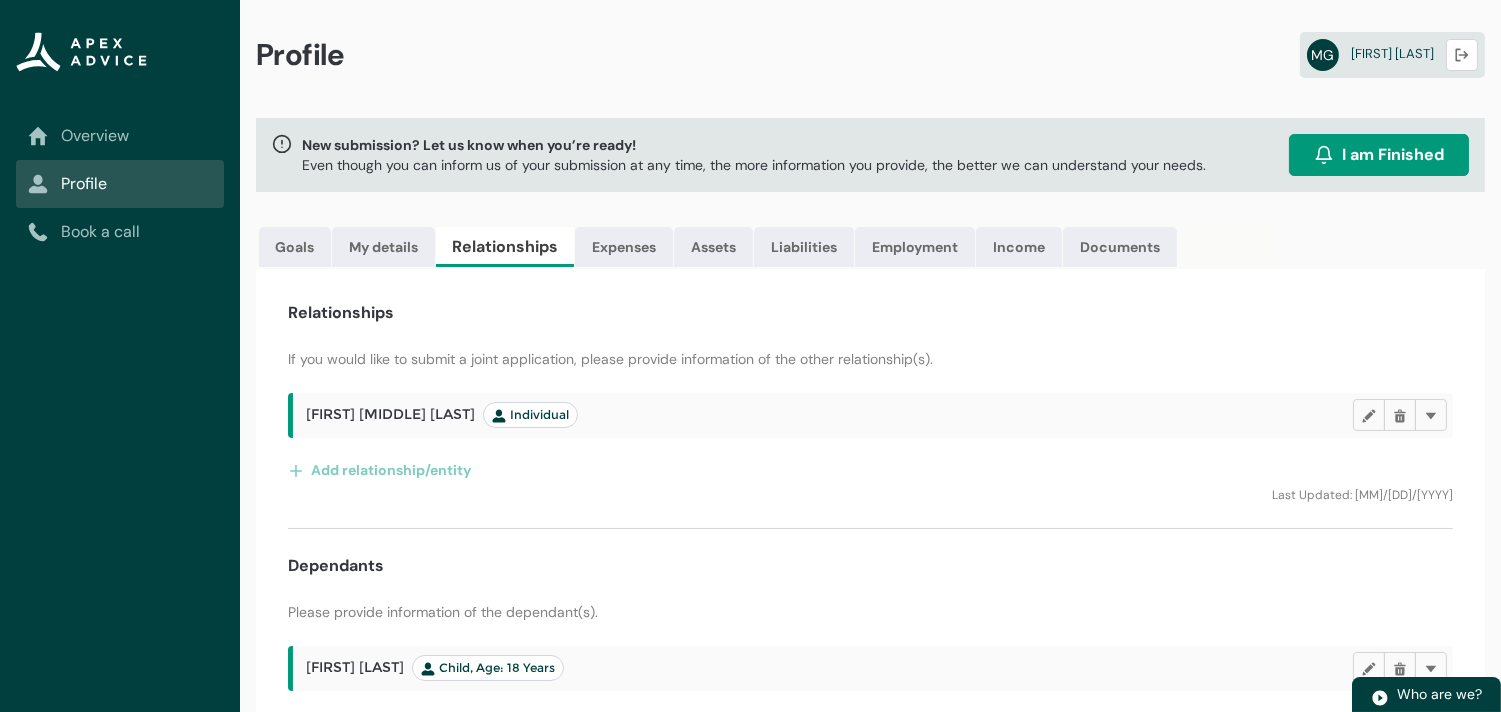 scroll, scrollTop: 57, scrollLeft: 0, axis: vertical 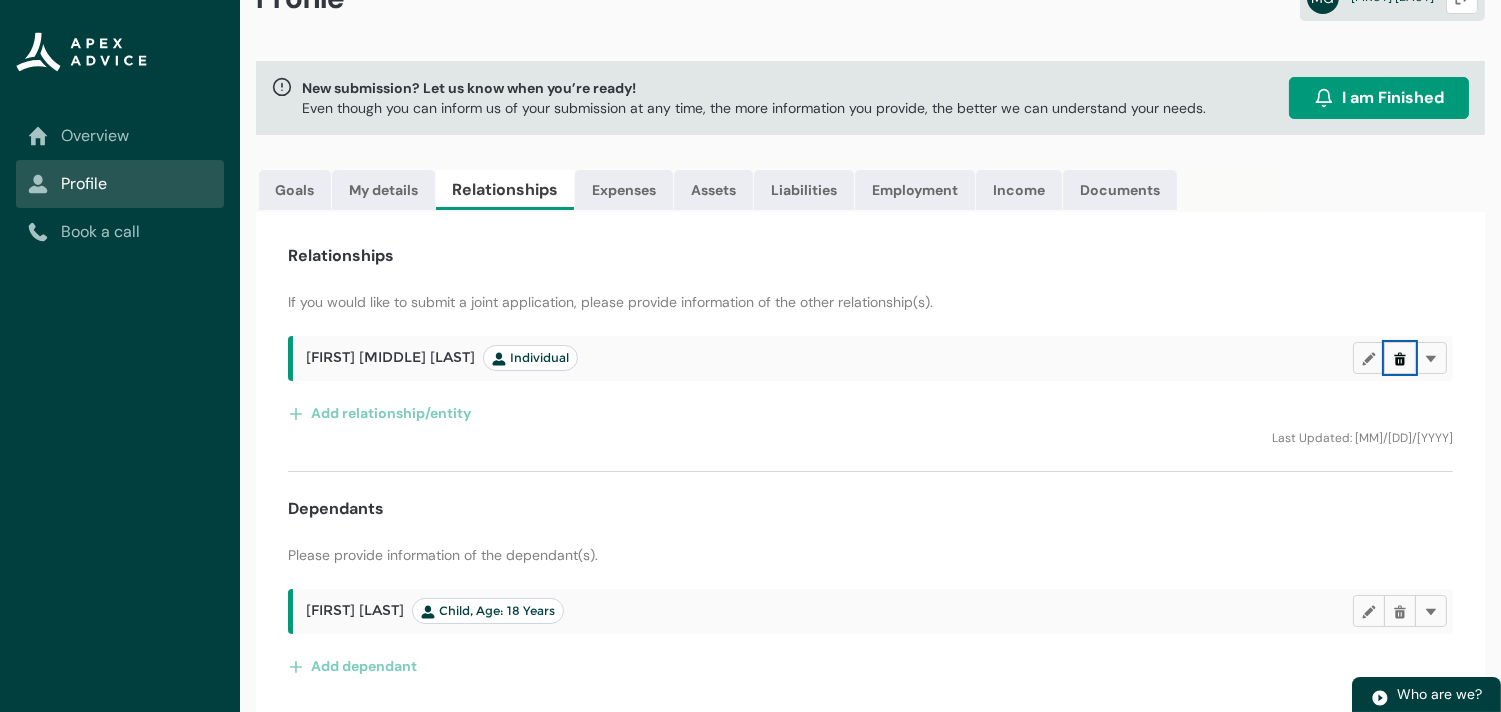 click at bounding box center (1400, 358) 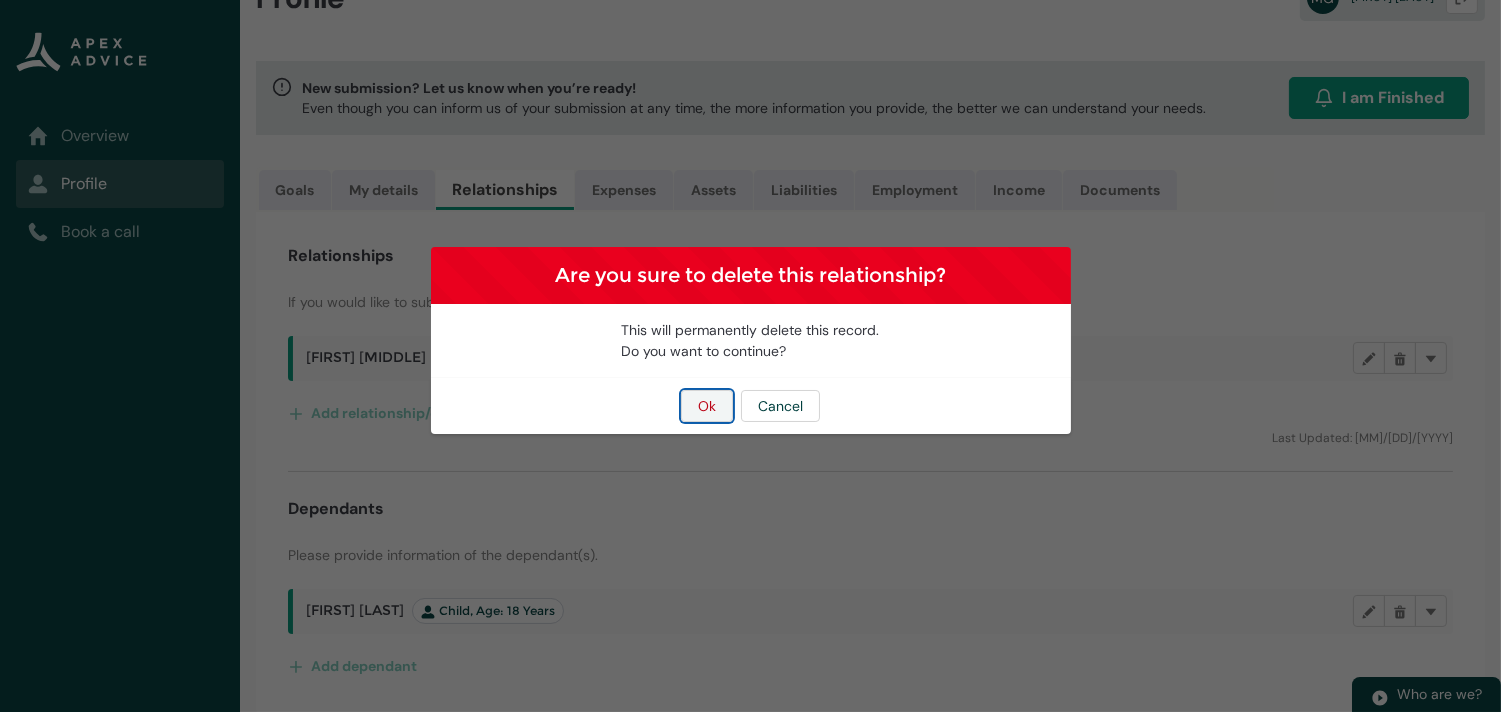 click on "Ok" at bounding box center (707, 406) 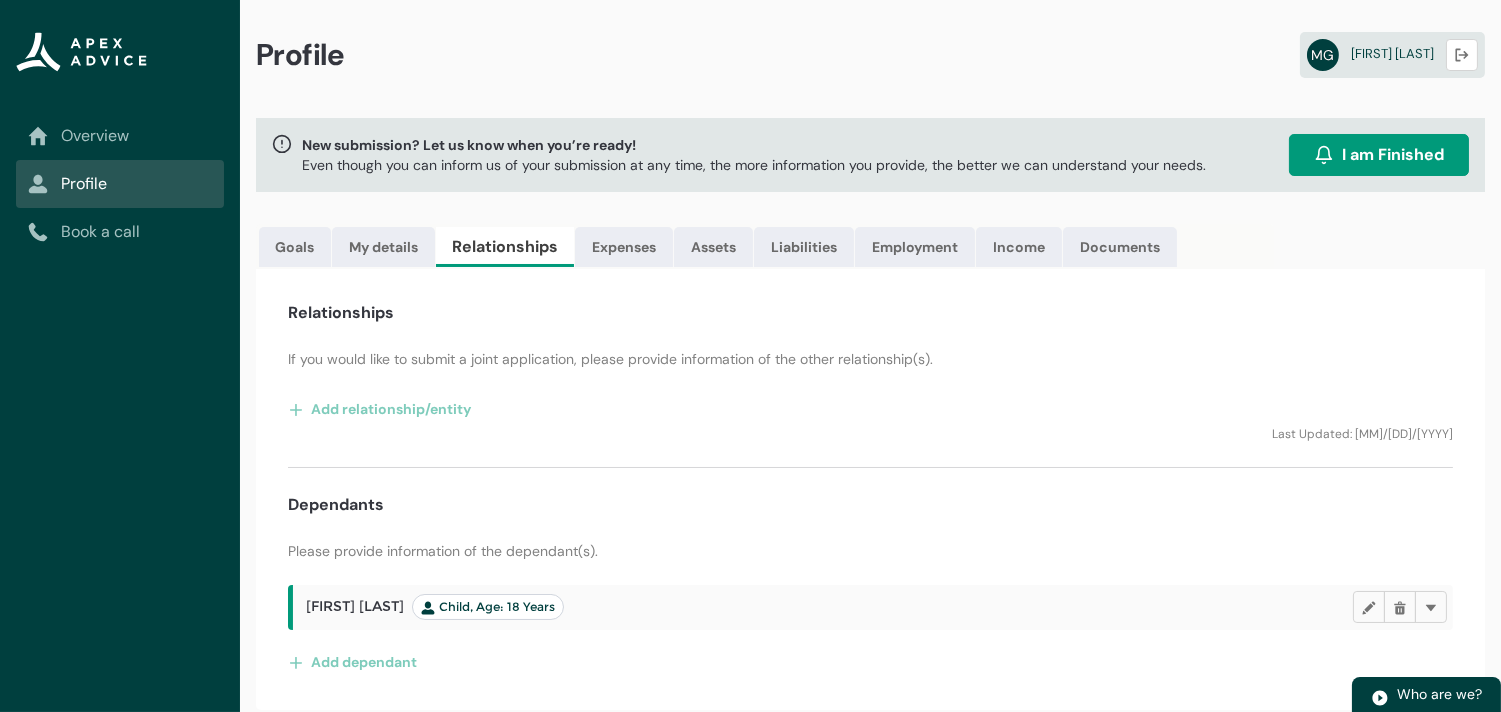 scroll, scrollTop: 0, scrollLeft: 0, axis: both 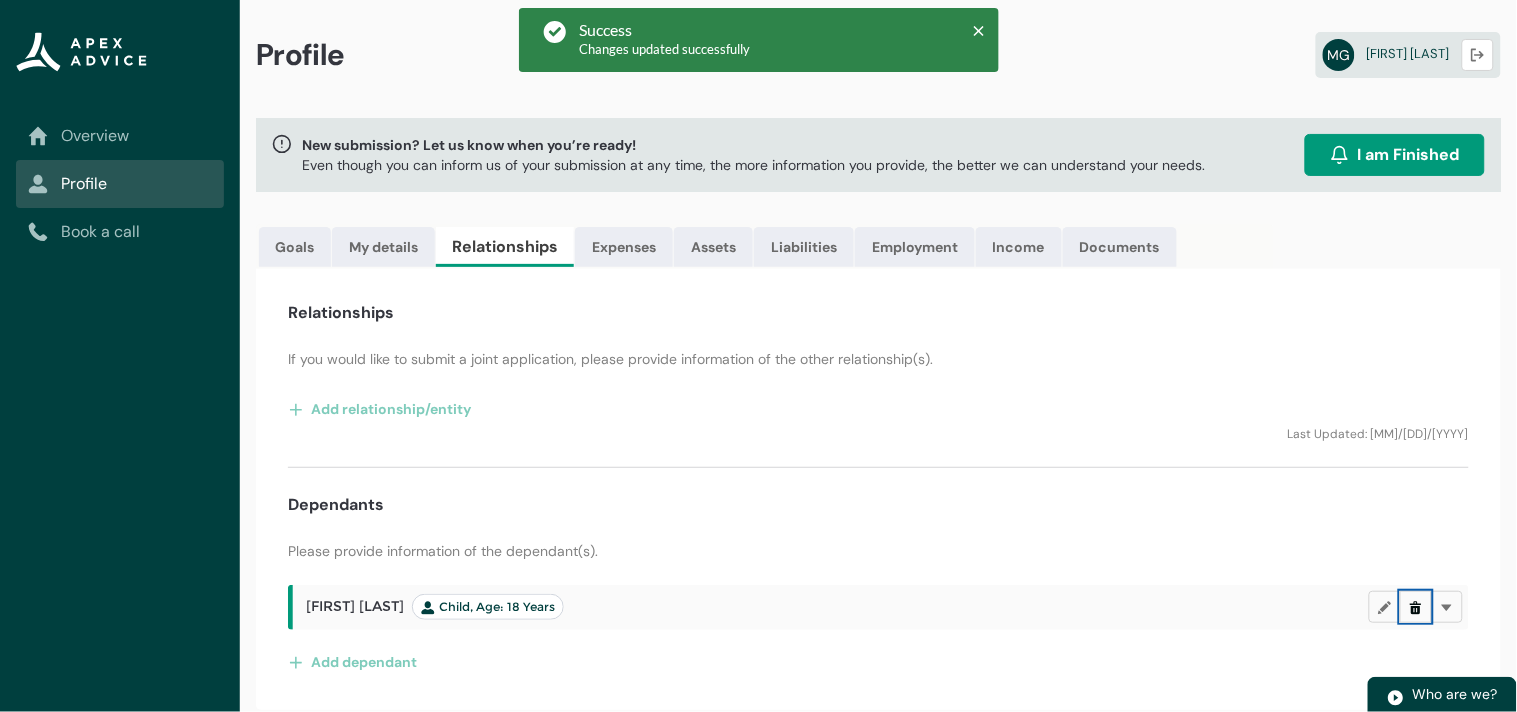 click at bounding box center [1416, 607] 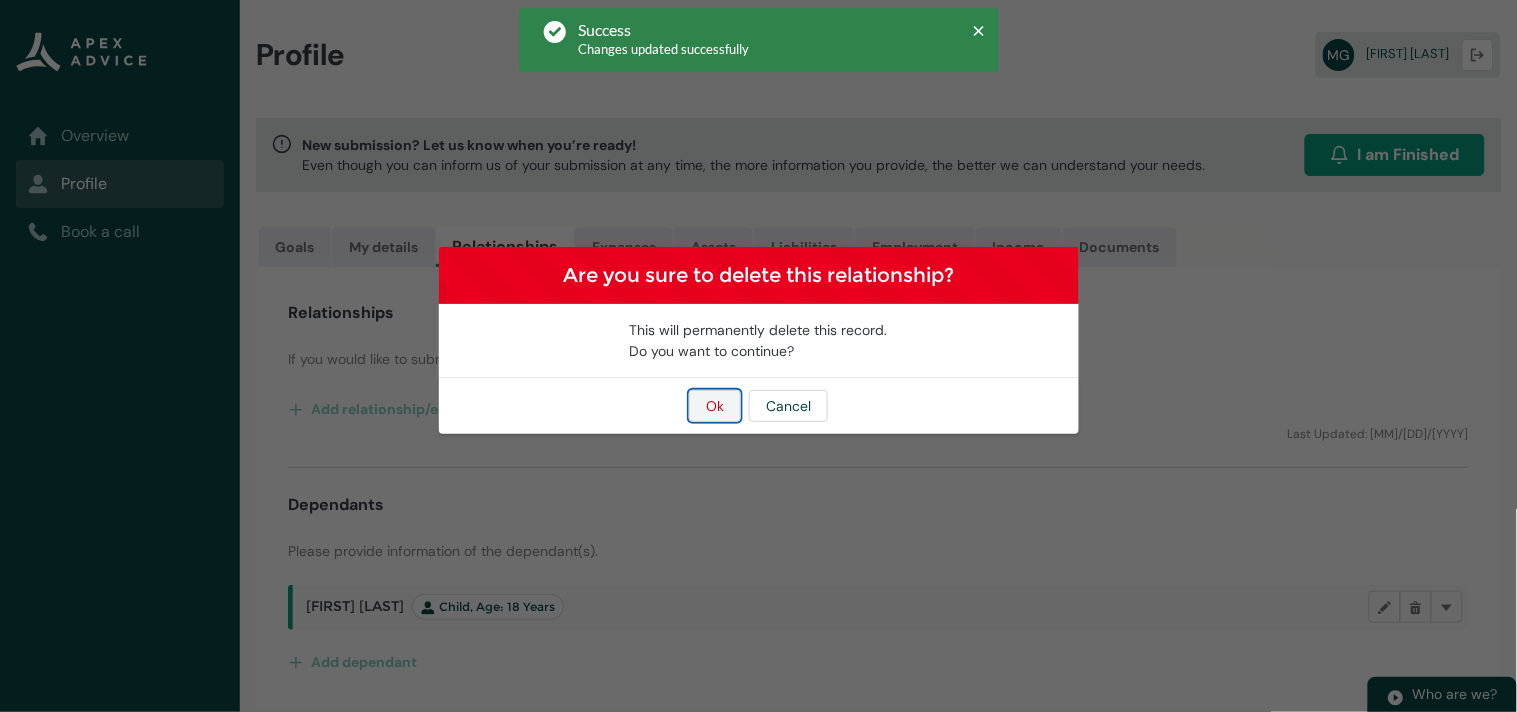 click on "Ok" at bounding box center [715, 406] 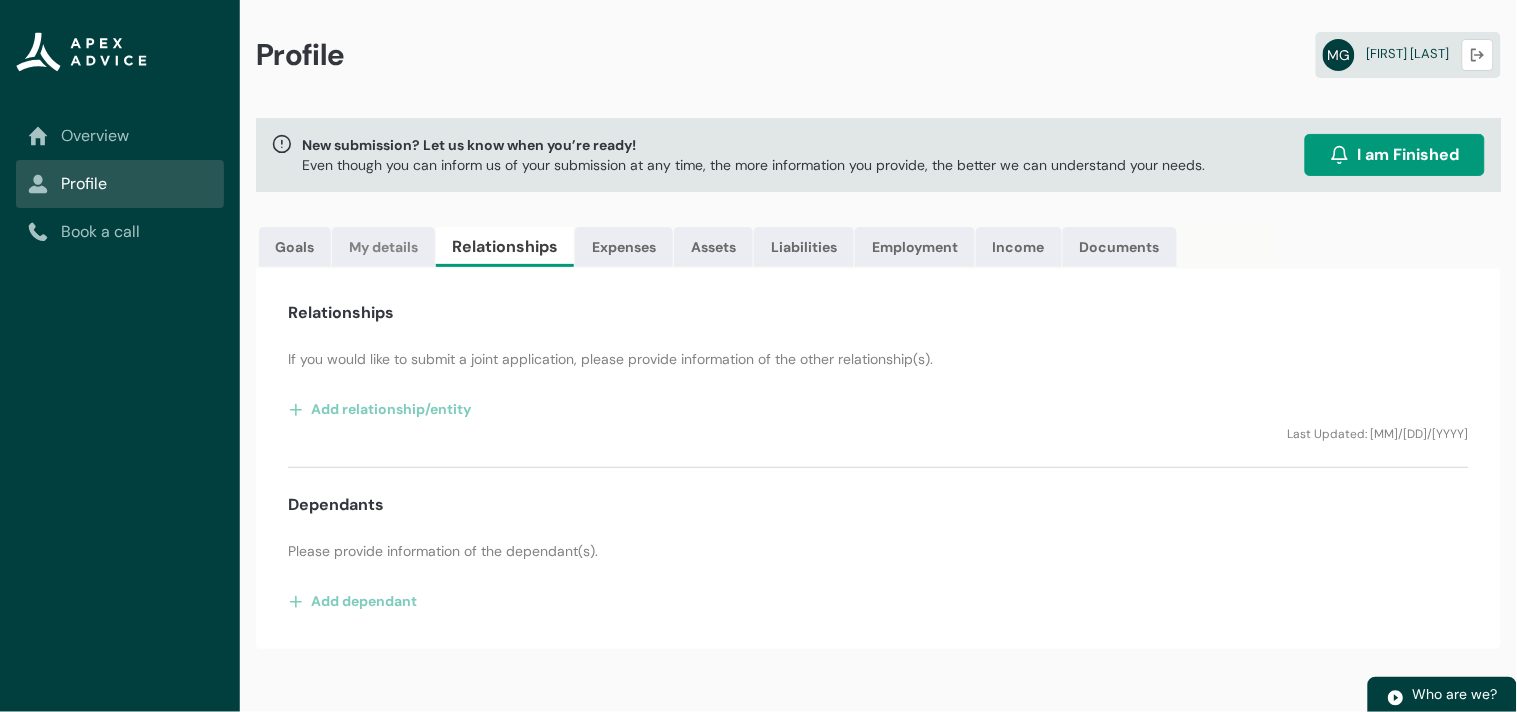 click on "My details" at bounding box center (383, 247) 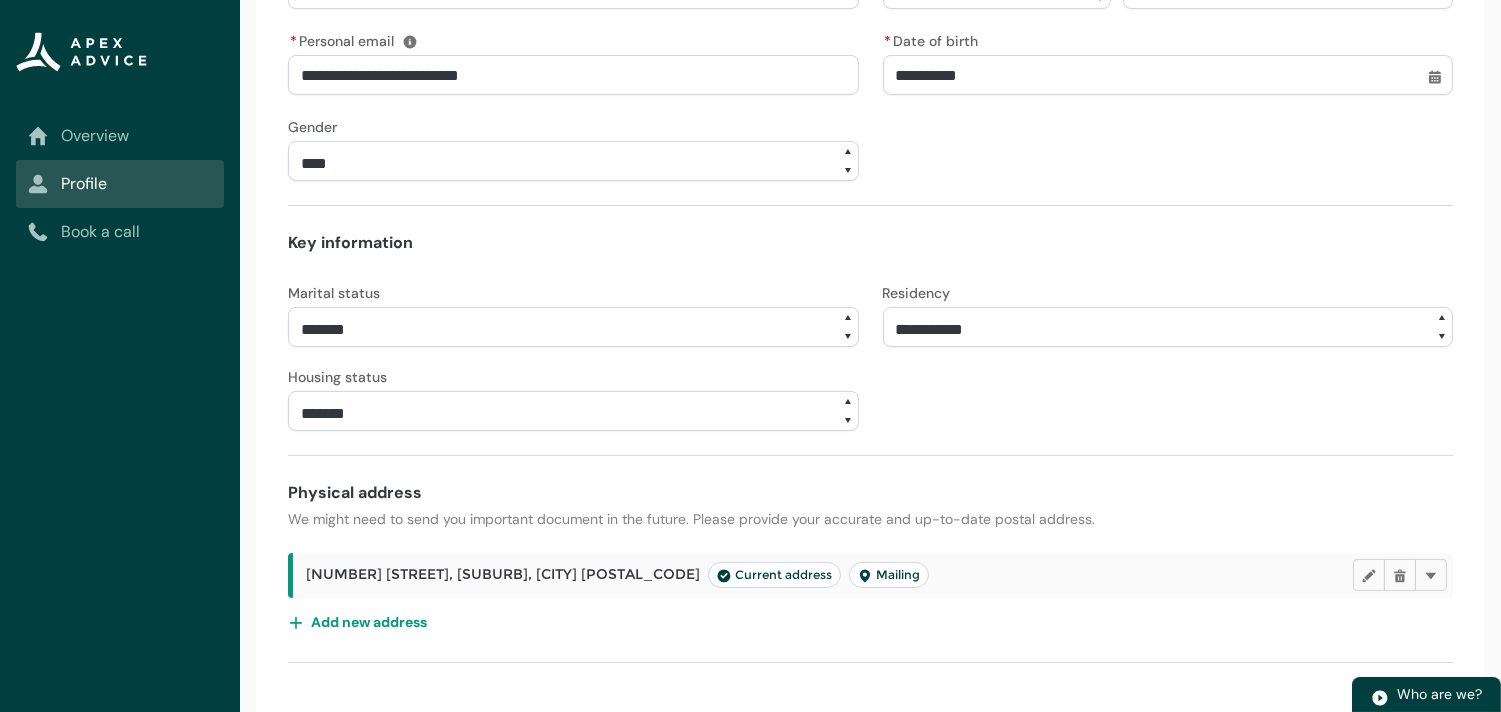 scroll, scrollTop: 630, scrollLeft: 0, axis: vertical 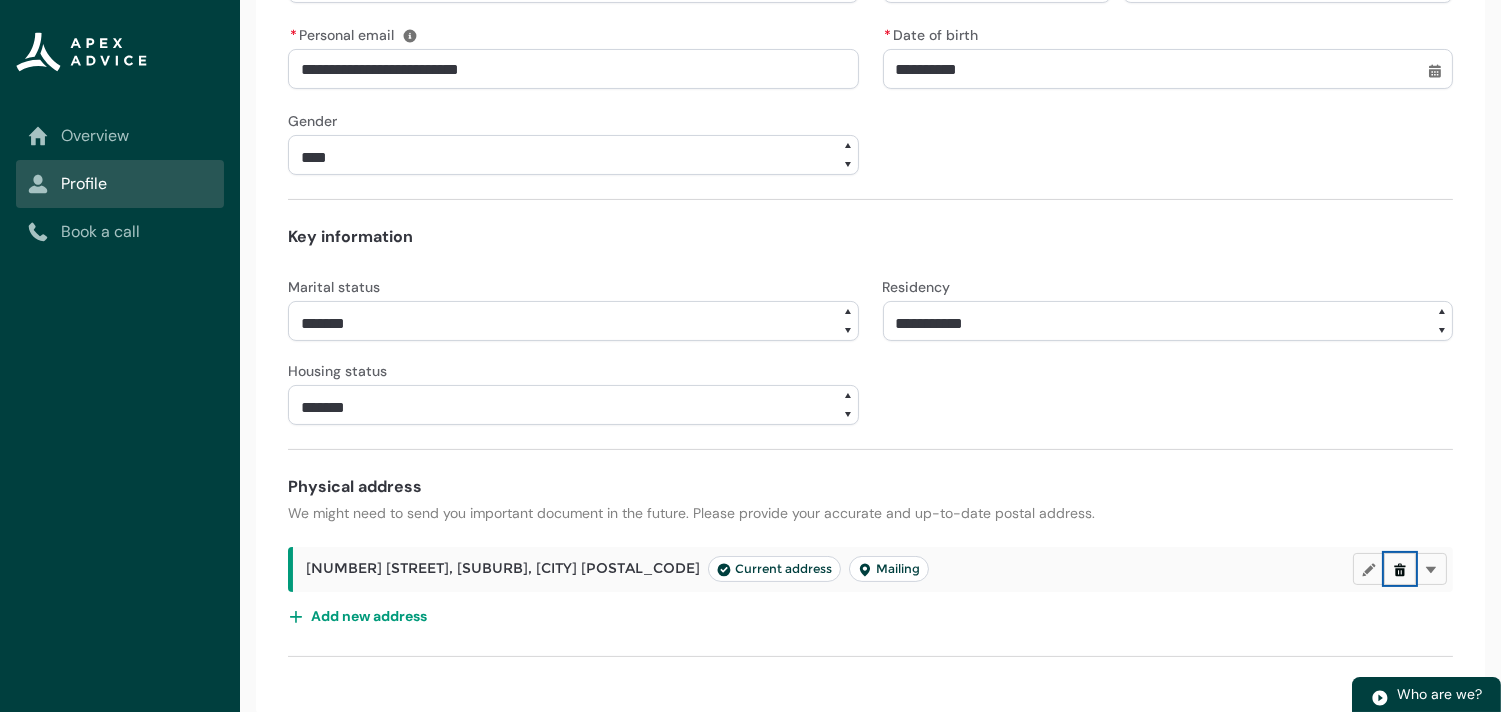 click at bounding box center [1400, 569] 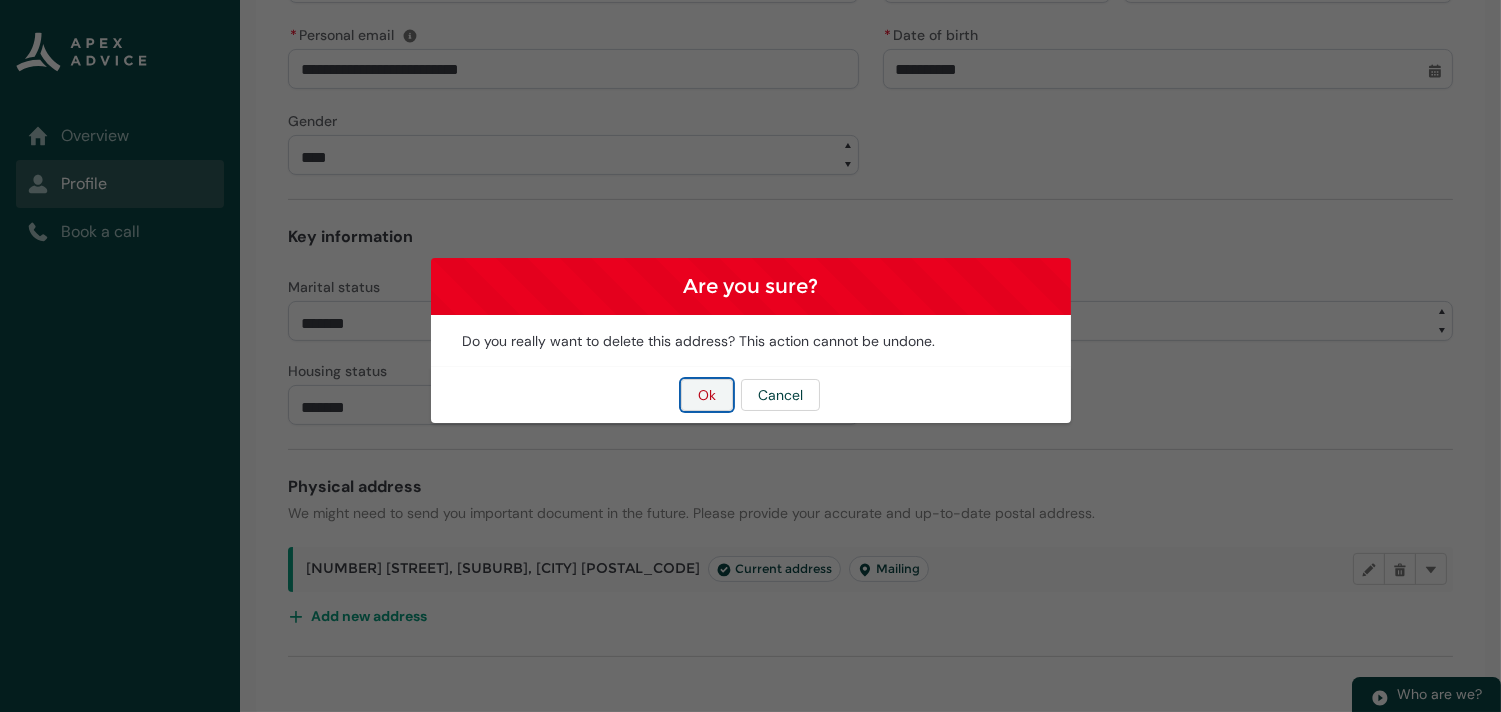 click on "Ok" at bounding box center [707, 395] 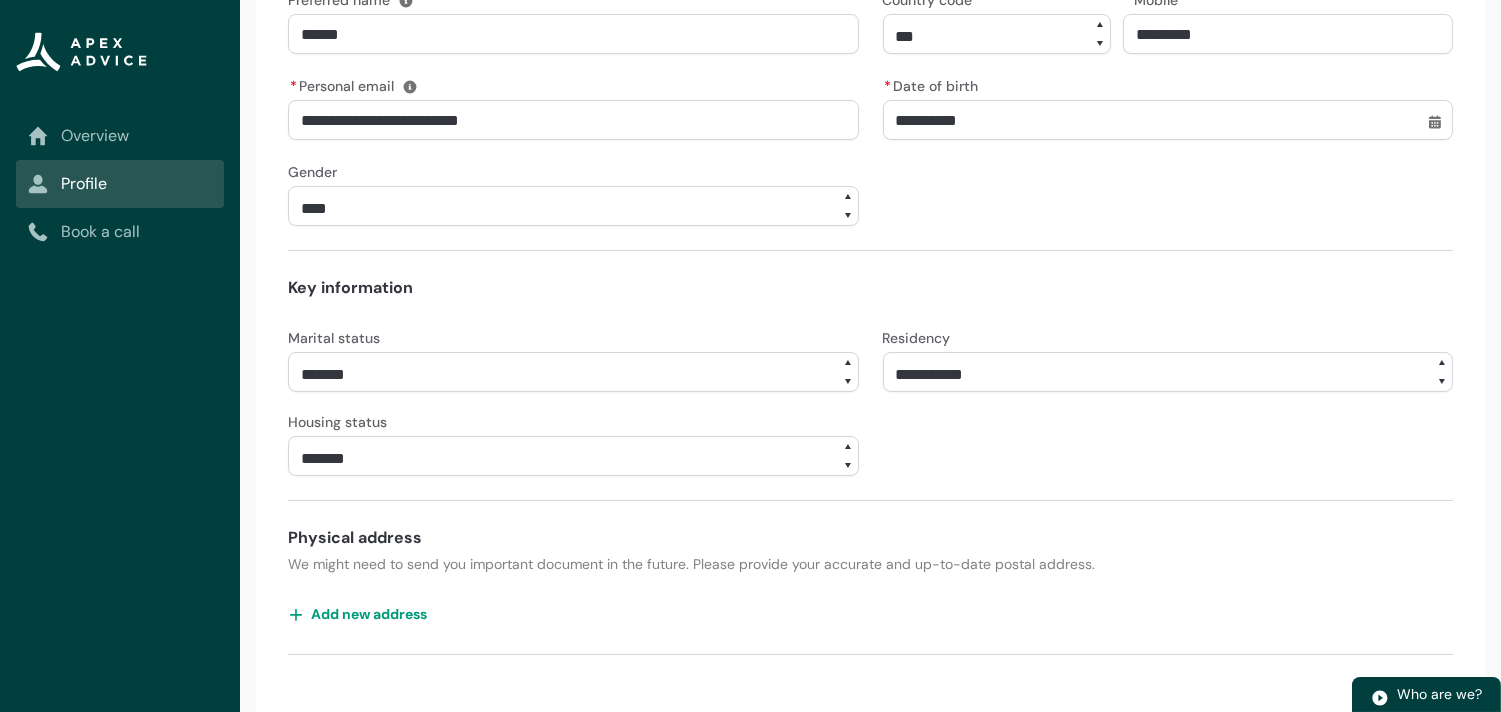 scroll, scrollTop: 577, scrollLeft: 0, axis: vertical 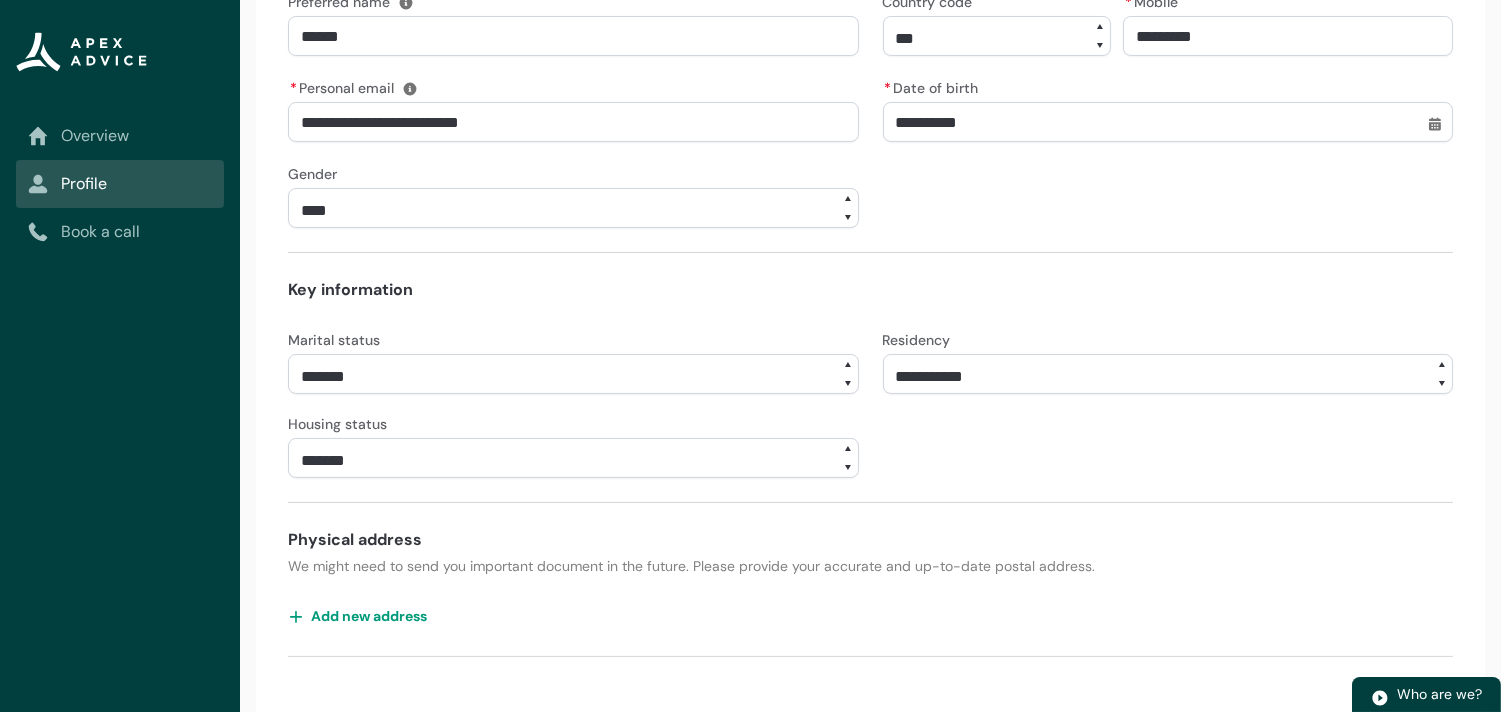 click on "**** ******* ****** ******** ******** ********* ******* *******" at bounding box center [573, 374] 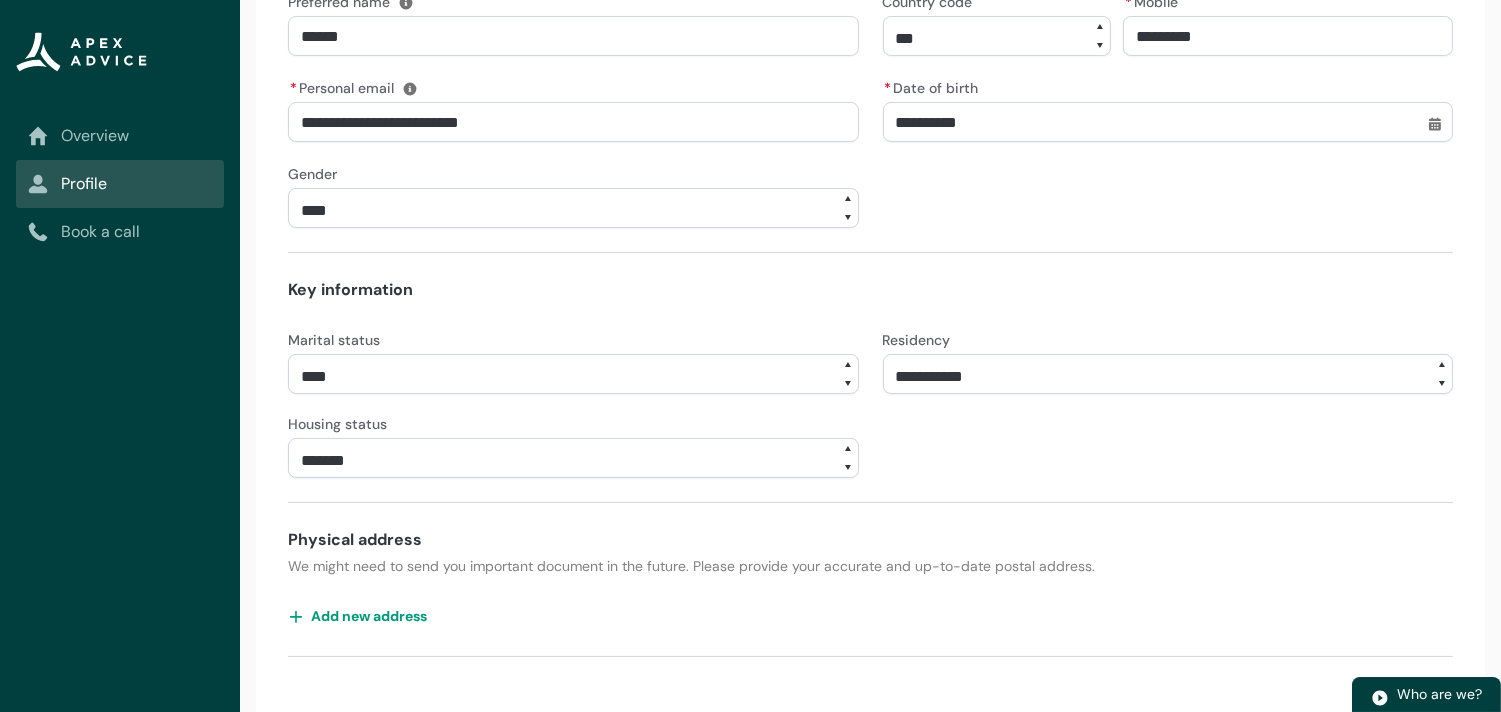 click on "**** ******* ****** ******** ******** ********* ******* *******" at bounding box center (573, 374) 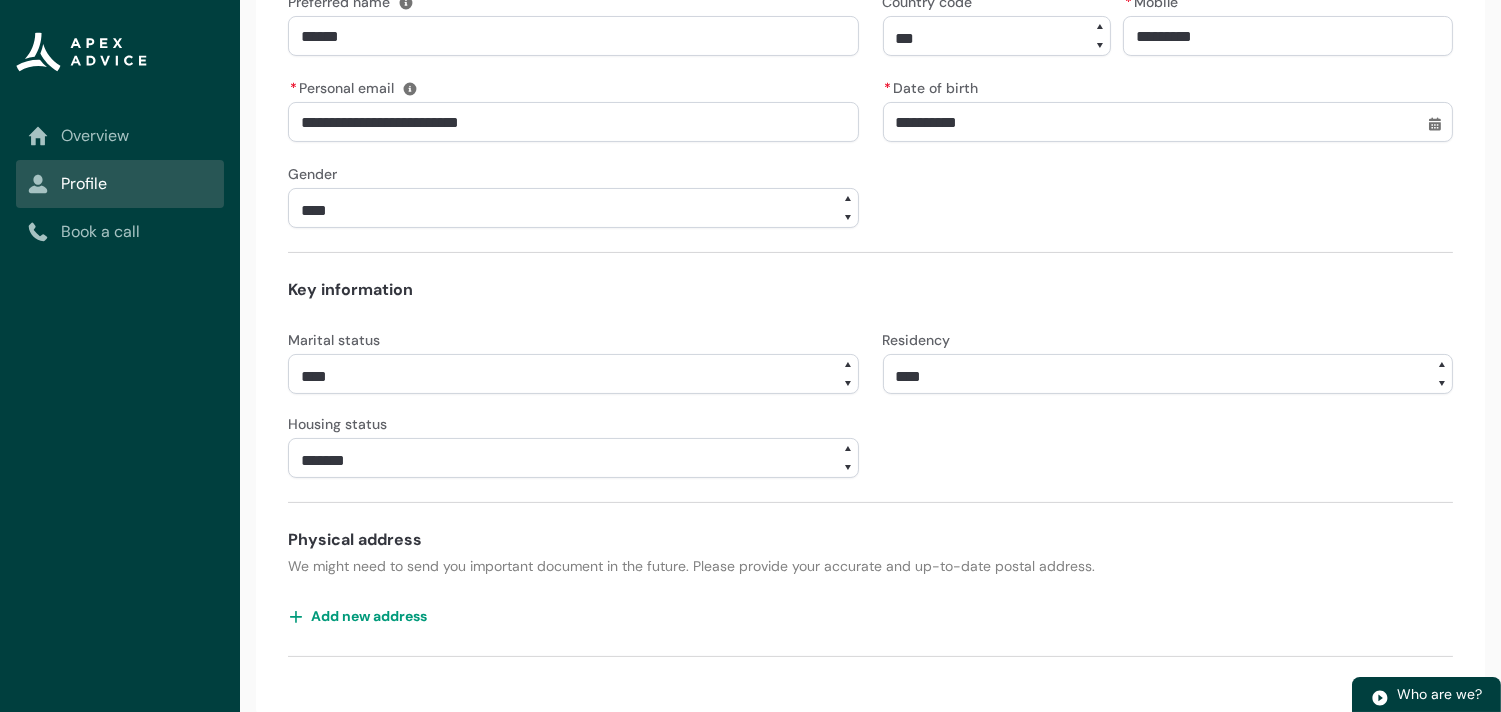 click on "**********" at bounding box center [1168, 374] 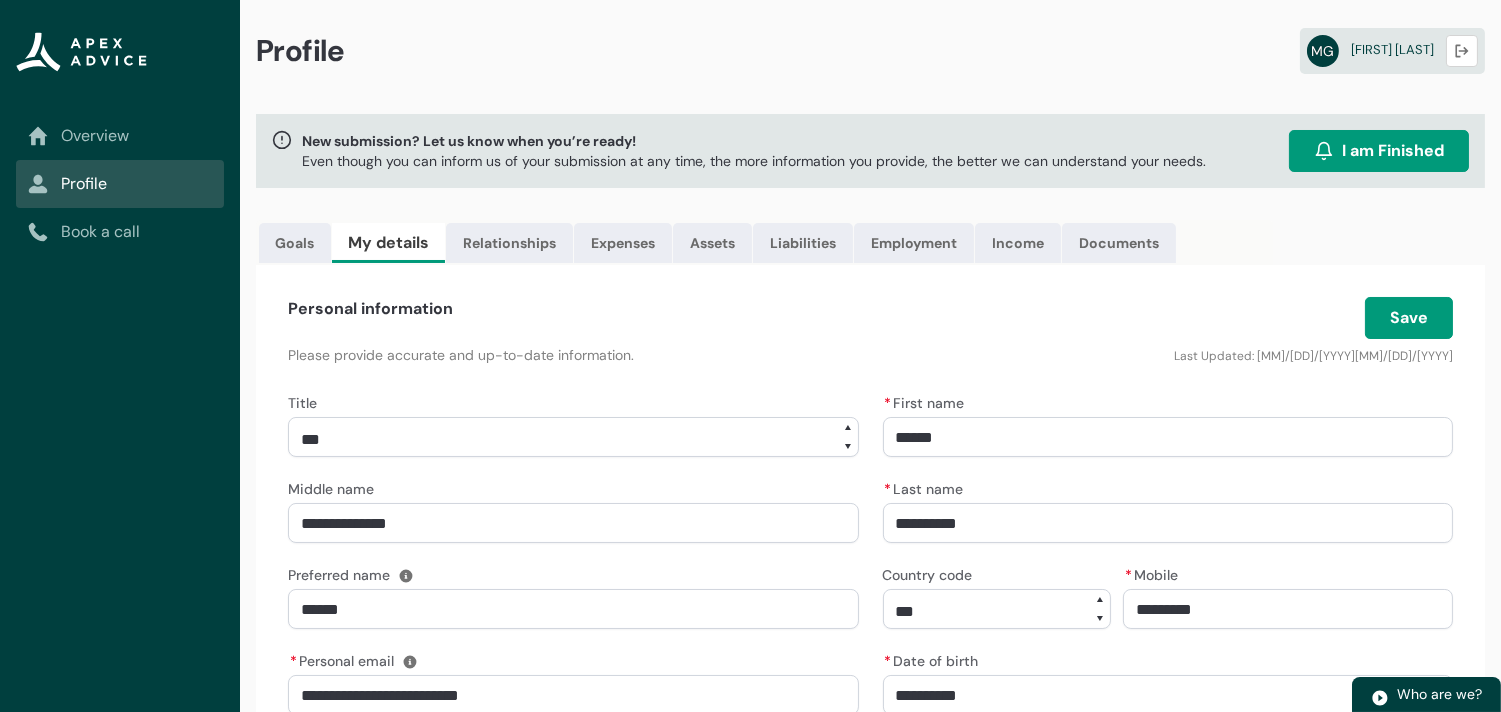 scroll, scrollTop: 0, scrollLeft: 0, axis: both 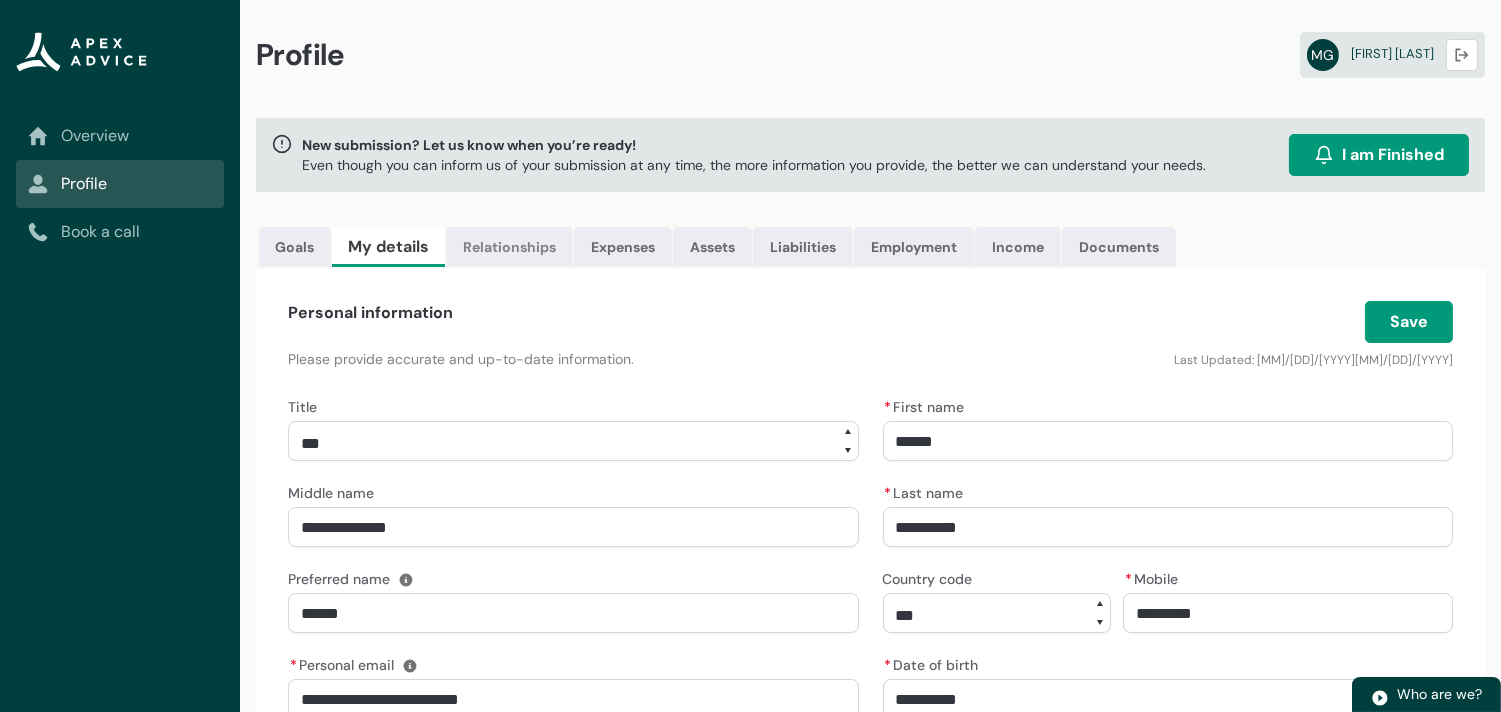 click on "Relationships" at bounding box center [509, 247] 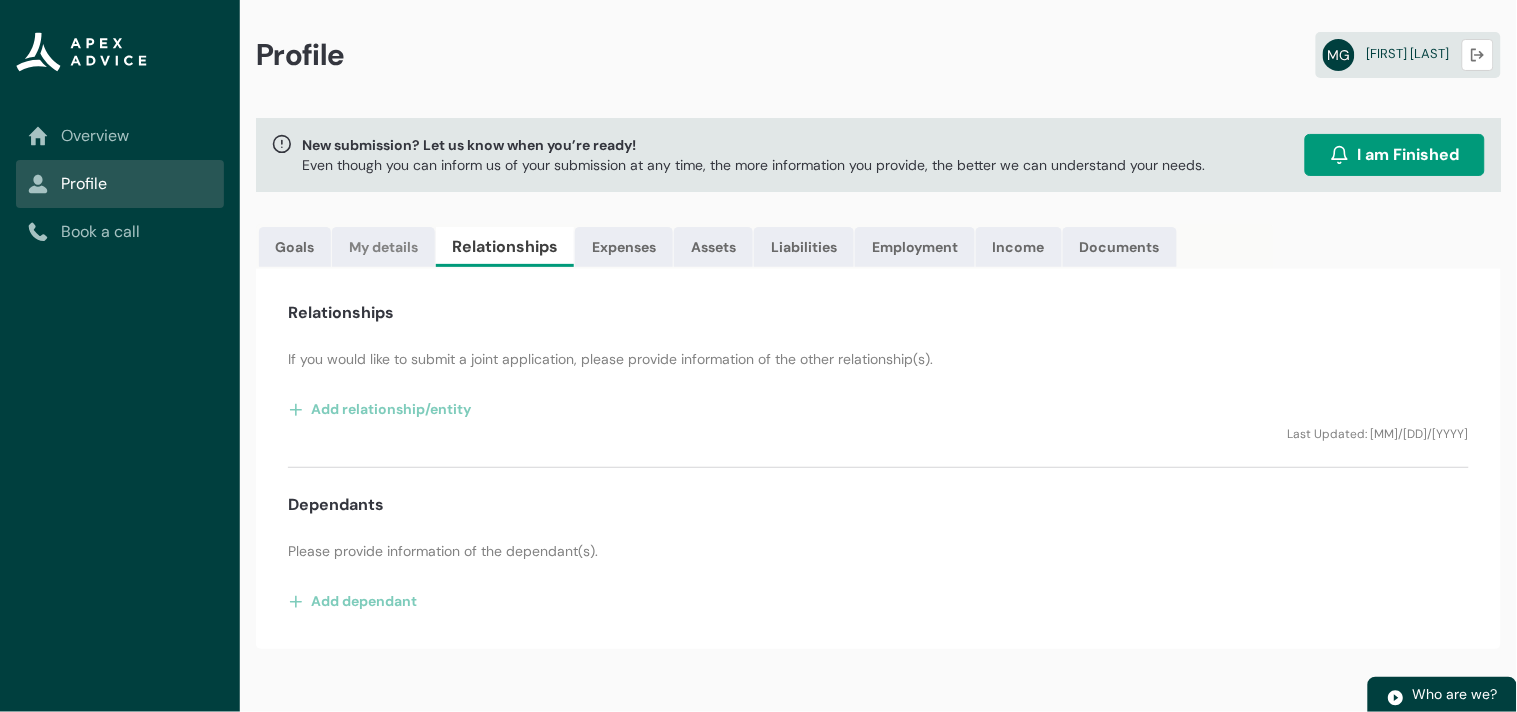 click on "My details" at bounding box center (383, 247) 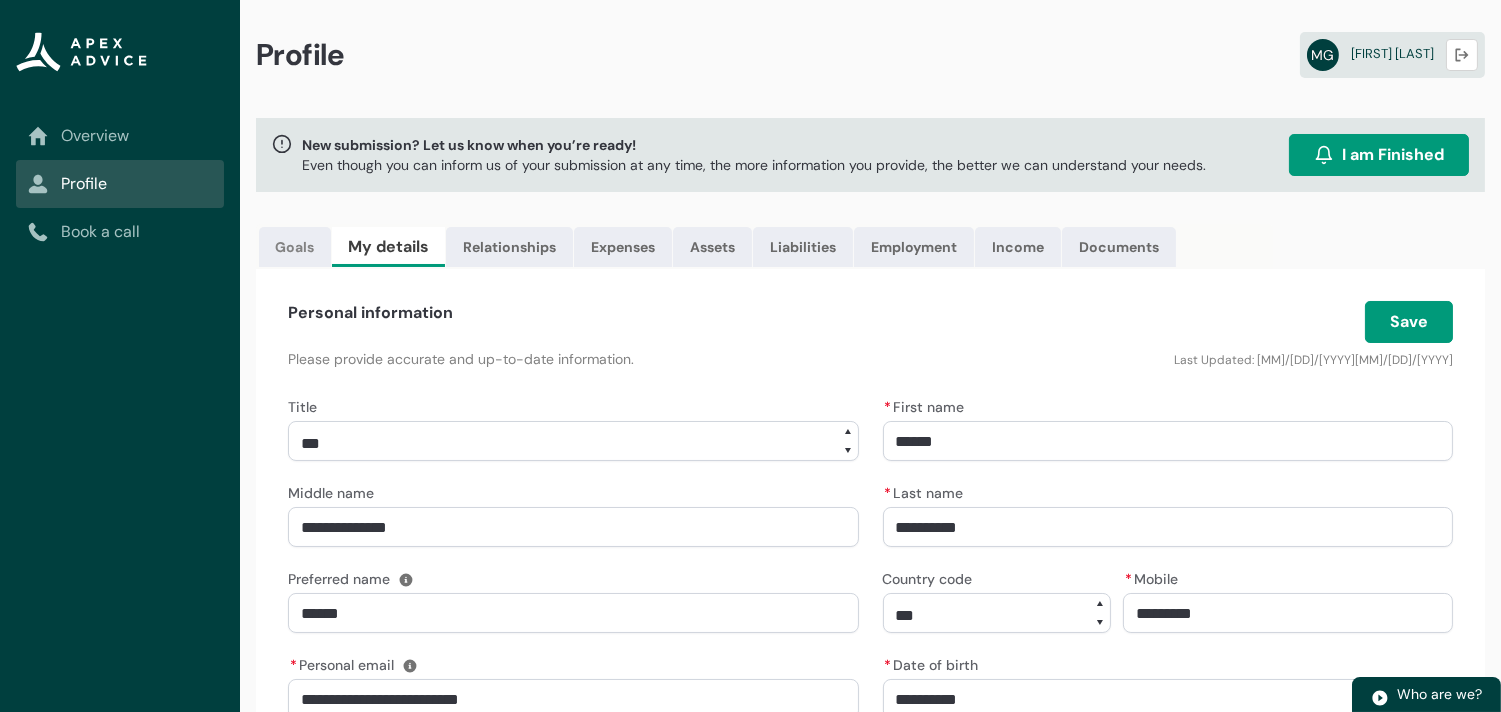 click on "Goals" at bounding box center [295, 247] 